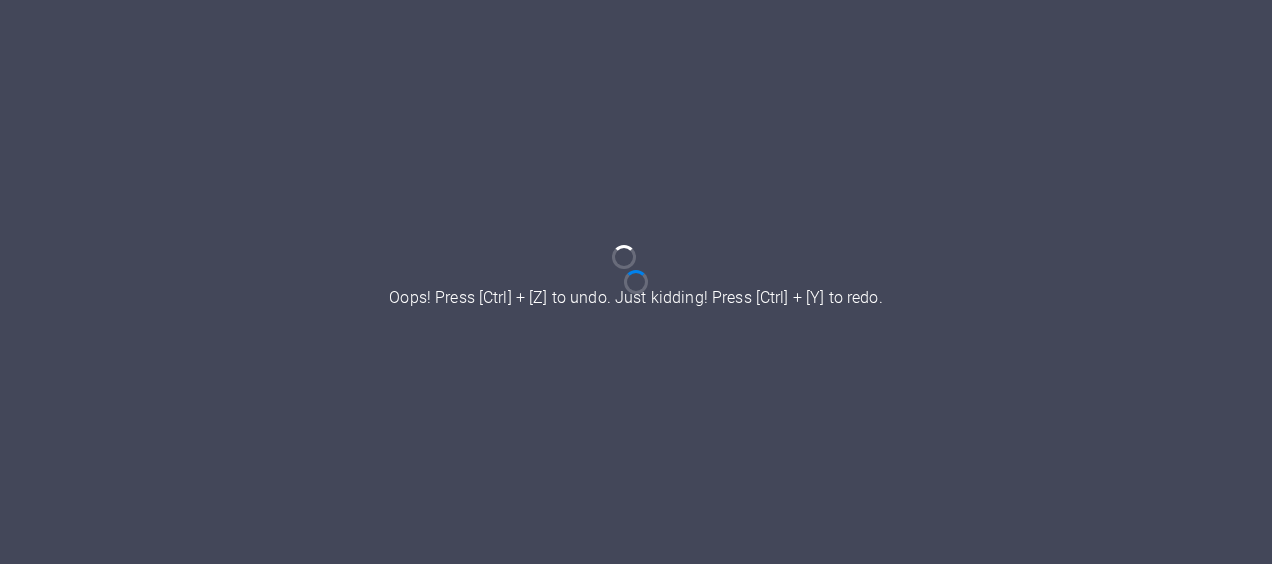 scroll, scrollTop: 0, scrollLeft: 0, axis: both 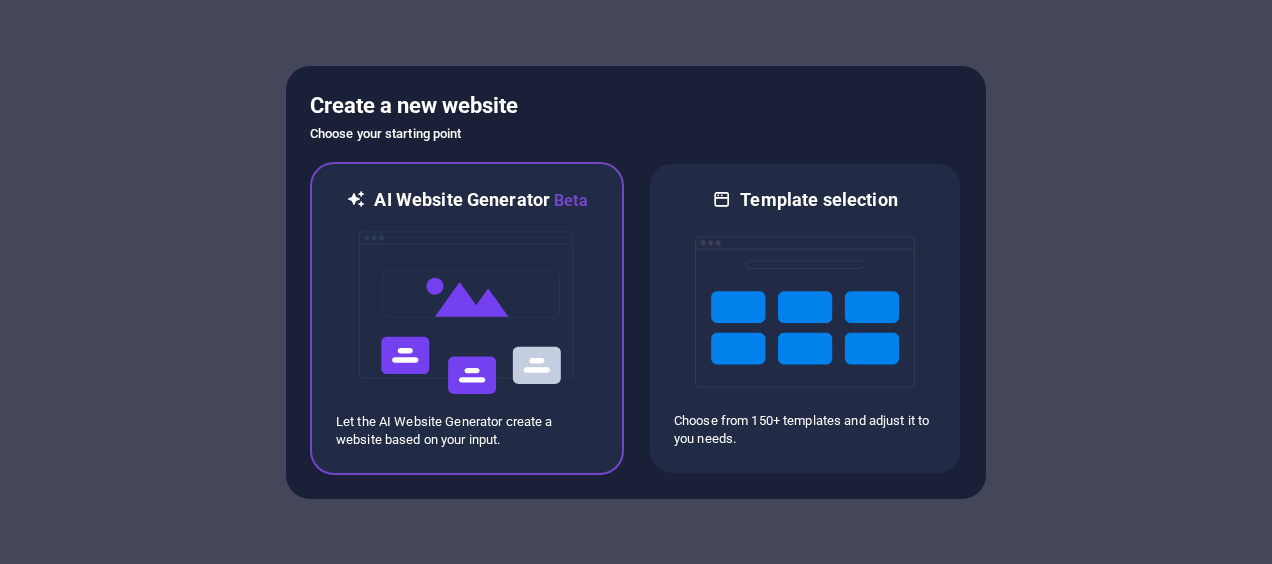 click at bounding box center [467, 313] 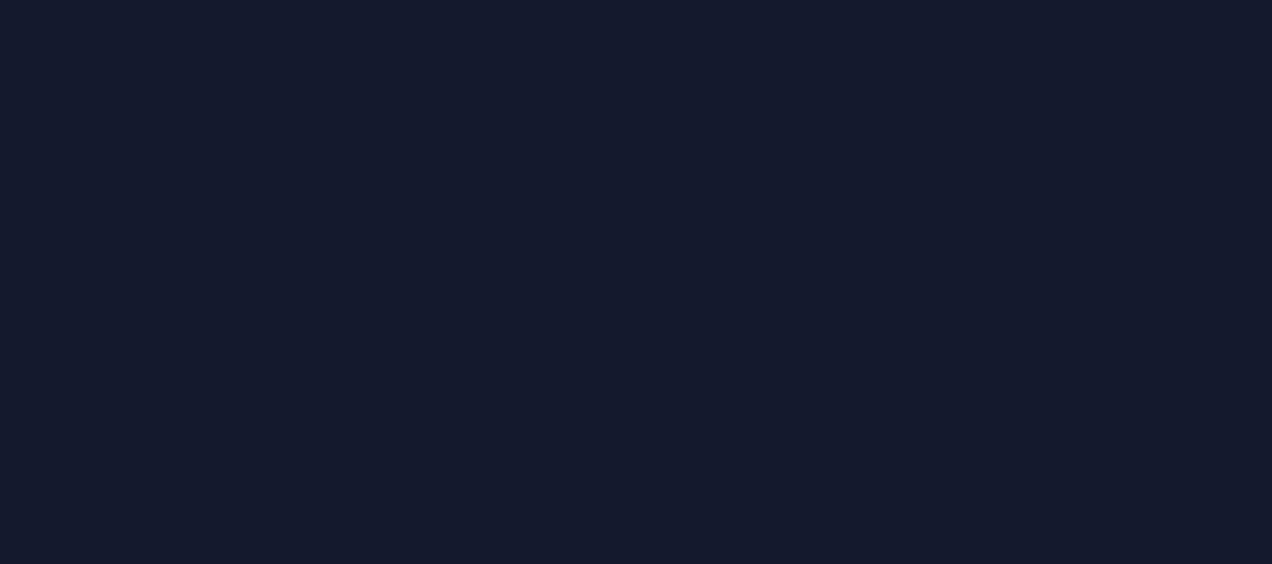 scroll, scrollTop: 0, scrollLeft: 0, axis: both 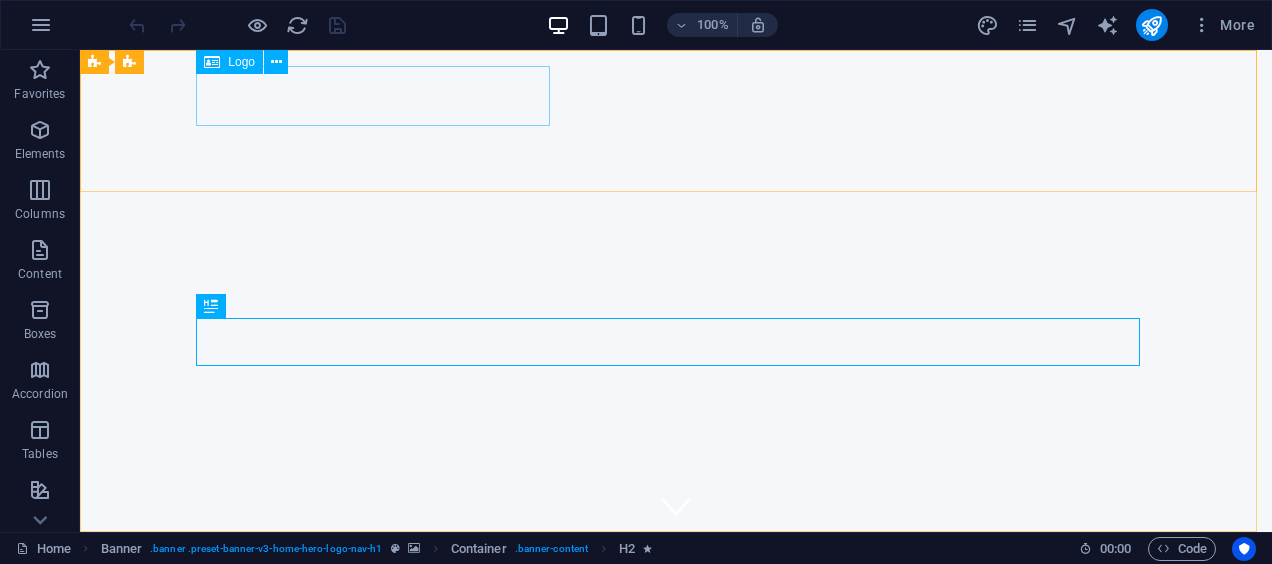 click on "Logo" at bounding box center [241, 62] 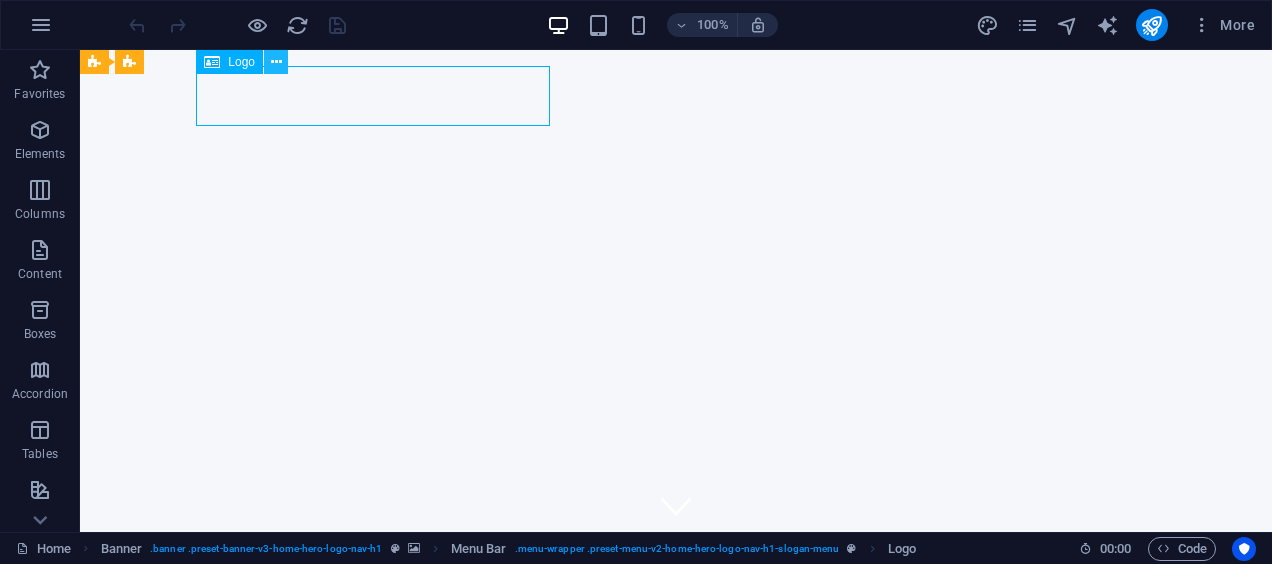 click at bounding box center [276, 62] 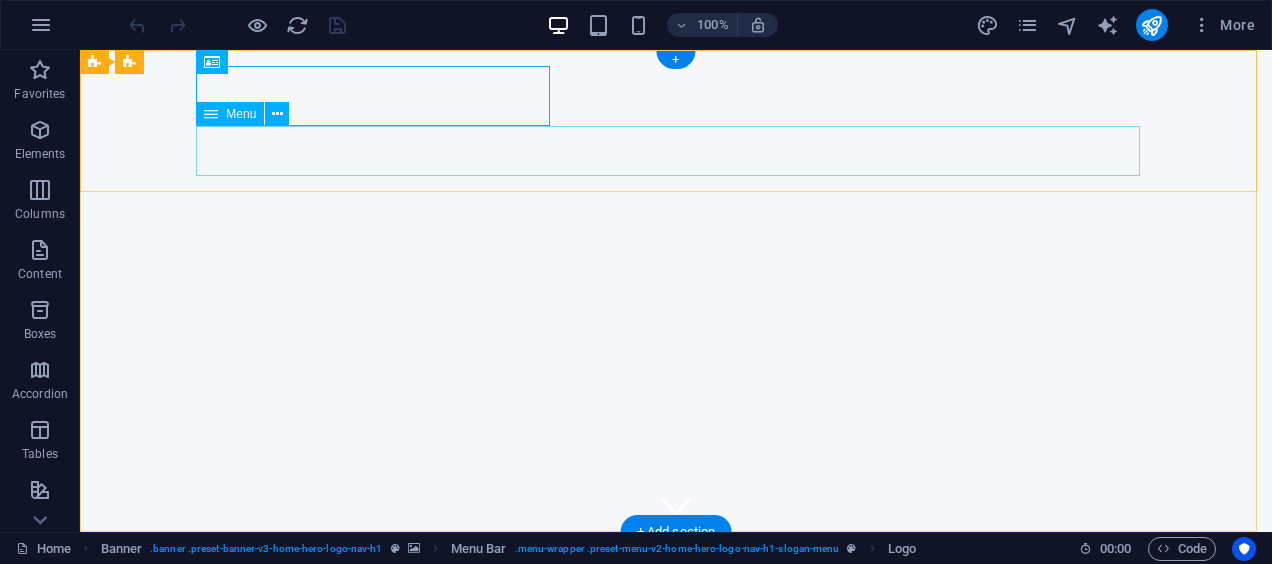 click on "Home About Services Pricing Contact" at bounding box center (676, 633) 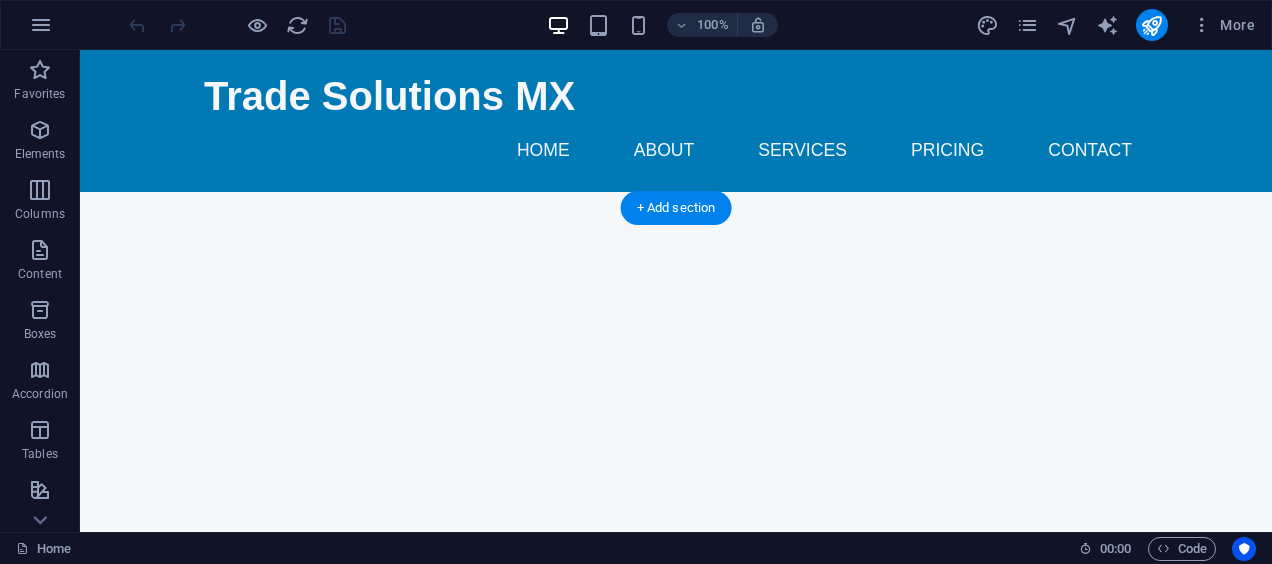 scroll, scrollTop: 317, scrollLeft: 0, axis: vertical 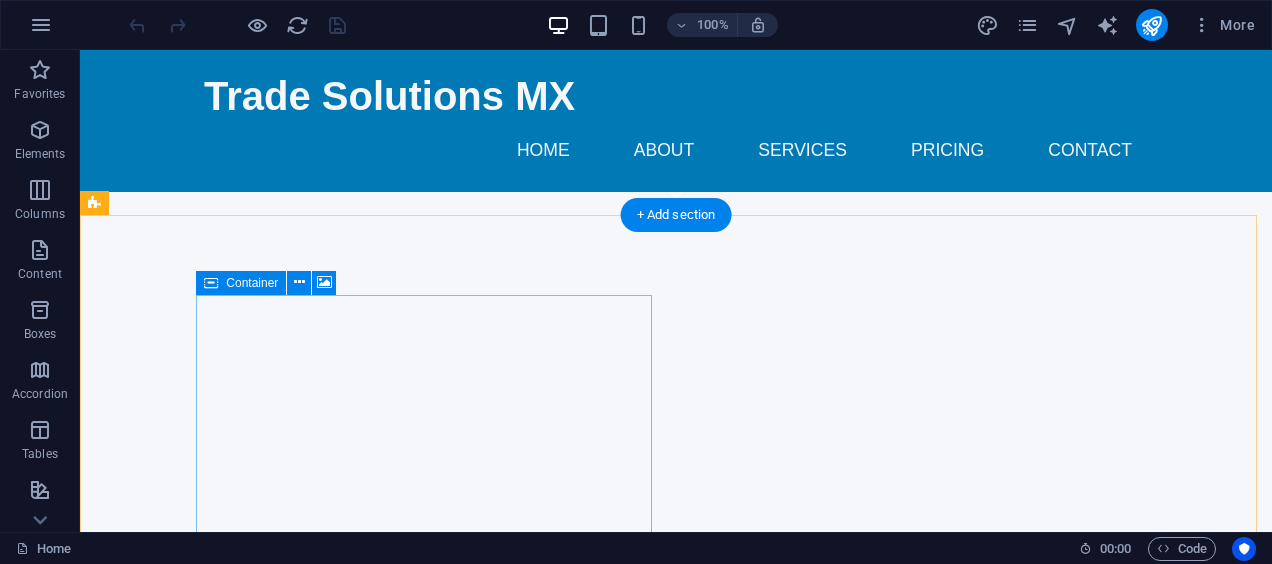 click on "Drop content here or  Add elements  Paste clipboard" at bounding box center (568, 1227) 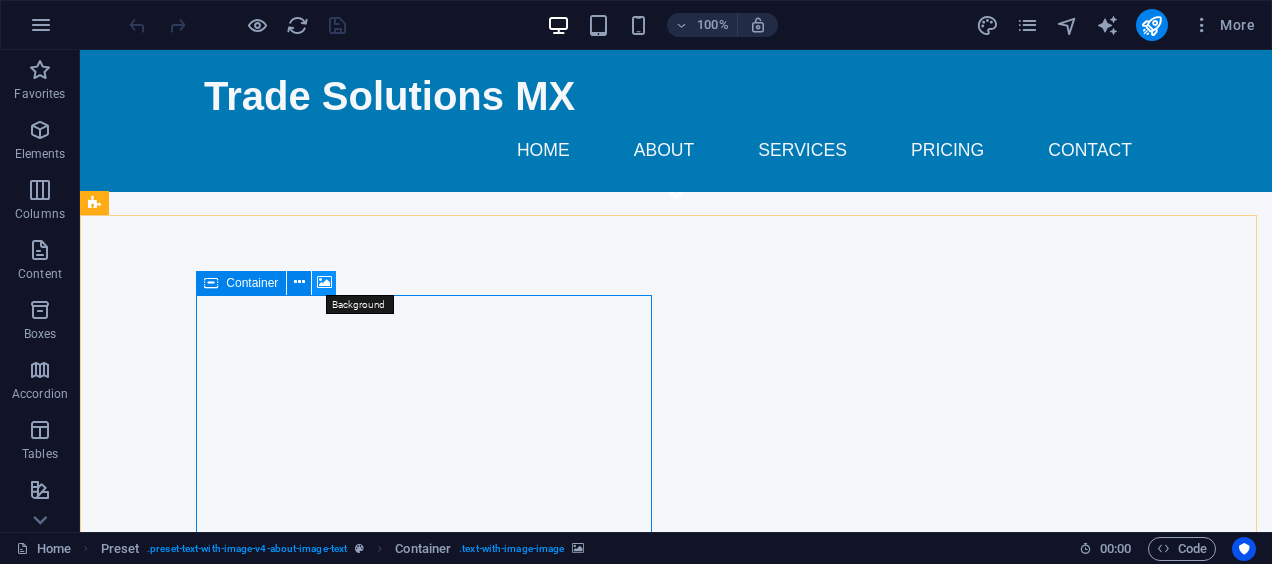 click at bounding box center [324, 282] 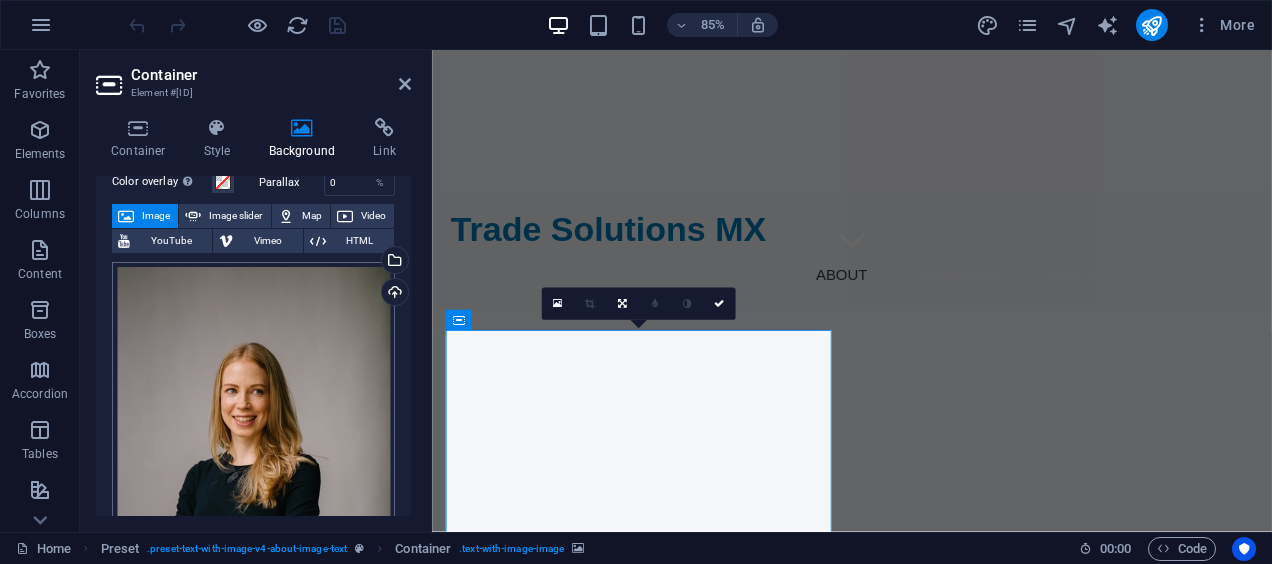 scroll, scrollTop: 111, scrollLeft: 0, axis: vertical 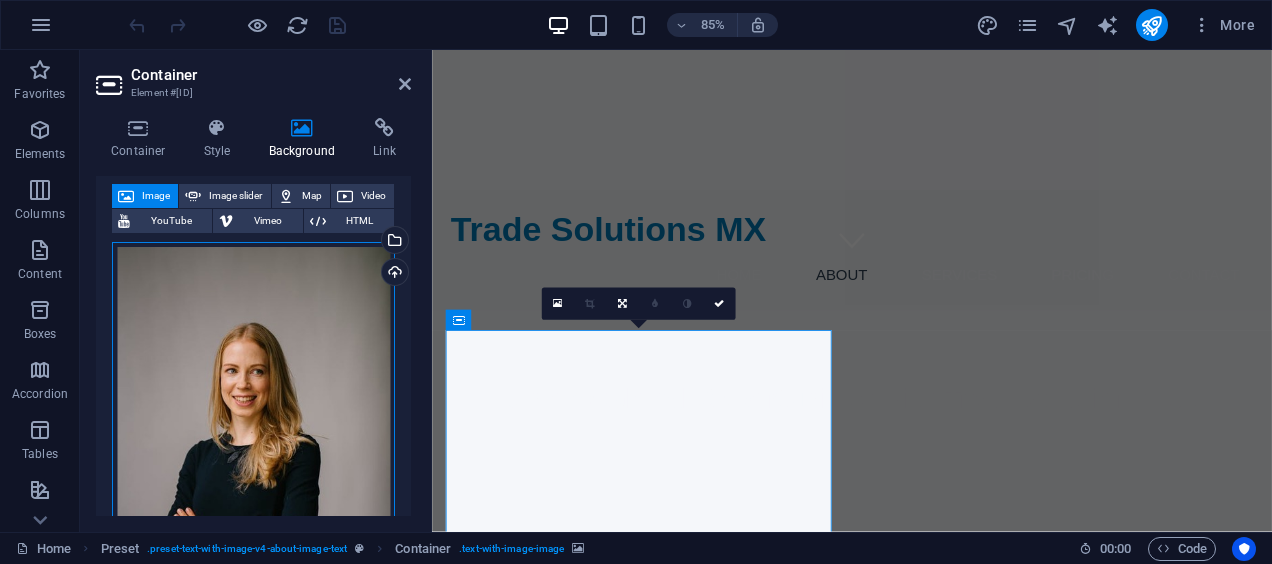 click on "Drag files here, click to choose files or select files from Files or our free stock photos & videos" at bounding box center [253, 452] 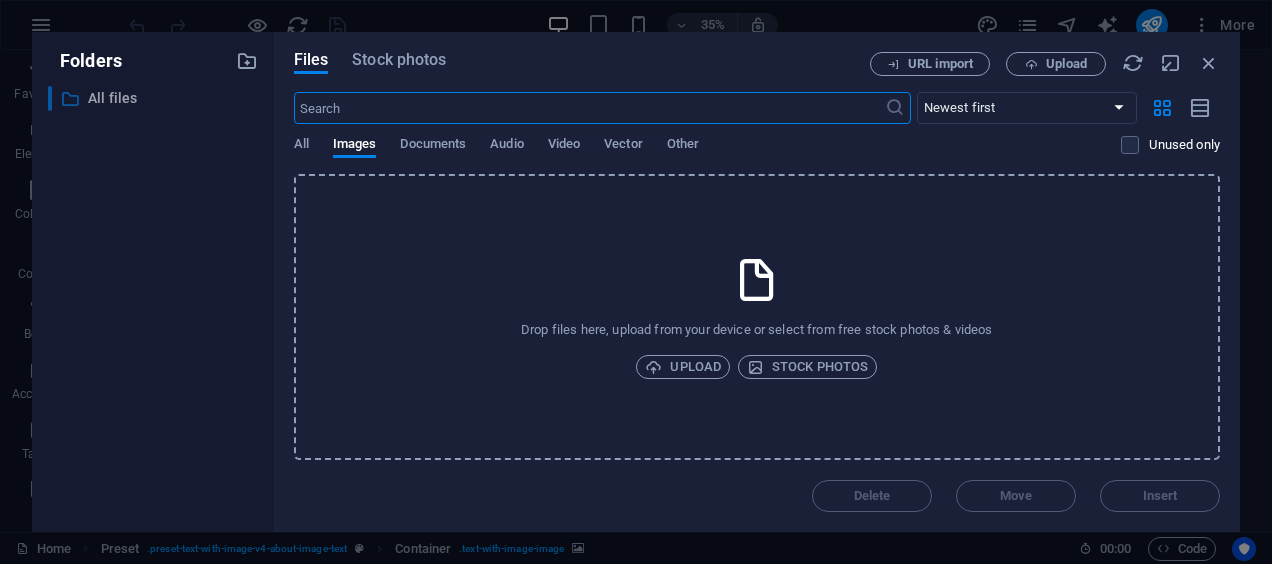 click on "All files" at bounding box center [154, 98] 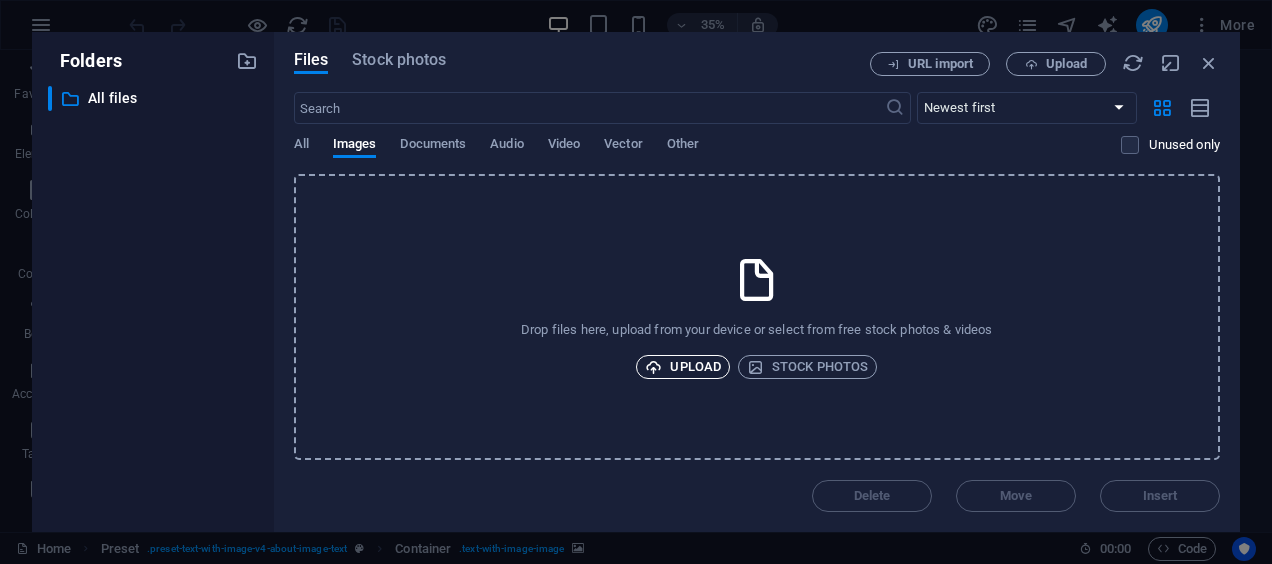 click at bounding box center (653, 367) 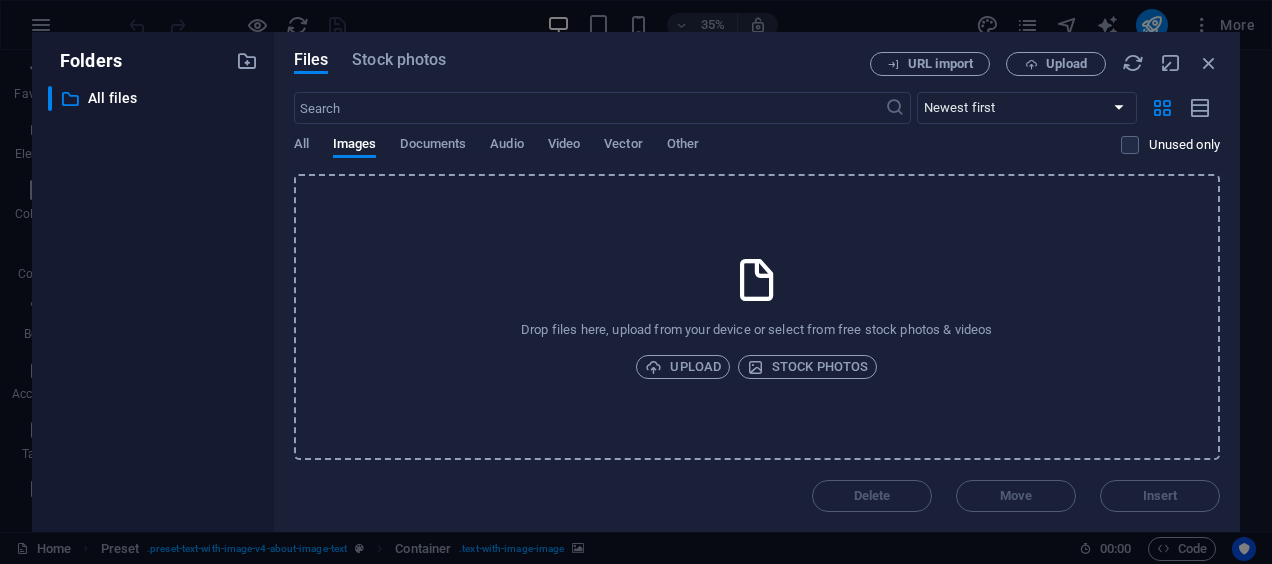 click on "Drop files here, upload from your device or select from free stock photos & videos Upload Stock photos" at bounding box center (757, 317) 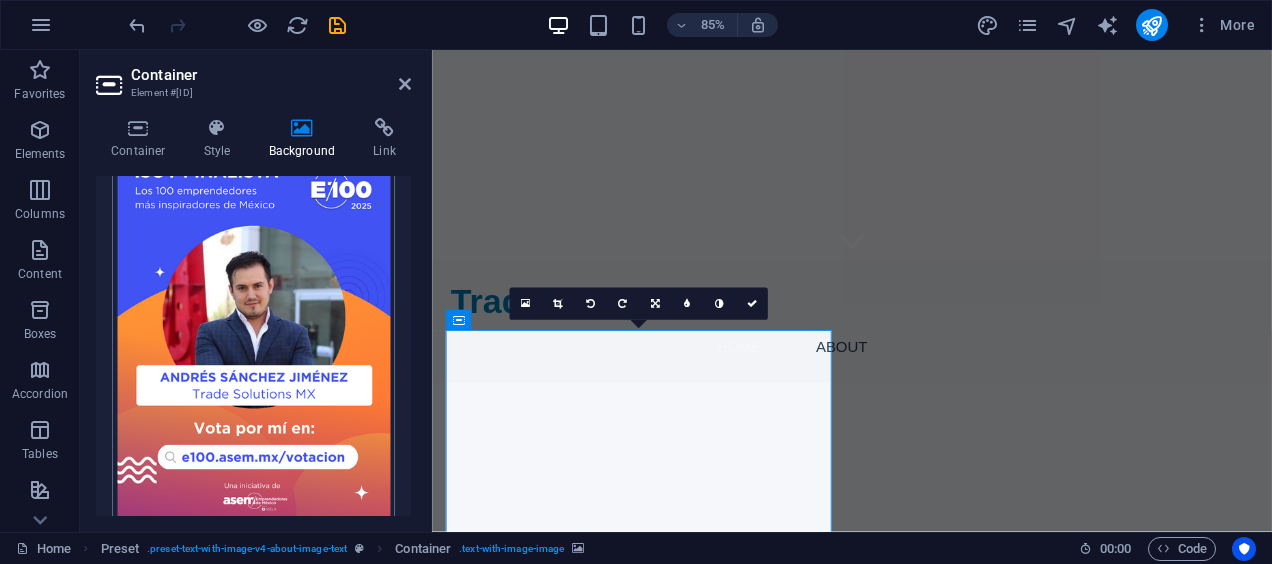 scroll, scrollTop: 280, scrollLeft: 0, axis: vertical 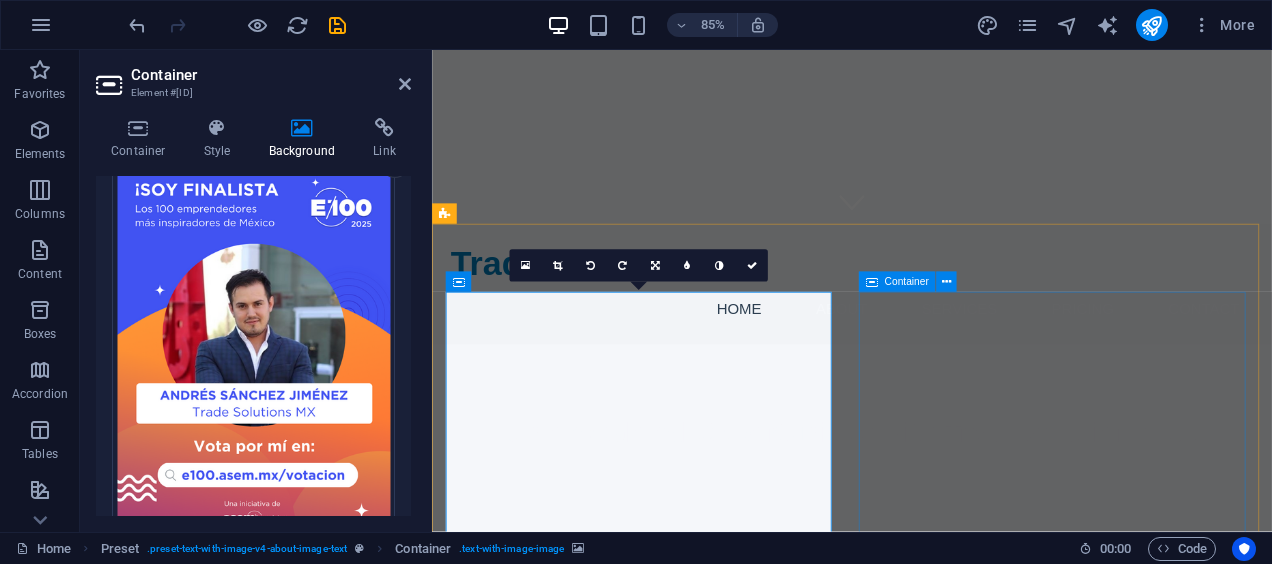 click on "Your Gateway to International Markets At Trade Solutions MX, we specialize in connecting businesses to global markets. With years of experience in international business development and foreign direct investment, we are dedicated to helping your company thrive on an international scale. Our dedicated team works to tailor strategies that suit your unique needs, ensuring successful market entry and sustainable growth. Learn More" at bounding box center [920, 1495] 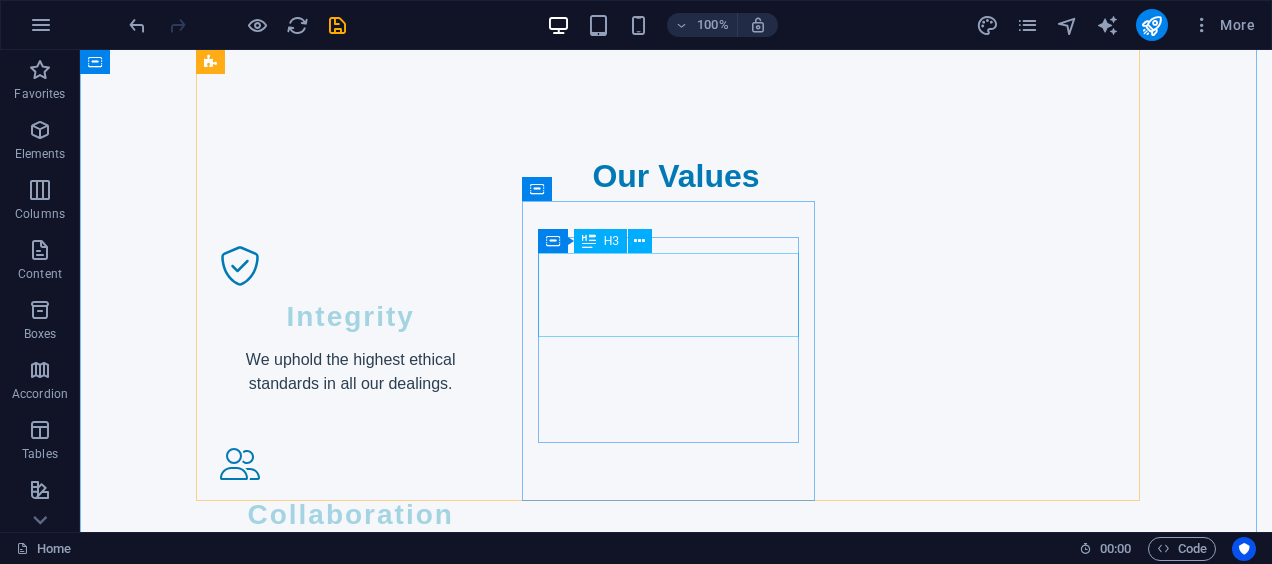 scroll, scrollTop: 1923, scrollLeft: 0, axis: vertical 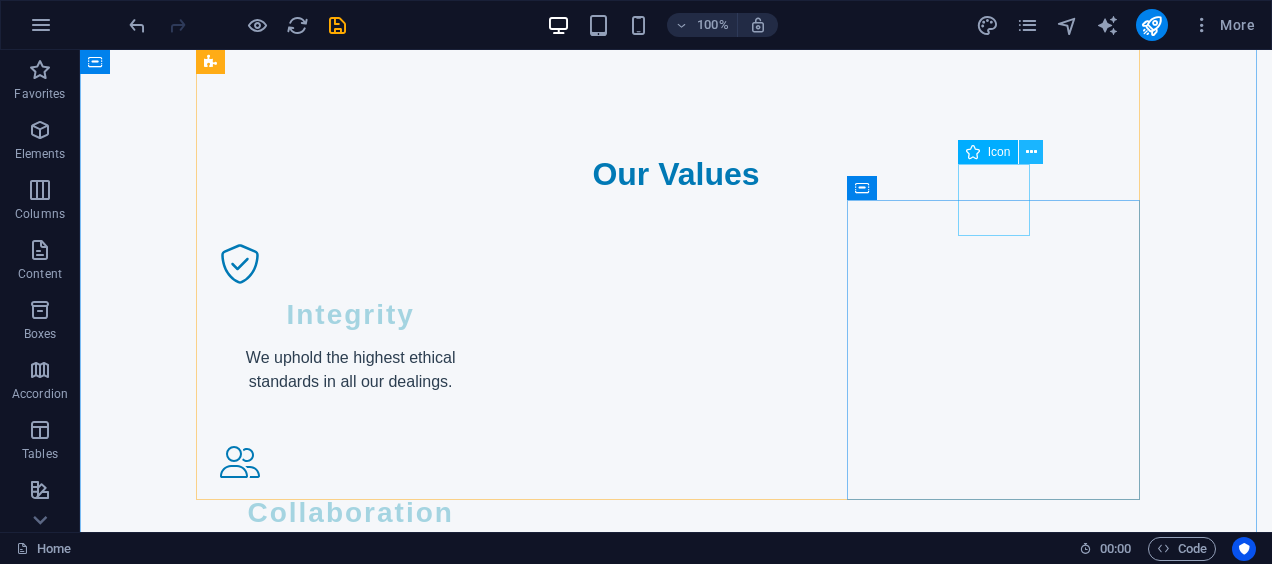 click at bounding box center [1031, 152] 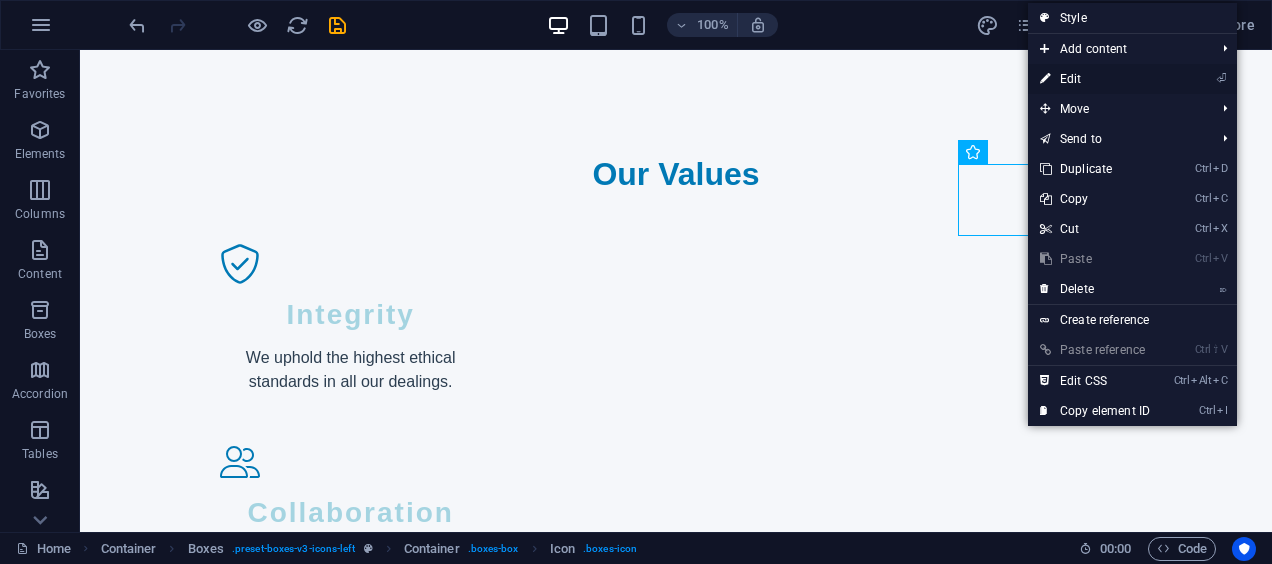 click on "⏎  Edit" at bounding box center (1095, 79) 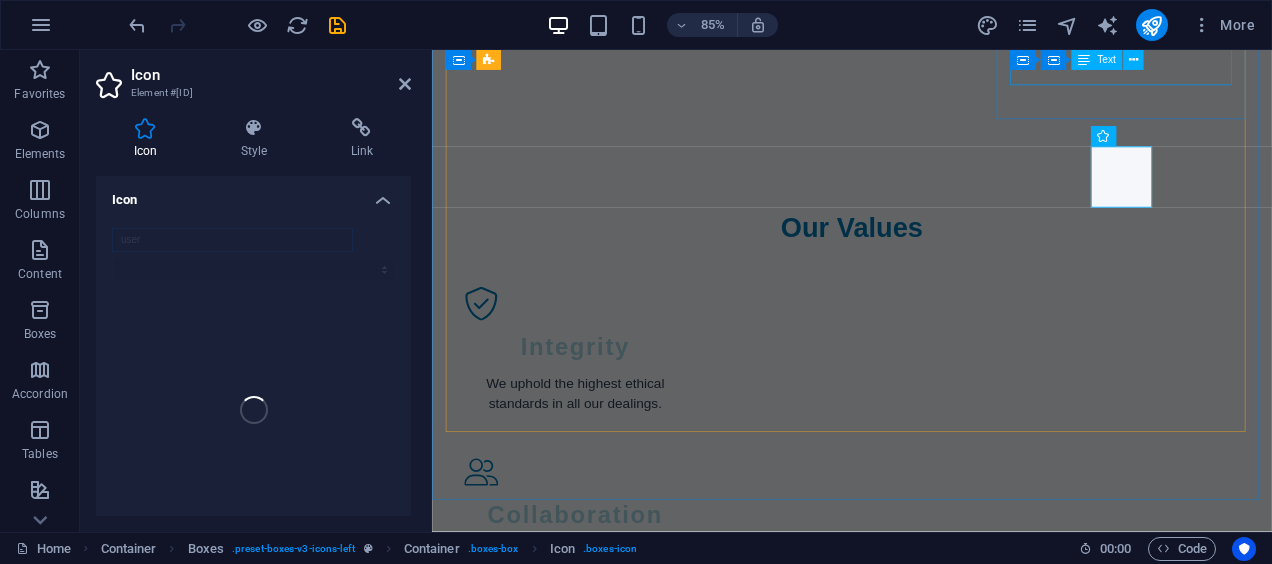 scroll, scrollTop: 2008, scrollLeft: 0, axis: vertical 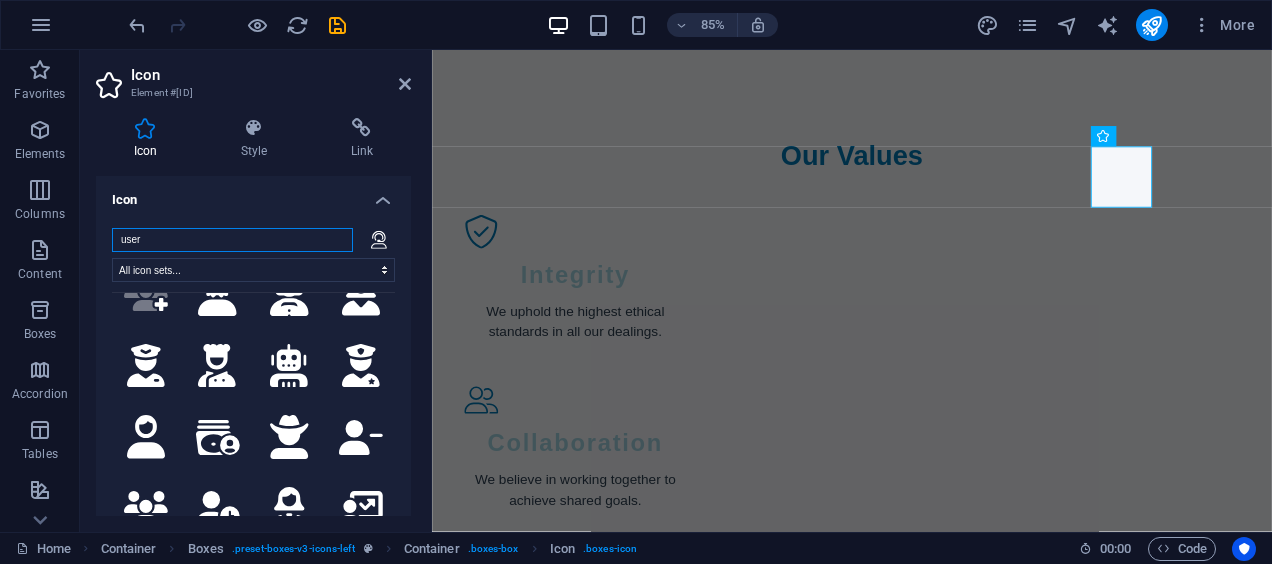 click on "user" at bounding box center (232, 240) 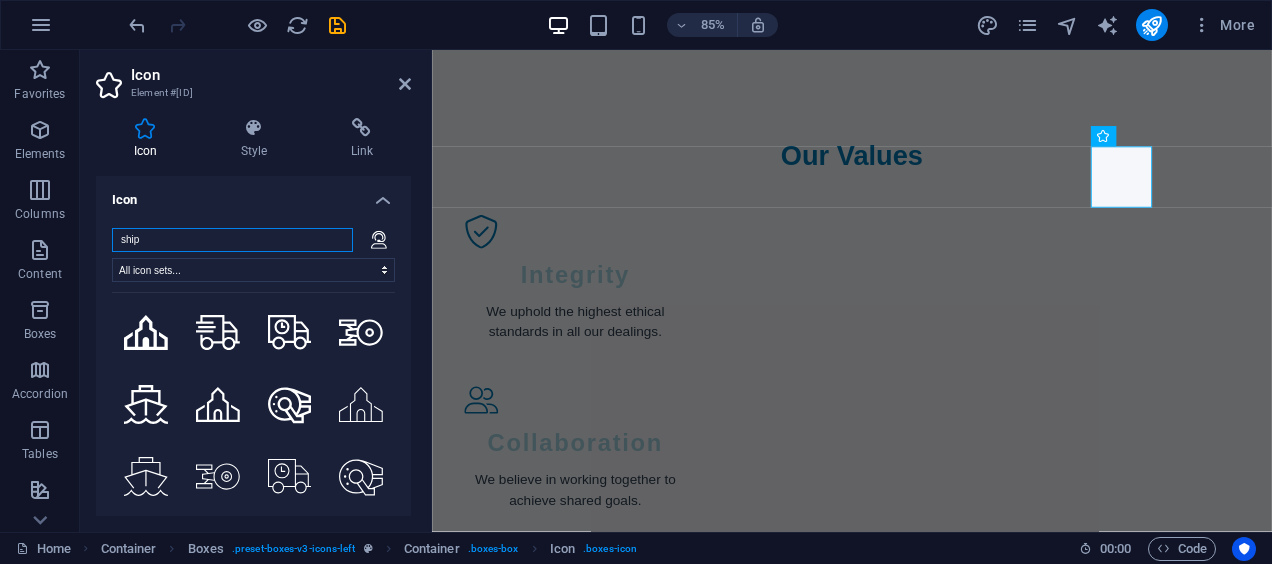 scroll, scrollTop: 764, scrollLeft: 0, axis: vertical 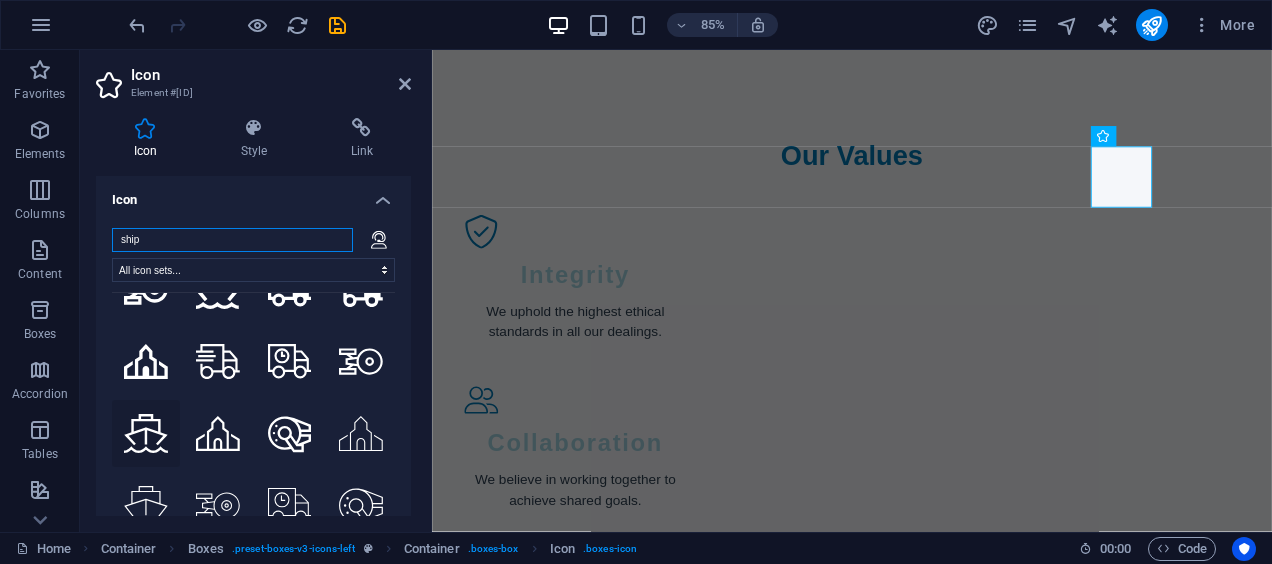 type on "ship" 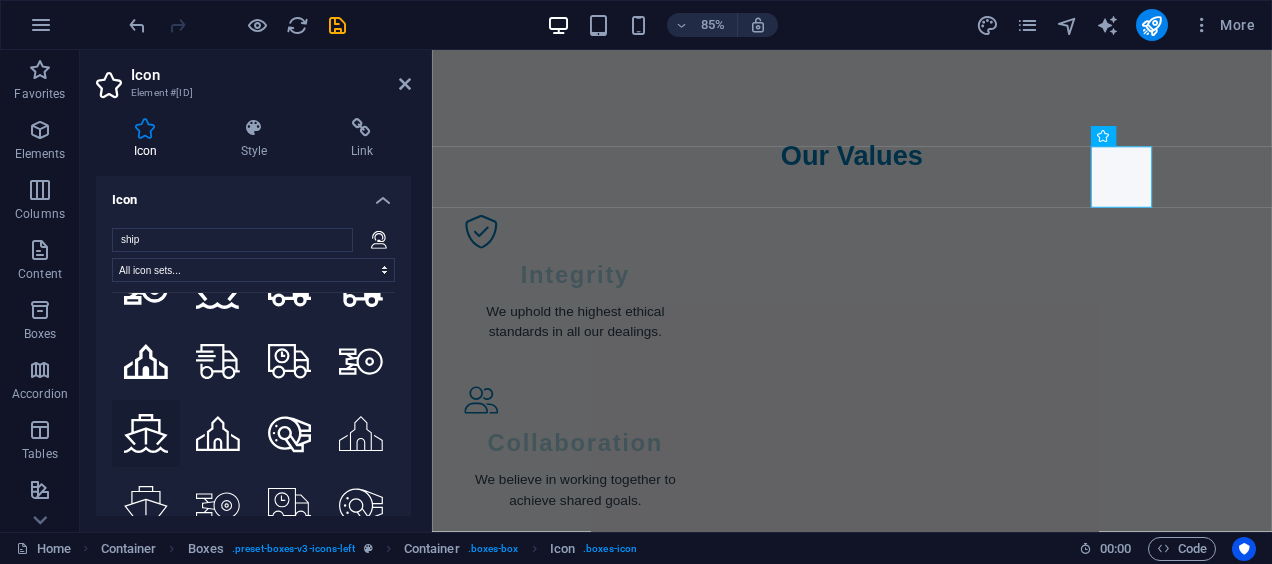 click 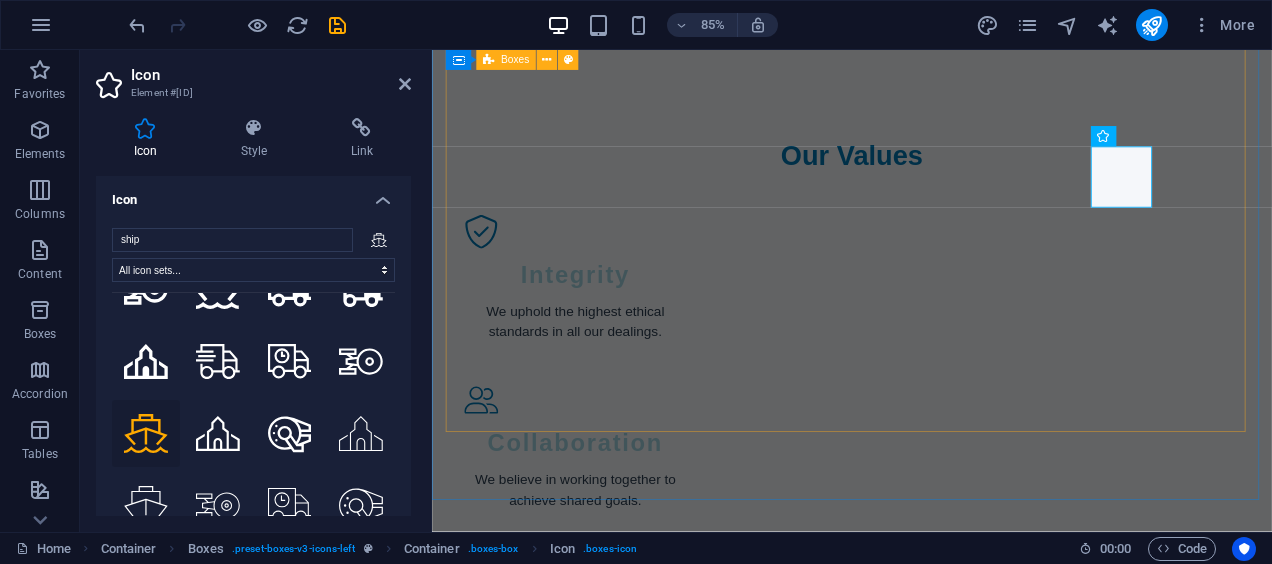 click on "Market Entry Strategies We provide comprehensive market research and analysis to help you understand foreign markets and devise effective entry strategies. Foreign Direct Investment Advisory Our experts guide you through the complexities of foreign direct investment, ensuring compliance and maximizing your return on investment. Business Networking Solutions We facilitate connections with key stakeholders in your target markets, enhancing your business network for optimal growth. Trade Compliance Consulting Navigate the regulatory landscape with our trade compliance consulting services, ensuring your business adheres to local laws. Export and Import Services Streamline your import and export processes with our support, making international trade simple and efficient. Customs Clearance Assistance Our team provides tailored customs clearance services, reducing delays and ensuring smooth international shipments." at bounding box center [926, 2062] 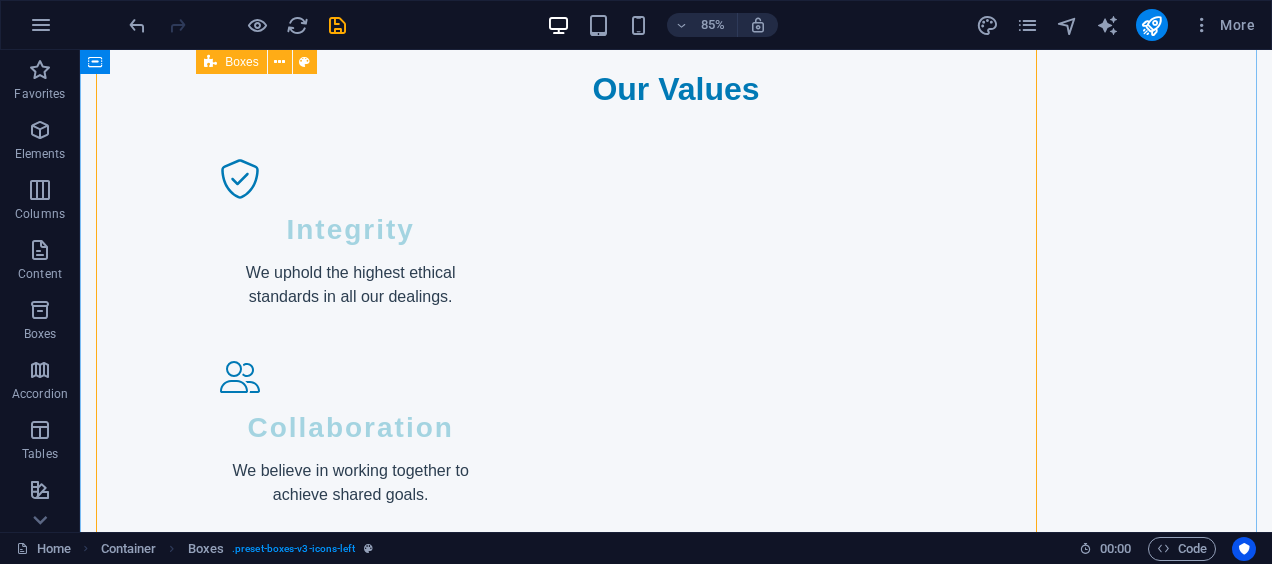 scroll, scrollTop: 1923, scrollLeft: 0, axis: vertical 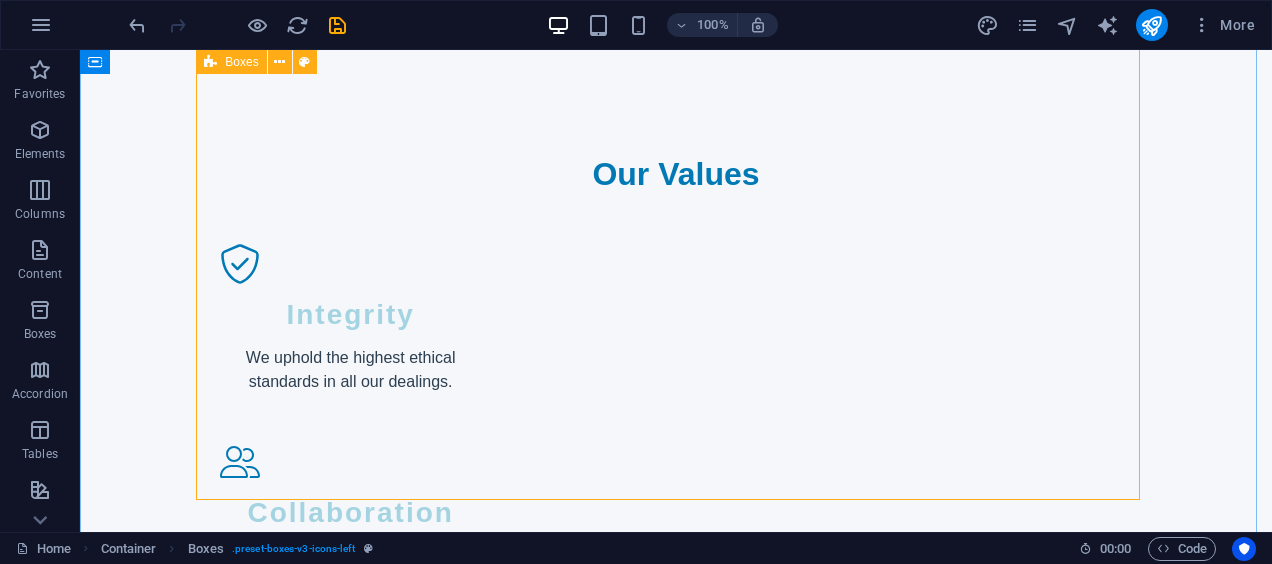 click on "Market Entry Strategies We provide comprehensive market research and analysis to help you understand foreign markets and devise effective entry strategies. Foreign Direct Investment Advisory Our experts guide you through the complexities of foreign direct investment, ensuring compliance and maximizing your return on investment. Business Networking Solutions We facilitate connections with key stakeholders in your target markets, enhancing your business network for optimal growth. Trade Compliance Consulting Navigate the regulatory landscape with our trade compliance consulting services, ensuring your business adheres to local laws. Export and Import Services Streamline your import and export processes with our support, making international trade simple and efficient. Customs Clearance Assistance Our team provides tailored customs clearance services, reducing delays and ensuring smooth international shipments." at bounding box center (676, 2062) 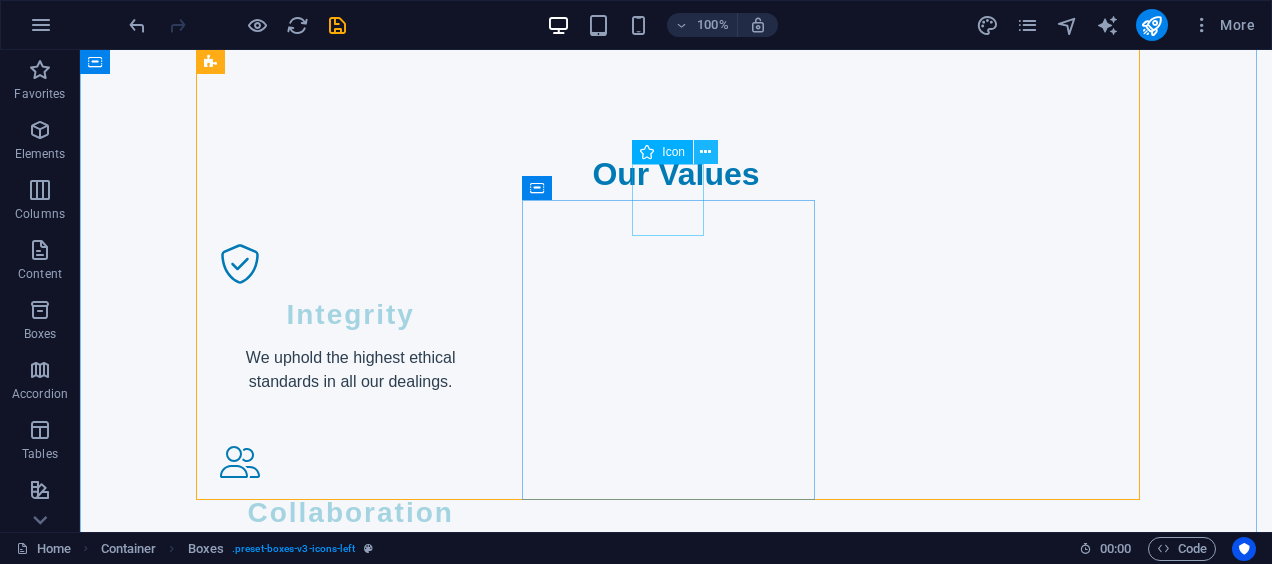 click at bounding box center (705, 152) 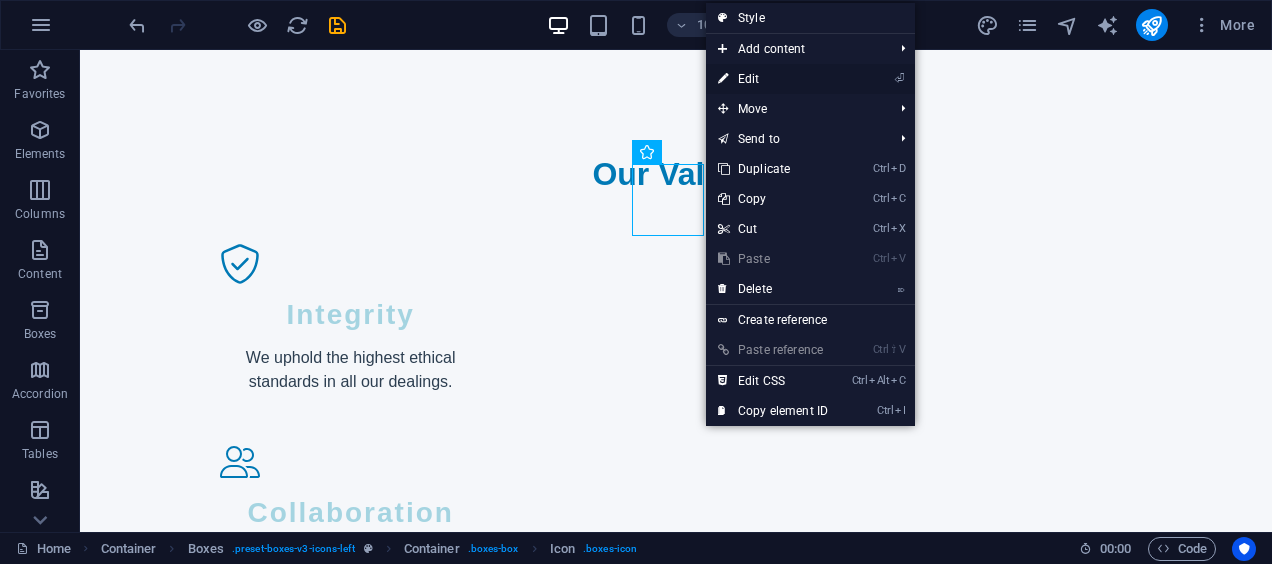 click on "⏎  Edit" at bounding box center [773, 79] 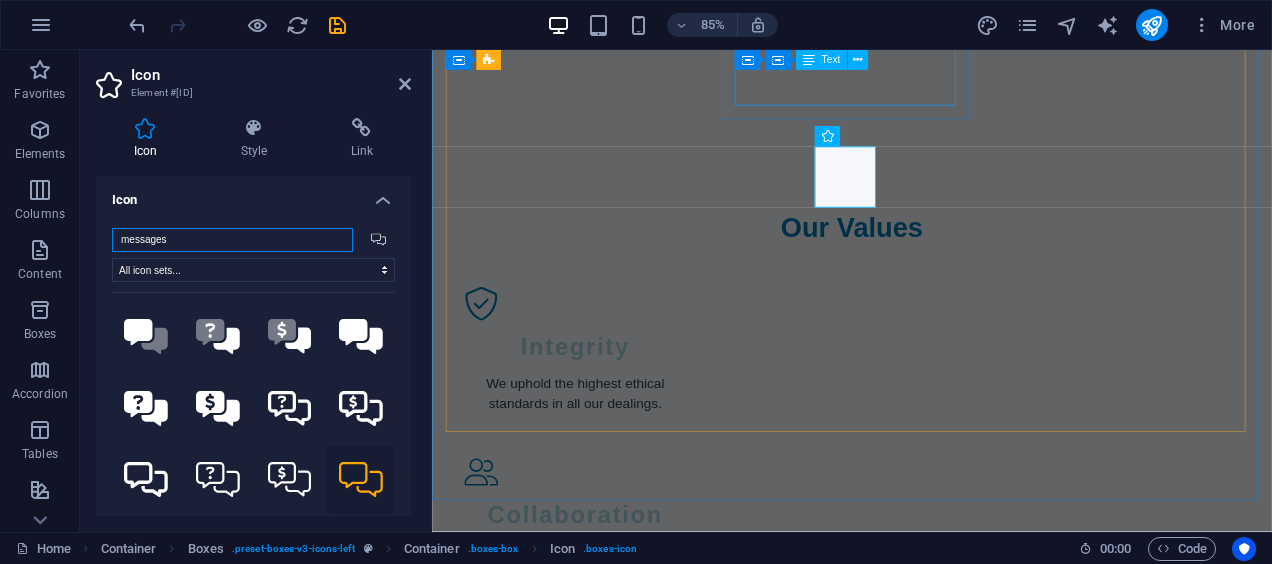 scroll, scrollTop: 2008, scrollLeft: 0, axis: vertical 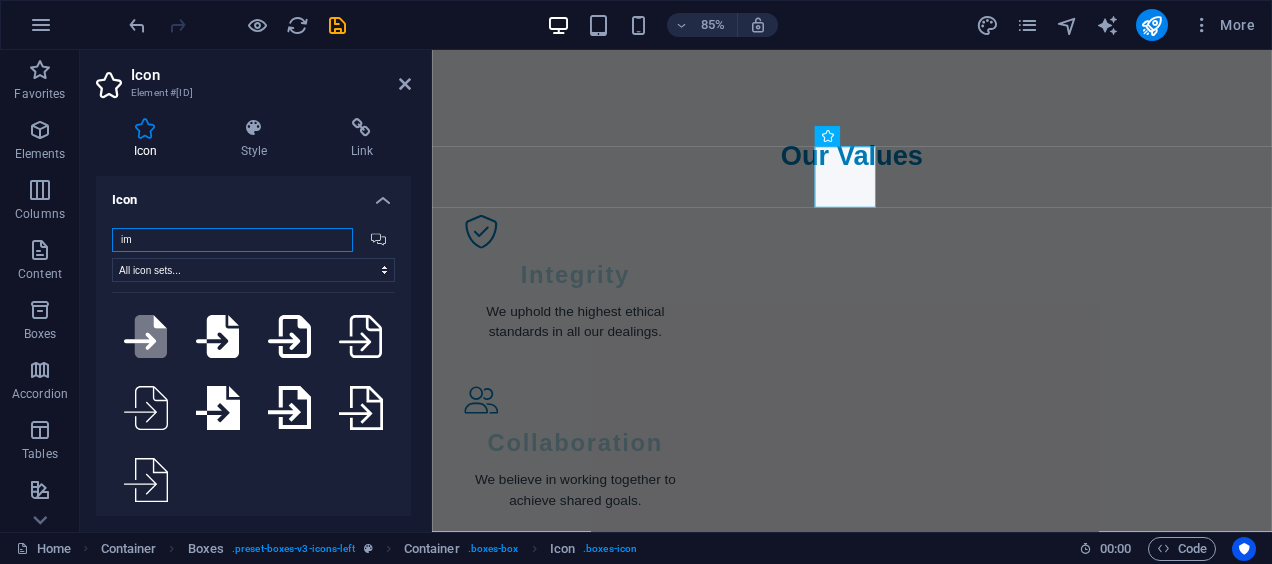 type on "i" 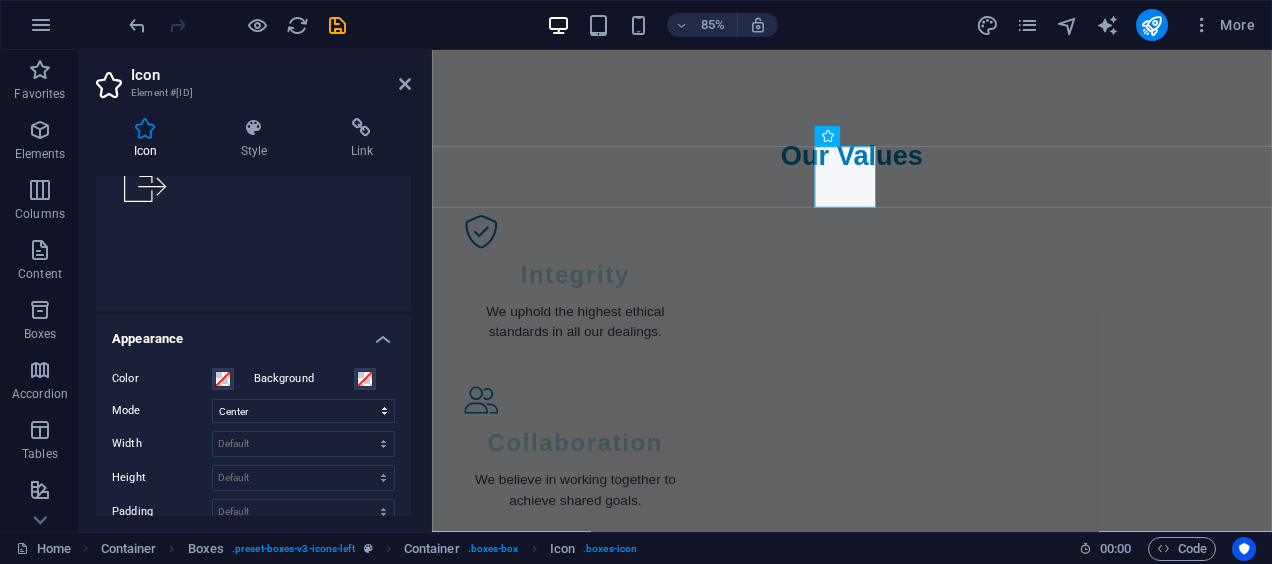 scroll, scrollTop: 0, scrollLeft: 0, axis: both 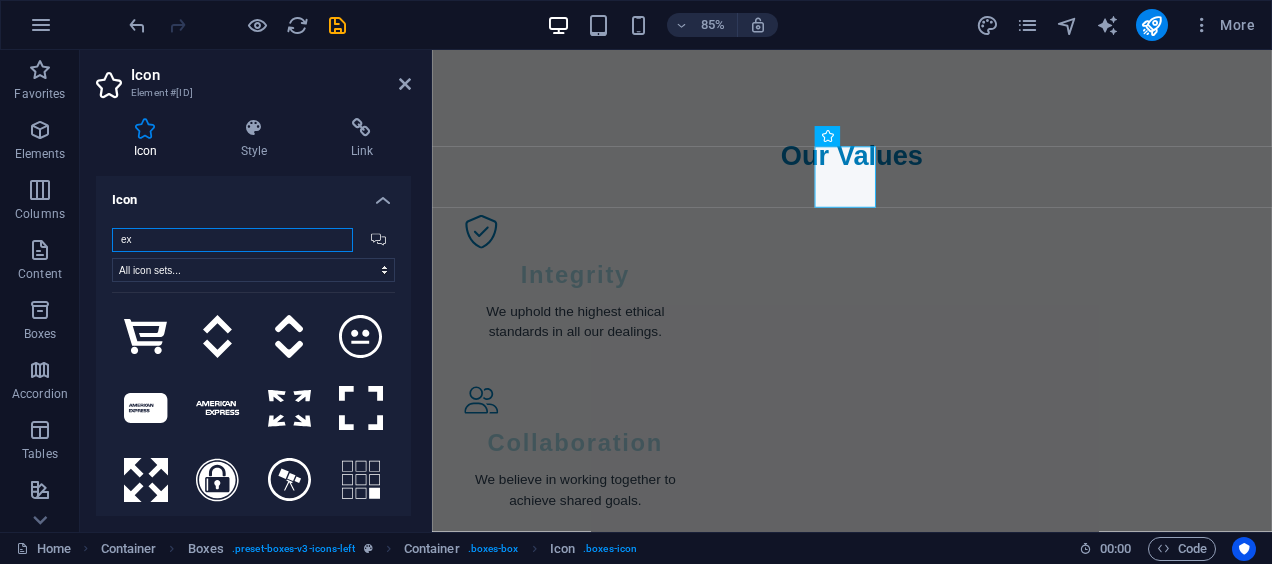 type on "e" 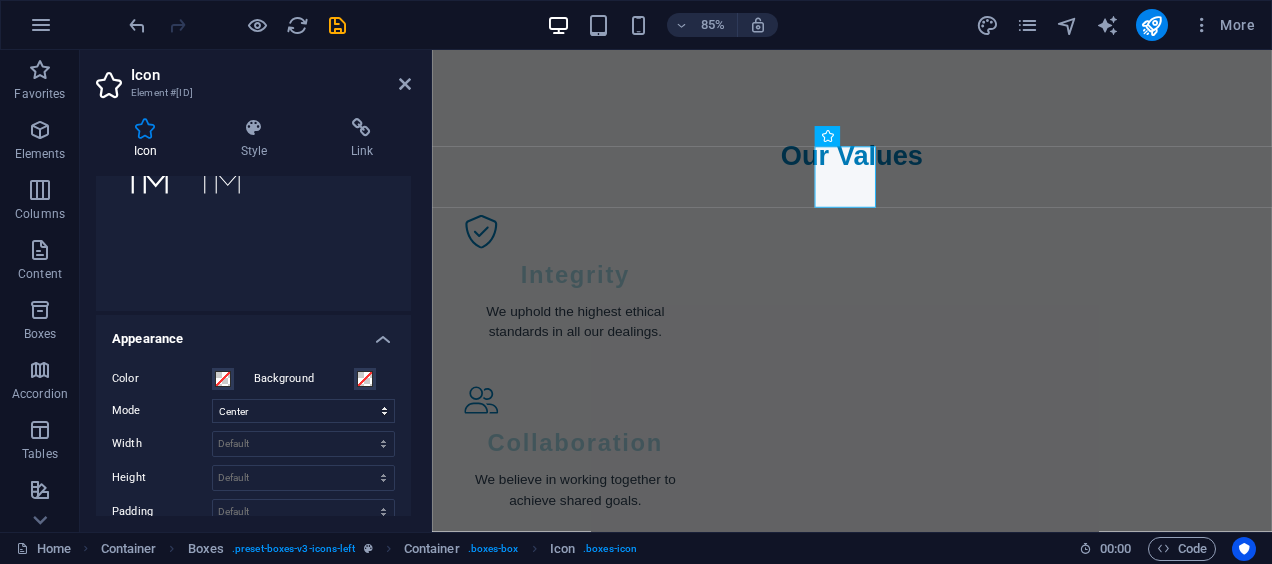 scroll, scrollTop: 0, scrollLeft: 0, axis: both 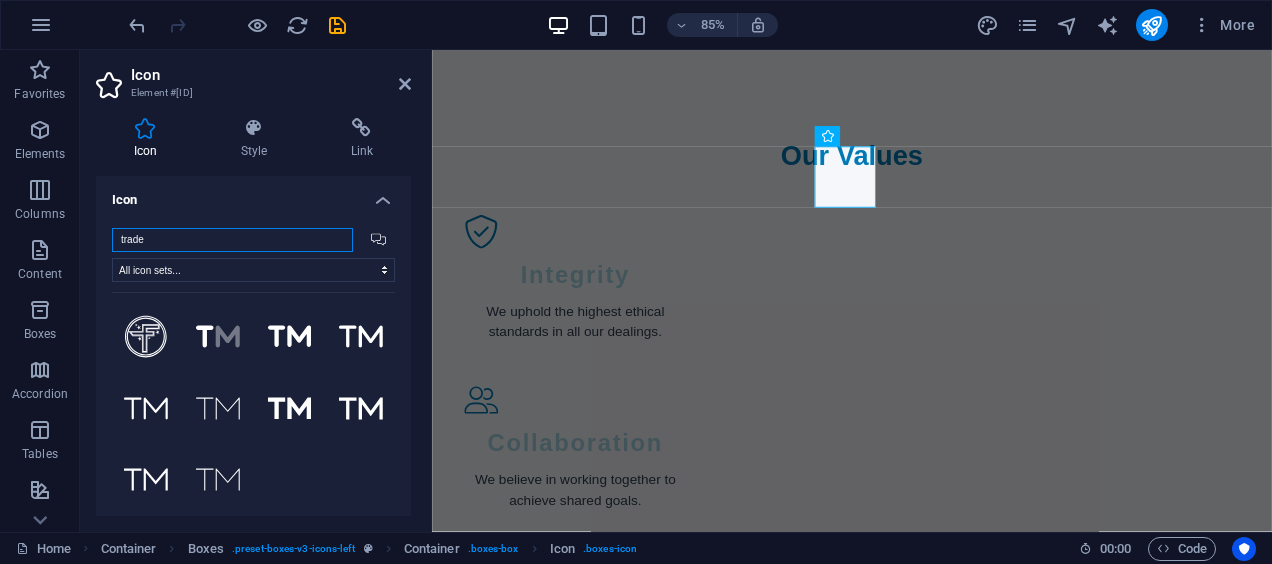 click on "trade" at bounding box center [232, 240] 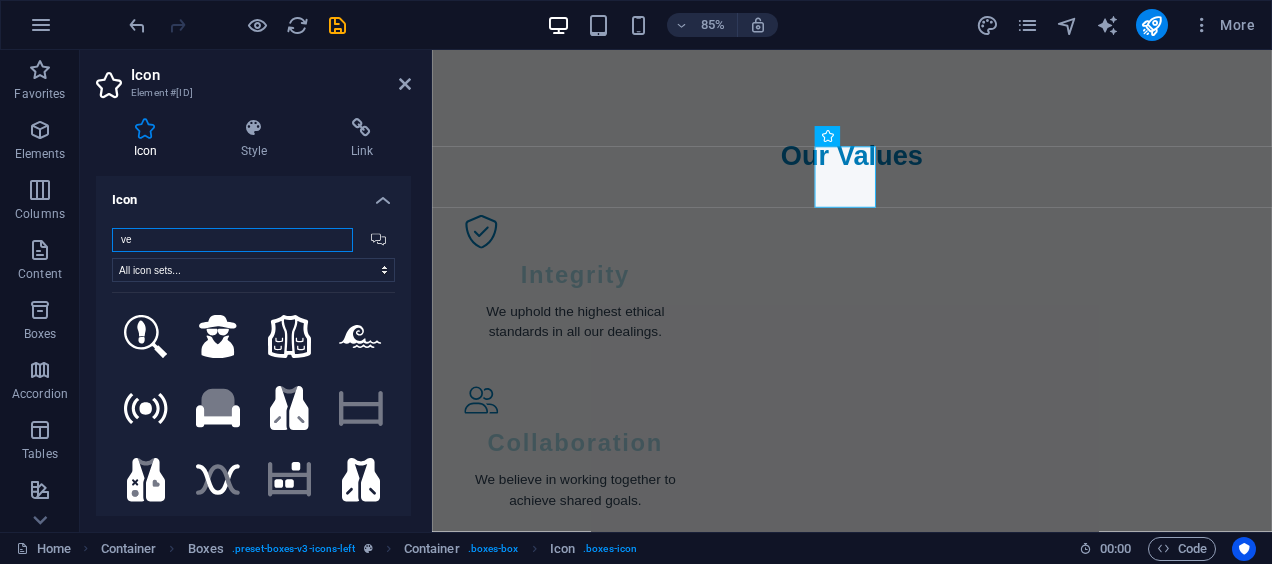 type on "v" 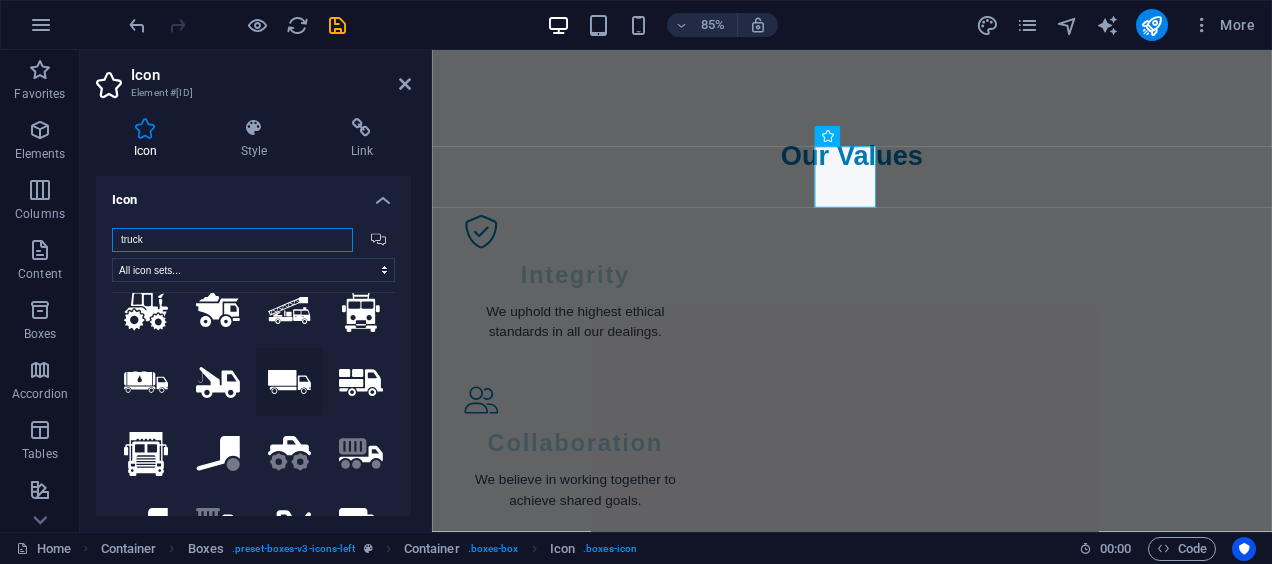 scroll, scrollTop: 0, scrollLeft: 0, axis: both 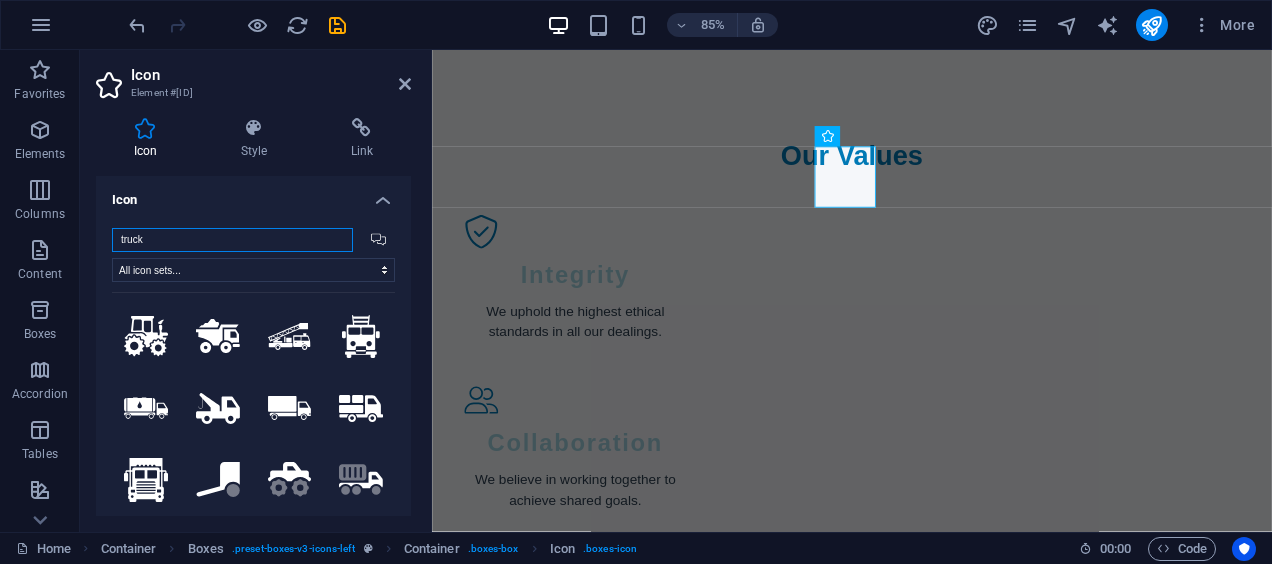 click on "truck" at bounding box center [232, 240] 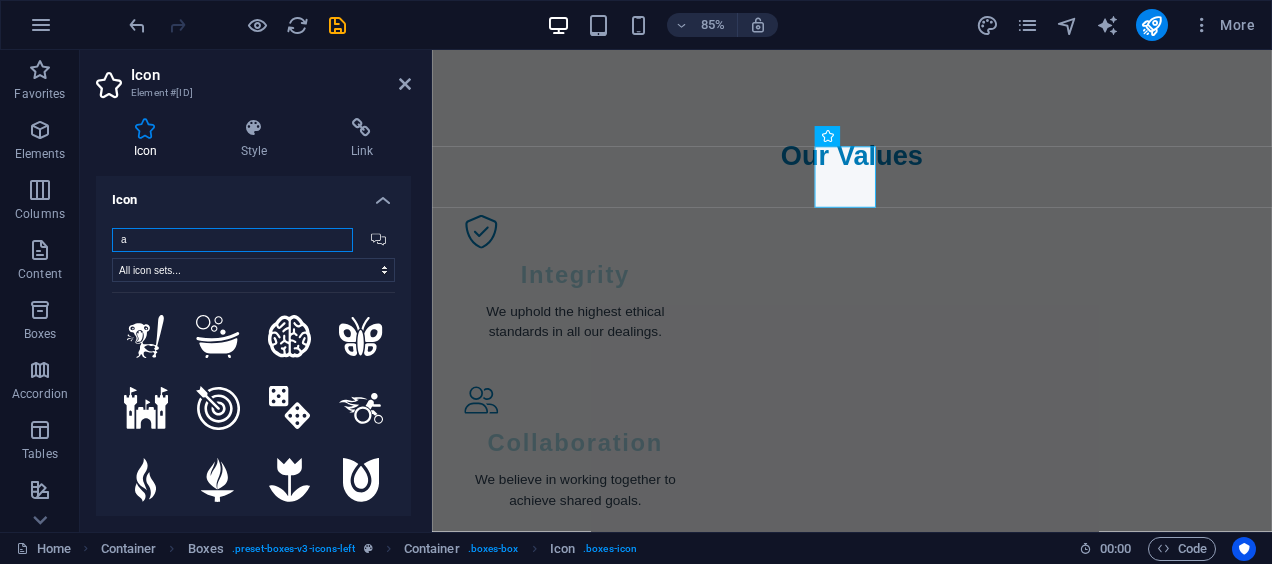 type on "ai" 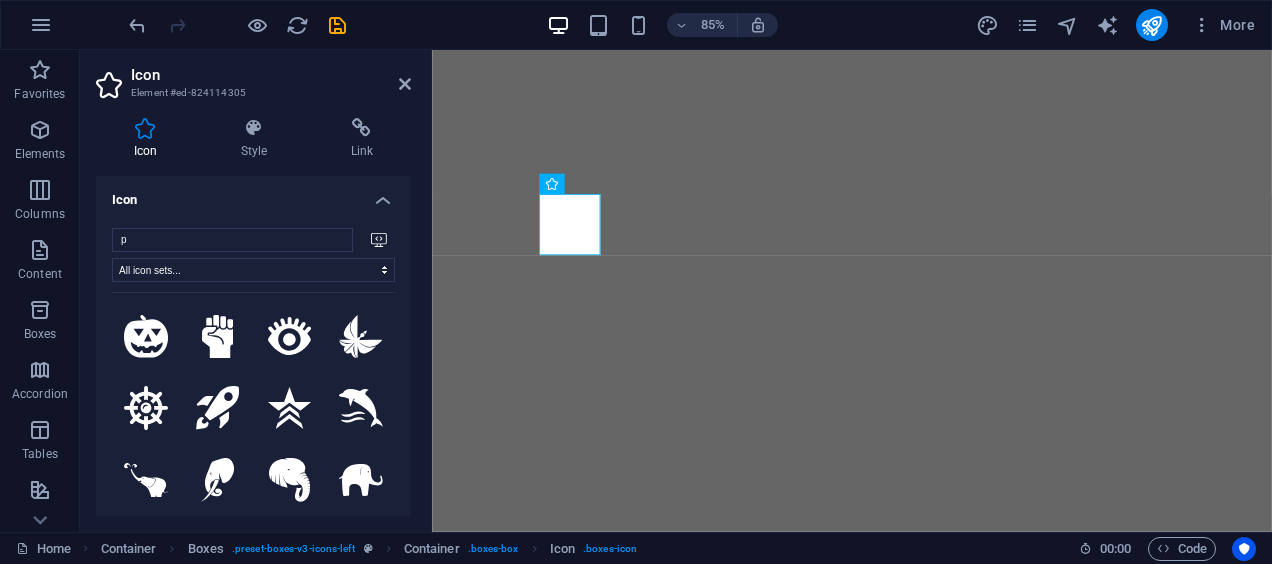 select on "xMidYMid" 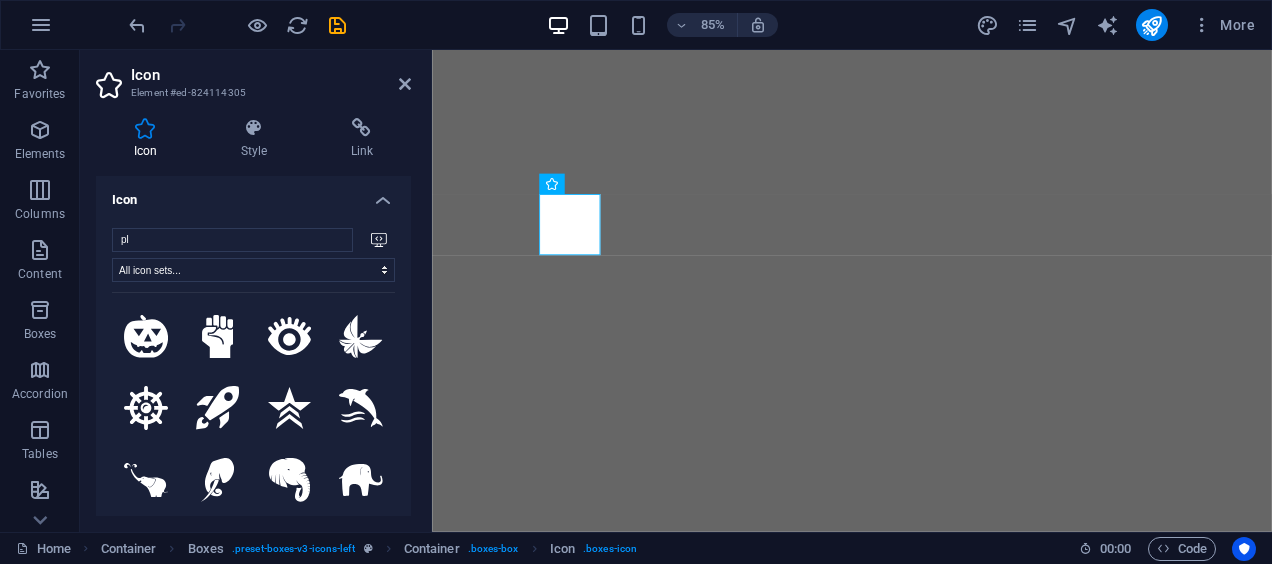 scroll, scrollTop: 0, scrollLeft: 0, axis: both 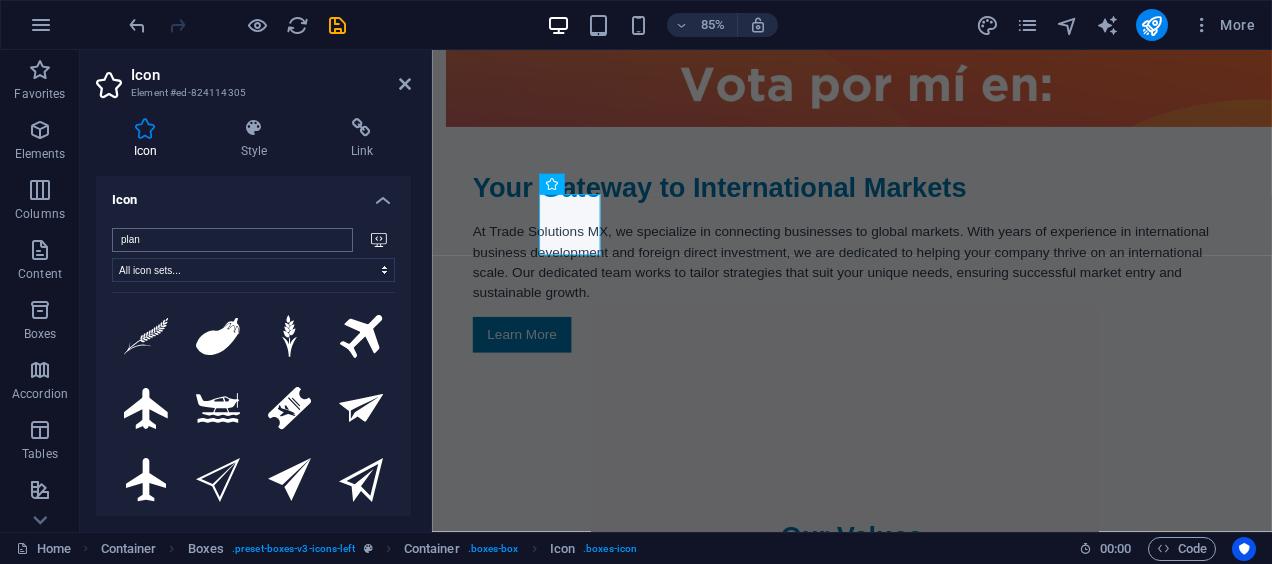 click on "plan" at bounding box center (232, 240) 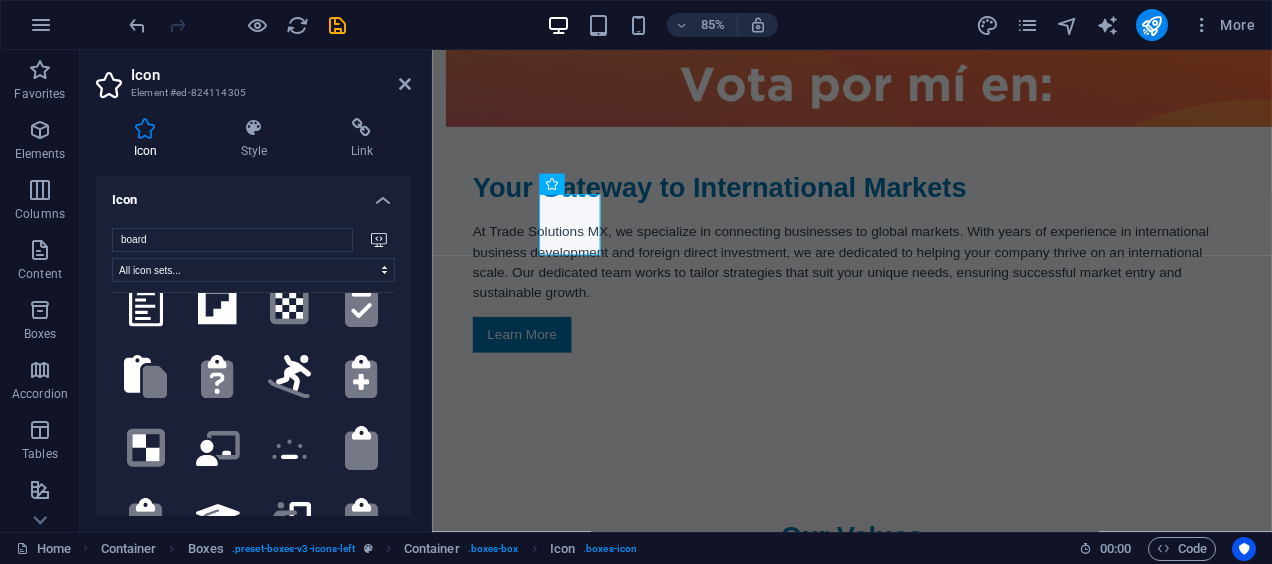 scroll, scrollTop: 0, scrollLeft: 0, axis: both 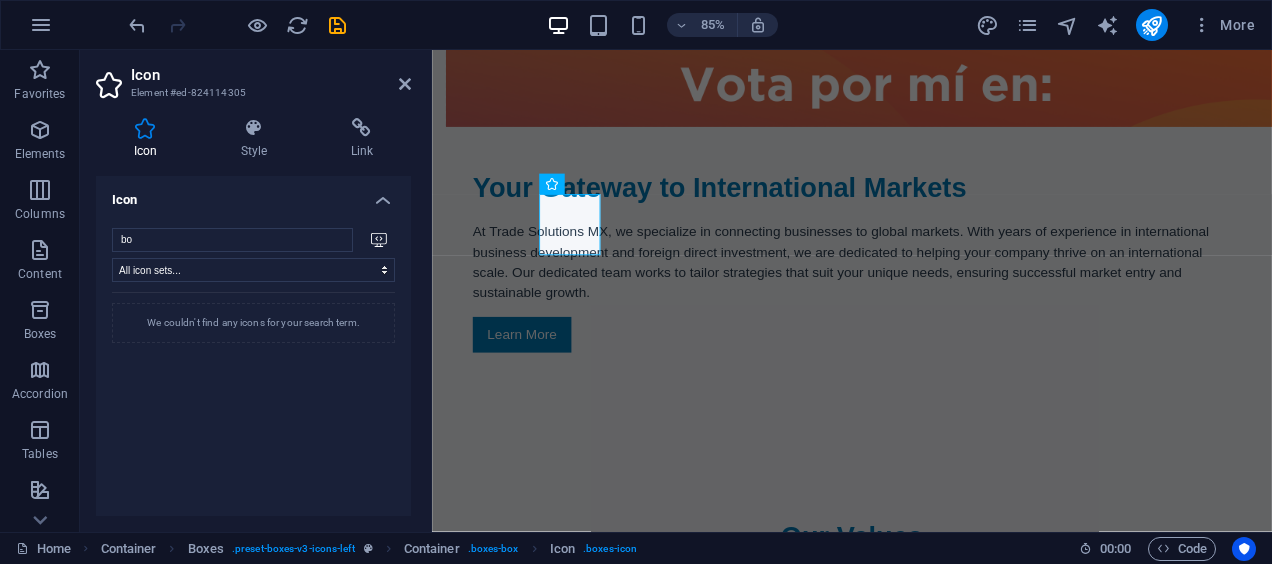 type on "b" 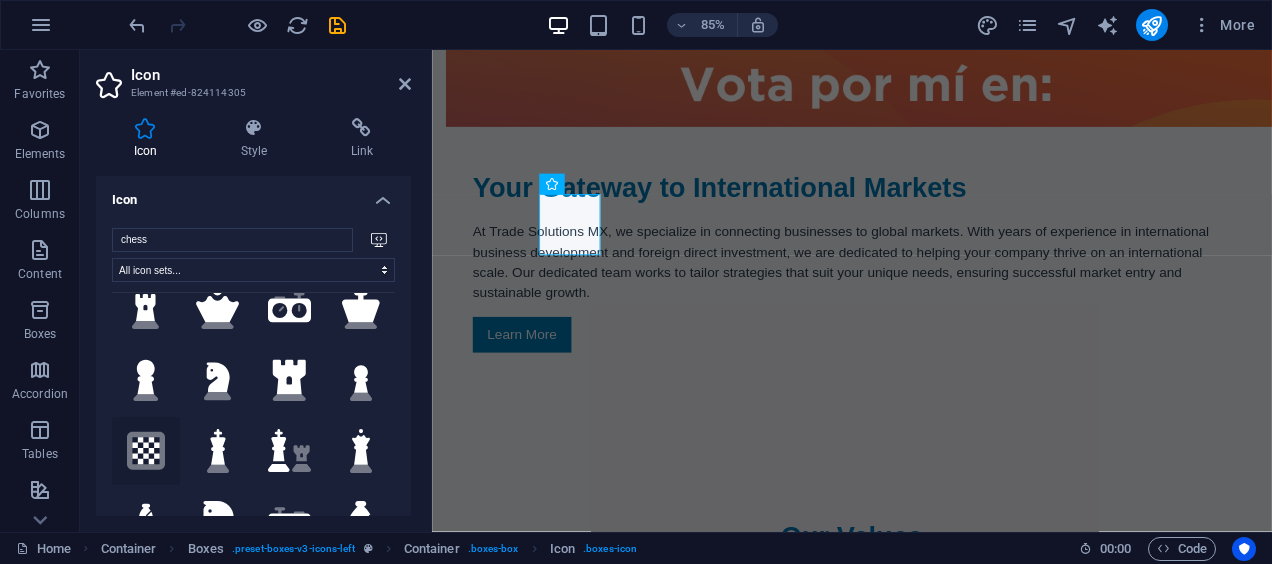 scroll, scrollTop: 0, scrollLeft: 0, axis: both 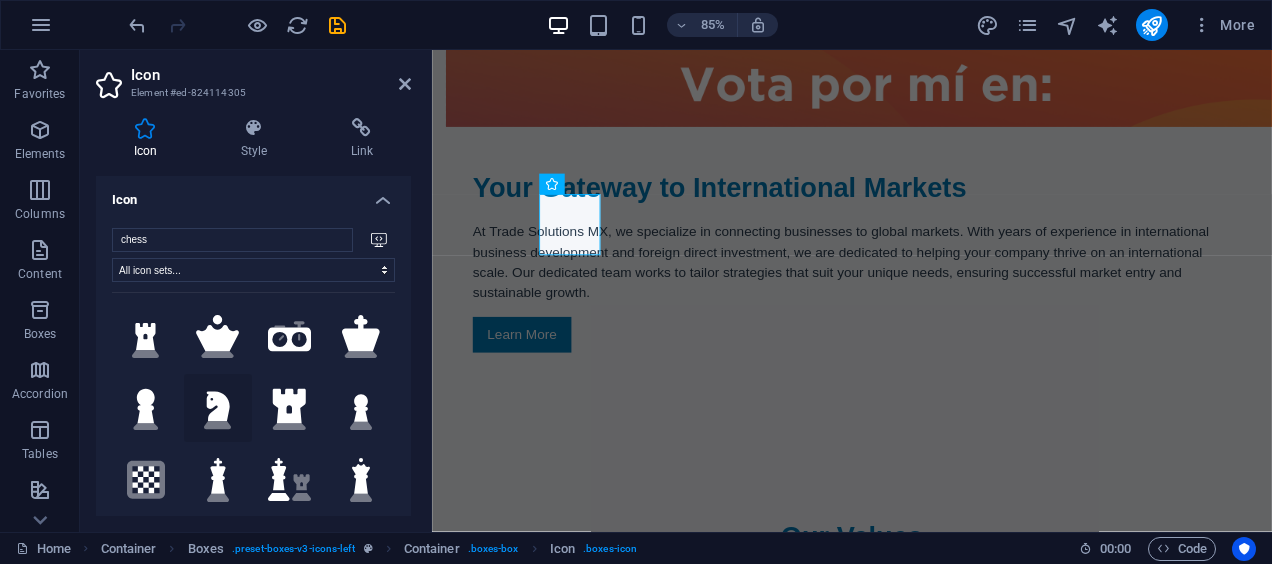 type on "chess" 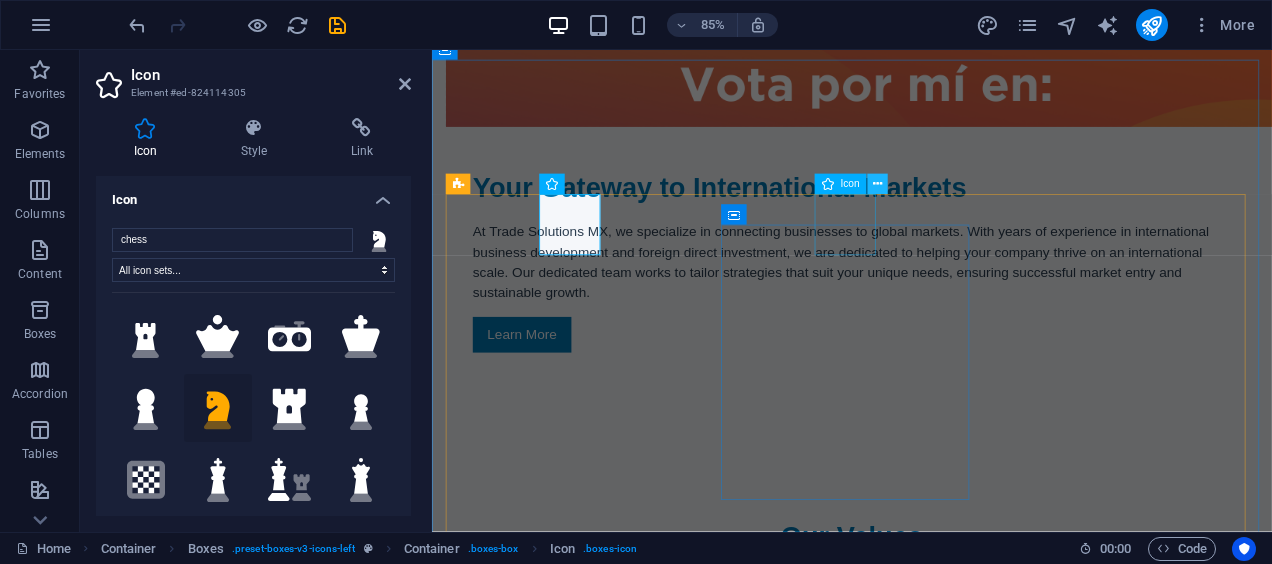 click at bounding box center [877, 184] 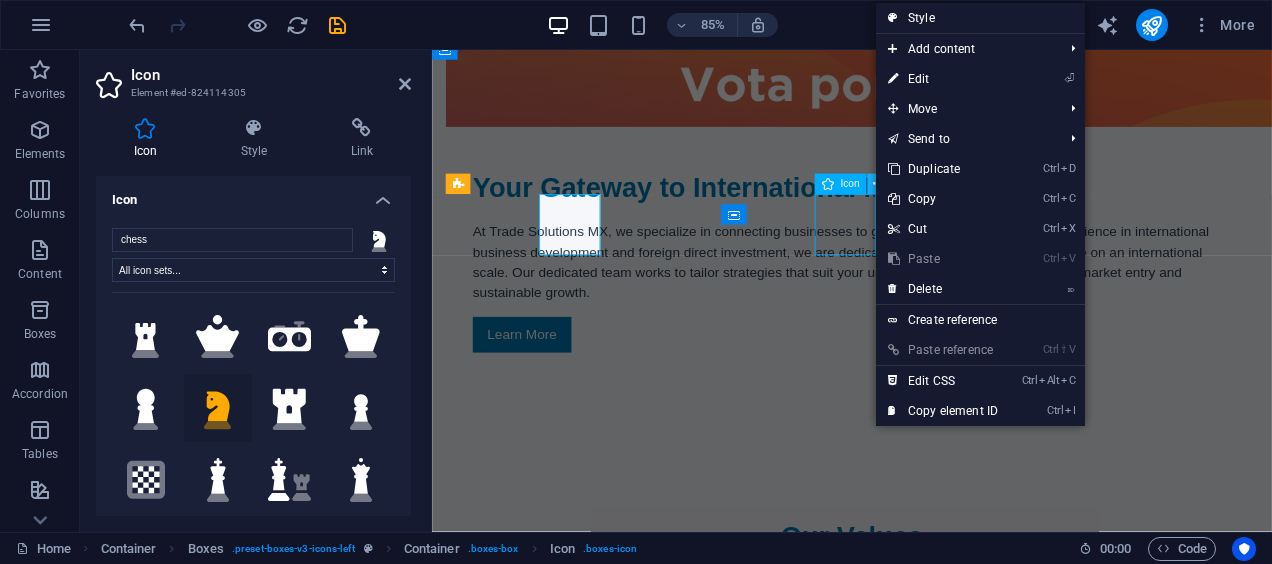 scroll, scrollTop: 1475, scrollLeft: 0, axis: vertical 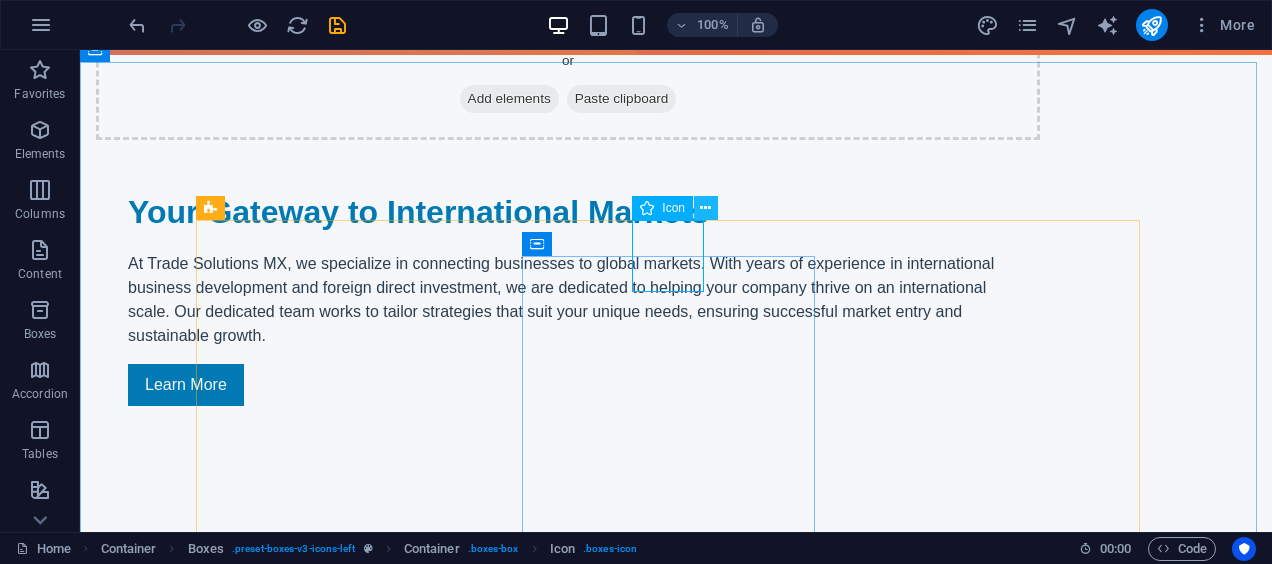 click at bounding box center [705, 208] 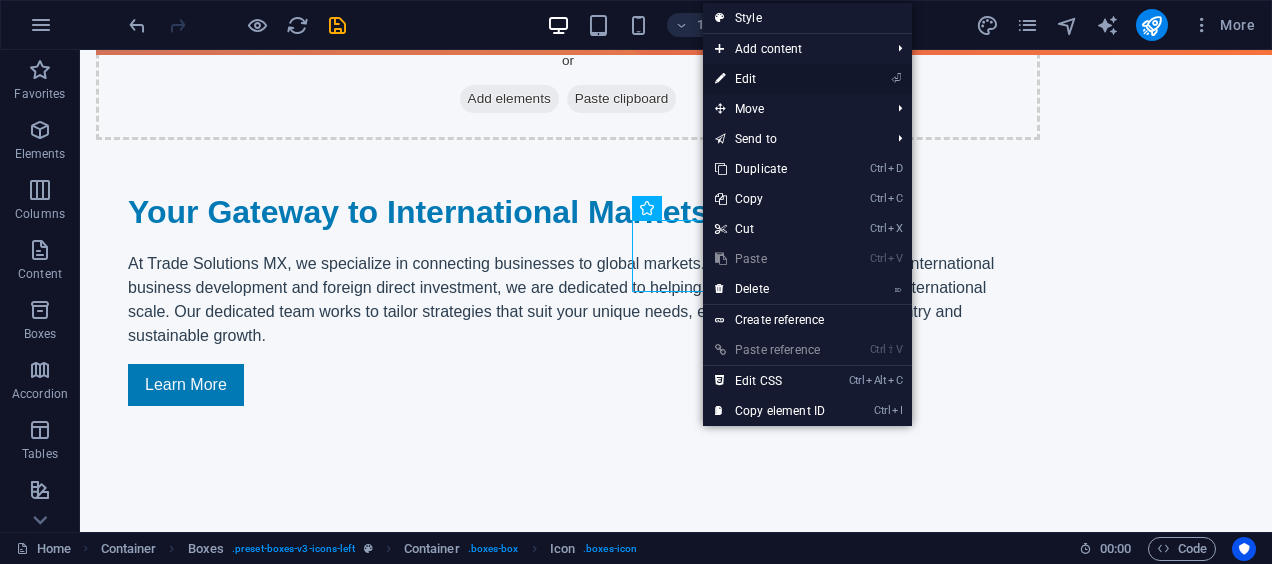 click on "⏎  Edit" at bounding box center (770, 79) 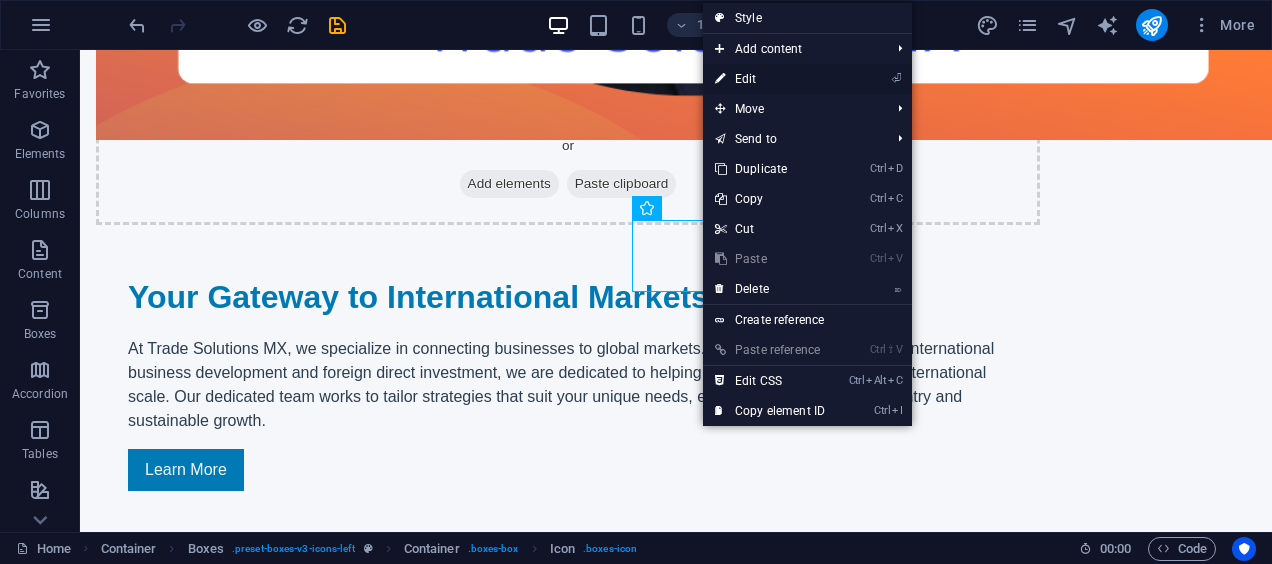 select on "xMidYMid" 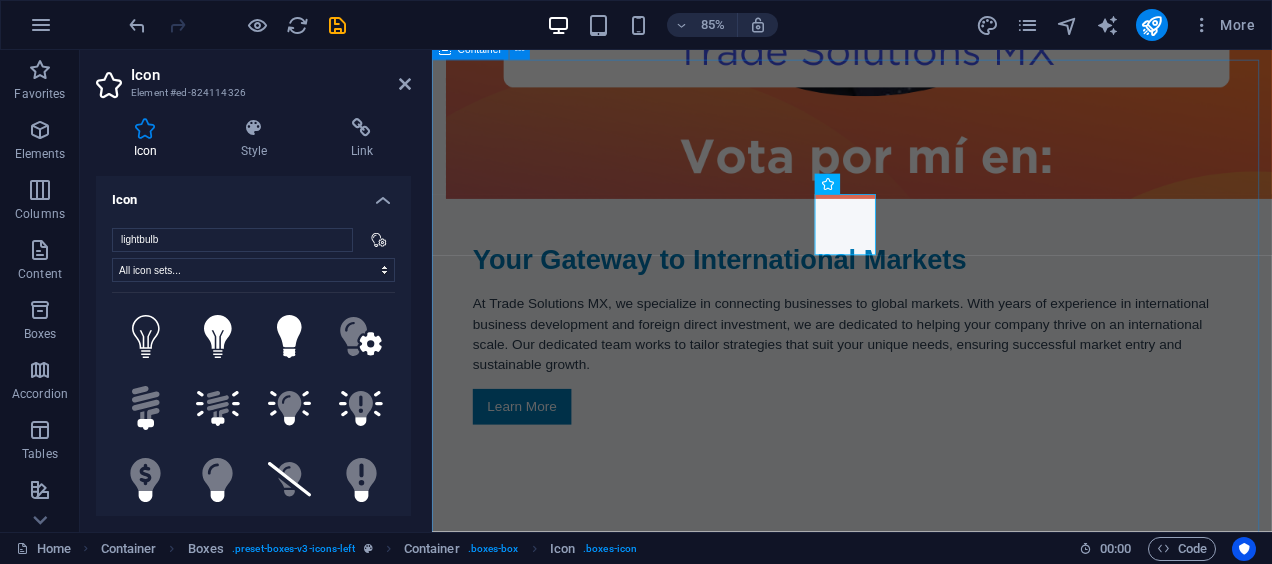 scroll, scrollTop: 1560, scrollLeft: 0, axis: vertical 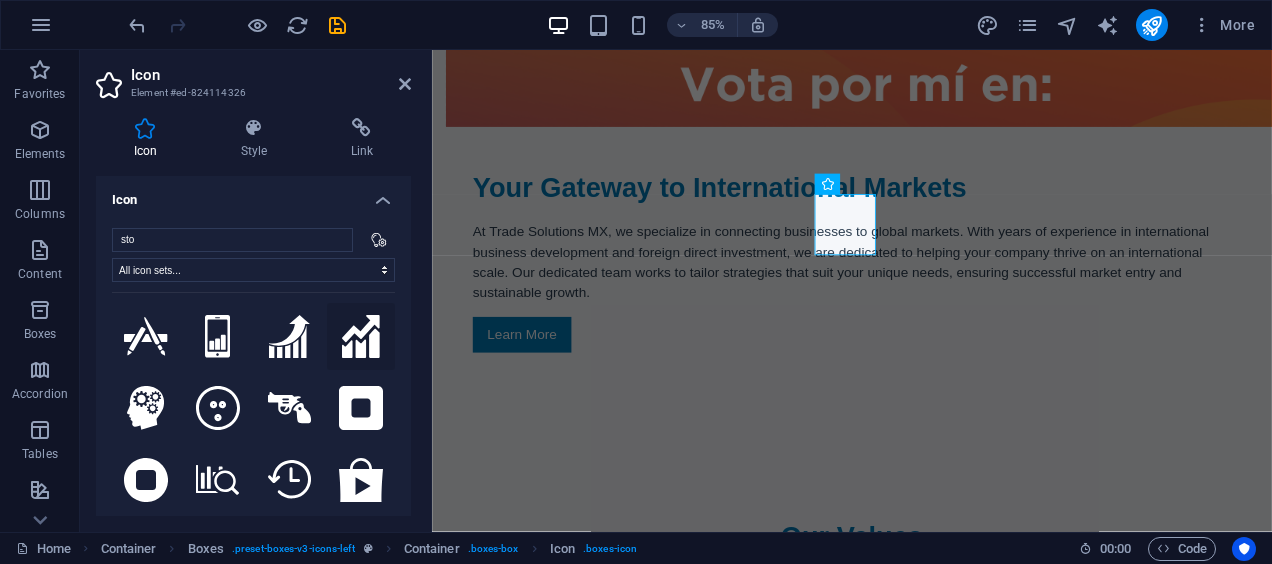 type on "sto" 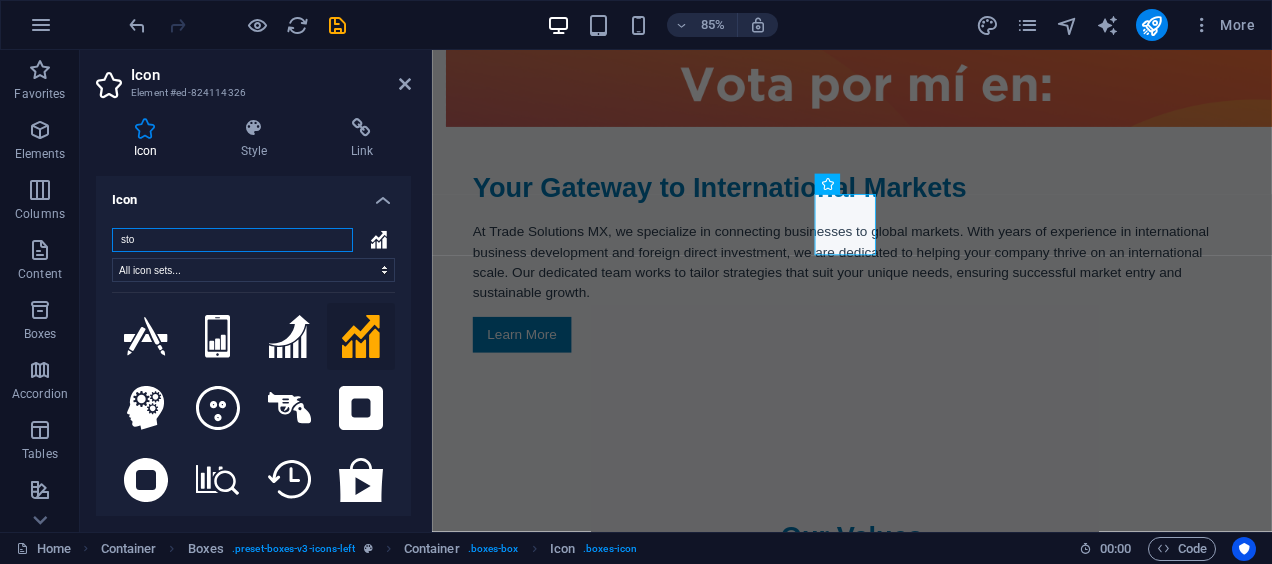 click on "sto" at bounding box center (232, 240) 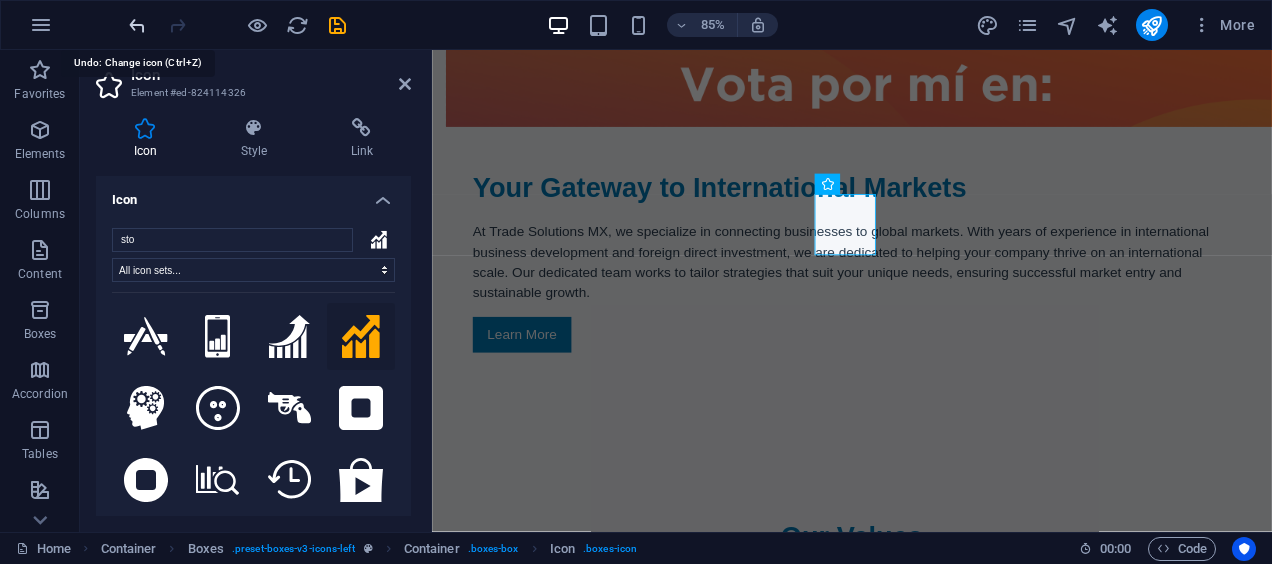 click at bounding box center [137, 25] 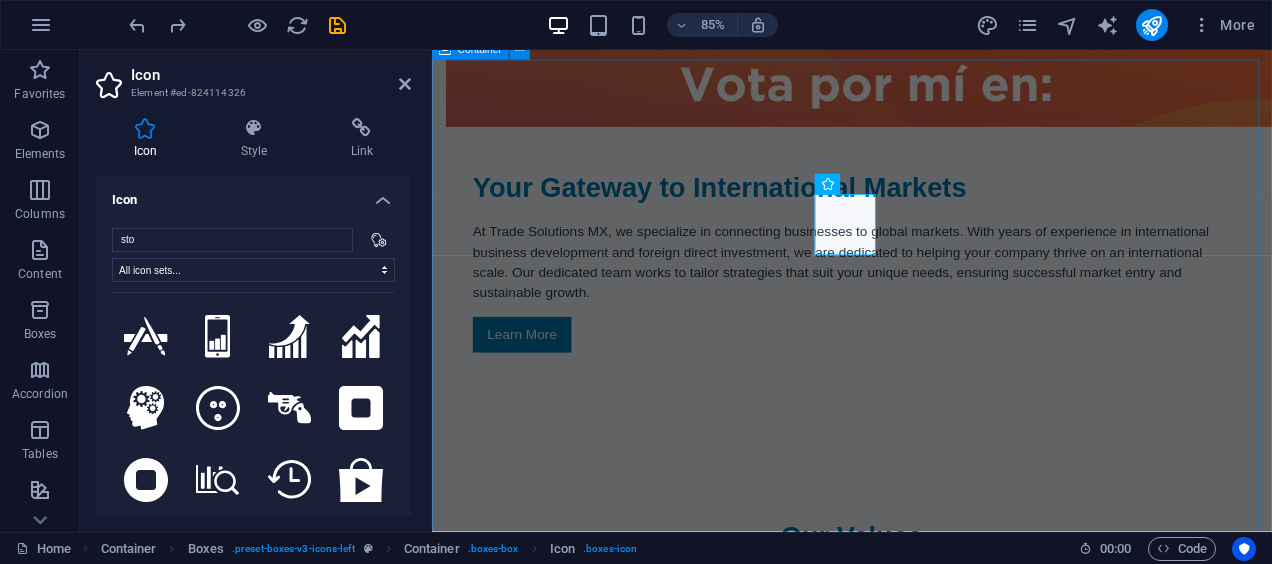 click on "Our Services .fa-secondary{opacity:.4} Market Entry Strategies We provide comprehensive market research and analysis to help you understand foreign markets and devise effective entry strategies. Foreign Direct Investment Advisory Our experts guide you through the complexities of foreign direct investment, ensuring compliance and maximizing your return on investment. Business Networking Solutions We facilitate connections with key stakeholders in your target markets, enhancing your business network for optimal growth. Trade Compliance Consulting Navigate the regulatory landscape with our trade compliance consulting services, ensuring your business adheres to local laws. Export and Import Services Streamline your import and export processes with our support, making international trade simple and efficient. Customs Clearance Assistance Our team provides tailored customs clearance services, reducing delays and ensuring smooth international shipments." at bounding box center (926, 2471) 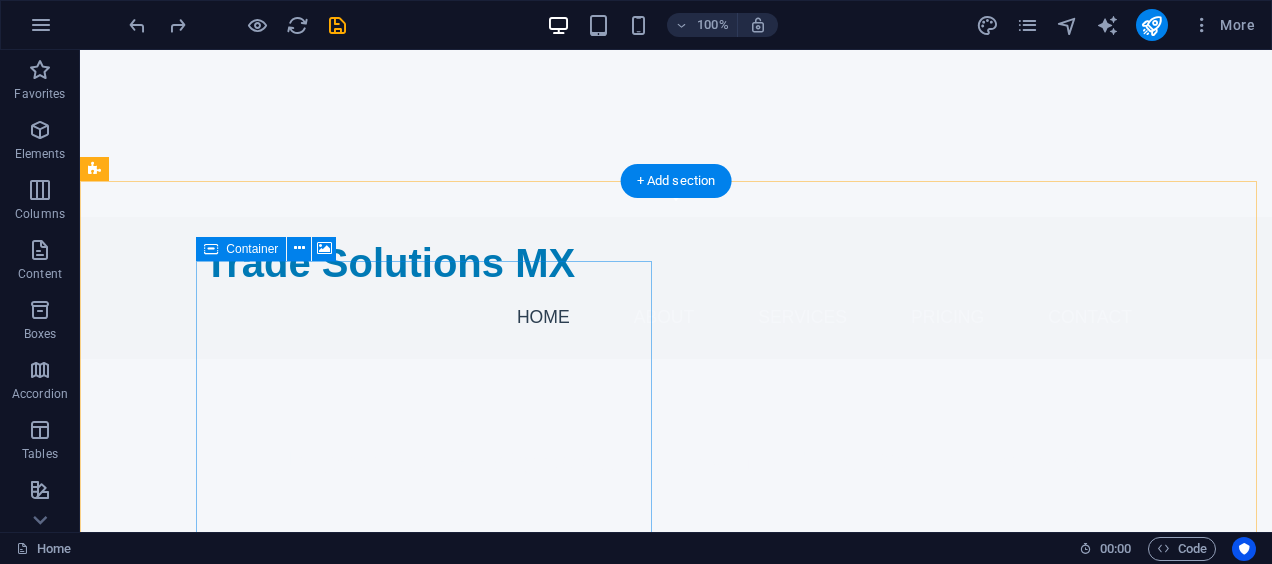 scroll, scrollTop: 0, scrollLeft: 0, axis: both 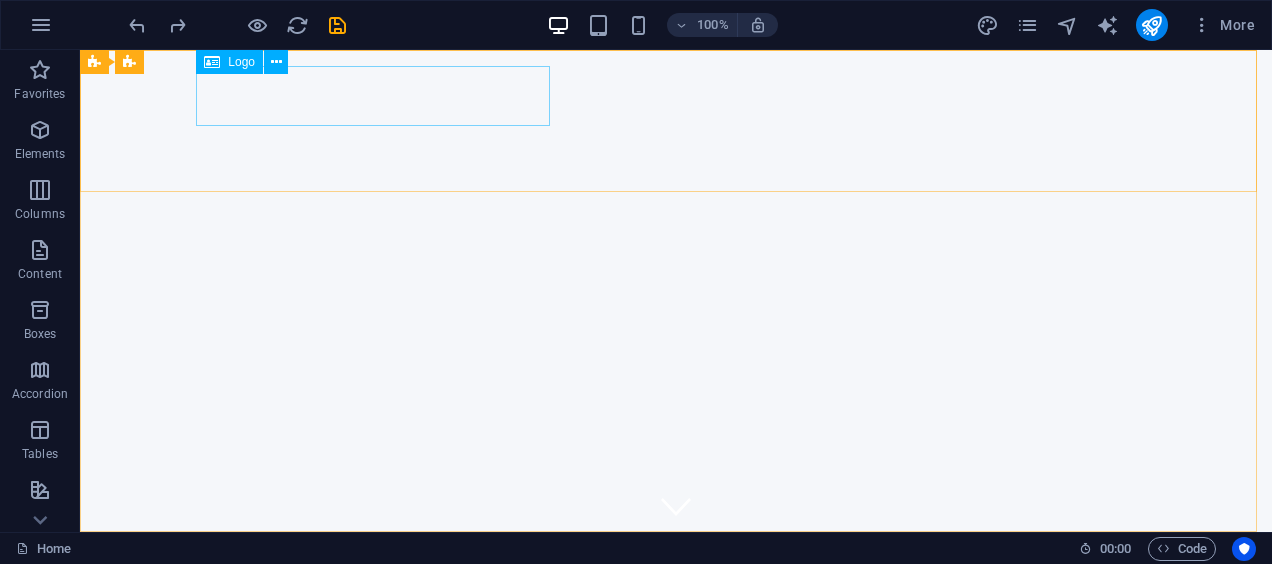 click on "Logo" at bounding box center (241, 62) 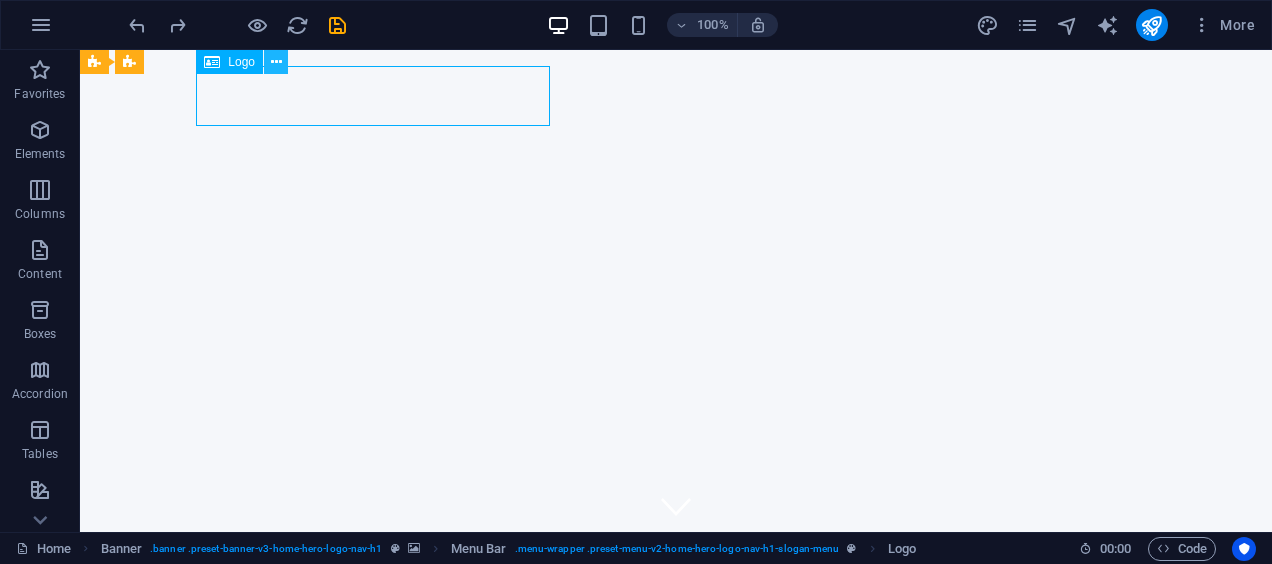 click at bounding box center (276, 62) 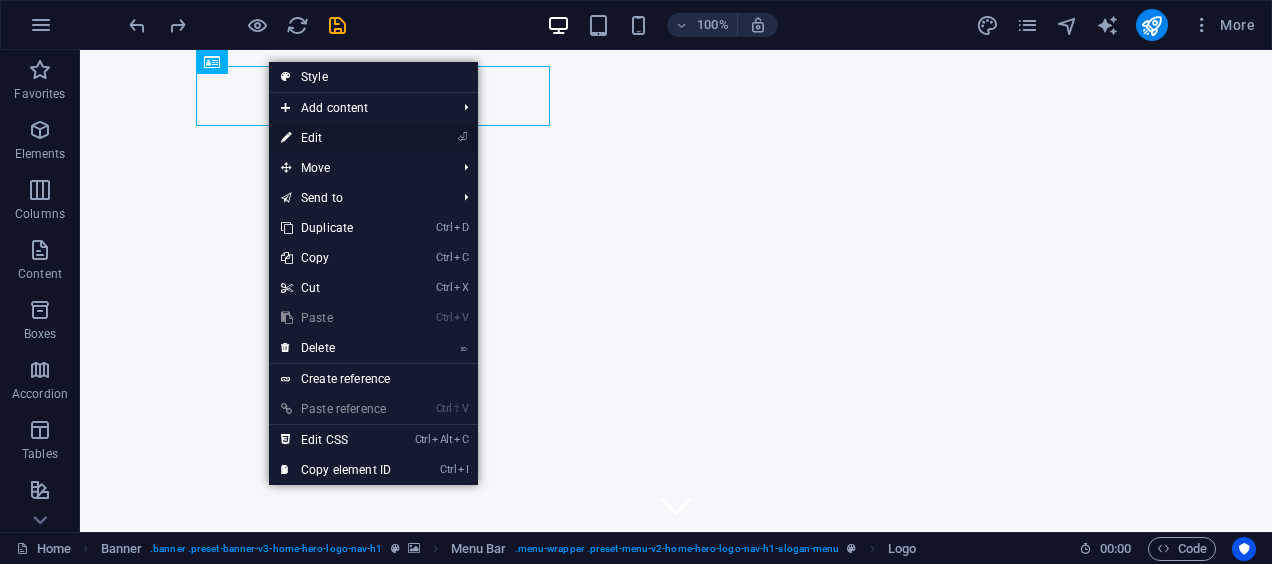 click on "⏎  Edit" at bounding box center (336, 138) 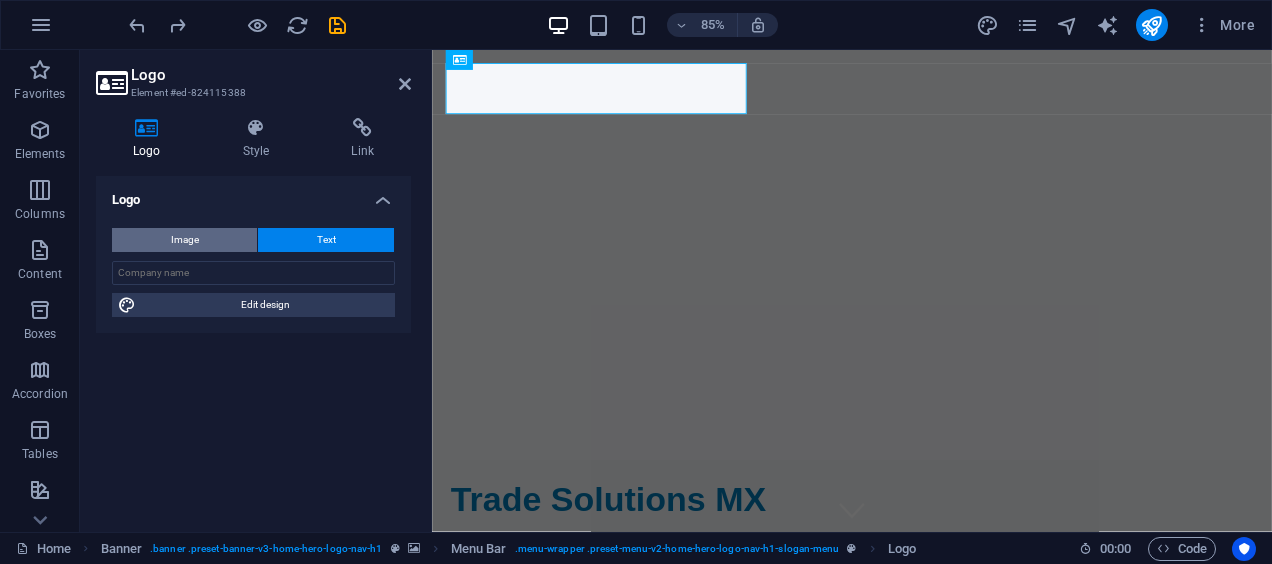 click on "Image" at bounding box center [184, 240] 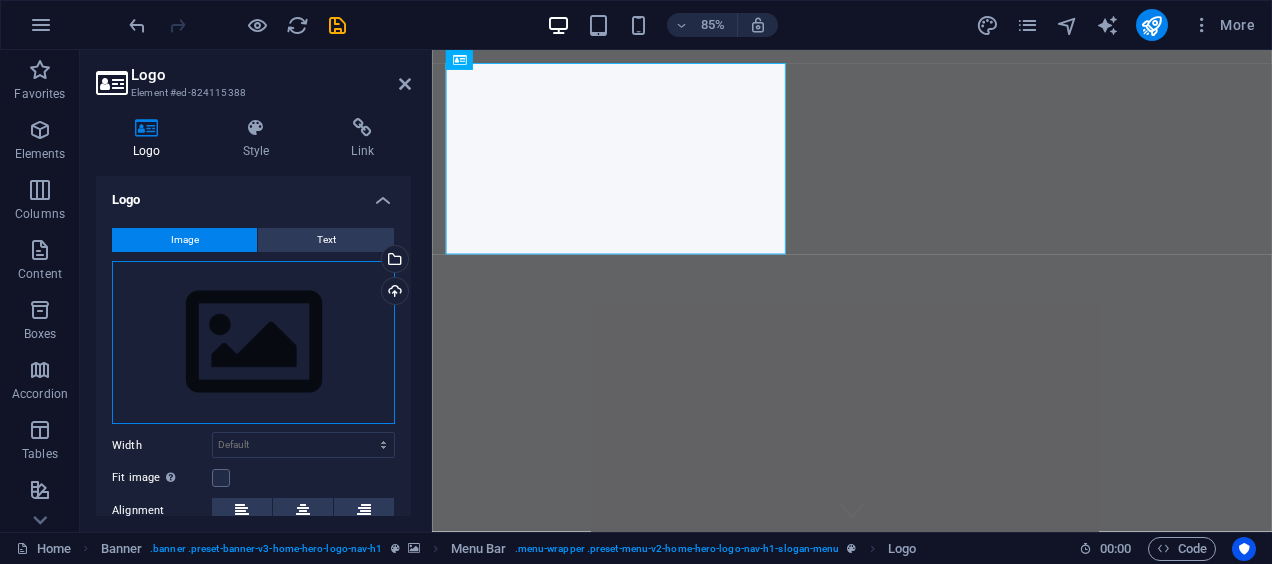 click on "Drag files here, click to choose files or select files from Files or our free stock photos & videos" at bounding box center (253, 343) 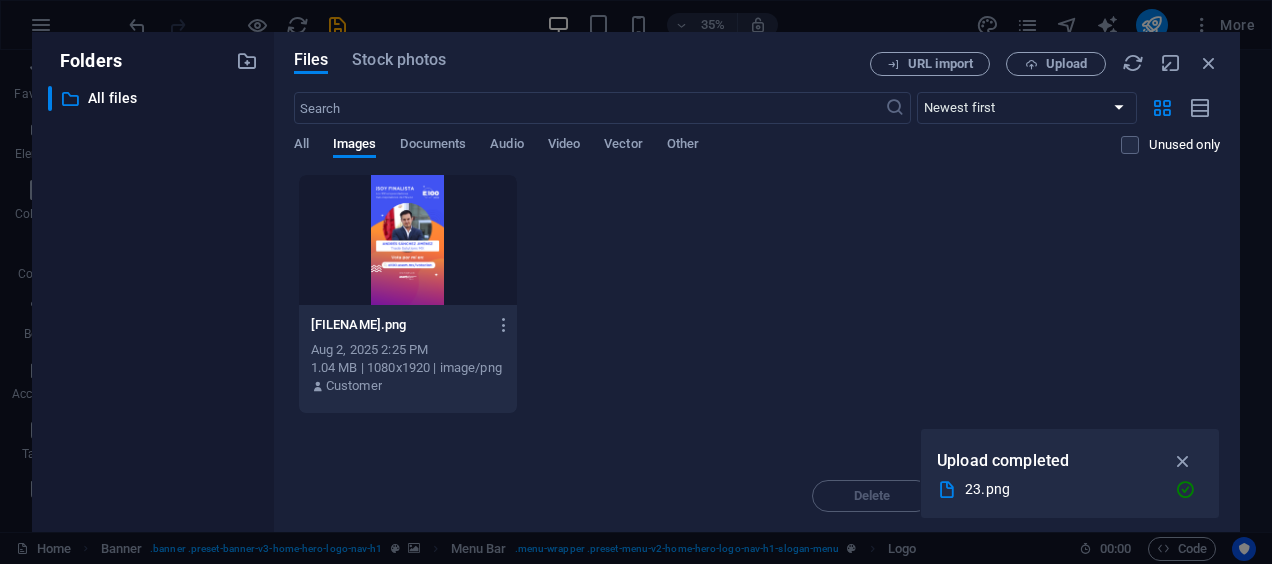 click on "23-SsX5MI5fgPTST8th2O-iQQ.png 23-SsX5MI5fgPTST8th2O-iQQ.png Aug 2, 2025 2:25 PM 1.04 MB | 1080x1920 | image/png Customer" at bounding box center (757, 294) 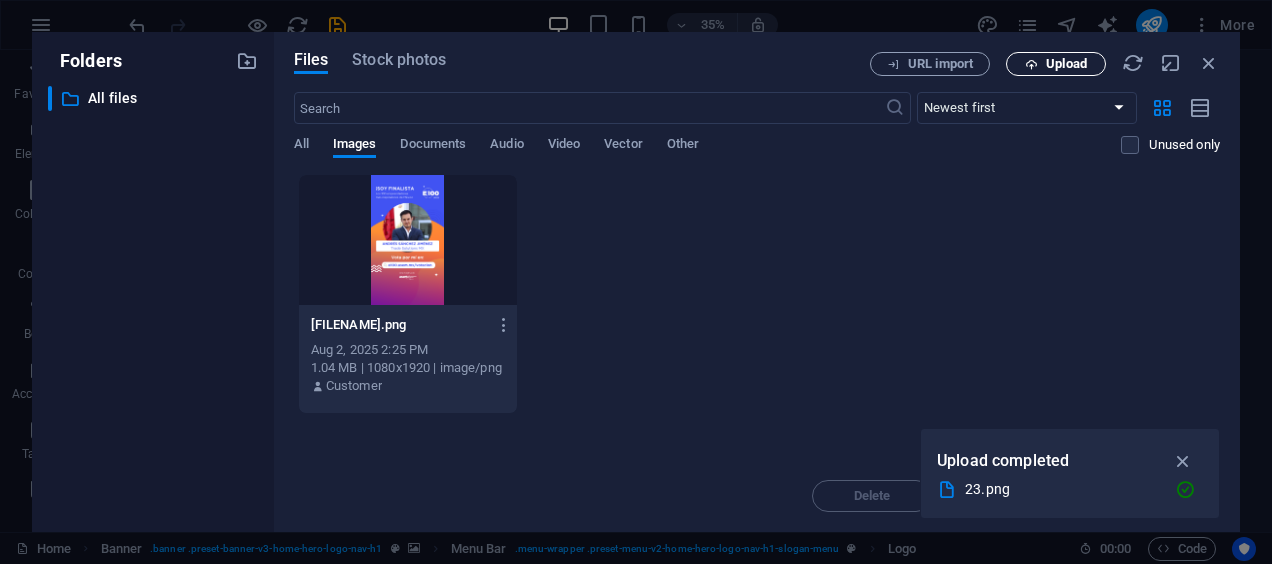click at bounding box center (1031, 64) 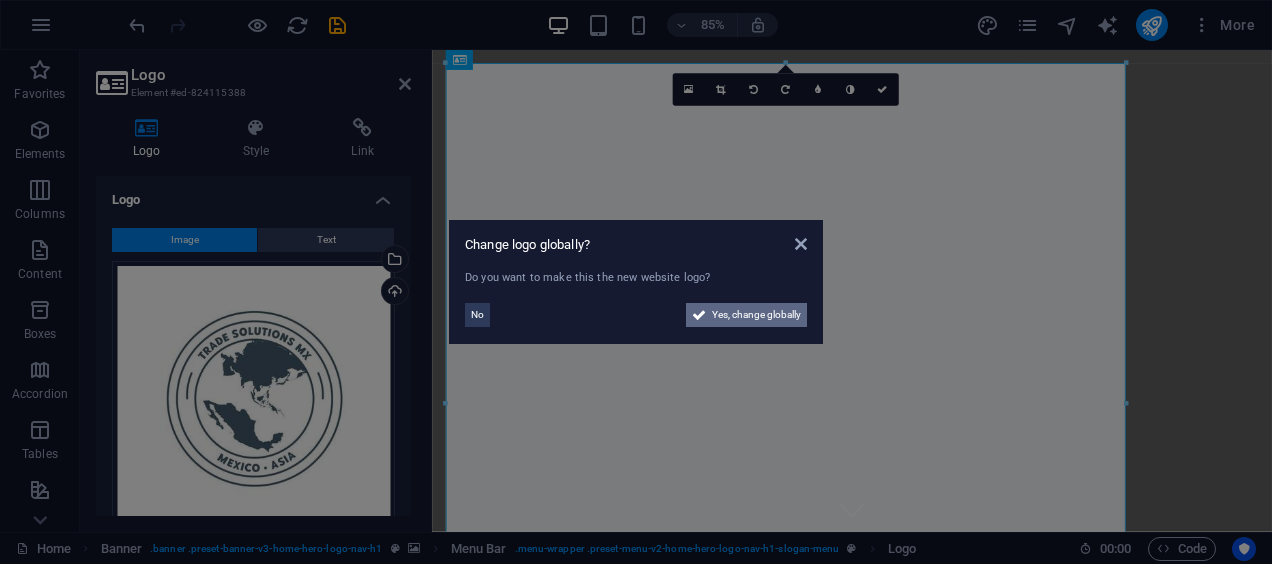 click on "Yes, change globally" at bounding box center (756, 315) 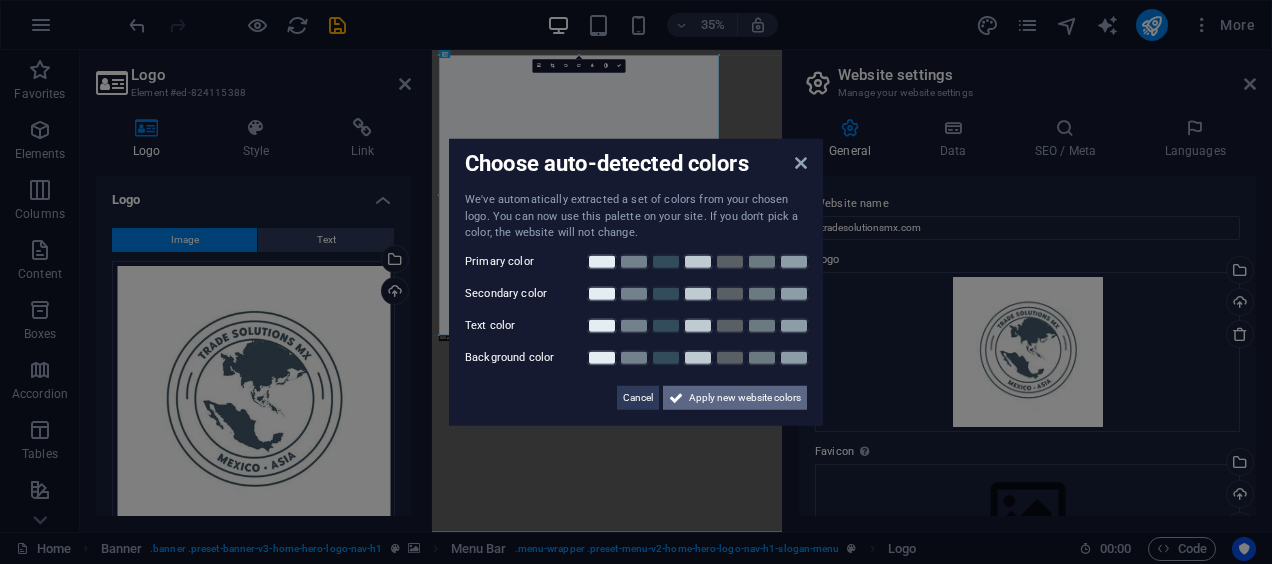 click at bounding box center [676, 397] 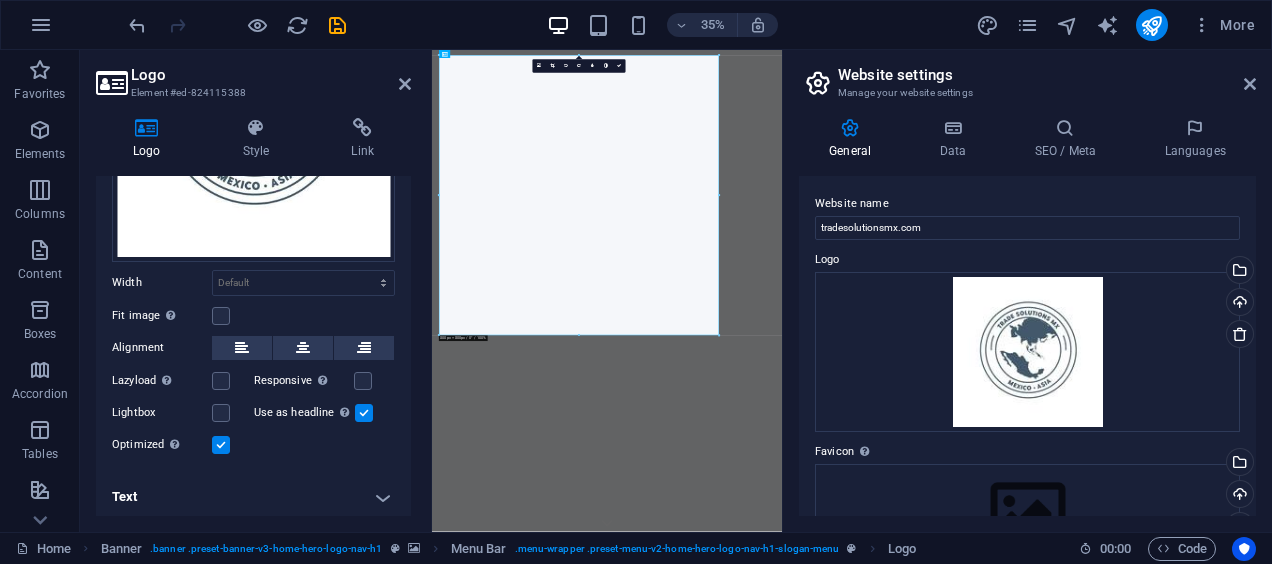scroll, scrollTop: 0, scrollLeft: 0, axis: both 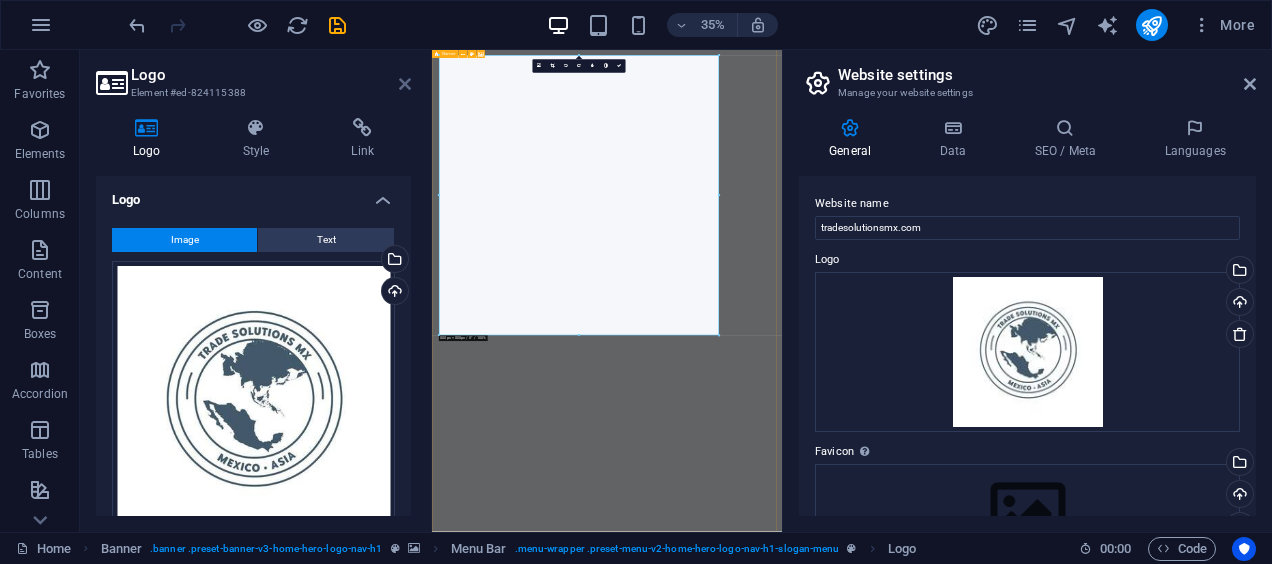 click at bounding box center (405, 84) 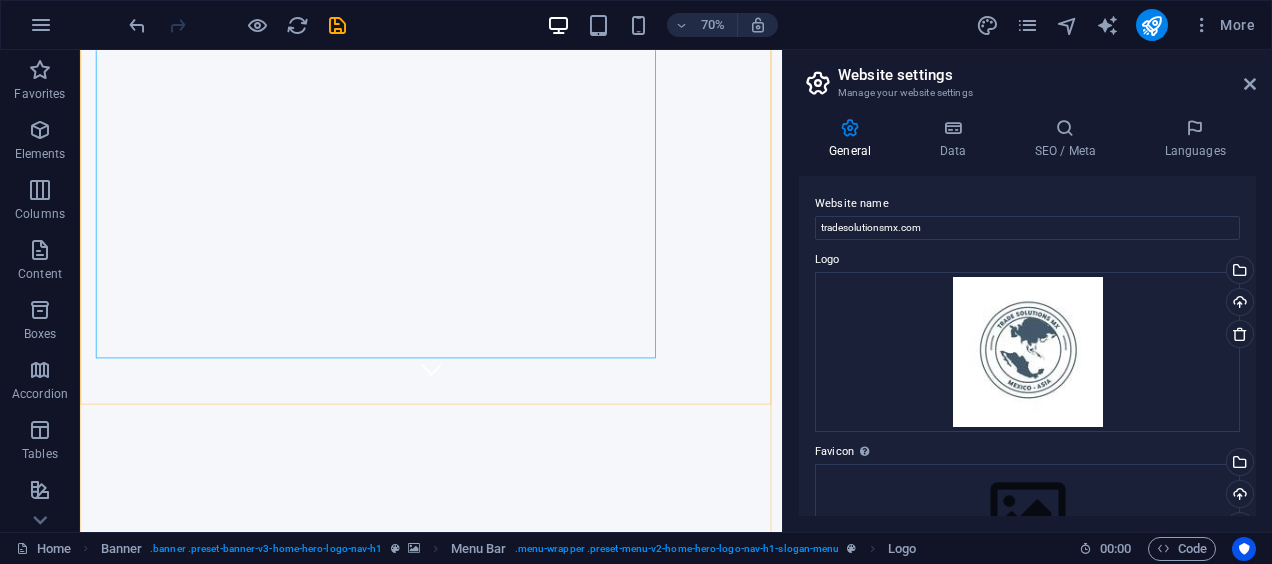 scroll, scrollTop: 199, scrollLeft: 0, axis: vertical 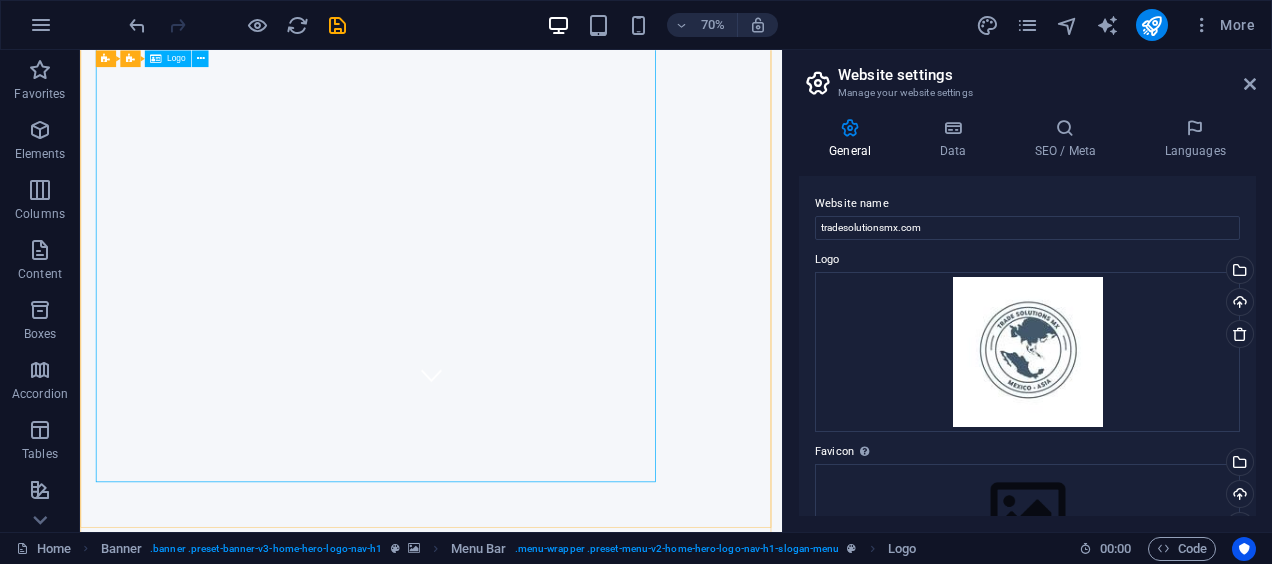 click at bounding box center [582, 1443] 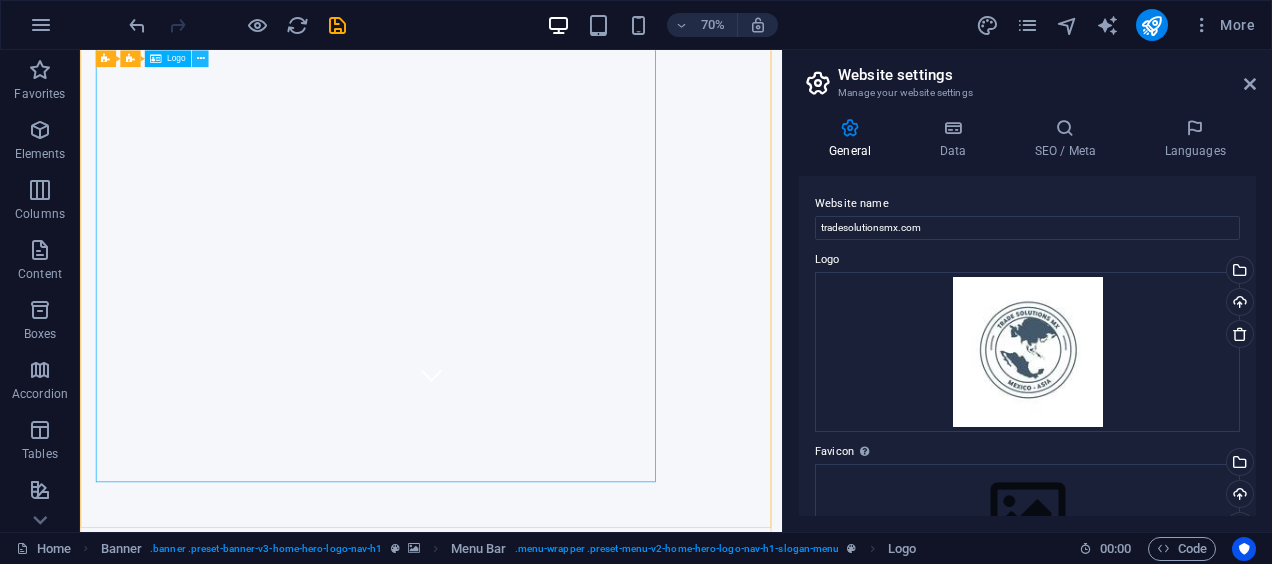 click at bounding box center [200, 58] 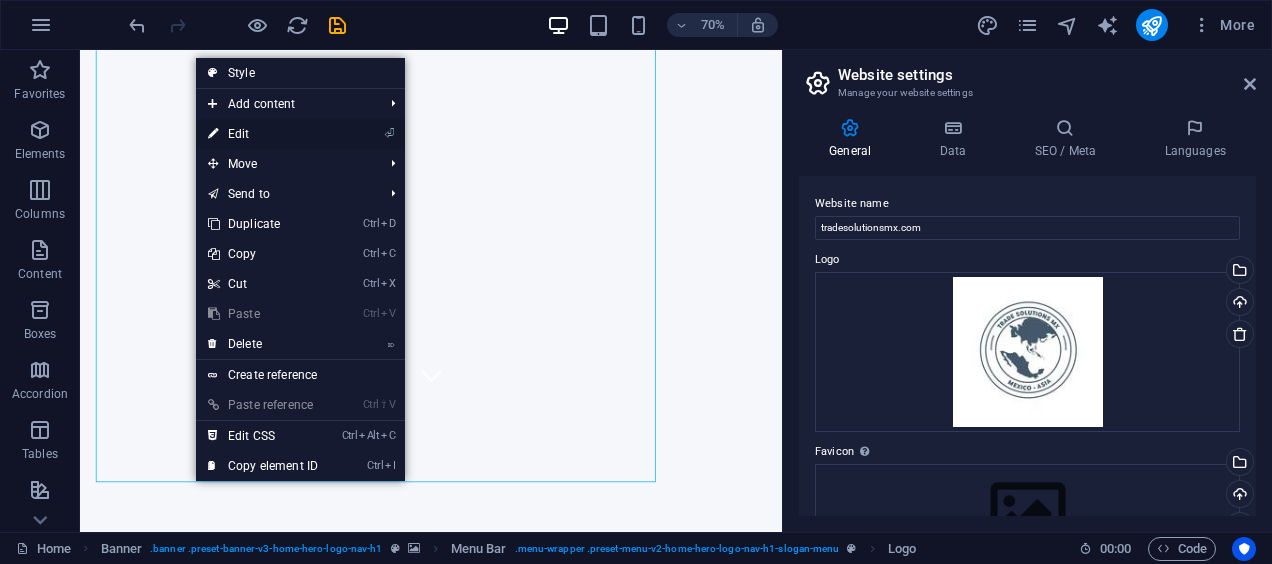click on "⏎  Edit" at bounding box center [263, 134] 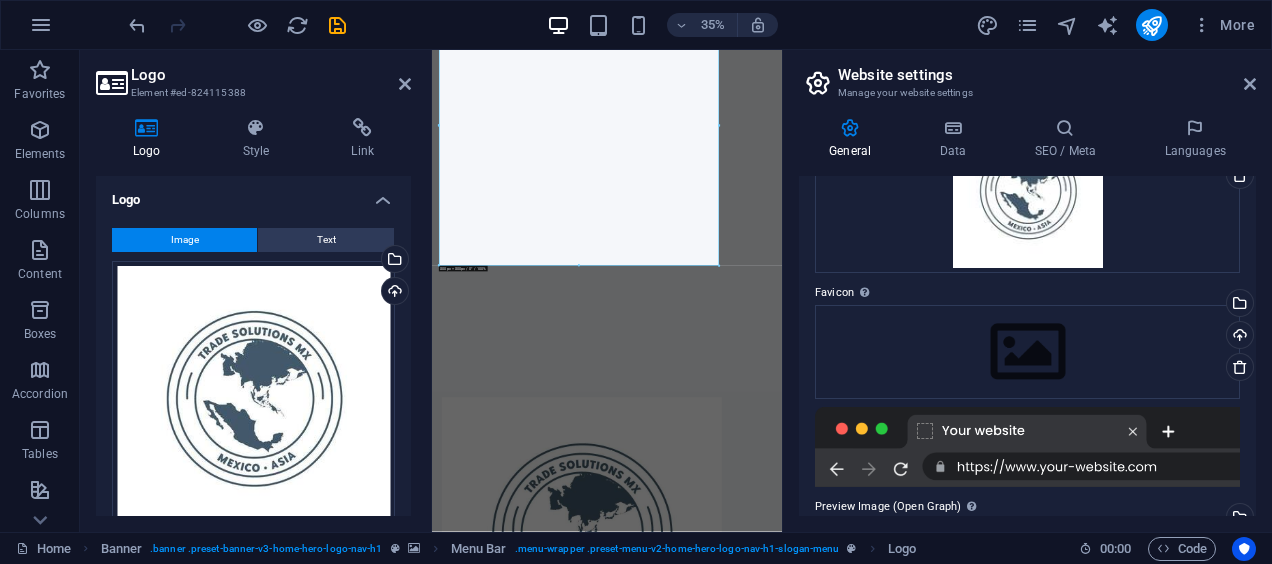 scroll, scrollTop: 160, scrollLeft: 0, axis: vertical 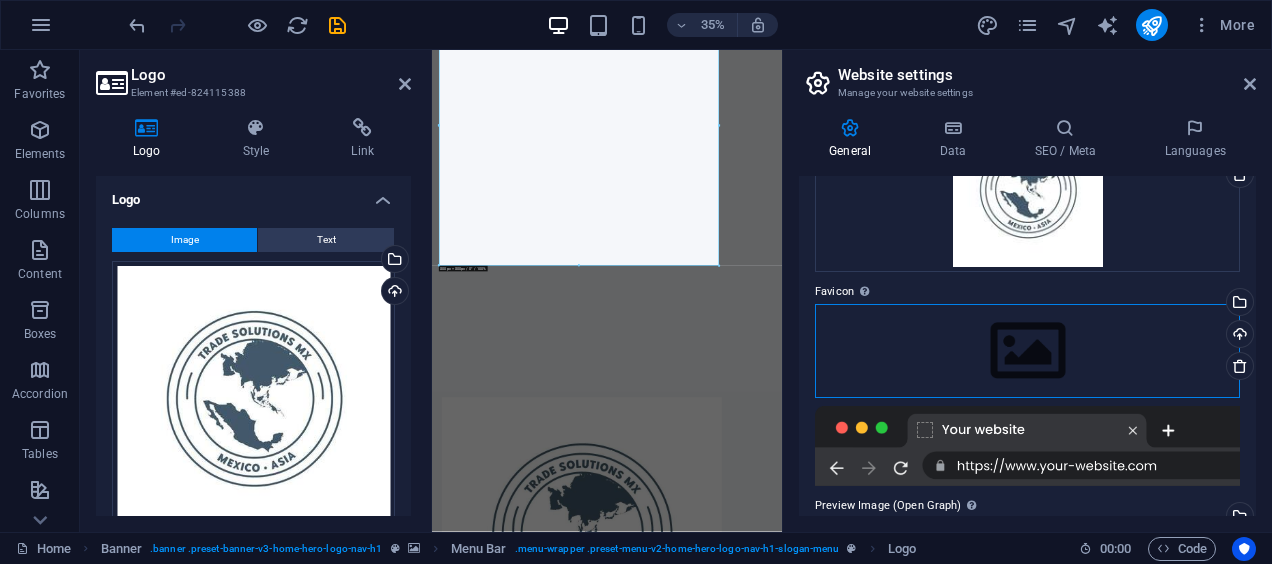 click on "Drag files here, click to choose files or select files from Files or our free stock photos & videos" at bounding box center [1027, 351] 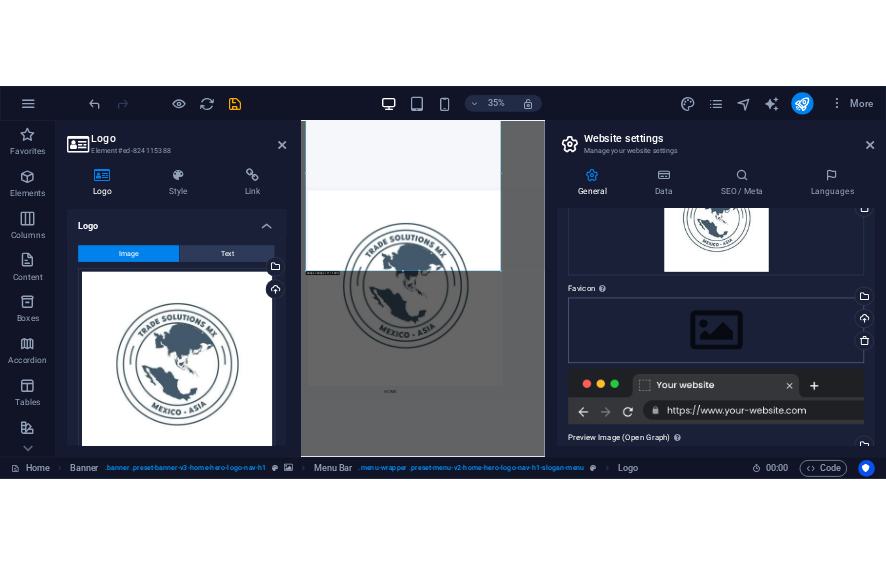 scroll, scrollTop: 0, scrollLeft: 0, axis: both 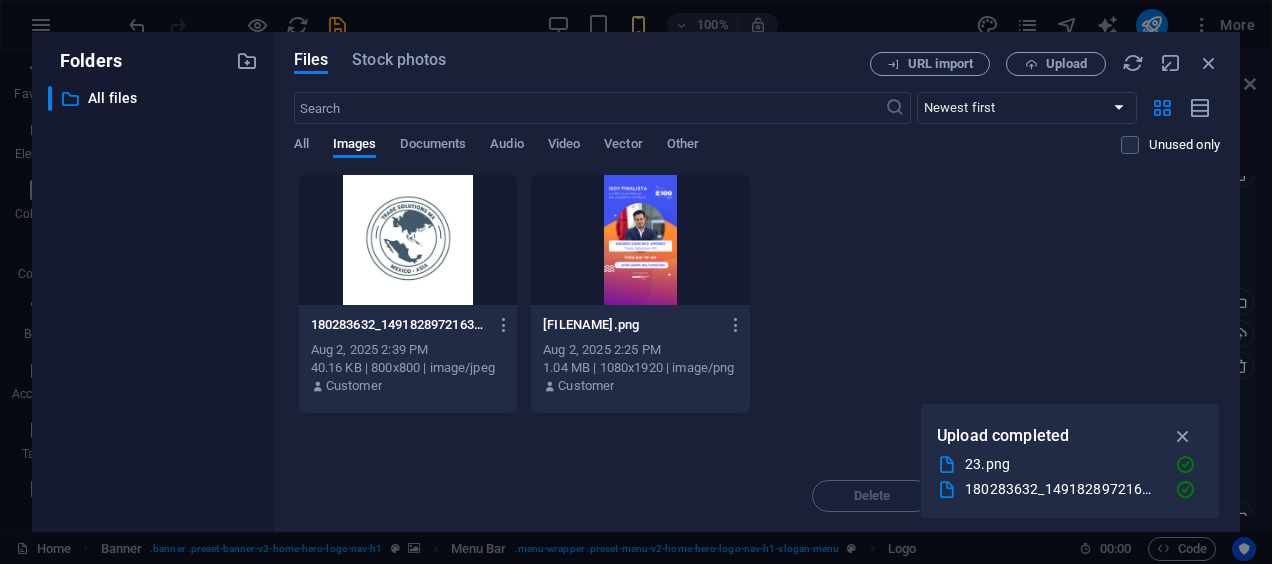 click at bounding box center [408, 240] 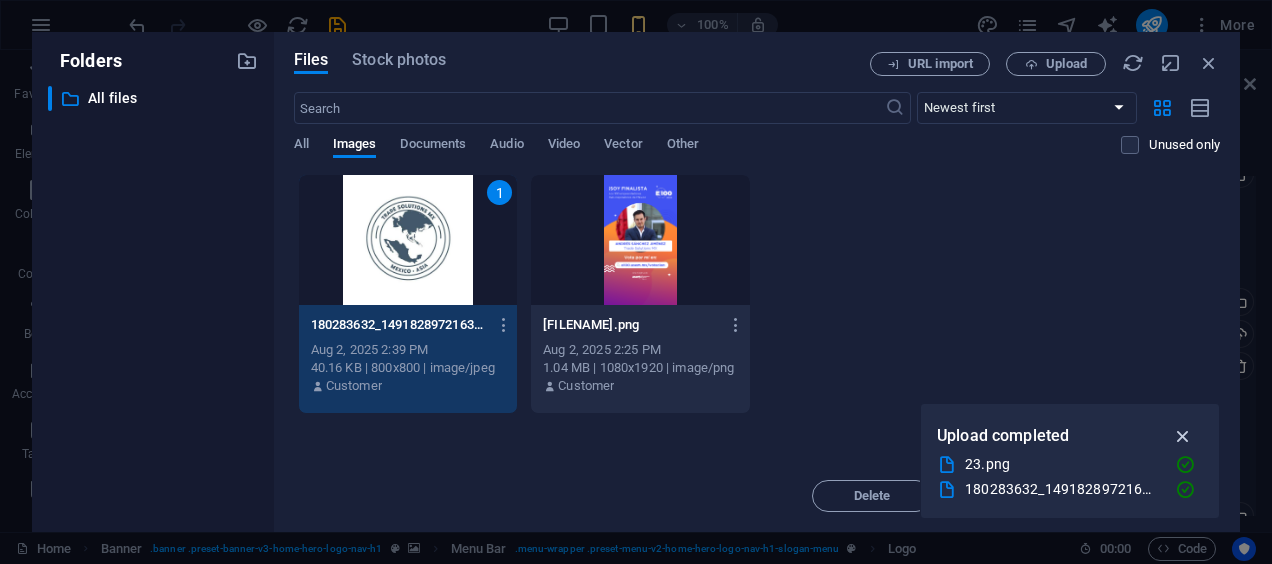 click at bounding box center [1183, 436] 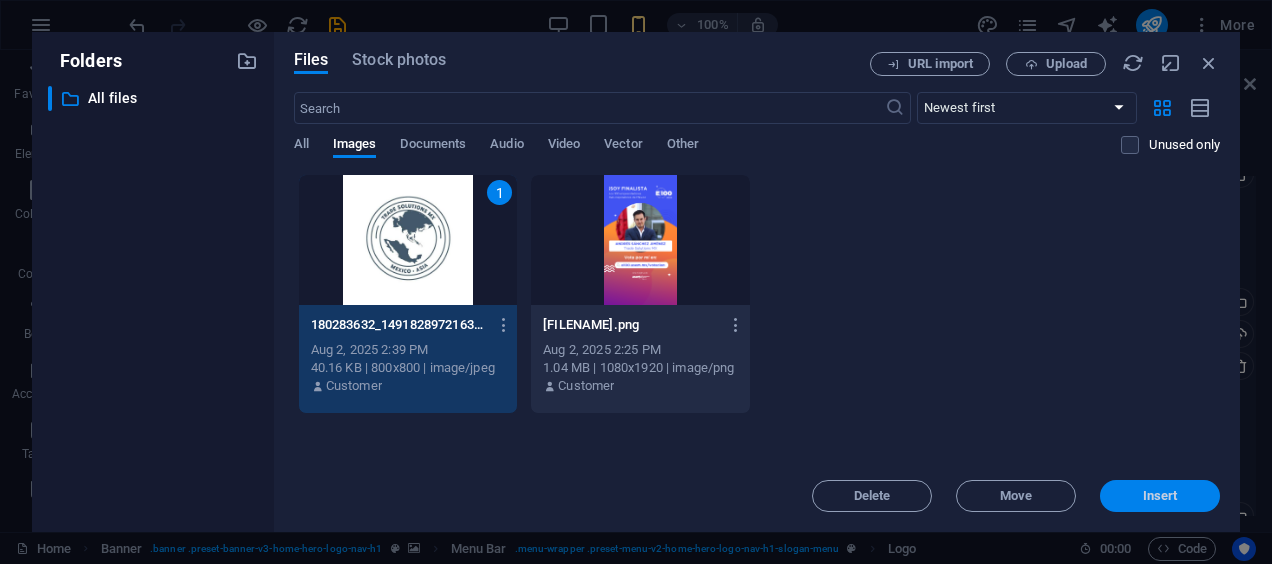 click on "Insert" at bounding box center (1160, 496) 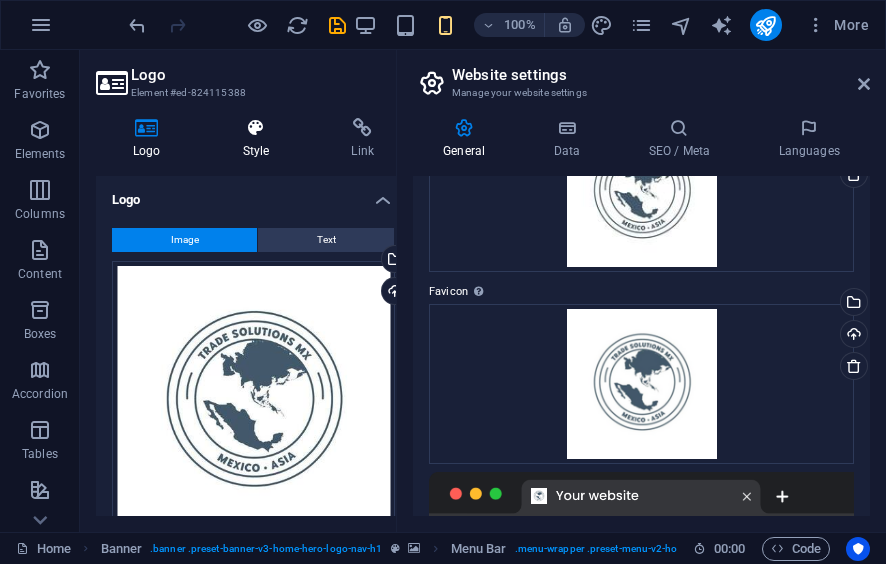 click on "Style" at bounding box center [260, 139] 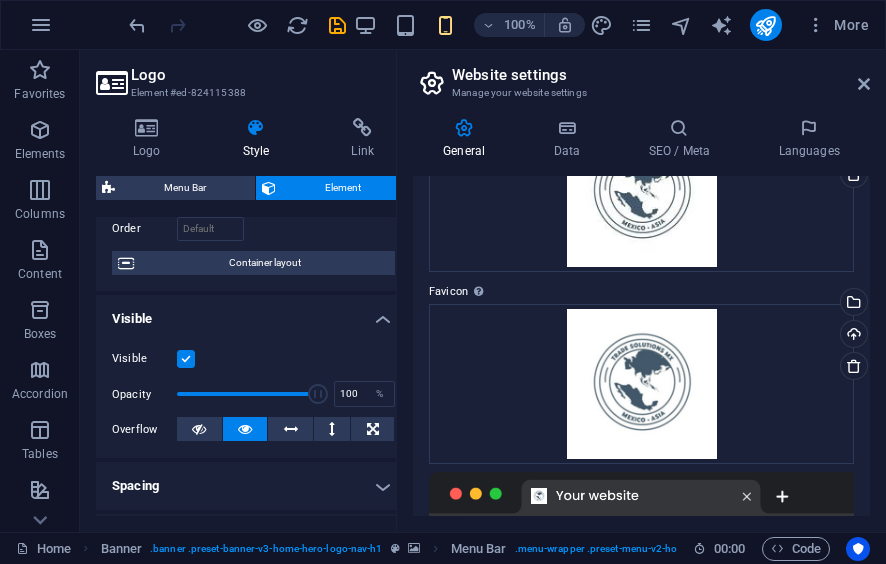 scroll, scrollTop: 0, scrollLeft: 0, axis: both 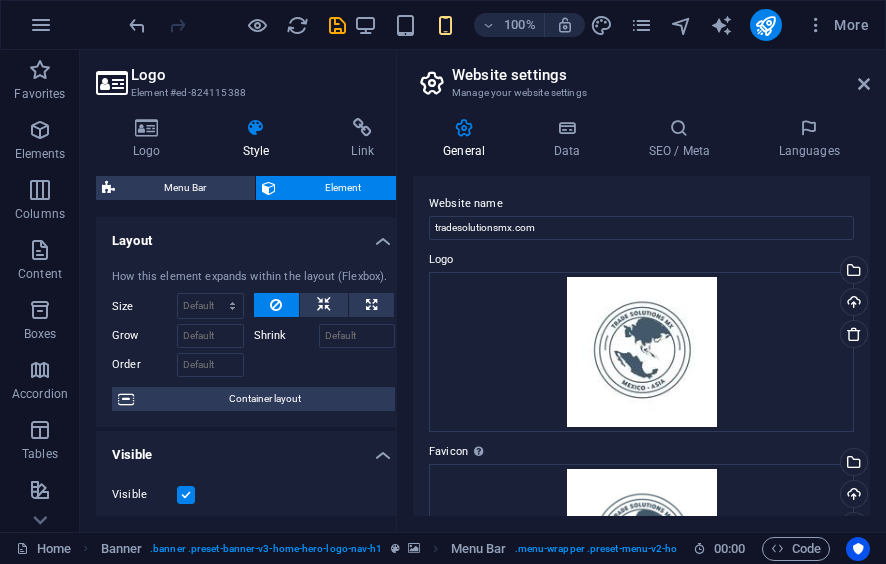 click on "Website settings Manage your website settings  General  Data  SEO / Meta  Languages Website name tradesolutionsmx.com Logo Drag files here, click to choose files or select files from Files or our free stock photos & videos Select files from the file manager, stock photos, or upload file(s) Upload Favicon Set the favicon of your website here. A favicon is a small icon shown in the browser tab next to your website title. It helps visitors identify your website. Drag files here, click to choose files or select files from Files or our free stock photos & videos Select files from the file manager, stock photos, or upload file(s) Upload Preview Image (Open Graph) This image will be shown when the website is shared on social networks Drag files here, click to choose files or select files from Files or our free stock photos & videos Select files from the file manager, stock photos, or upload file(s) Upload Contact data for this website. This can be used everywhere on the website and will update automatically. Company" at bounding box center (641, 291) 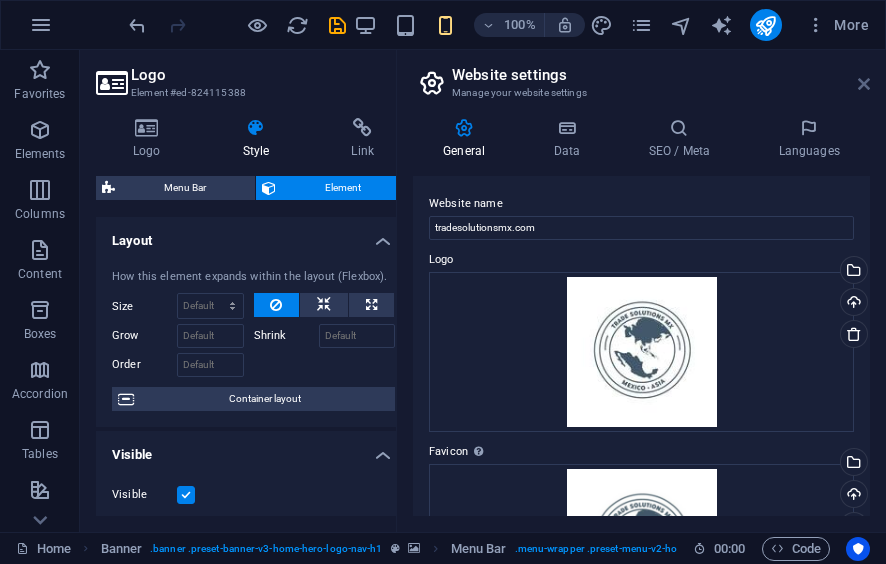 click at bounding box center (864, 84) 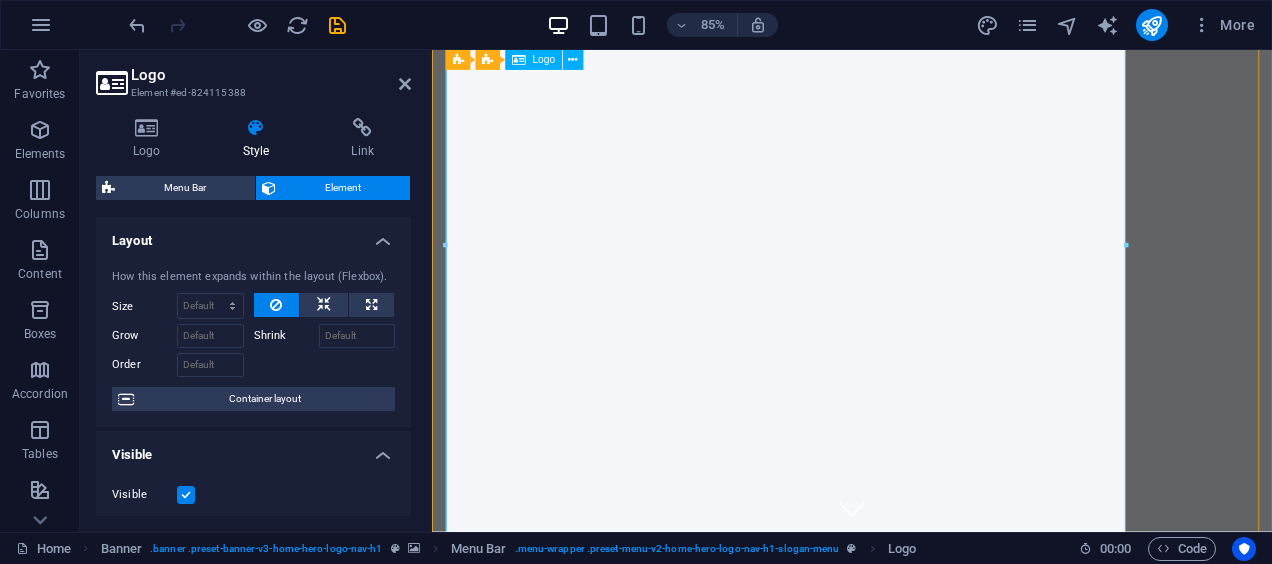 scroll, scrollTop: 0, scrollLeft: 0, axis: both 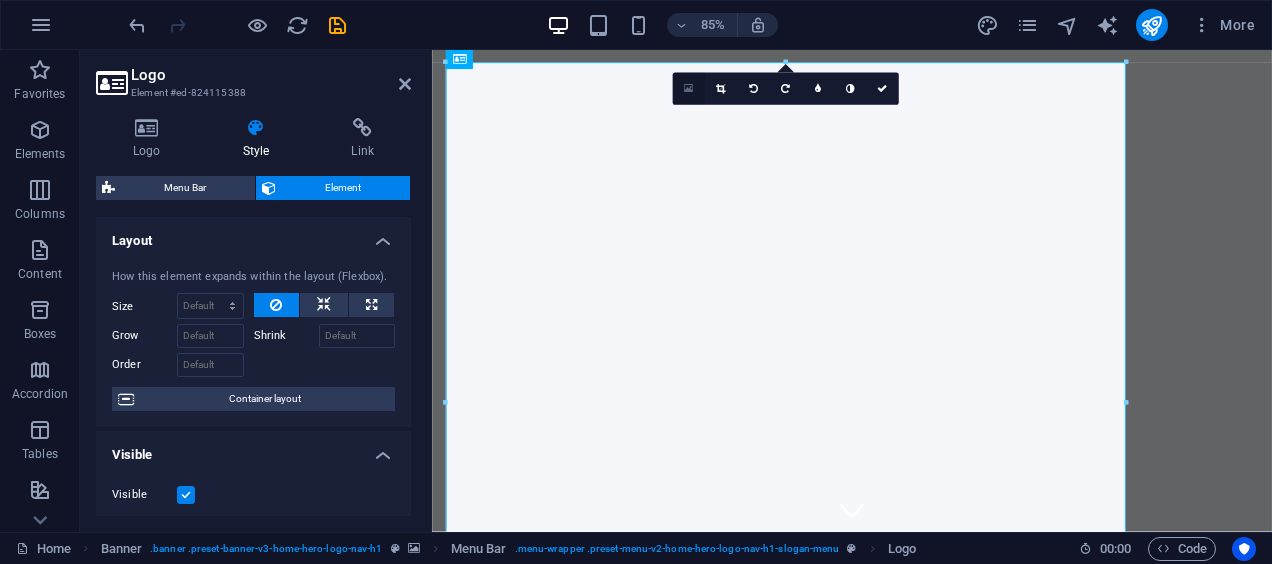 click at bounding box center (688, 89) 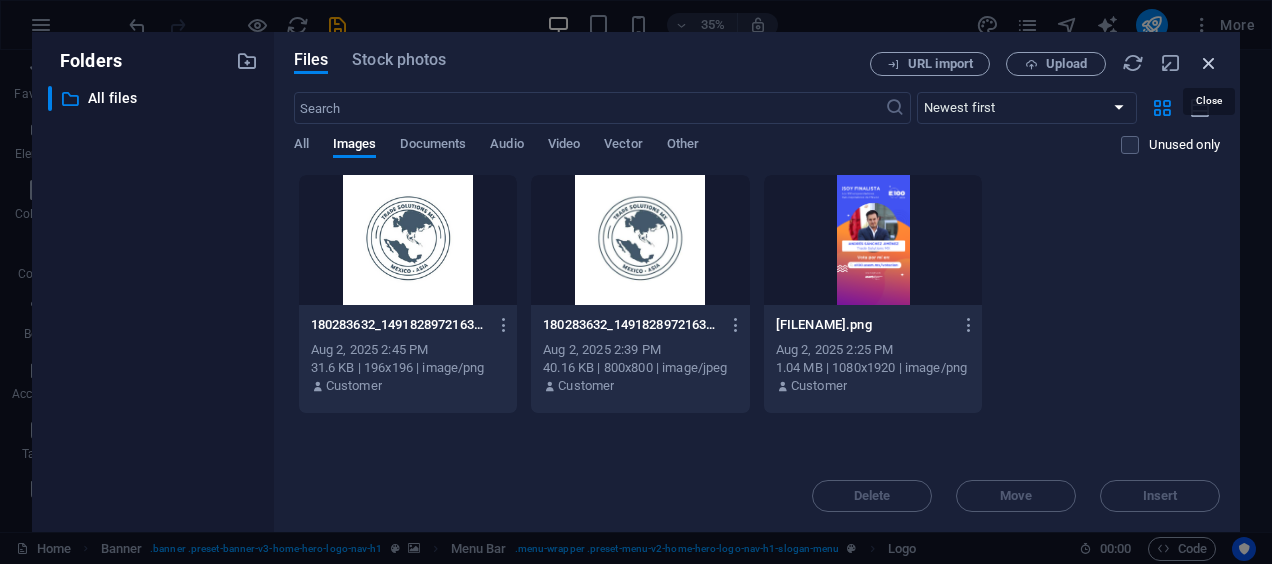 click at bounding box center (1209, 63) 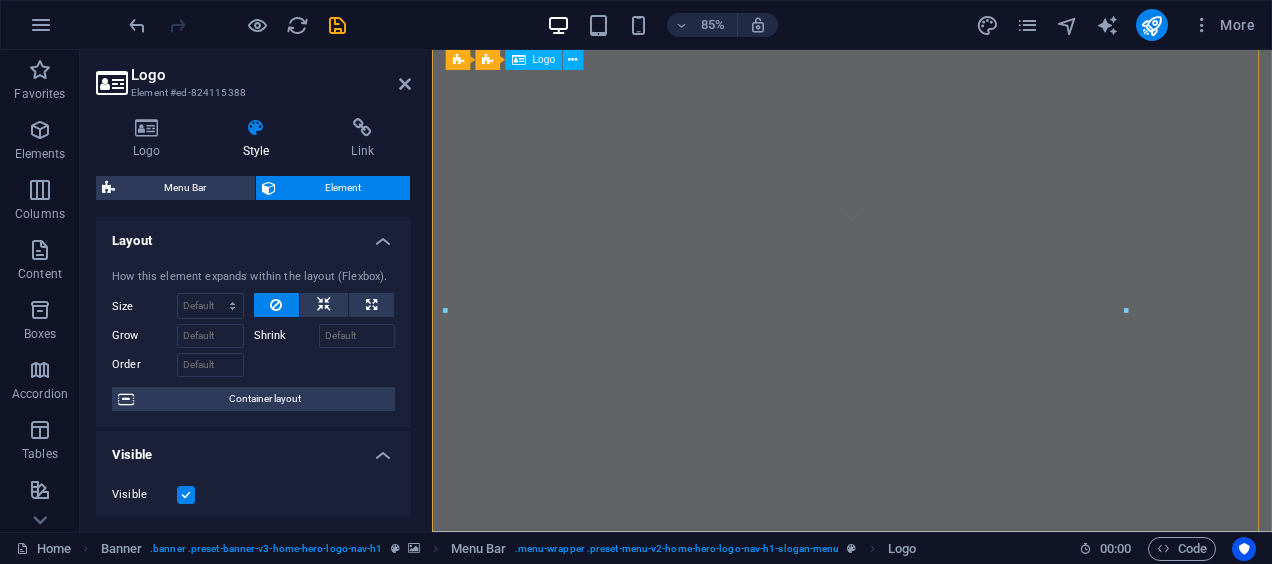 scroll, scrollTop: 101, scrollLeft: 0, axis: vertical 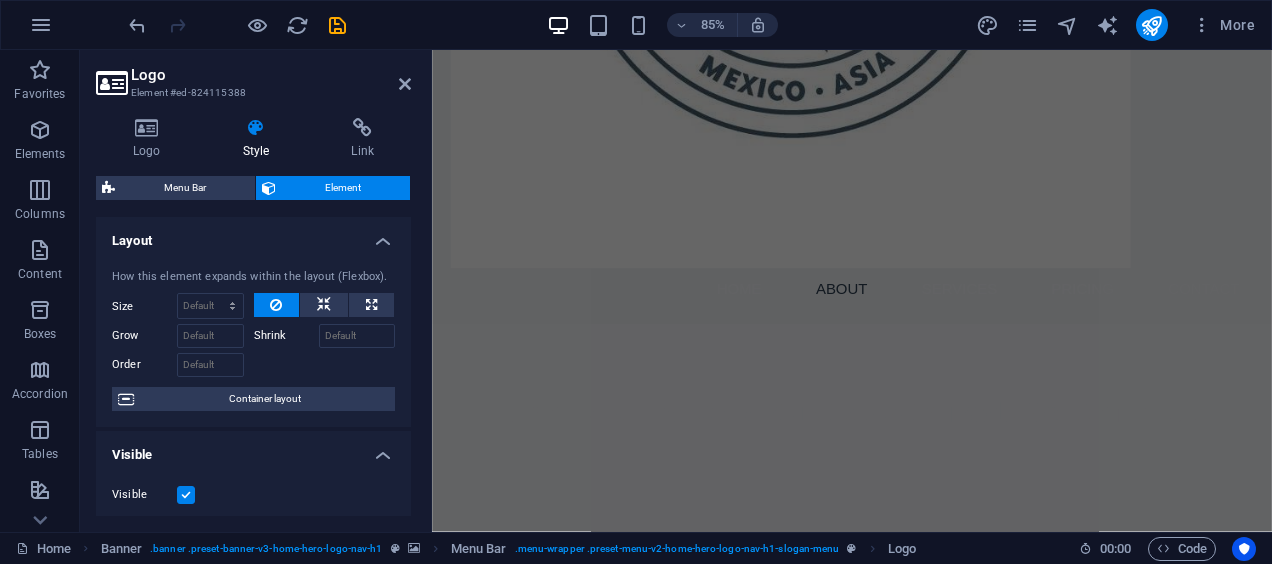 click on "Logo Element #ed-824115388" at bounding box center [253, 76] 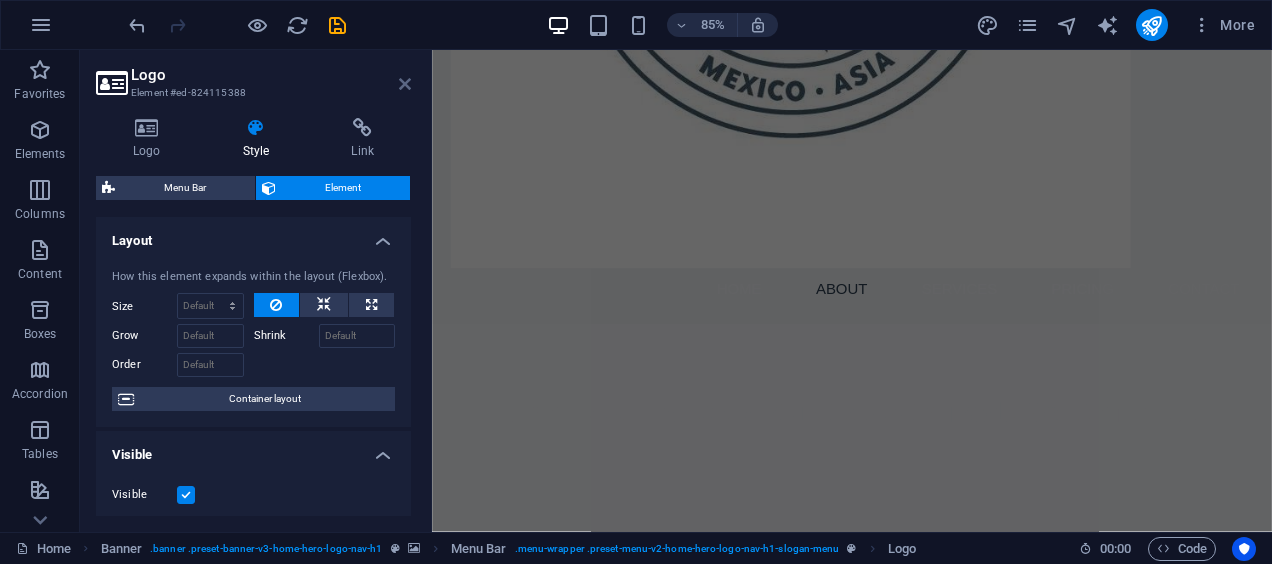 click at bounding box center [405, 84] 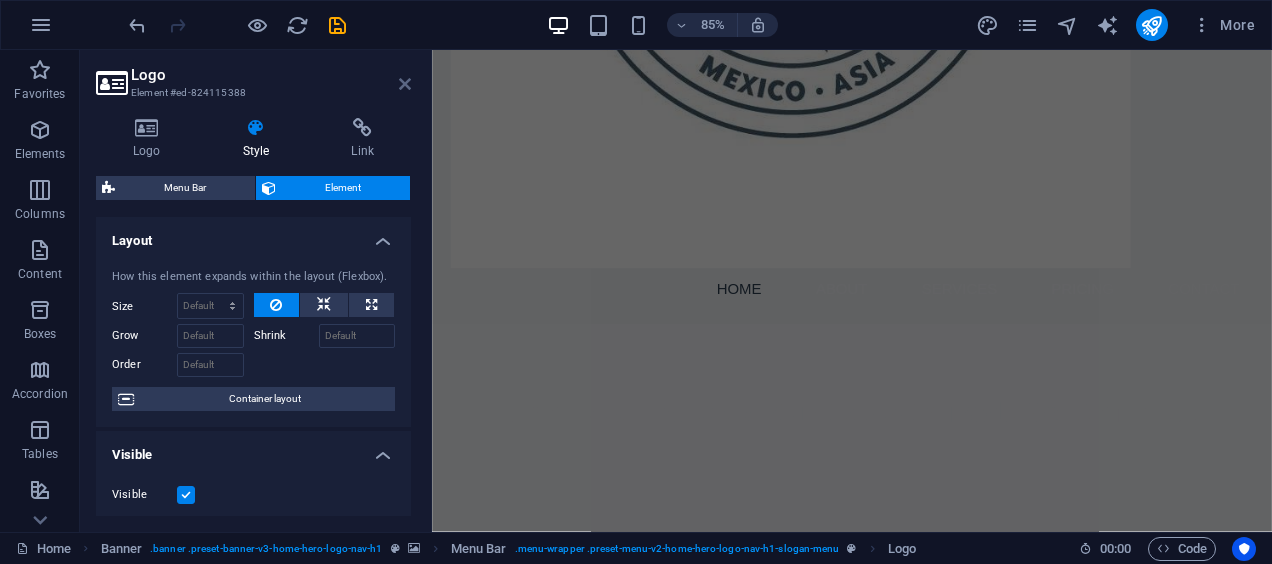 scroll, scrollTop: 175, scrollLeft: 0, axis: vertical 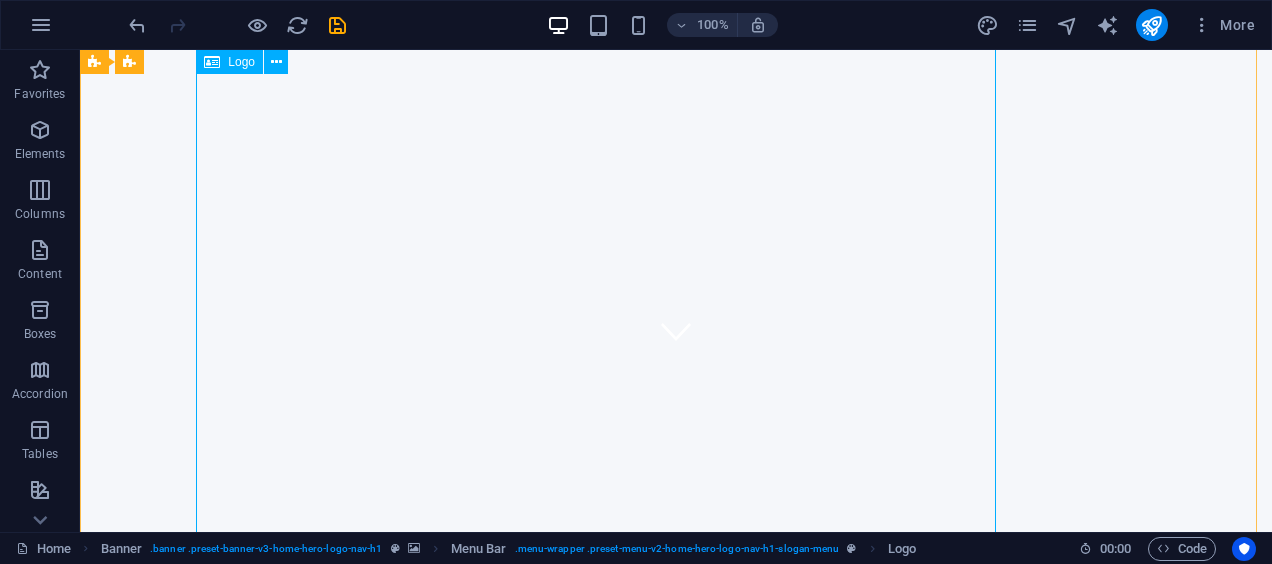 click at bounding box center [676, 1467] 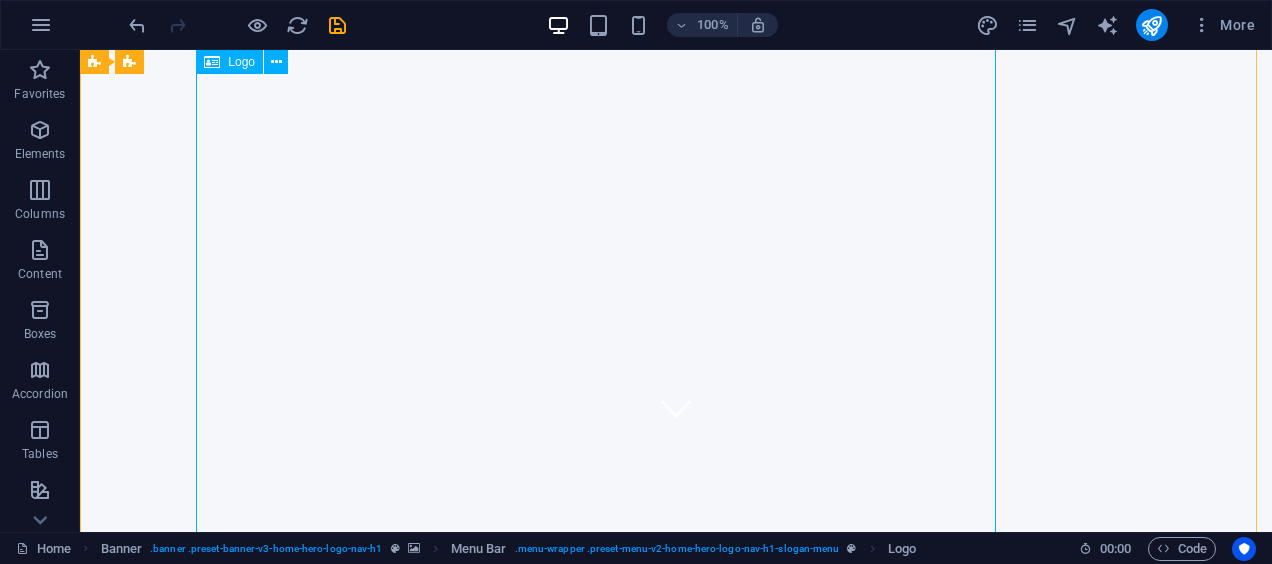 scroll, scrollTop: 75, scrollLeft: 0, axis: vertical 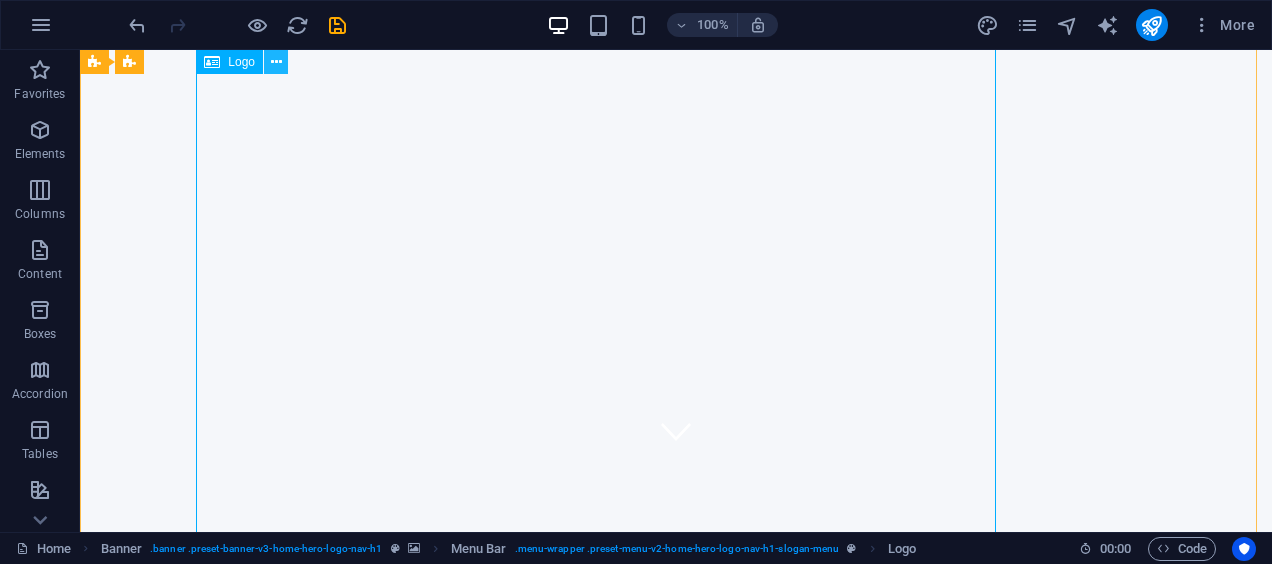 click at bounding box center (276, 62) 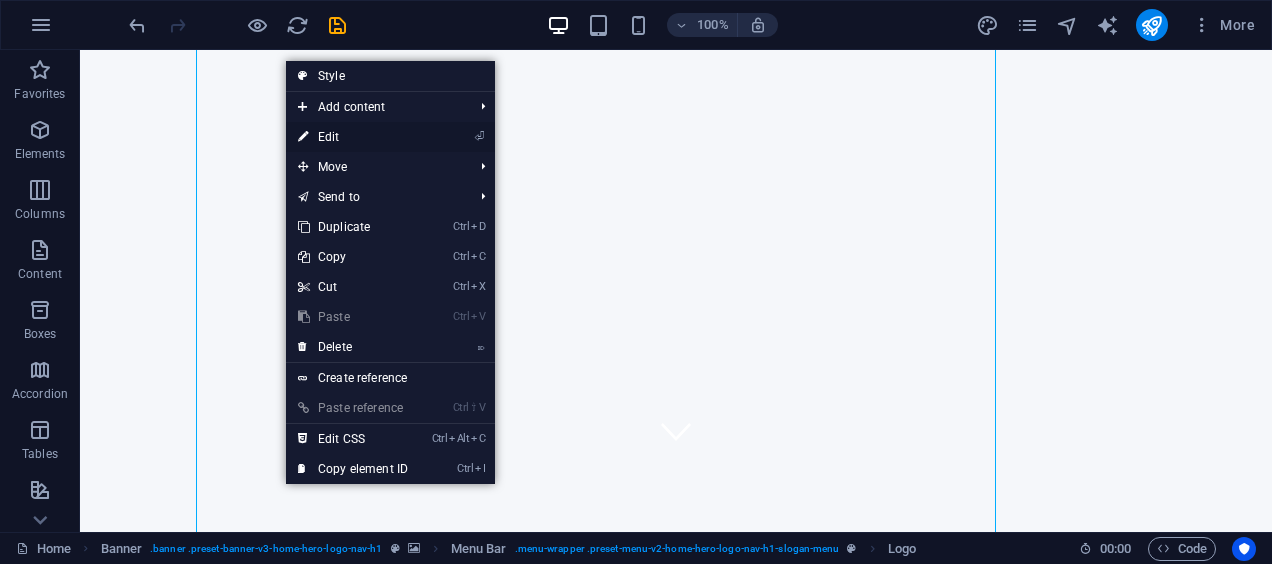 click on "⏎  Edit" at bounding box center [353, 137] 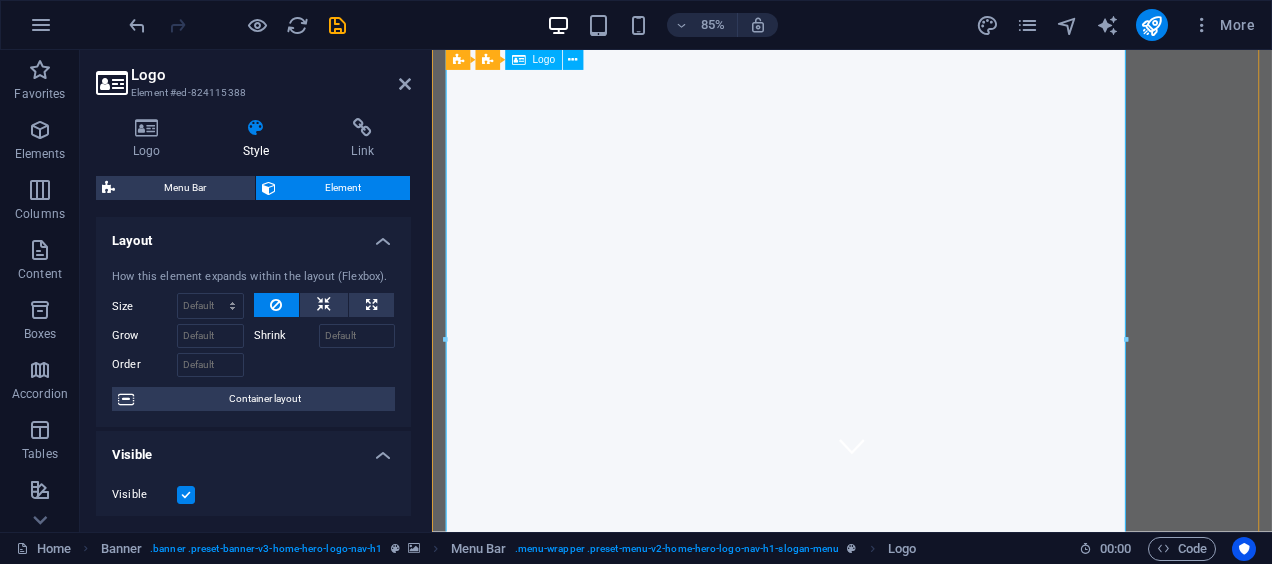click at bounding box center (926, 1567) 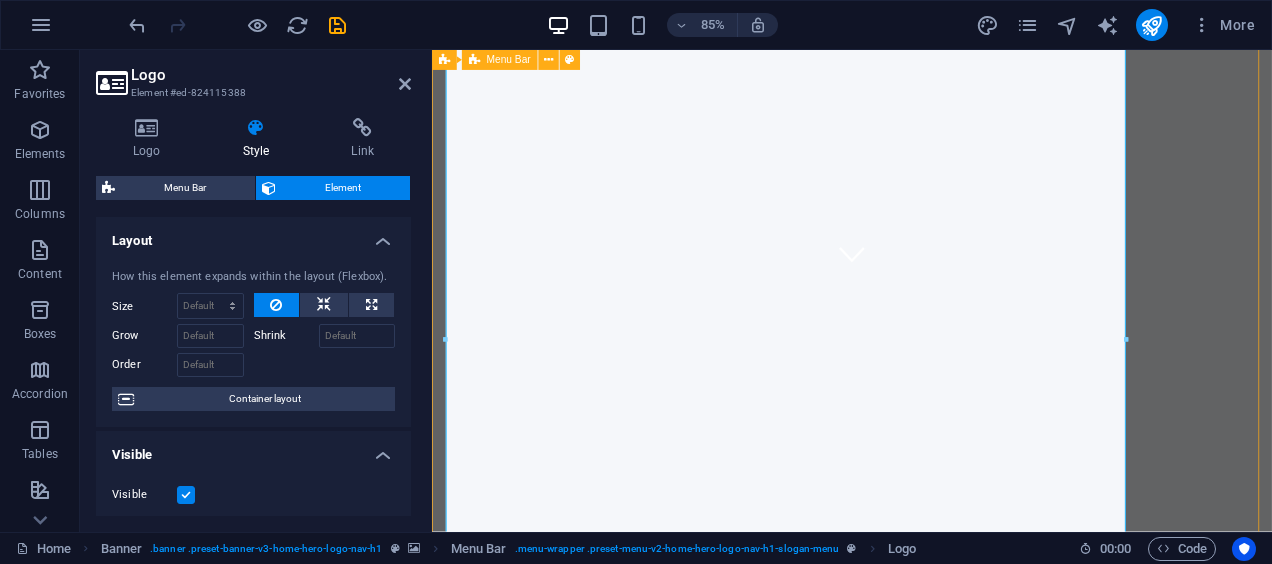 scroll, scrollTop: 375, scrollLeft: 0, axis: vertical 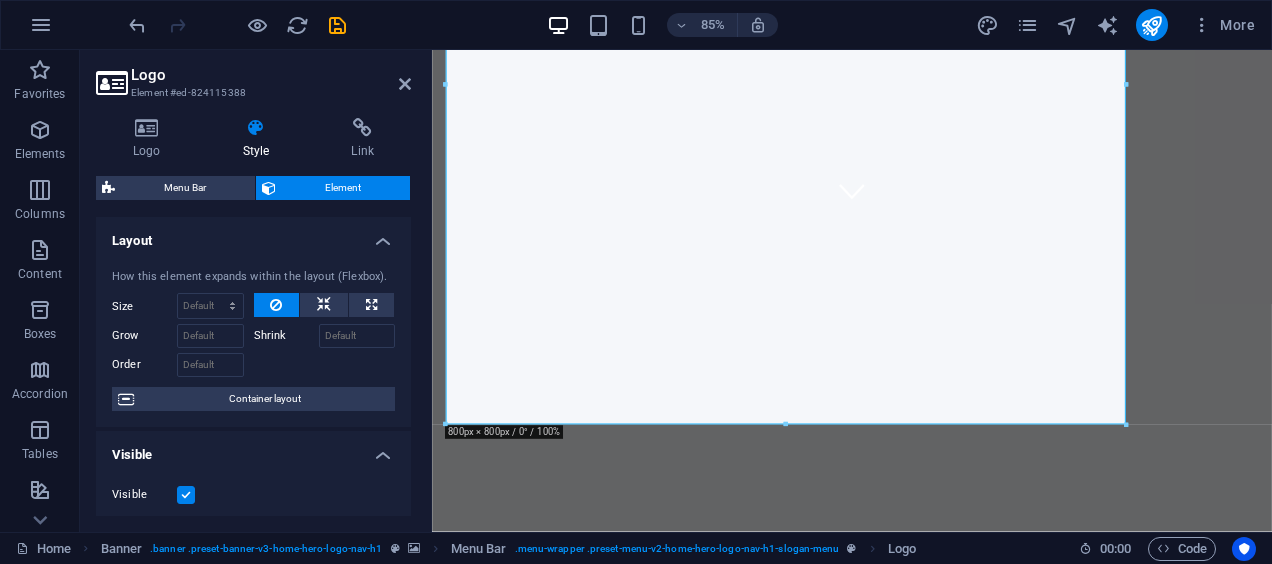 click at bounding box center (1126, 85) 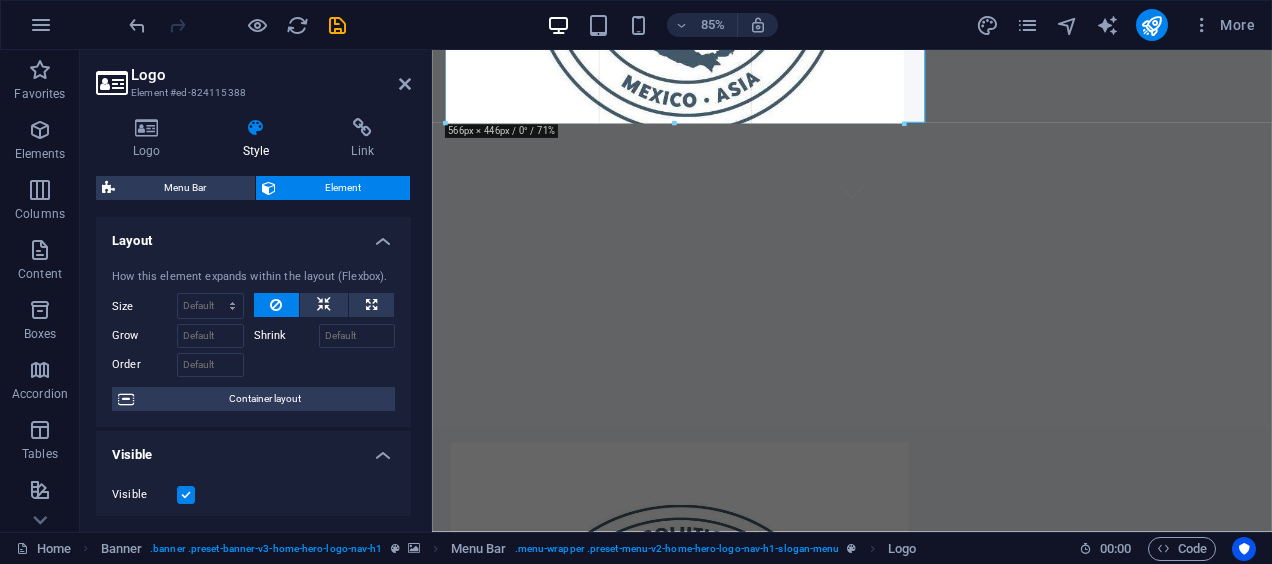 drag, startPoint x: 1127, startPoint y: 425, endPoint x: 180, endPoint y: 22, distance: 1029.1832 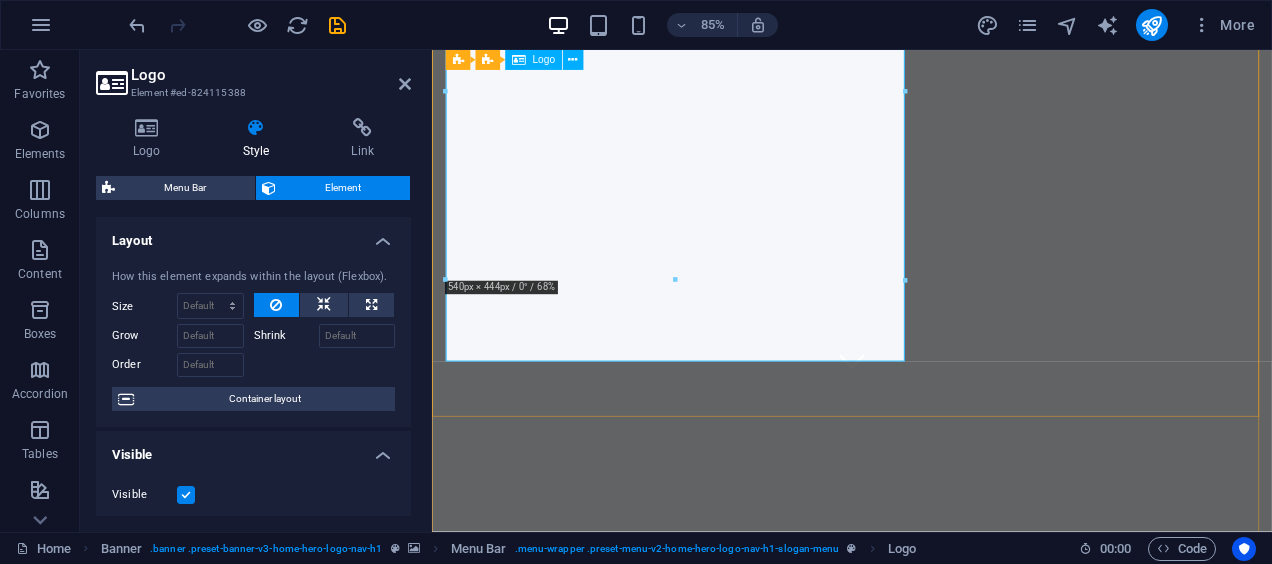 scroll, scrollTop: 0, scrollLeft: 0, axis: both 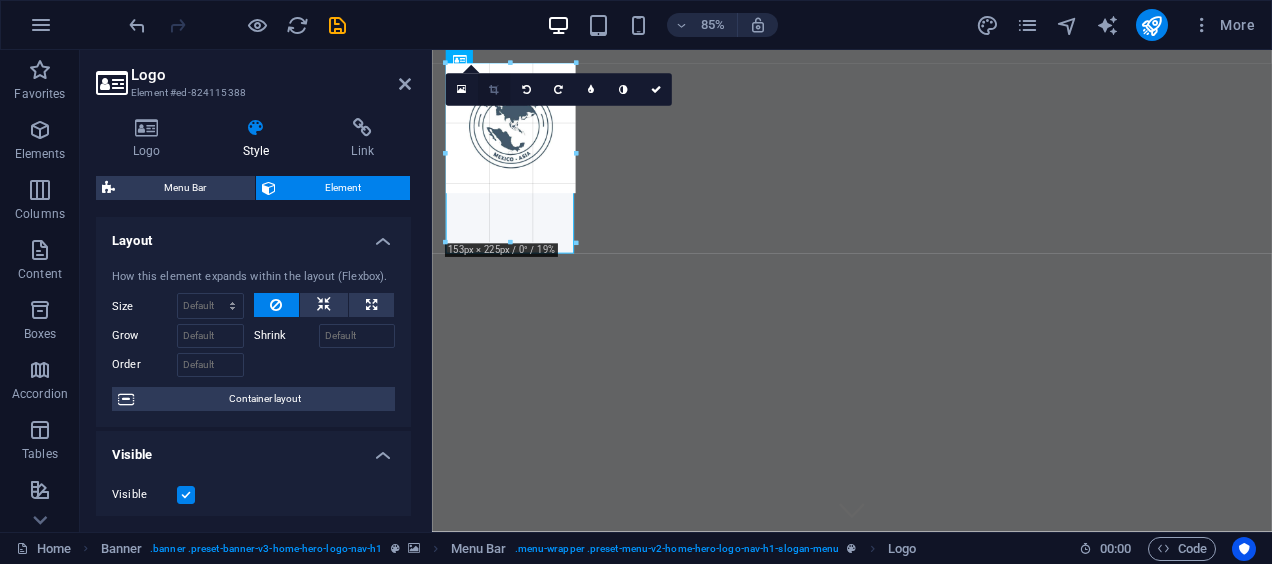 drag, startPoint x: 902, startPoint y: 520, endPoint x: 506, endPoint y: 82, distance: 590.47437 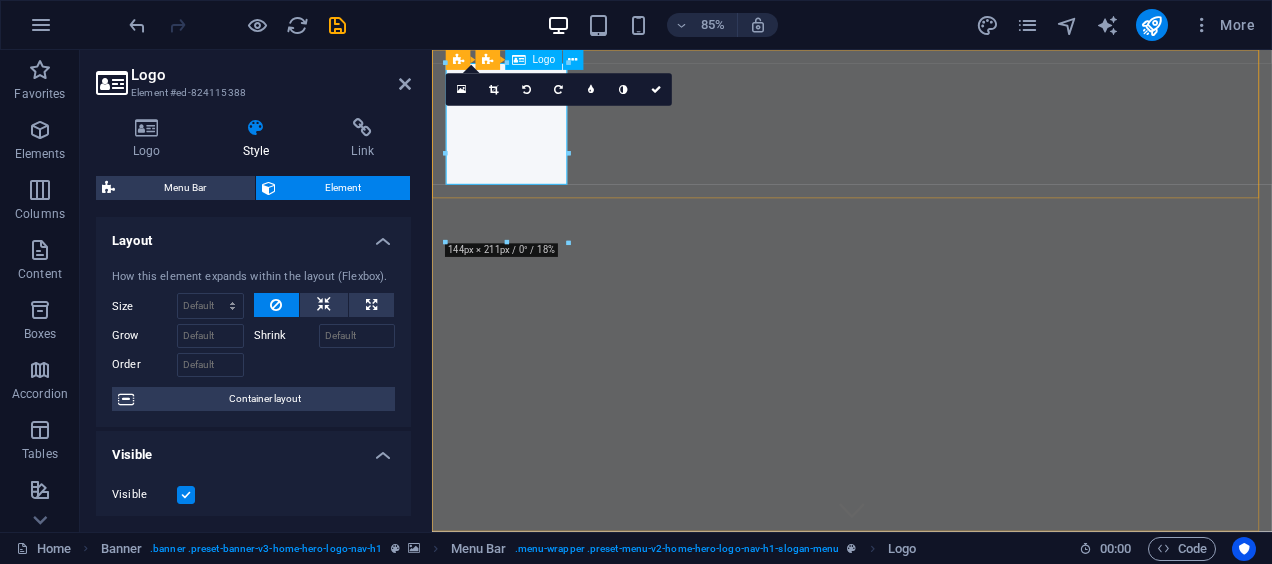 click at bounding box center [926, 704] 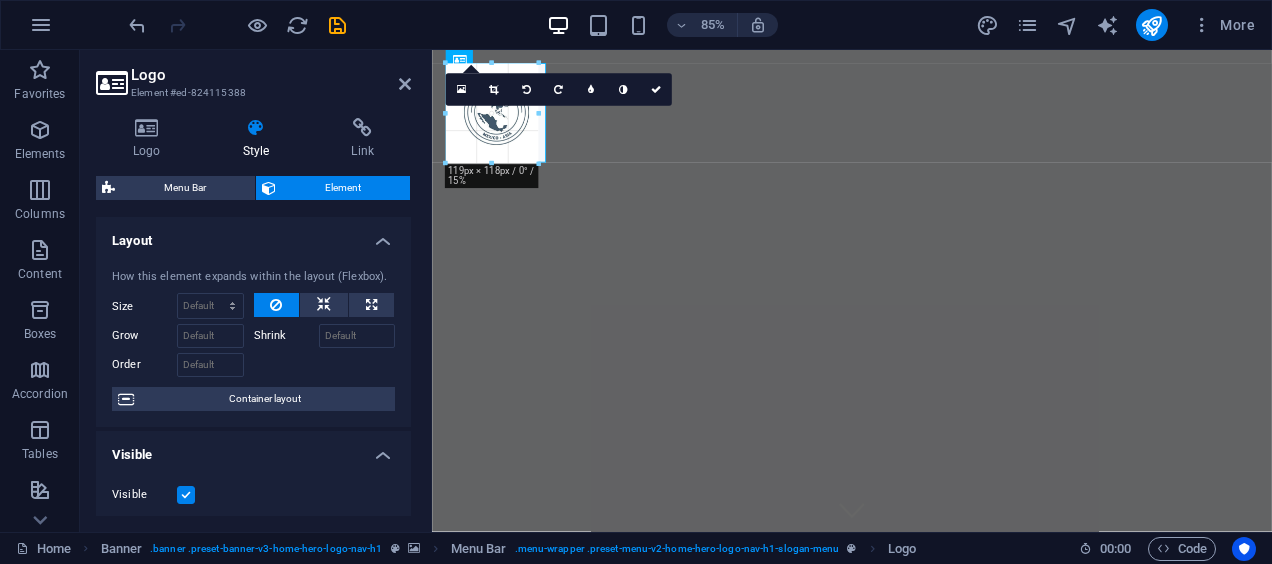 drag, startPoint x: 568, startPoint y: 184, endPoint x: 531, endPoint y: 149, distance: 50.931328 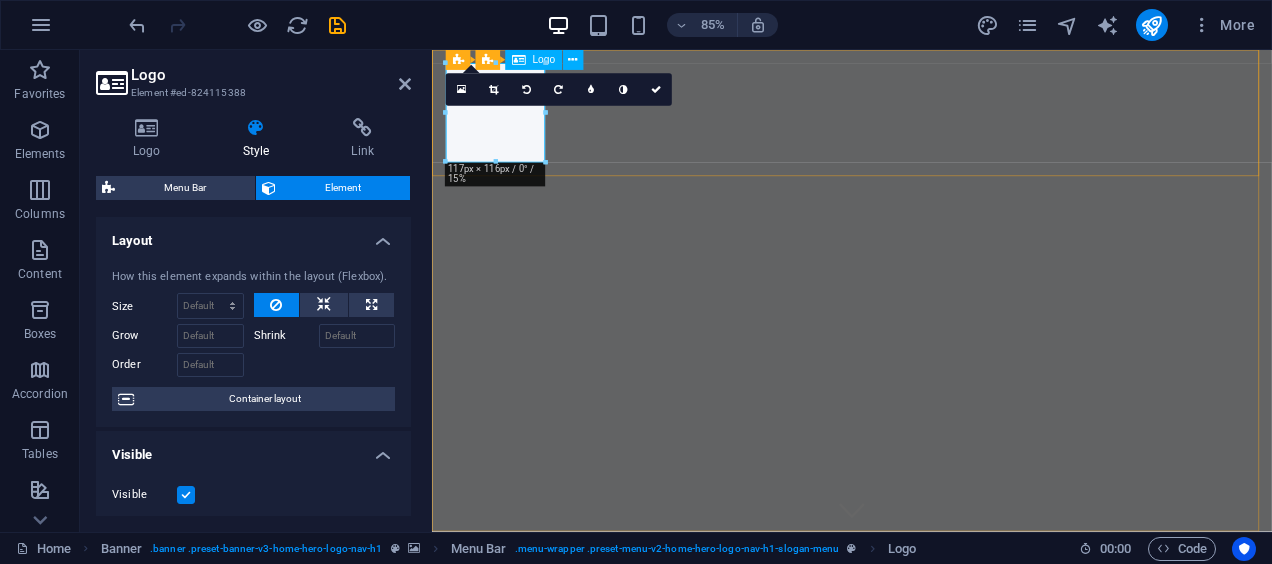 click at bounding box center [926, 691] 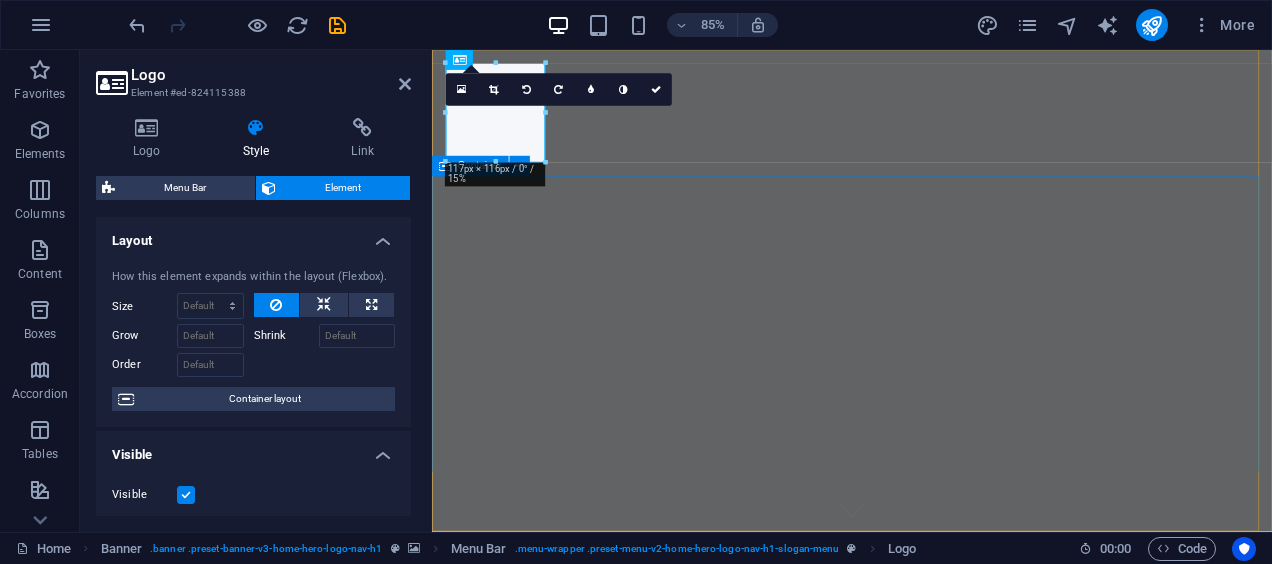 click on "Unlock Global Opportunities with Trade Solutions MX" at bounding box center [926, 928] 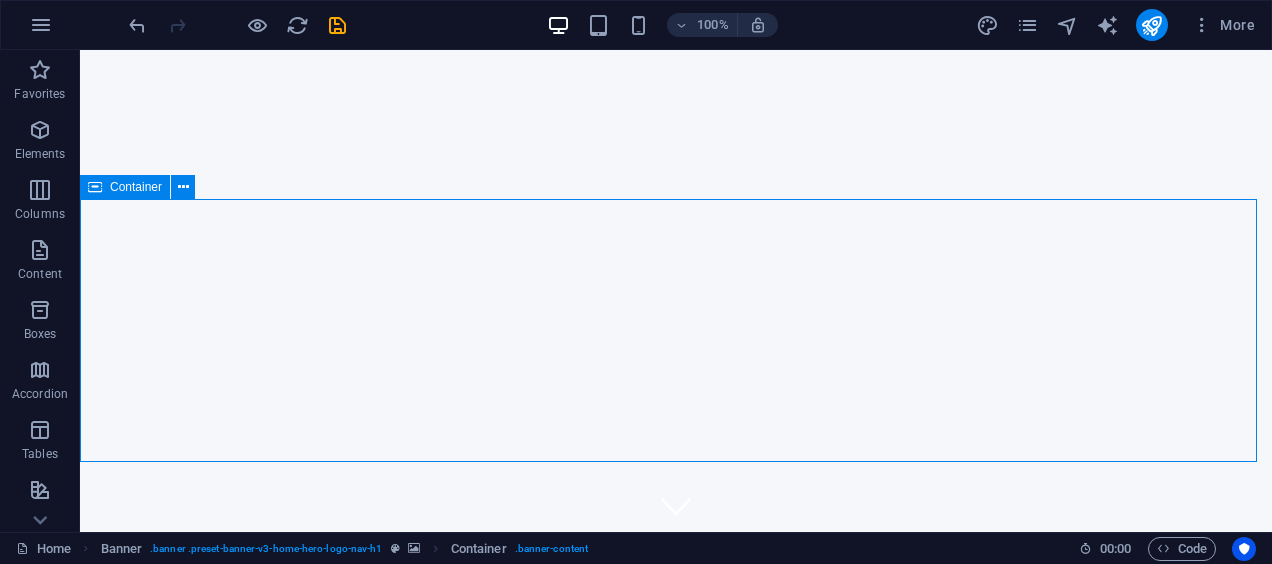 click on "Unlock Global Opportunities with Trade Solutions MX" at bounding box center [676, 928] 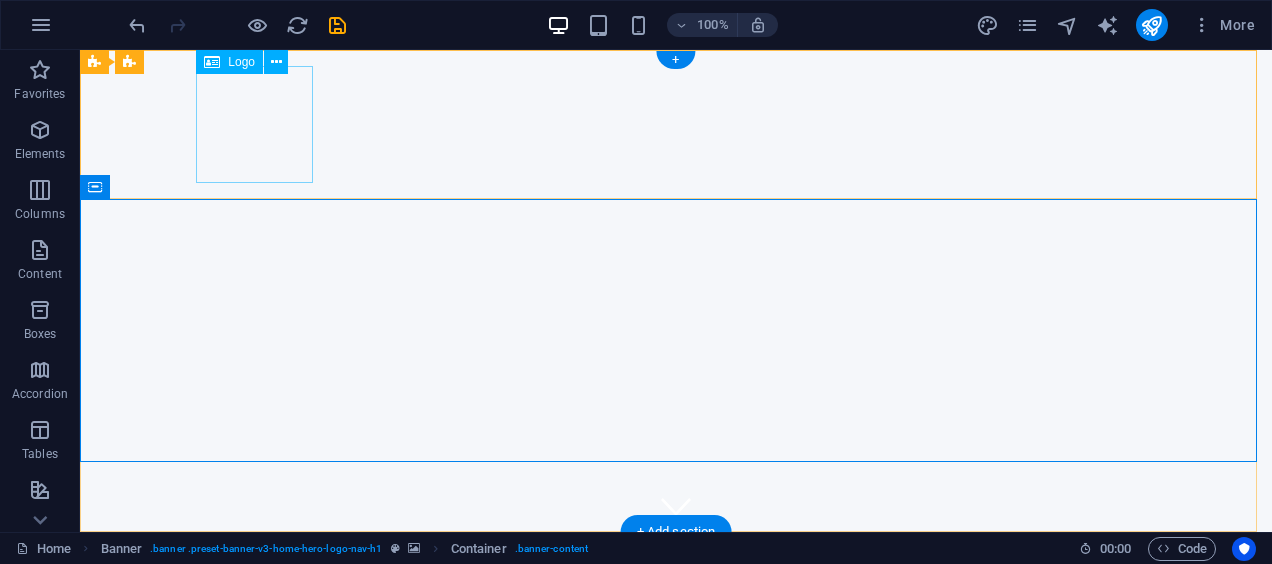 click at bounding box center [676, 691] 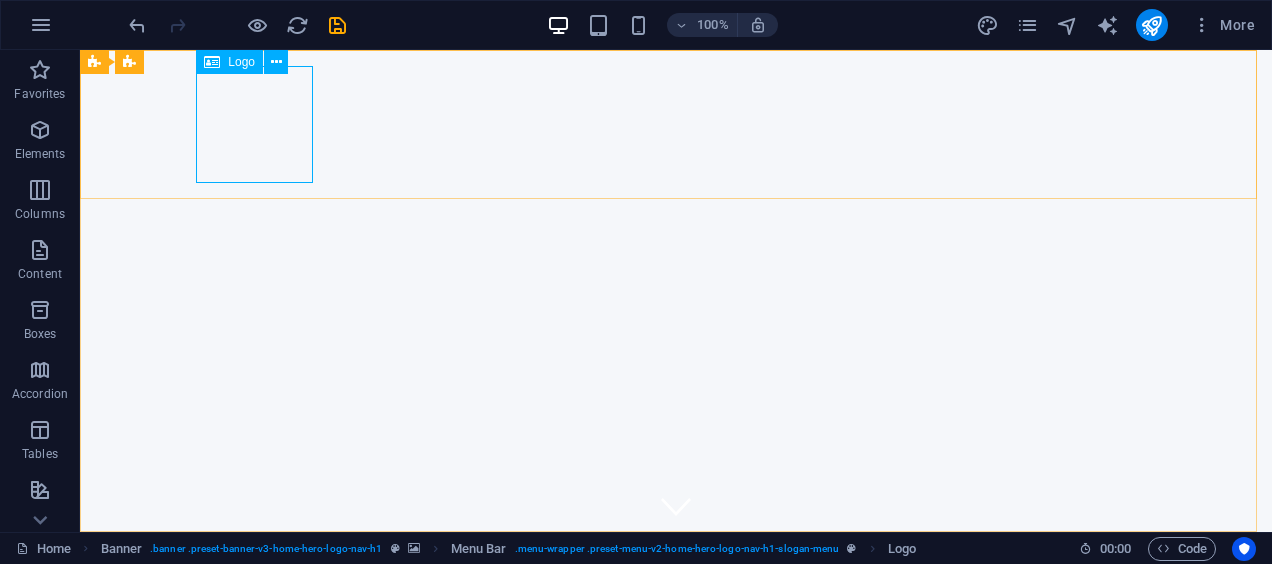 click on "Logo" at bounding box center [248, 62] 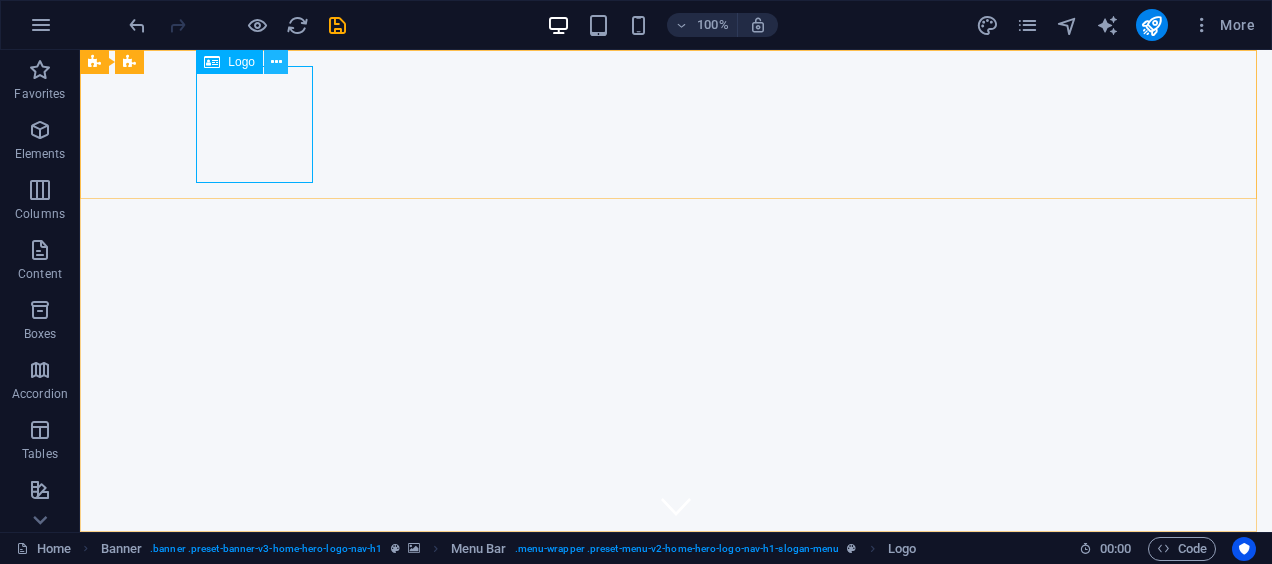 click at bounding box center (276, 62) 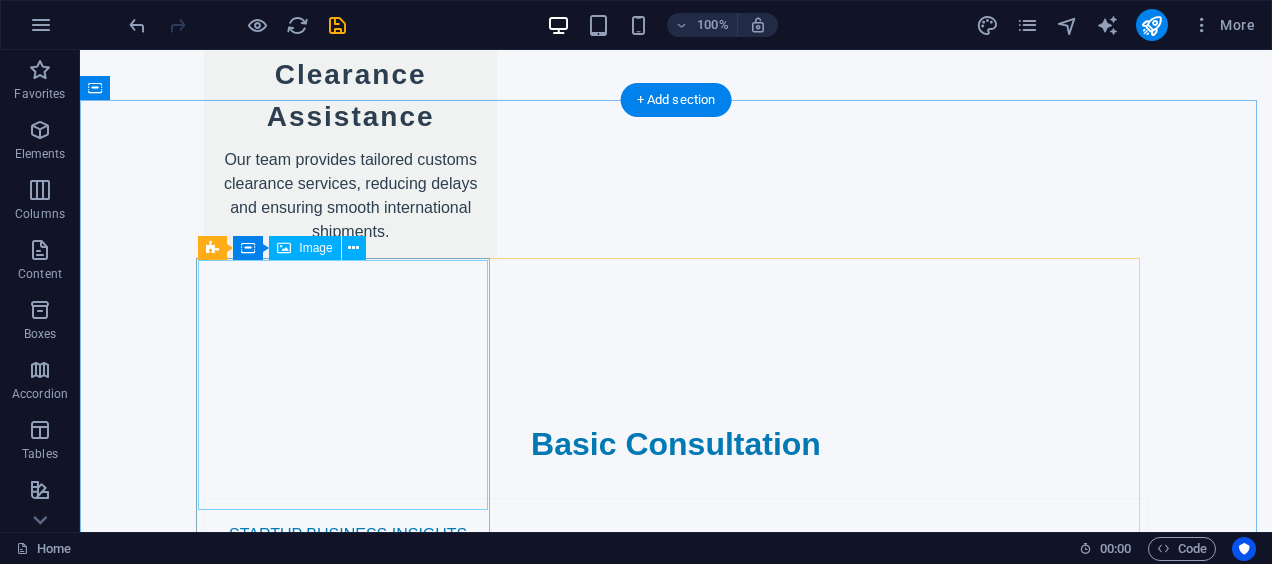 scroll, scrollTop: 4900, scrollLeft: 0, axis: vertical 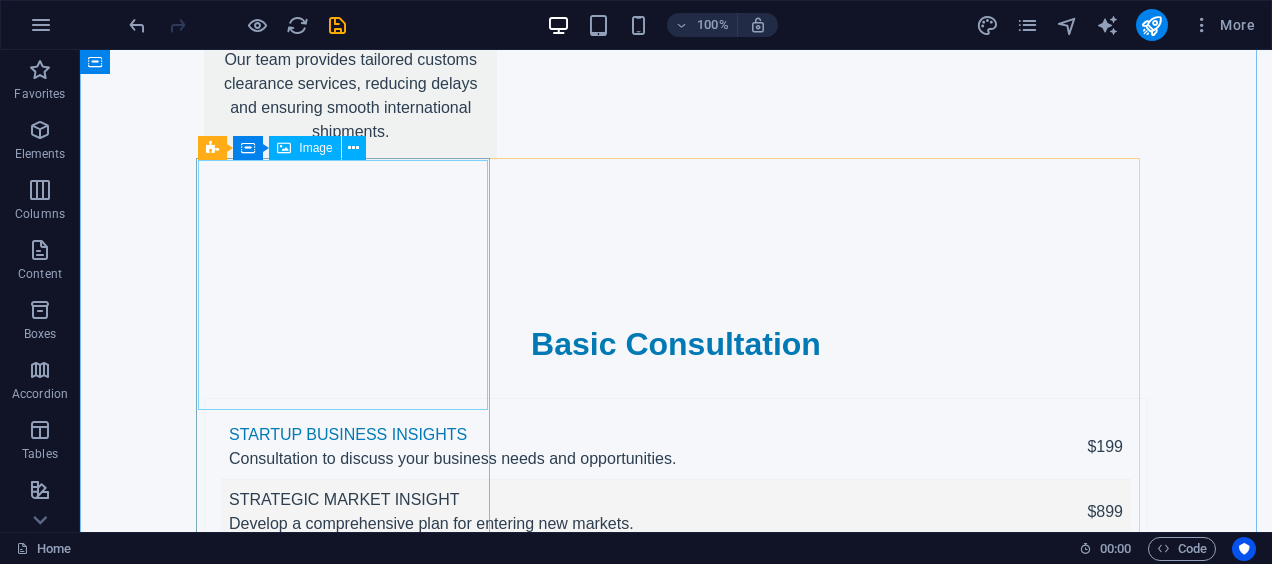 click on "Image" at bounding box center [315, 148] 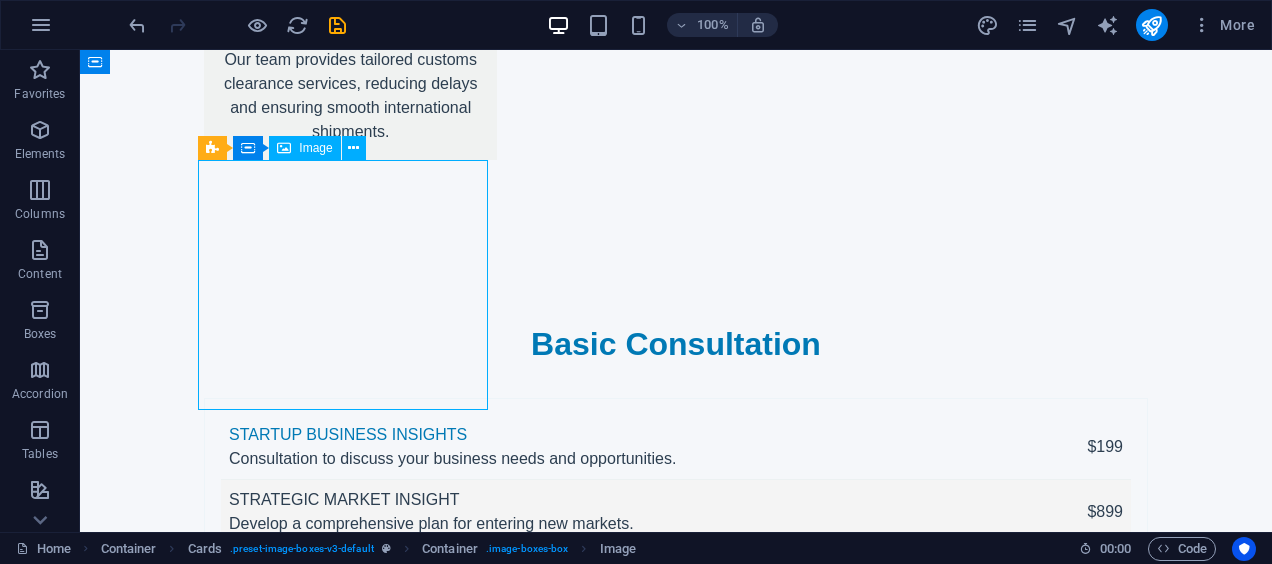 drag, startPoint x: 310, startPoint y: 150, endPoint x: 329, endPoint y: 150, distance: 19 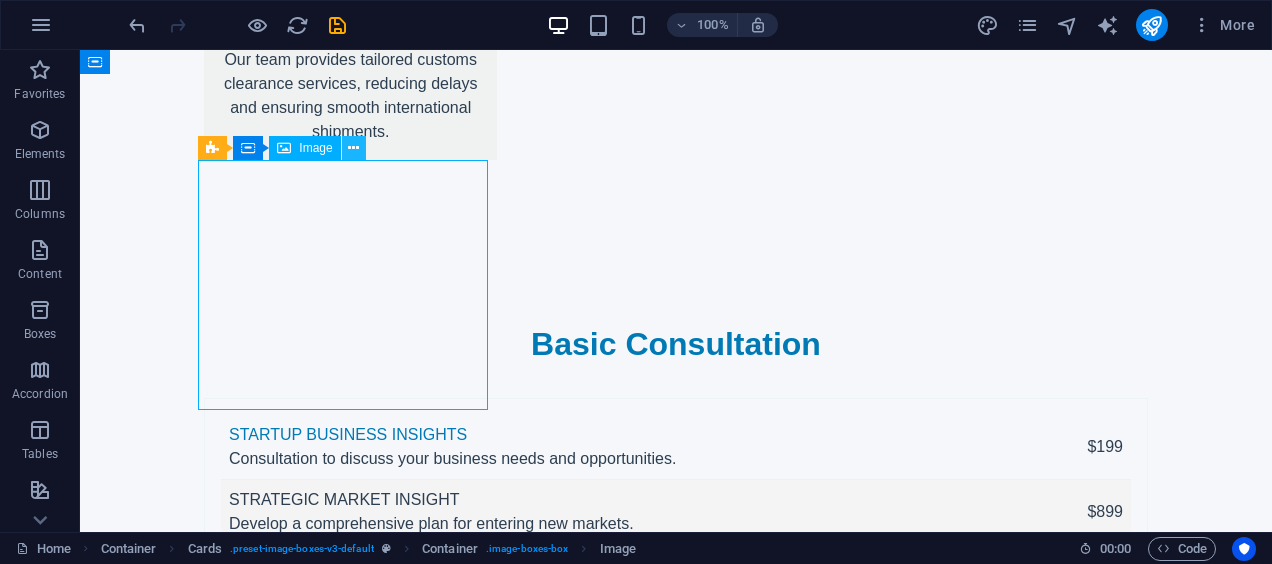 click at bounding box center [354, 148] 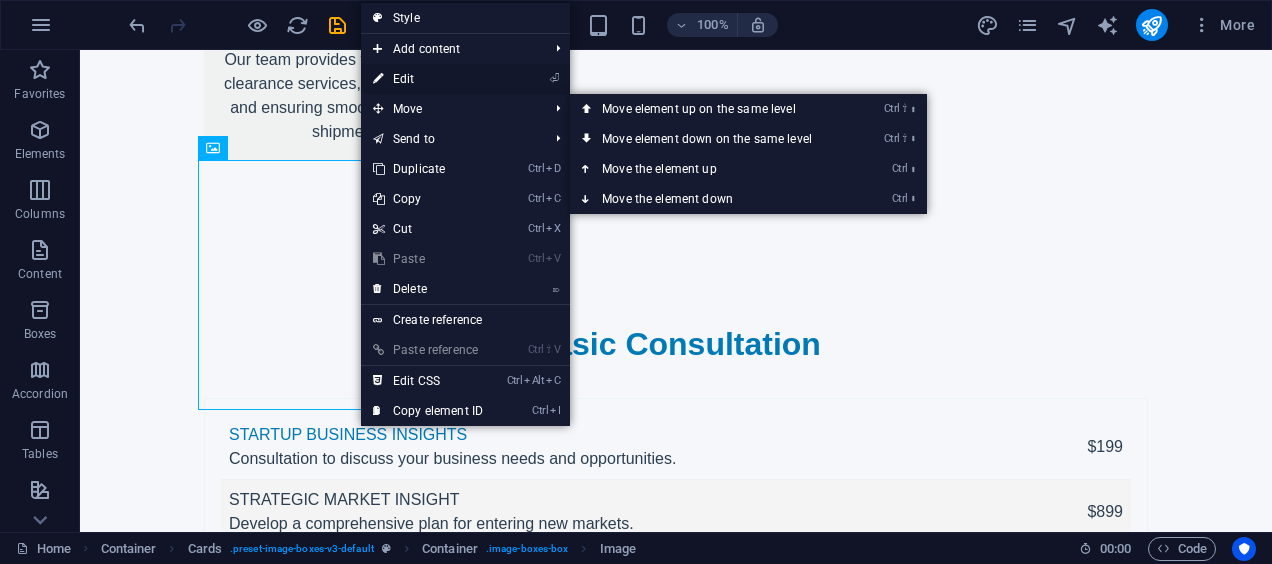 click on "⏎  Edit" at bounding box center (428, 79) 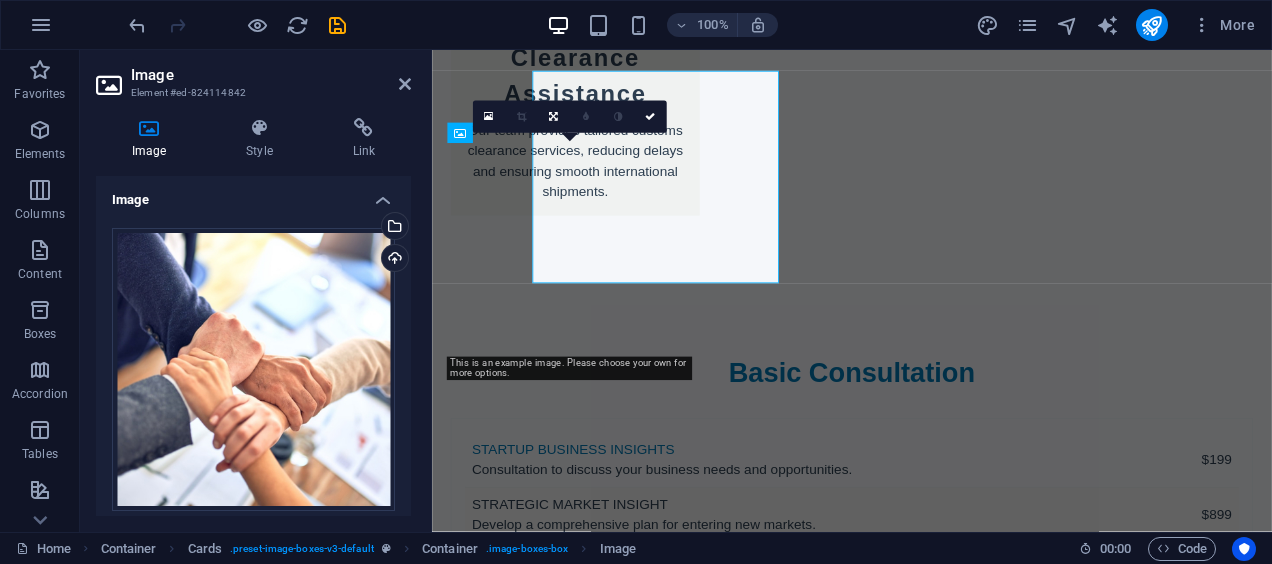 scroll, scrollTop: 4985, scrollLeft: 0, axis: vertical 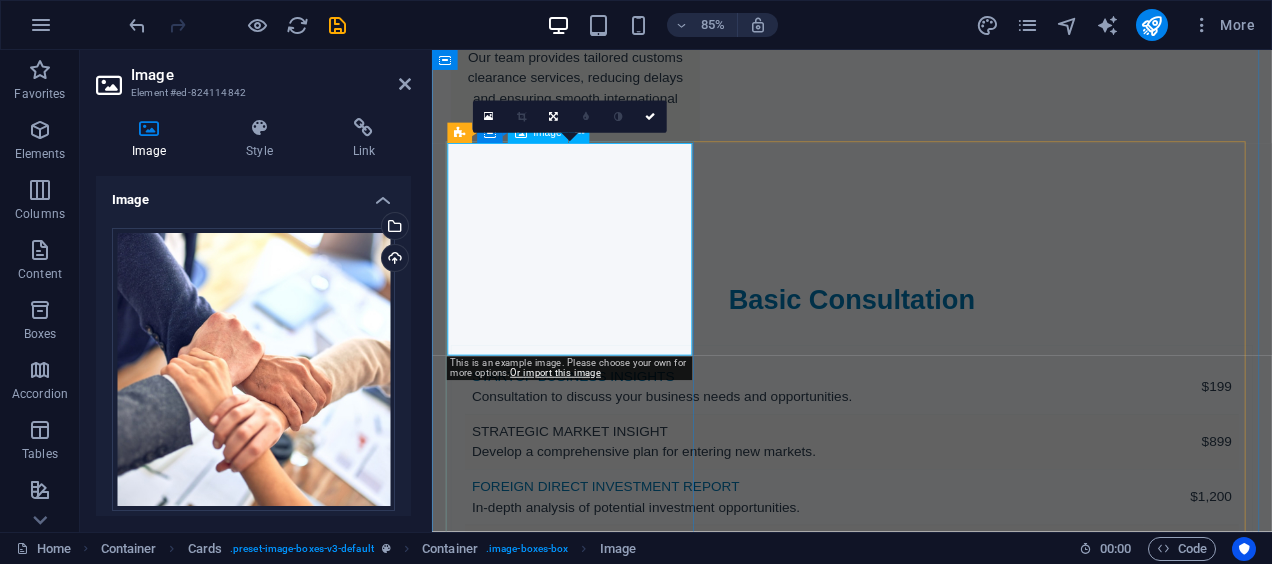 click at bounding box center (600, 2931) 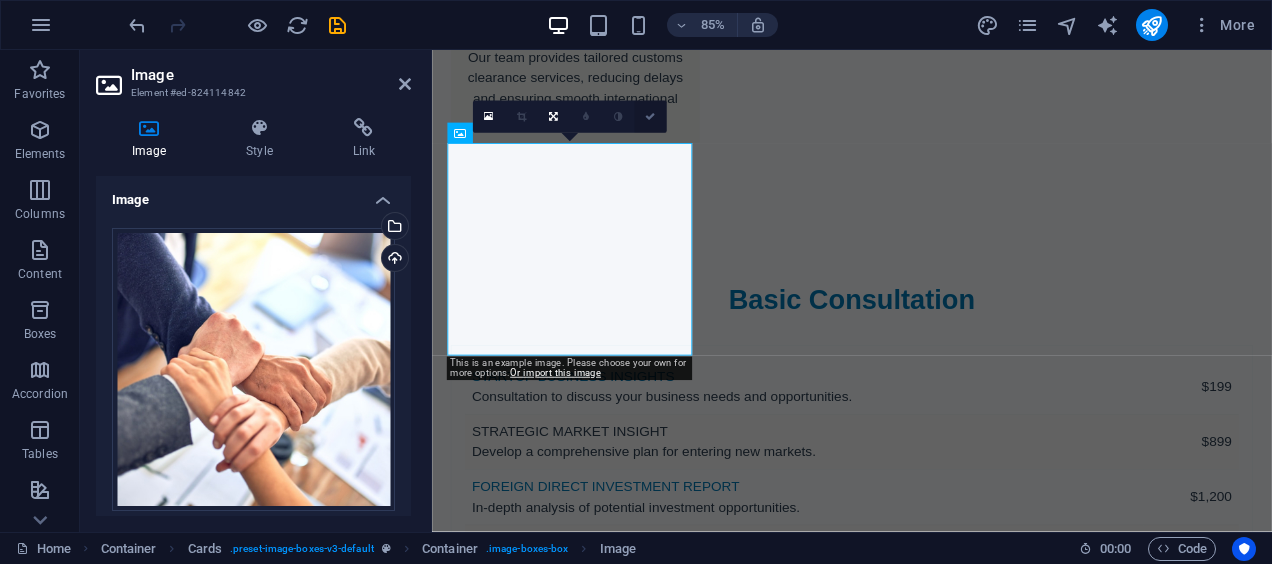 click at bounding box center [650, 117] 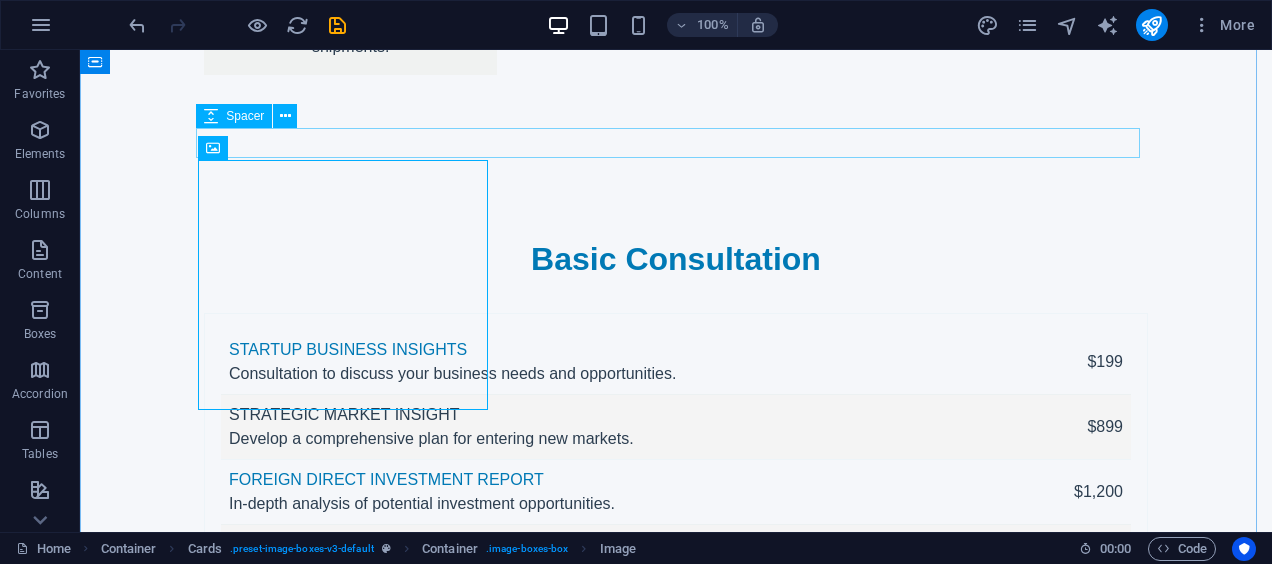 scroll, scrollTop: 4900, scrollLeft: 0, axis: vertical 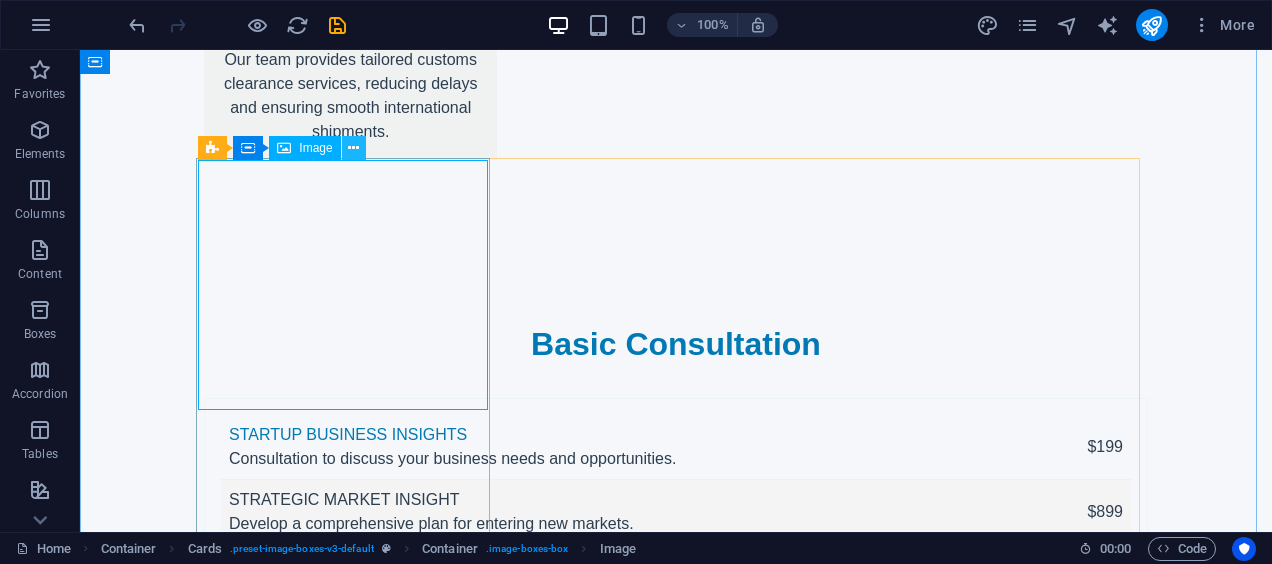 click at bounding box center (353, 148) 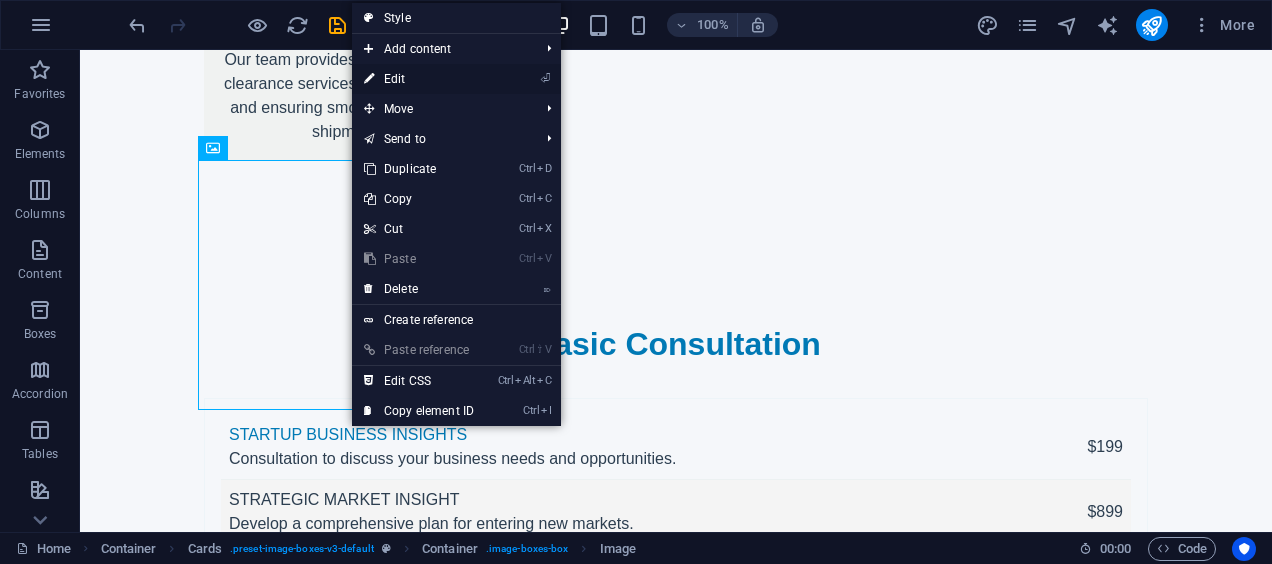 click on "⏎  Edit" at bounding box center (419, 79) 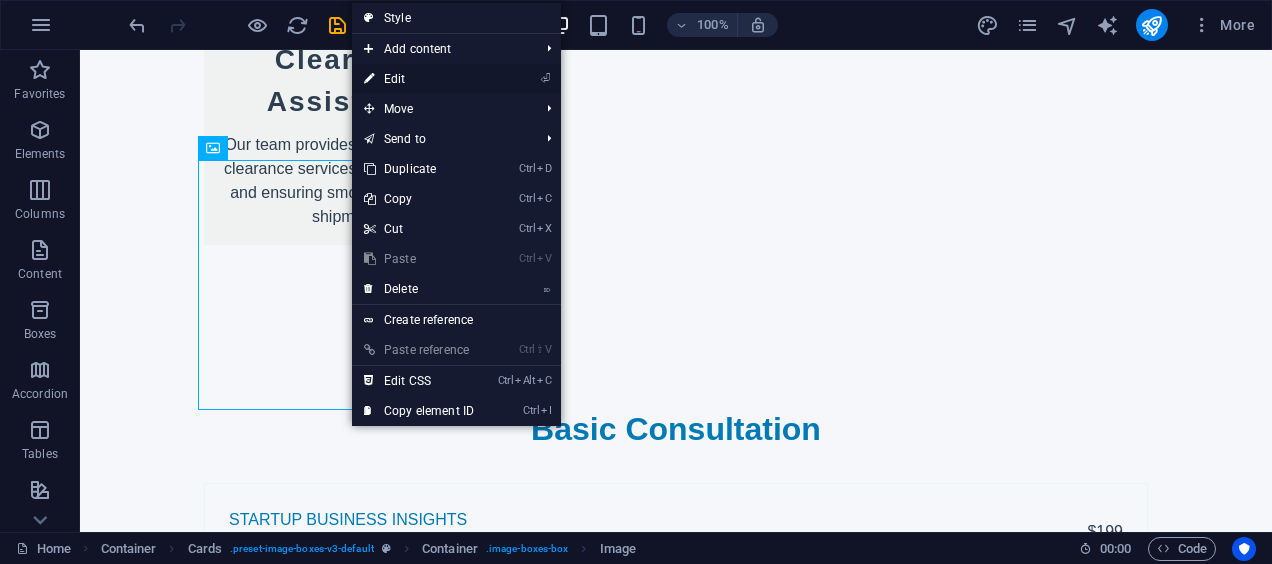 scroll, scrollTop: 4985, scrollLeft: 0, axis: vertical 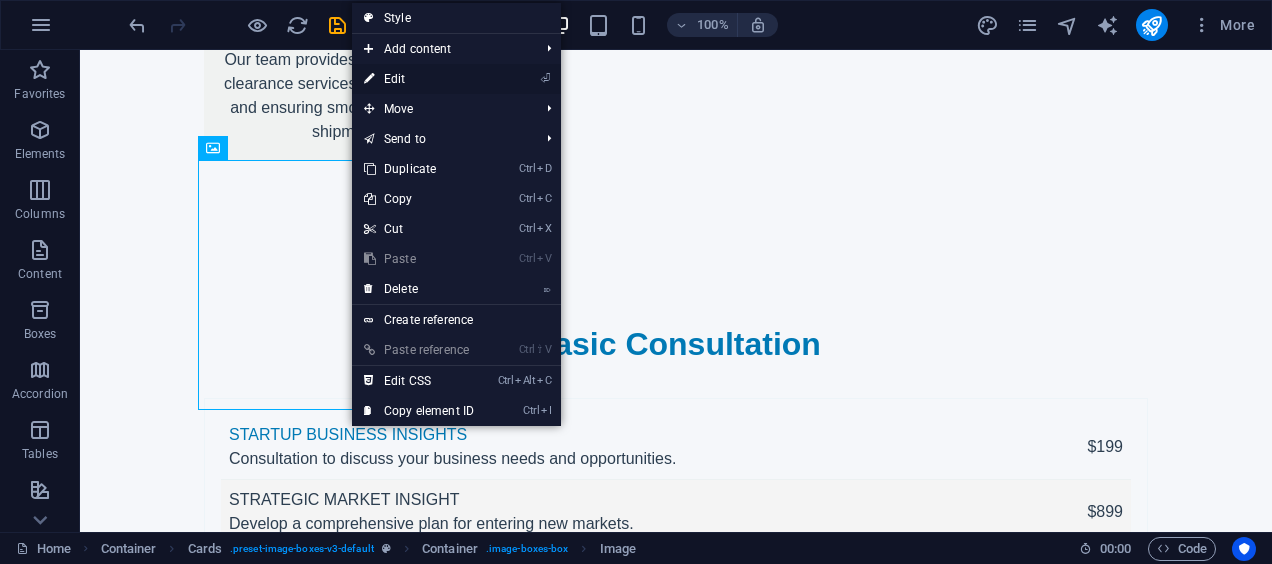 select on "vw" 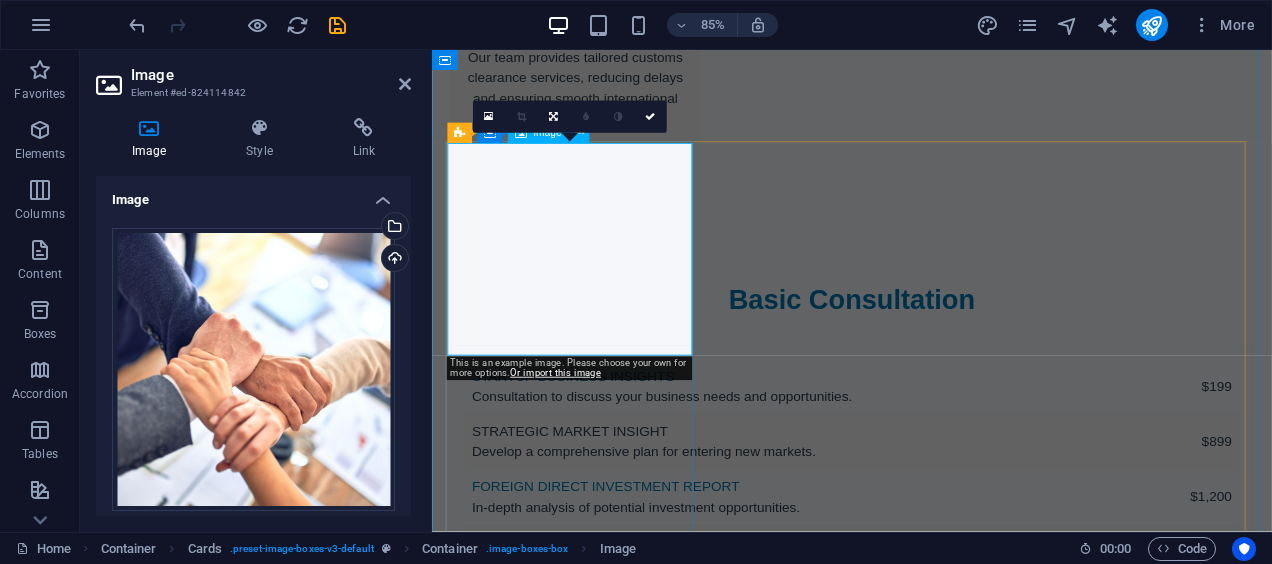click at bounding box center (600, 2931) 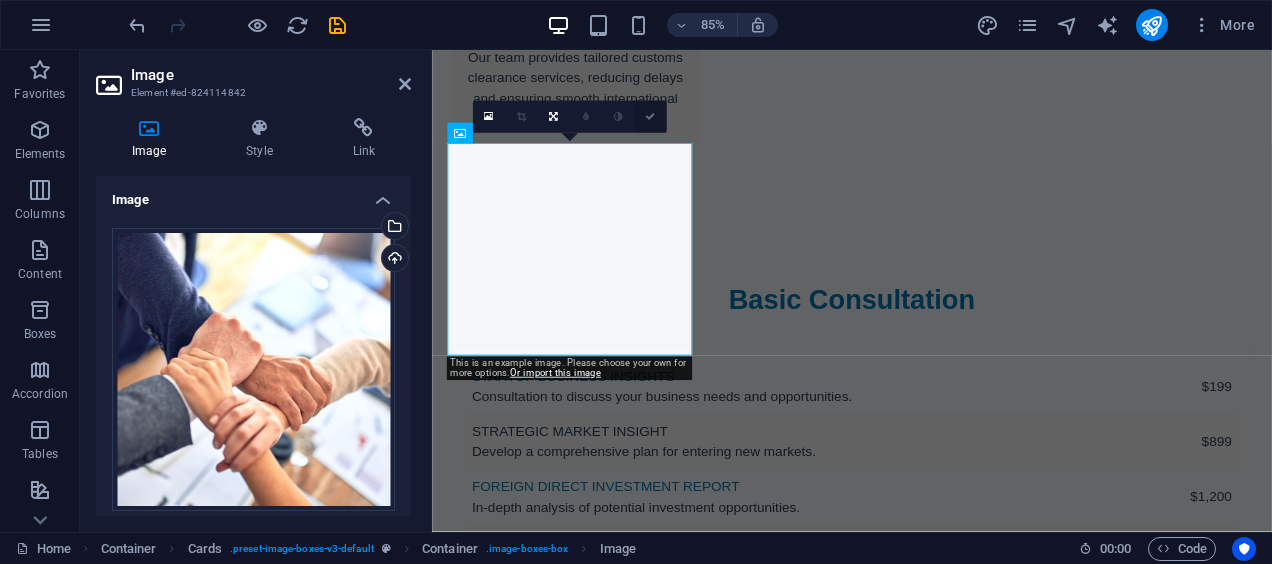click at bounding box center [650, 117] 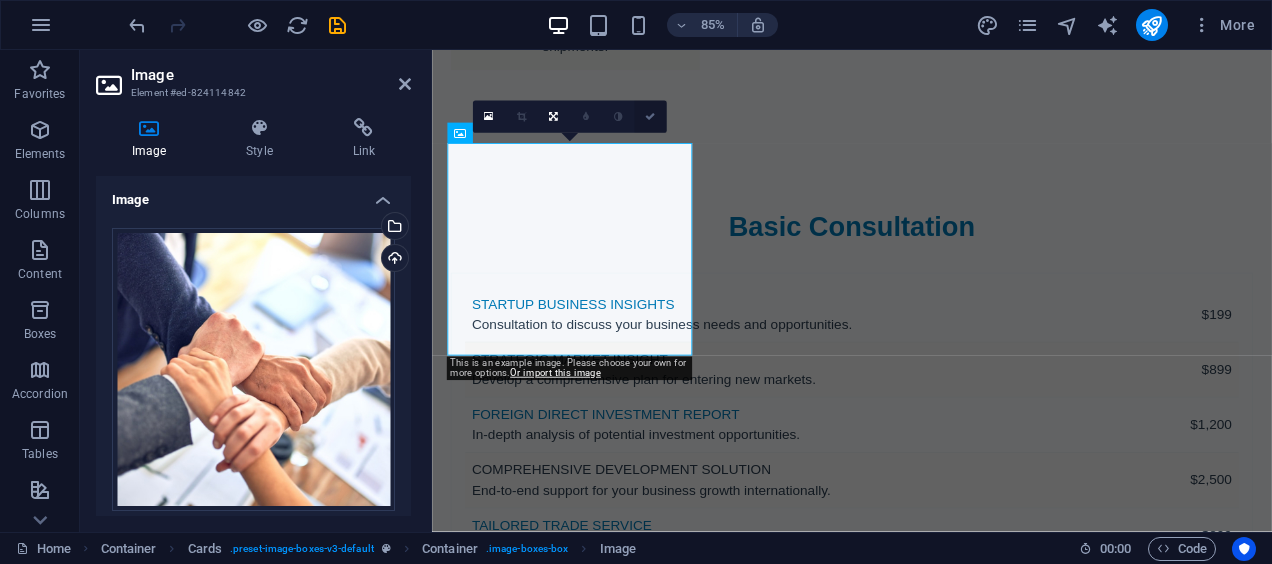 scroll, scrollTop: 4900, scrollLeft: 0, axis: vertical 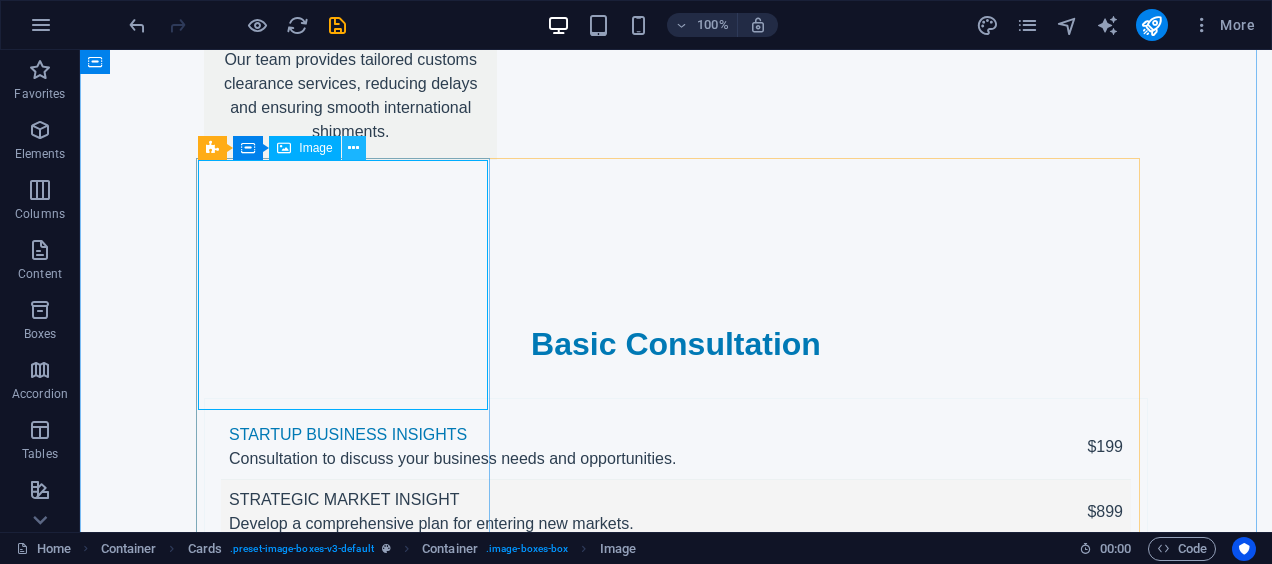 click at bounding box center (353, 148) 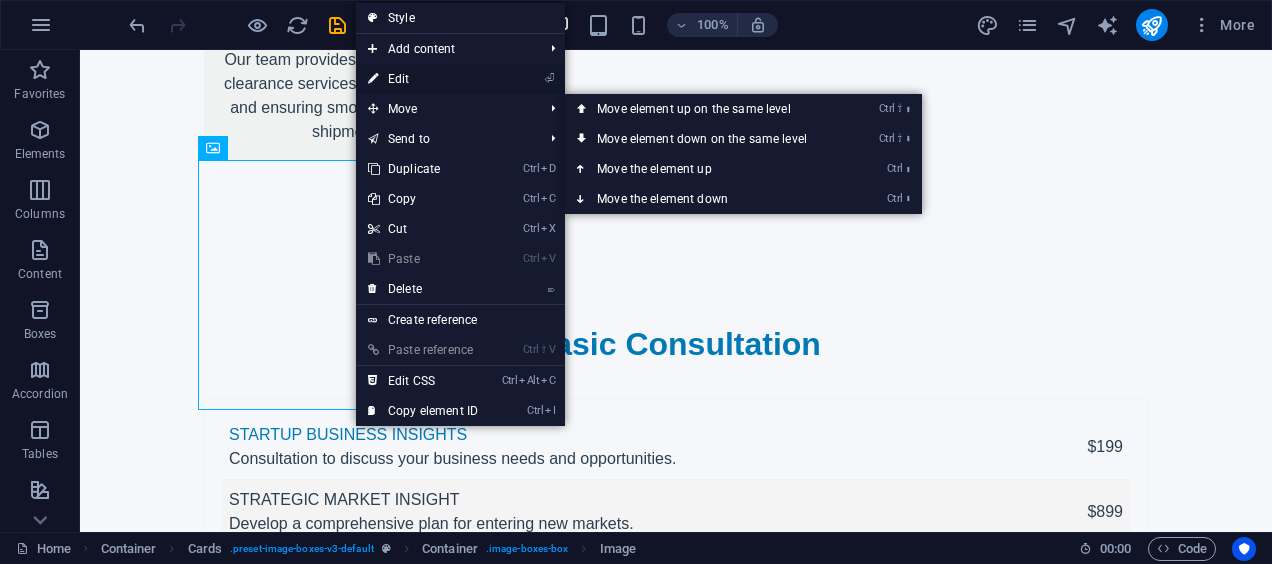 click on "⏎  Edit" at bounding box center (423, 79) 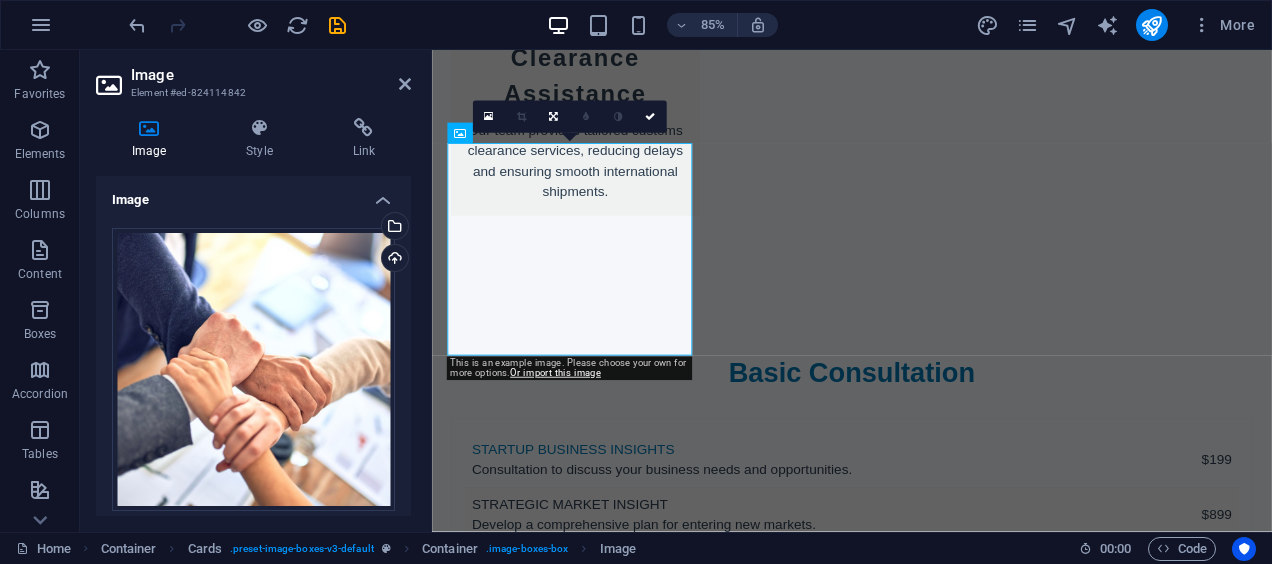 scroll, scrollTop: 4985, scrollLeft: 0, axis: vertical 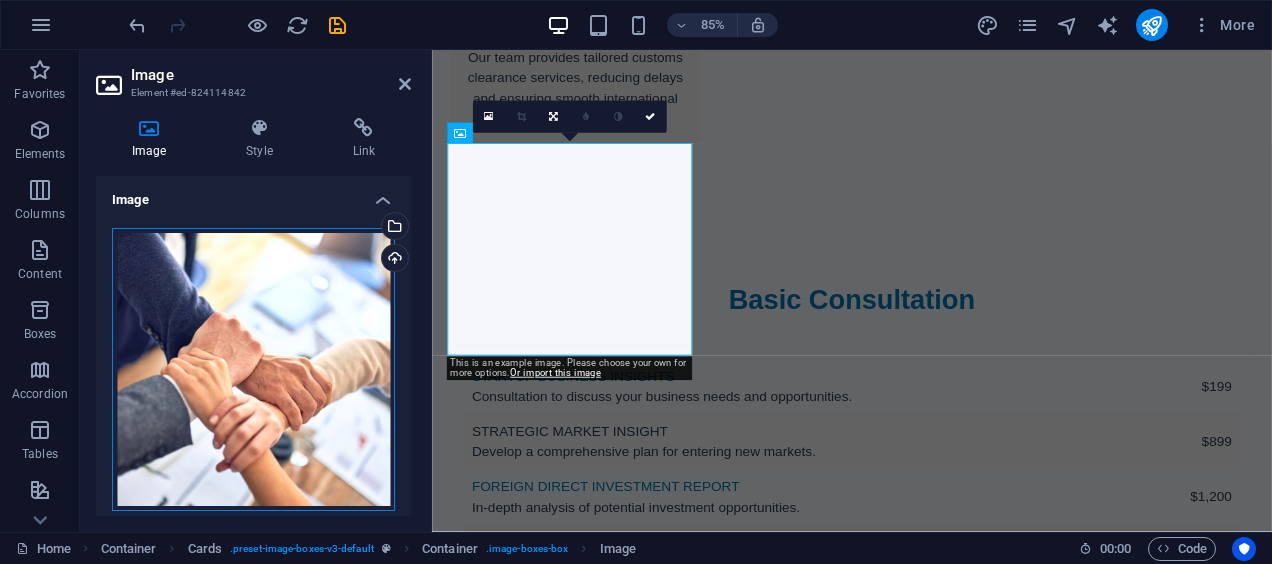 click on "Drag files here, click to choose files or select files from Files or our free stock photos & videos" at bounding box center (253, 369) 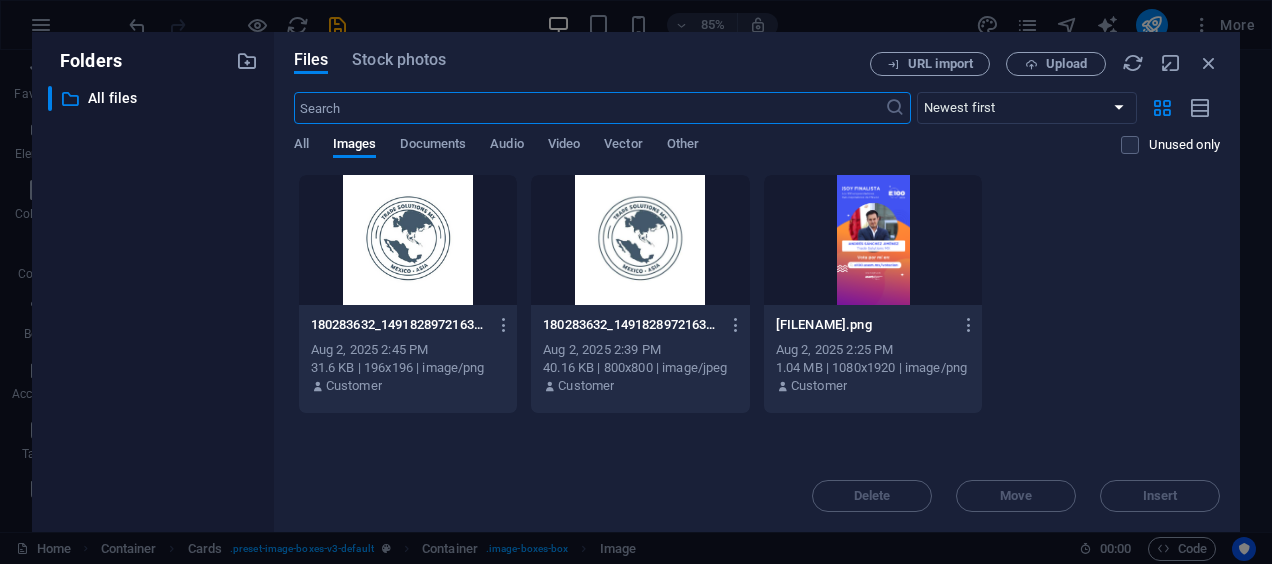 scroll, scrollTop: 5795, scrollLeft: 0, axis: vertical 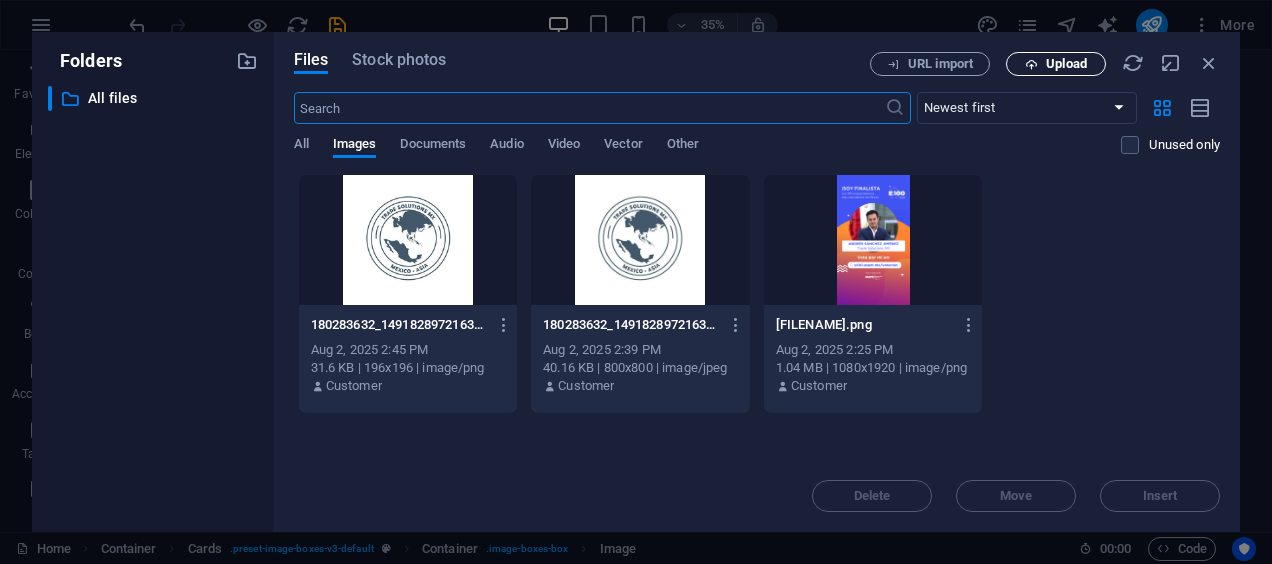 click on "Upload" at bounding box center (1066, 64) 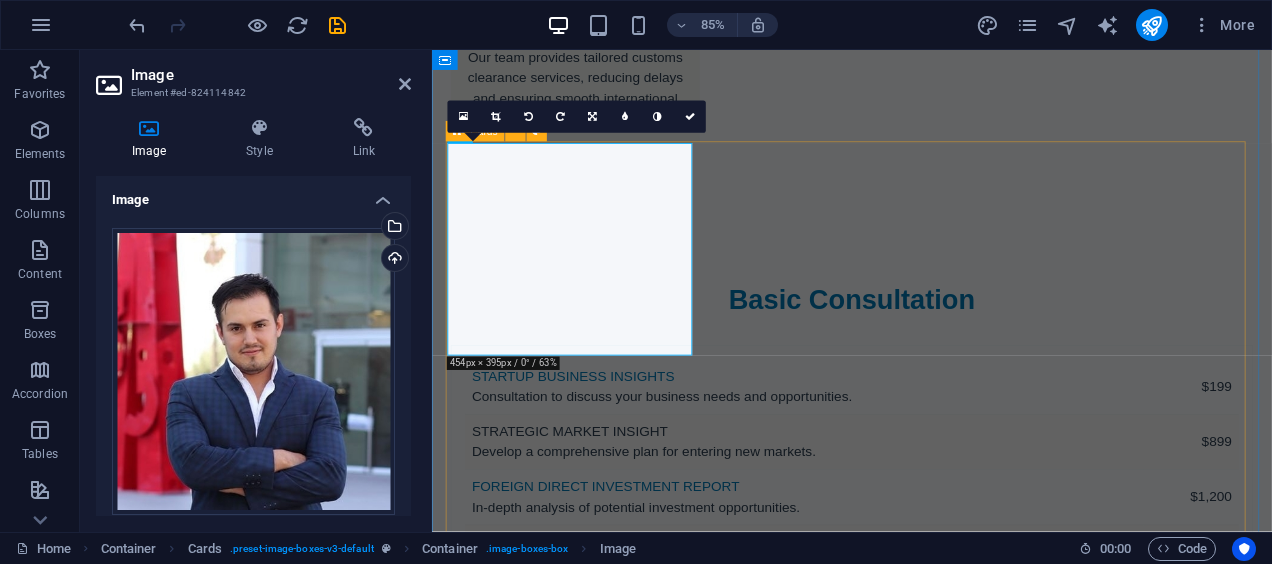 scroll, scrollTop: 5085, scrollLeft: 0, axis: vertical 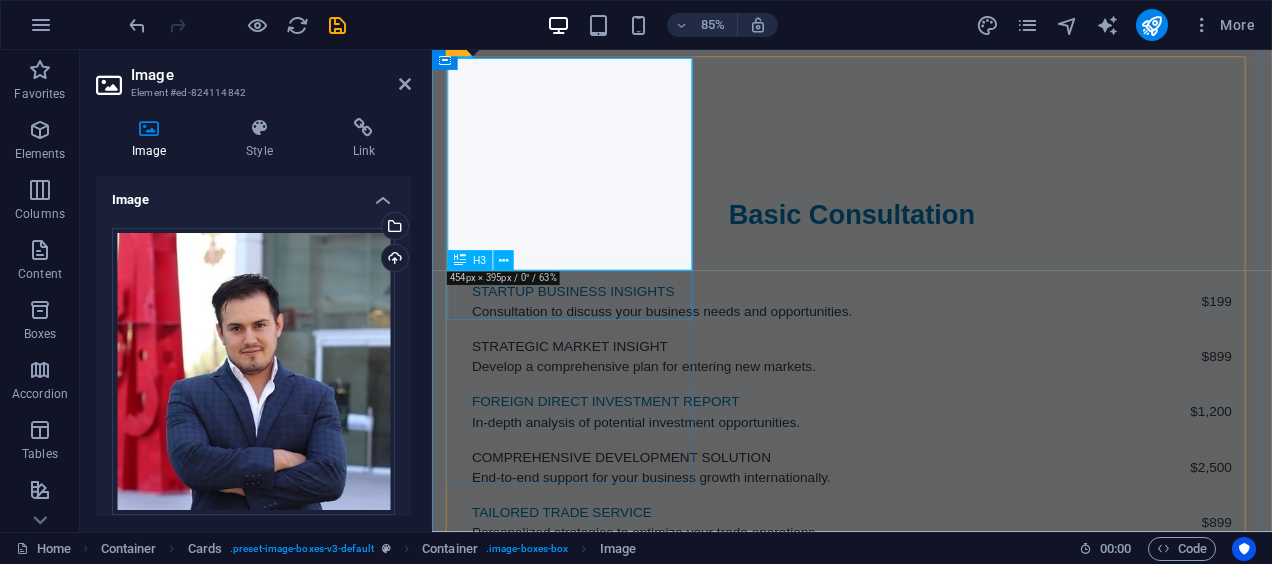 click on "CEO - [FIRST] [LAST]" at bounding box center (600, 3006) 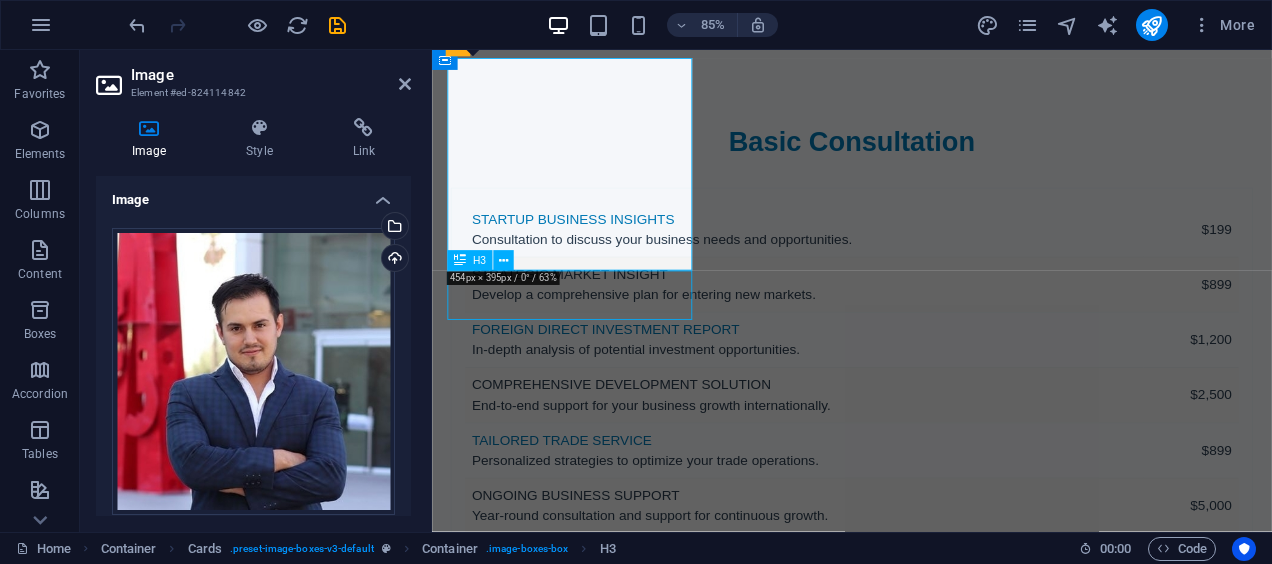 scroll, scrollTop: 5000, scrollLeft: 0, axis: vertical 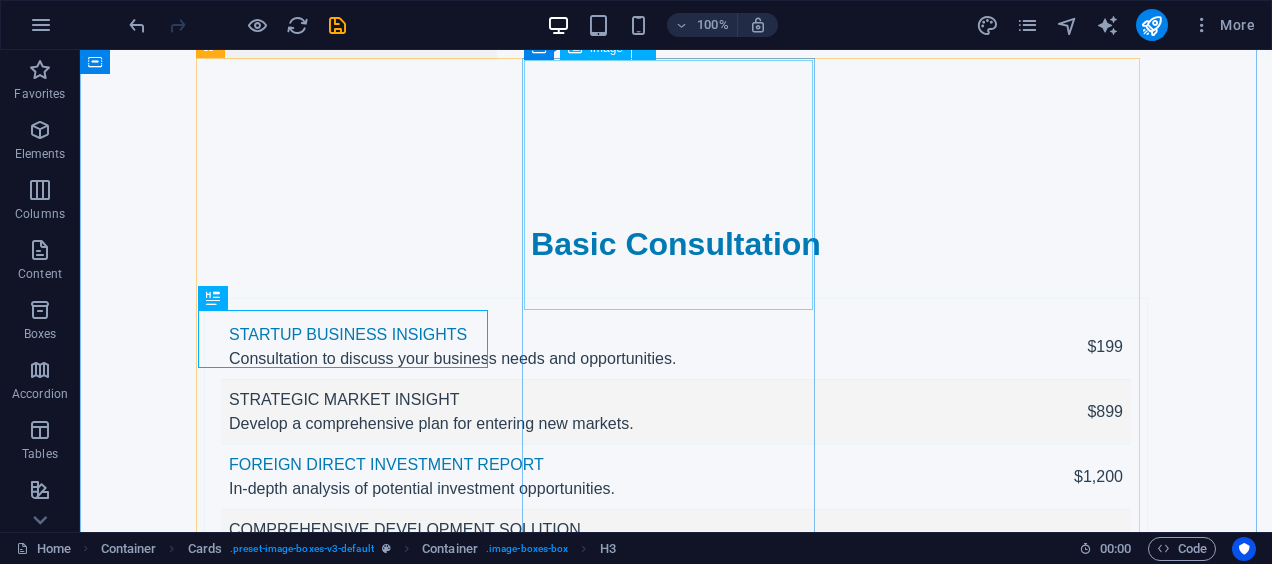 click at bounding box center (350, 3289) 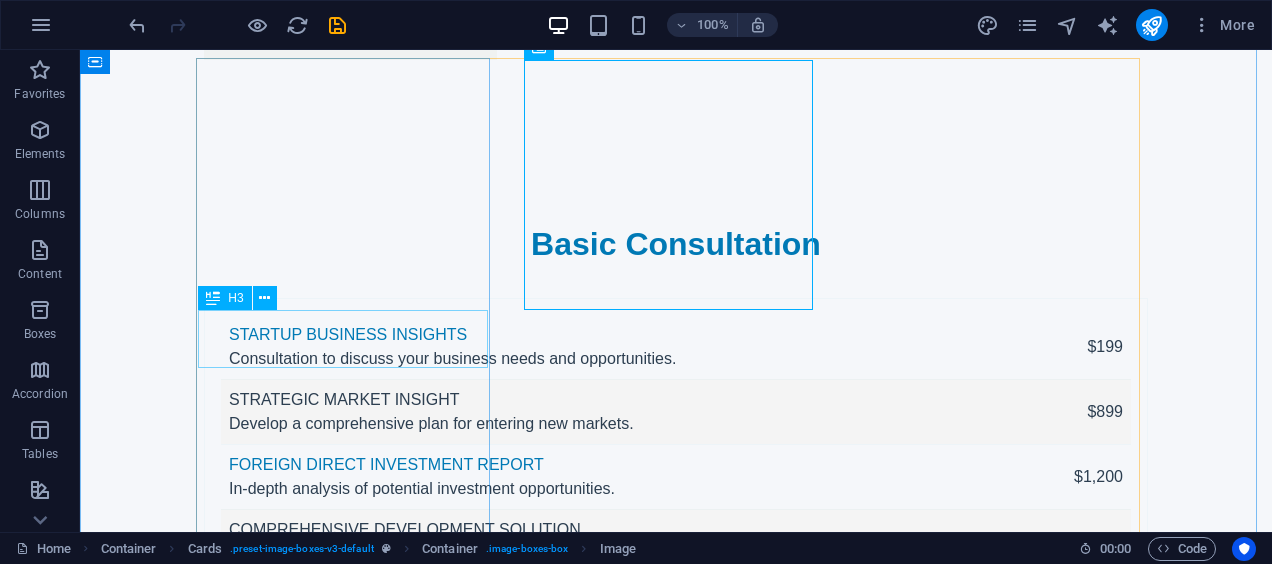 click on "CEO - [FIRST] [LAST]" at bounding box center [350, 3006] 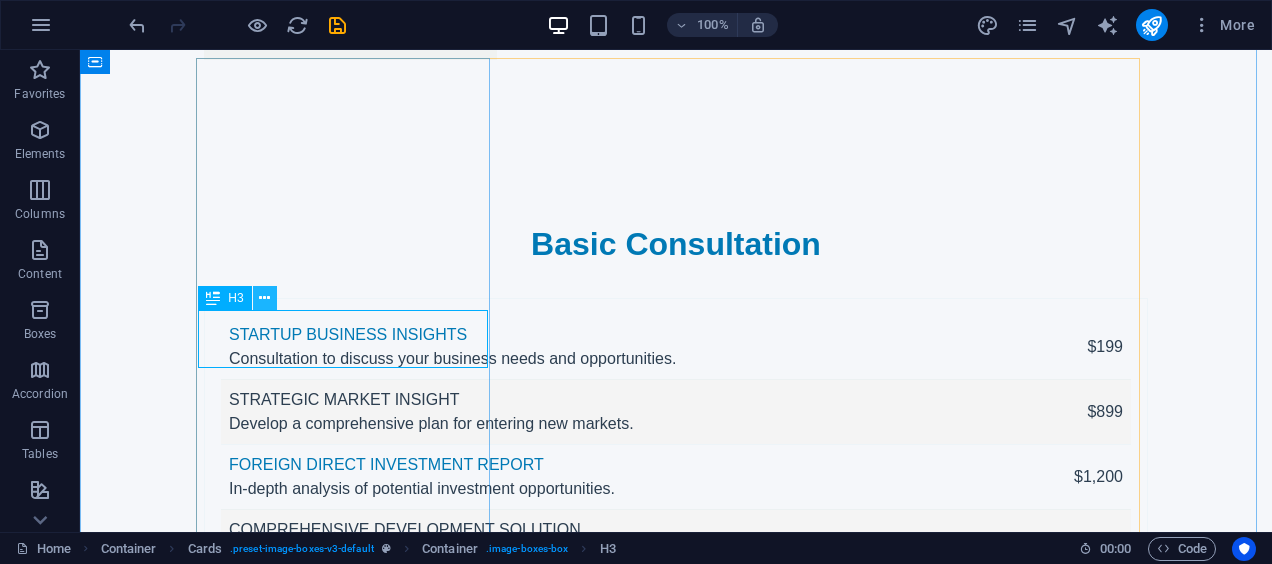 click at bounding box center [264, 298] 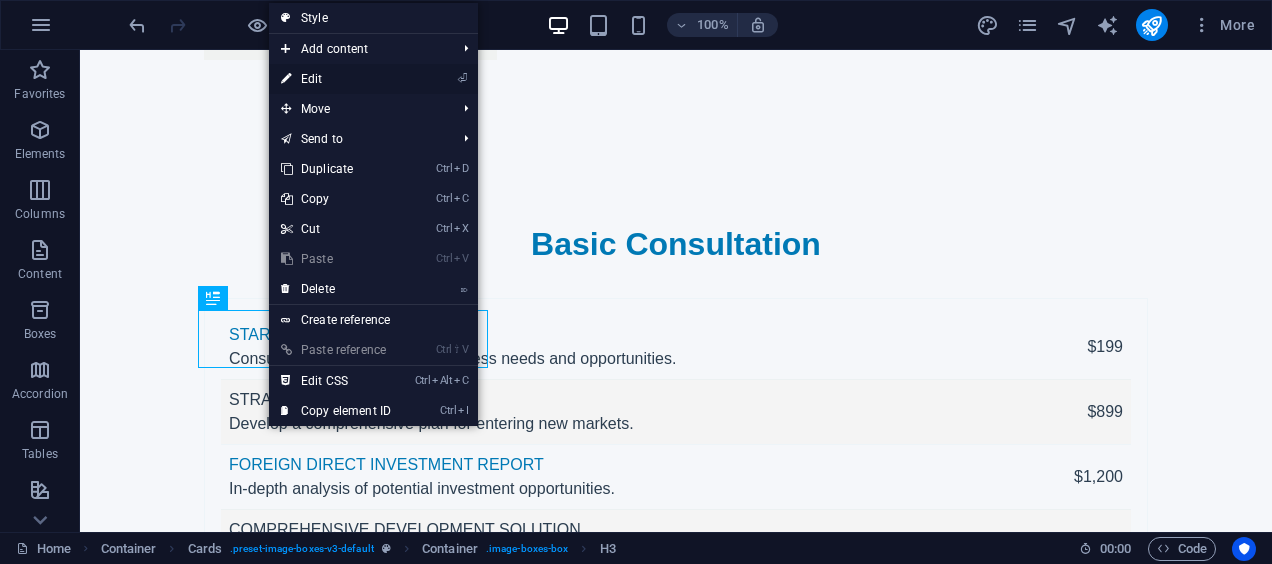 click on "⏎  Edit" at bounding box center (336, 79) 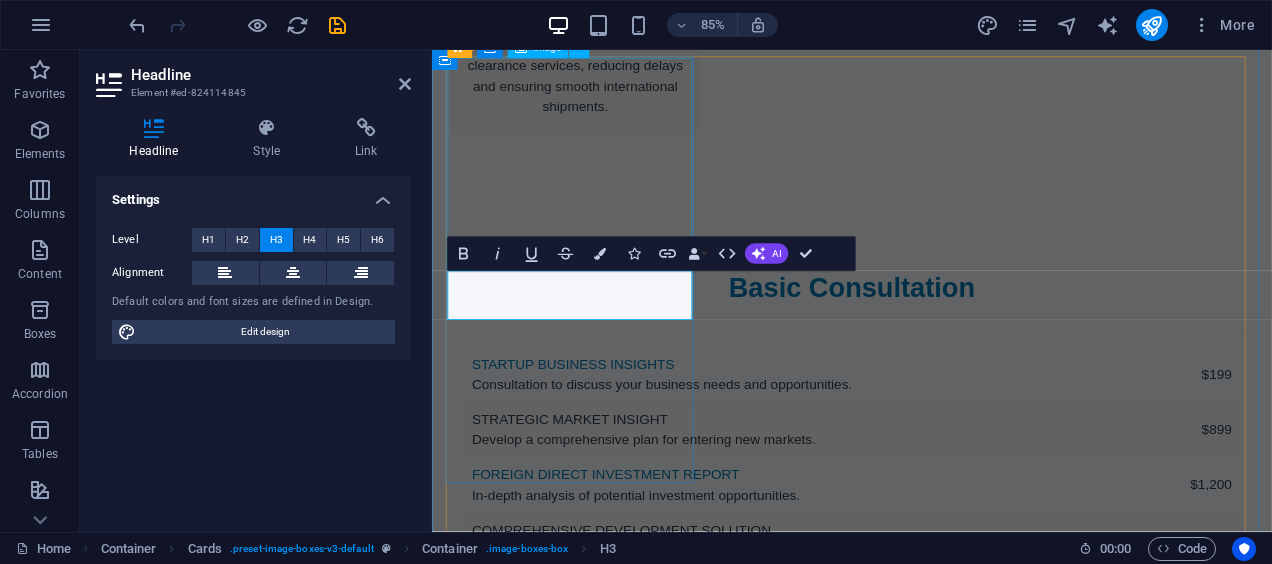 scroll, scrollTop: 5085, scrollLeft: 0, axis: vertical 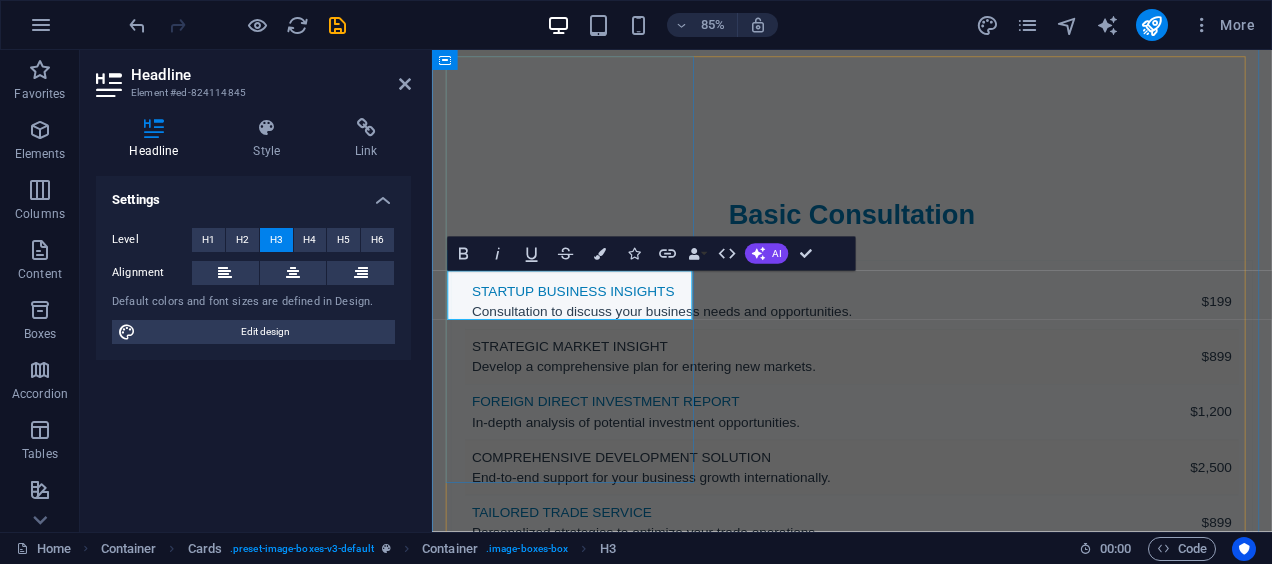 click on "CEO - [FIRST] [LAST]" at bounding box center (600, 3014) 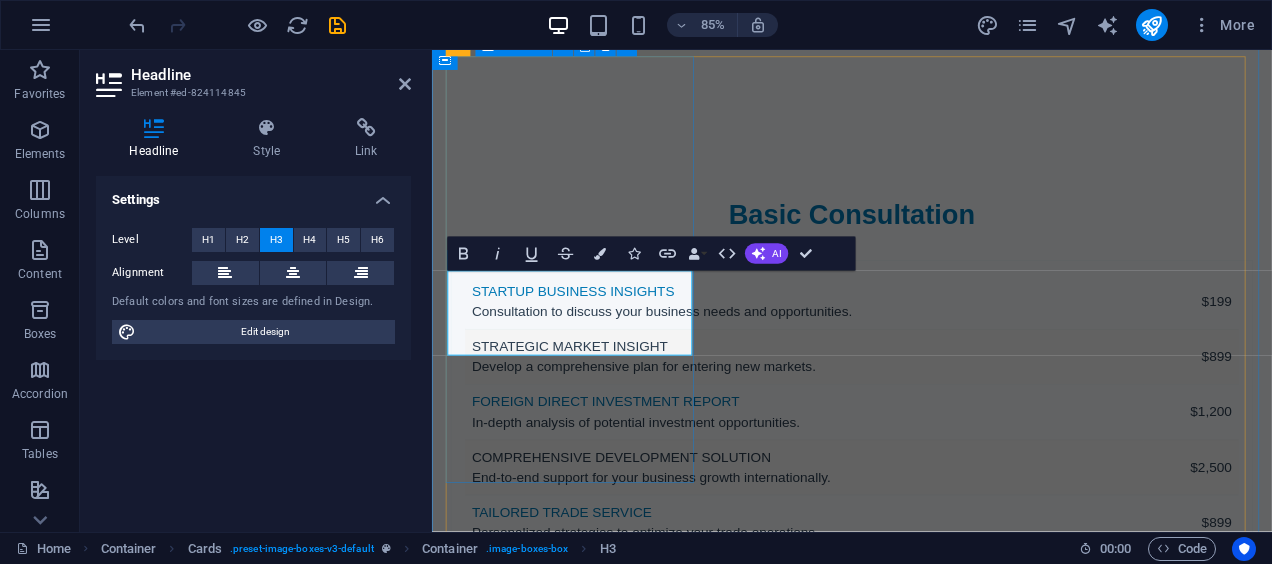 click on "CEO - Andrés Sánchez Jiménez A seasoned expert in international business with over 20 years of experience." at bounding box center (600, 2925) 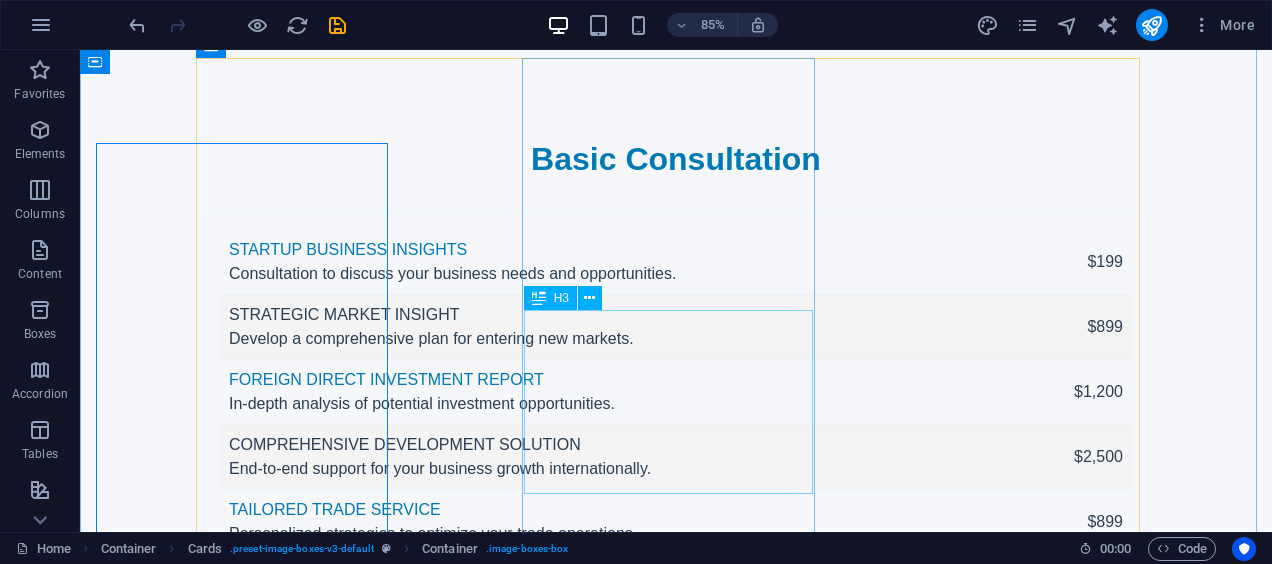 scroll, scrollTop: 5000, scrollLeft: 0, axis: vertical 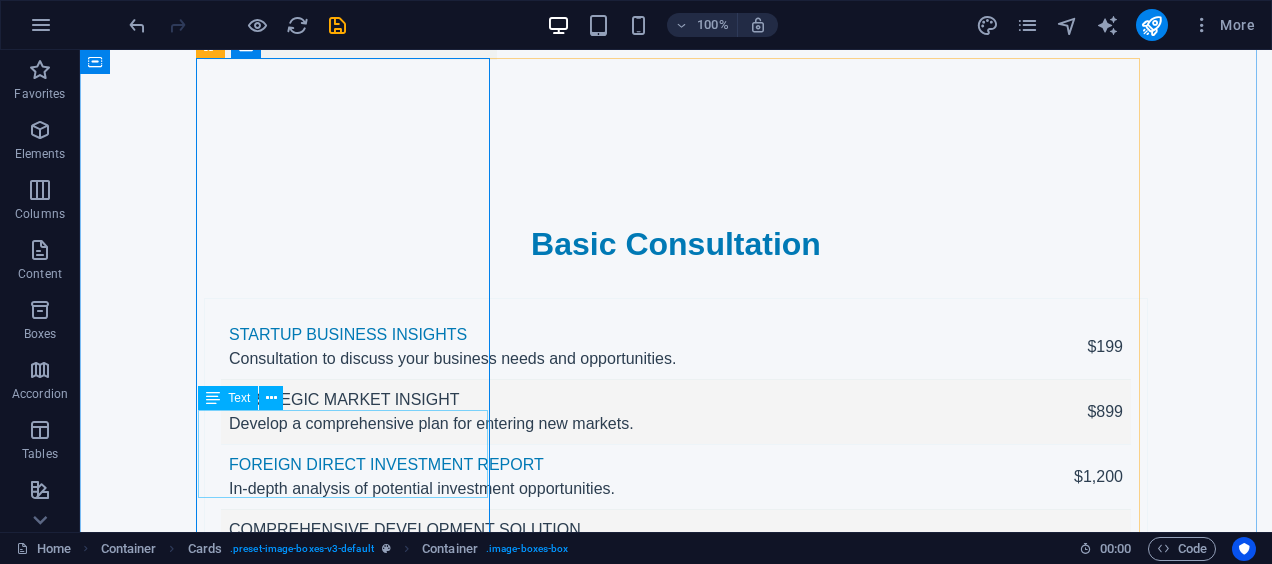 click on "A seasoned expert in international business with over 20 years of experience." at bounding box center [350, 3100] 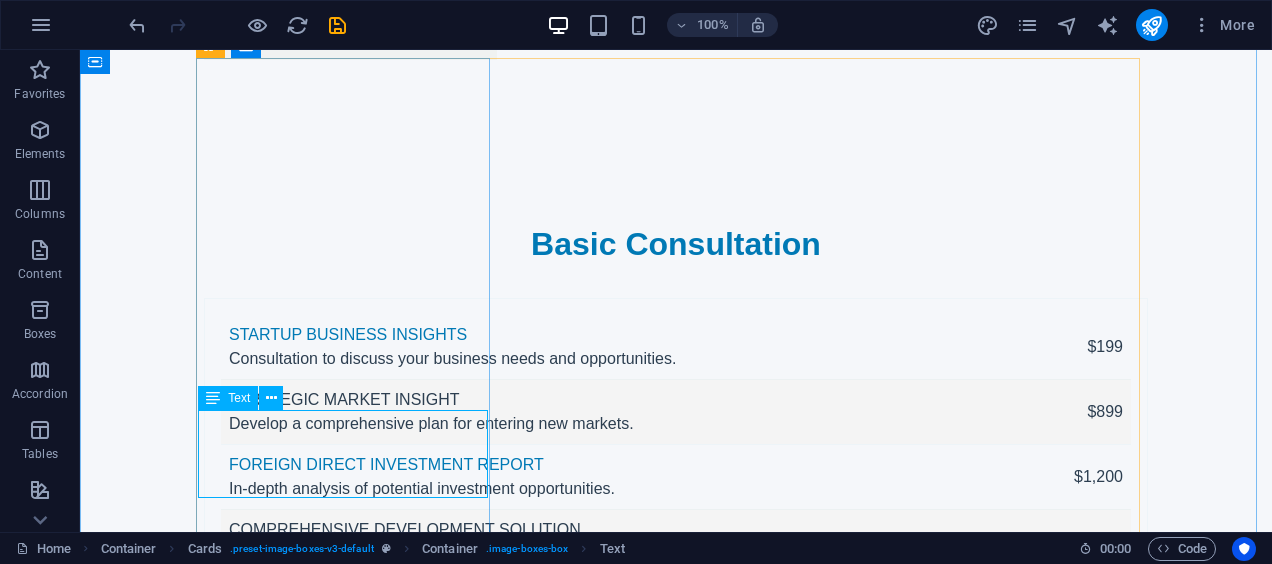 click on "A seasoned expert in international business with over 20 years of experience." at bounding box center [350, 3100] 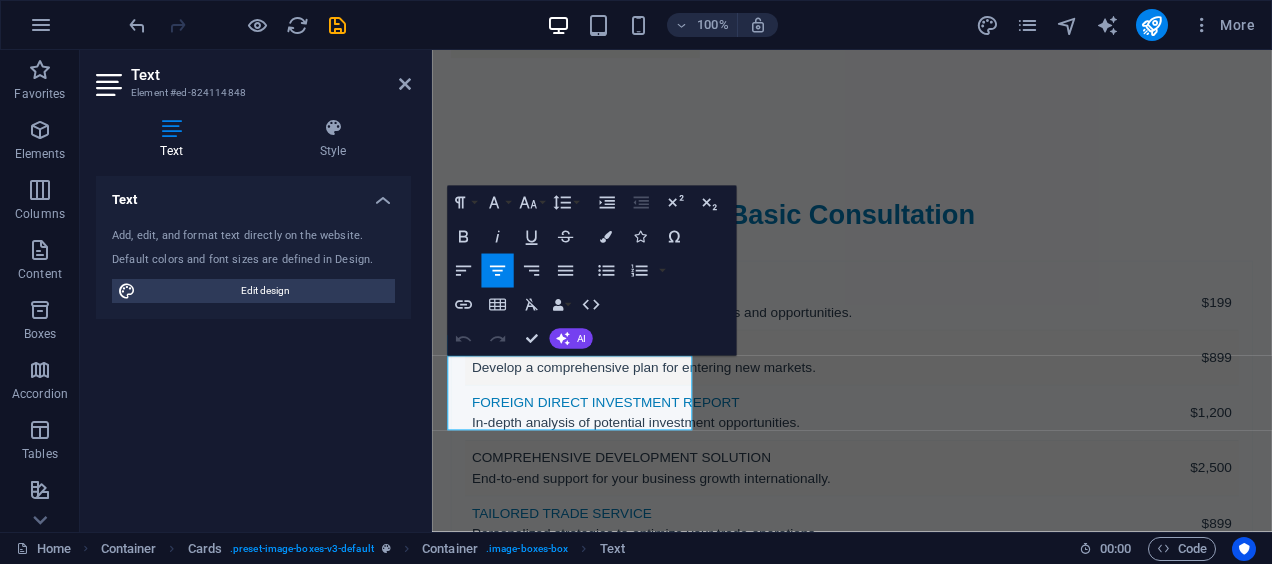 scroll, scrollTop: 5085, scrollLeft: 0, axis: vertical 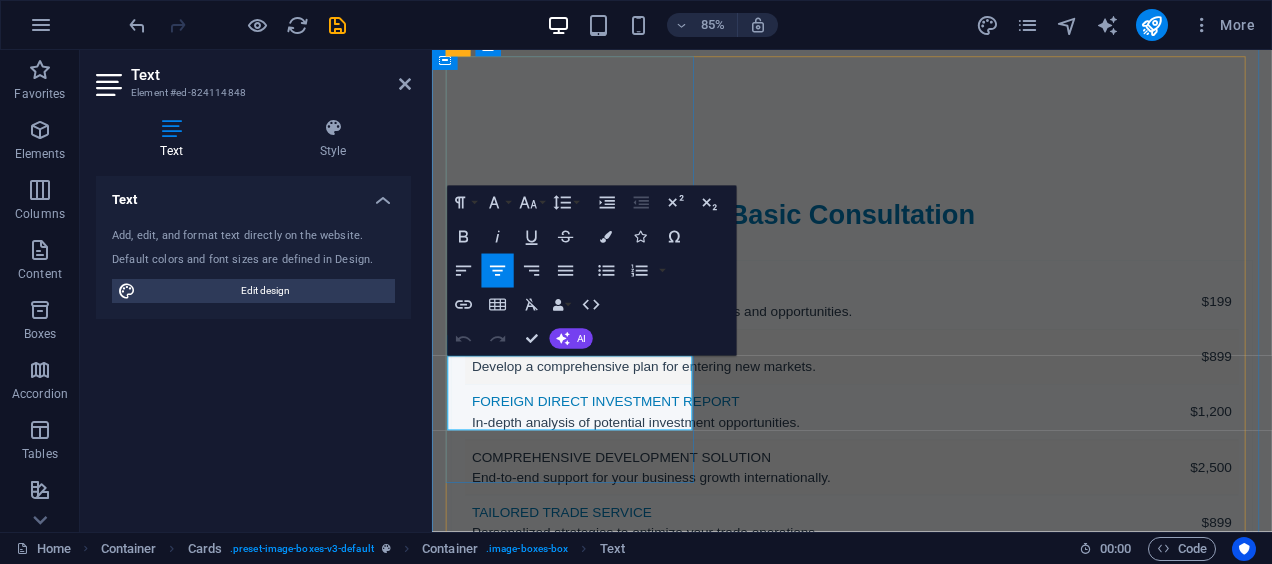 click on "A seasoned expert in international business with over 20 years of experience." at bounding box center (600, 3092) 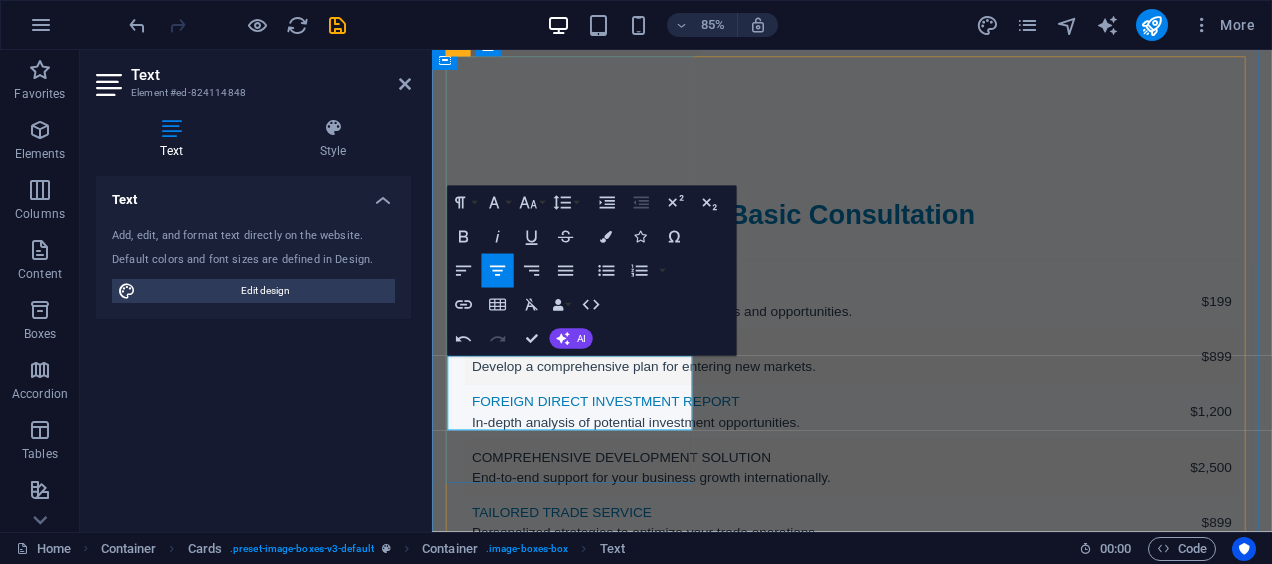 type 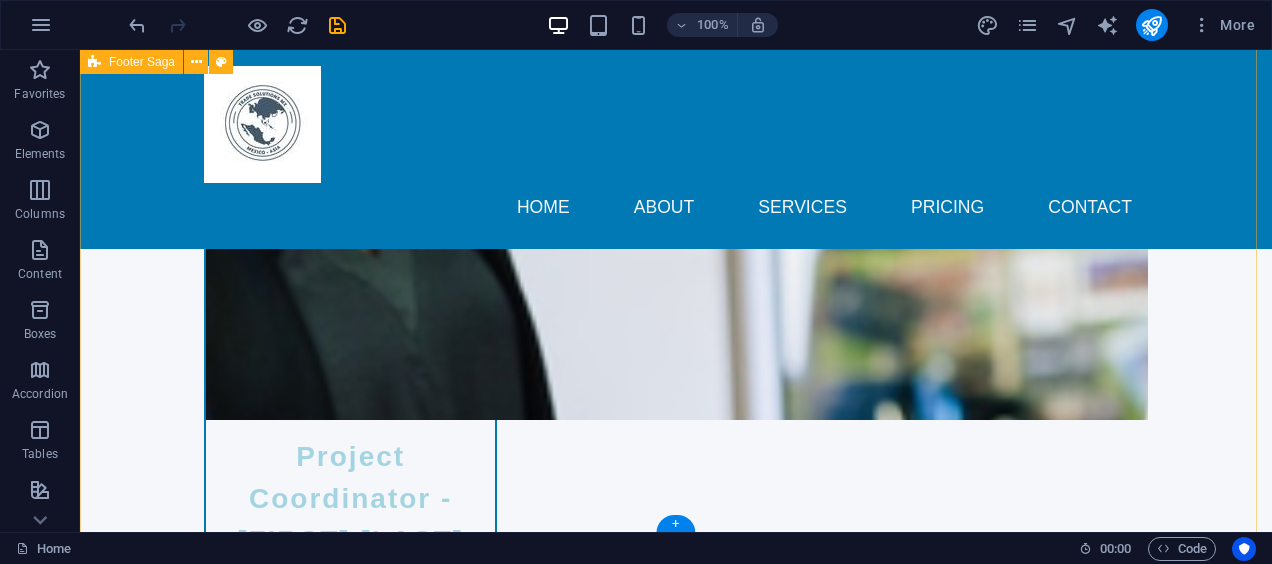 scroll, scrollTop: 9318, scrollLeft: 0, axis: vertical 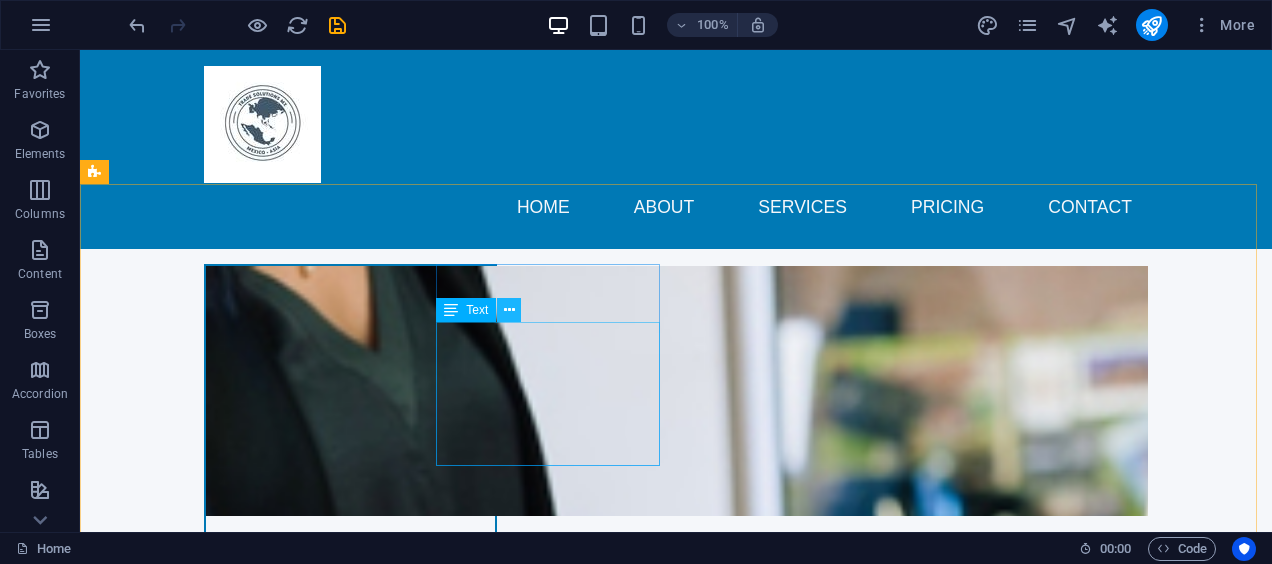 click at bounding box center (509, 310) 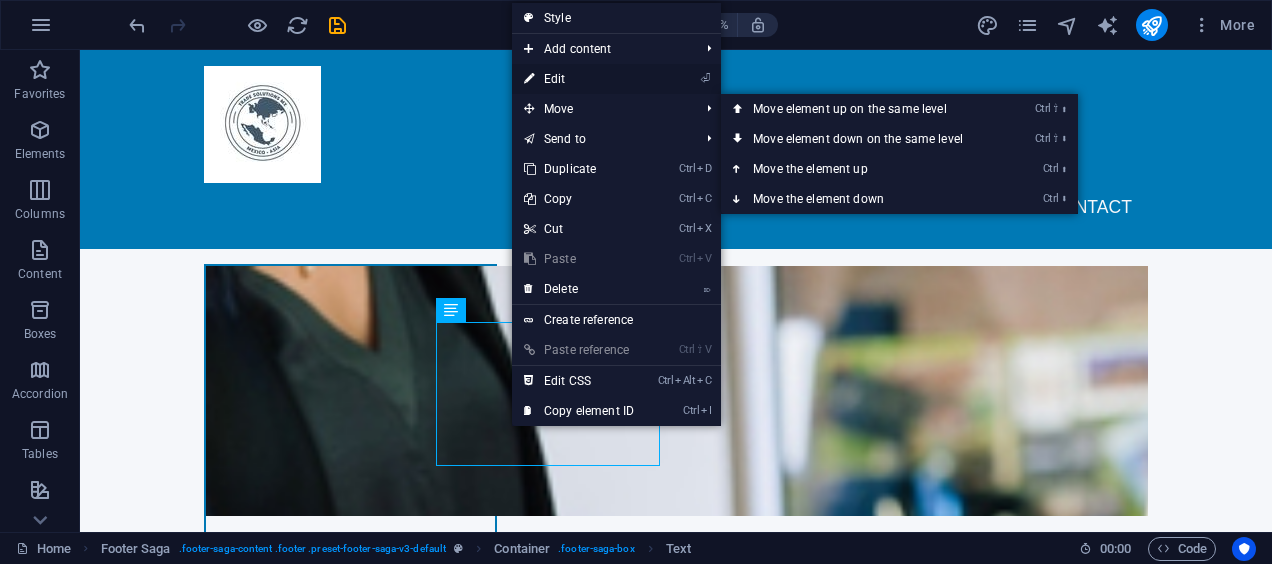 click on "⏎  Edit" at bounding box center [579, 79] 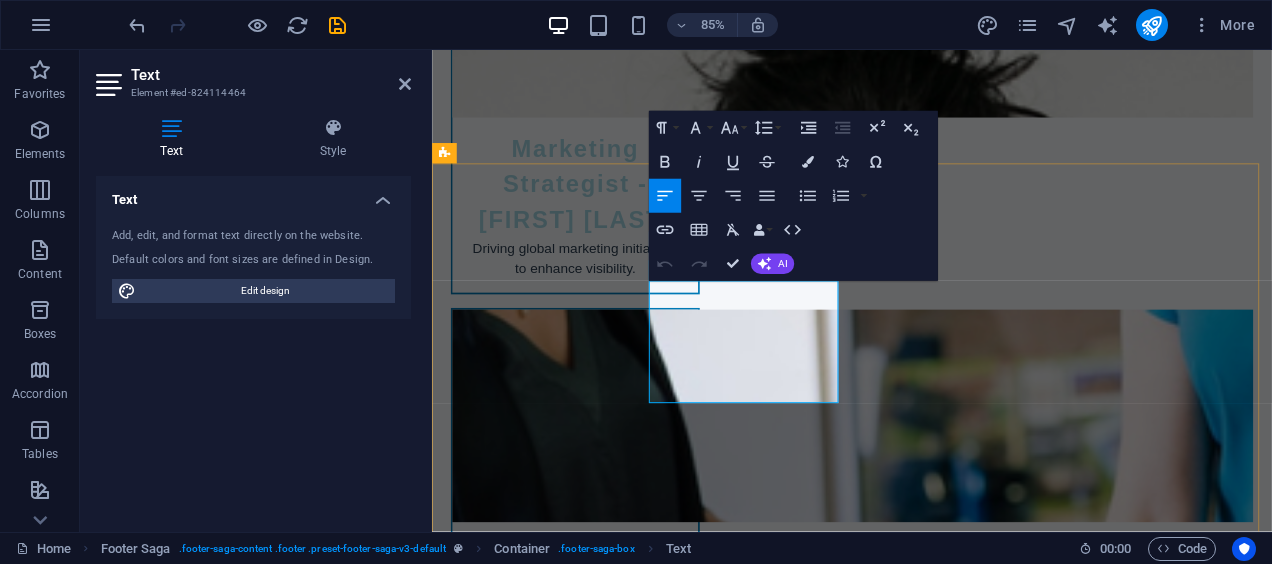 click on "01000" at bounding box center (470, 5735) 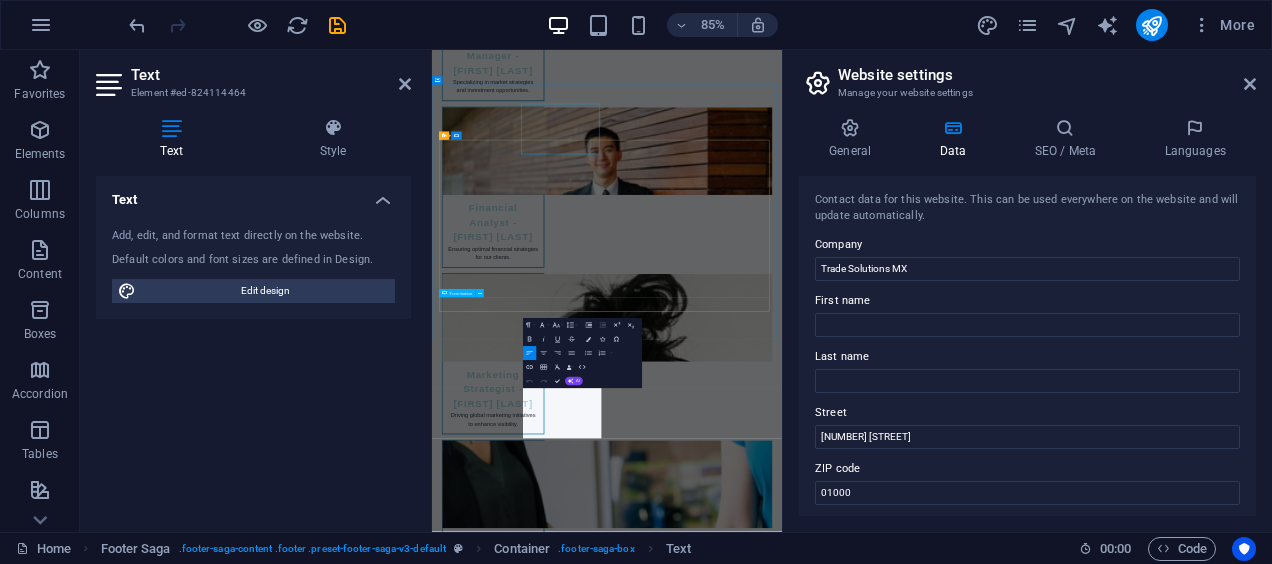 scroll, scrollTop: 9480, scrollLeft: 0, axis: vertical 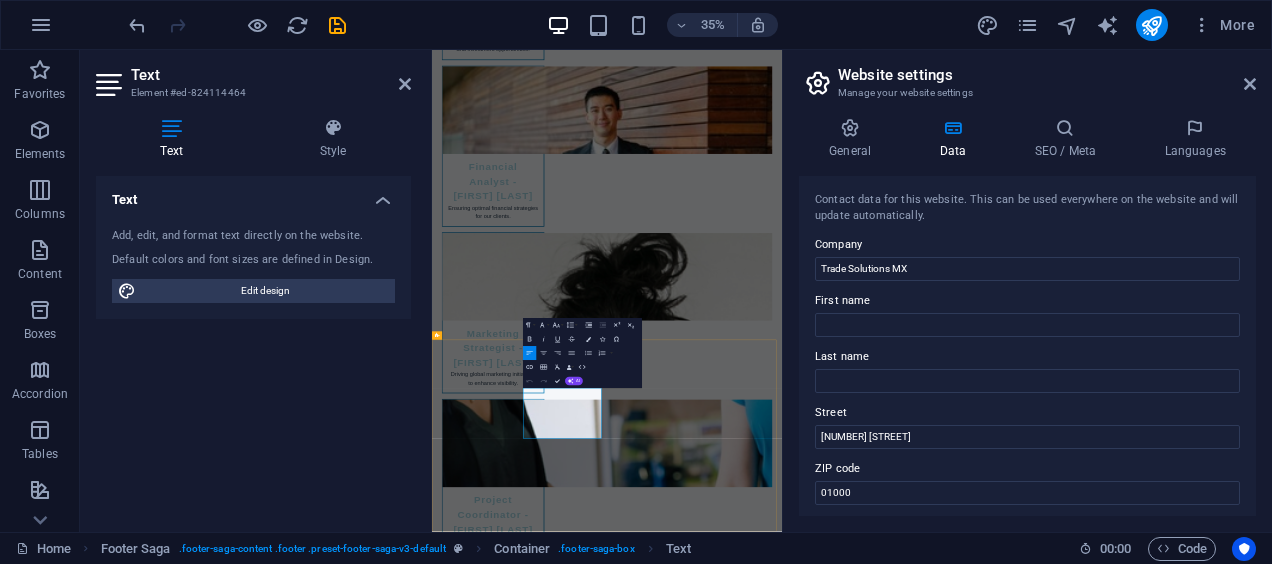 click on "[CITY]" at bounding box center (519, 6430) 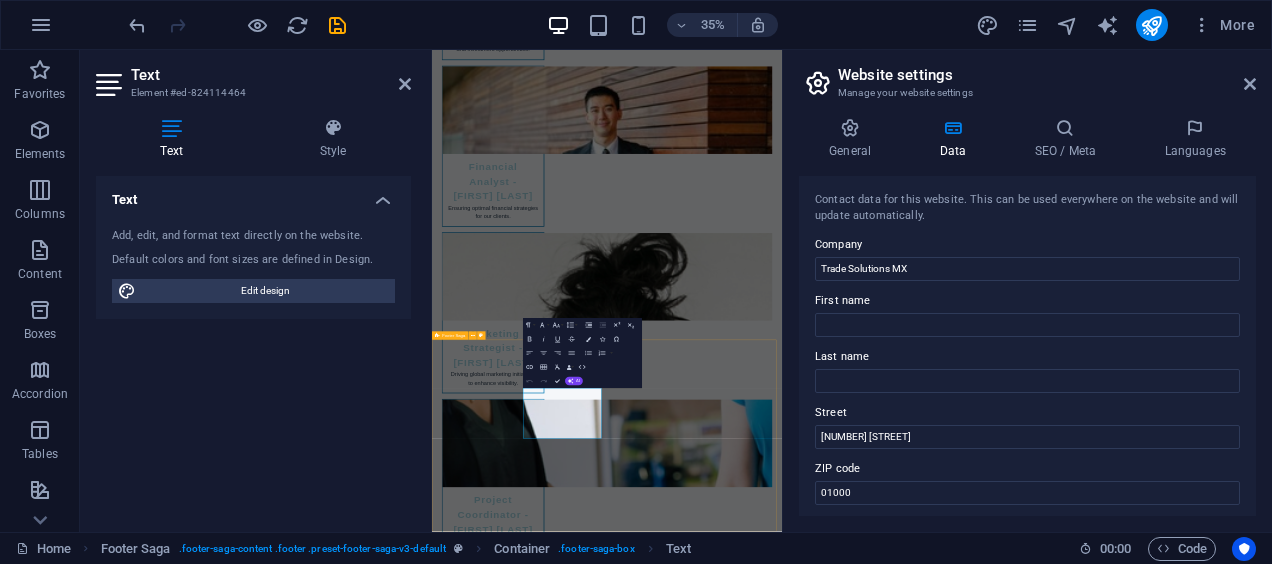 click on "[EMAIL]" at bounding box center (520, 6502) 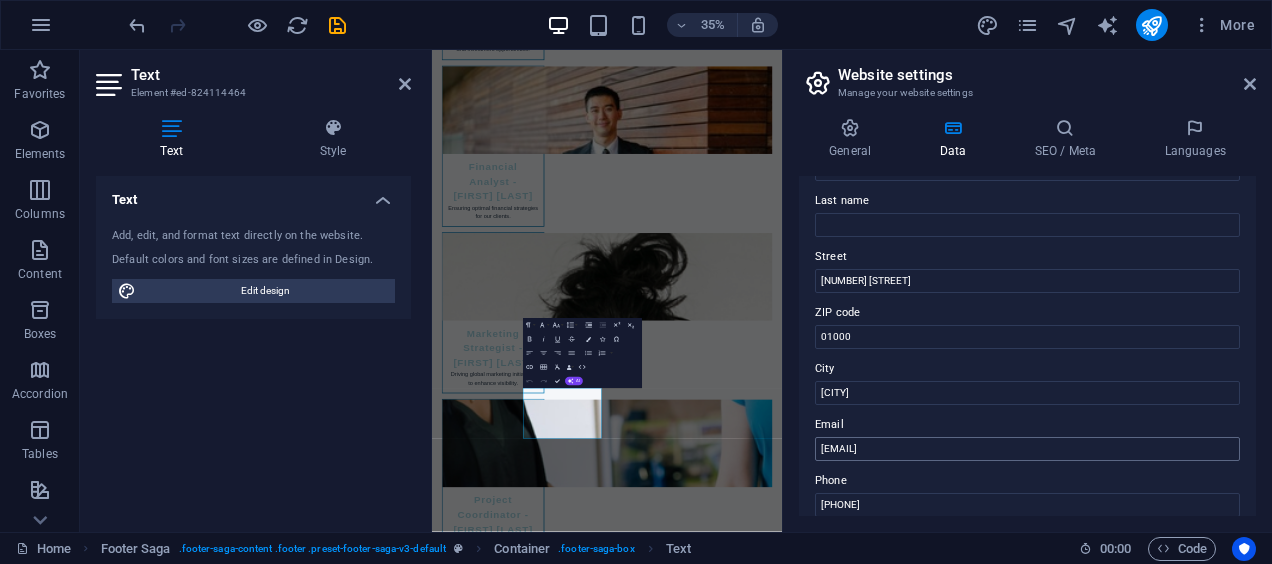 scroll, scrollTop: 200, scrollLeft: 0, axis: vertical 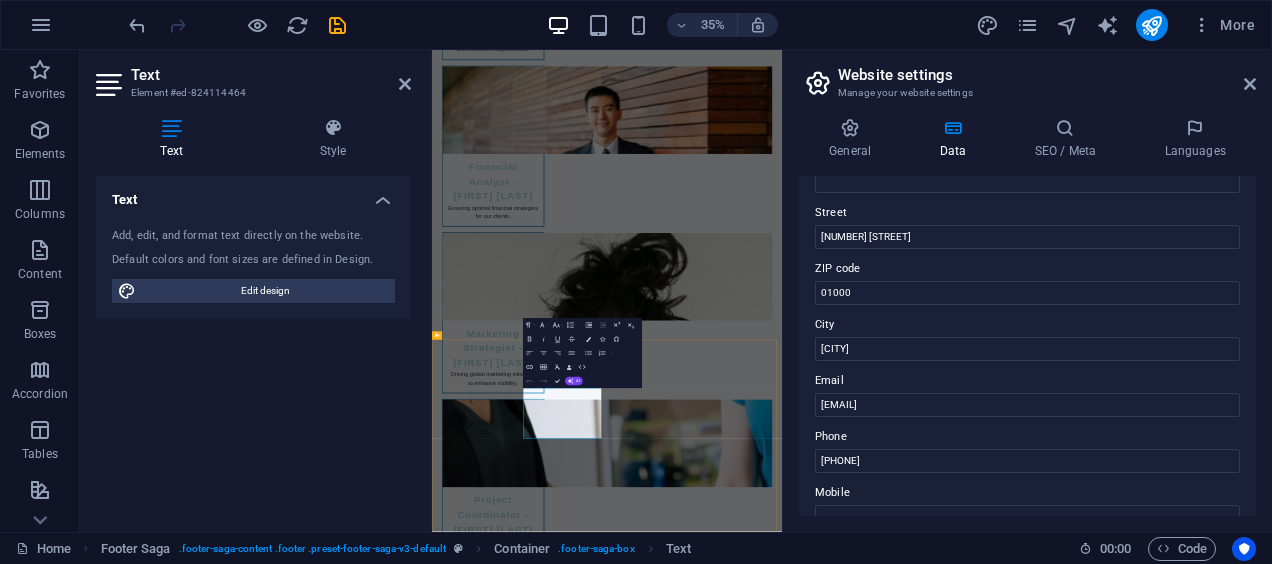 click on "[EMAIL]" at bounding box center [520, 6502] 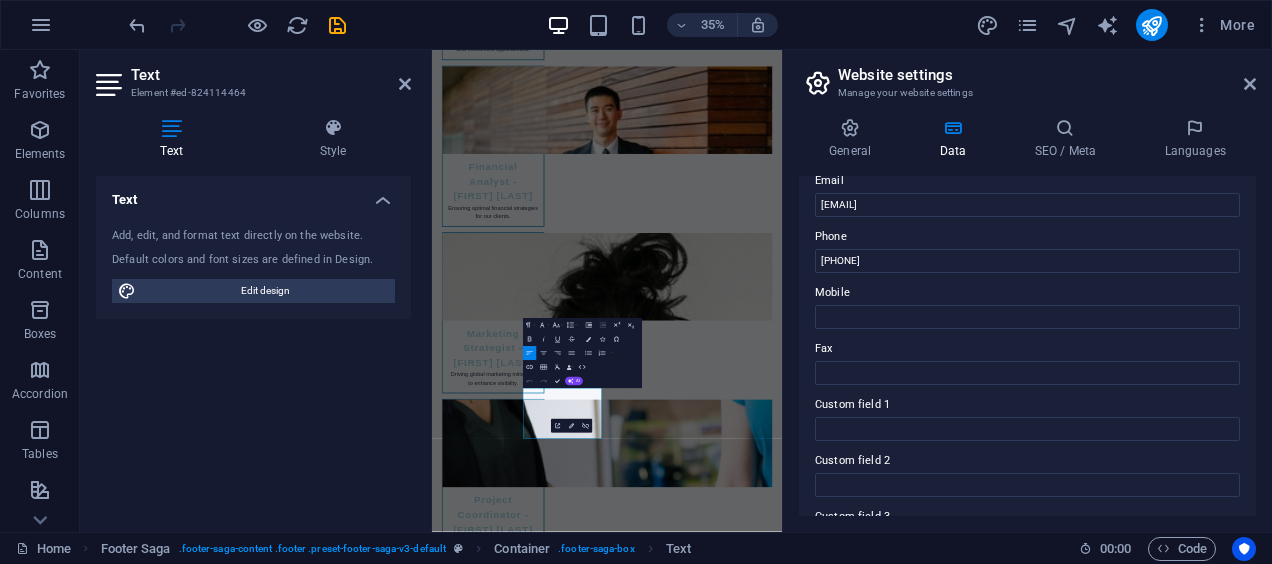 scroll, scrollTop: 300, scrollLeft: 0, axis: vertical 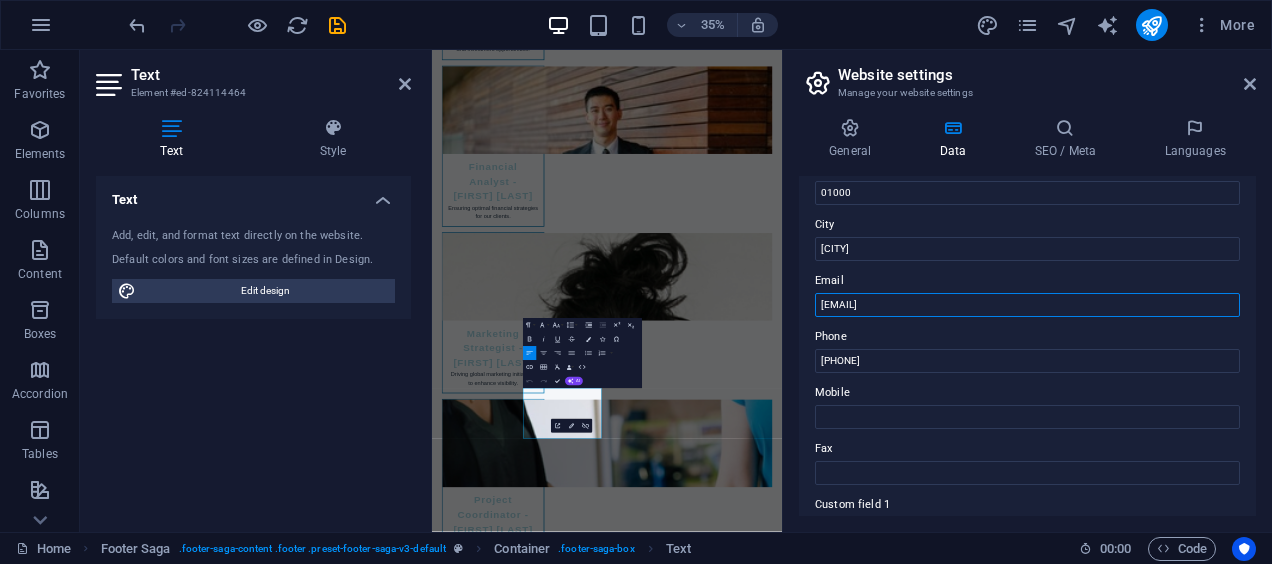 click on "[EMAIL]" at bounding box center (1027, 305) 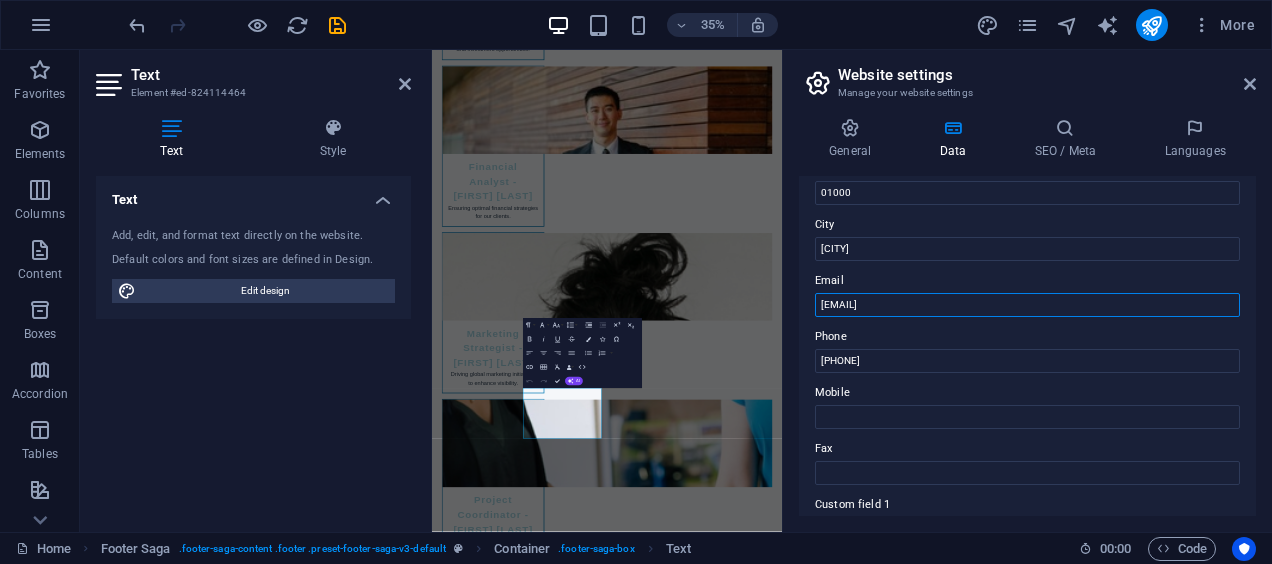 type on "contact@tradesolutionsmx.com" 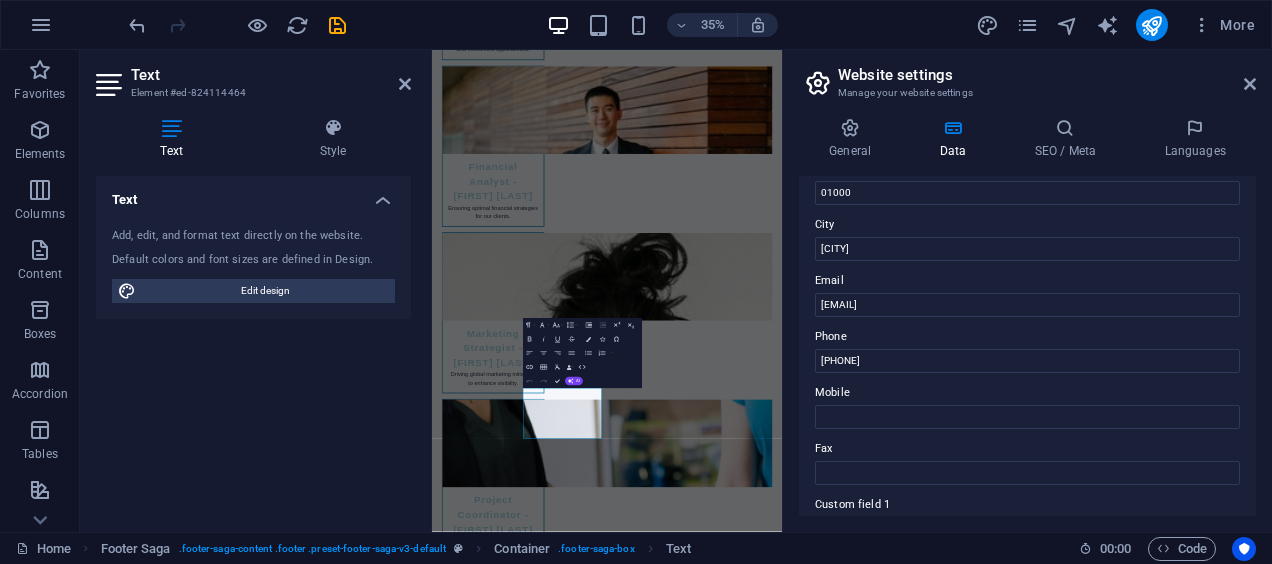 click on "Phone" at bounding box center [1027, 337] 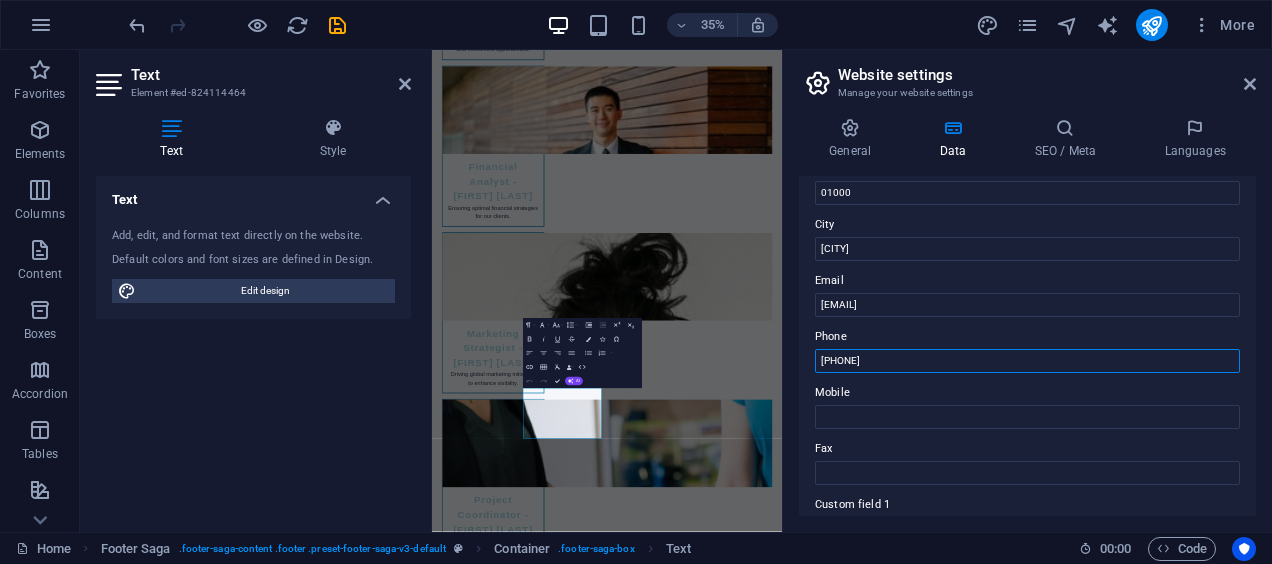 click on "+[COUNTRY CODE] [PHONE]" at bounding box center [1027, 361] 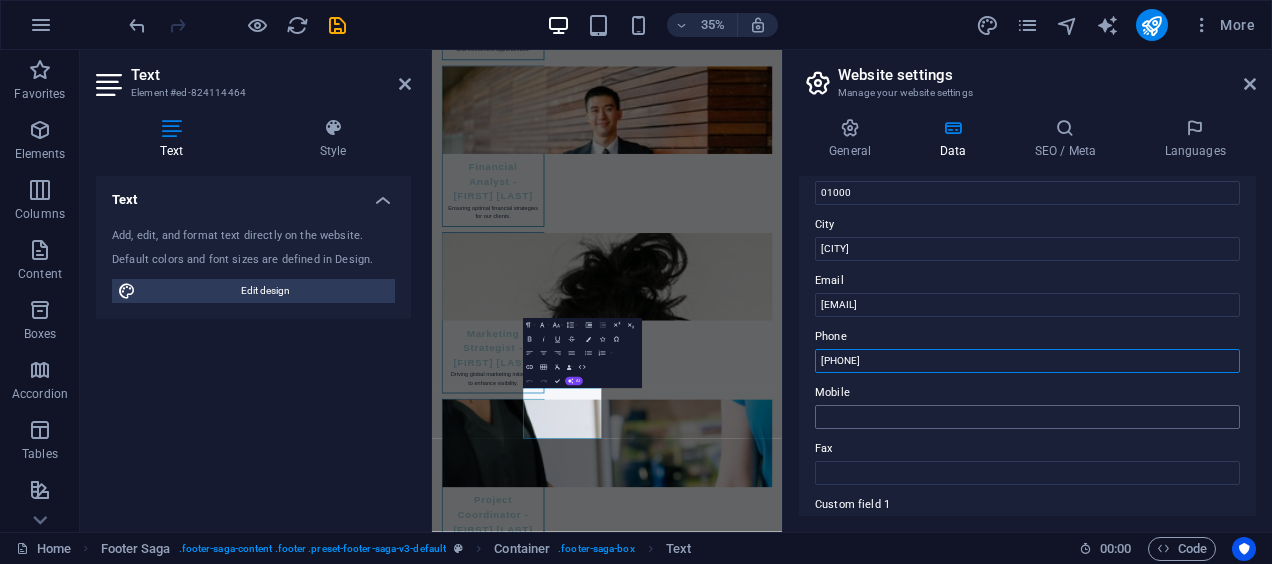 type on "+52 446 111815" 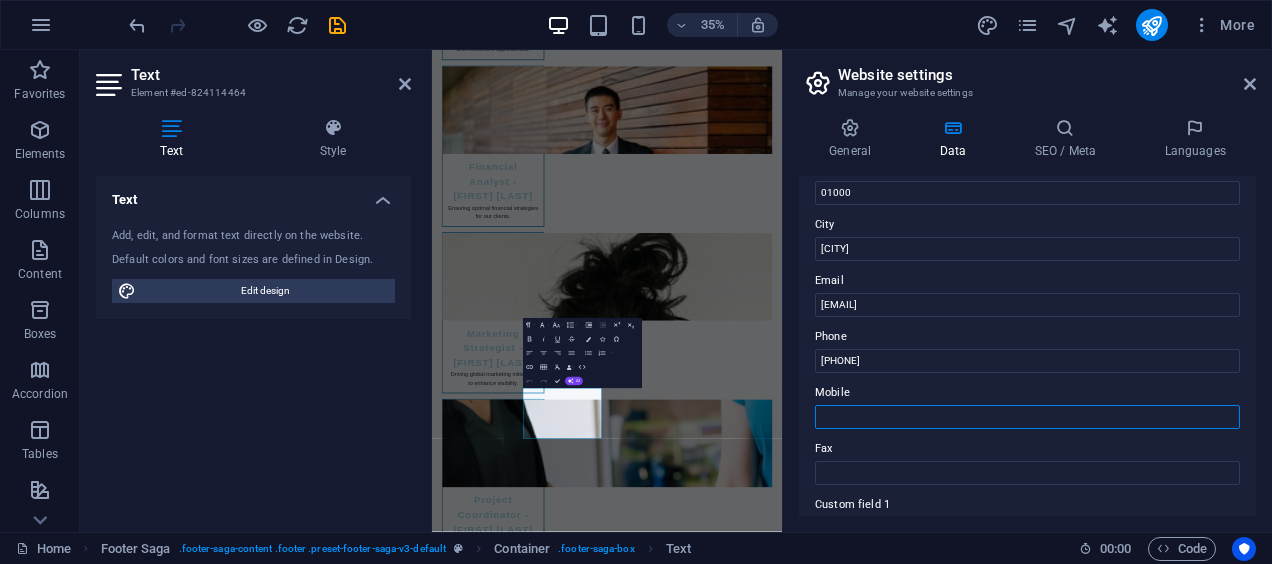 click on "Mobile" at bounding box center (1027, 417) 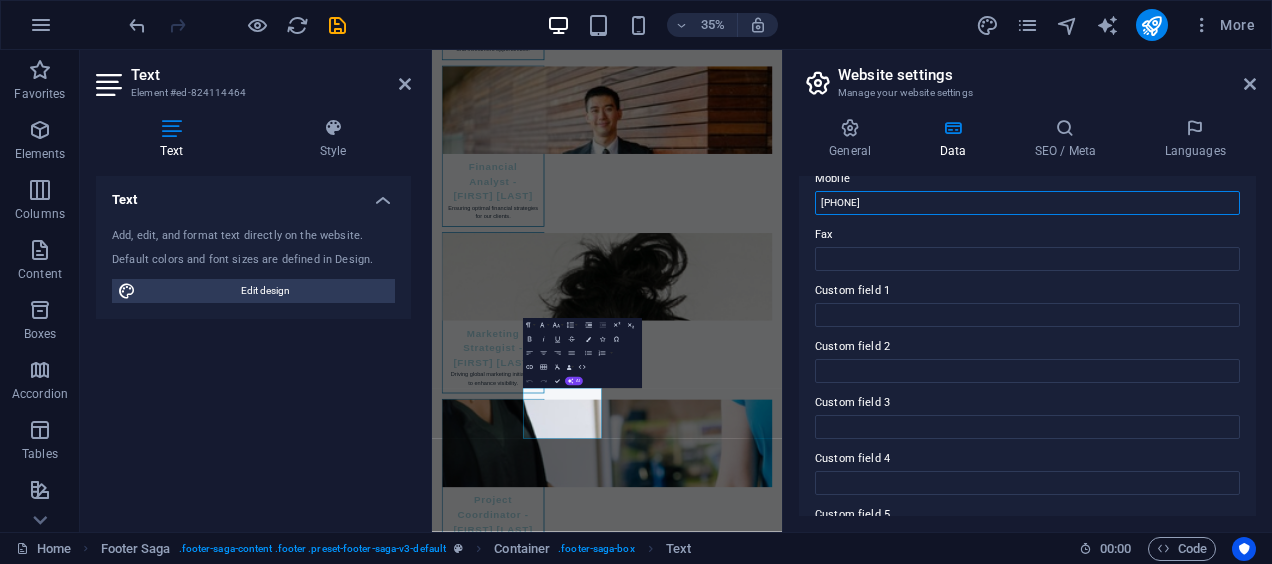 scroll, scrollTop: 527, scrollLeft: 0, axis: vertical 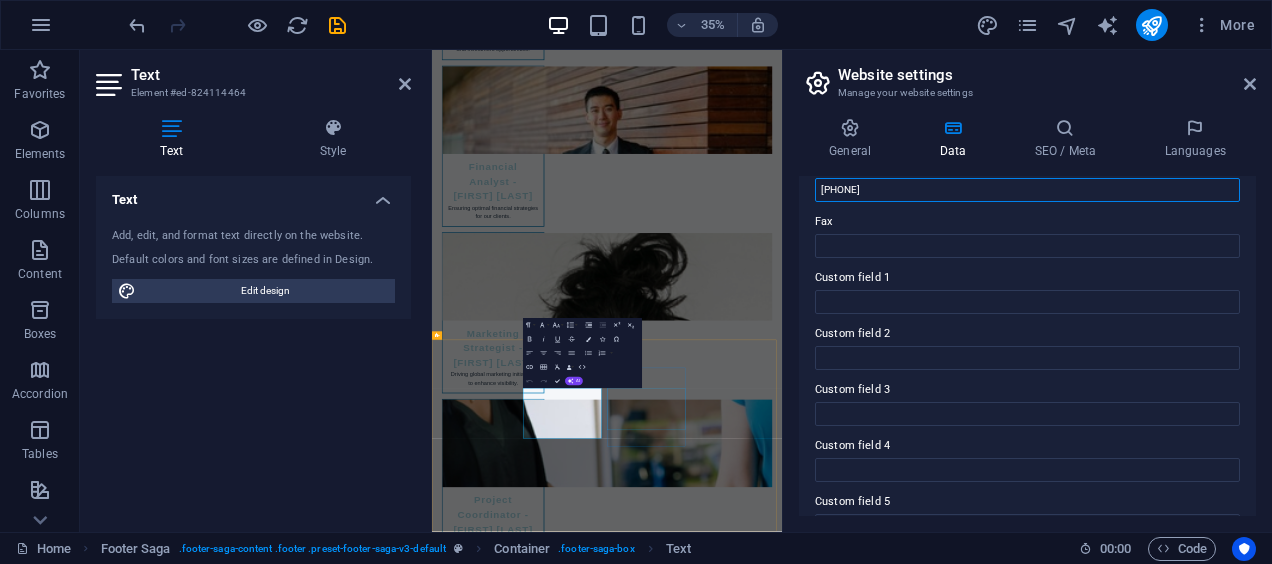 type on "+84 38 486 7846" 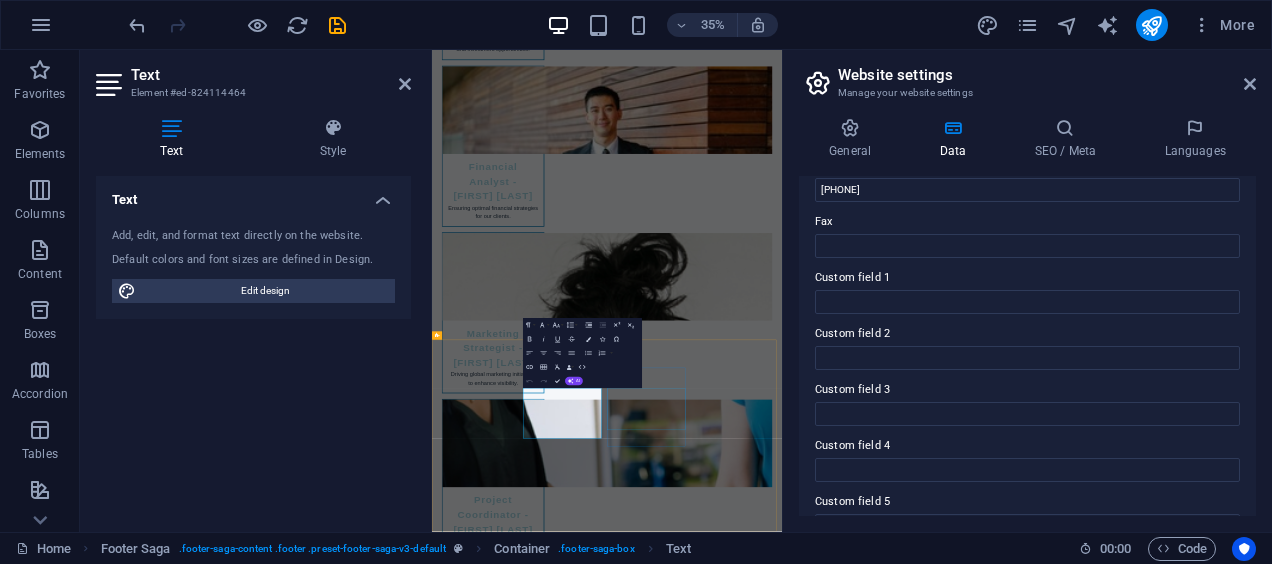 click on "Home About Services Pricing Contact" at bounding box center (560, 6641) 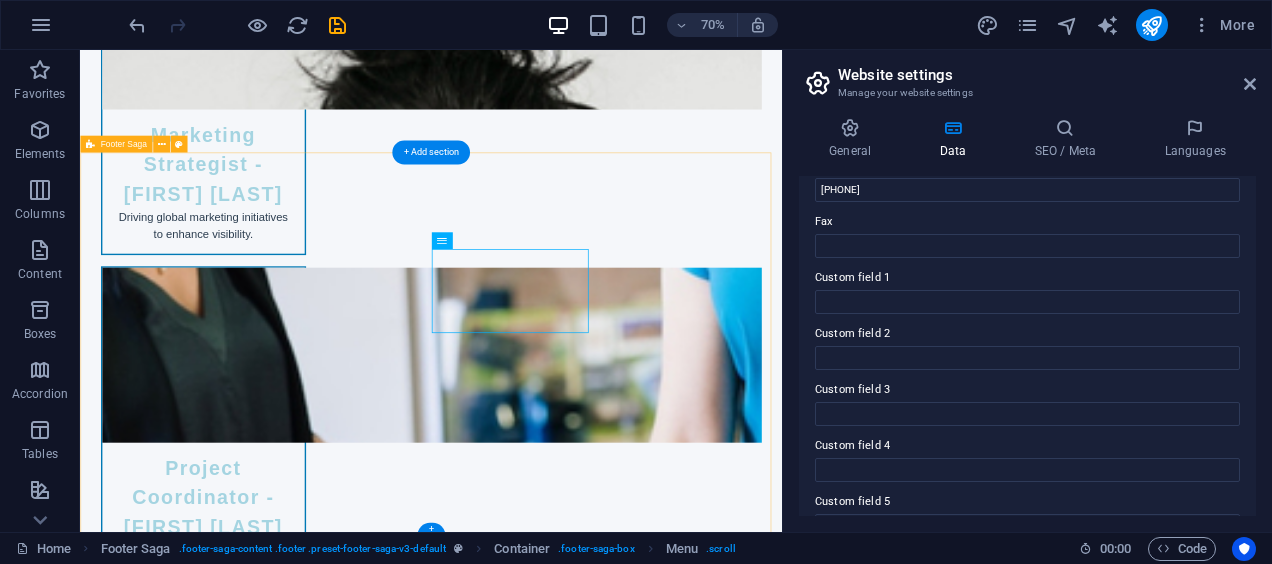scroll, scrollTop: 9475, scrollLeft: 0, axis: vertical 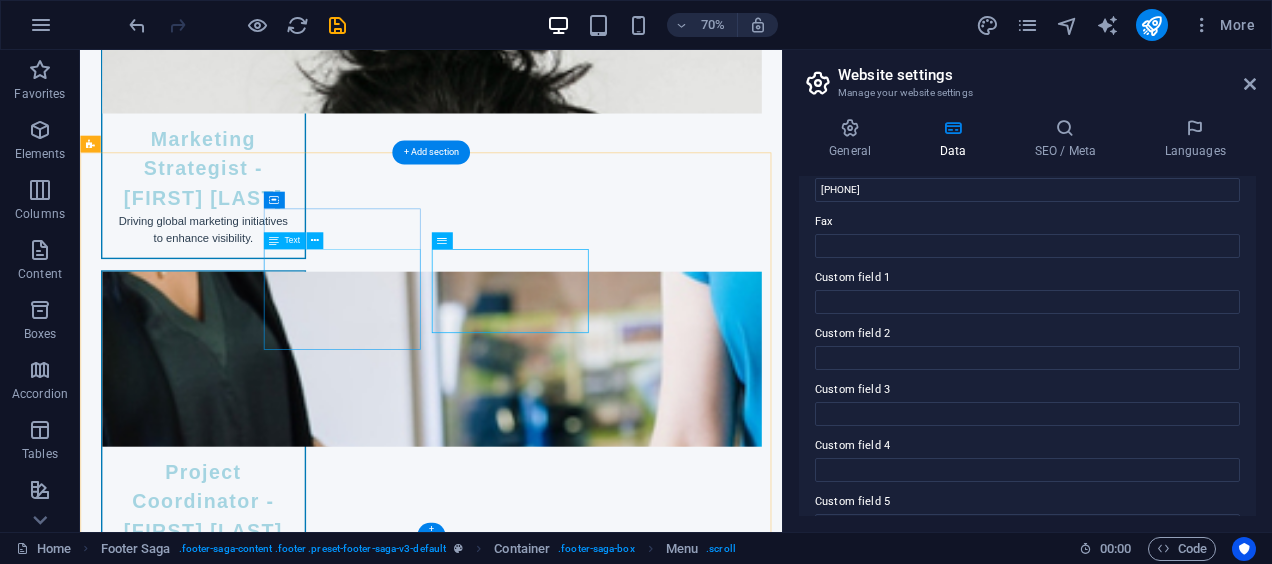 drag, startPoint x: 420, startPoint y: 368, endPoint x: 525, endPoint y: 451, distance: 133.84319 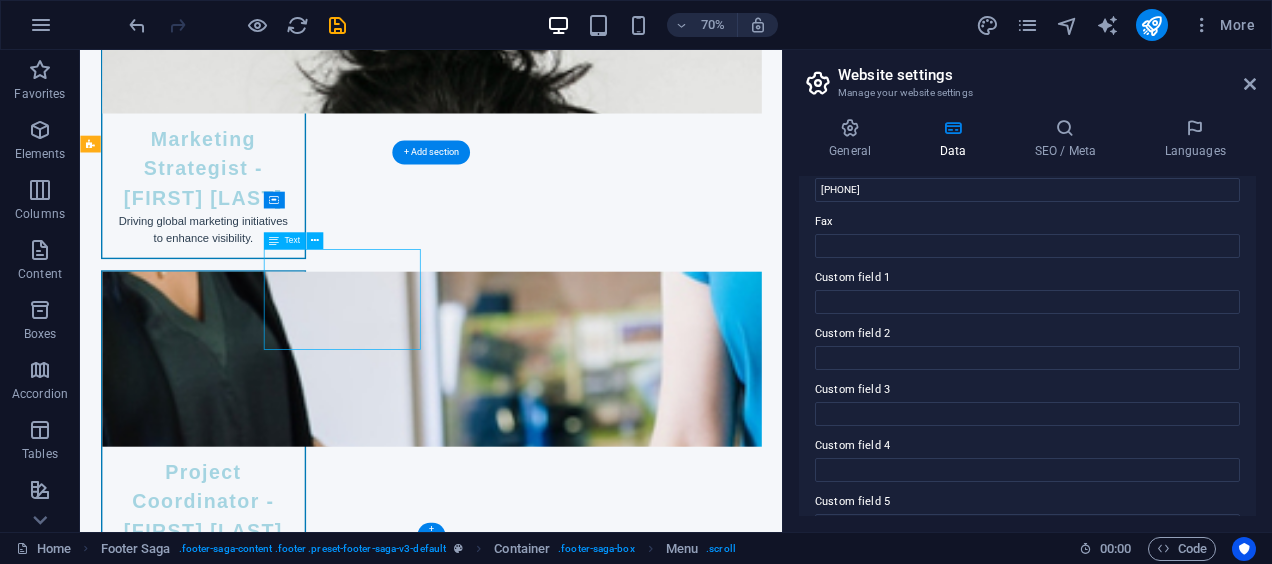 click on "123 Trade Ave. 01000   Mexico City Phone:  +52 446 111815 Mobile:  +84 38 486 7846 Email:  contact@tradesolutionsmx.com" at bounding box center [208, 5773] 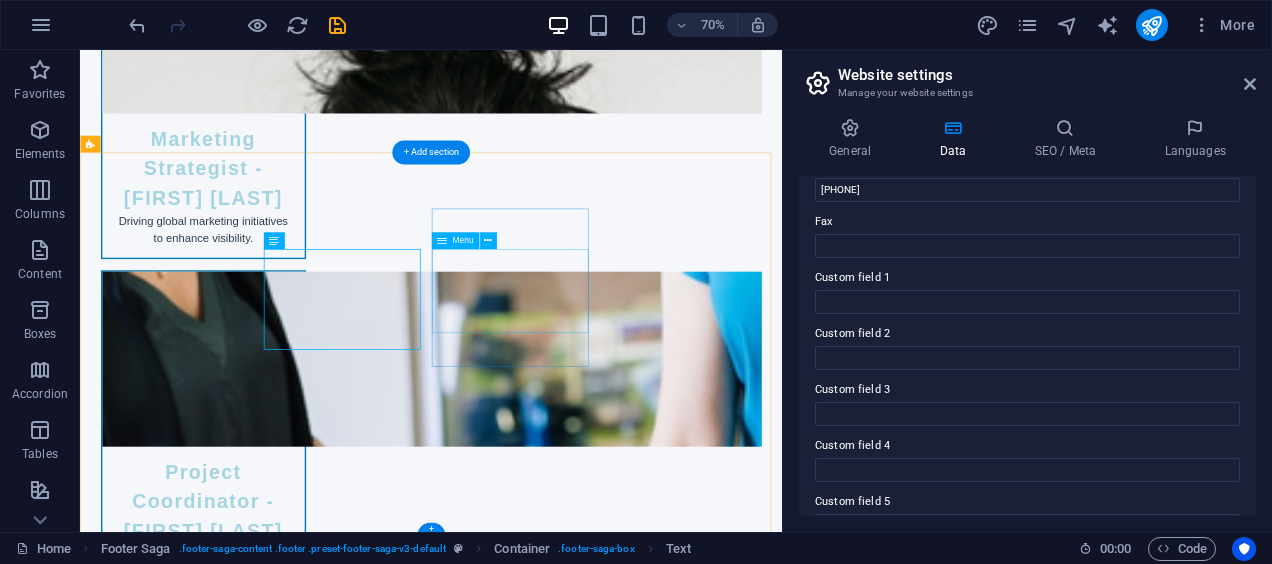 click on "Home About Services Pricing Contact" at bounding box center (208, 5959) 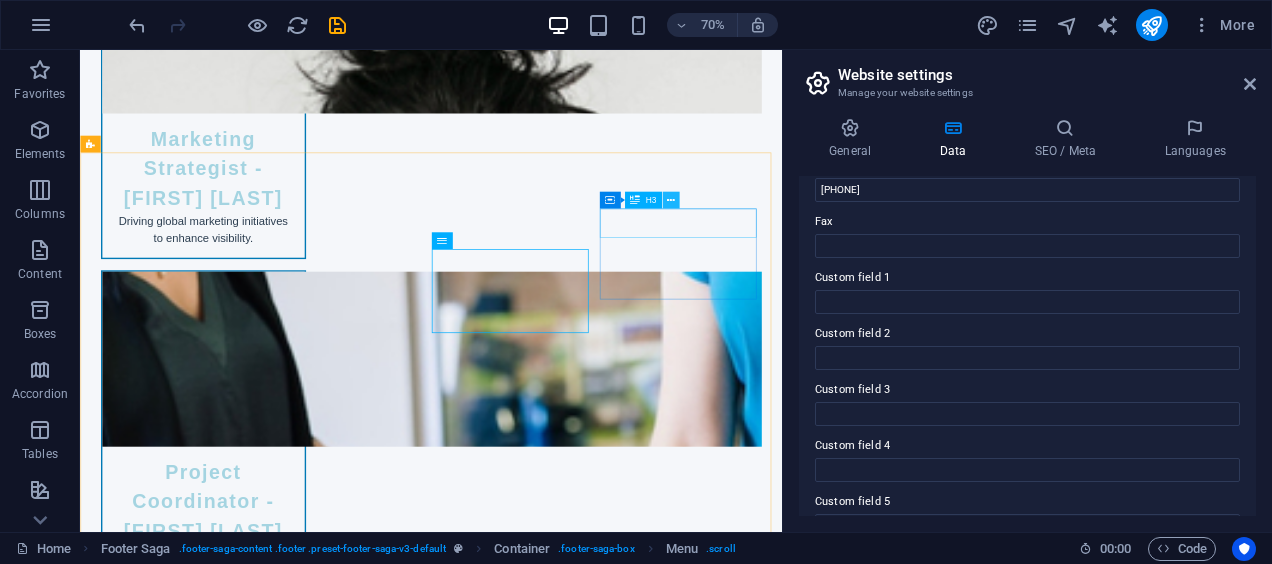click at bounding box center [671, 200] 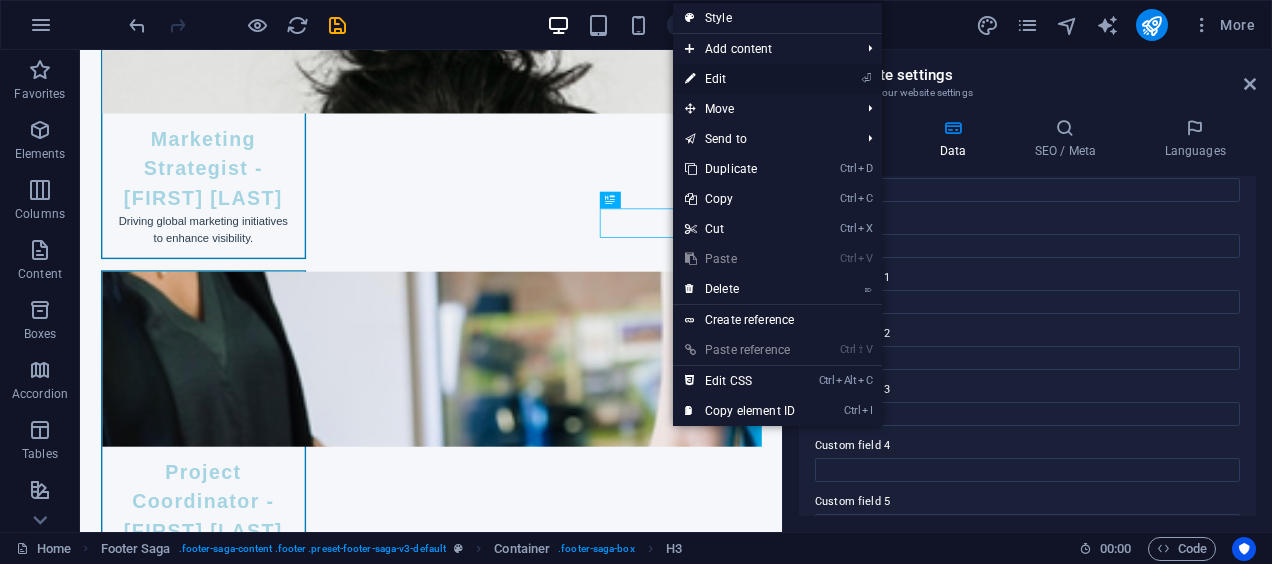 click on "⏎  Edit" at bounding box center (740, 79) 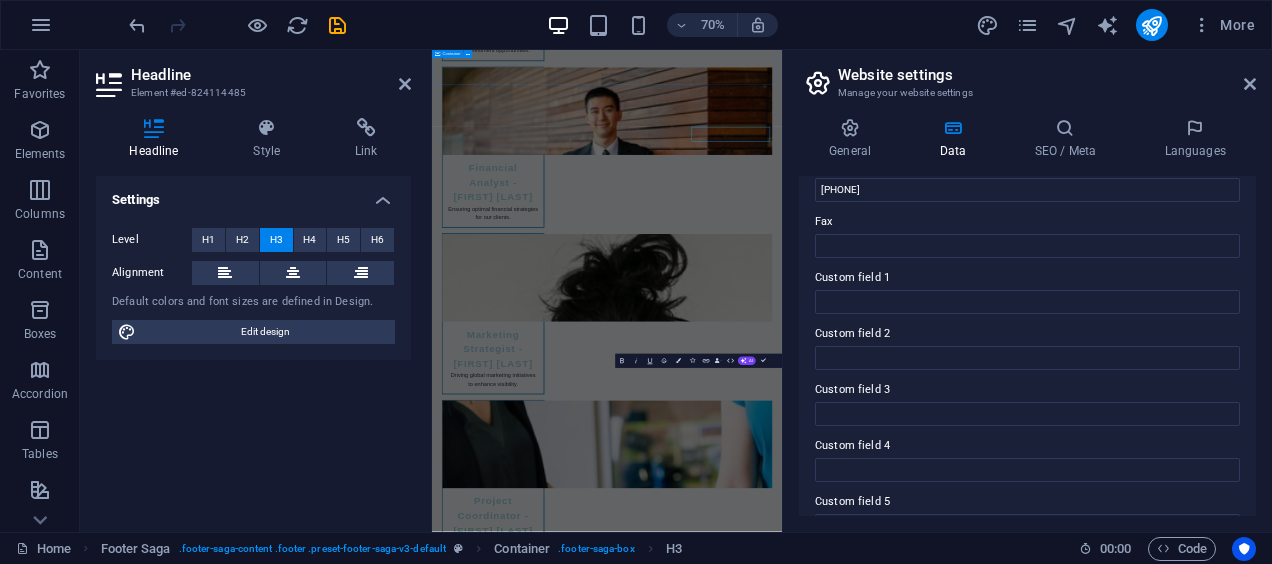 scroll, scrollTop: 9480, scrollLeft: 0, axis: vertical 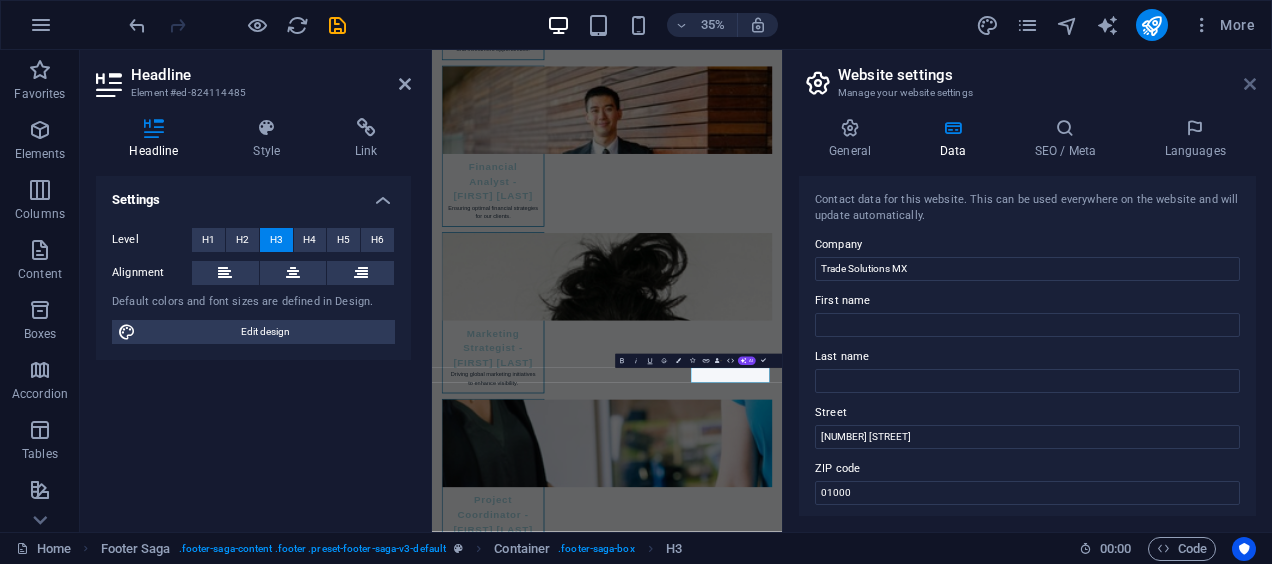 drag, startPoint x: 1246, startPoint y: 88, endPoint x: 969, endPoint y: 43, distance: 280.63144 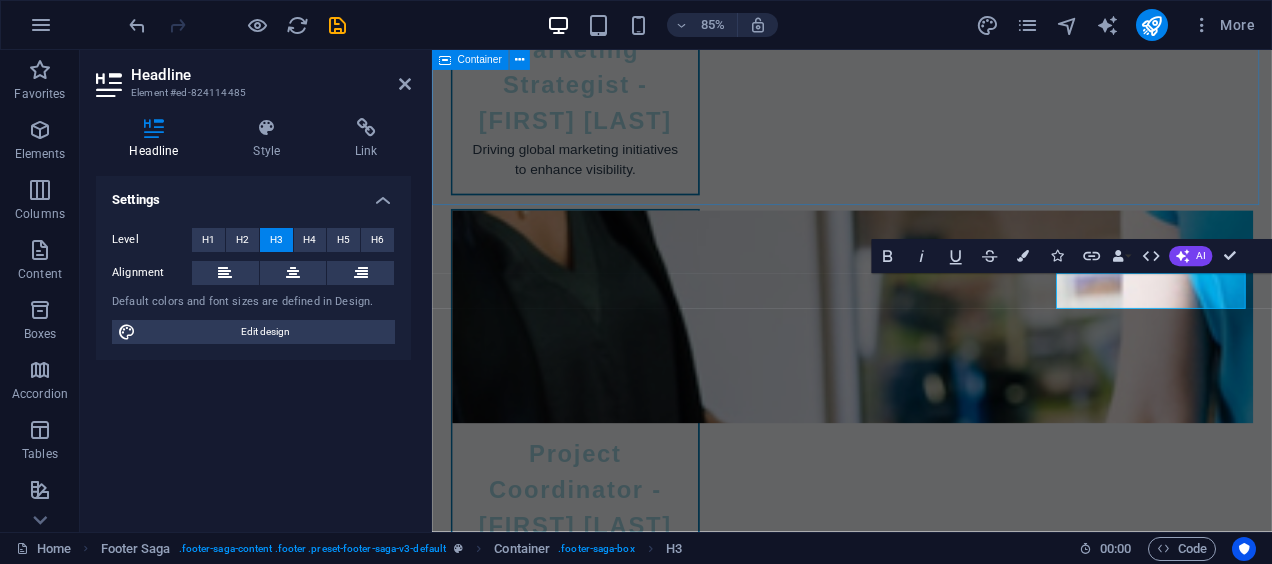 scroll, scrollTop: 9314, scrollLeft: 0, axis: vertical 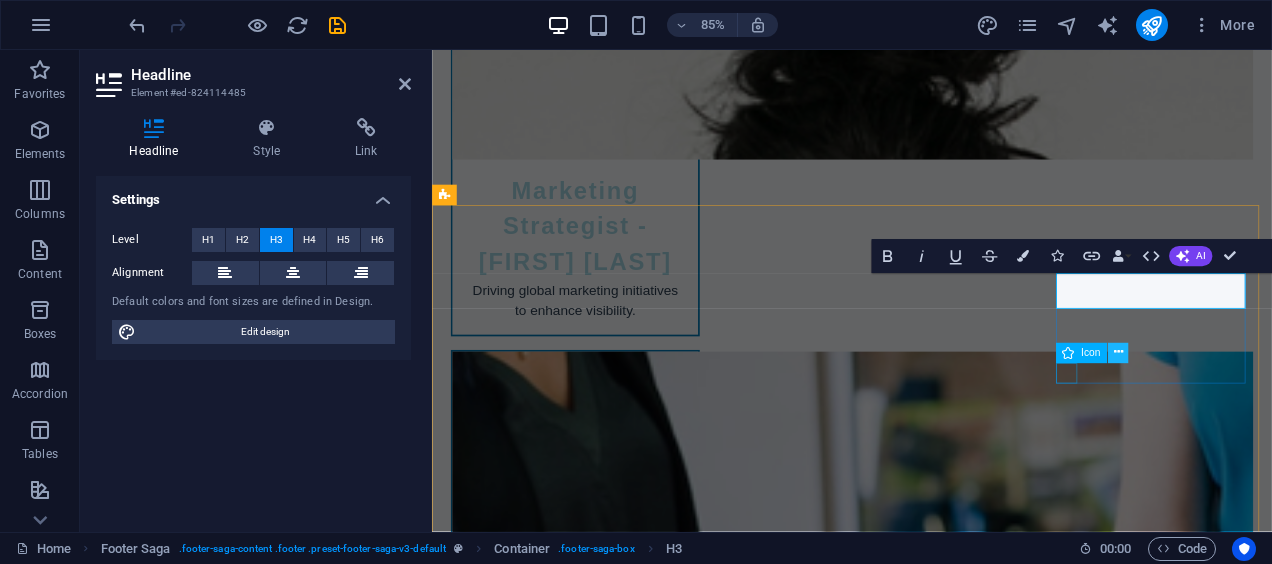 click at bounding box center (1117, 353) 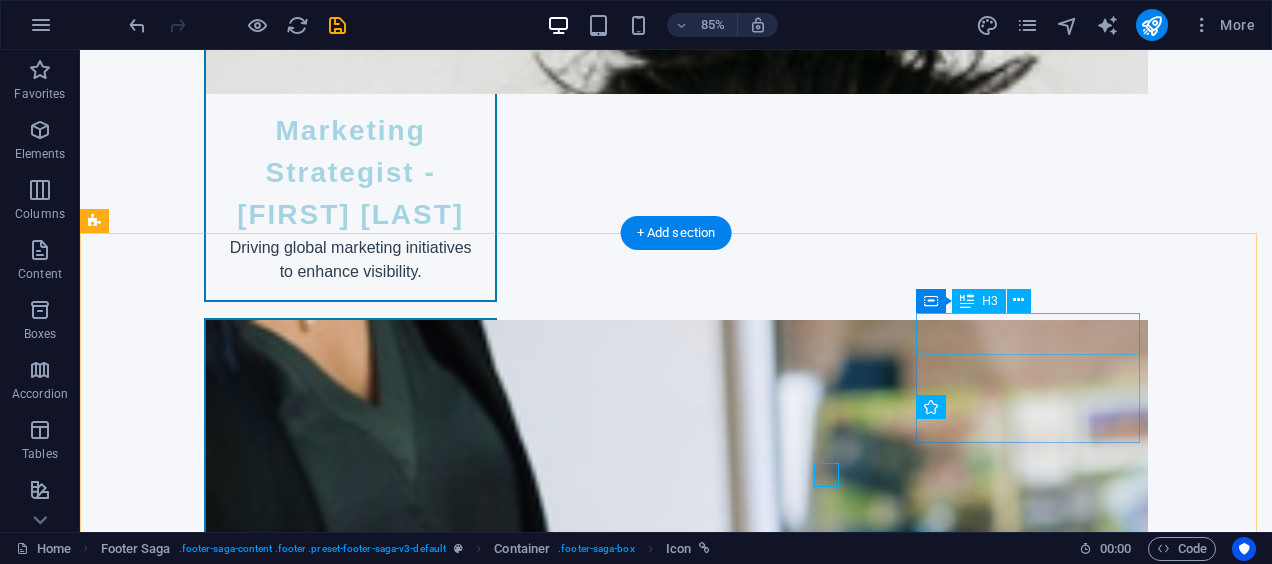 scroll, scrollTop: 9270, scrollLeft: 0, axis: vertical 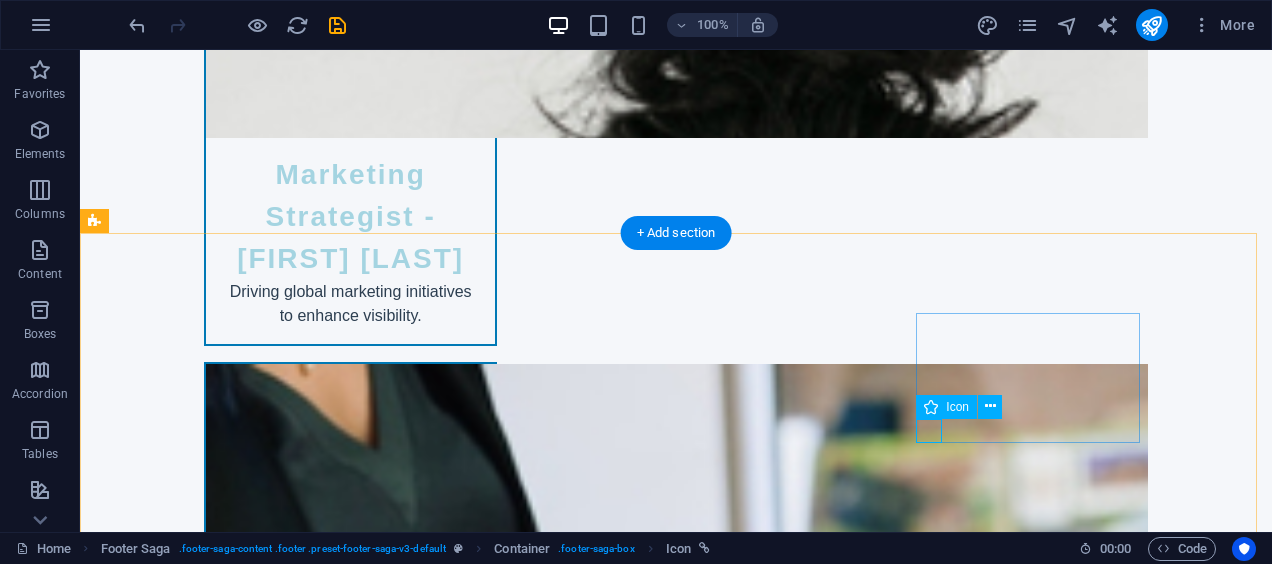 click at bounding box center [208, 6277] 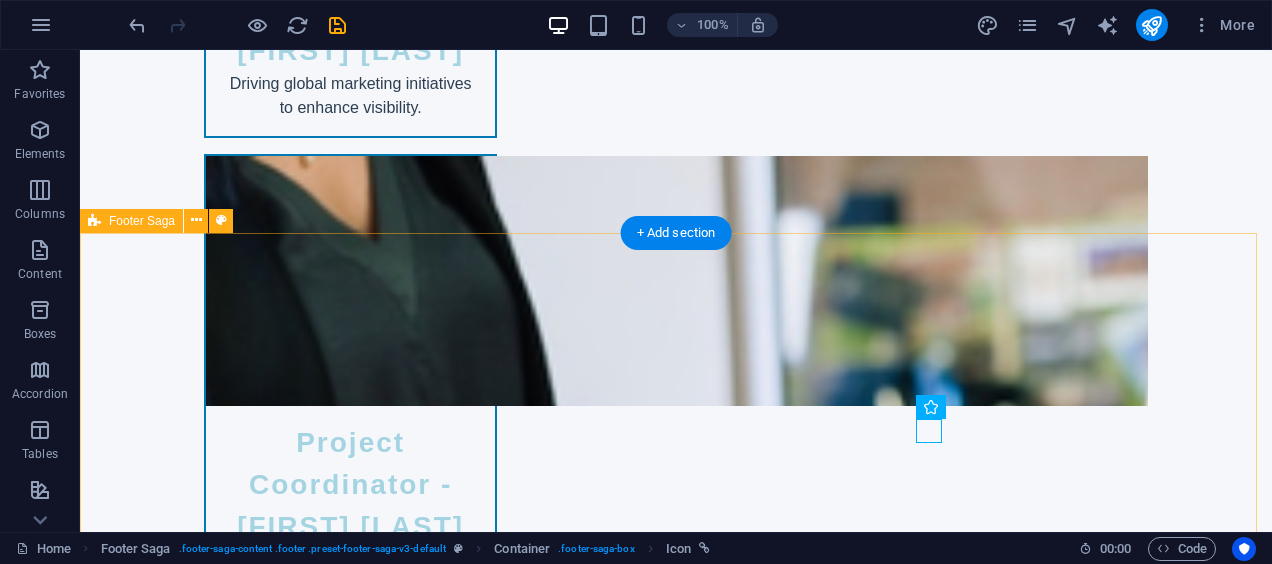scroll, scrollTop: 9518, scrollLeft: 0, axis: vertical 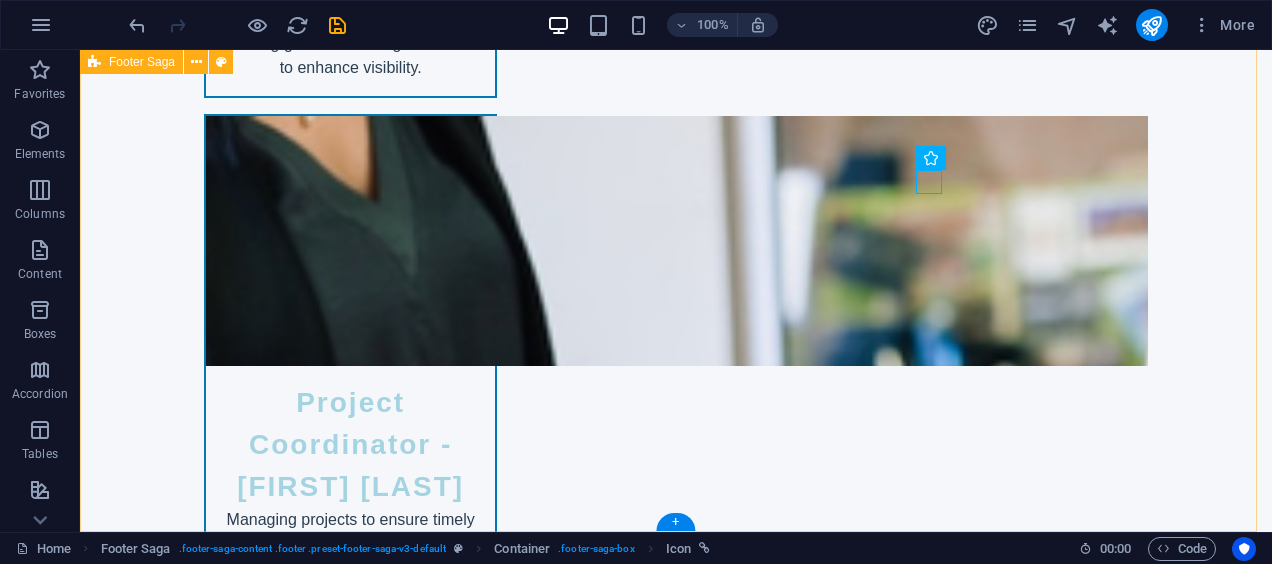 click on "Trade Solutions MX Trade Solutions MX is your partner in exploring global business opportunities. We help you navigate international markets with confidence. For more information about our services, please contact us or visit our website. Contact 123 Trade Ave. 01000   Mexico City Phone:  +52 446 111815 Mobile:  +84 38 486 7846 Email:  contact@tradesolutionsmx.com Navigation Home About Services Pricing Contact Legal Notice Privacy Policy Social media Facebook X Instagram" at bounding box center [676, 5556] 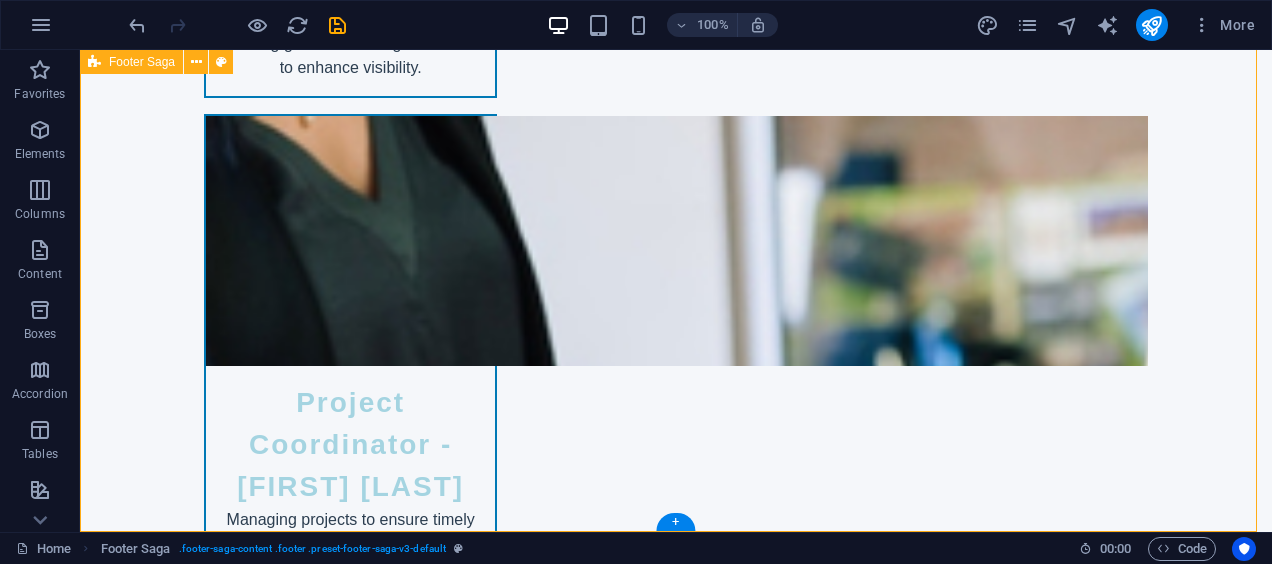 drag, startPoint x: 1113, startPoint y: 306, endPoint x: 918, endPoint y: 276, distance: 197.29419 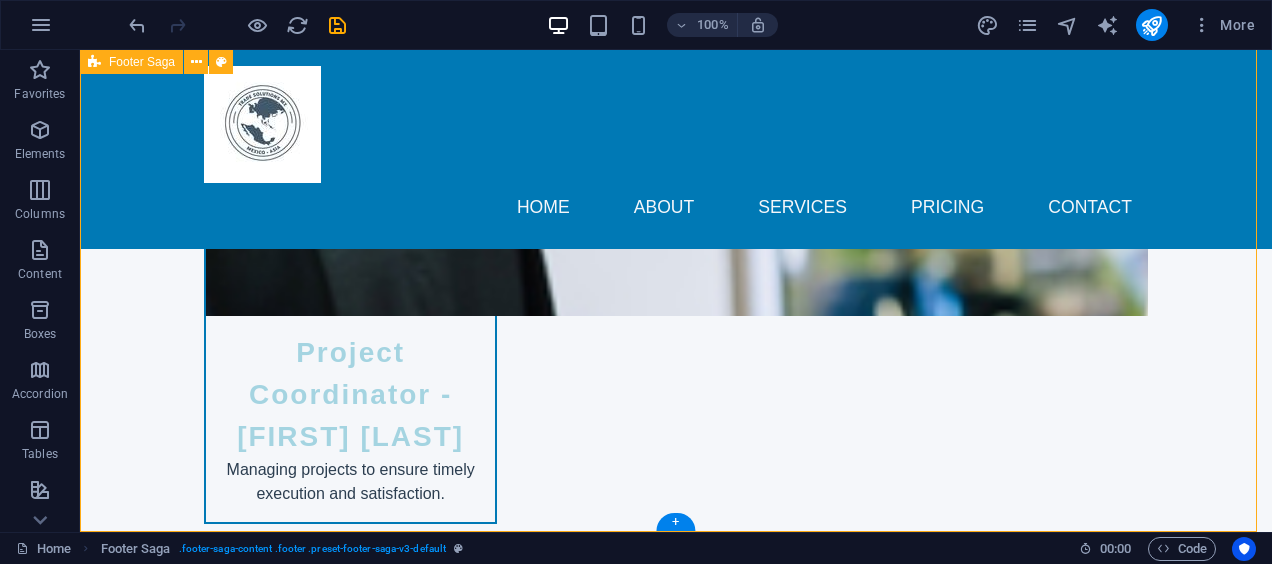 scroll, scrollTop: 9512, scrollLeft: 0, axis: vertical 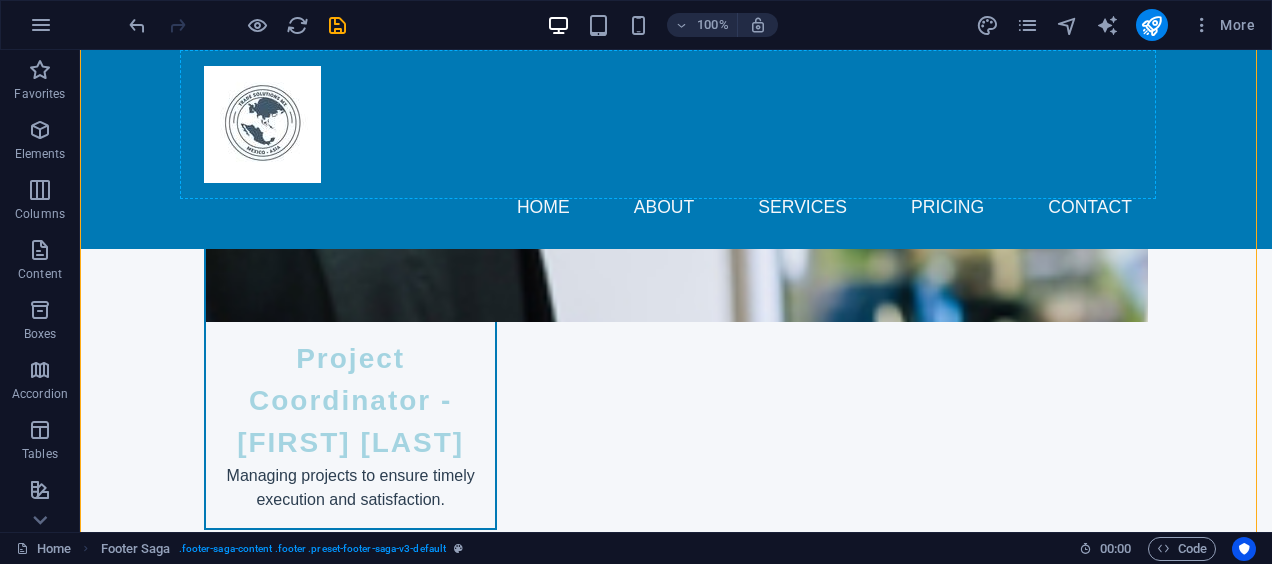 drag, startPoint x: 172, startPoint y: 84, endPoint x: 320, endPoint y: 122, distance: 152.80052 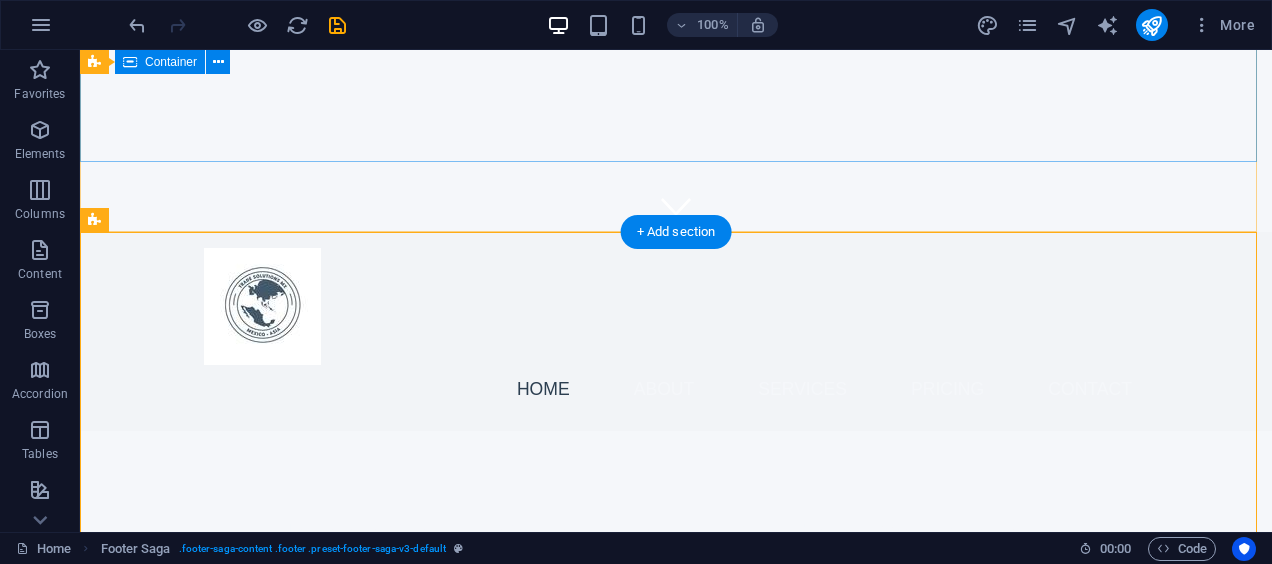 scroll, scrollTop: 0, scrollLeft: 0, axis: both 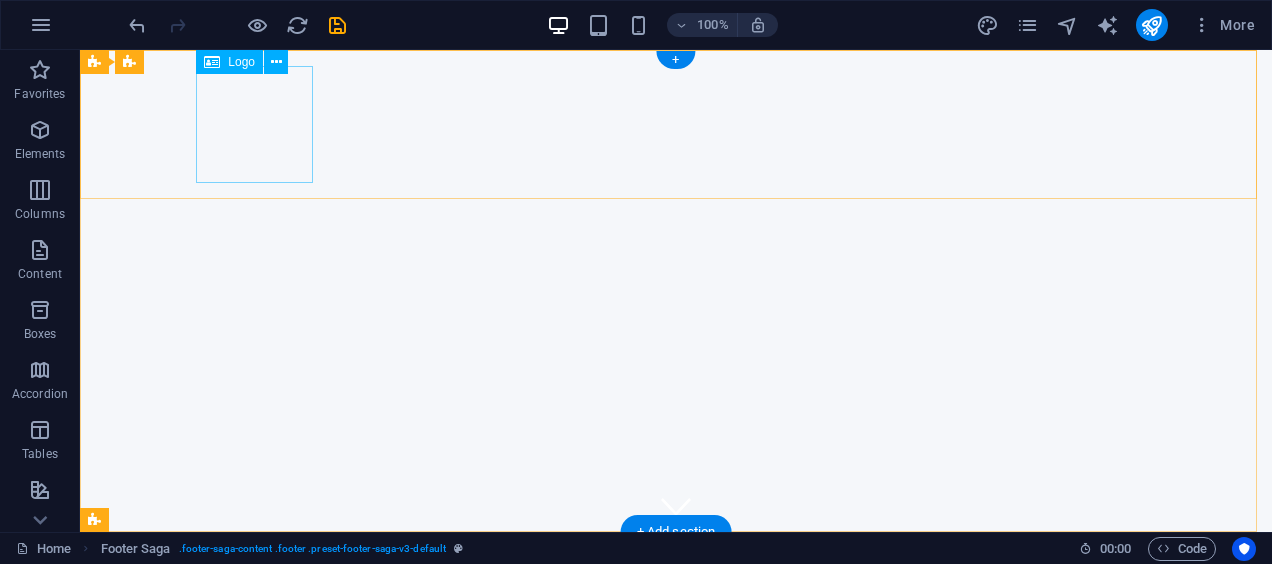 click at bounding box center (676, 606) 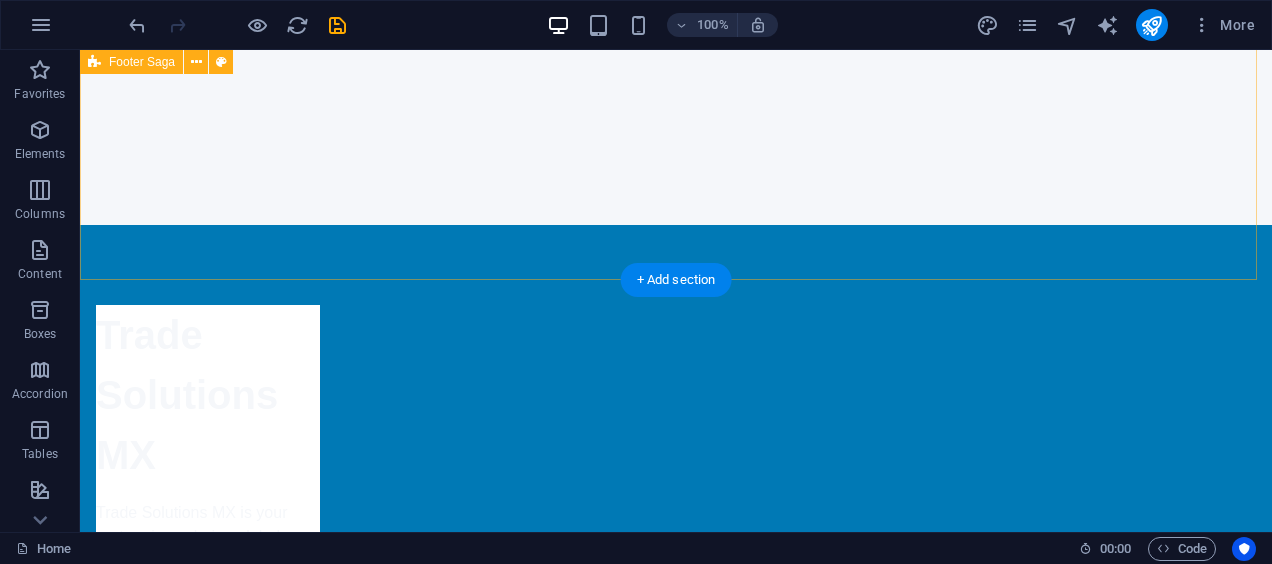 scroll, scrollTop: 1100, scrollLeft: 0, axis: vertical 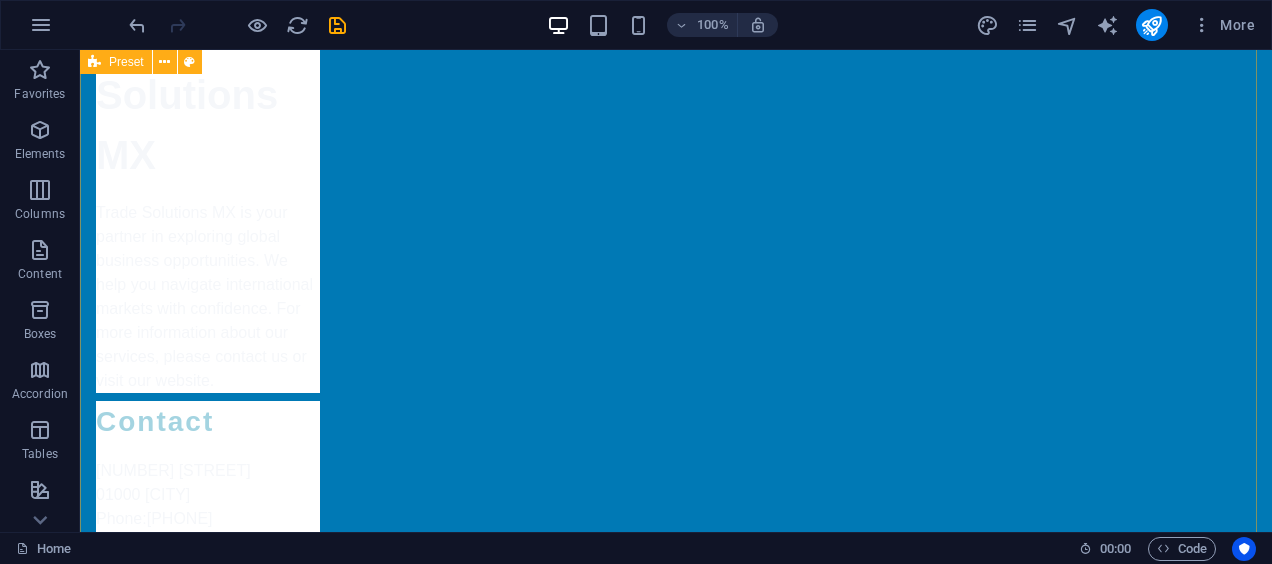 click at bounding box center [568, 1395] 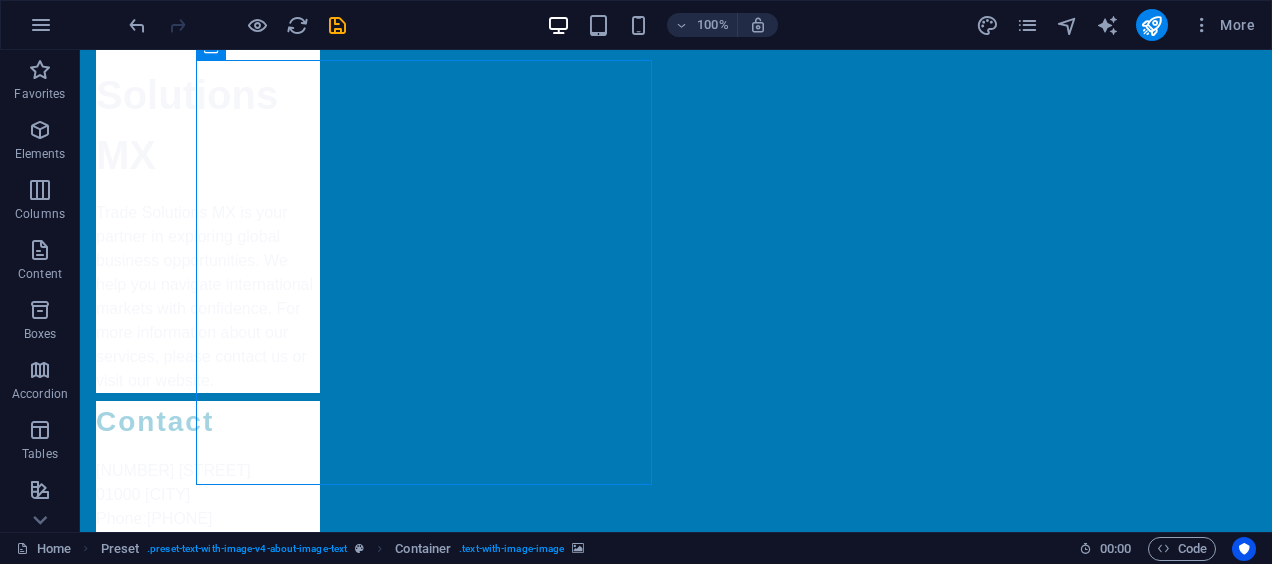 drag, startPoint x: 312, startPoint y: 200, endPoint x: 310, endPoint y: 212, distance: 12.165525 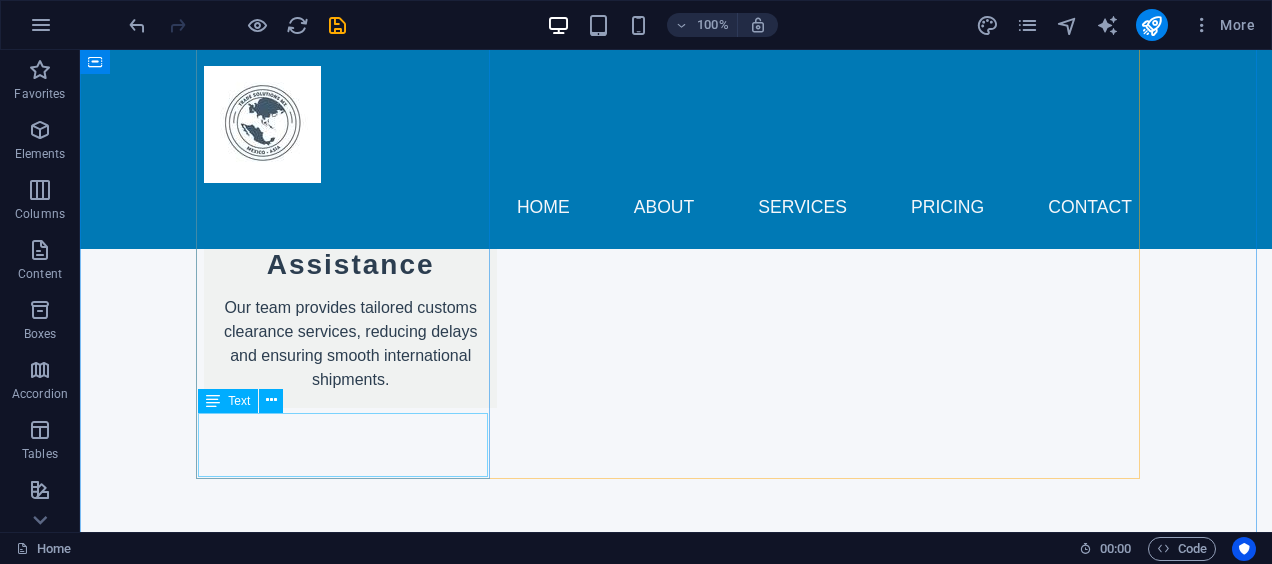 scroll, scrollTop: 5500, scrollLeft: 0, axis: vertical 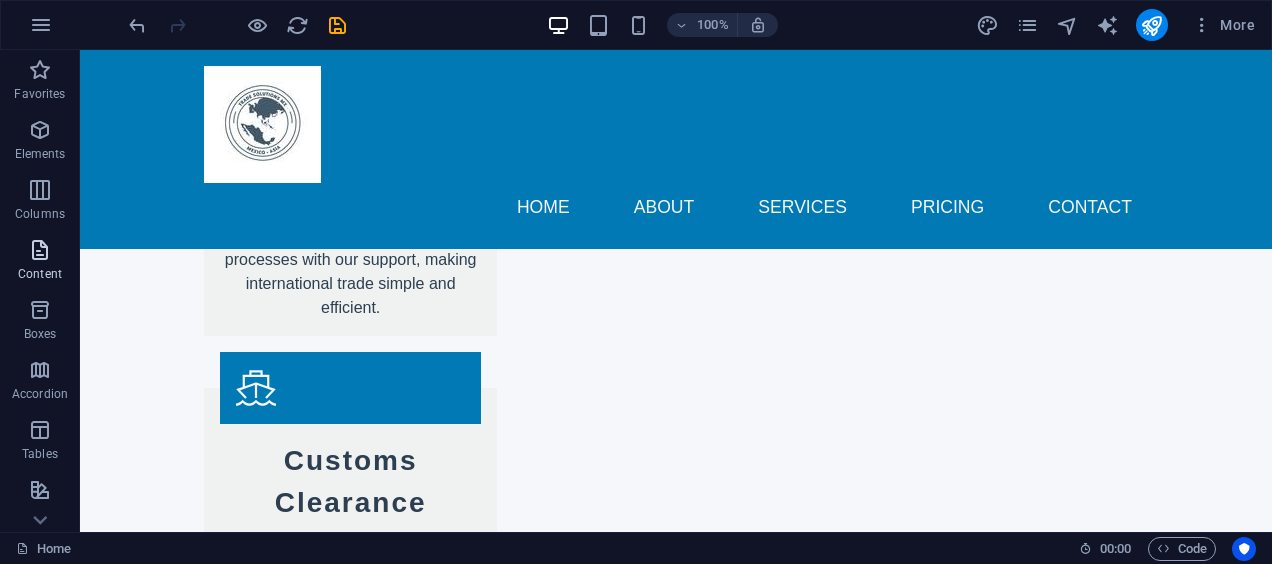 click on "Content" at bounding box center (40, 274) 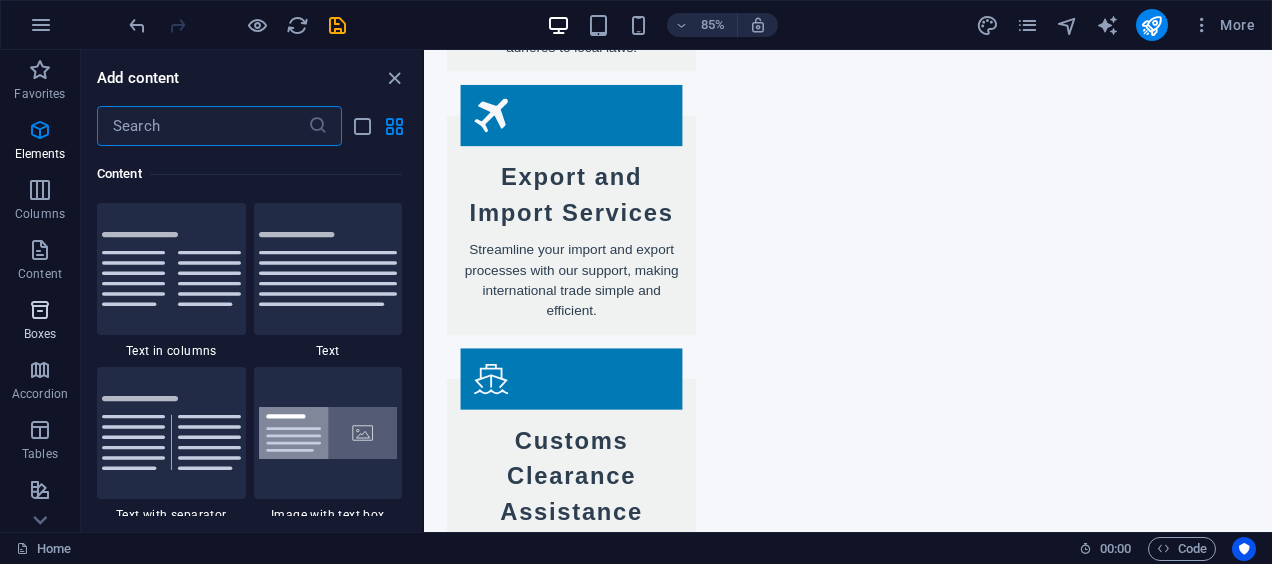click on "Boxes" at bounding box center (40, 334) 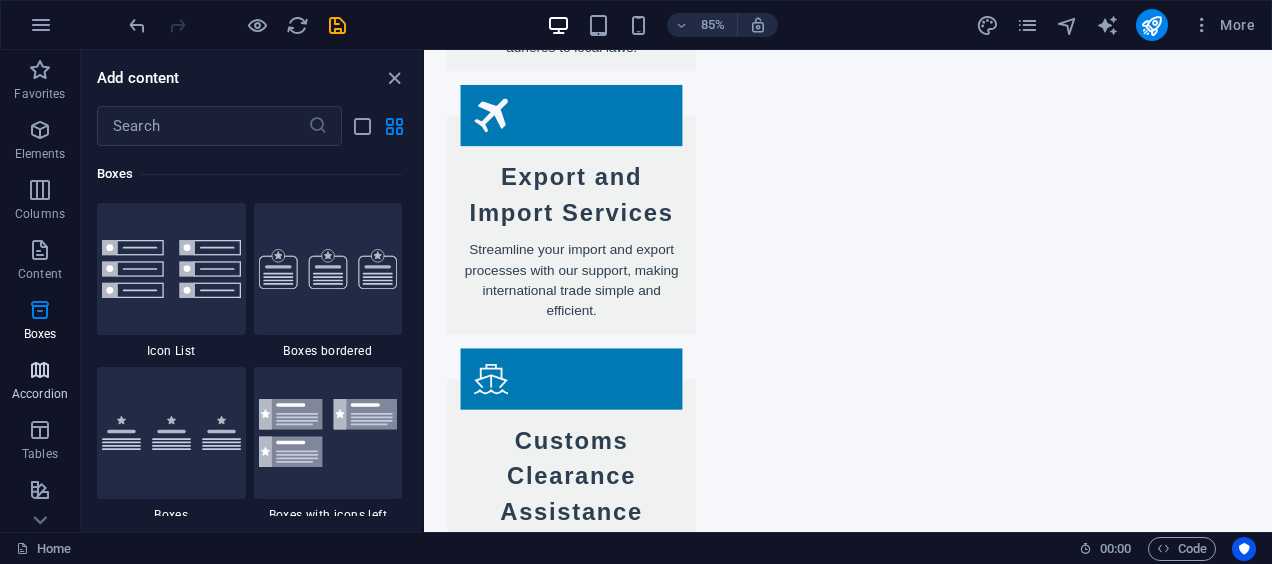 click on "Accordion" at bounding box center [40, 382] 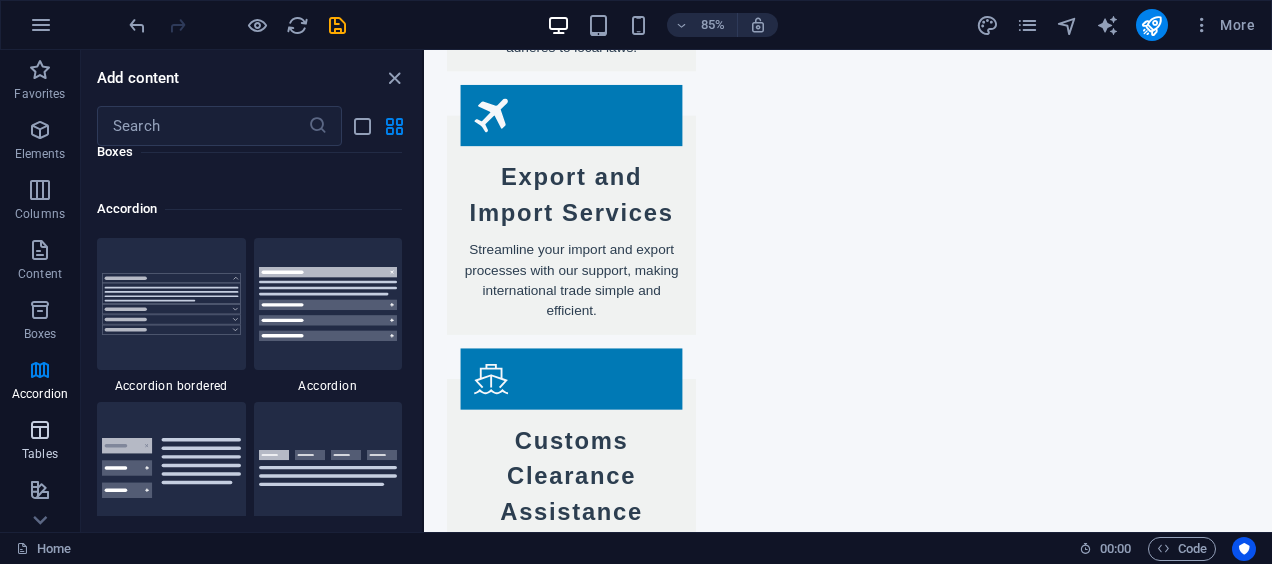 scroll, scrollTop: 6384, scrollLeft: 0, axis: vertical 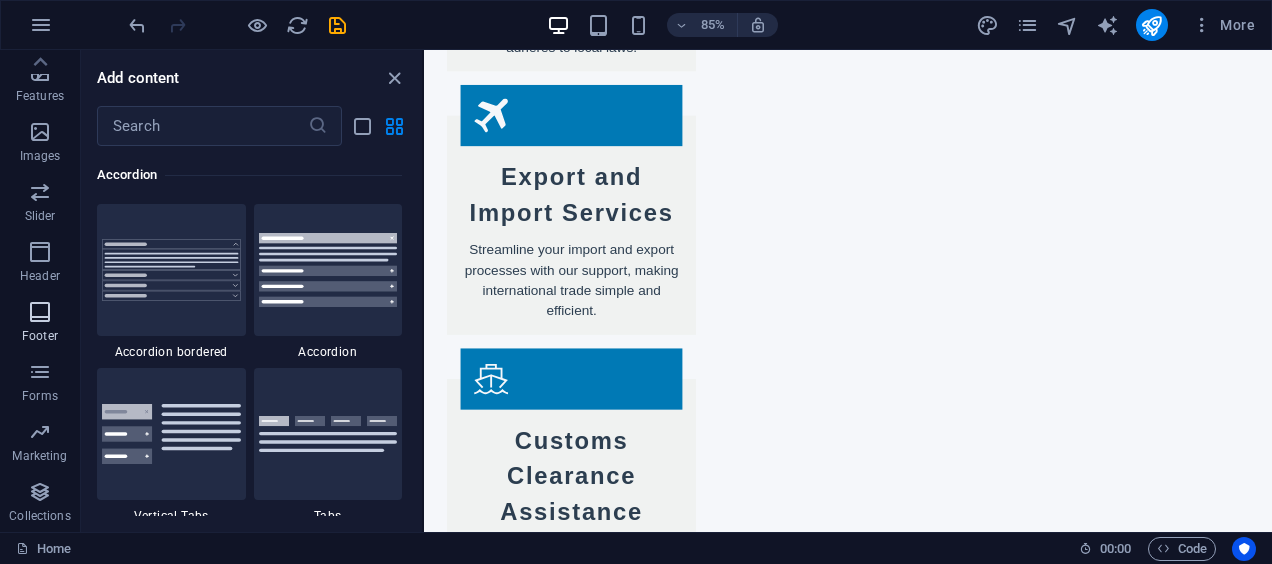 click at bounding box center (40, 312) 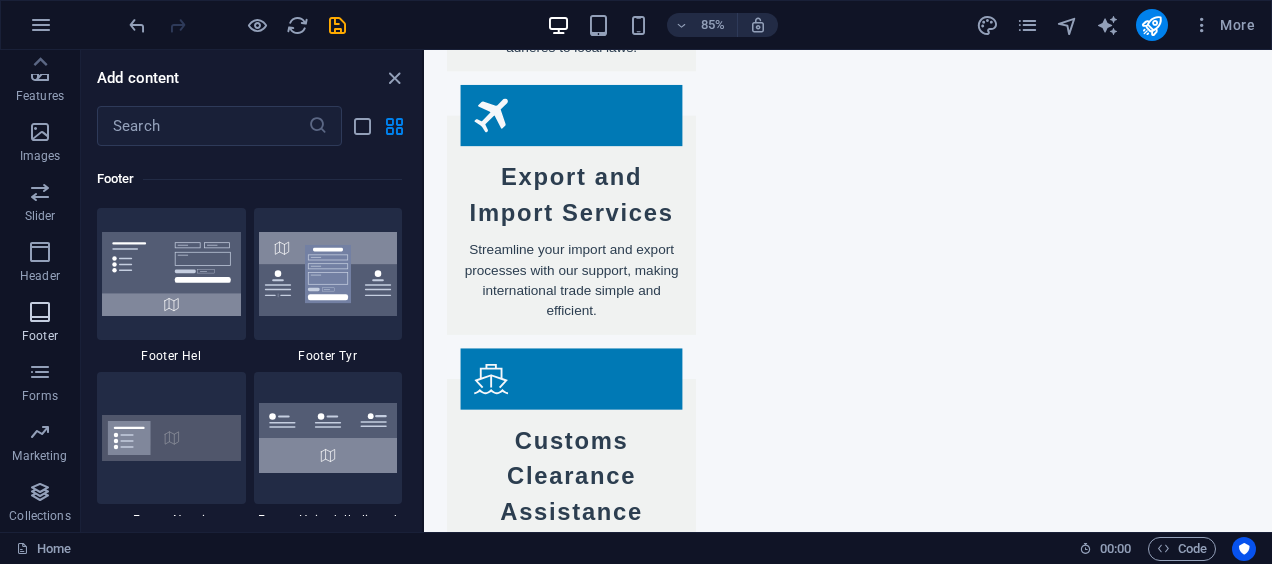 scroll, scrollTop: 13238, scrollLeft: 0, axis: vertical 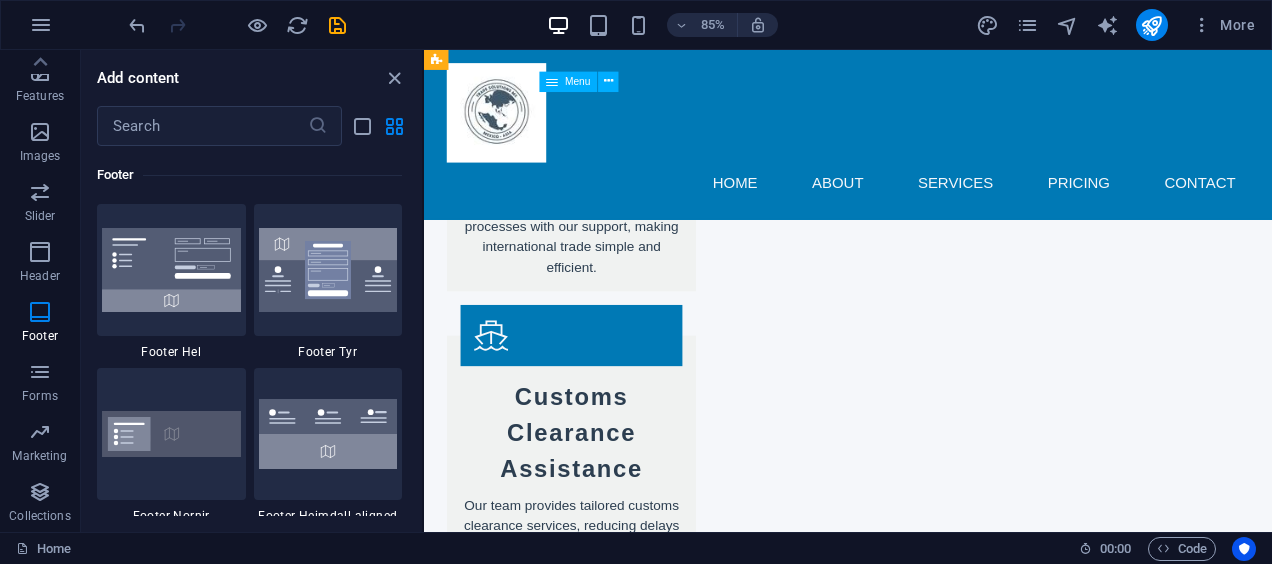 click on "Home About Services Pricing Contact" at bounding box center [923, 208] 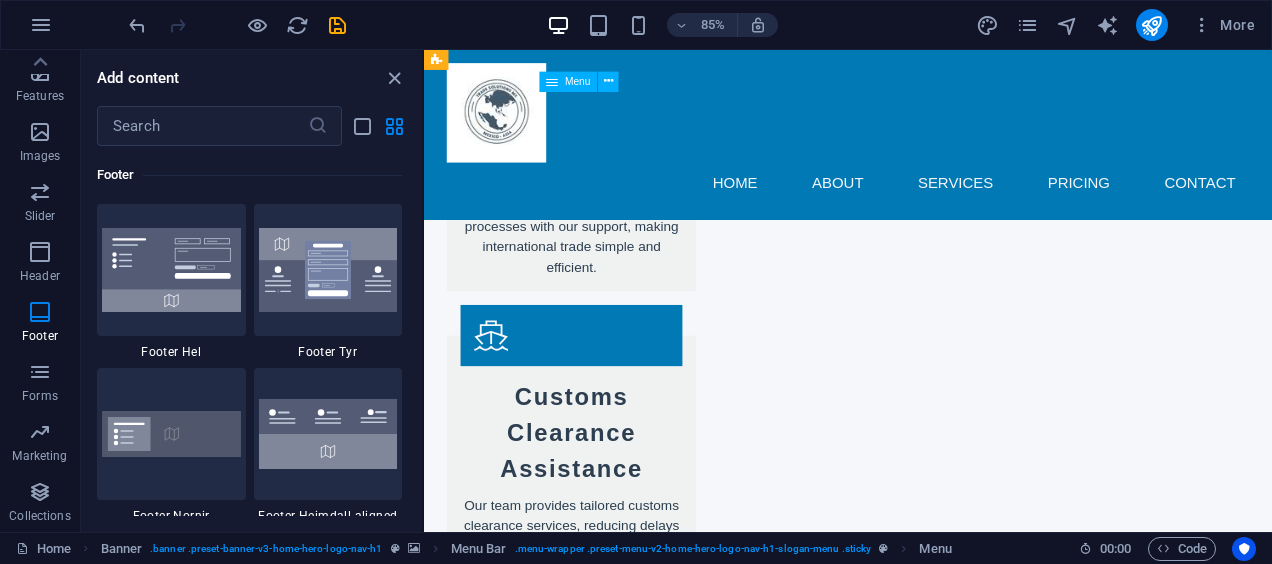 click on "Home About Services Pricing Contact" at bounding box center (923, 208) 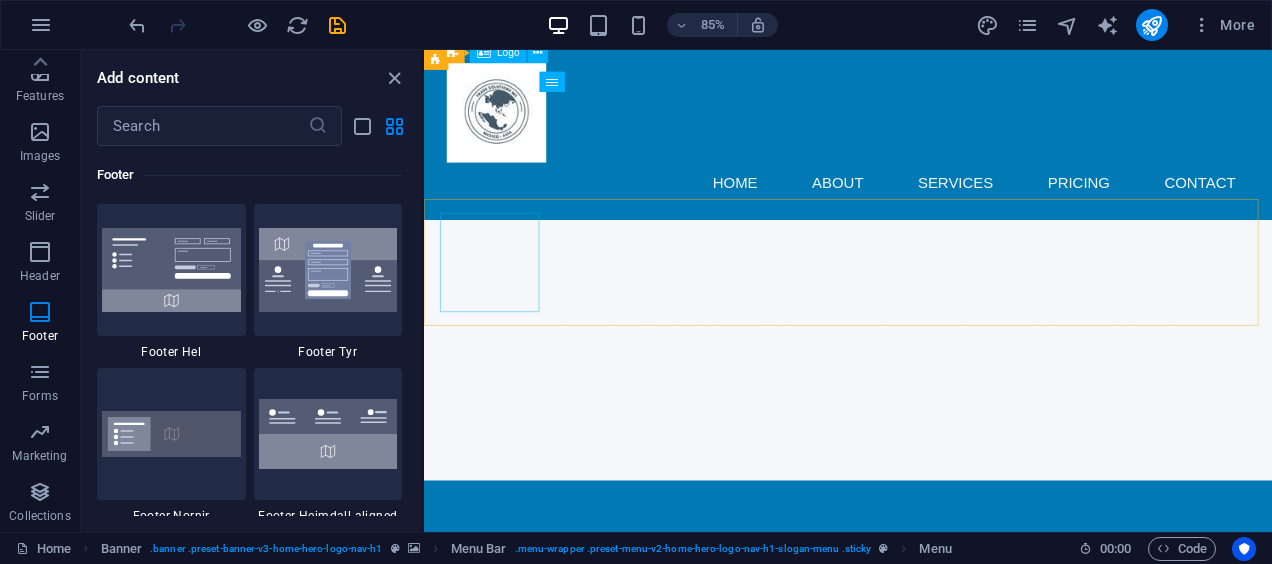 scroll, scrollTop: 387, scrollLeft: 0, axis: vertical 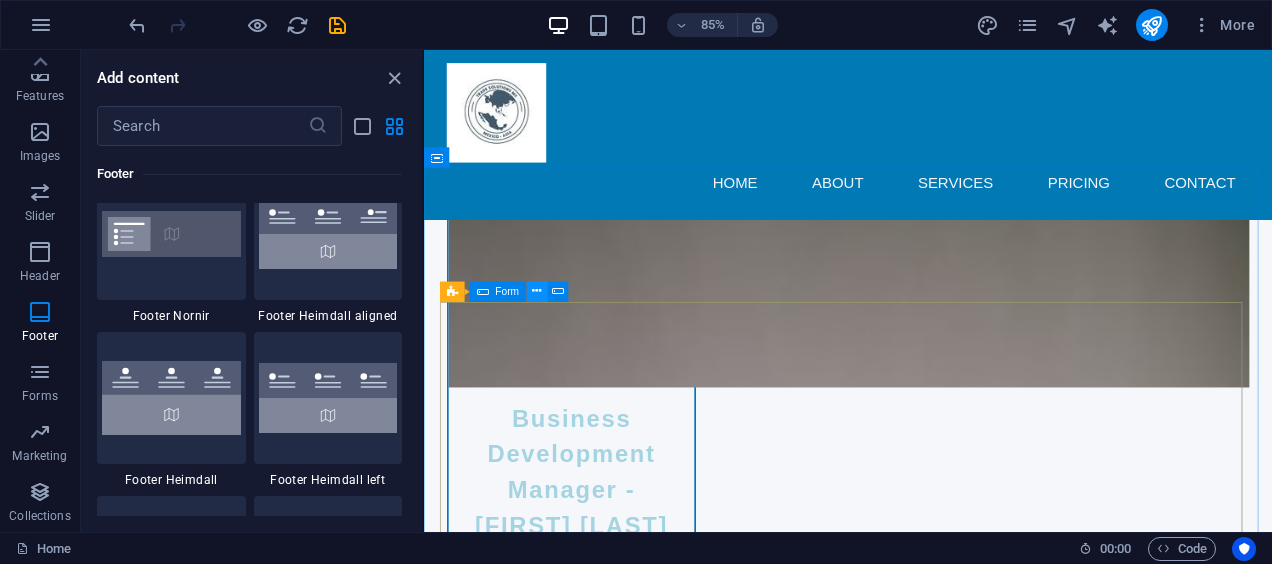 click at bounding box center [537, 292] 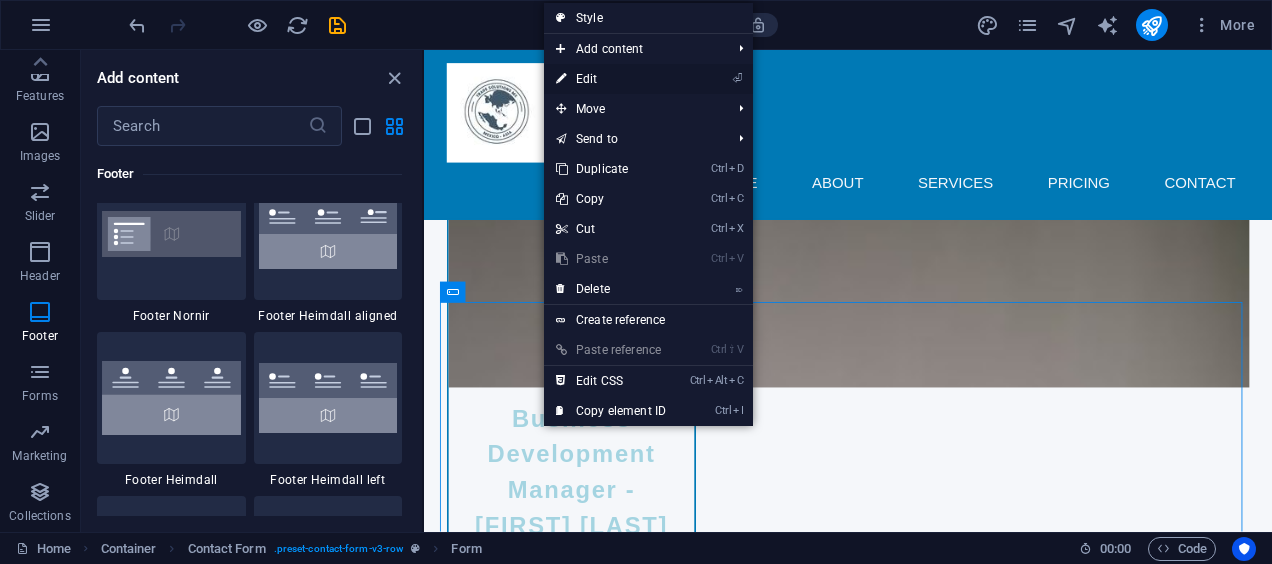 click on "⏎  Edit" at bounding box center (611, 79) 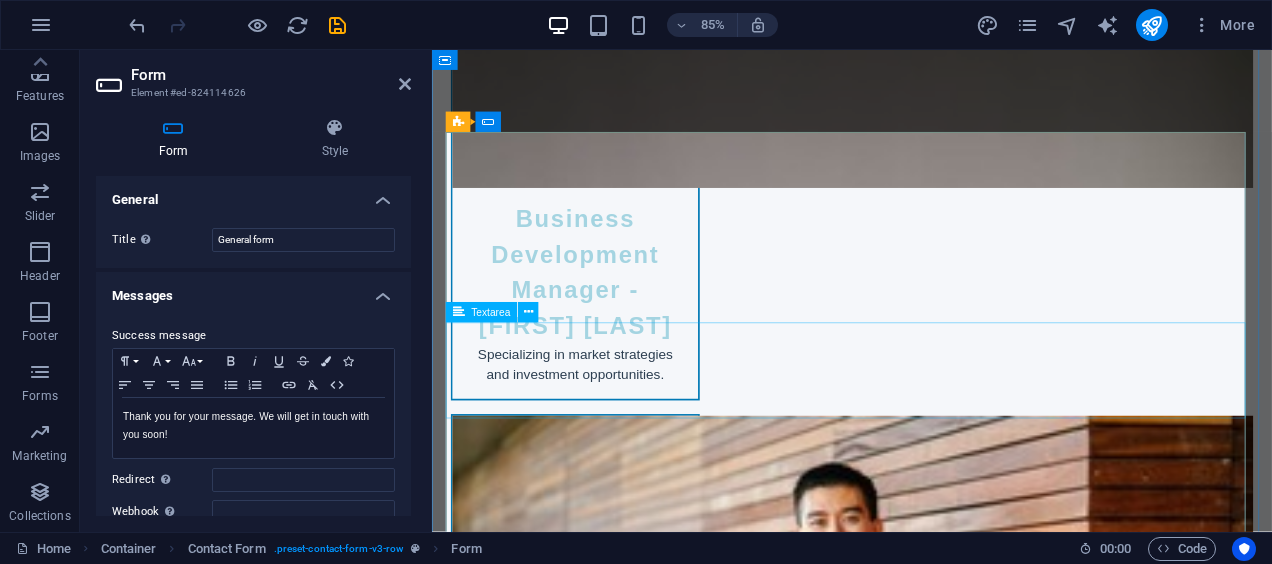 scroll, scrollTop: 9478, scrollLeft: 0, axis: vertical 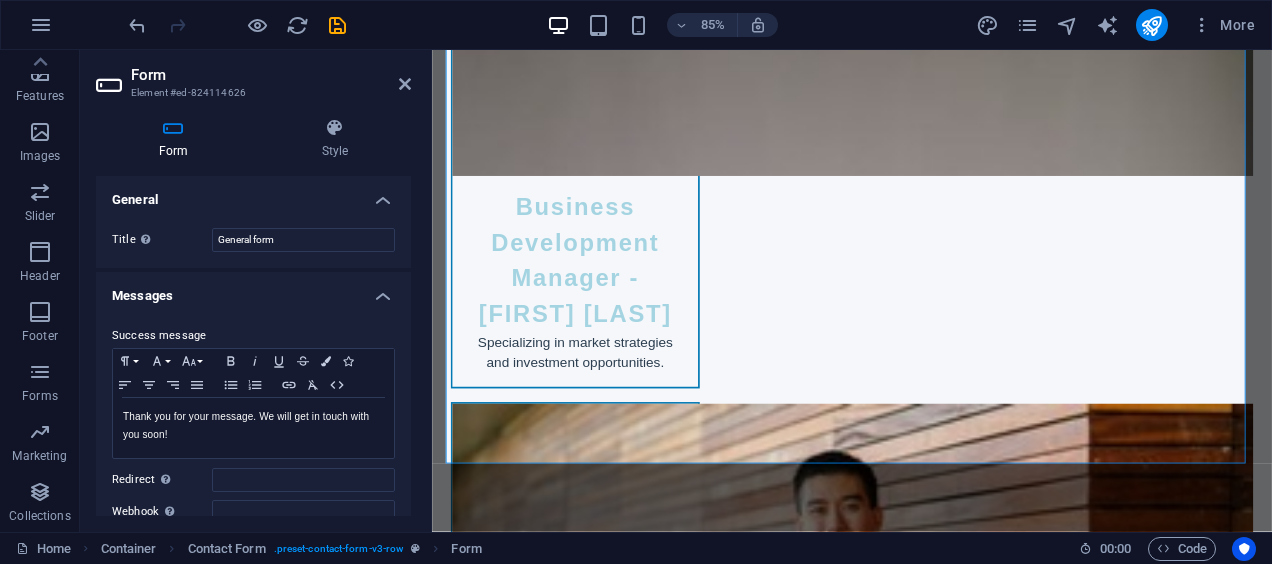 click on "Form Element #ed-824114626 Form Style General Title Define a name for the form. General form Messages Success message Paragraph Format Normal Heading 1 Heading 2 Heading 3 Heading 4 Heading 5 Heading 6 Code Font Family Arial Georgia Impact Tahoma Times New Roman Verdana Montserrat Open Sans Font Size 8 9 10 11 12 14 18 24 30 36 48 60 72 96 Bold Italic Underline Strikethrough Colors Icons Align Left Align Center Align Right Align Justify Unordered List Ordered List Insert Link Clear Formatting HTML Thank you for your message. We will get in touch with you soon! Shown after form was submitted successfully... Redirect Define a redirect target upon successful form submission; for example, a success page. Webhook A webhook is a push notification from this form to another server. Every time someone submits this form, the data will be pushed to your server.  Error message Paragraph Format Normal Heading 1 Heading 2 Heading 3 Heading 4 Heading 5 Heading 6 Code Font Family Arial Georgia Impact Tahoma Times New Roman 8" at bounding box center (256, 291) 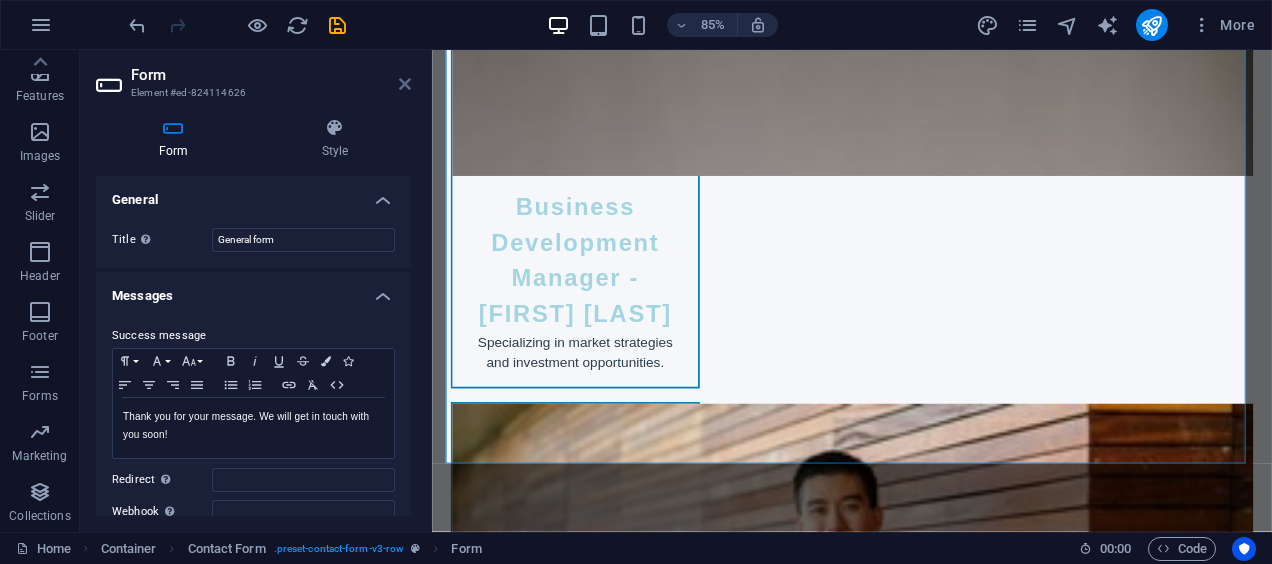 drag, startPoint x: 407, startPoint y: 78, endPoint x: 327, endPoint y: 28, distance: 94.33981 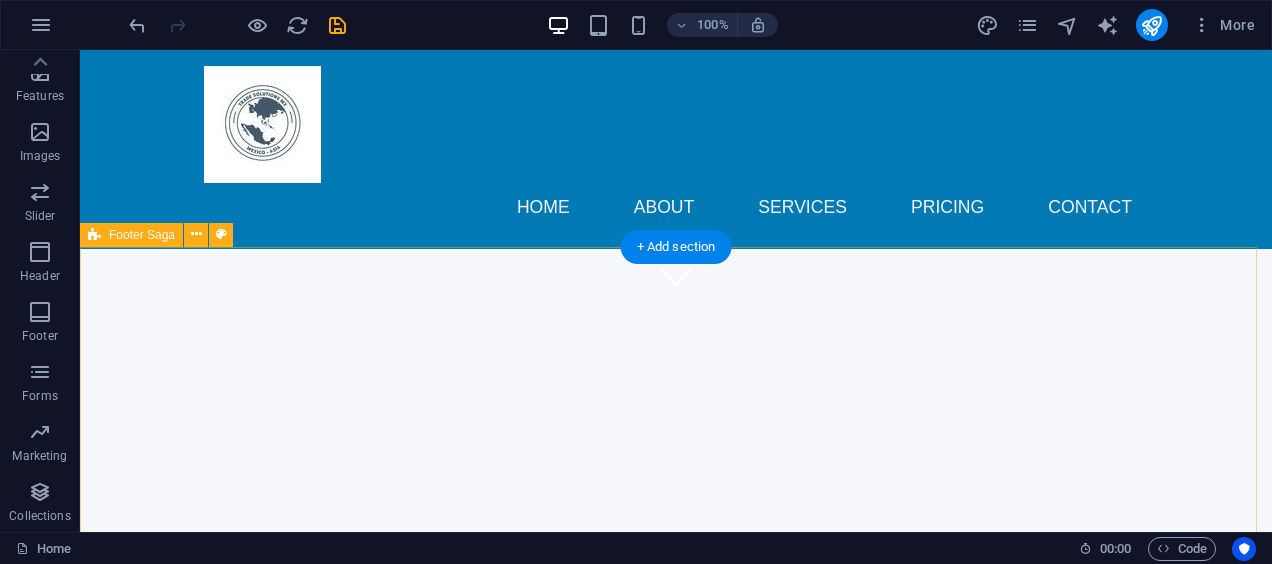 scroll, scrollTop: 200, scrollLeft: 0, axis: vertical 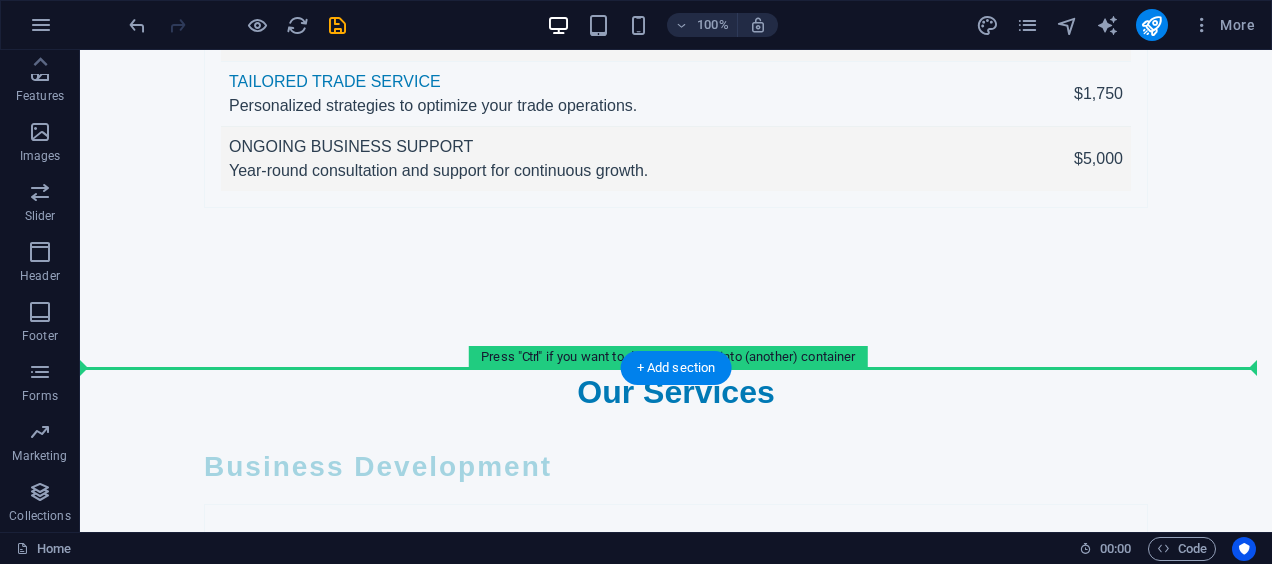 drag, startPoint x: 779, startPoint y: 277, endPoint x: 780, endPoint y: 330, distance: 53.009434 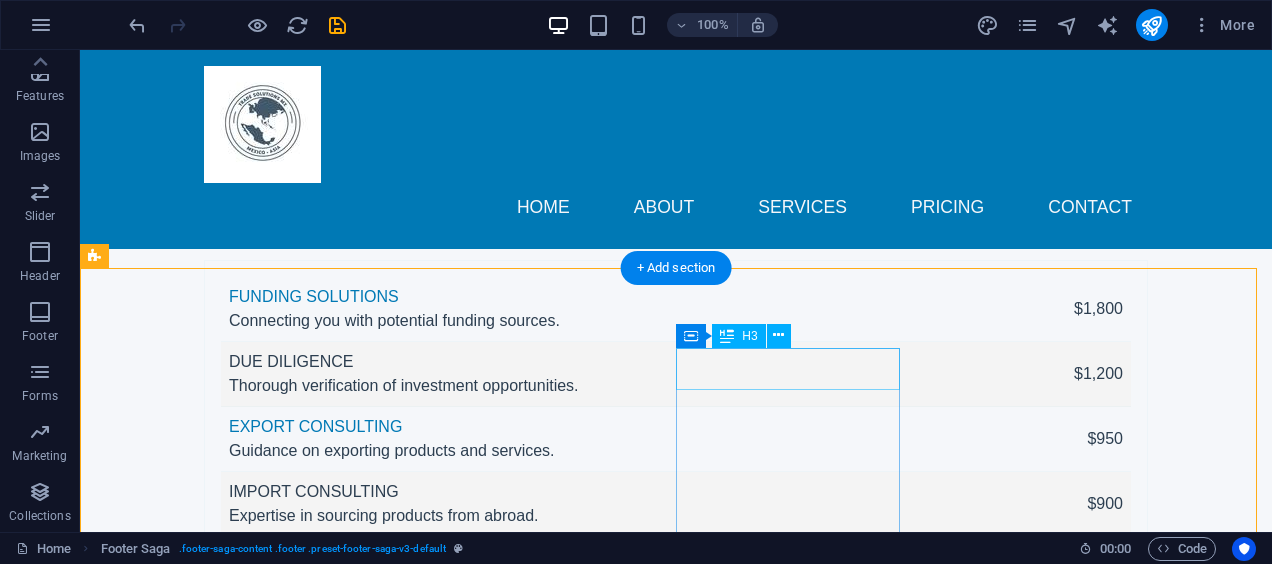 scroll, scrollTop: 6191, scrollLeft: 0, axis: vertical 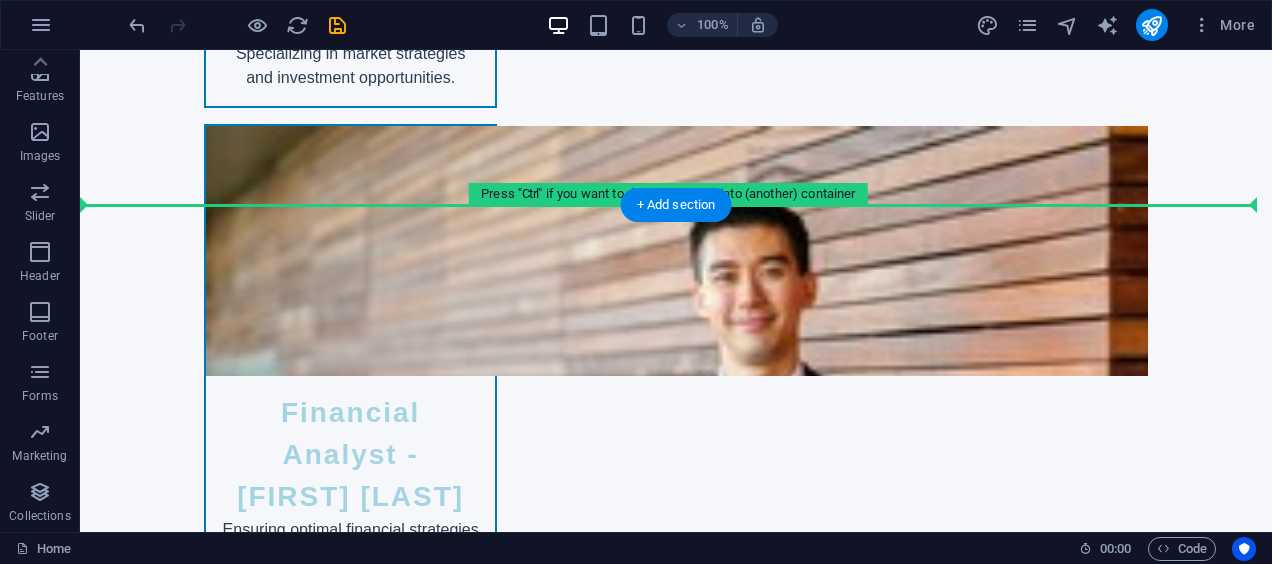 drag, startPoint x: 907, startPoint y: 394, endPoint x: 872, endPoint y: 196, distance: 201.06964 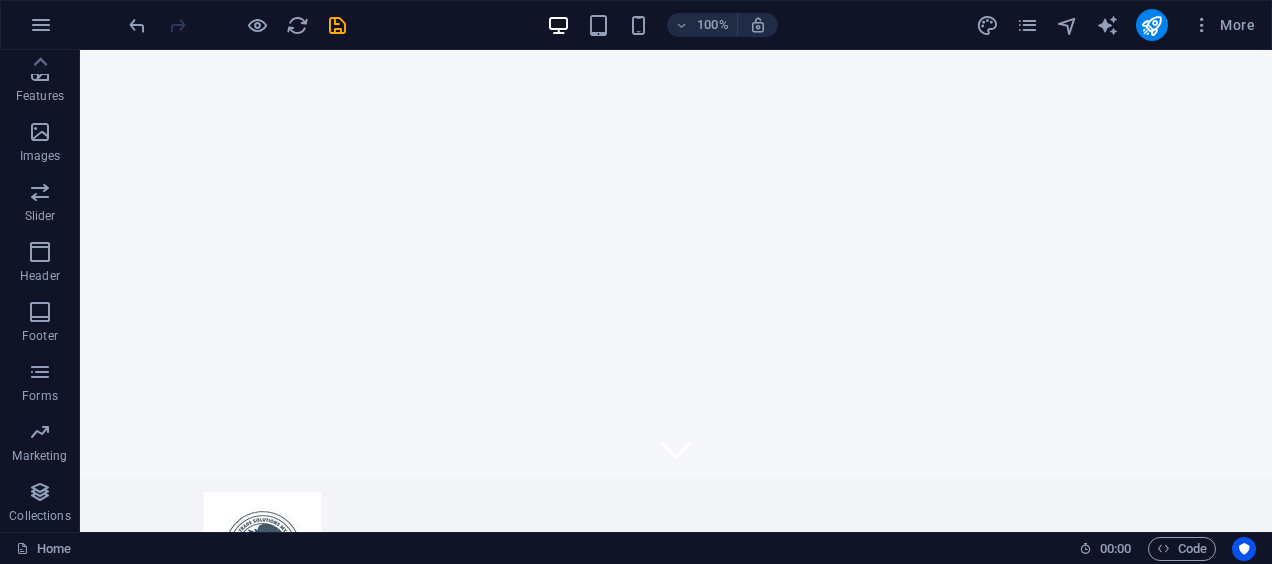 scroll, scrollTop: 0, scrollLeft: 0, axis: both 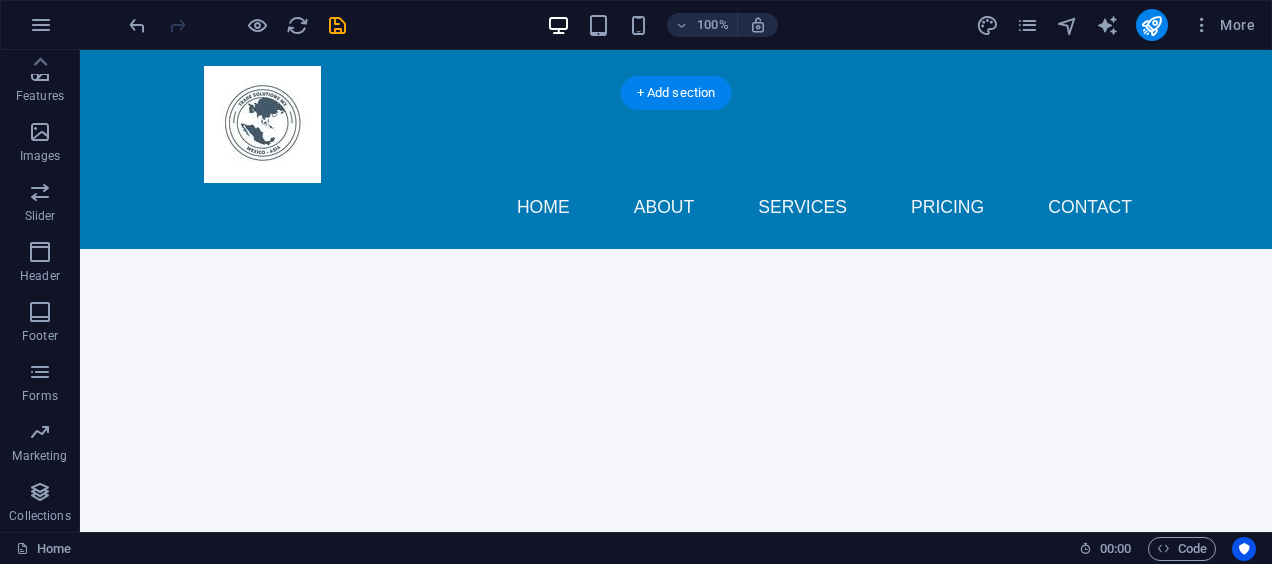 click at bounding box center [568, 829] 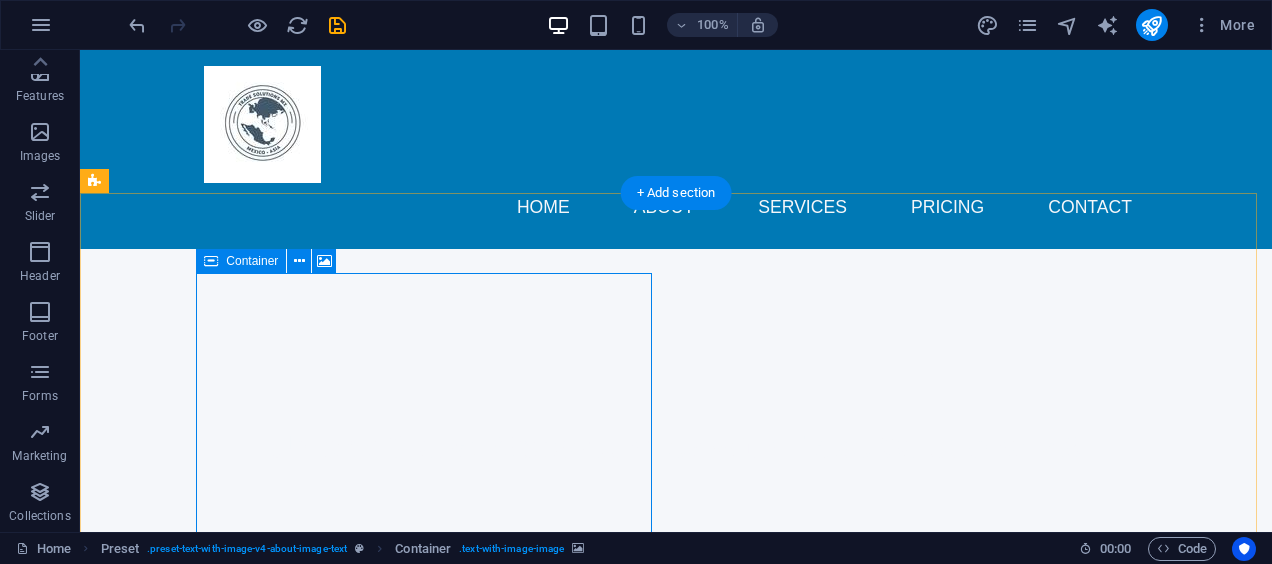 scroll, scrollTop: 238, scrollLeft: 0, axis: vertical 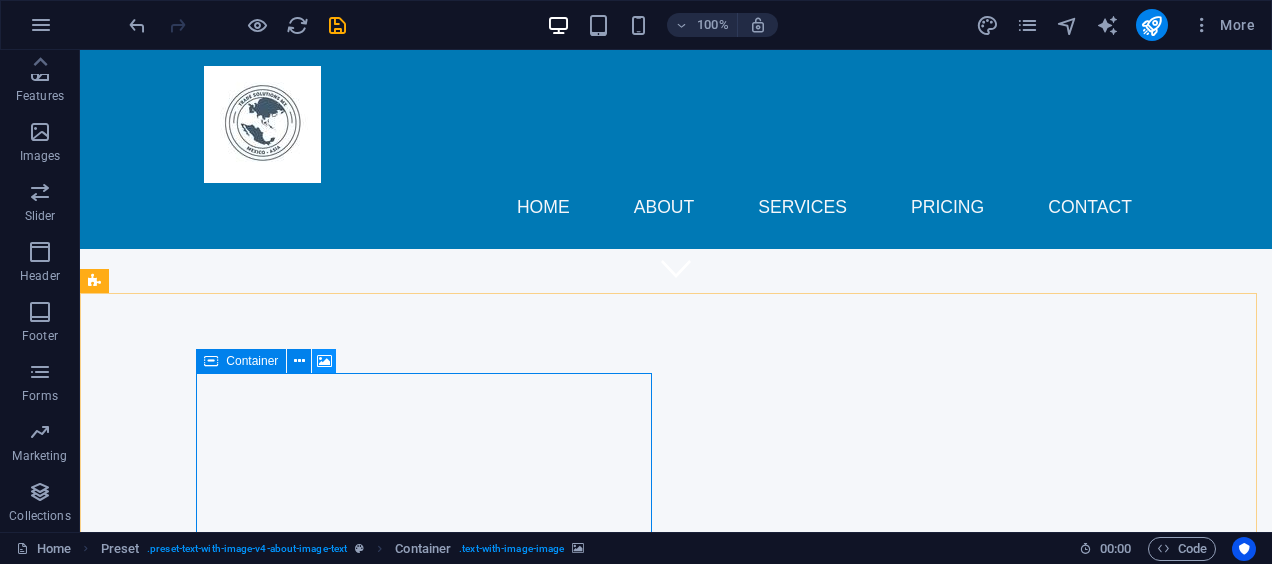 click at bounding box center [324, 361] 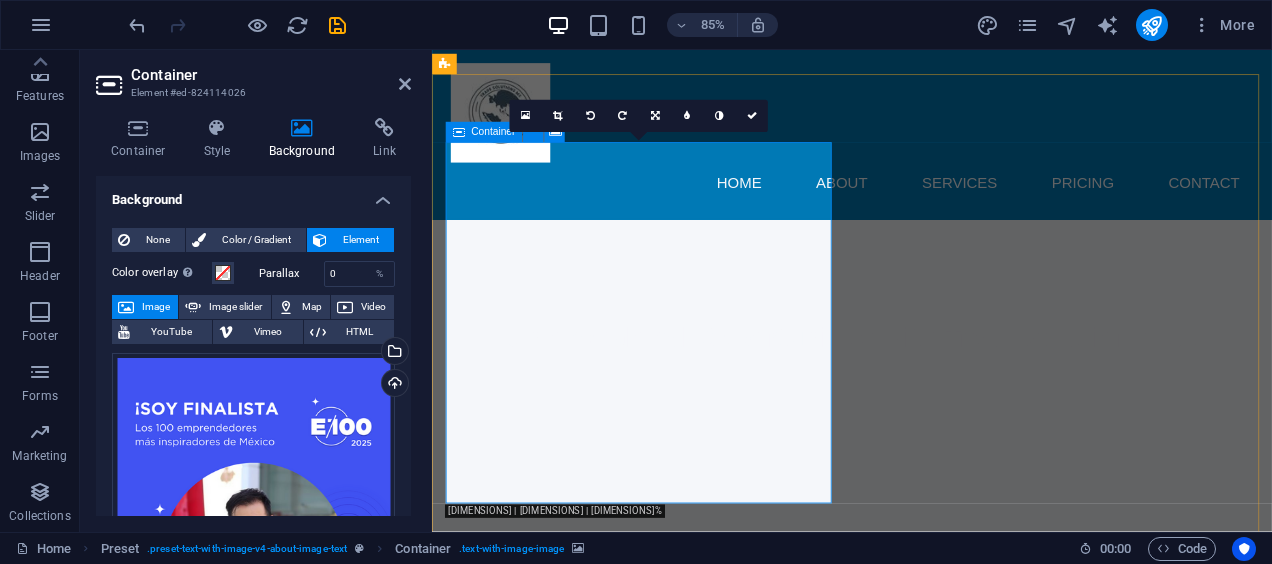 scroll, scrollTop: 438, scrollLeft: 0, axis: vertical 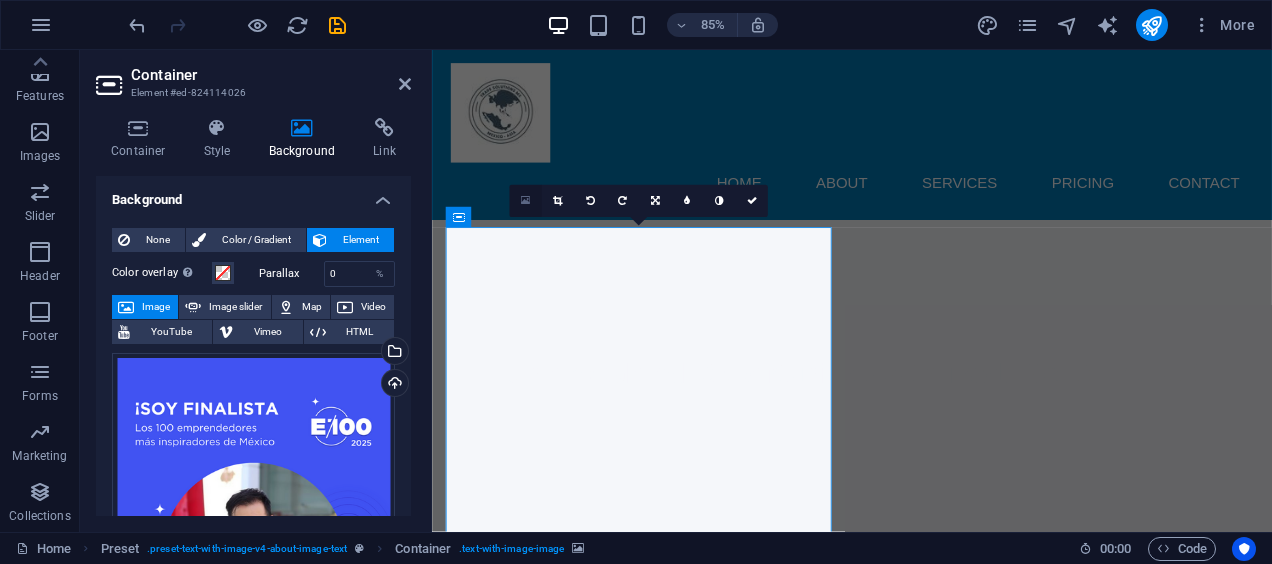 click at bounding box center [525, 201] 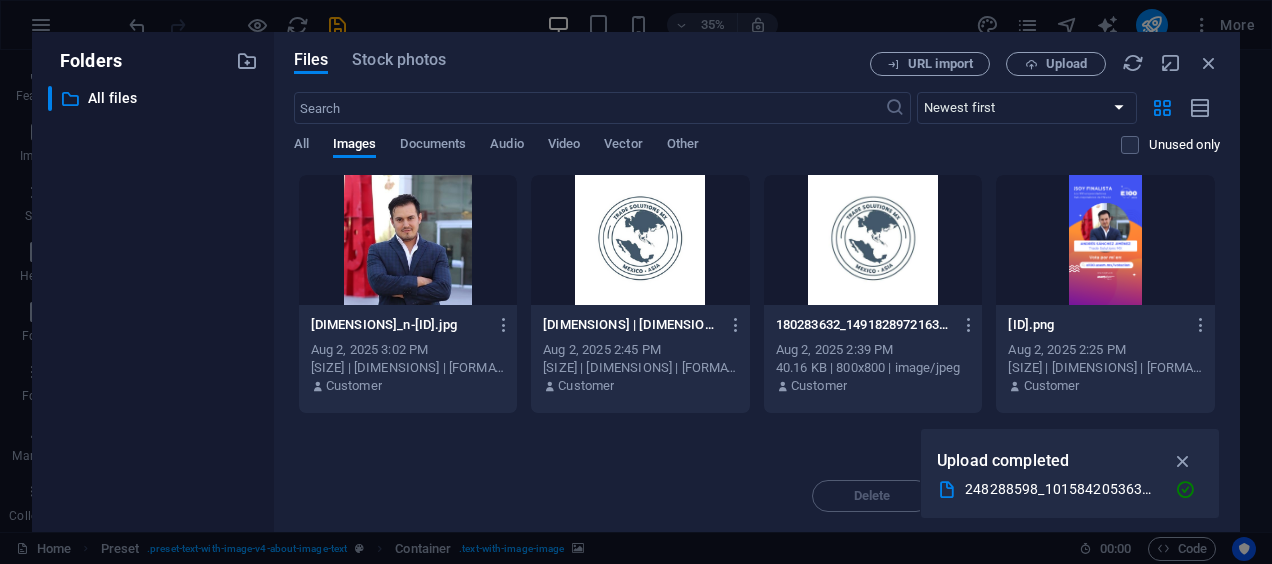 click at bounding box center [408, 240] 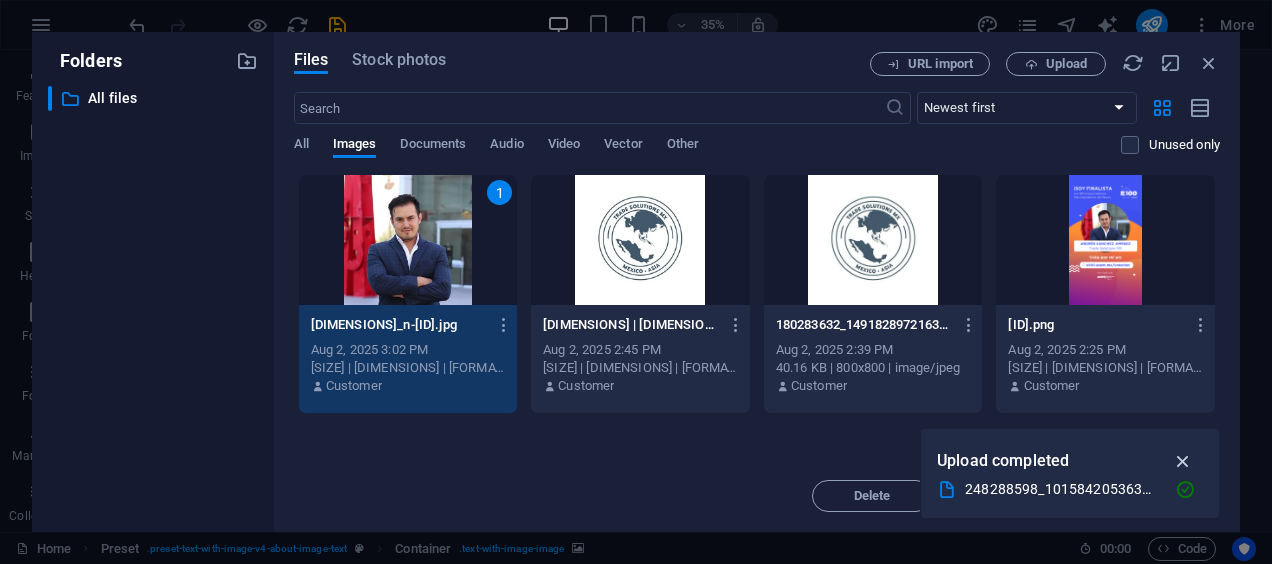click at bounding box center [1183, 461] 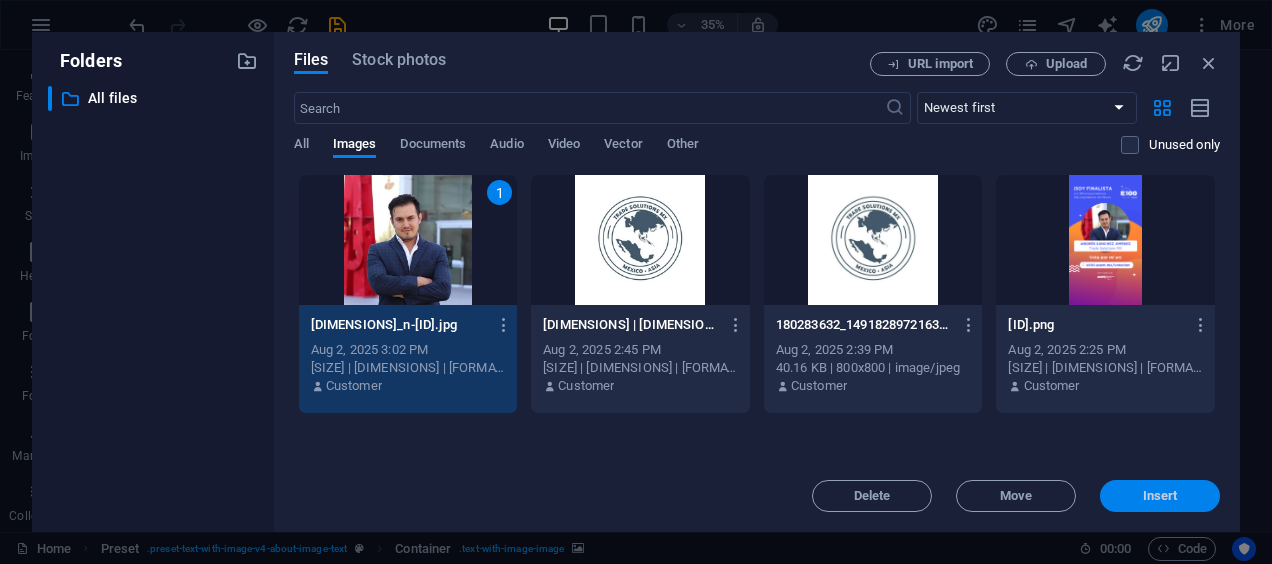 click on "Insert" at bounding box center [1160, 496] 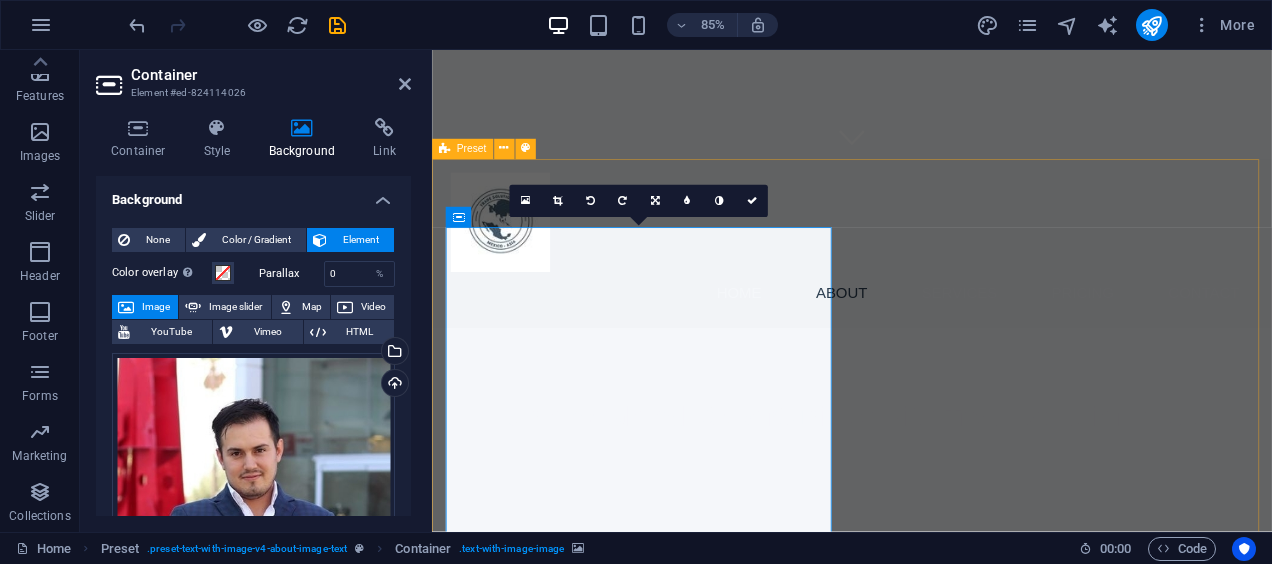 click on "Drop content here or  Add elements  Paste clipboard Your Gateway to International Markets At Trade Solutions MX, we specialize in connecting businesses to global markets. With years of experience in international business development and foreign direct investment, we are dedicated to helping your company thrive on an international scale. Our dedicated team works to tailor strategies that suit your unique needs, ensuring successful market entry and sustainable growth. Learn More" at bounding box center [926, 1184] 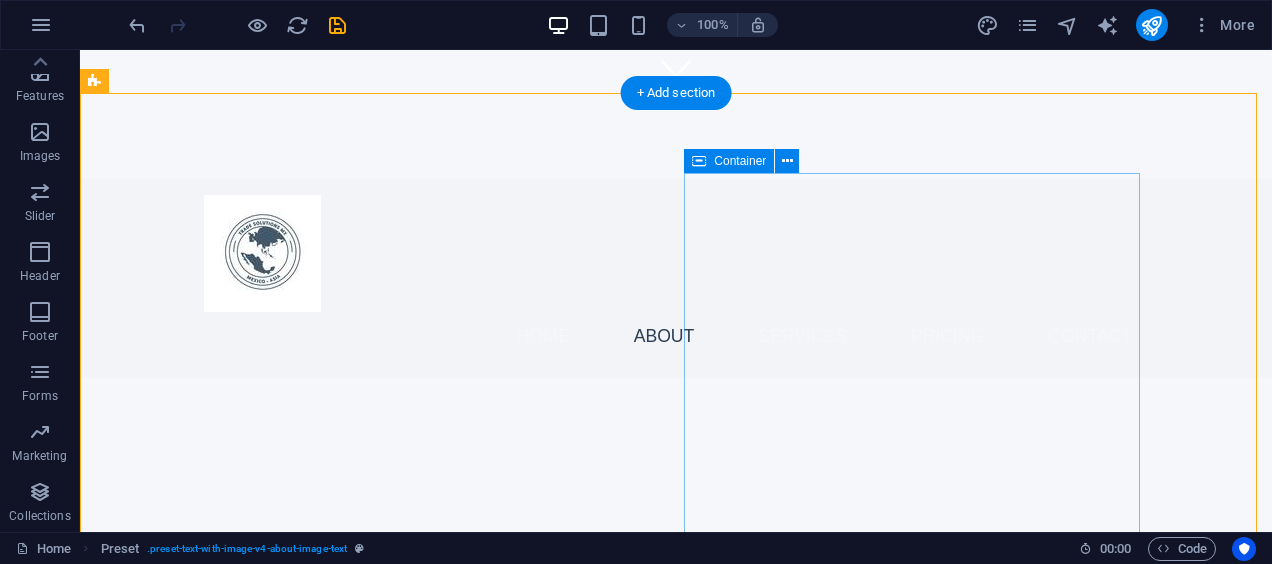 click on "Your Gateway to International Markets At Trade Solutions MX, we specialize in connecting businesses to global markets. With years of experience in international business development and foreign direct investment, we are dedicated to helping your company thrive on an international scale. Our dedicated team works to tailor strategies that suit your unique needs, ensuring successful market entry and sustainable growth. Learn More" at bounding box center (568, 1476) 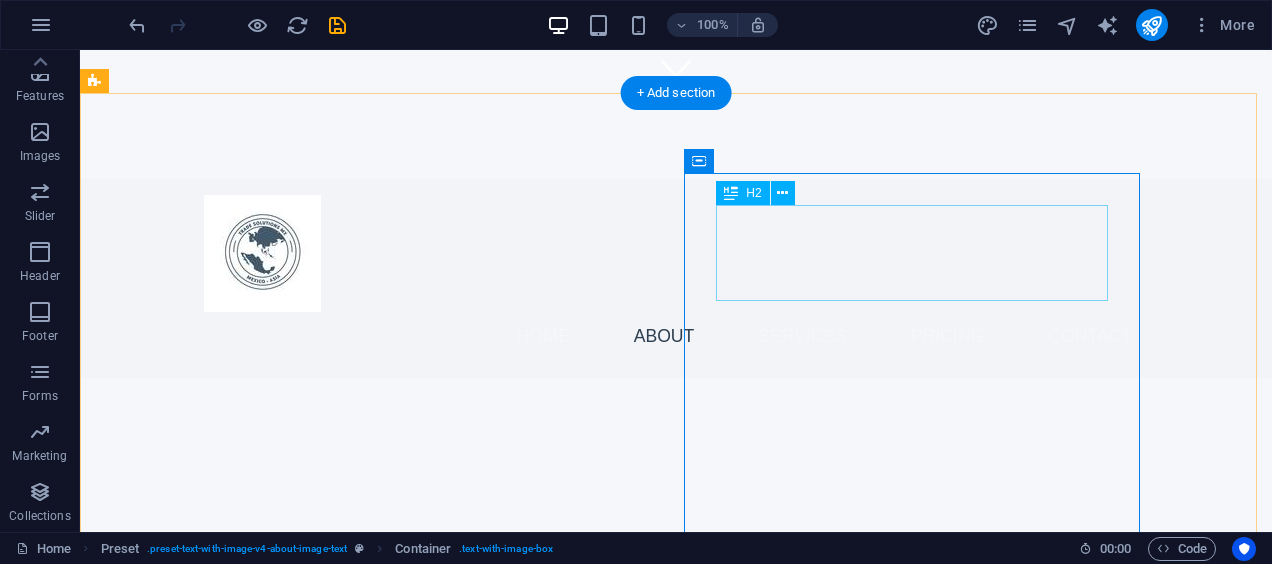 click on "Your Gateway to International Markets" at bounding box center [568, 1391] 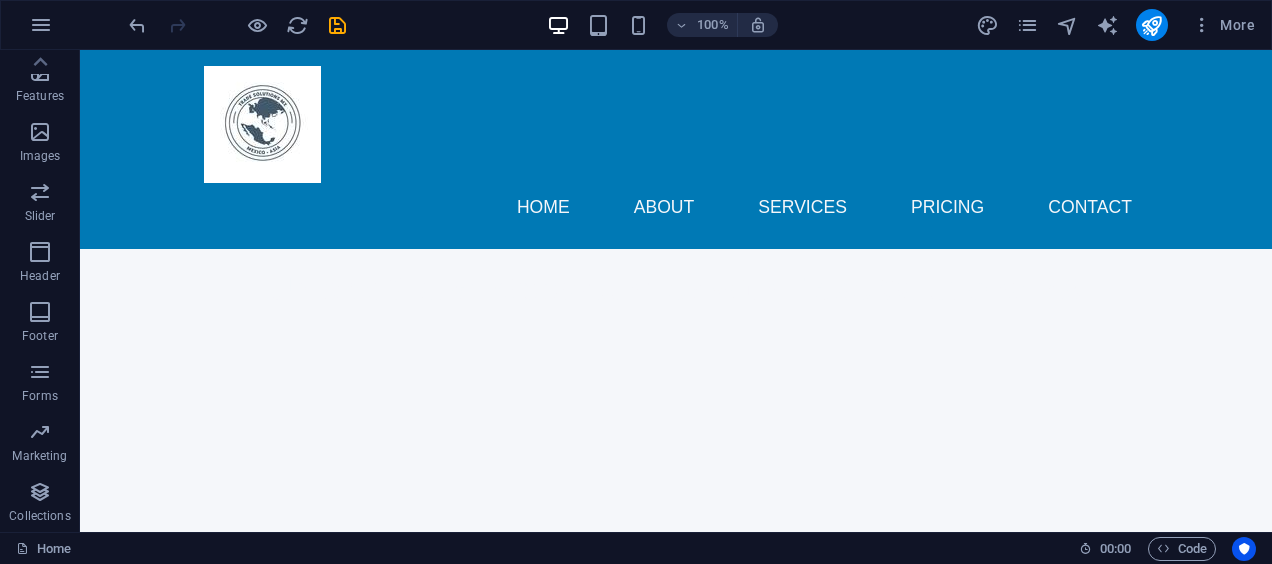 scroll, scrollTop: 0, scrollLeft: 0, axis: both 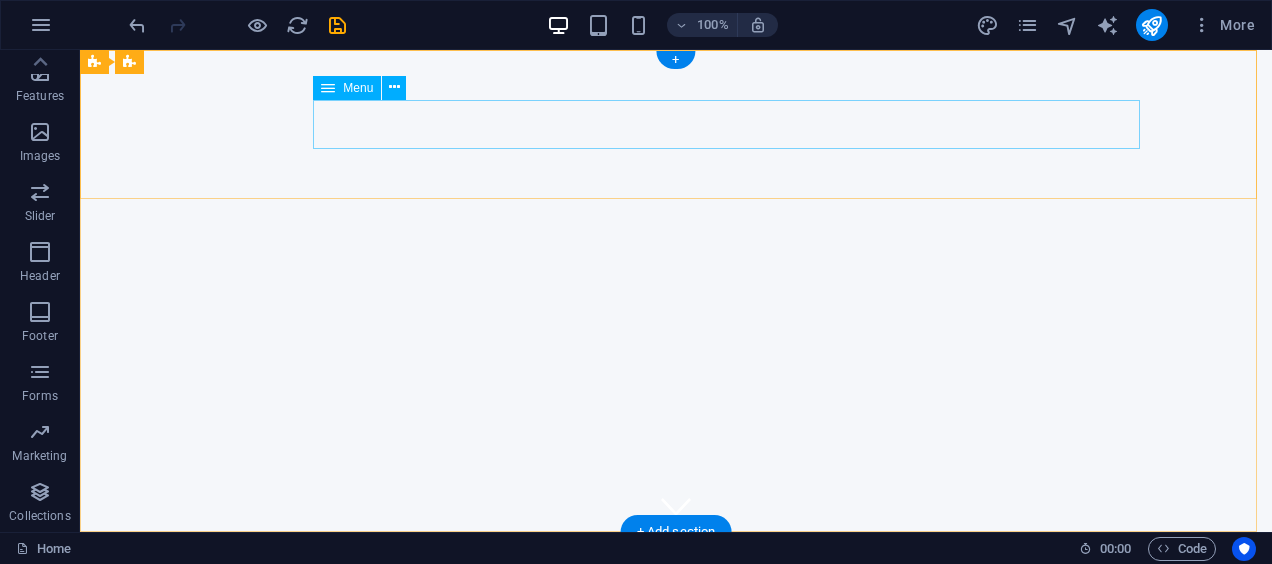 click on "Home About Services Pricing Contact" at bounding box center (676, 690) 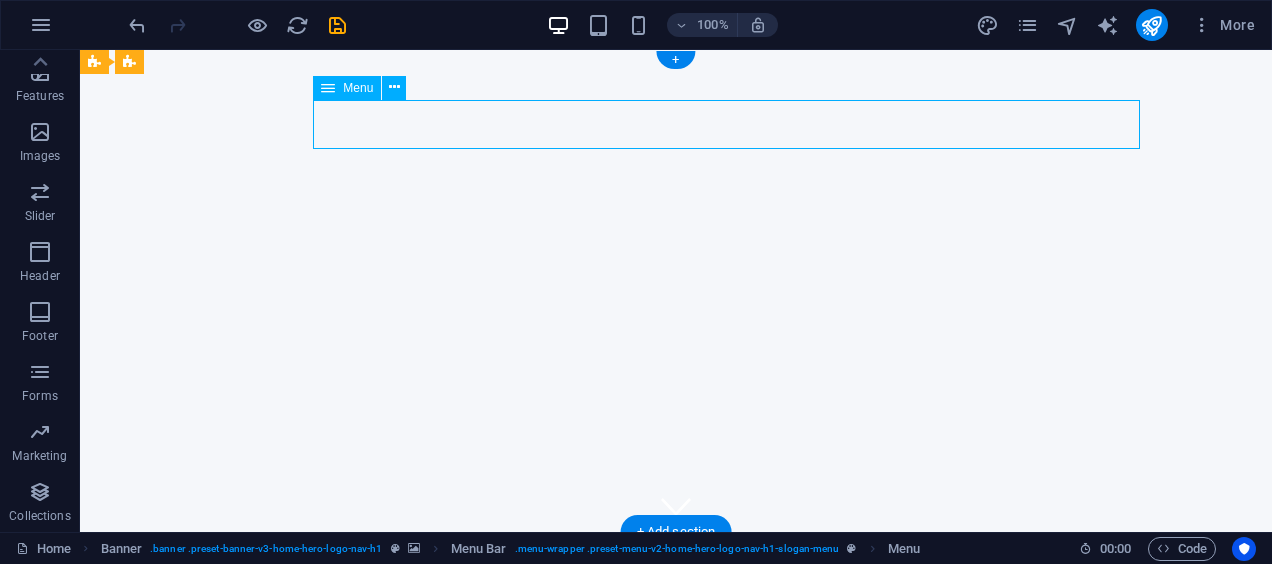 click on "Home About Services Pricing Contact" at bounding box center [676, 690] 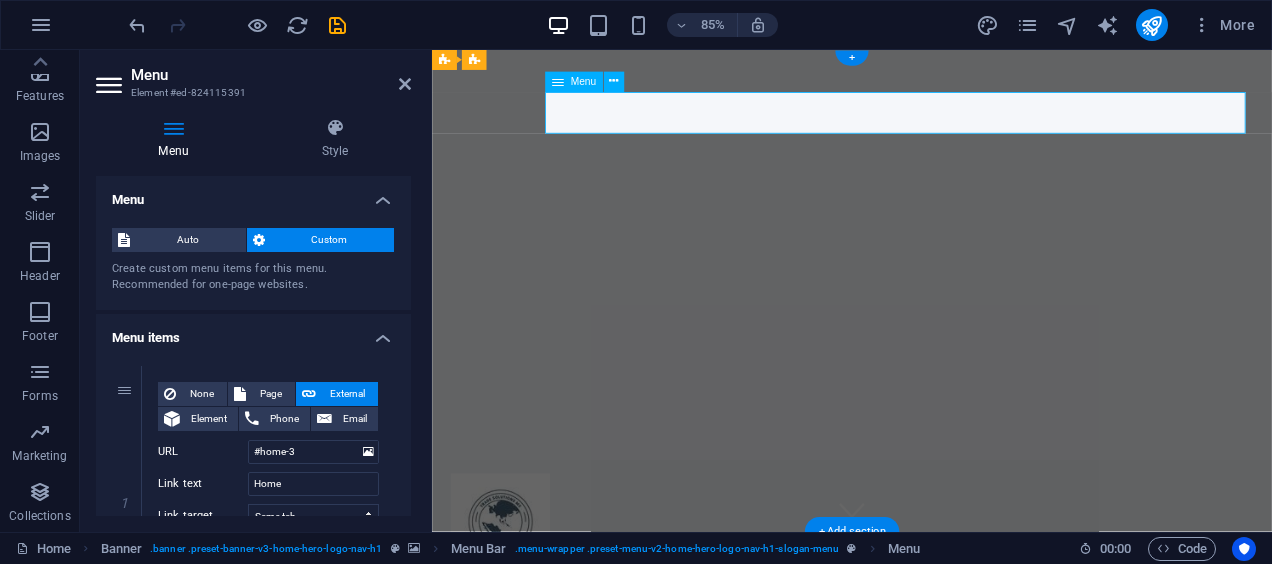 click on "Home About Services Pricing Contact" at bounding box center (926, 690) 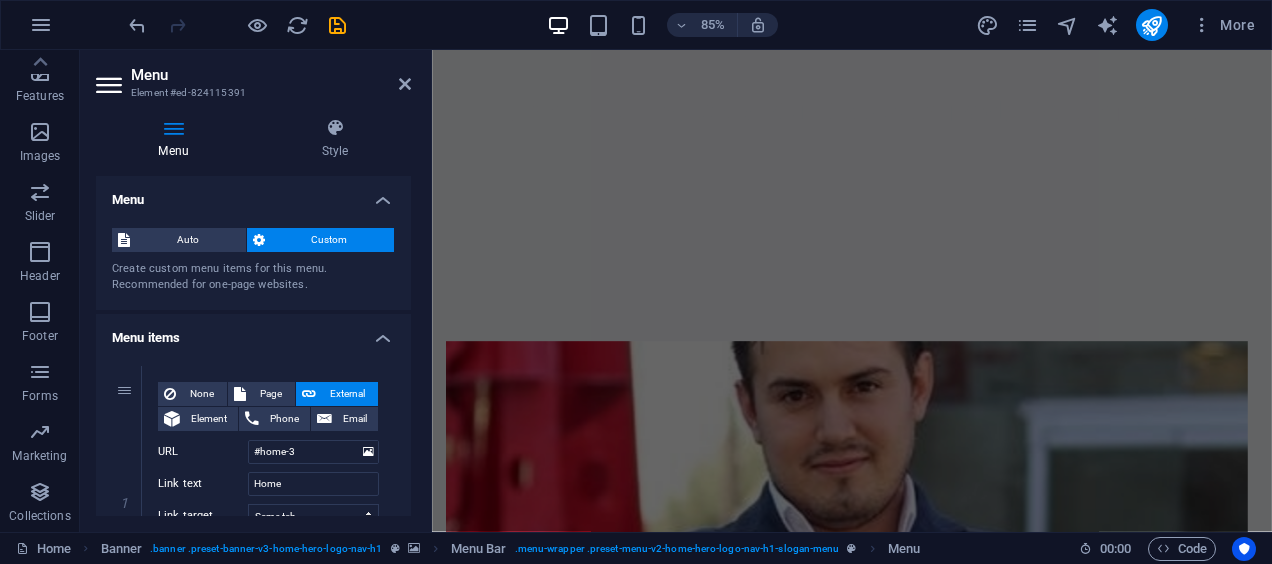 scroll, scrollTop: 0, scrollLeft: 0, axis: both 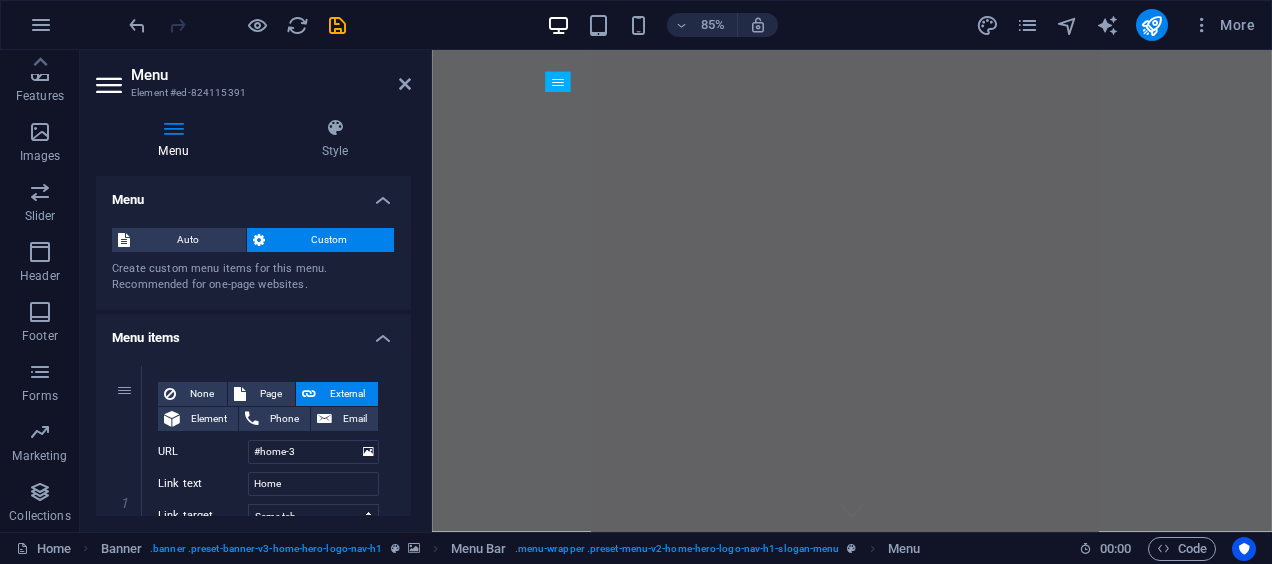 drag, startPoint x: 1417, startPoint y: 400, endPoint x: 1678, endPoint y: 94, distance: 402.19025 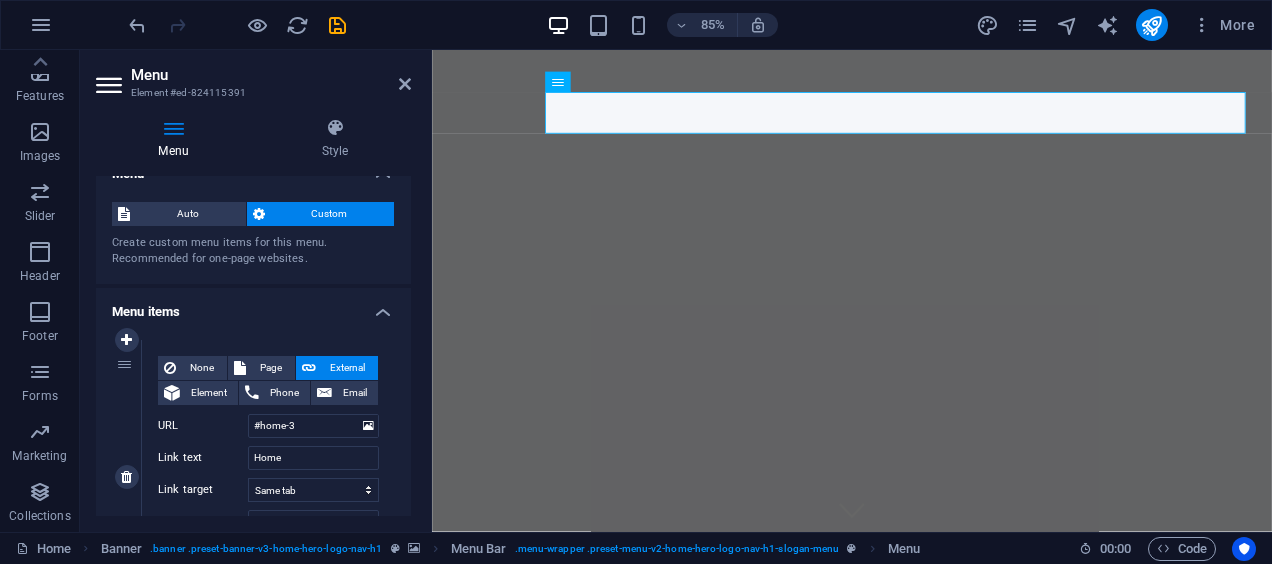 scroll, scrollTop: 0, scrollLeft: 0, axis: both 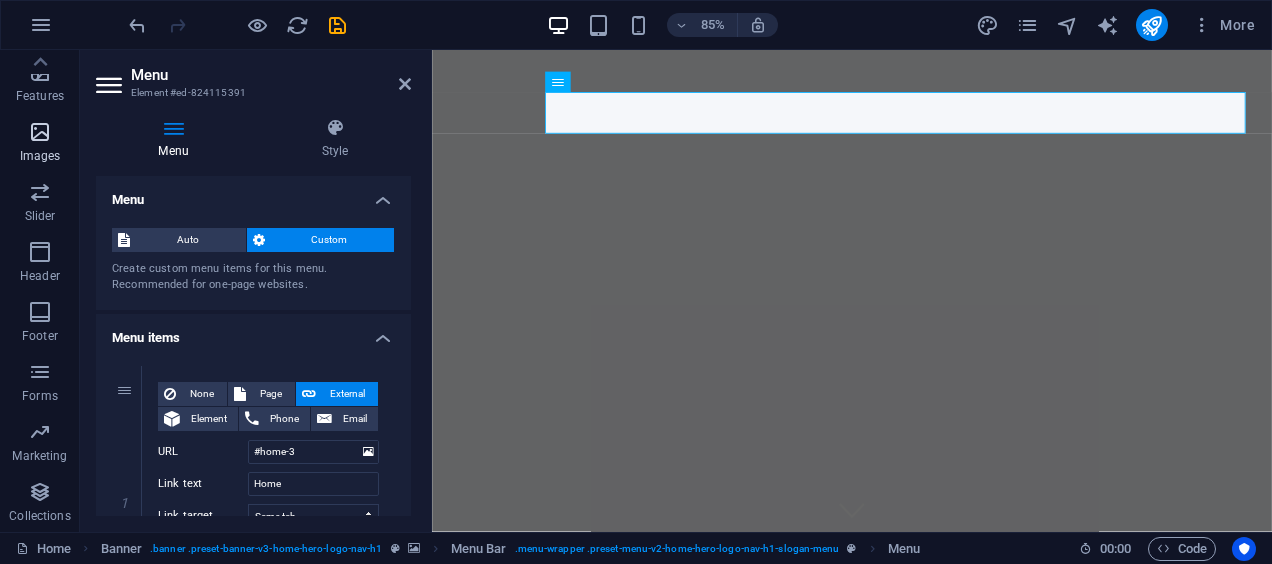 click on "Images" at bounding box center (40, 156) 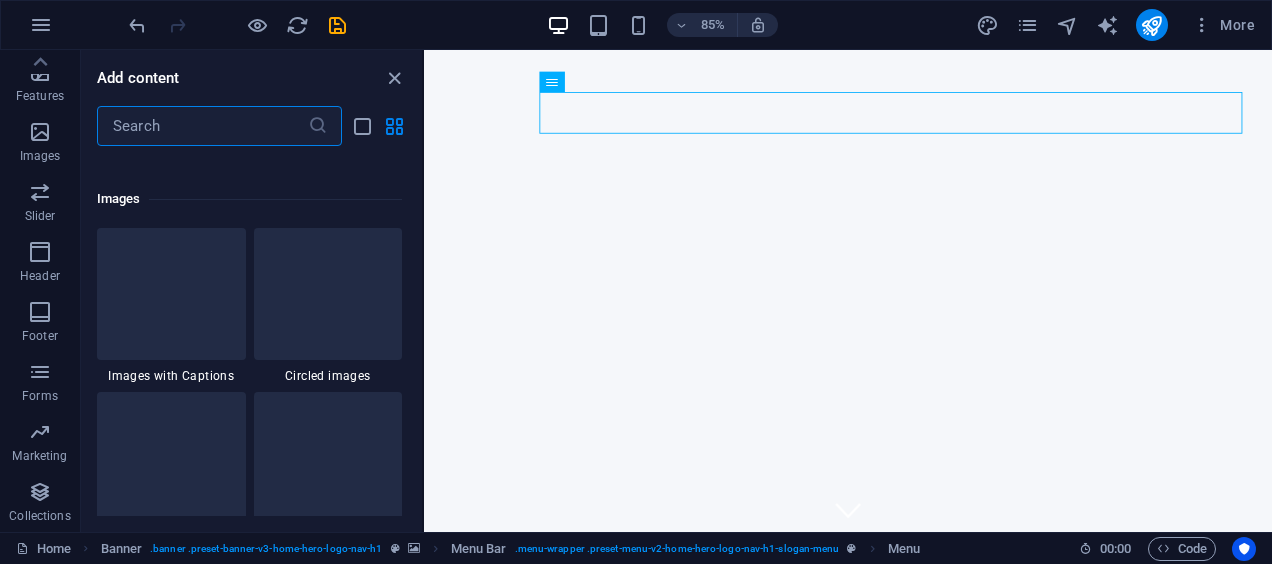 scroll, scrollTop: 10140, scrollLeft: 0, axis: vertical 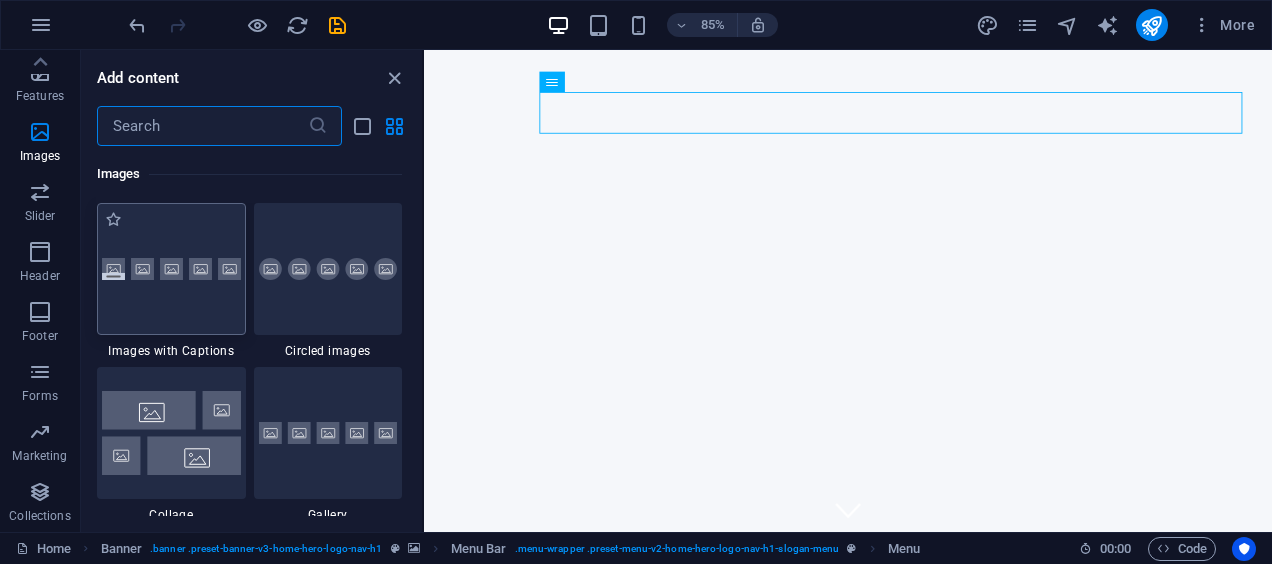 click at bounding box center (171, 269) 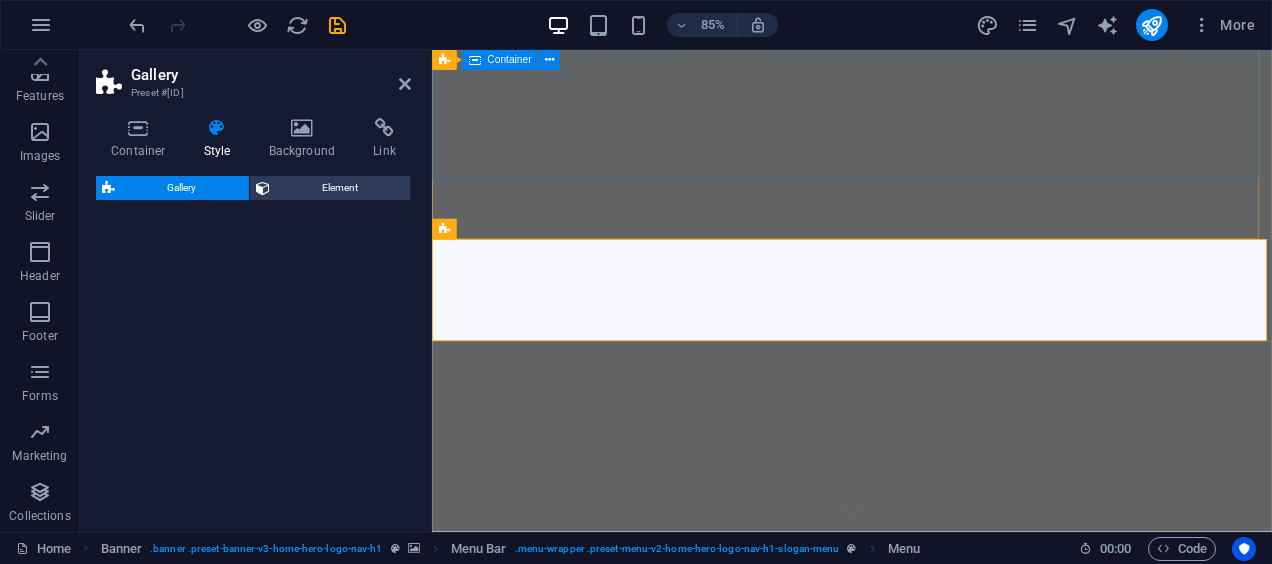 select on "rem" 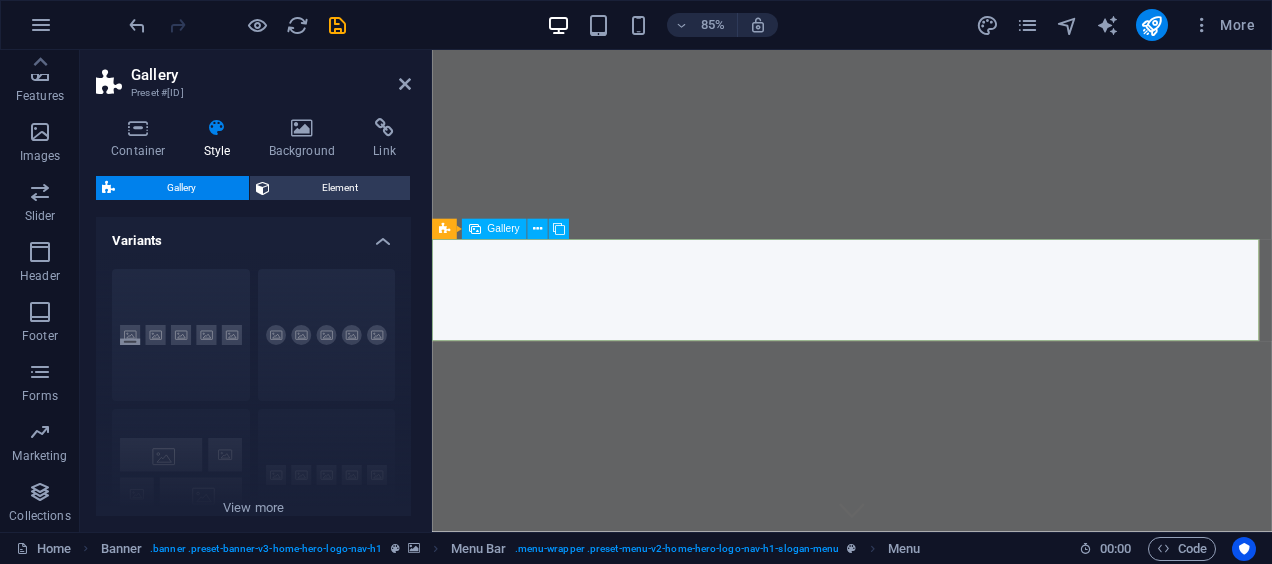 scroll, scrollTop: 344, scrollLeft: 0, axis: vertical 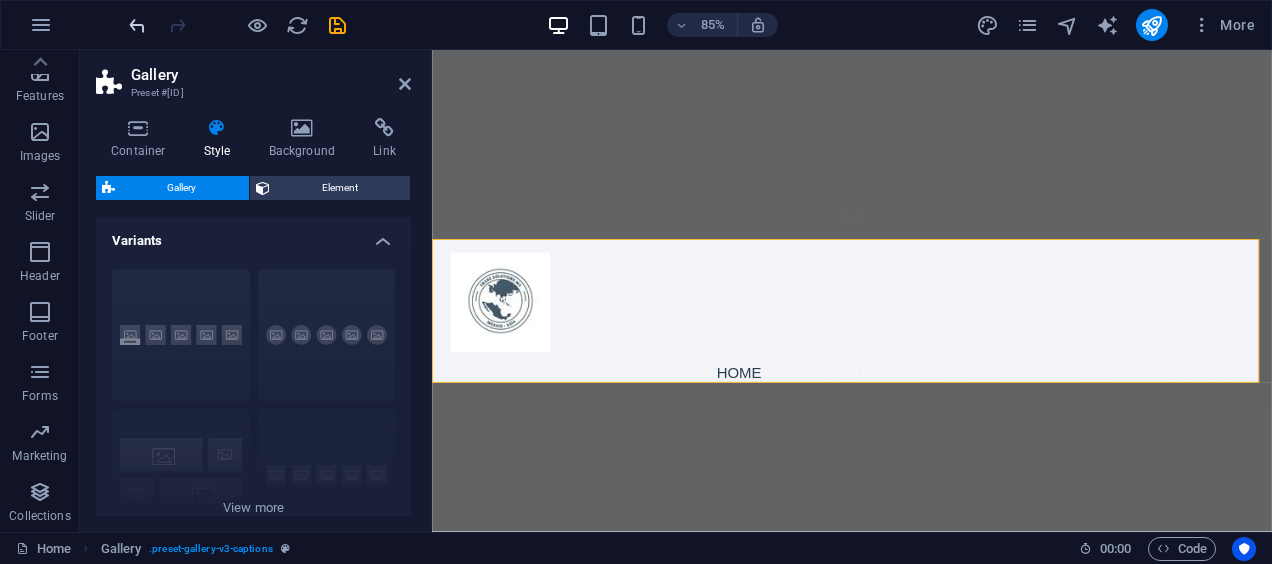 click at bounding box center [137, 25] 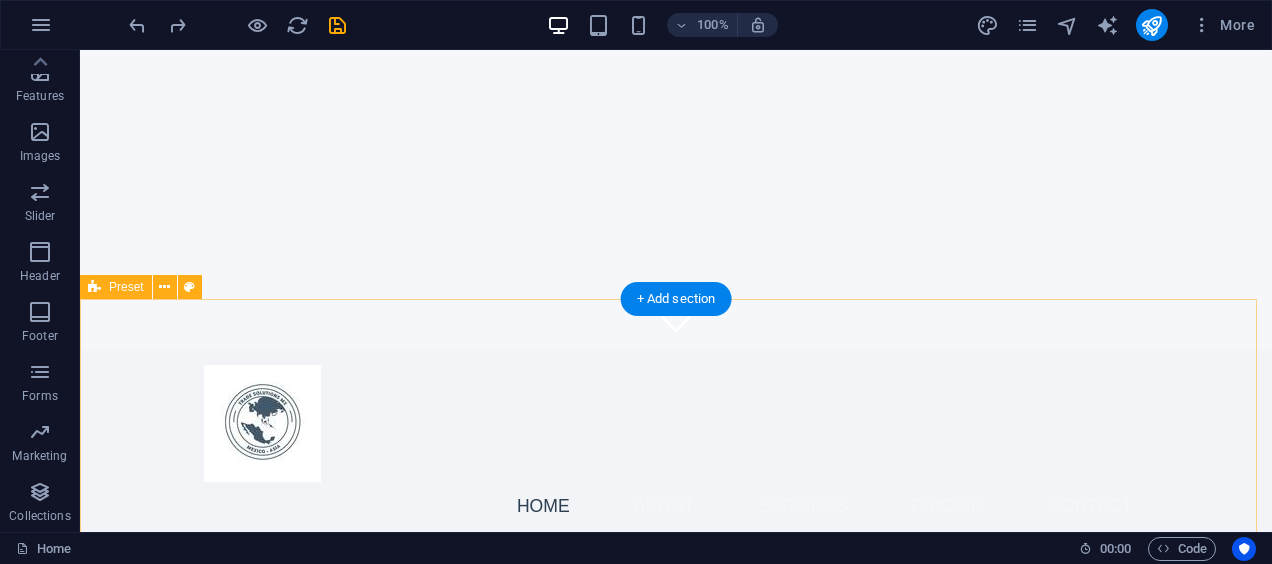 scroll, scrollTop: 44, scrollLeft: 0, axis: vertical 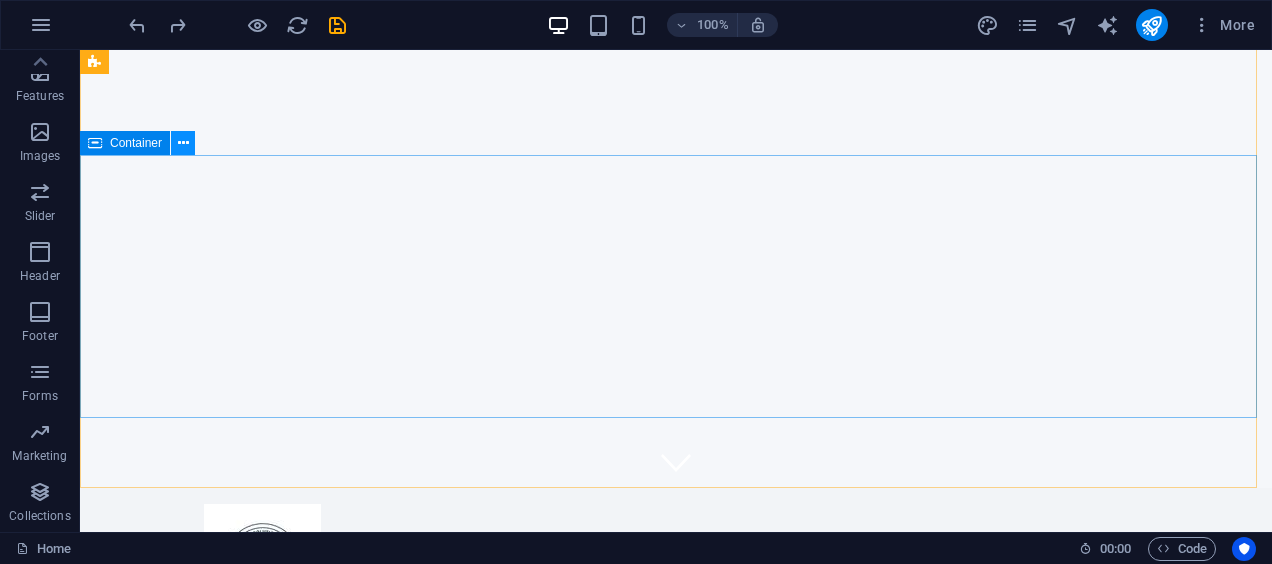 click at bounding box center [183, 143] 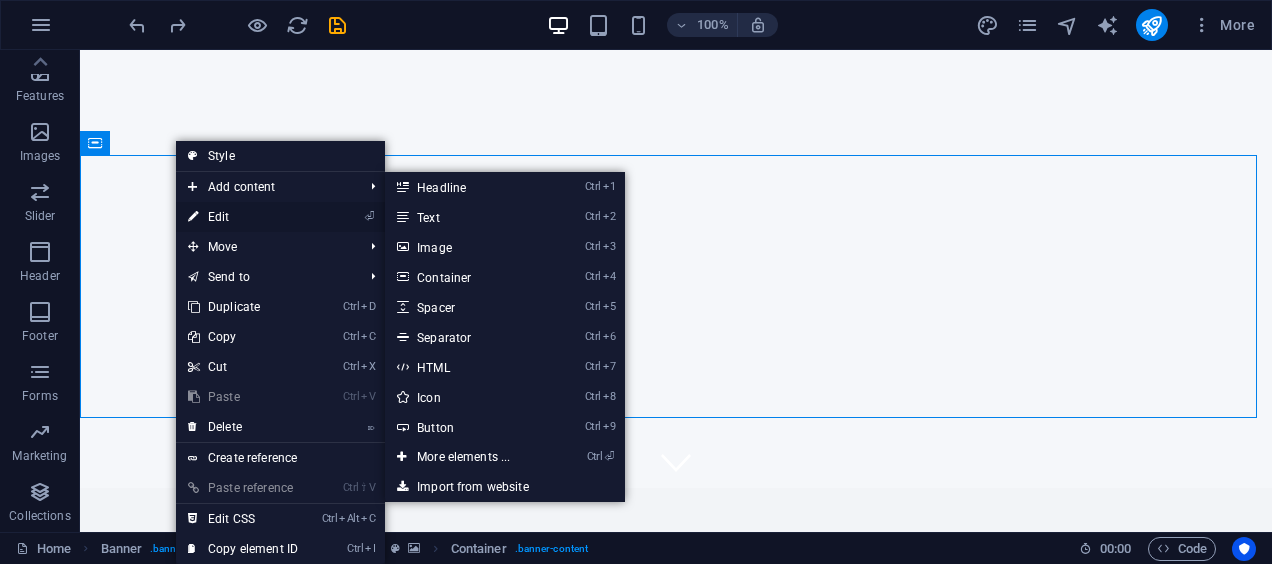 click on "⏎  Edit" at bounding box center (243, 217) 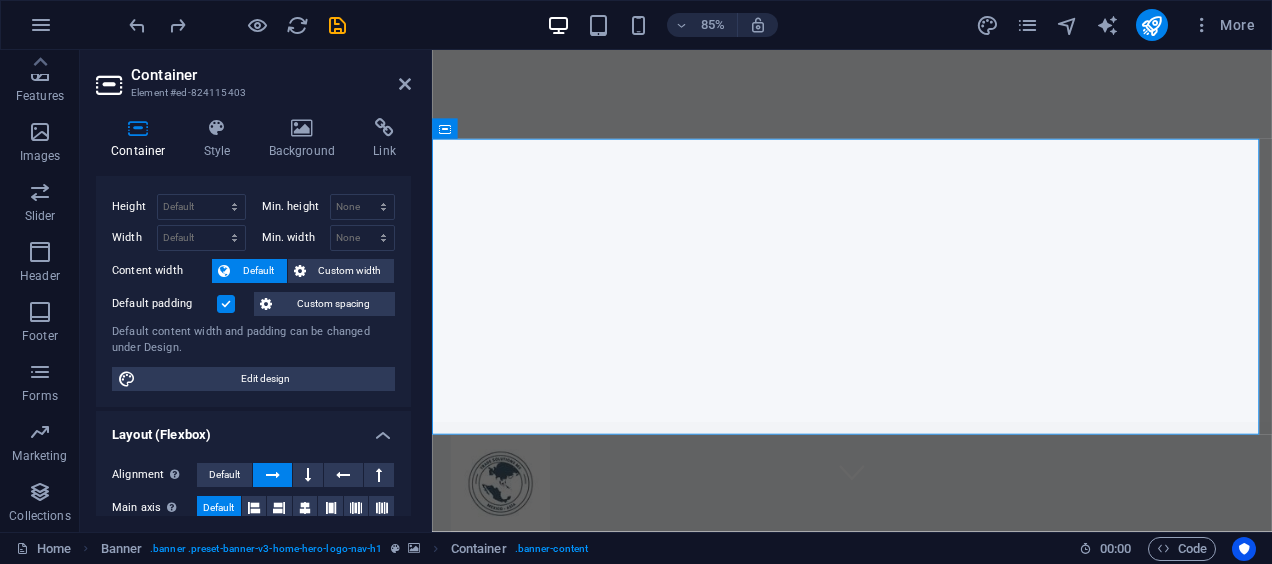 scroll, scrollTop: 33, scrollLeft: 0, axis: vertical 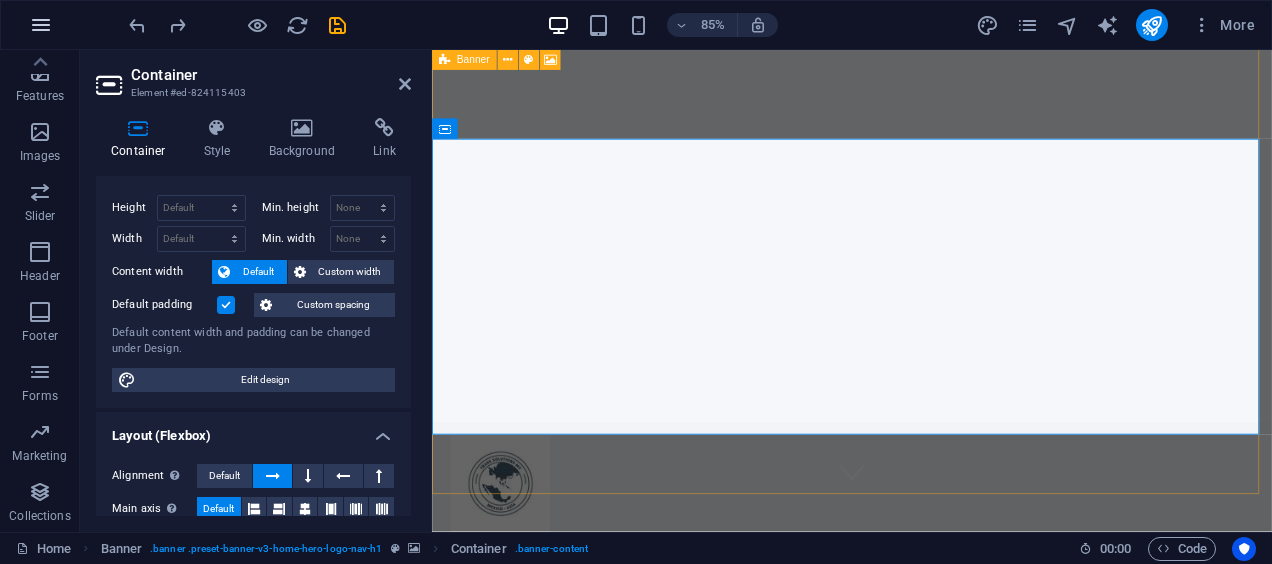 click at bounding box center (41, 25) 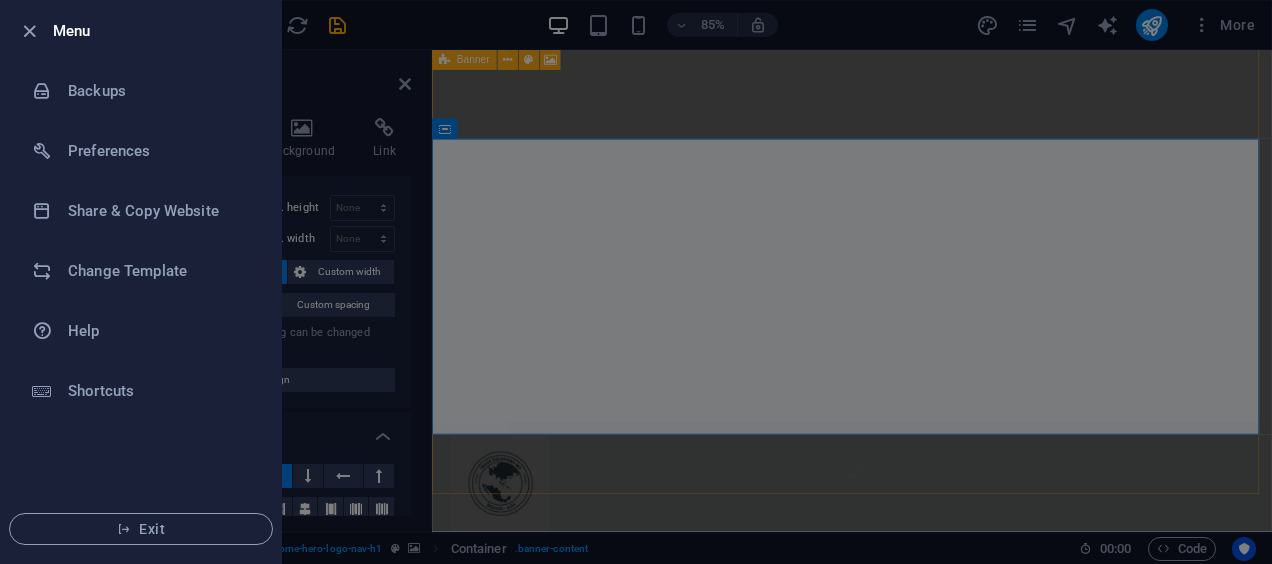 click at bounding box center [636, 282] 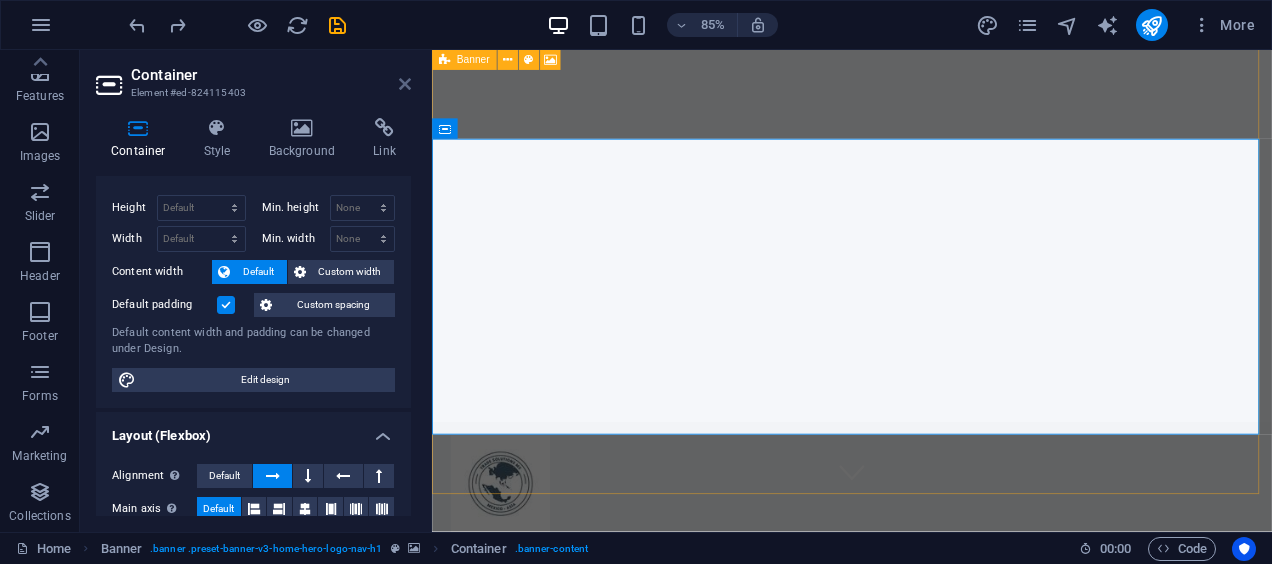 click at bounding box center (405, 84) 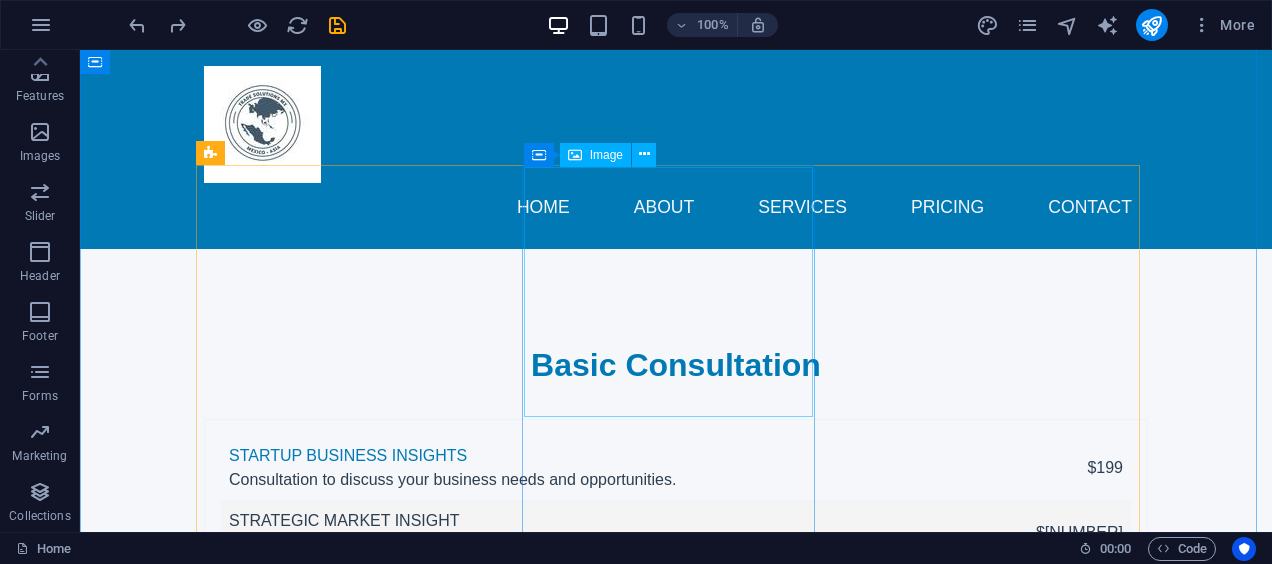 scroll, scrollTop: 4800, scrollLeft: 0, axis: vertical 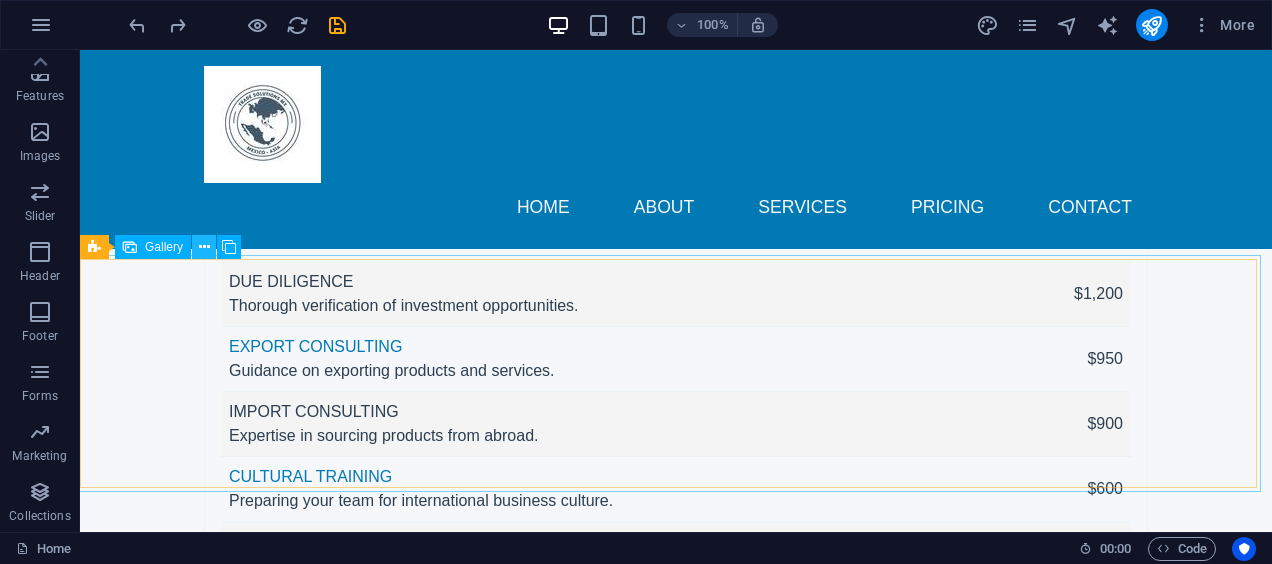 click at bounding box center [204, 247] 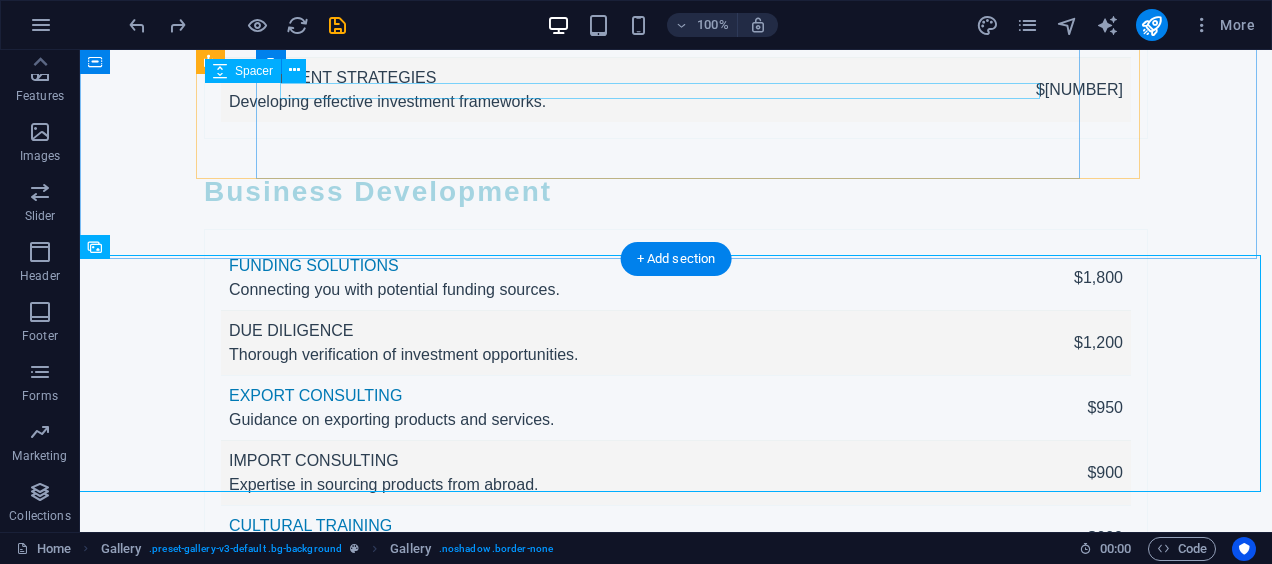 drag, startPoint x: 360, startPoint y: 136, endPoint x: 280, endPoint y: 86, distance: 94.33981 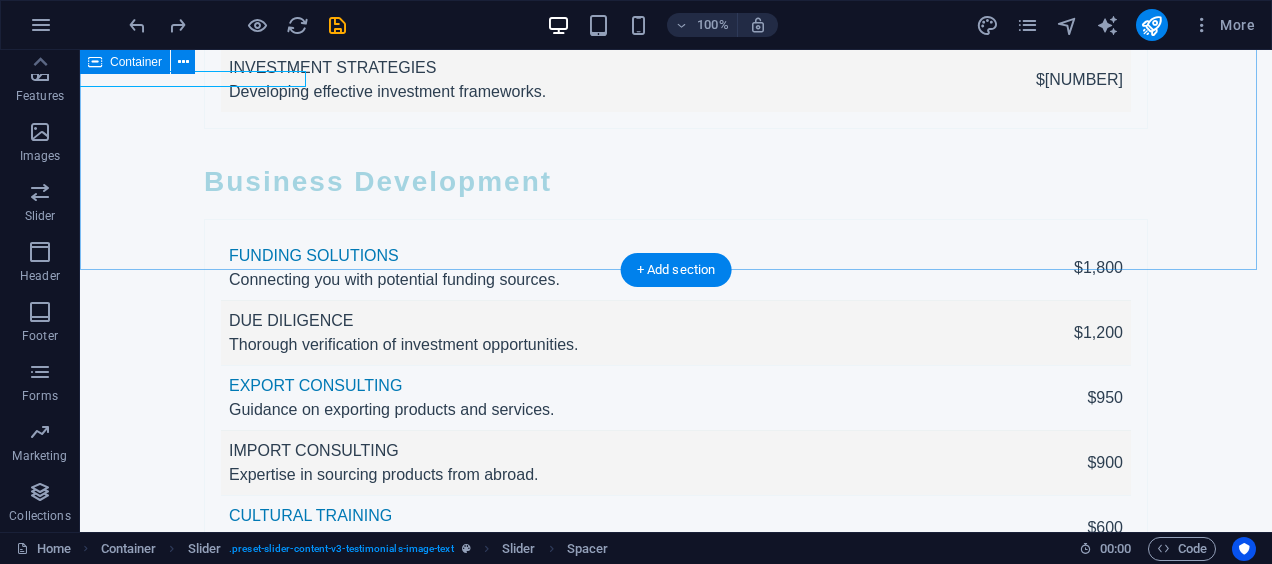 scroll, scrollTop: 6312, scrollLeft: 0, axis: vertical 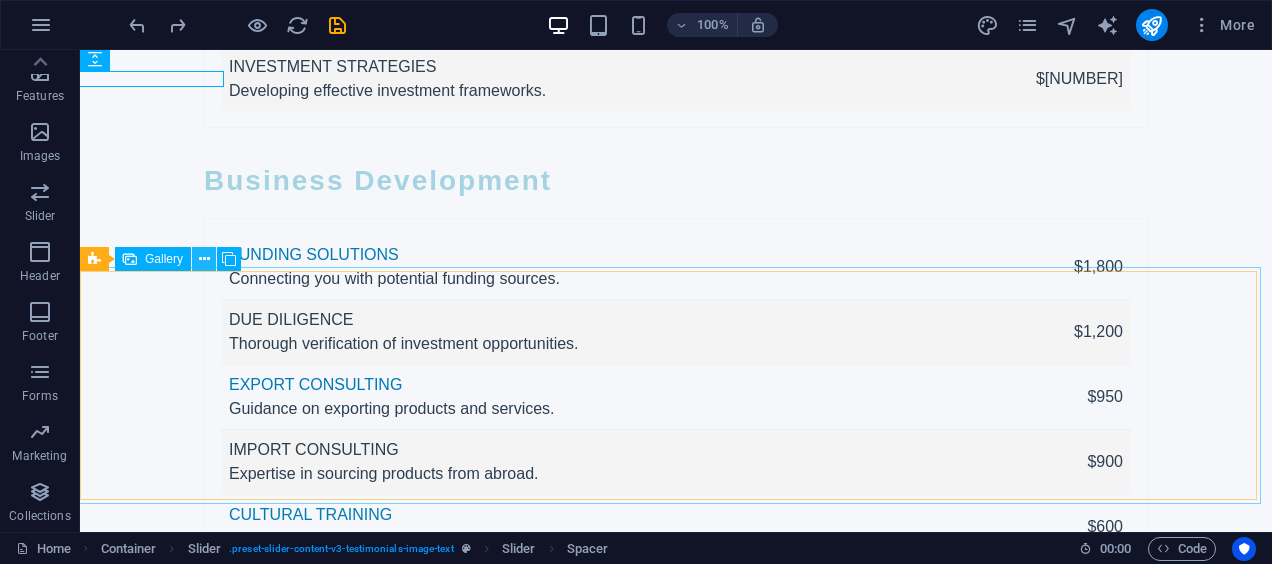click at bounding box center (204, 259) 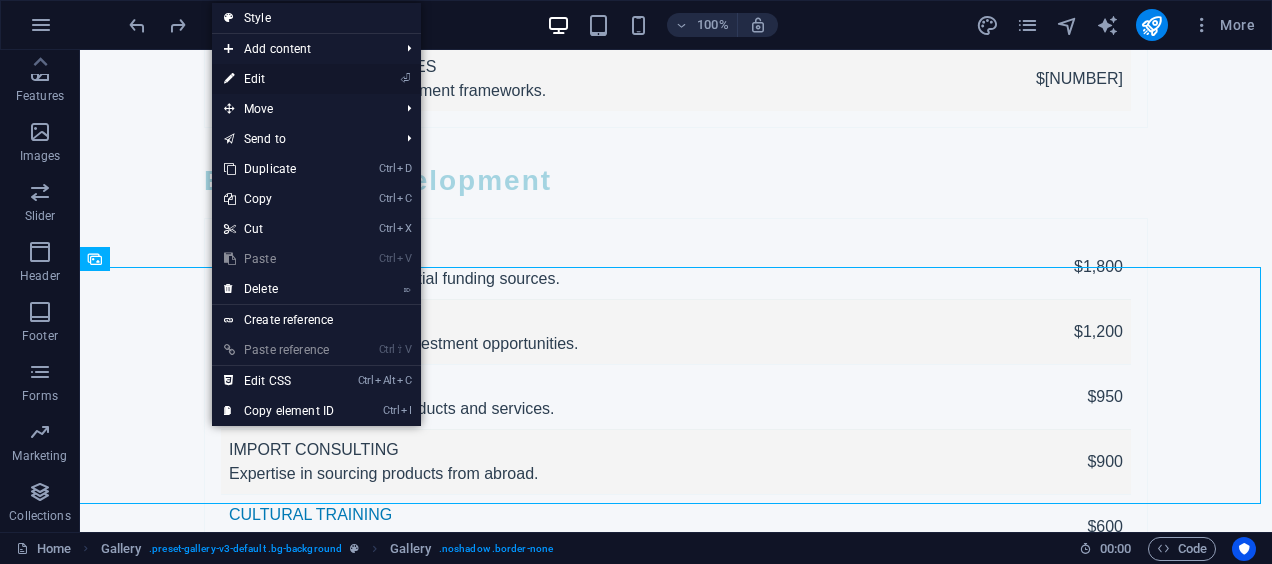 click on "⏎  Edit" at bounding box center [279, 79] 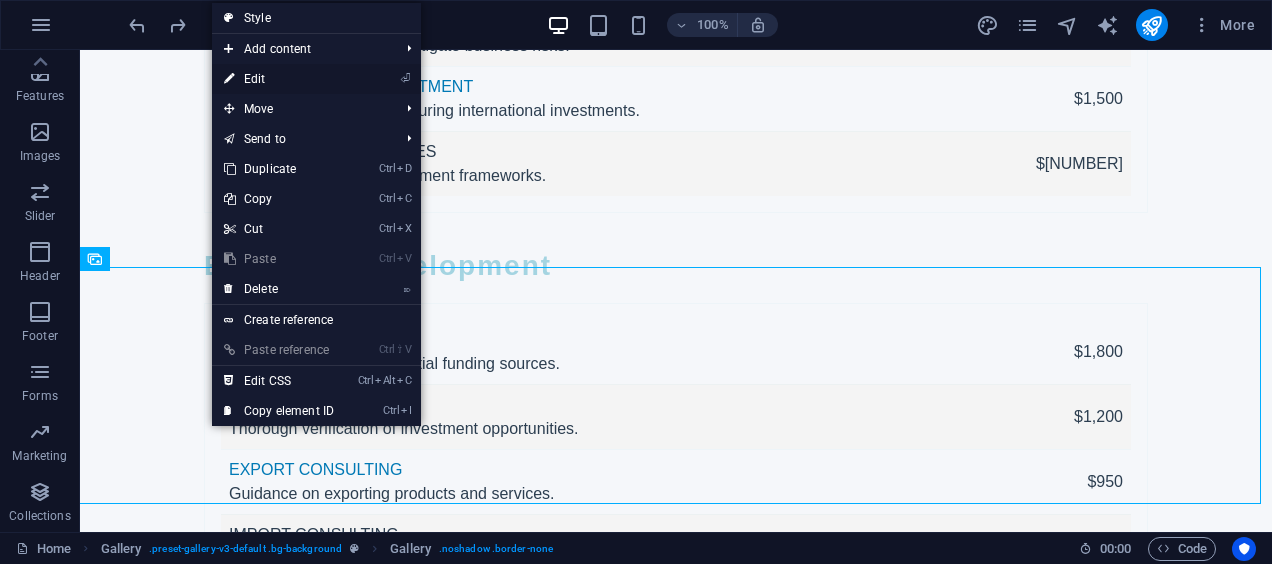 select on "px" 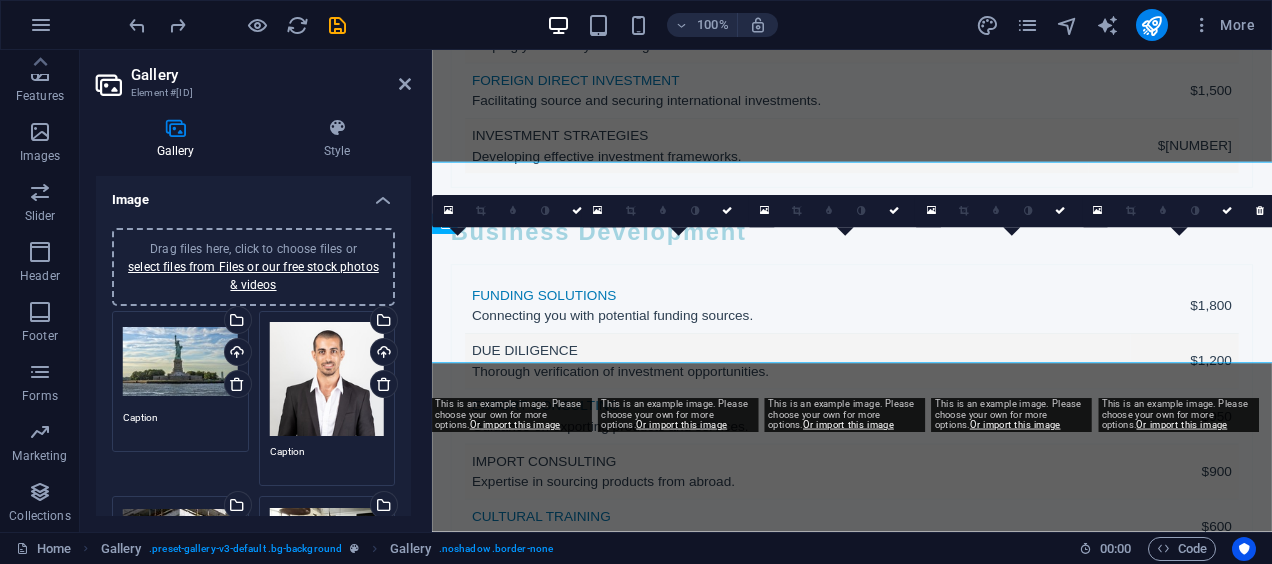 scroll, scrollTop: 6397, scrollLeft: 0, axis: vertical 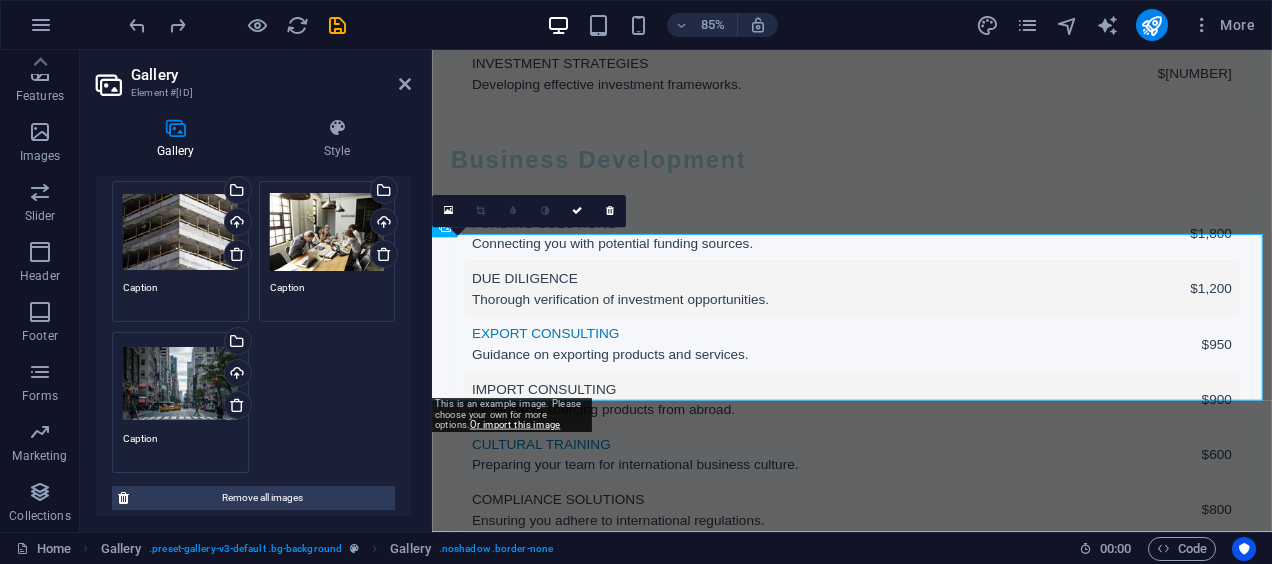 click on "0" at bounding box center [529, 212] 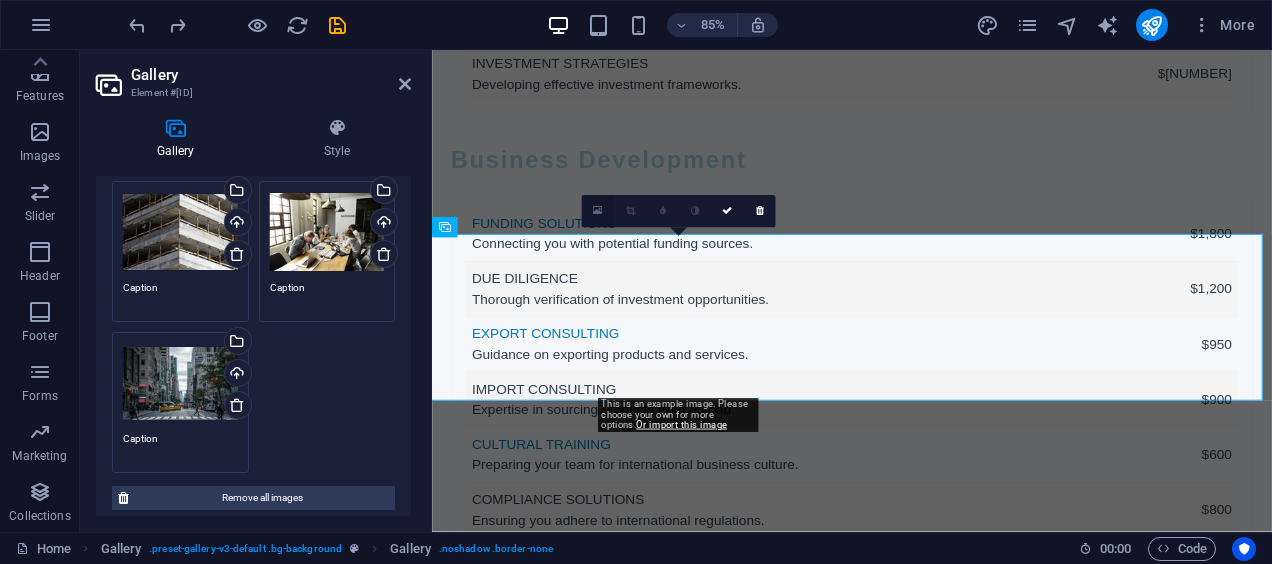 click at bounding box center (597, 212) 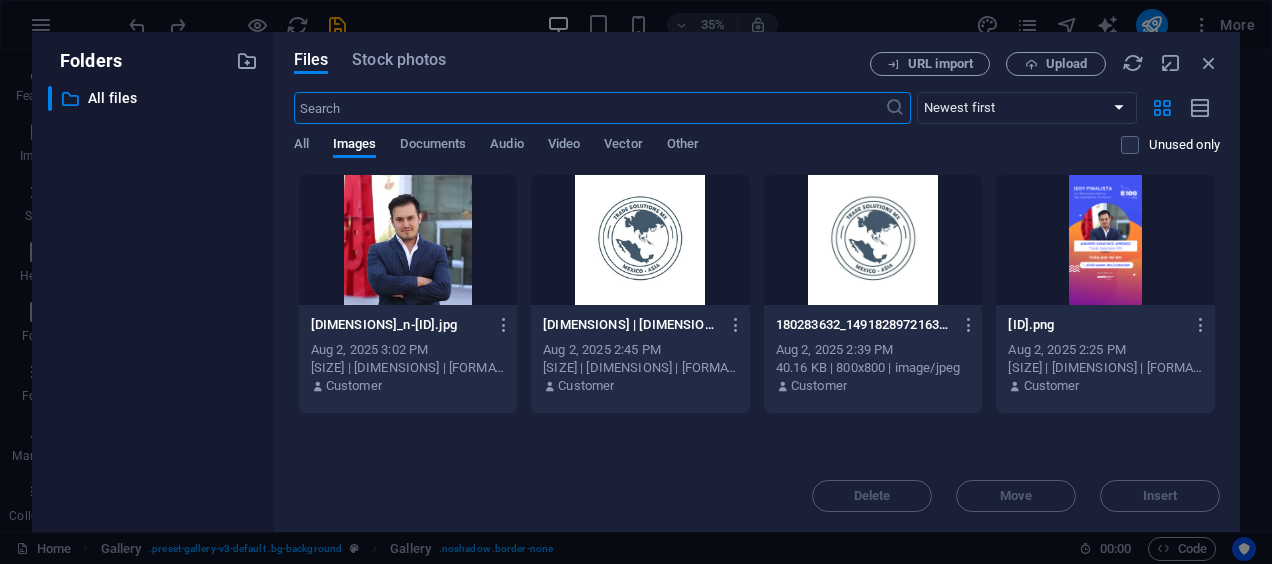 scroll, scrollTop: 7195, scrollLeft: 0, axis: vertical 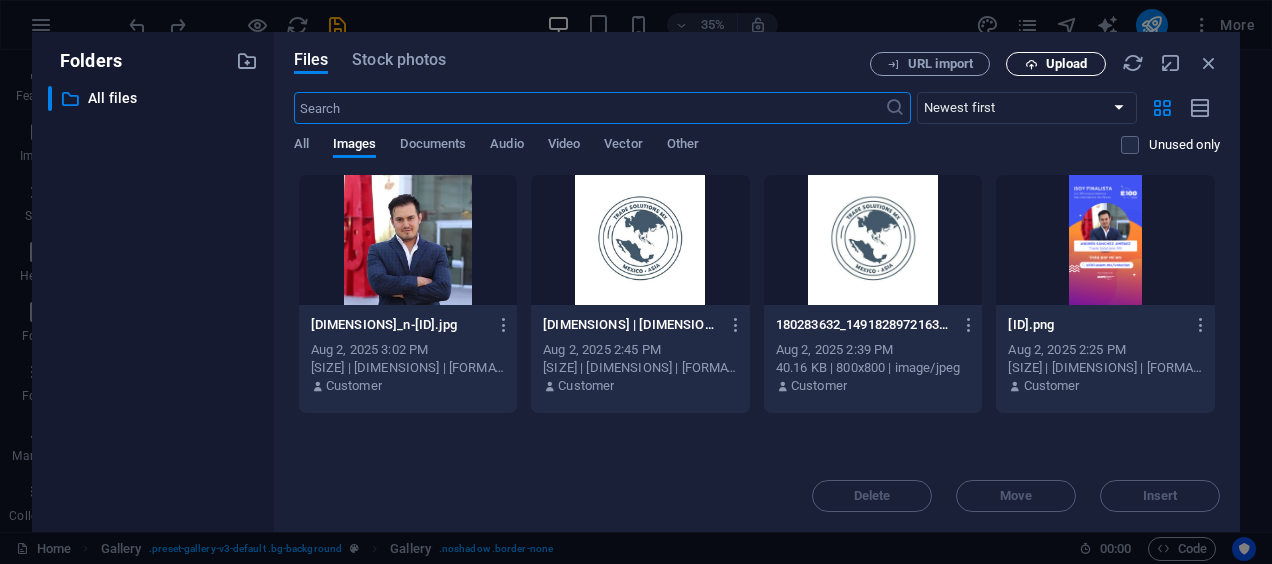click at bounding box center (1031, 64) 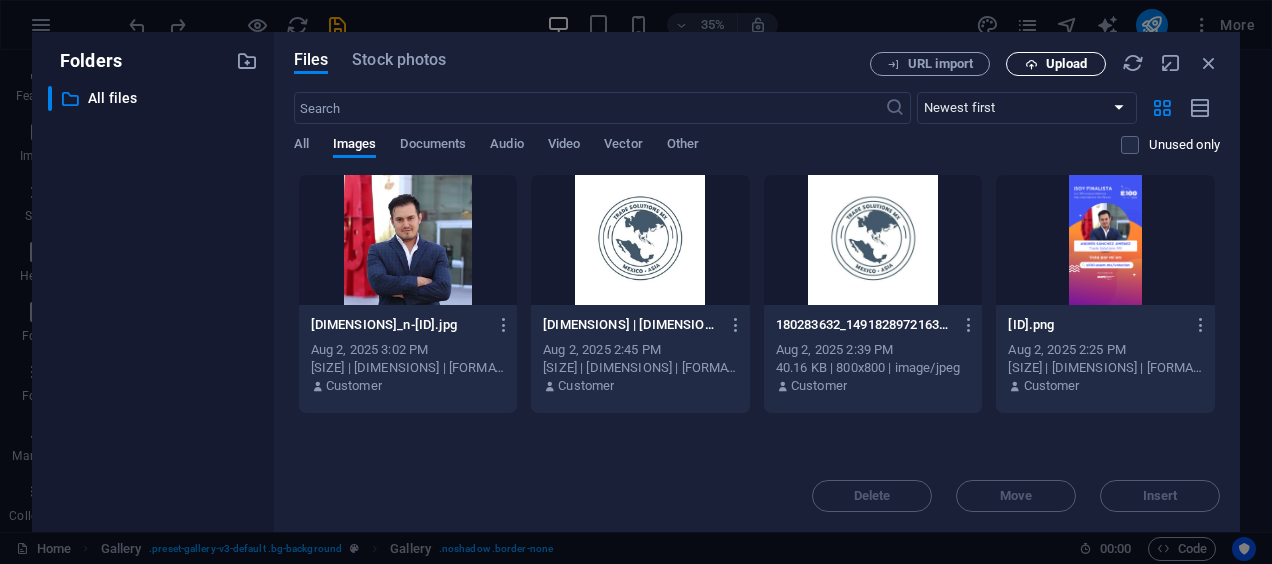 scroll, scrollTop: 7207, scrollLeft: 0, axis: vertical 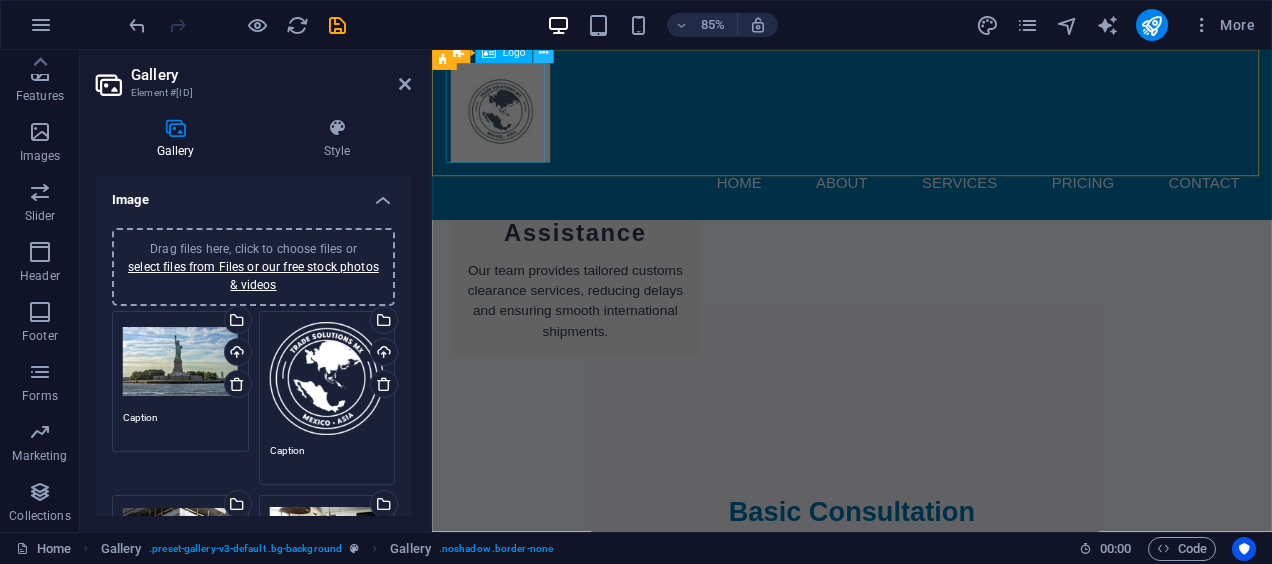 click at bounding box center [542, 53] 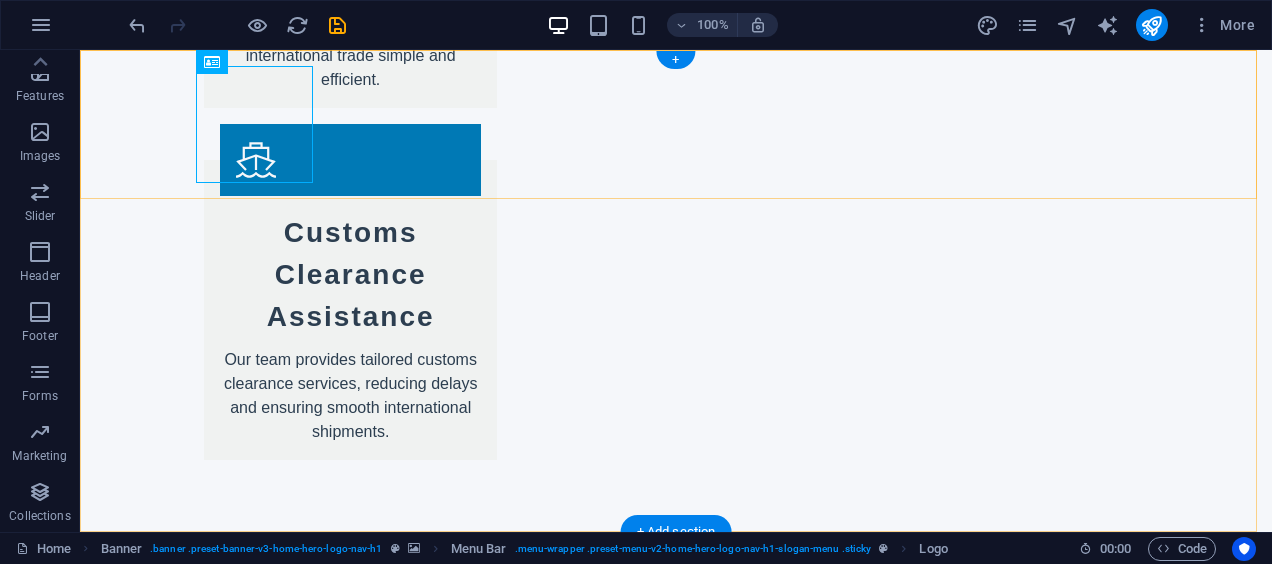 scroll, scrollTop: 0, scrollLeft: 0, axis: both 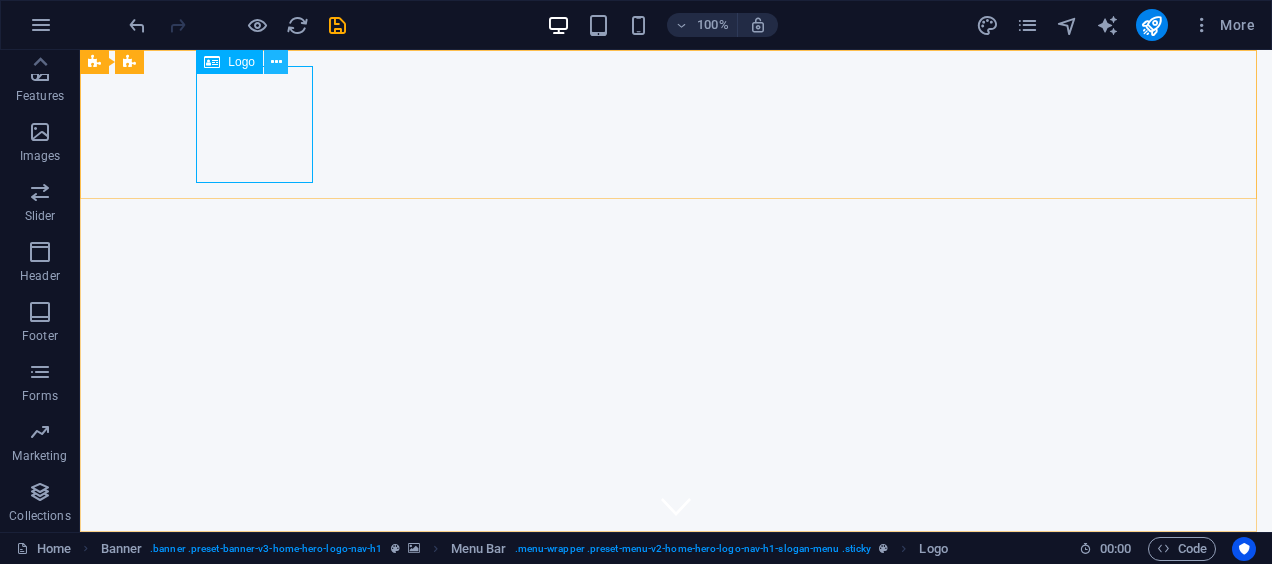 click at bounding box center [276, 62] 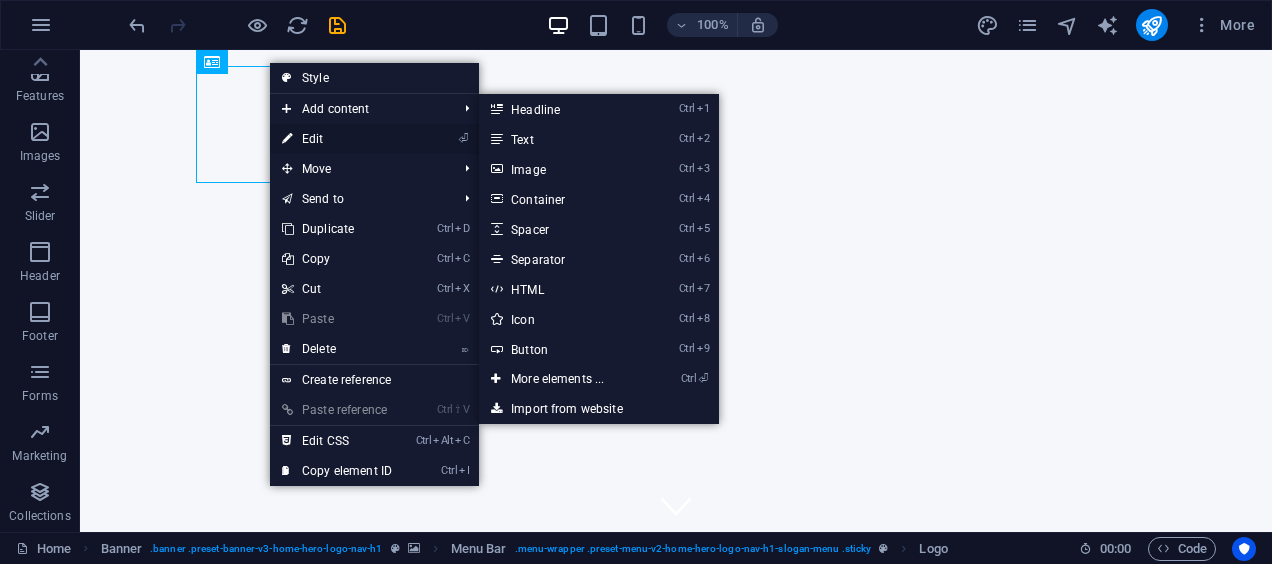 click on "⏎  Edit" at bounding box center (337, 139) 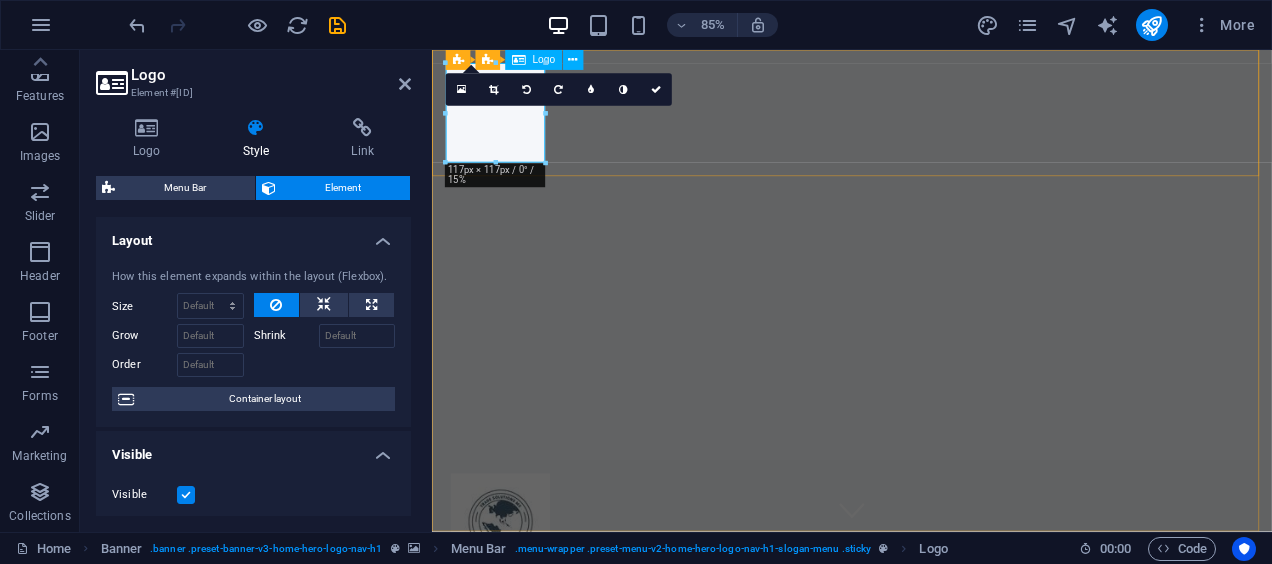 click at bounding box center (926, 606) 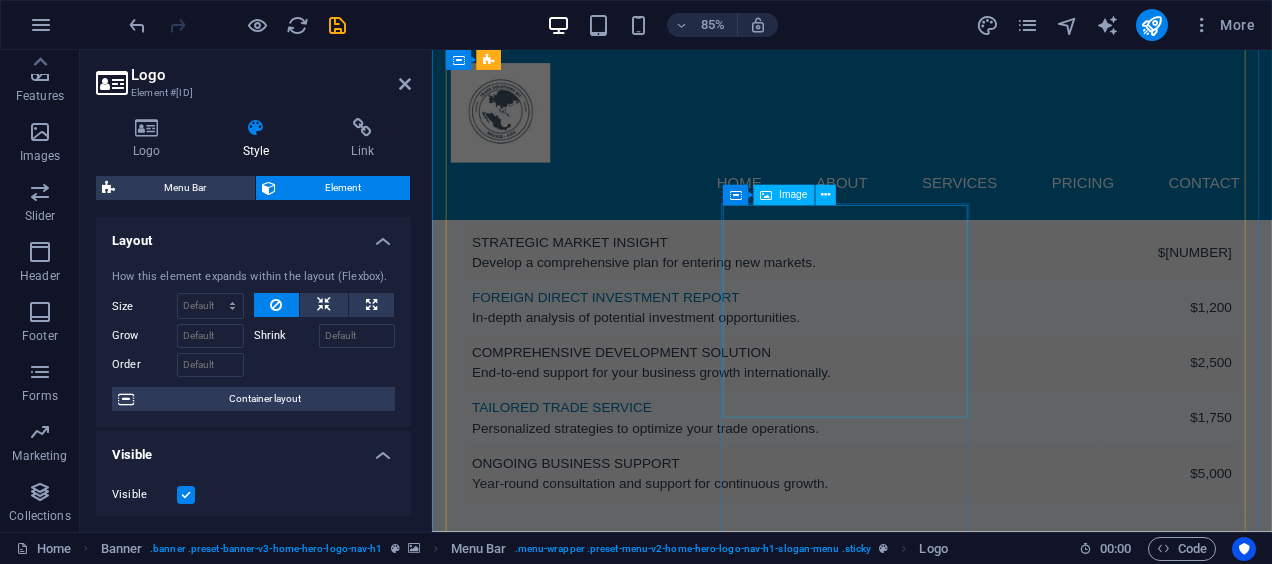 scroll, scrollTop: 5100, scrollLeft: 0, axis: vertical 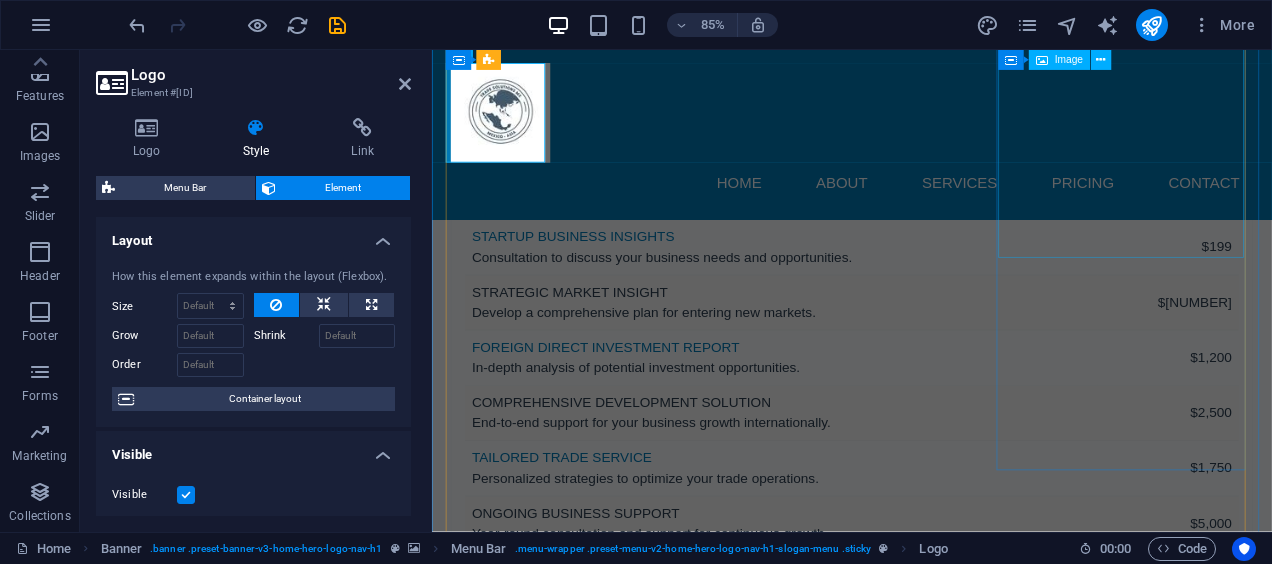 click at bounding box center (600, 3742) 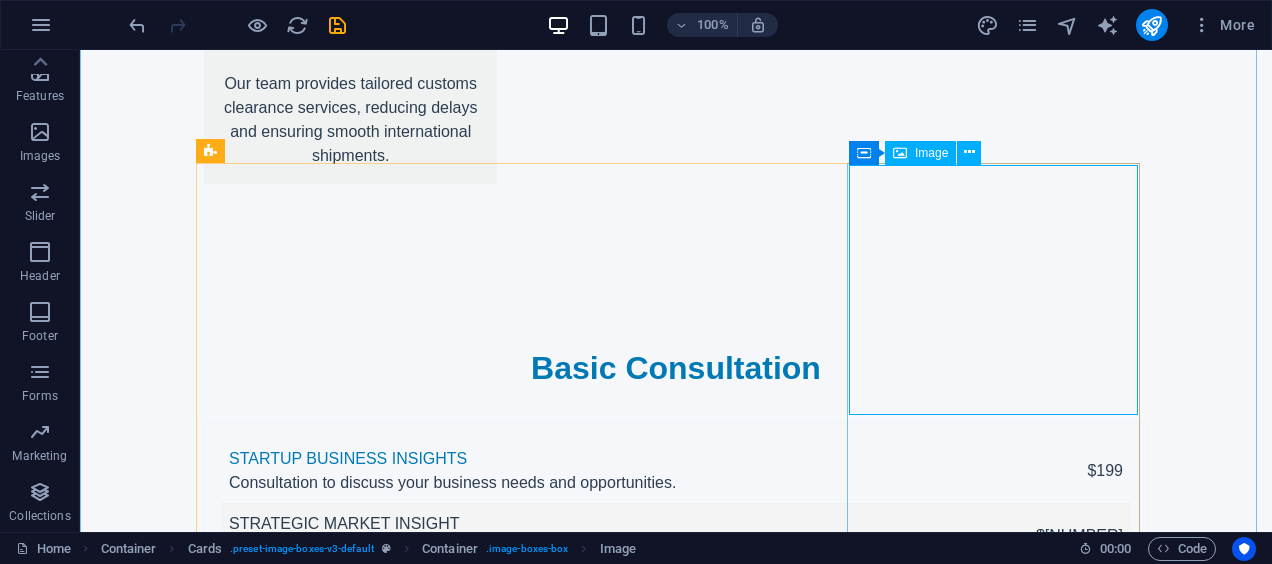 scroll, scrollTop: 4900, scrollLeft: 0, axis: vertical 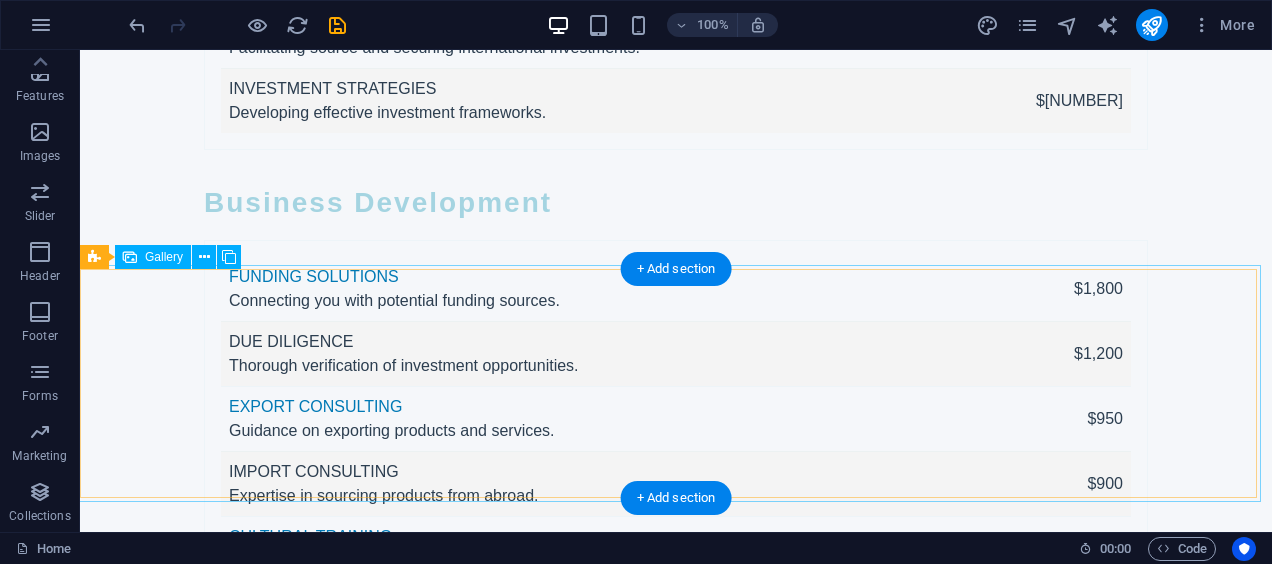 click at bounding box center (436, 4903) 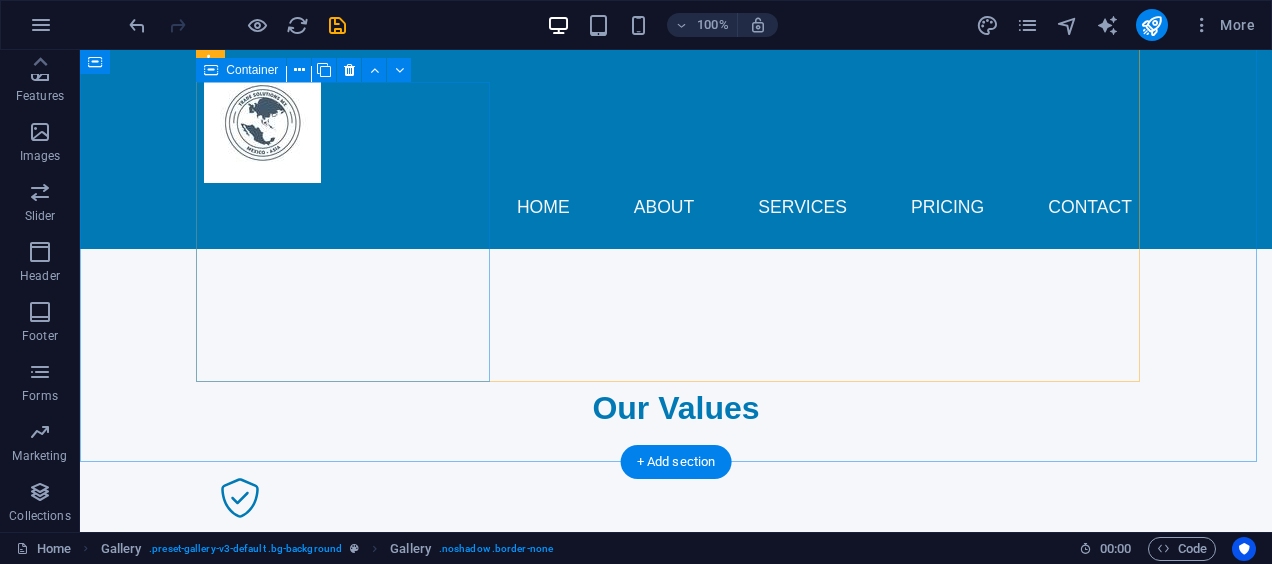 scroll, scrollTop: 1490, scrollLeft: 0, axis: vertical 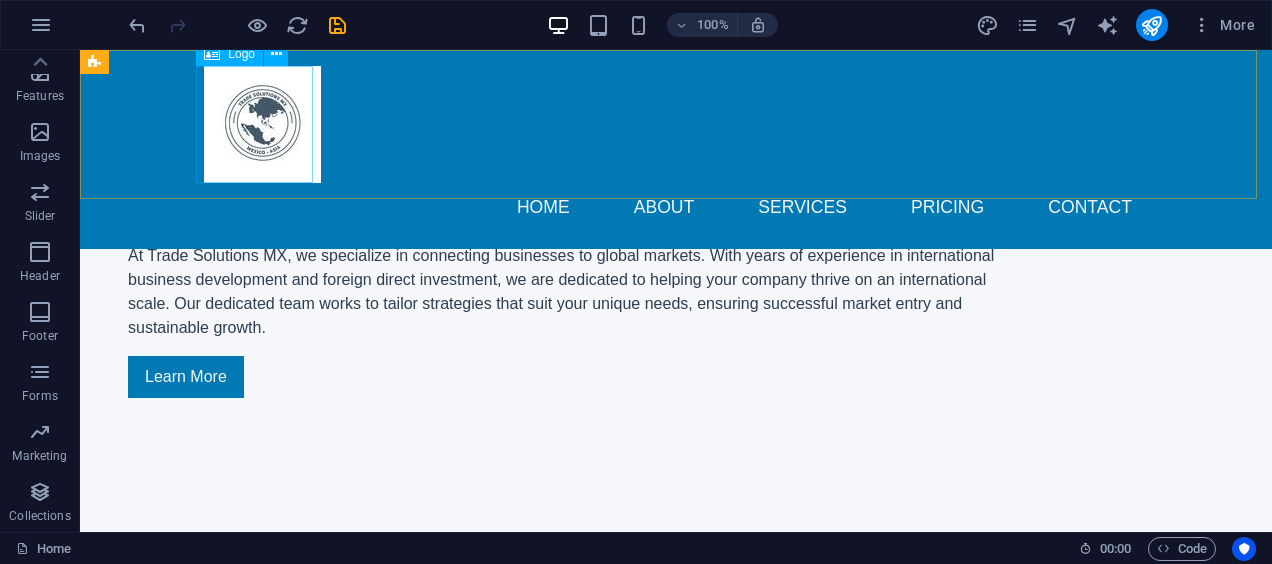 click at bounding box center (676, 124) 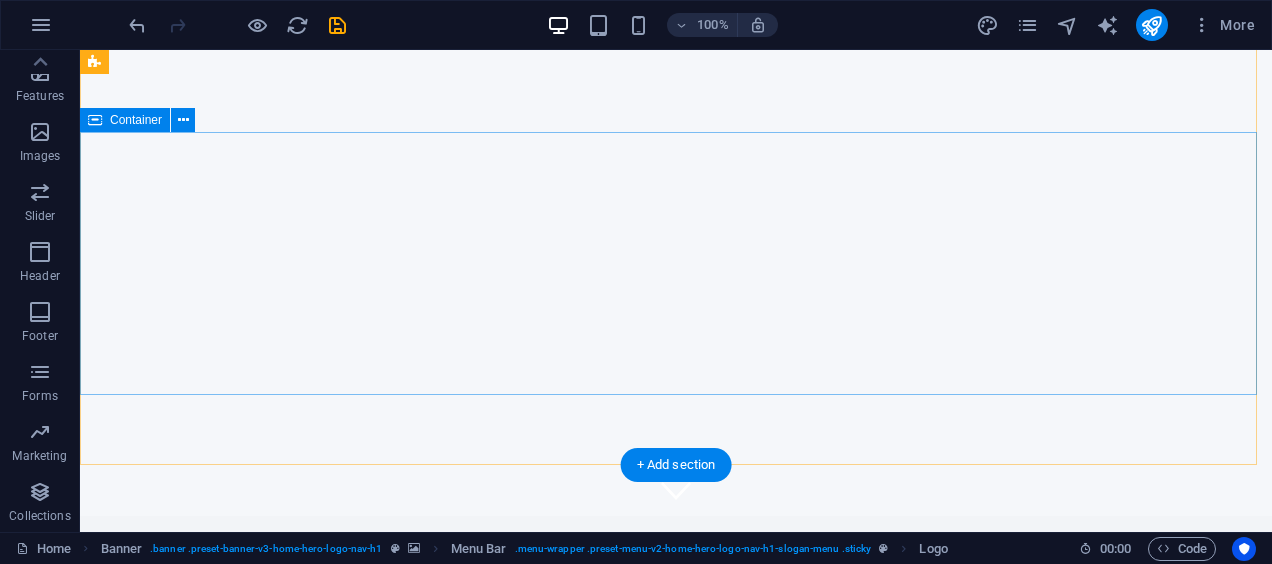 scroll, scrollTop: 0, scrollLeft: 0, axis: both 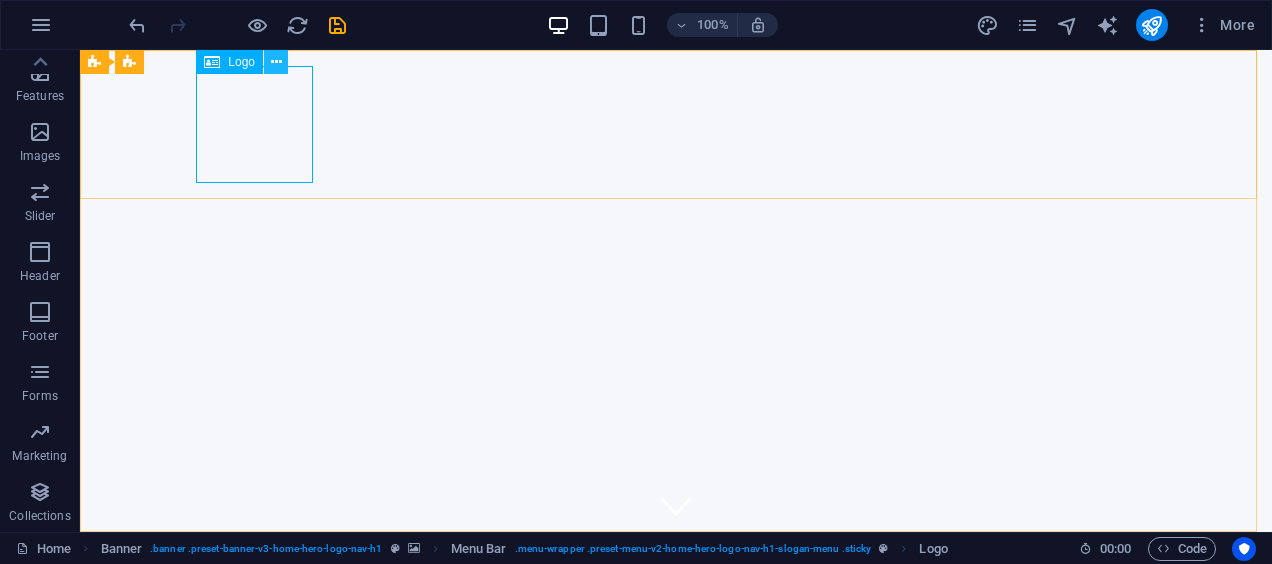 click at bounding box center [276, 62] 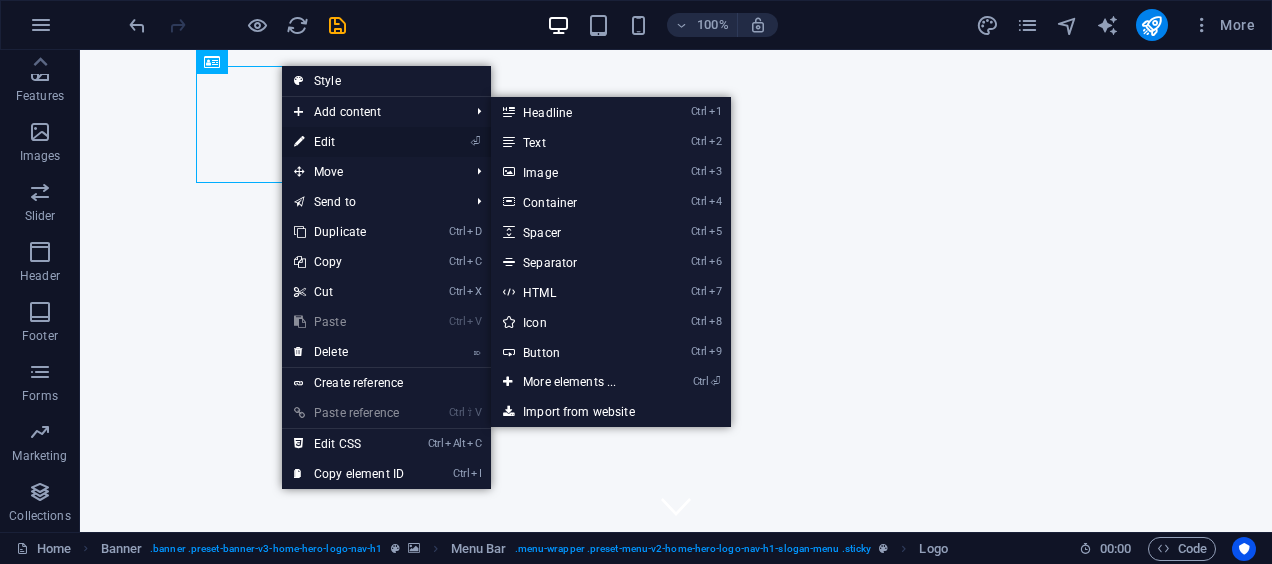 click on "⏎  Edit" at bounding box center (349, 142) 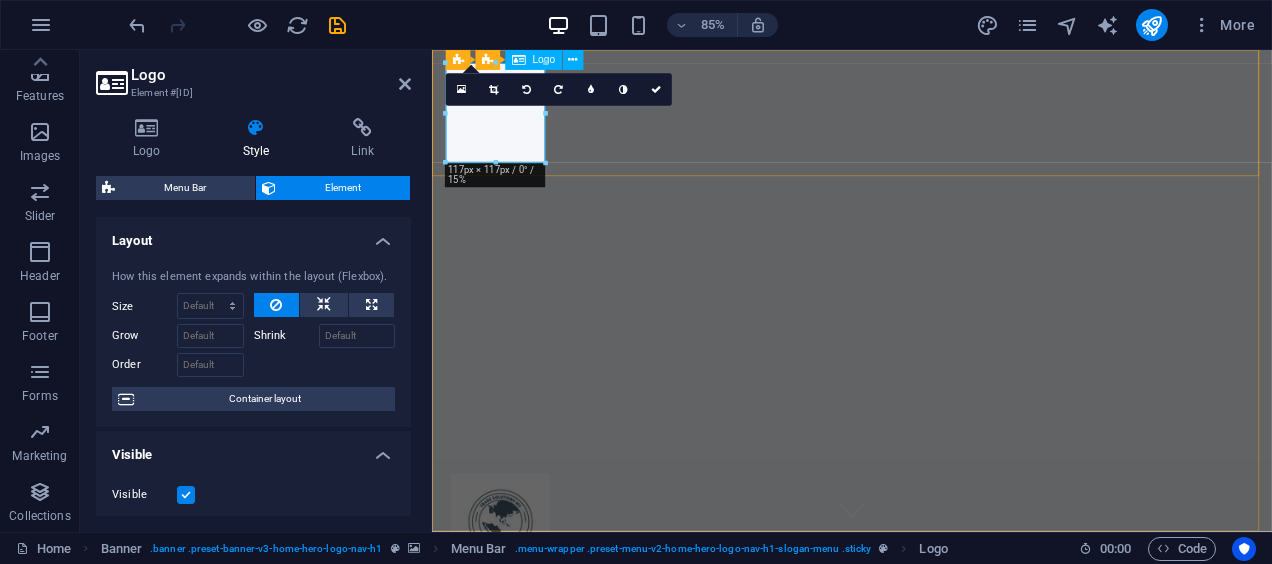 click at bounding box center [926, 606] 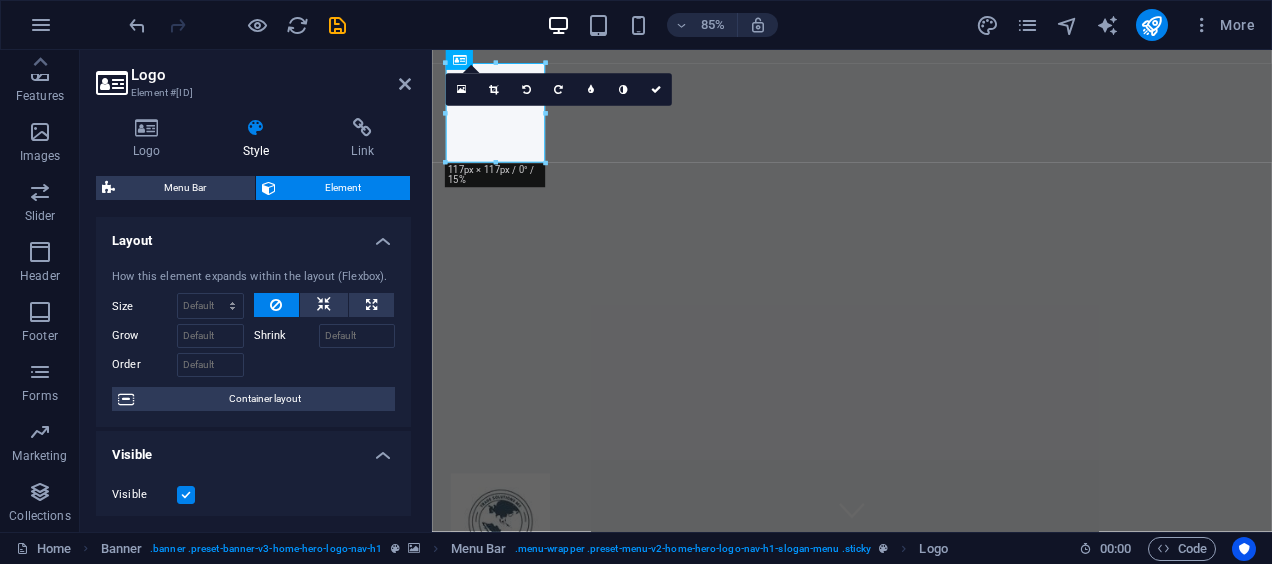 click on "16:10 16:9 4:3 1:1 1:2 0" at bounding box center (559, 90) 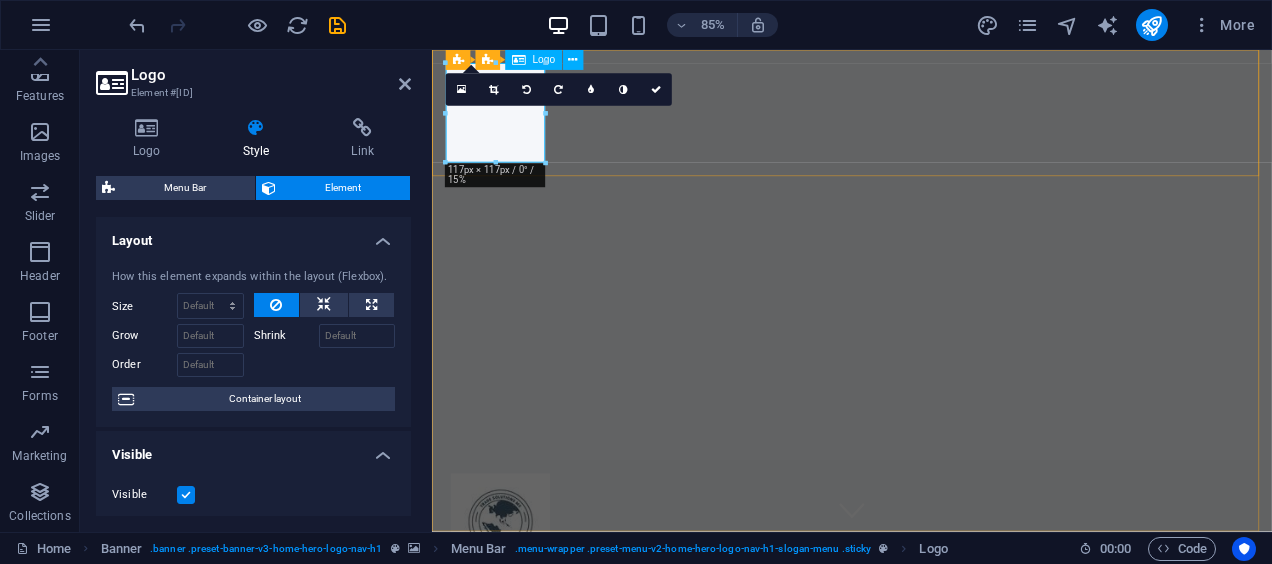 click at bounding box center [926, 606] 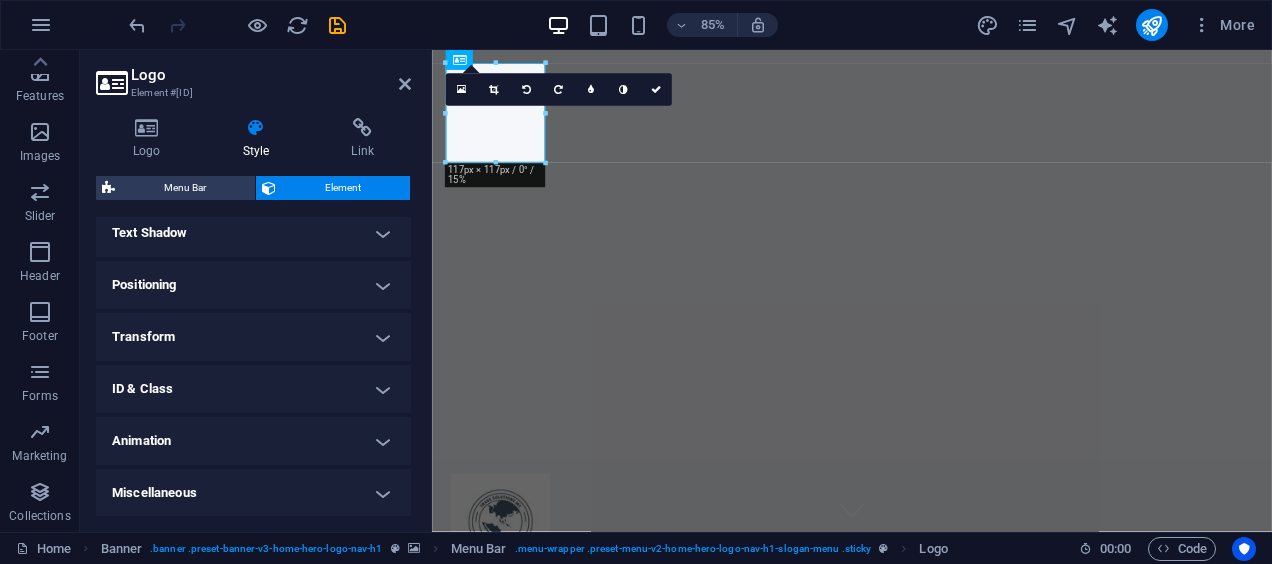 scroll, scrollTop: 0, scrollLeft: 0, axis: both 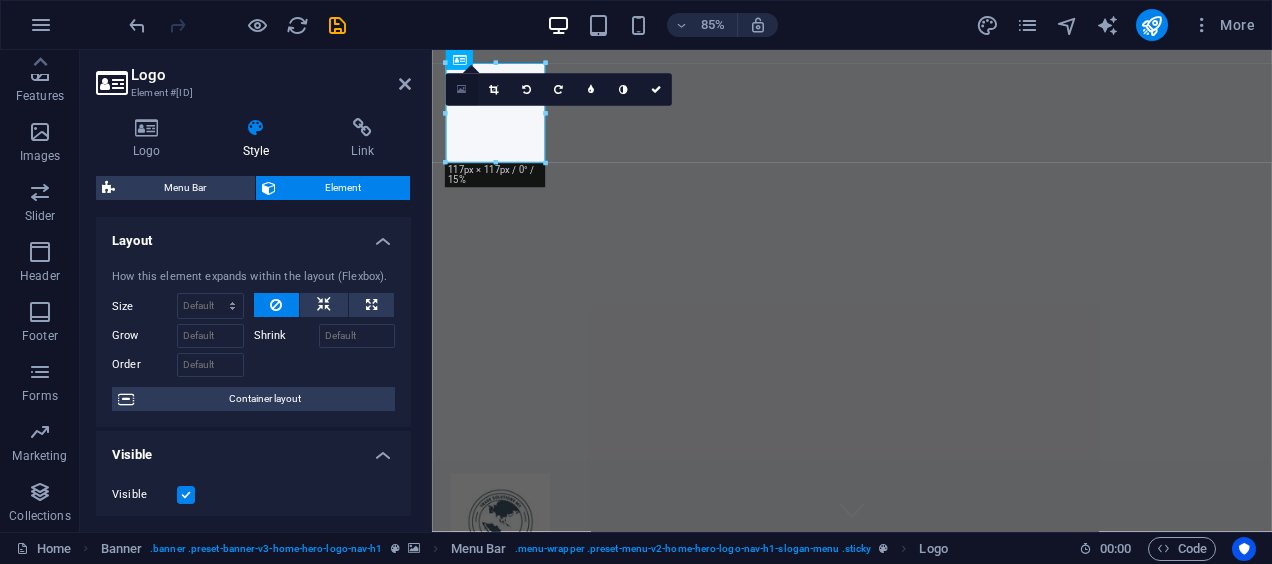 click at bounding box center [461, 90] 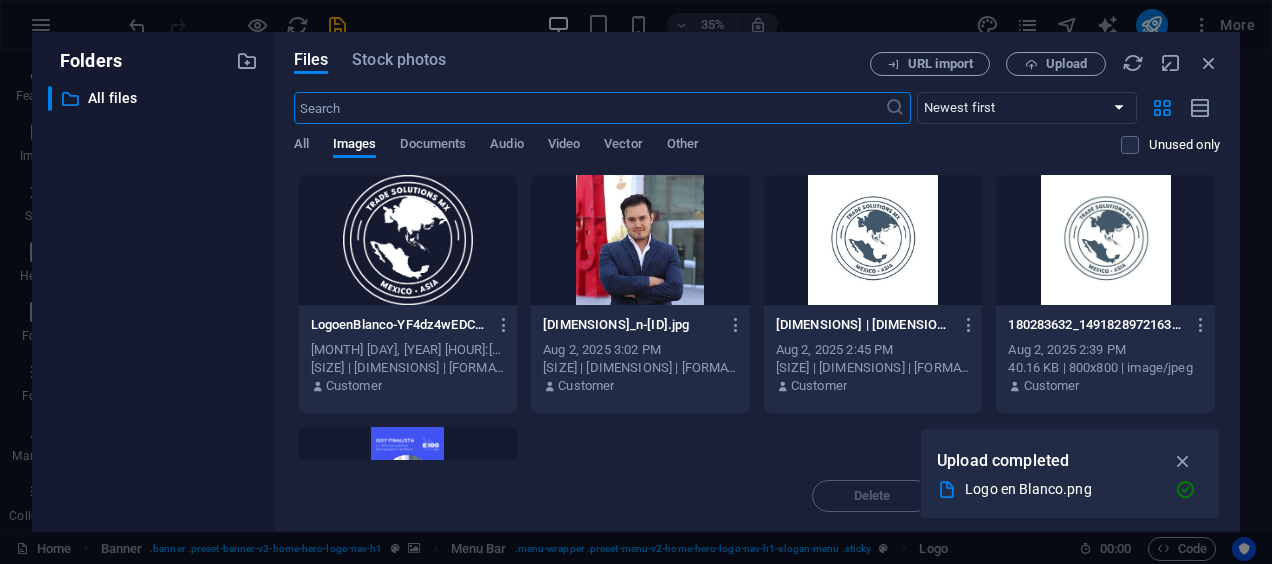 click at bounding box center [408, 240] 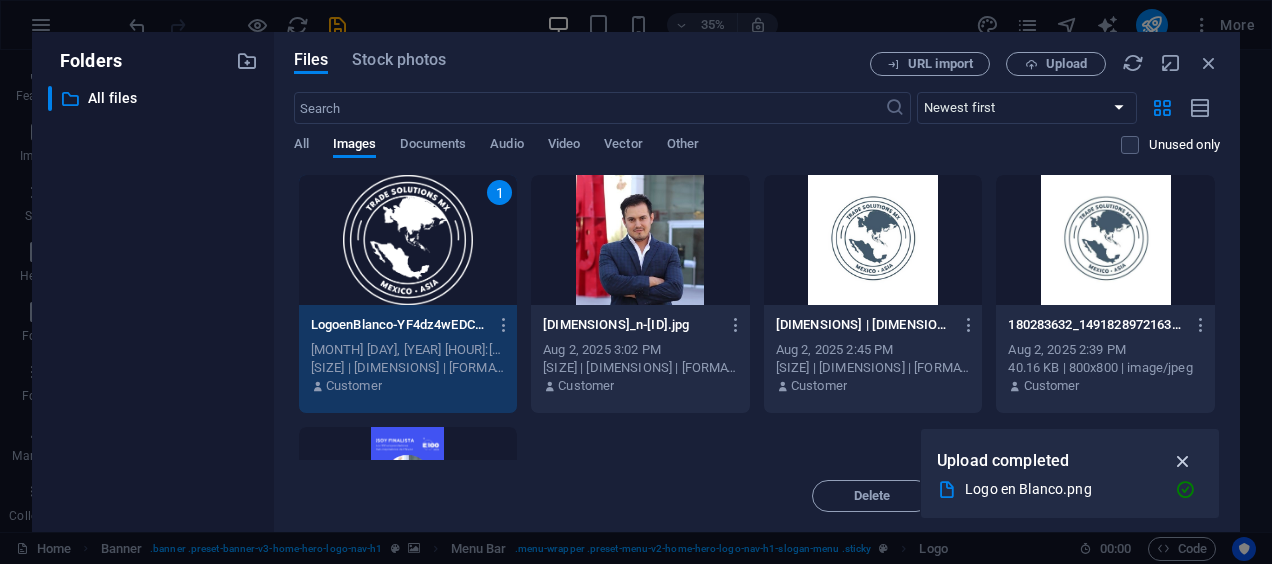 click at bounding box center [1183, 461] 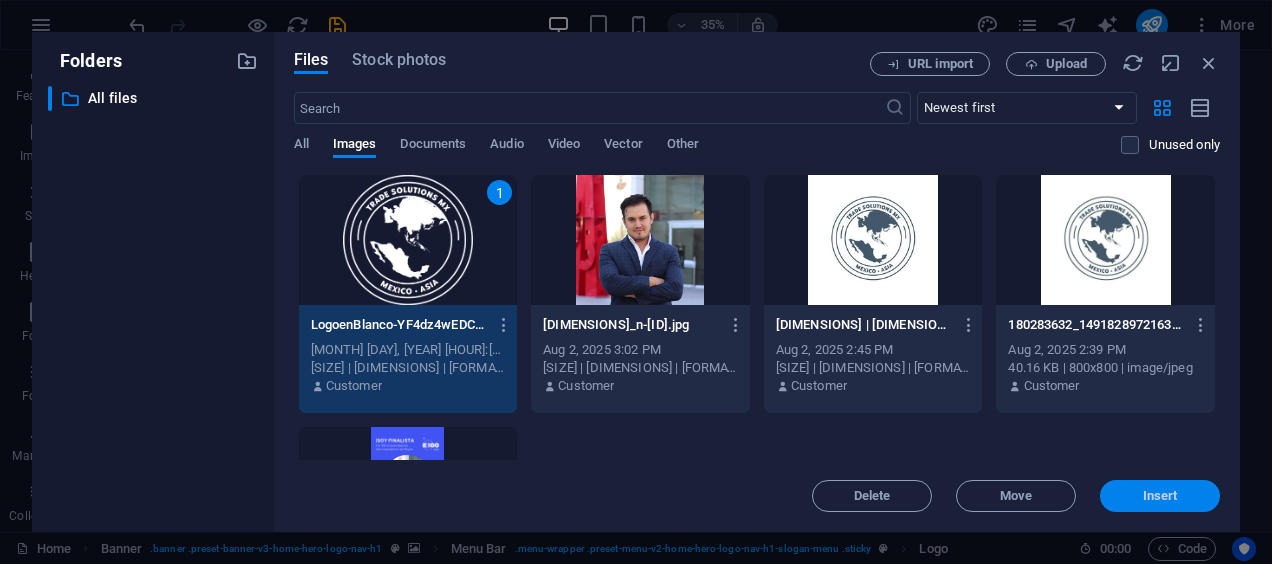 click on "Insert" at bounding box center [1160, 496] 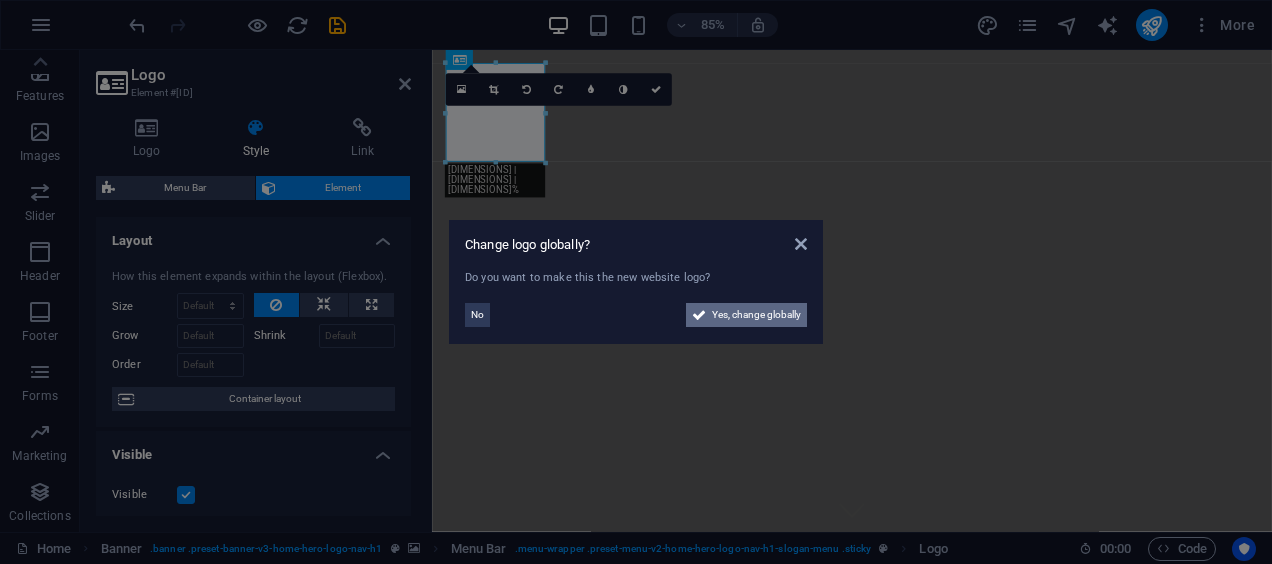 click on "Yes, change globally" at bounding box center (756, 315) 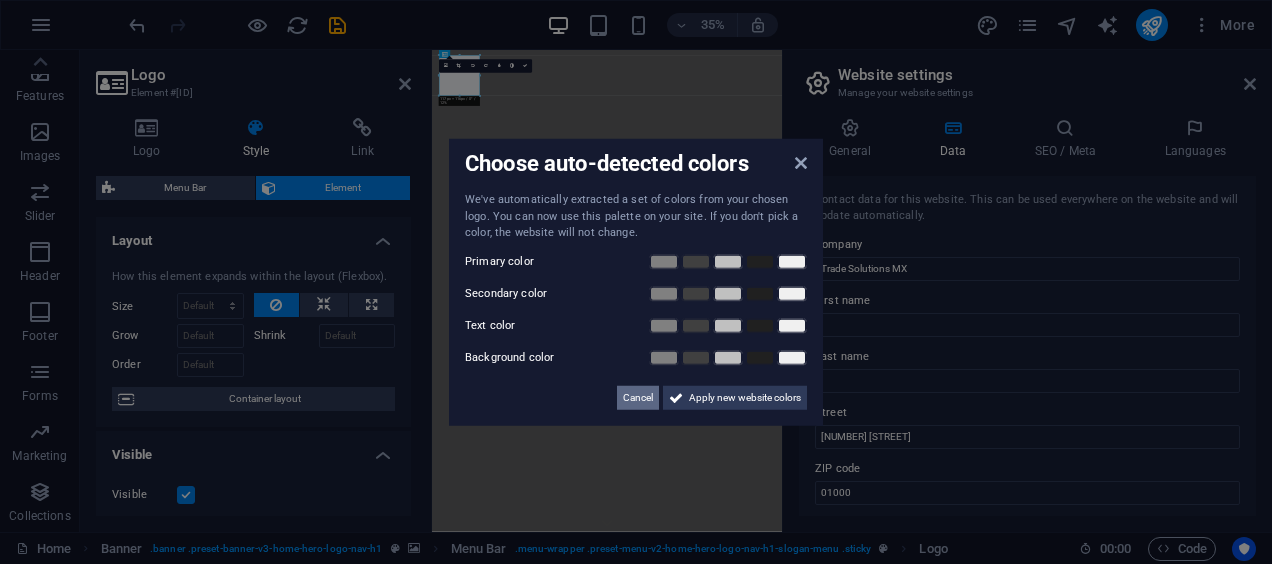 click on "Cancel" at bounding box center [638, 397] 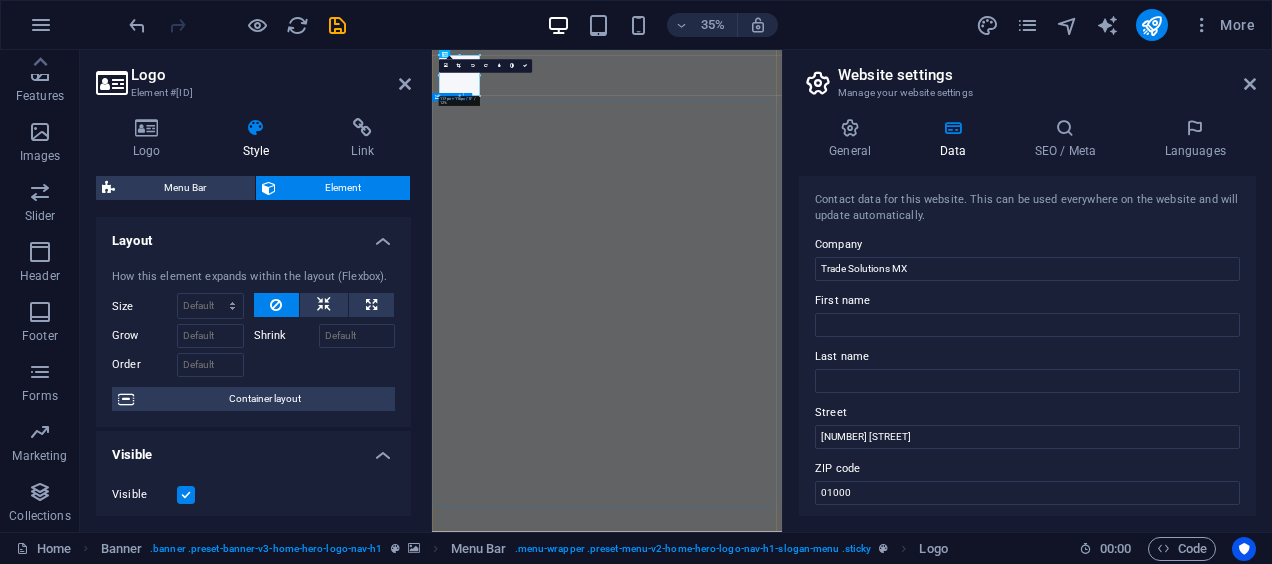 click on "Unlock Global Opportunities with Trade Solutions MX" at bounding box center [932, 1737] 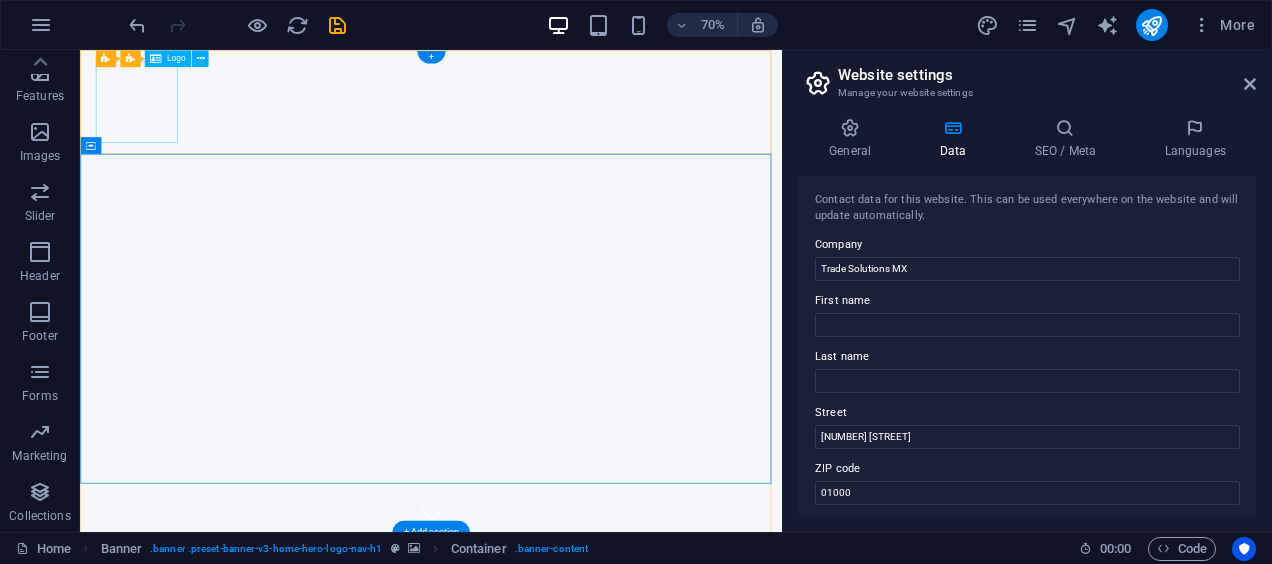 click at bounding box center (582, 1501) 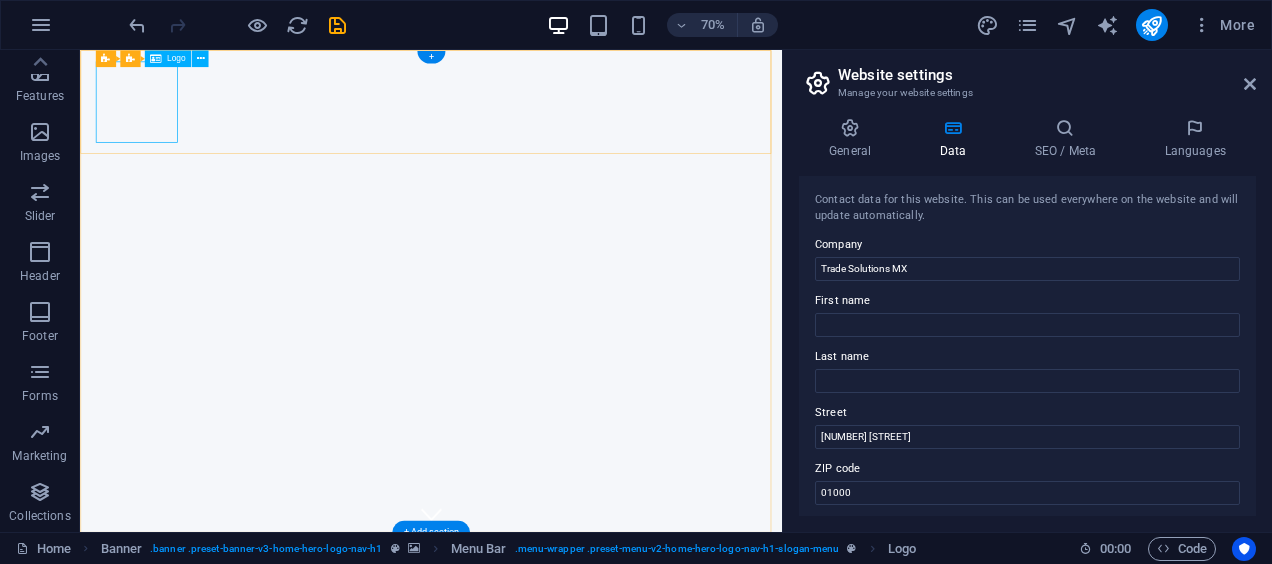 click at bounding box center (582, 1501) 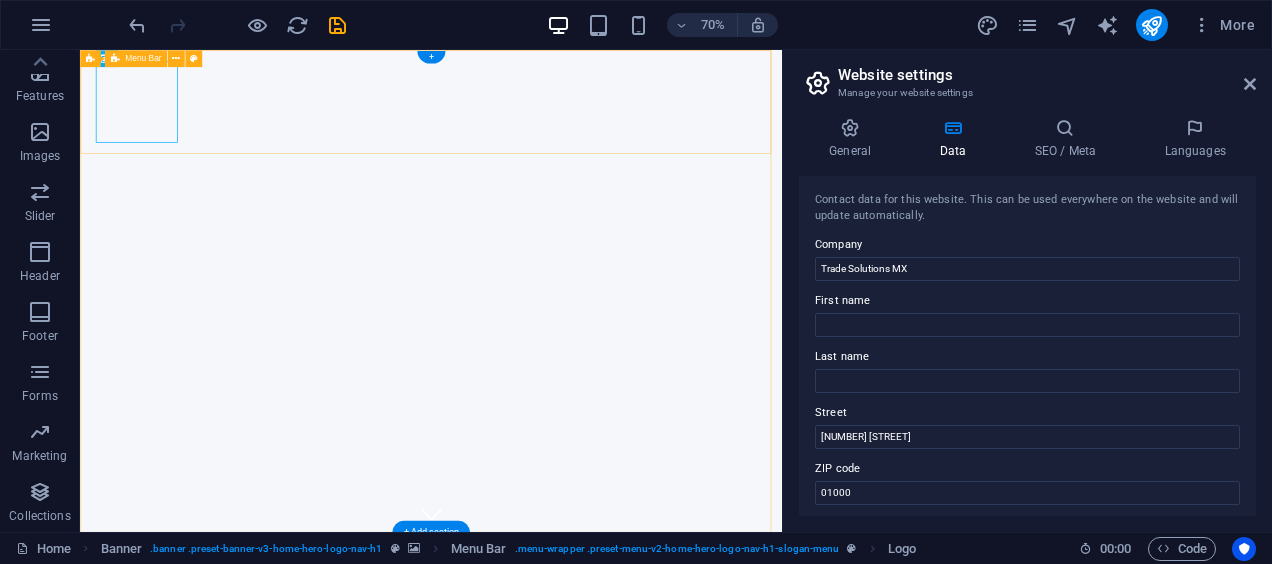 click at bounding box center [582, 1501] 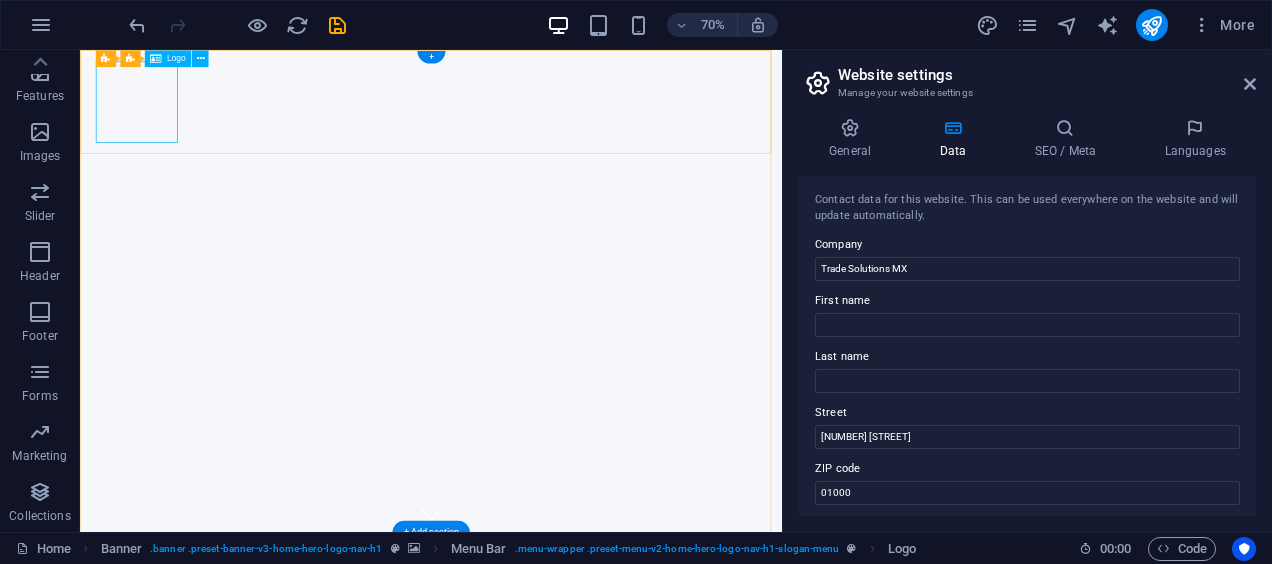 click at bounding box center [582, 1501] 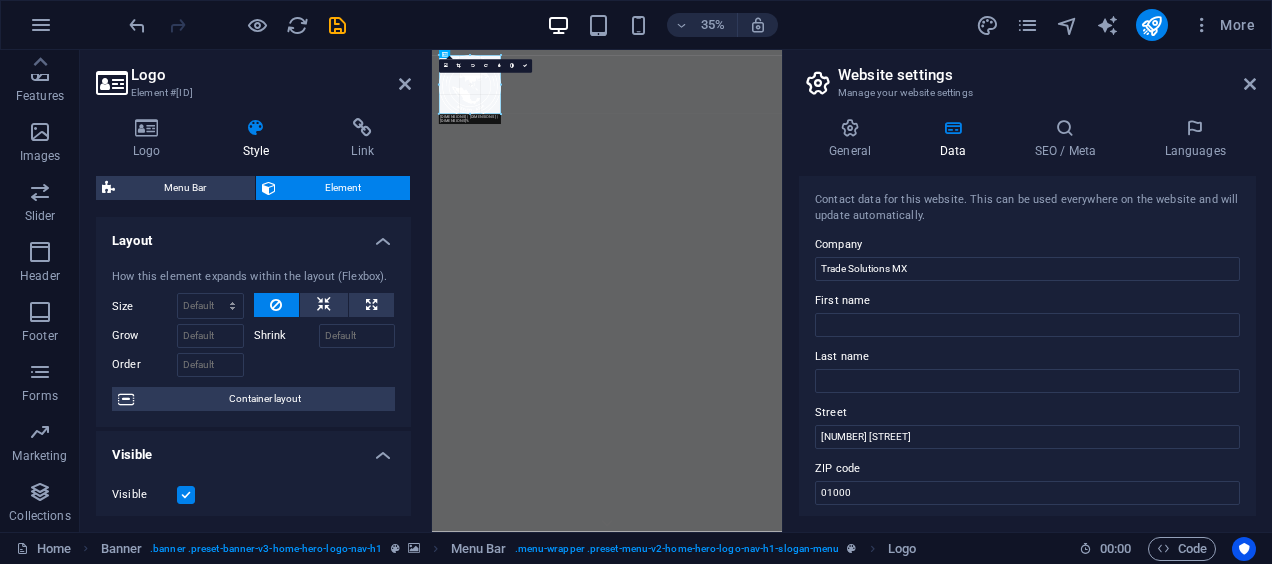 drag, startPoint x: 481, startPoint y: 95, endPoint x: 312, endPoint y: 236, distance: 220.09543 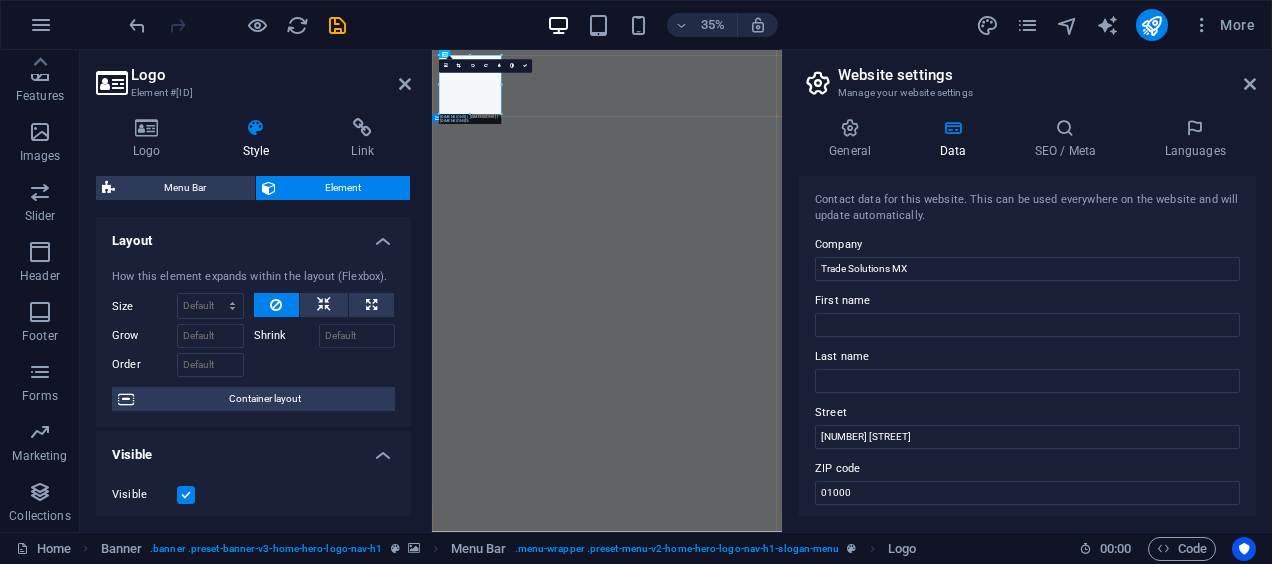 drag, startPoint x: 736, startPoint y: 328, endPoint x: 1086, endPoint y: 189, distance: 376.59128 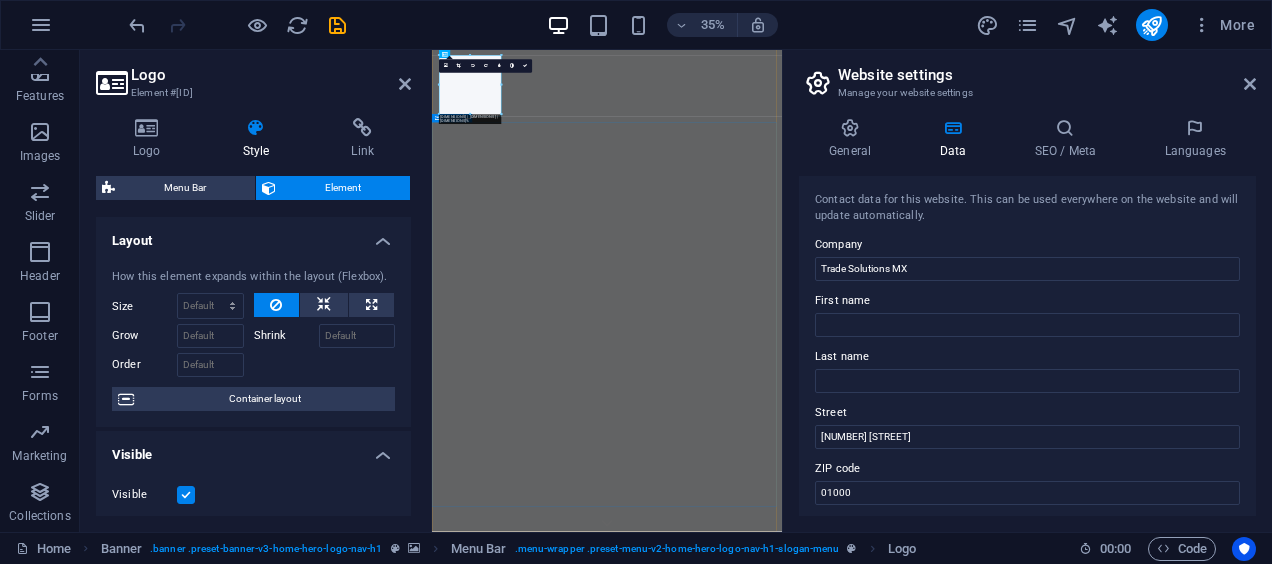 click on "Home About Services Pricing Contact Unlock Global Opportunities with Trade Solutions MX" at bounding box center (932, 1703) 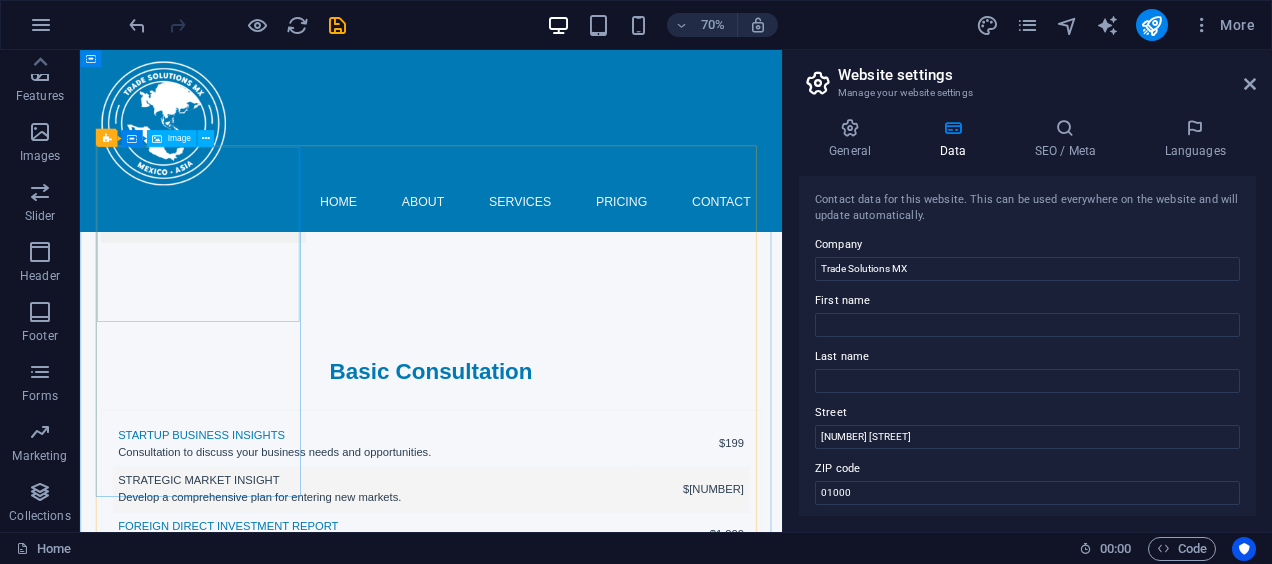 scroll, scrollTop: 4800, scrollLeft: 0, axis: vertical 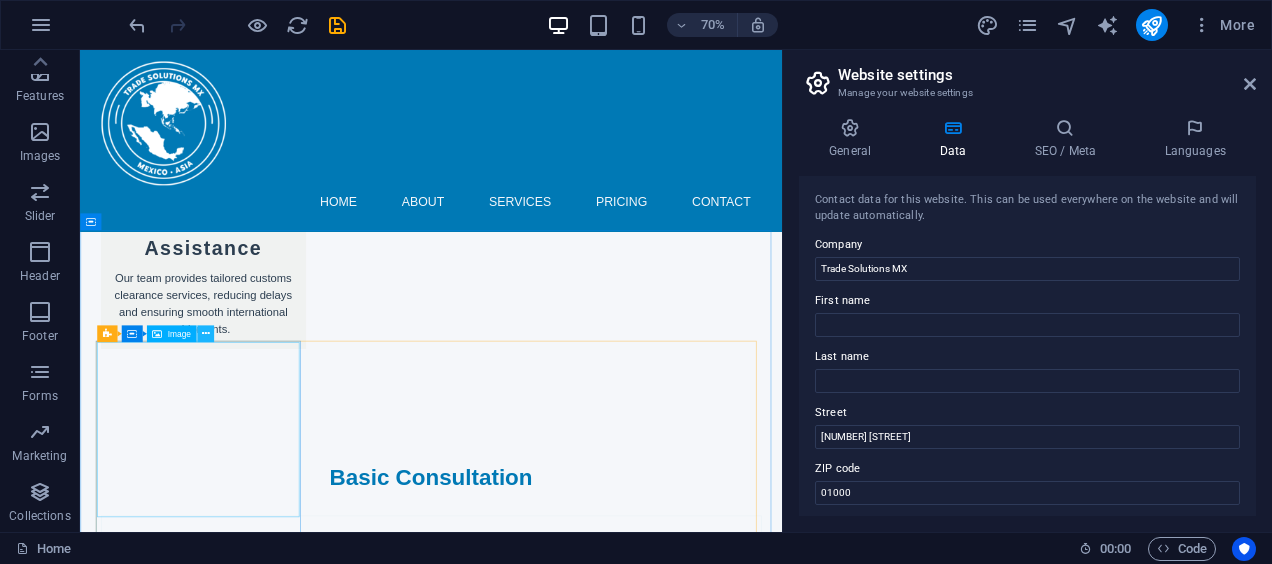 click at bounding box center (205, 333) 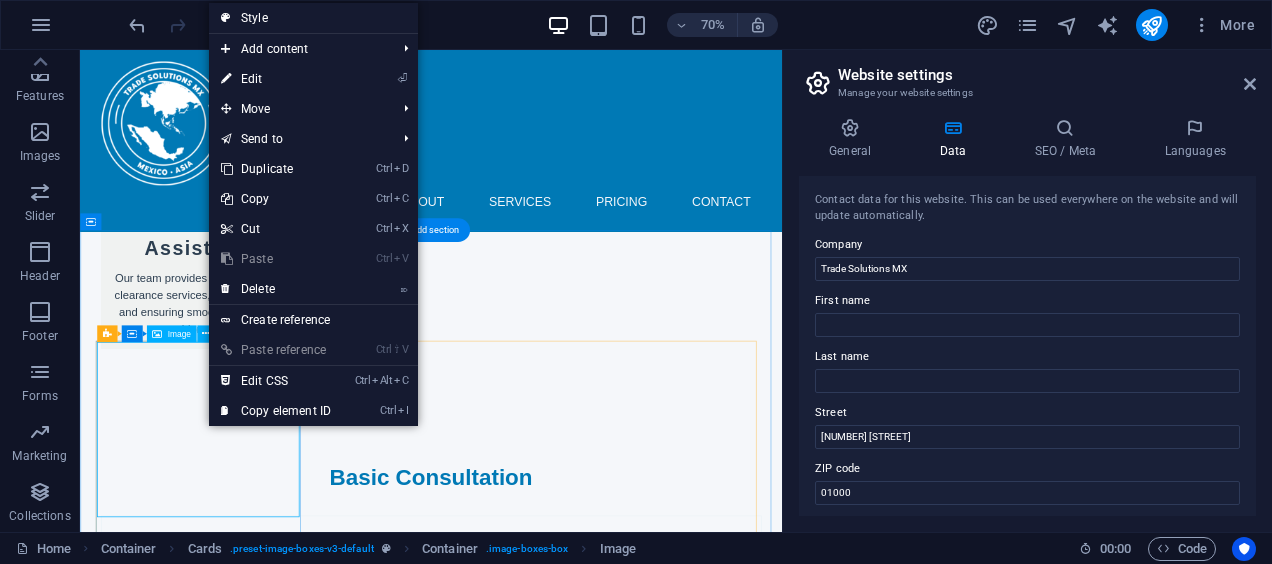 click at bounding box center (256, 3248) 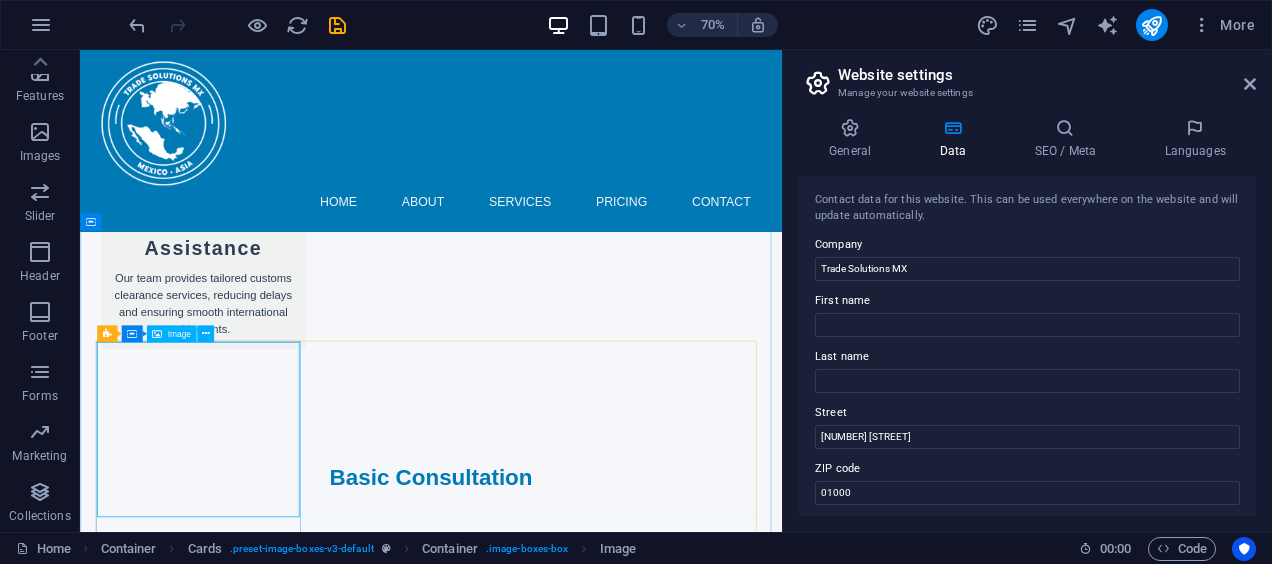 click on "Image" at bounding box center [171, 333] 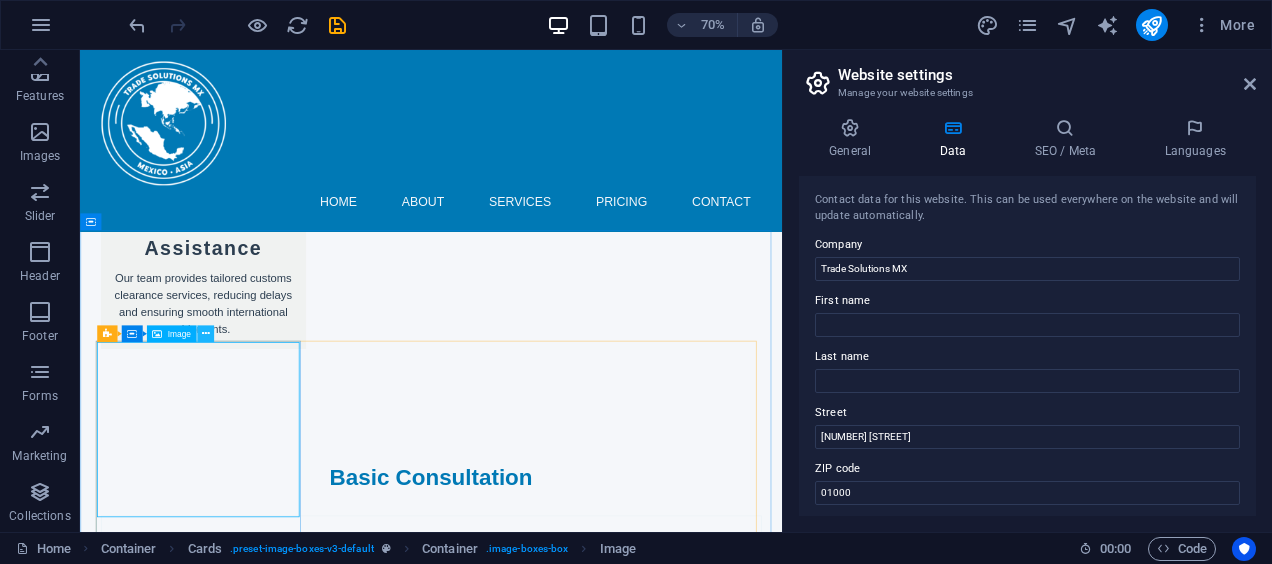 click at bounding box center [205, 333] 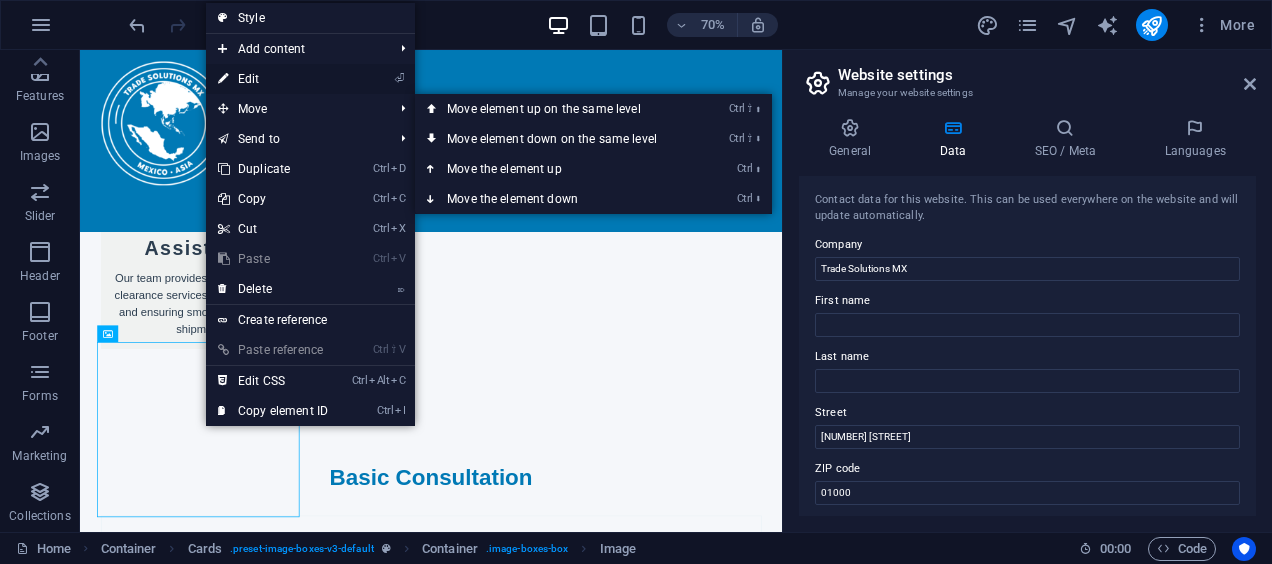 click on "⏎  Edit" at bounding box center (273, 79) 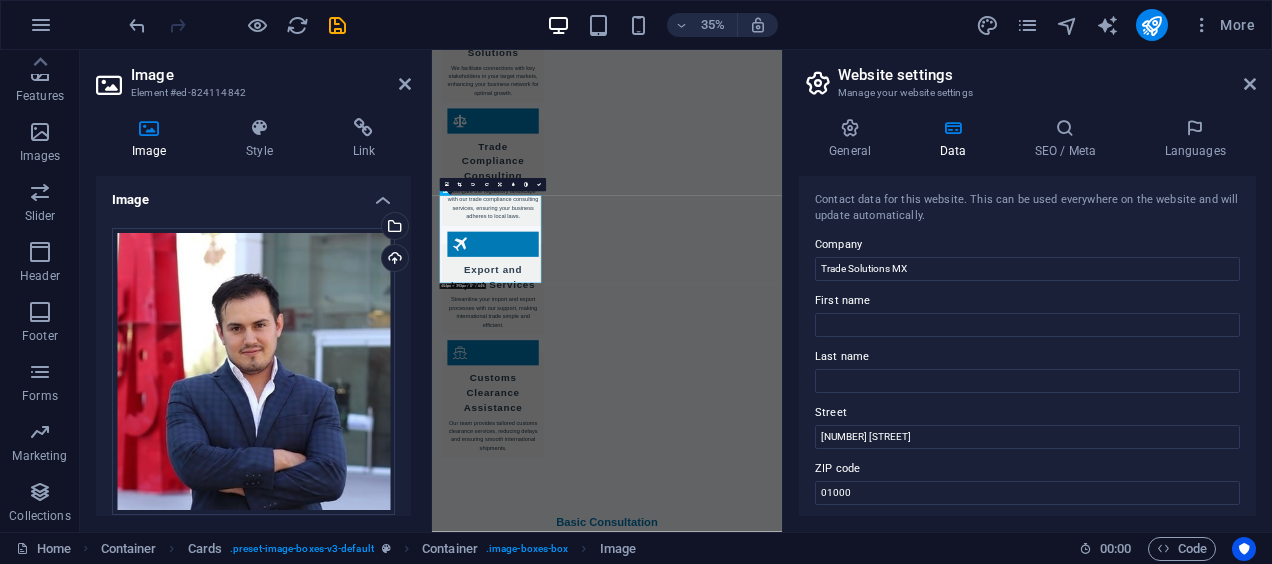 scroll, scrollTop: 5488, scrollLeft: 0, axis: vertical 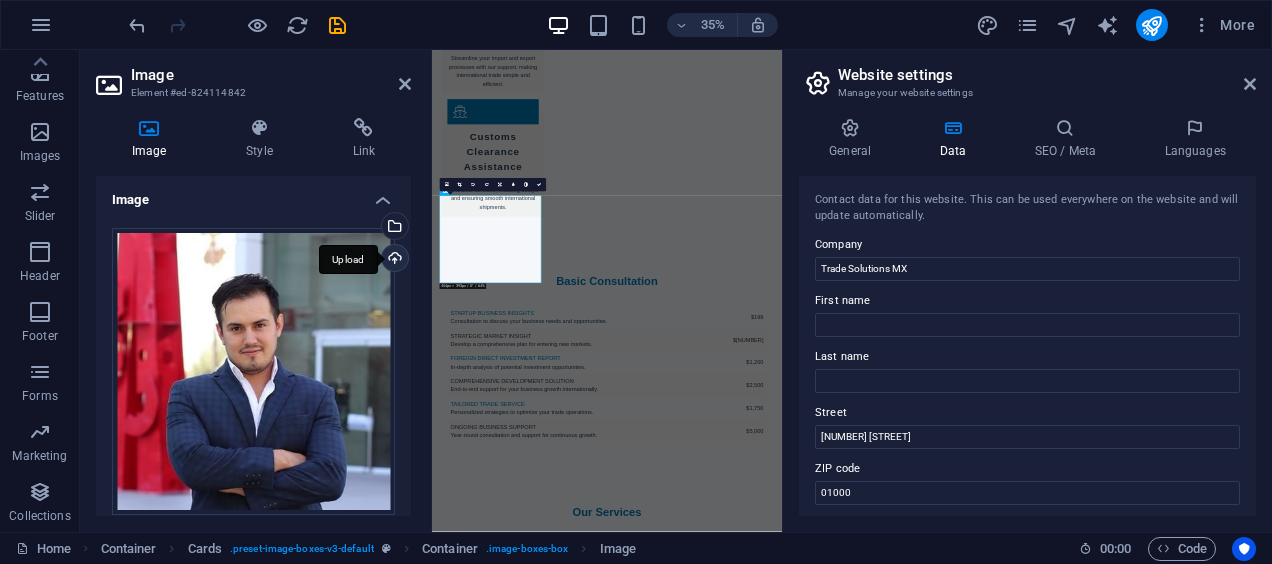 click on "Upload" at bounding box center [393, 260] 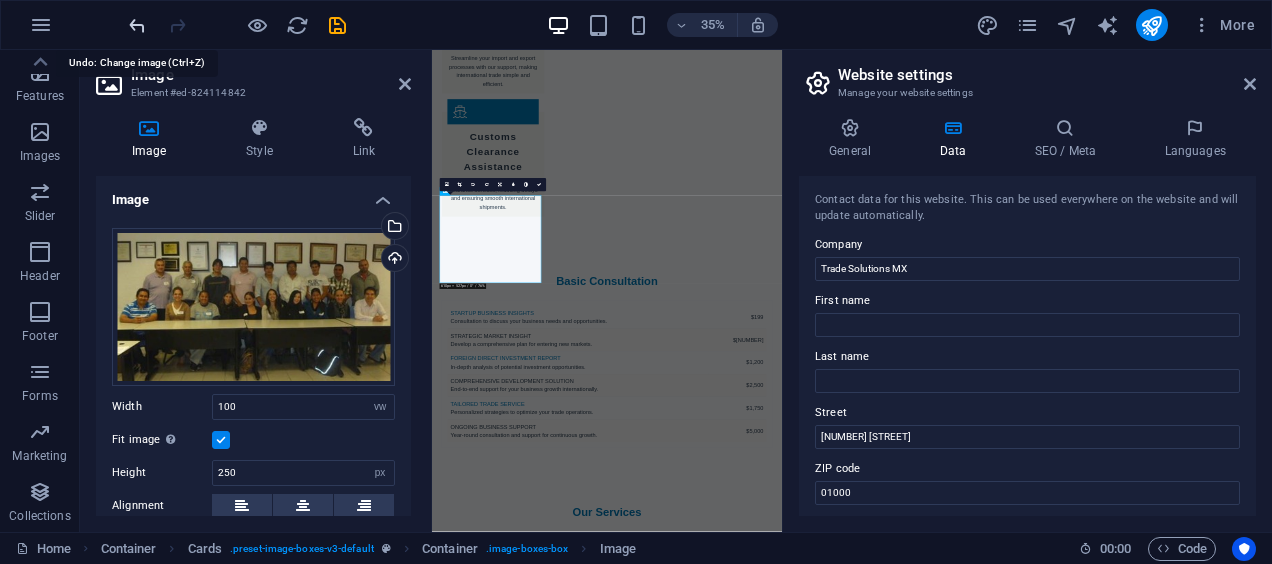 click at bounding box center (137, 25) 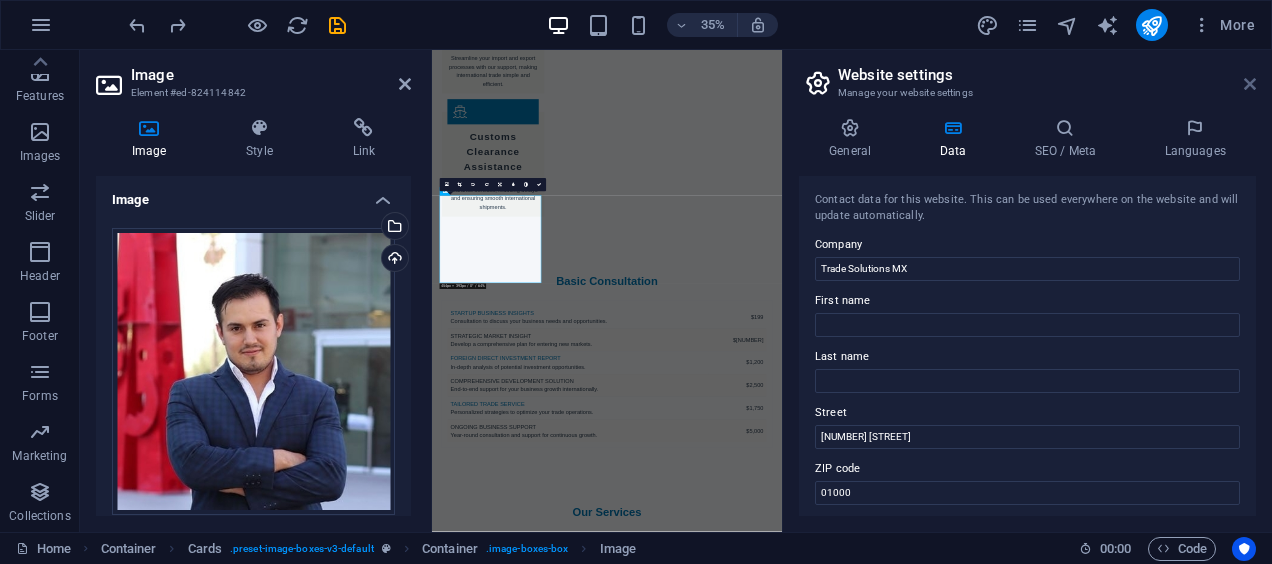 click at bounding box center [1250, 84] 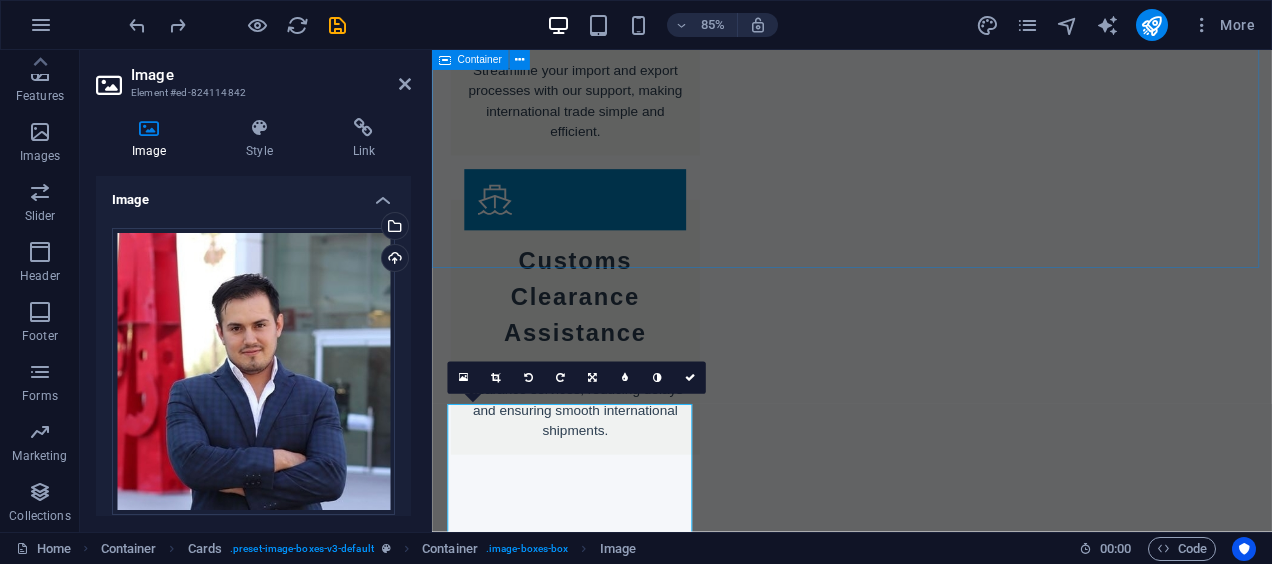 click on "Our Services Business Development Market Research In-depth analysis of market trends and opportunities.
$500
Strategic Planning Tailored strategies for market entry and growth.
$1,200
Business Consulting Expert advice to navigate international markets.
$1,000
Risk Management Helping you identify and mitigate business risks.
$750
Foreign Direct Investment Facilitating source and securing international investments.
$1,500
Investment Strategies Developing effective investment frameworks.
$2,000 Business Development Funding Solutions Connecting you with potential funding sources.
$1,800
Due Diligence Thorough verification of investment opportunities.
$1,200
Export Consulting Guidance on exporting products and services.
$950
Import Consulting Expertise in sourcing products from abroad.
$900
Cultural Training Preparing your team for international business culture.
$600
Compliance Solutions
$800
$1,000" at bounding box center [926, 2140] 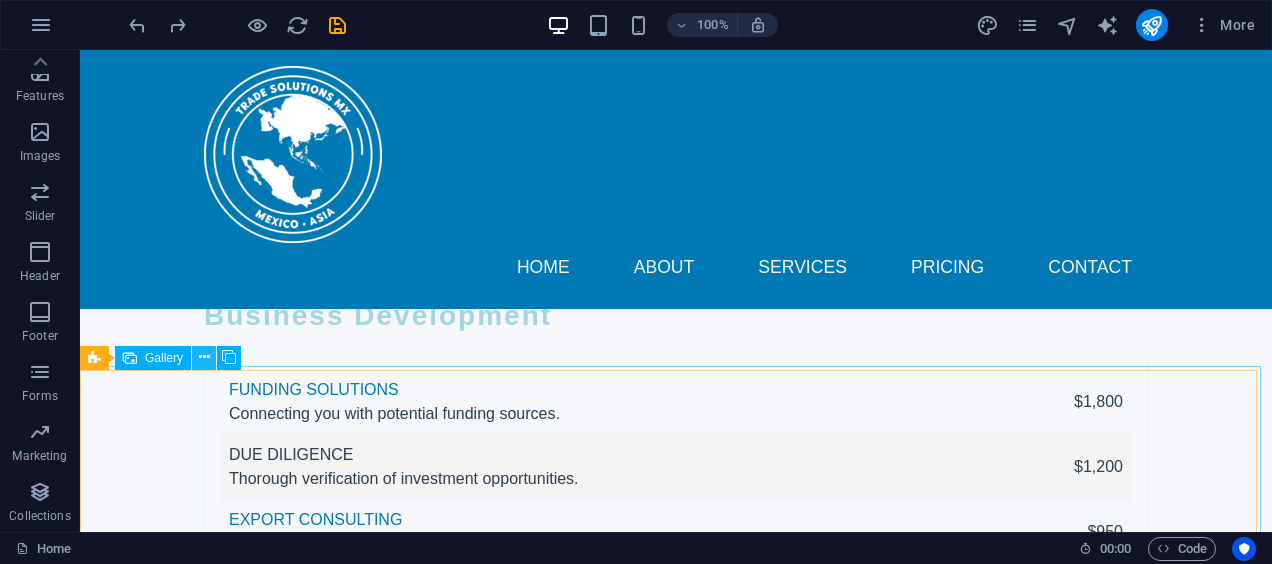 scroll, scrollTop: 6201, scrollLeft: 0, axis: vertical 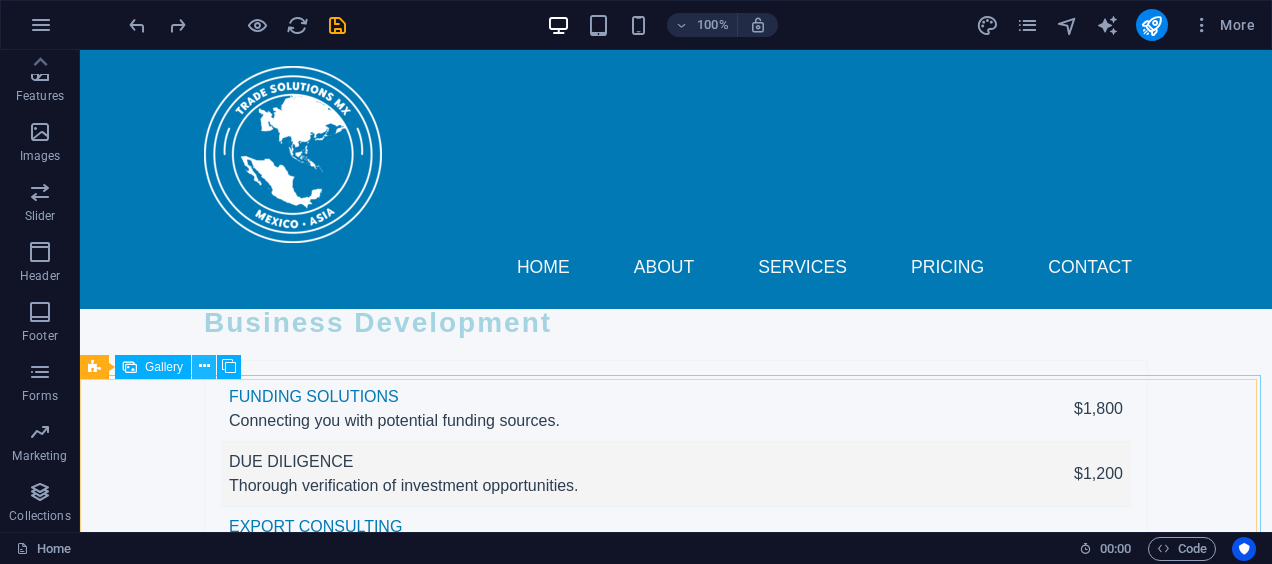 click at bounding box center [204, 366] 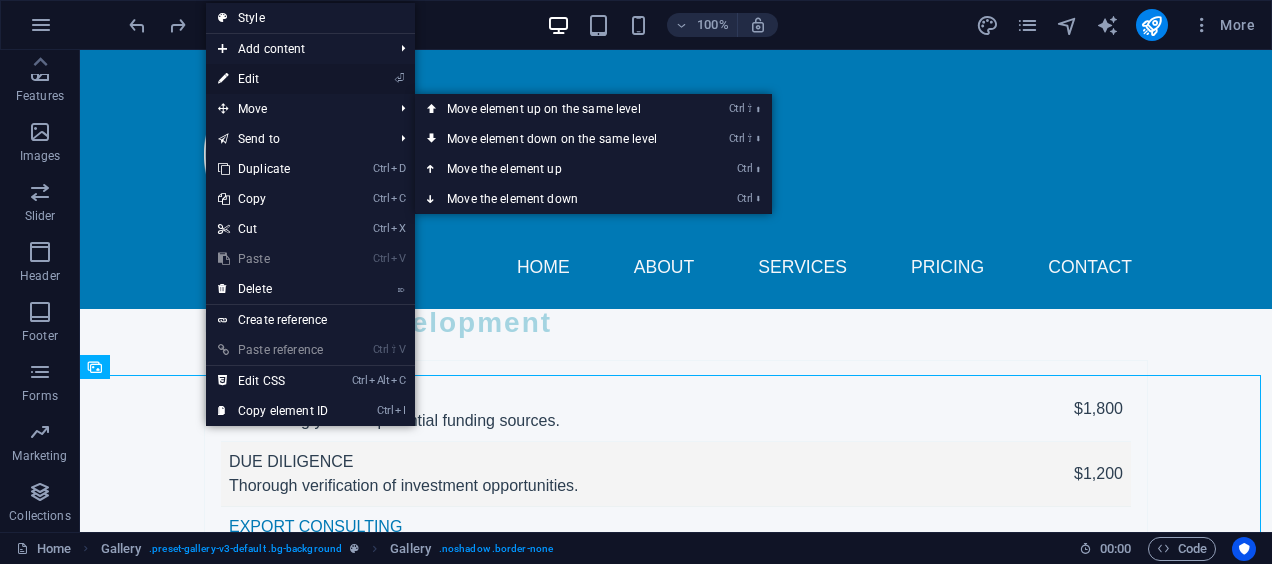 click on "⏎  Edit" at bounding box center (273, 79) 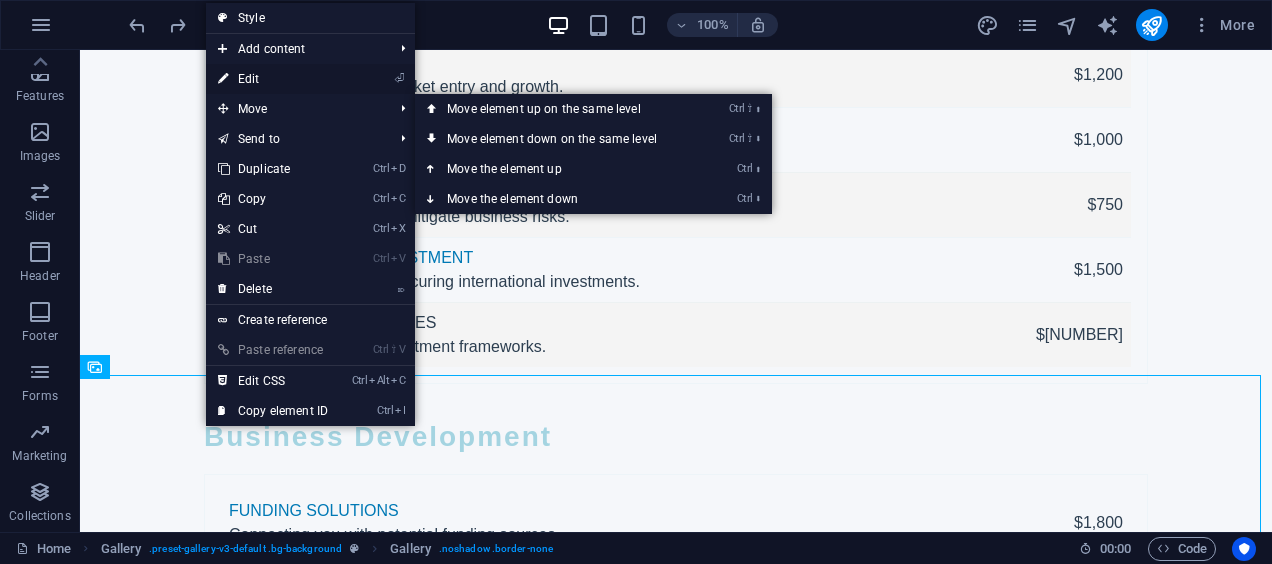 scroll, scrollTop: 6265, scrollLeft: 0, axis: vertical 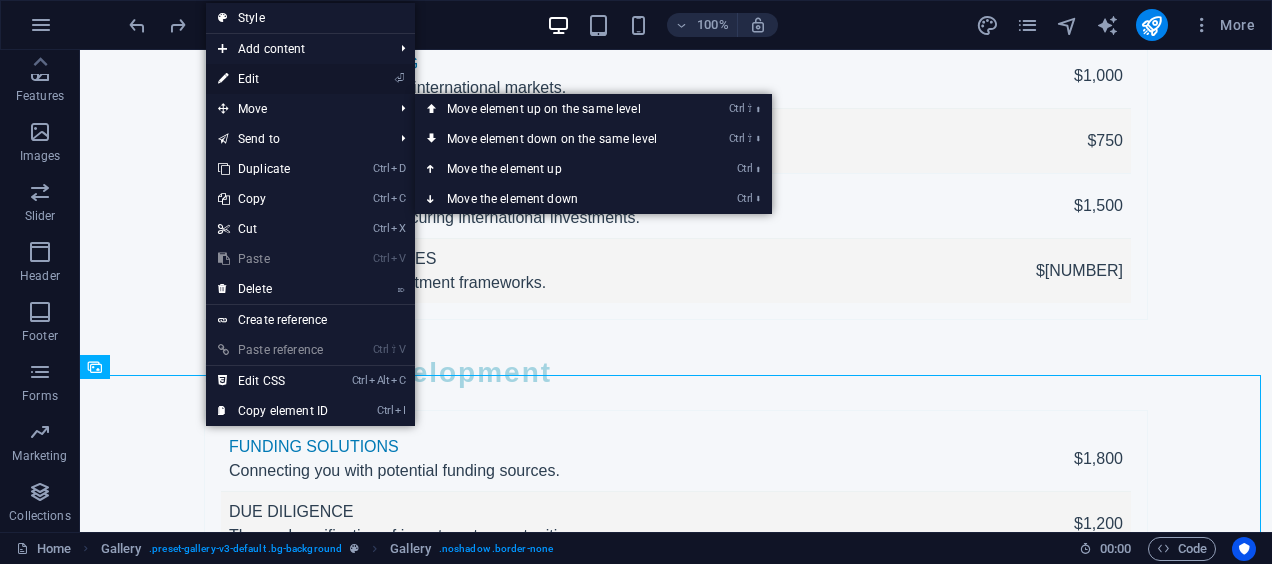 select on "px" 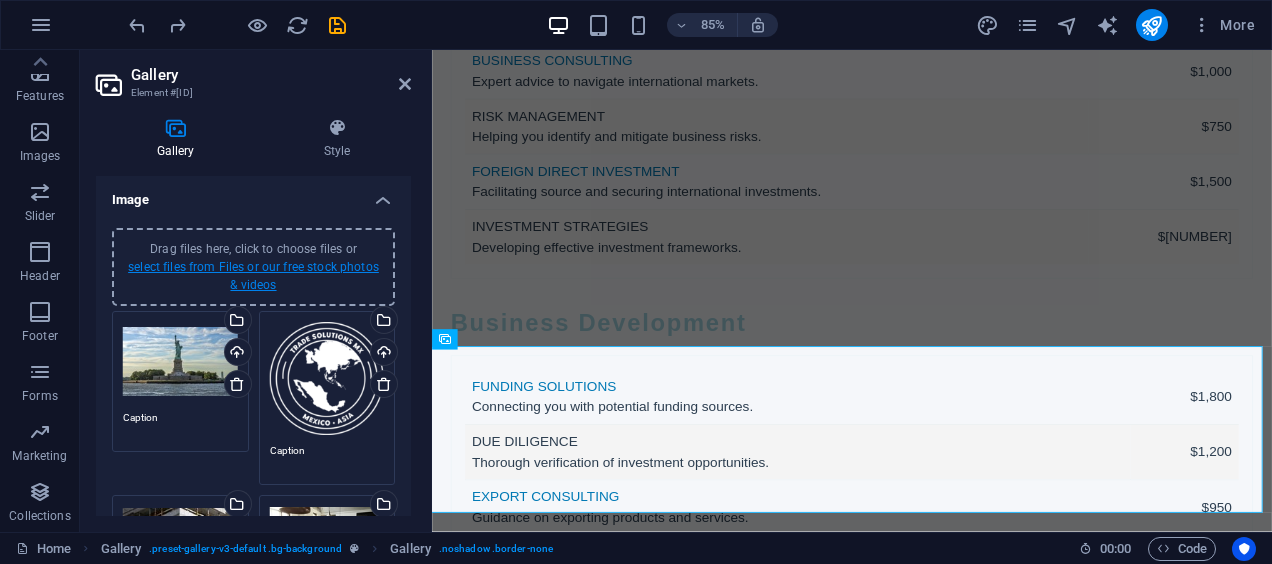click on "select files from Files or our free stock photos & videos" at bounding box center (253, 276) 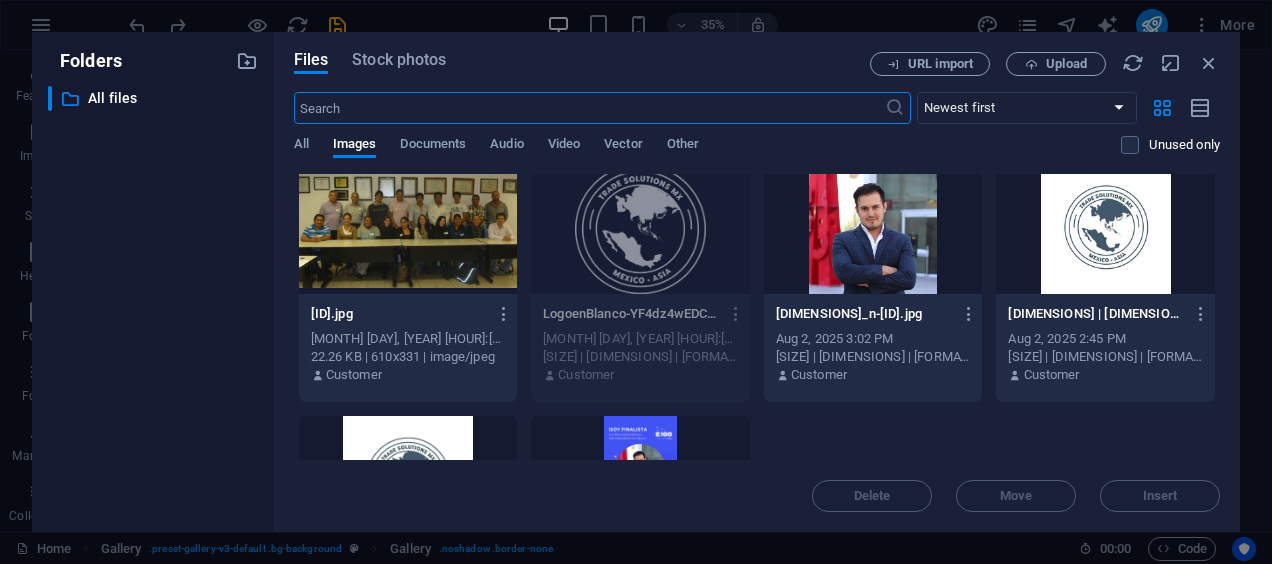 scroll, scrollTop: 0, scrollLeft: 0, axis: both 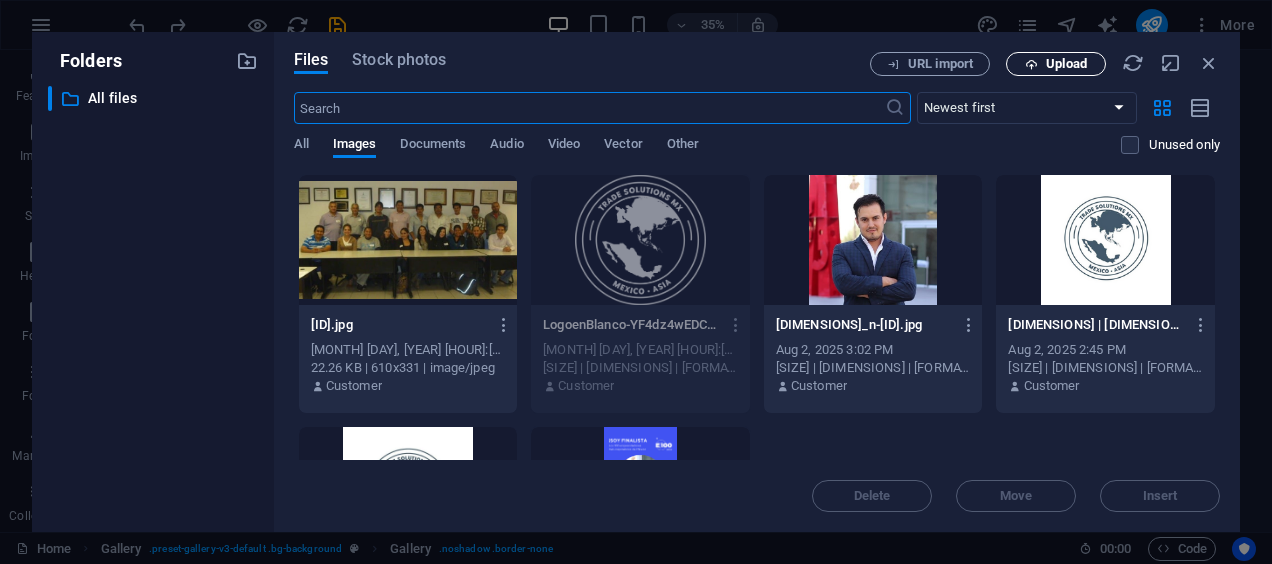 click on "Upload" at bounding box center [1056, 64] 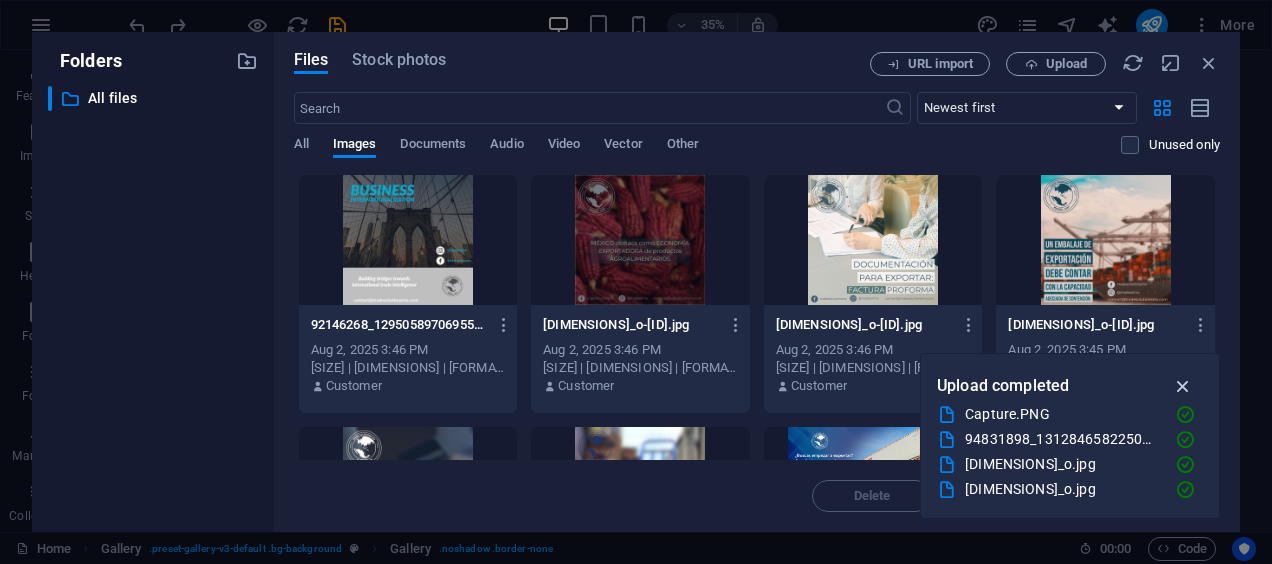 click at bounding box center [1183, 386] 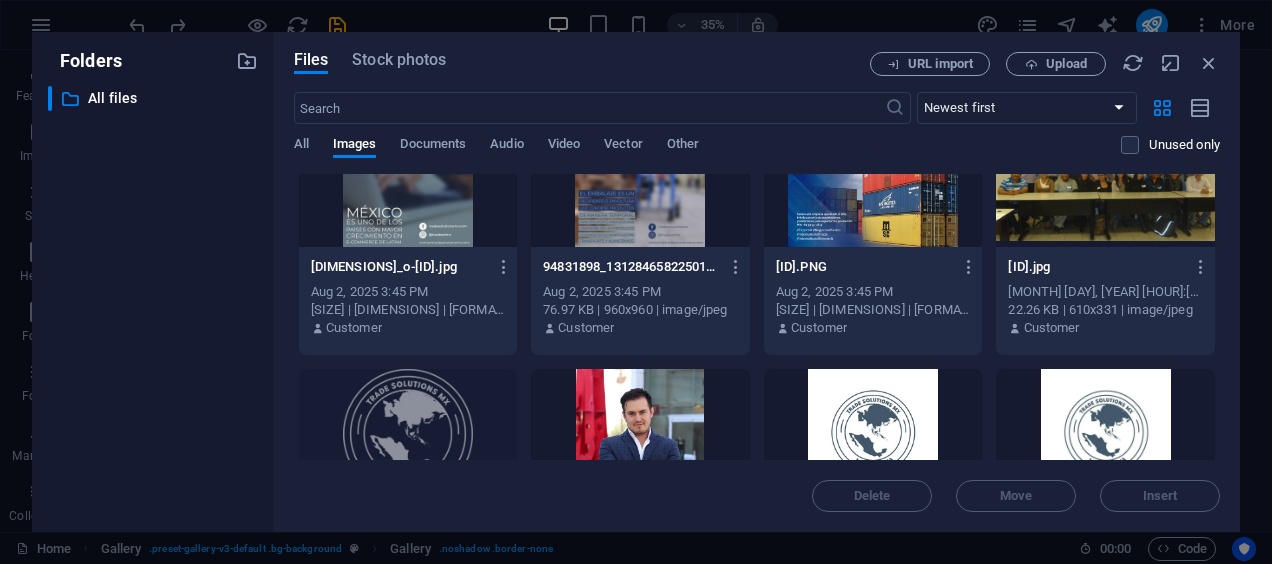 scroll, scrollTop: 0, scrollLeft: 0, axis: both 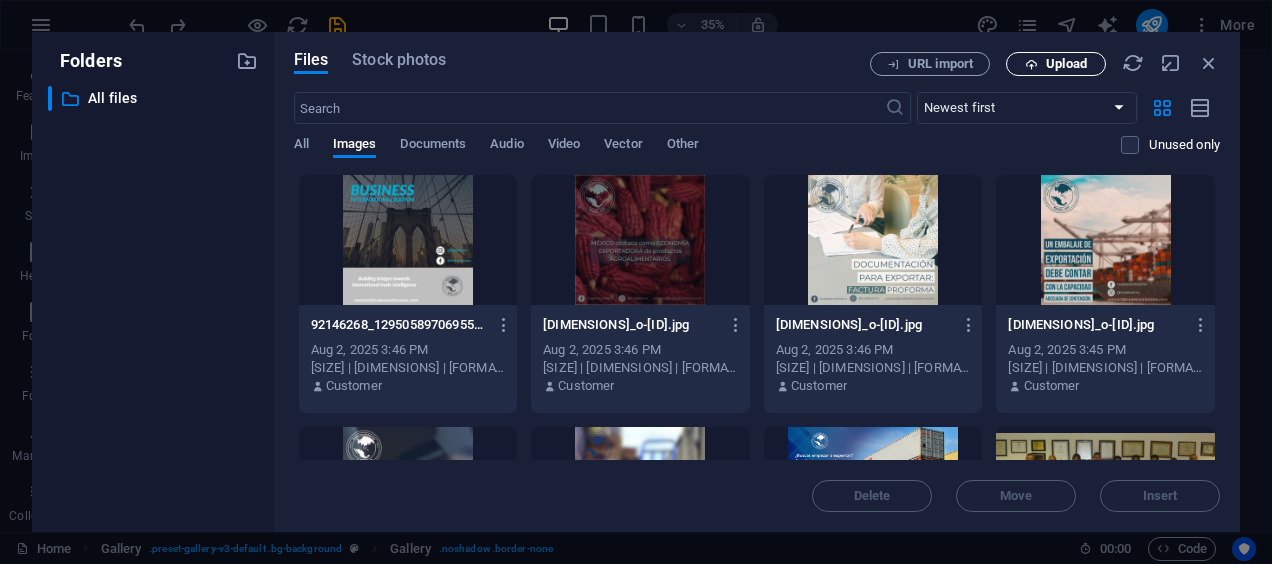 click on "Upload" at bounding box center (1066, 64) 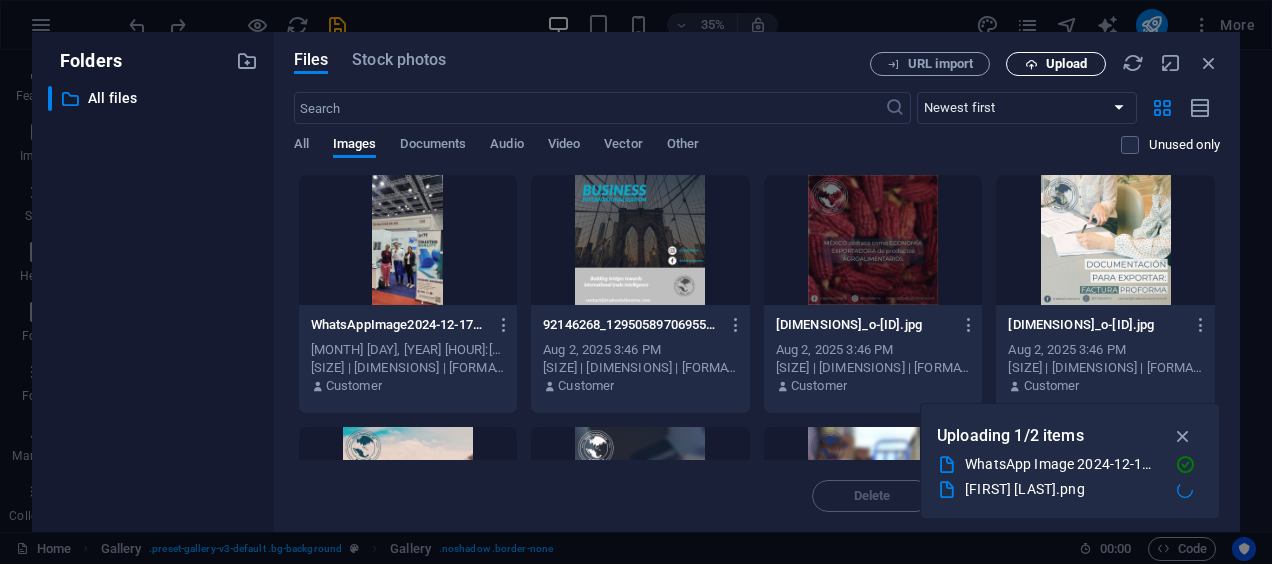 click on "Upload" at bounding box center (1066, 64) 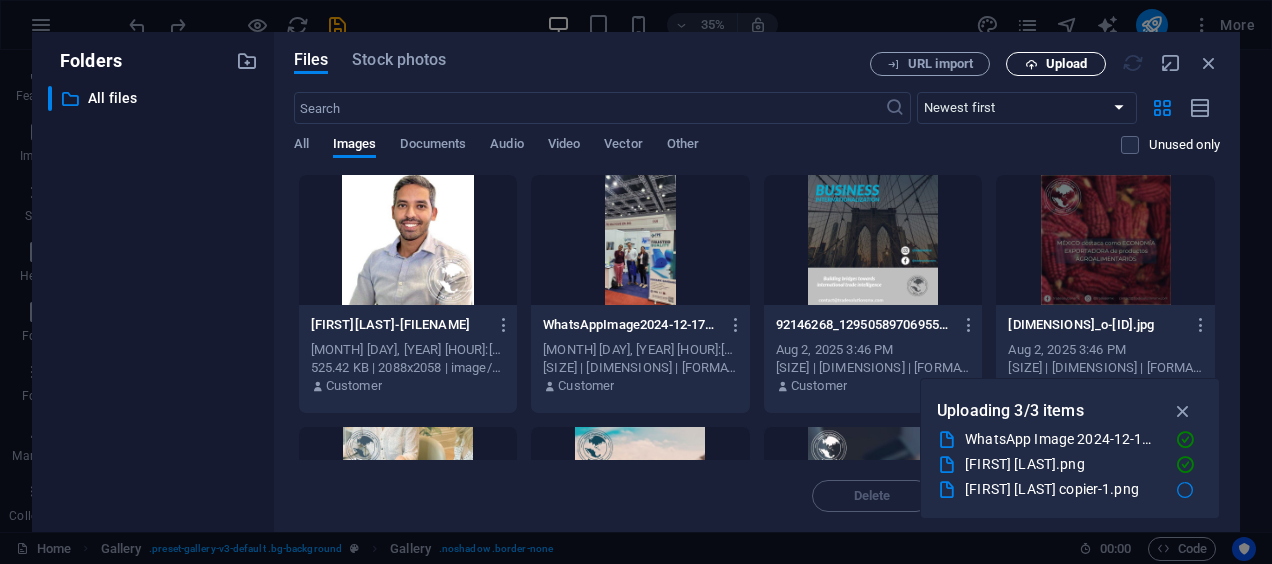 click on "Upload" at bounding box center (1056, 64) 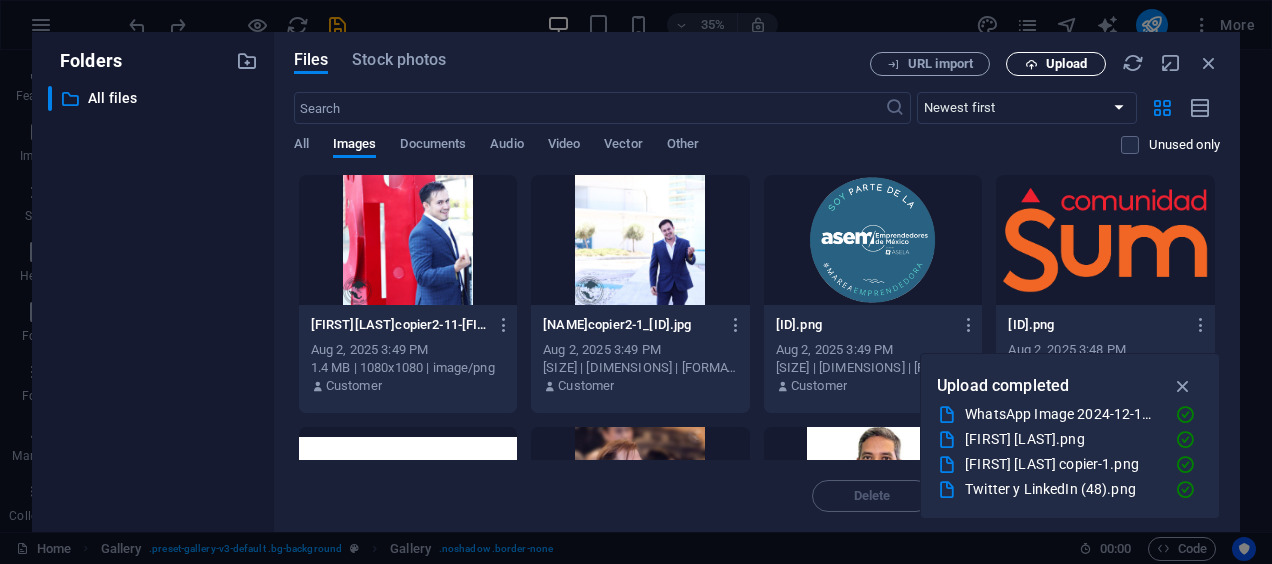 click on "Upload" at bounding box center [1056, 64] 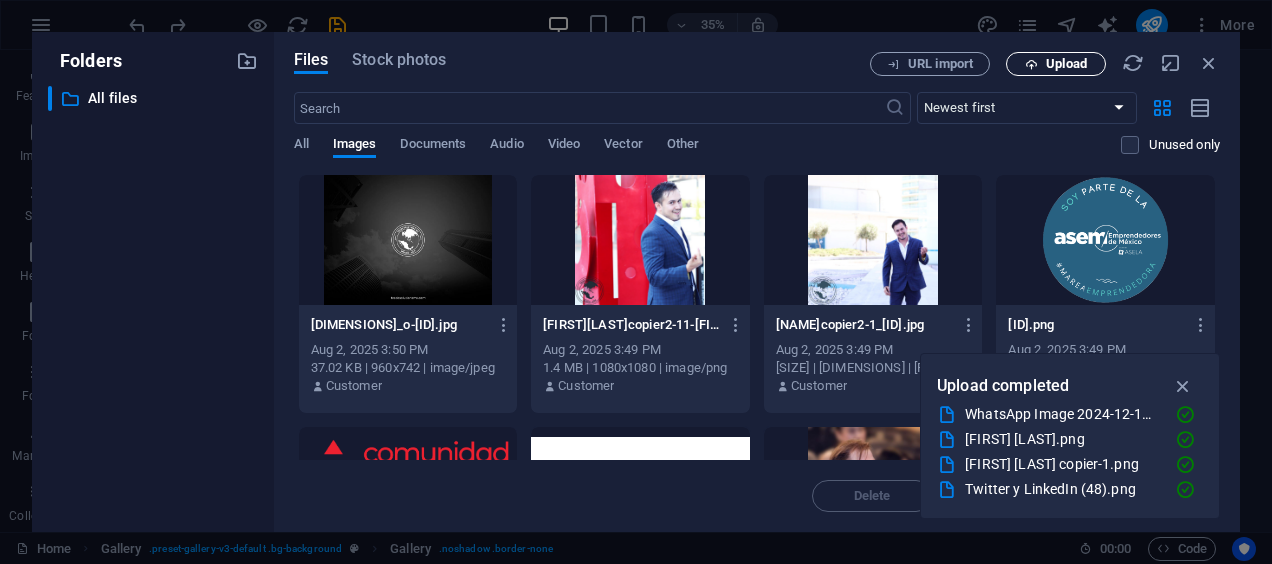 click on "Upload" at bounding box center [1056, 64] 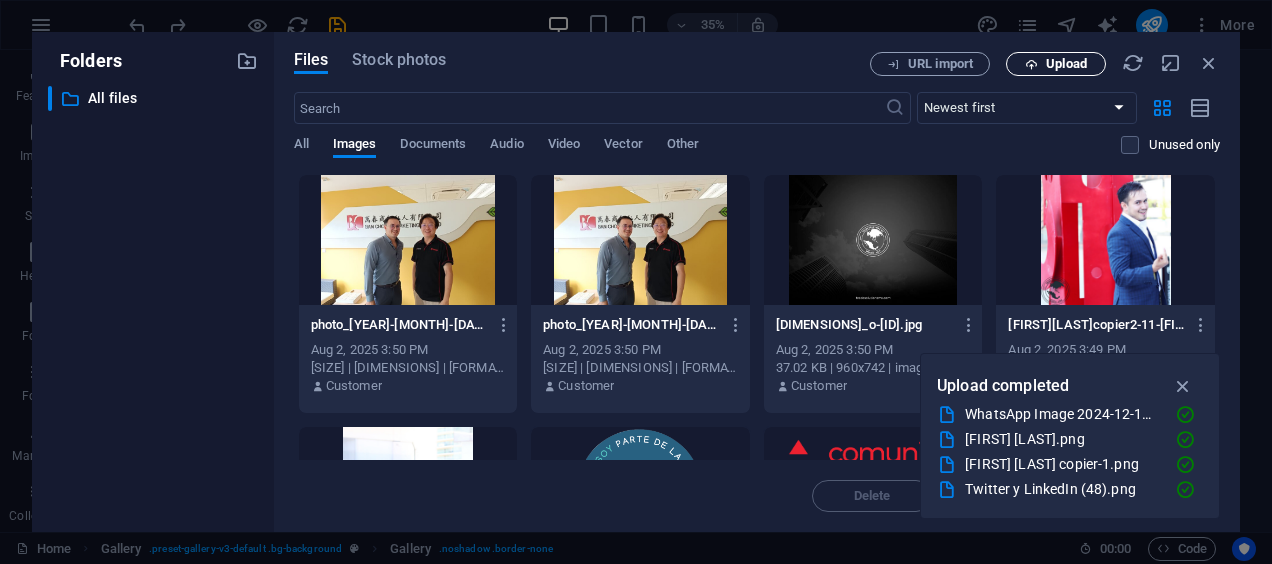 click on "Upload" at bounding box center (1056, 64) 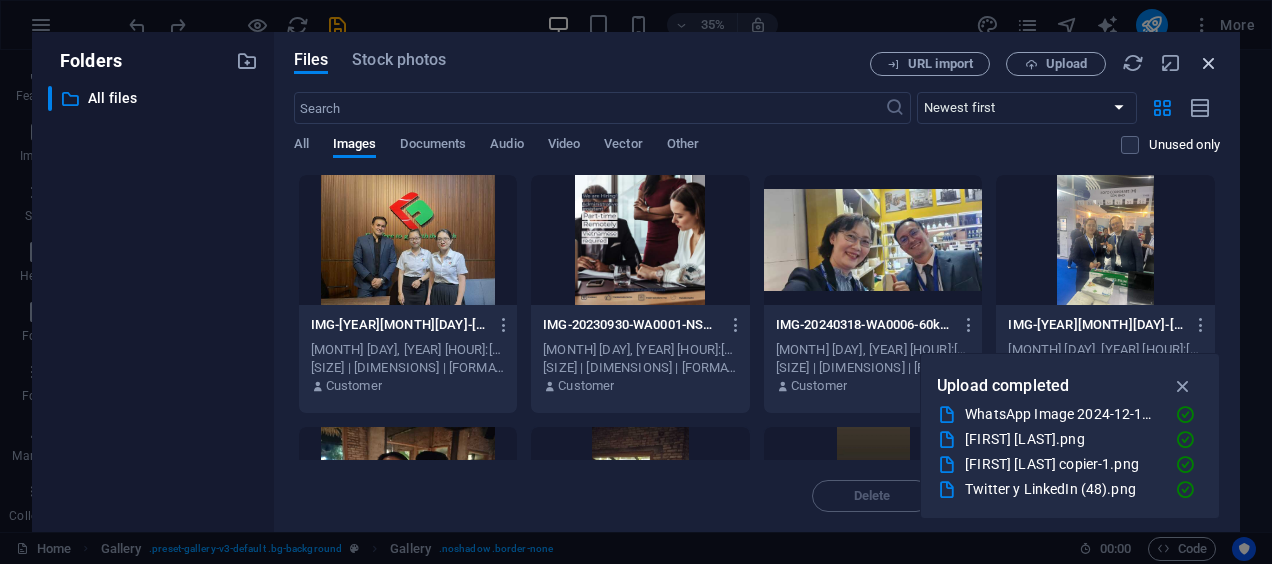 click at bounding box center (1209, 63) 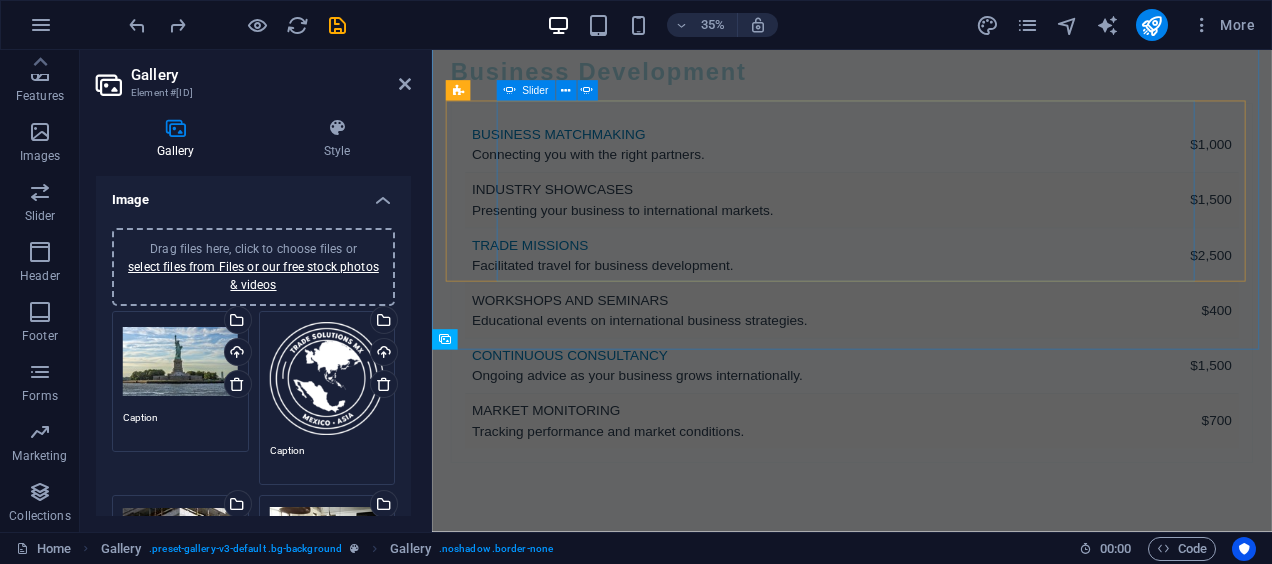 scroll, scrollTop: 6265, scrollLeft: 0, axis: vertical 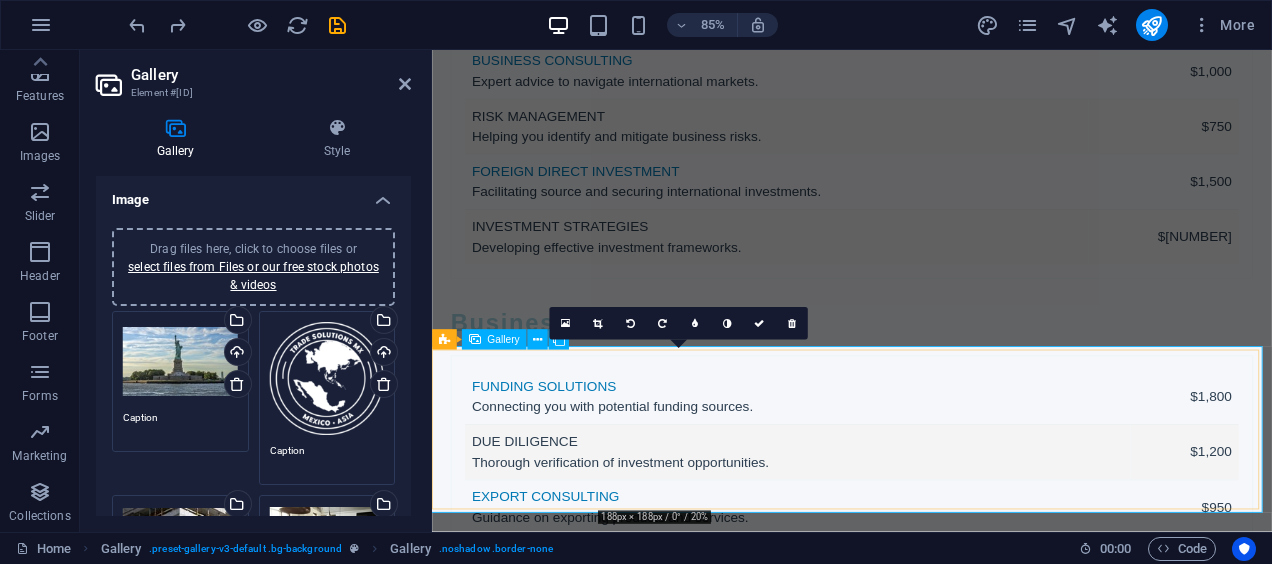 click at bounding box center (726, 5076) 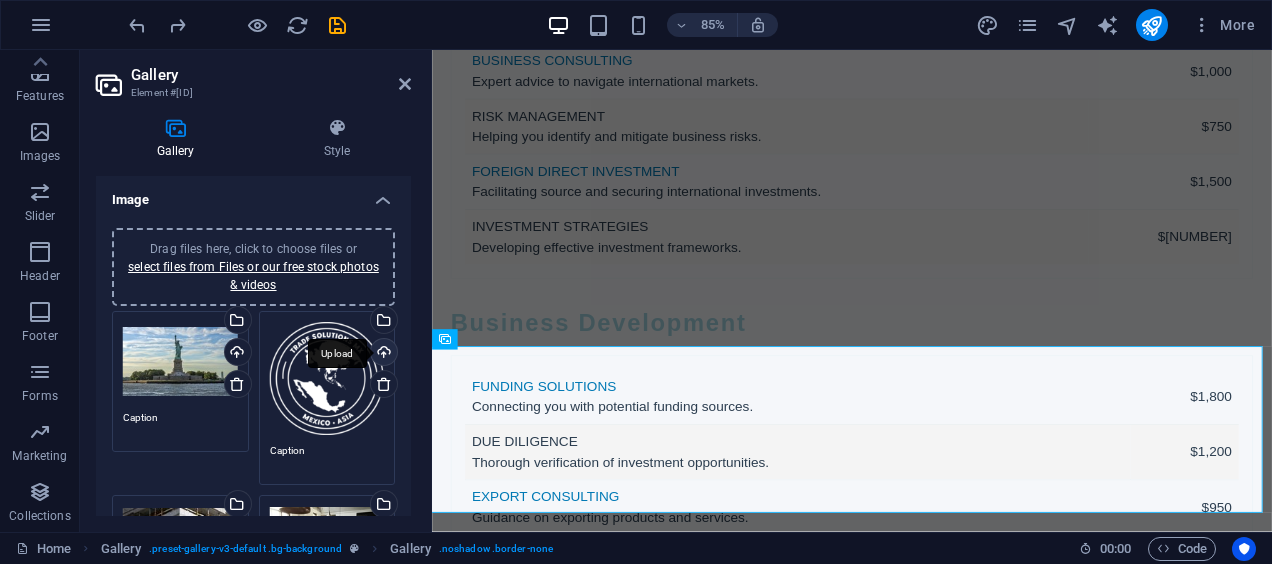 click on "Upload" at bounding box center (382, 354) 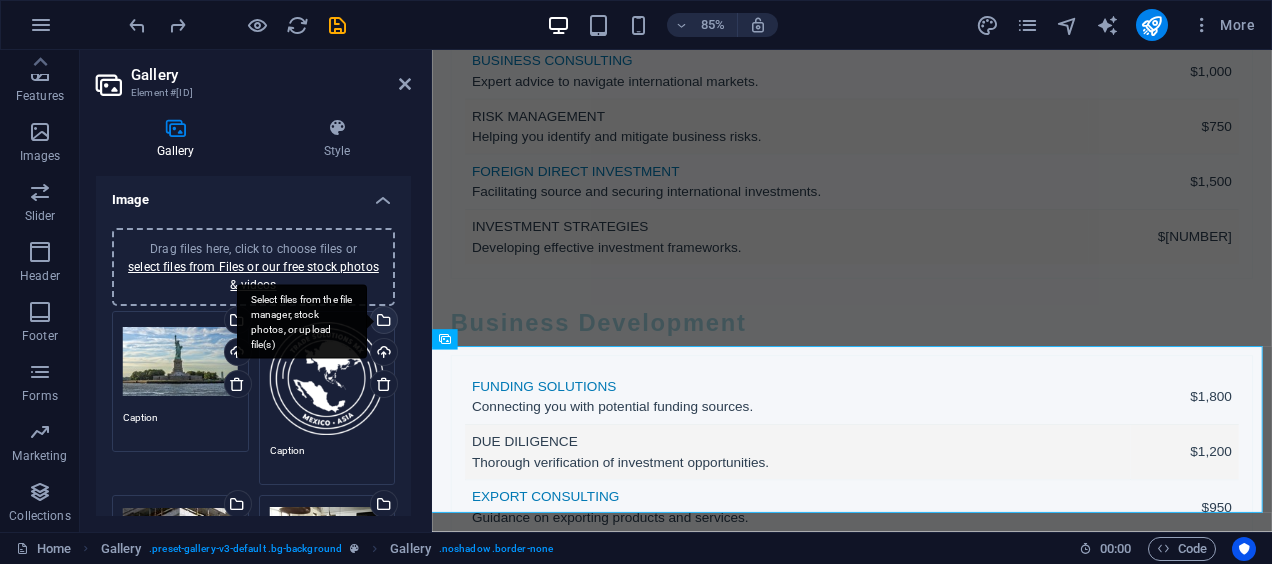 click on "Select files from the file manager, stock photos, or upload file(s)" at bounding box center [382, 322] 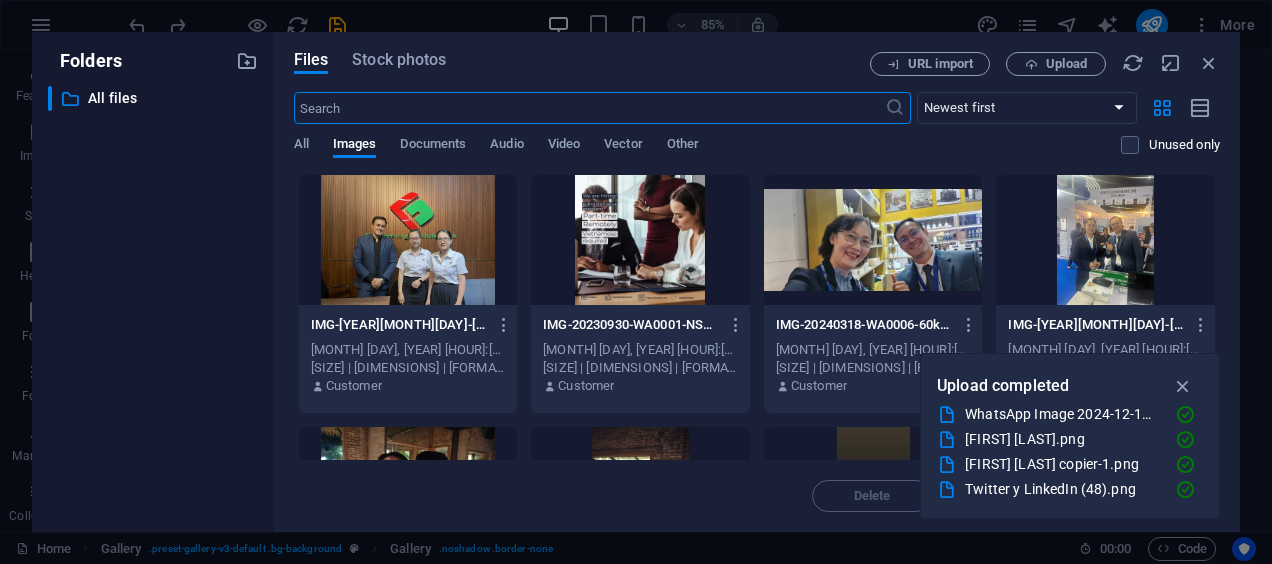 scroll, scrollTop: 7075, scrollLeft: 0, axis: vertical 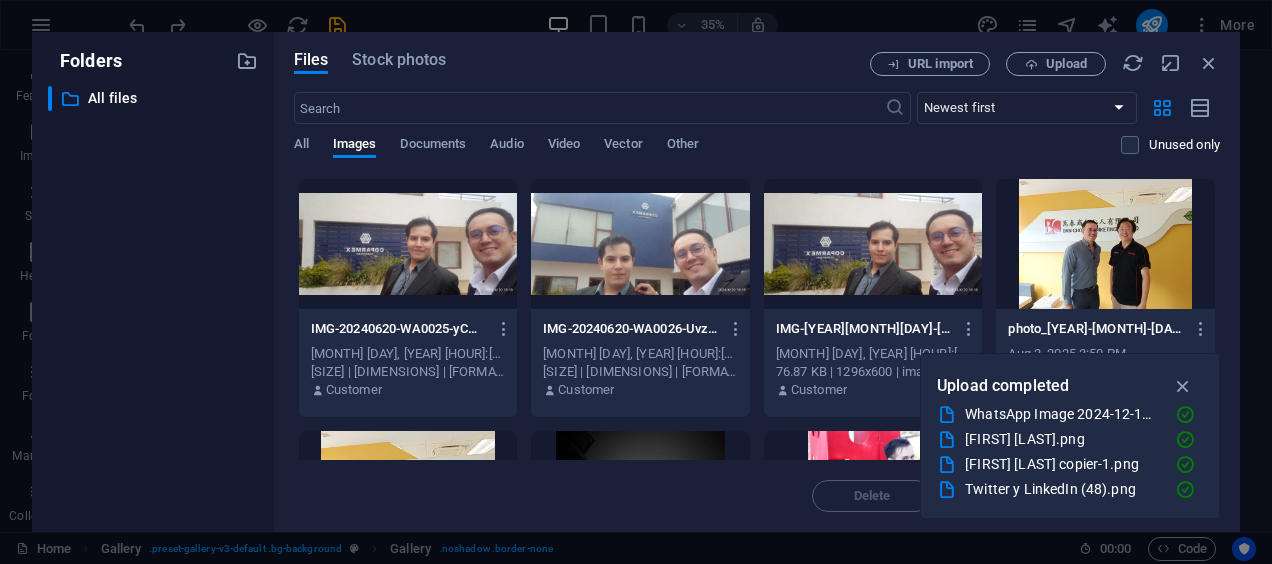 click at bounding box center [1105, 244] 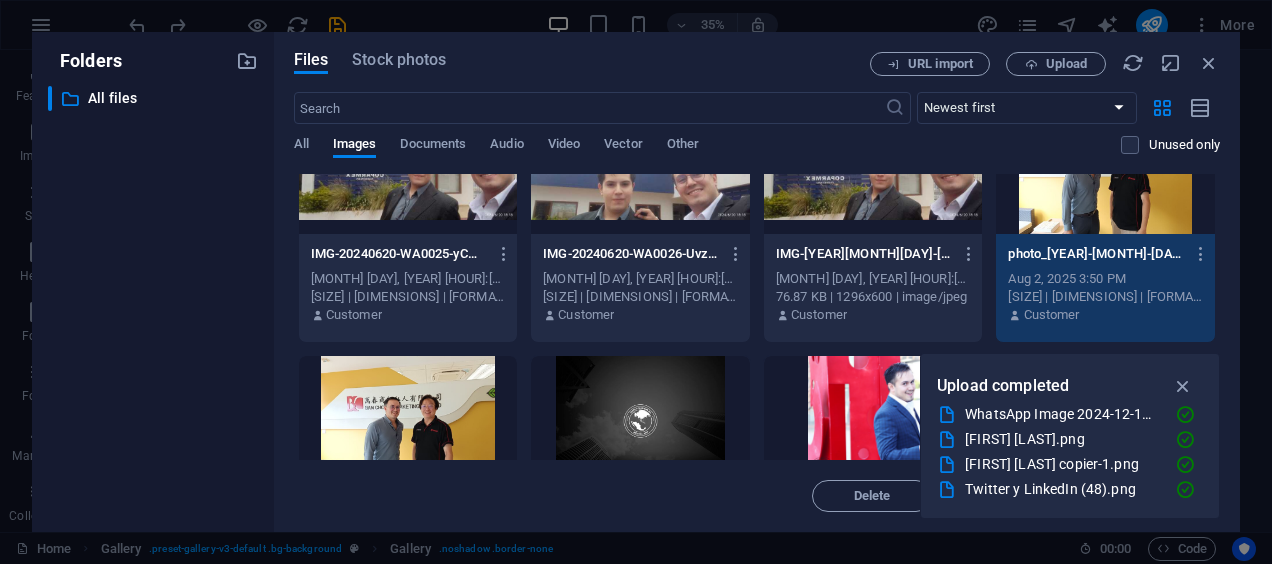 scroll, scrollTop: 600, scrollLeft: 0, axis: vertical 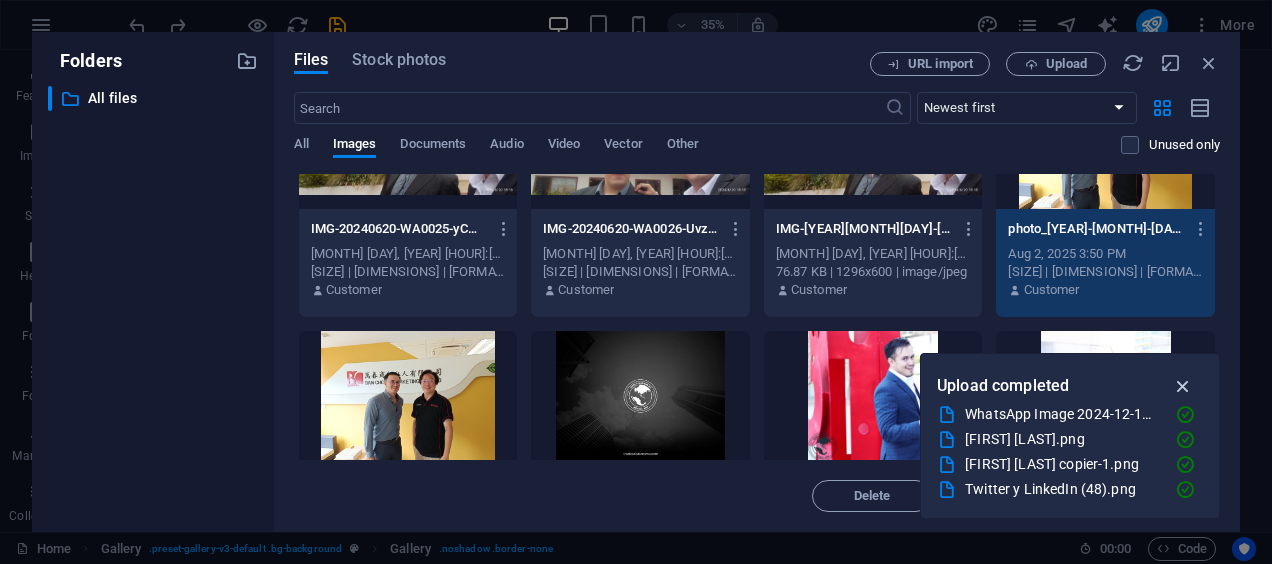 click at bounding box center [1183, 386] 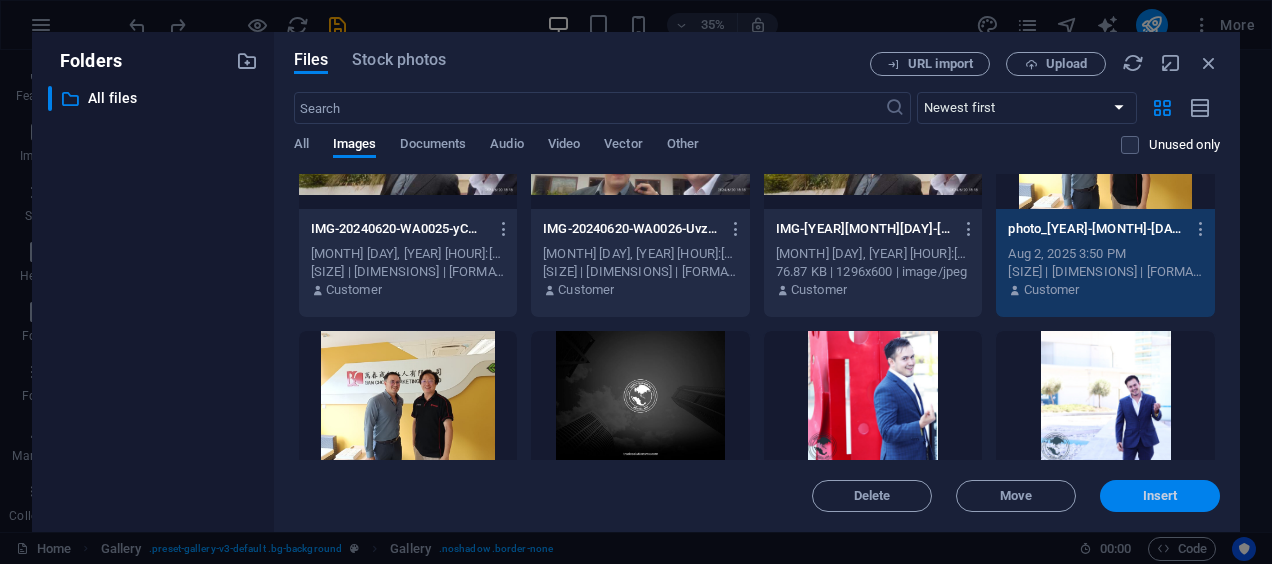 click on "Insert" at bounding box center (1160, 496) 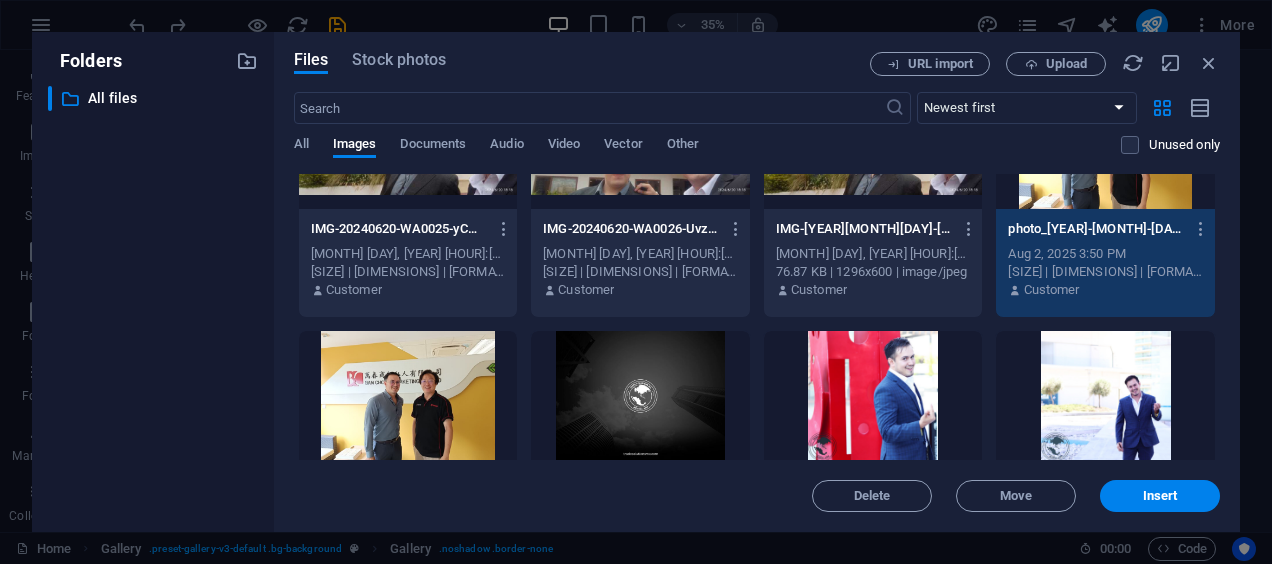 scroll, scrollTop: 6265, scrollLeft: 0, axis: vertical 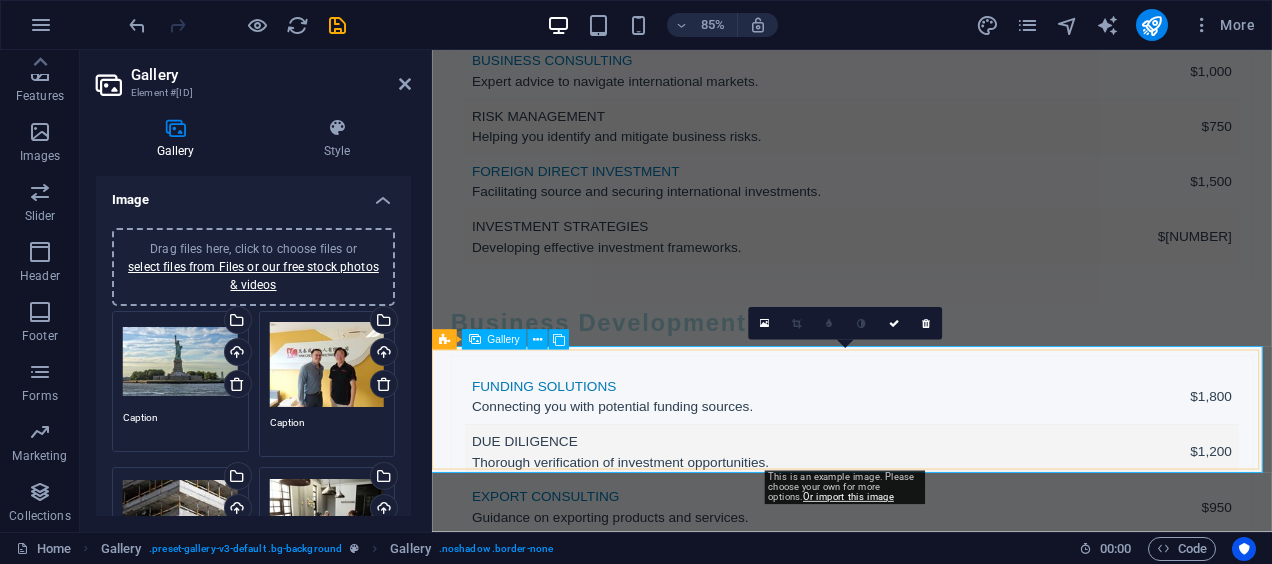 click at bounding box center (925, 5052) 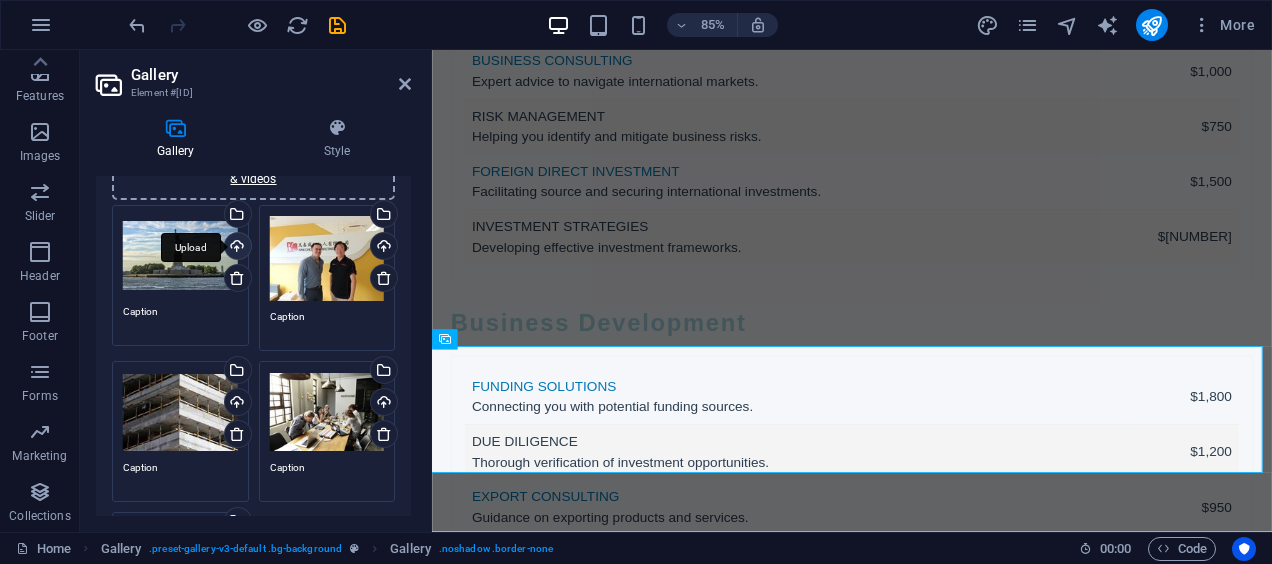 scroll, scrollTop: 200, scrollLeft: 0, axis: vertical 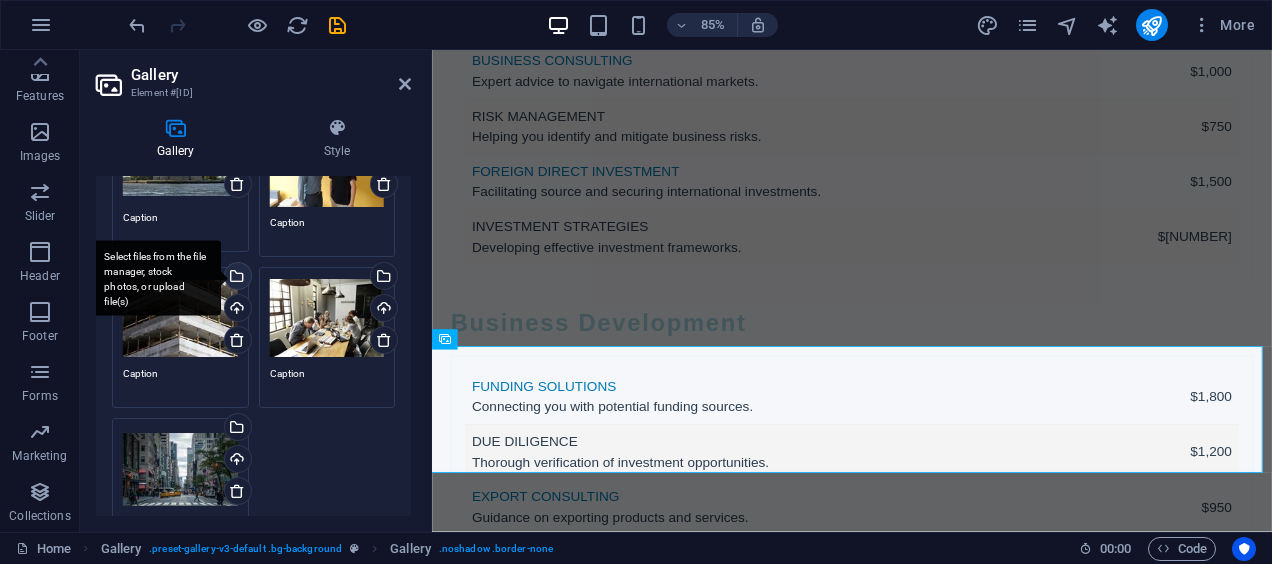 click on "Select files from the file manager, stock photos, or upload file(s)" at bounding box center [156, 278] 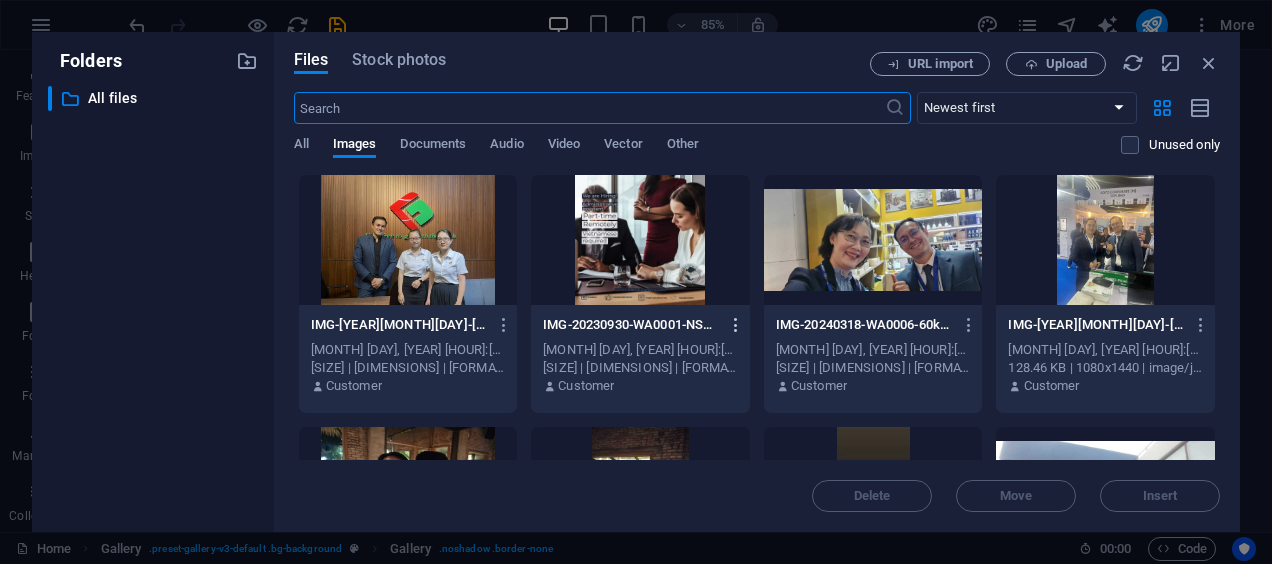 scroll, scrollTop: 7075, scrollLeft: 0, axis: vertical 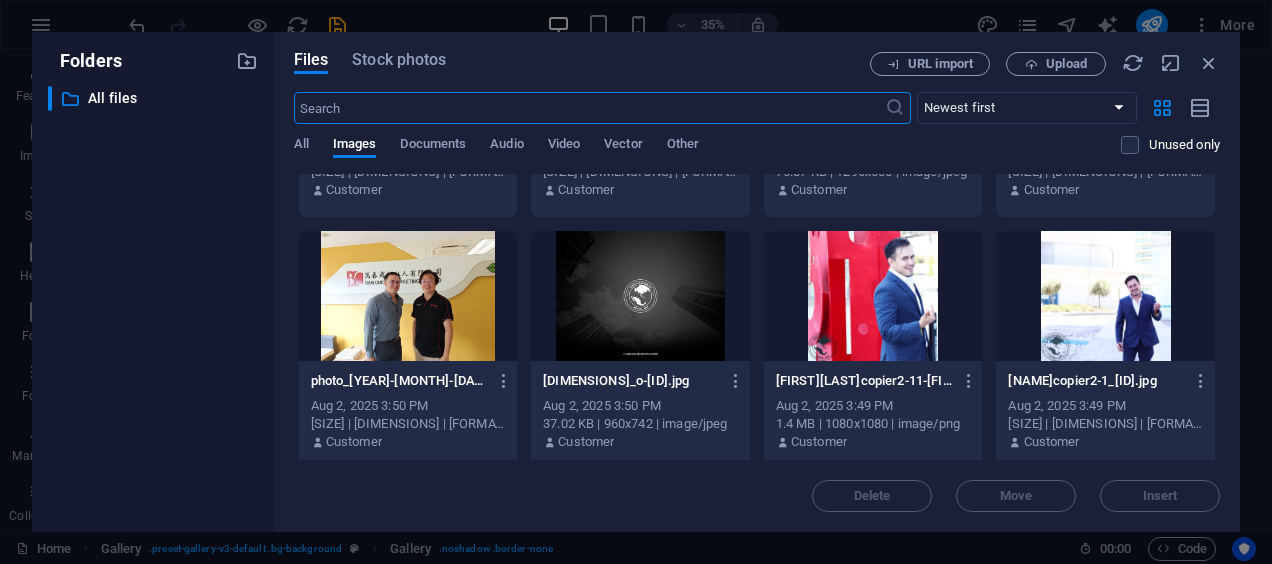 click at bounding box center (408, 296) 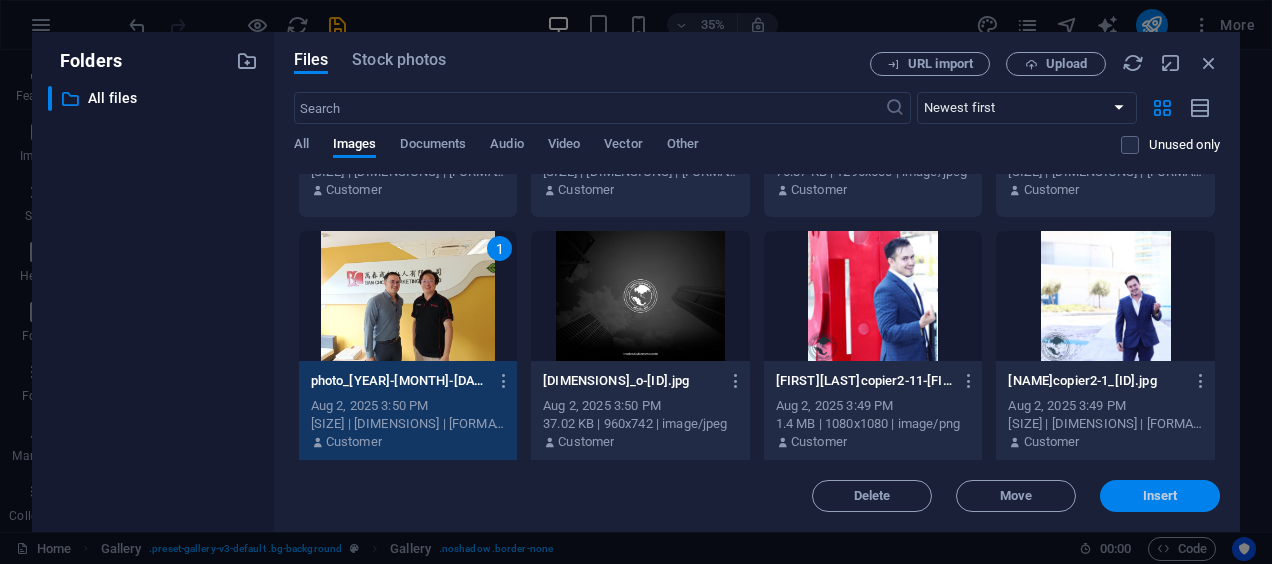 click on "Insert" at bounding box center [1160, 496] 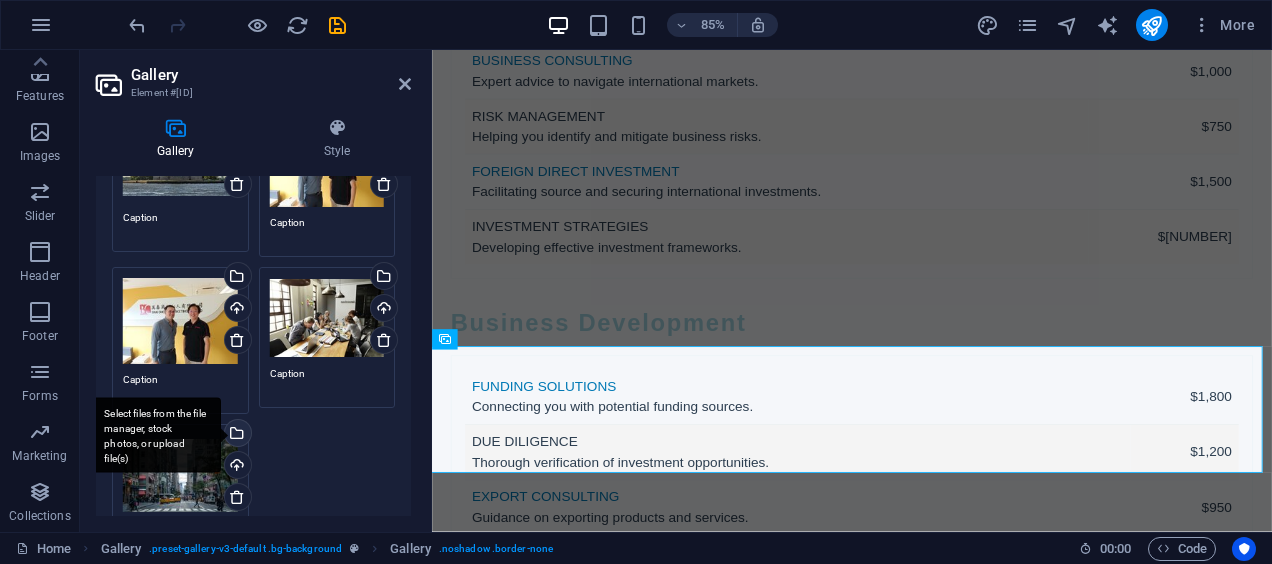 click on "Select files from the file manager, stock photos, or upload file(s)" at bounding box center [236, 435] 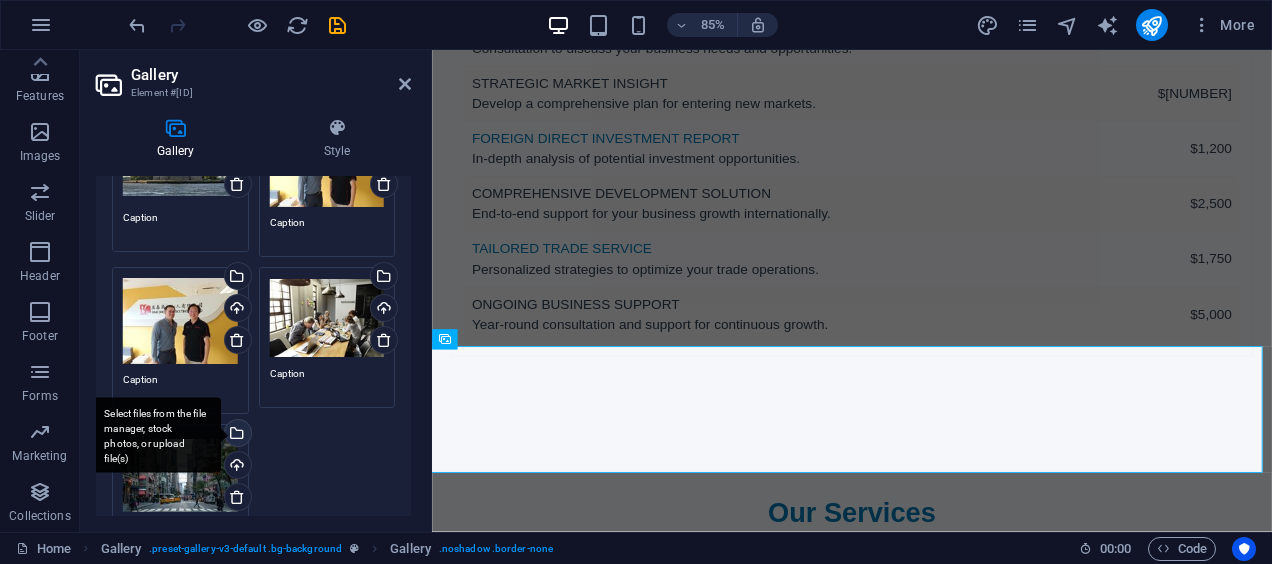 scroll, scrollTop: 7075, scrollLeft: 0, axis: vertical 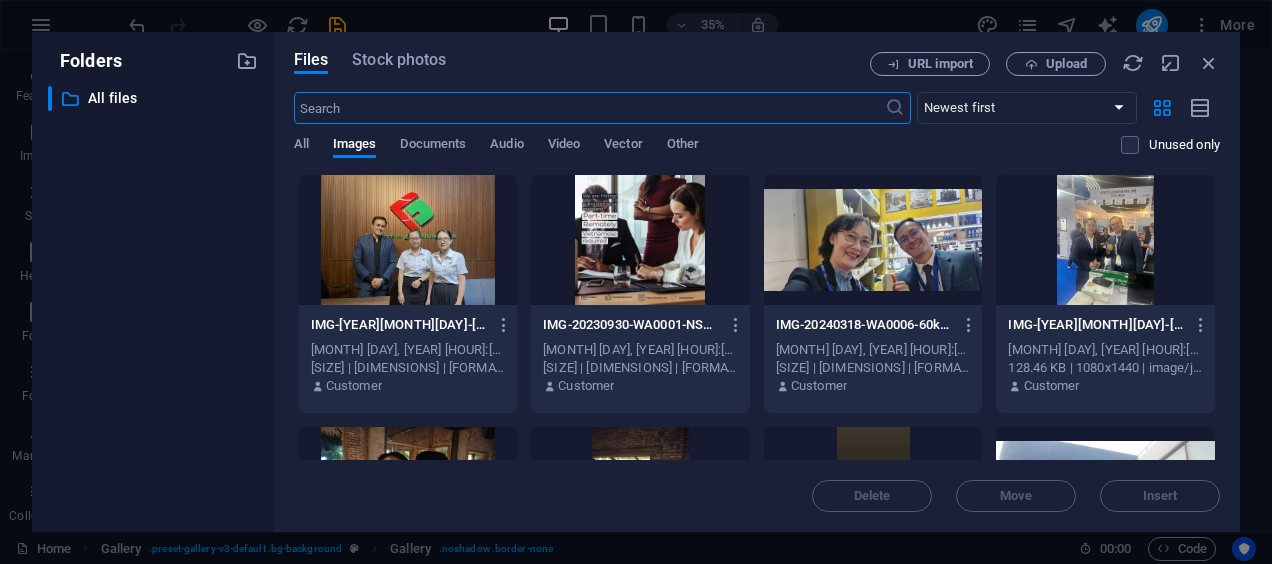 click at bounding box center [408, 240] 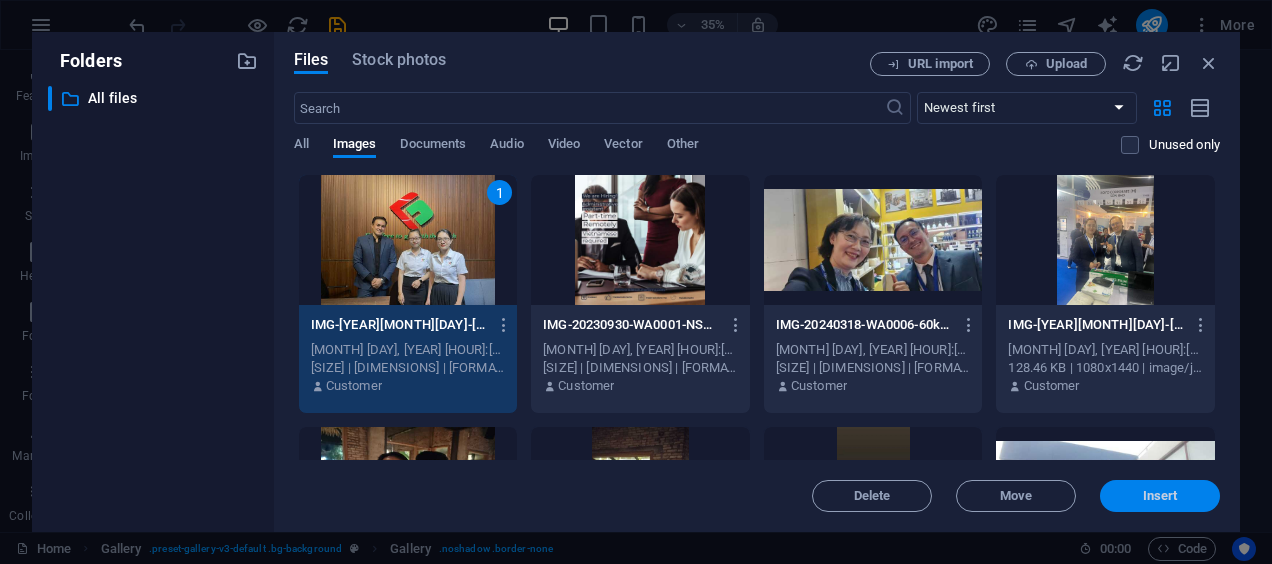 click on "Insert" at bounding box center (1160, 496) 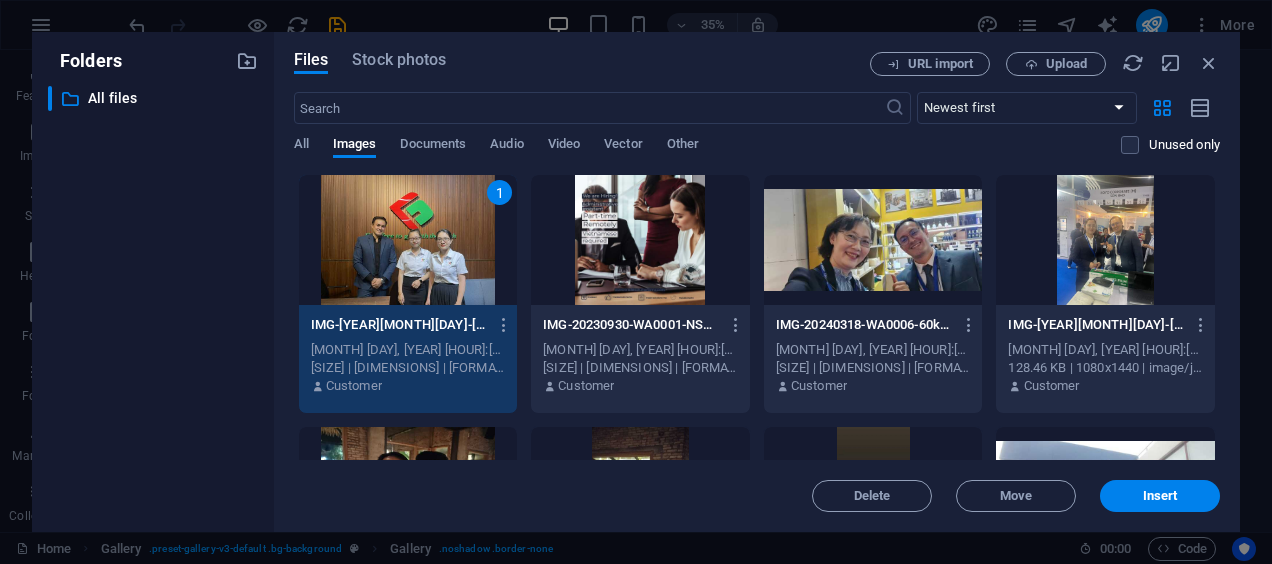 scroll, scrollTop: 6265, scrollLeft: 0, axis: vertical 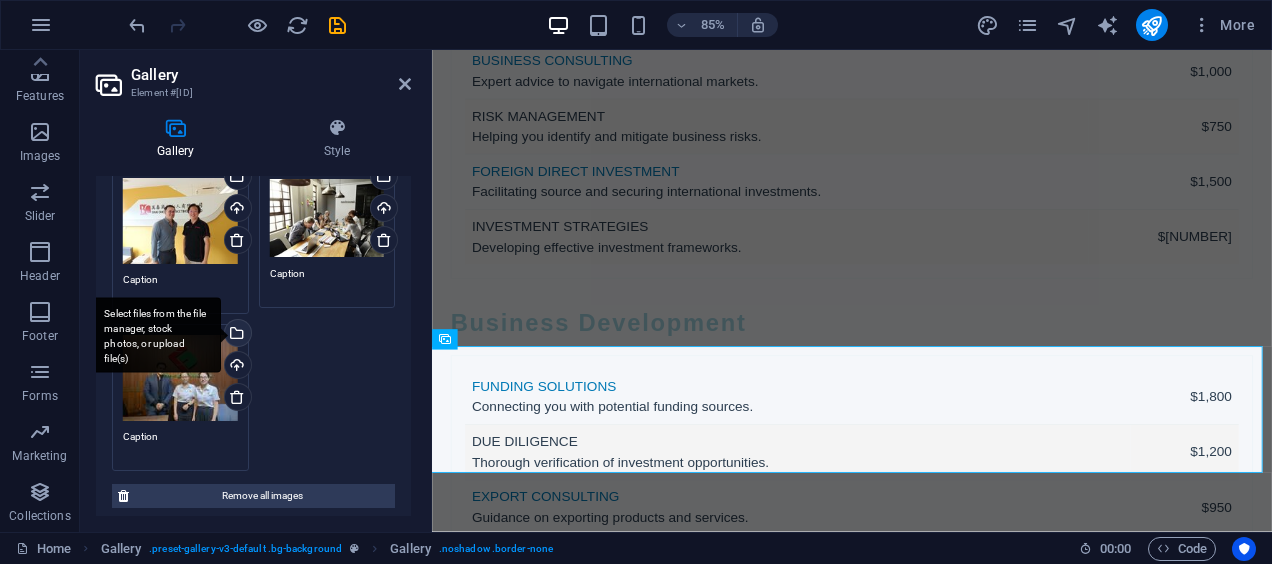 click on "Select files from the file manager, stock photos, or upload file(s)" at bounding box center (156, 335) 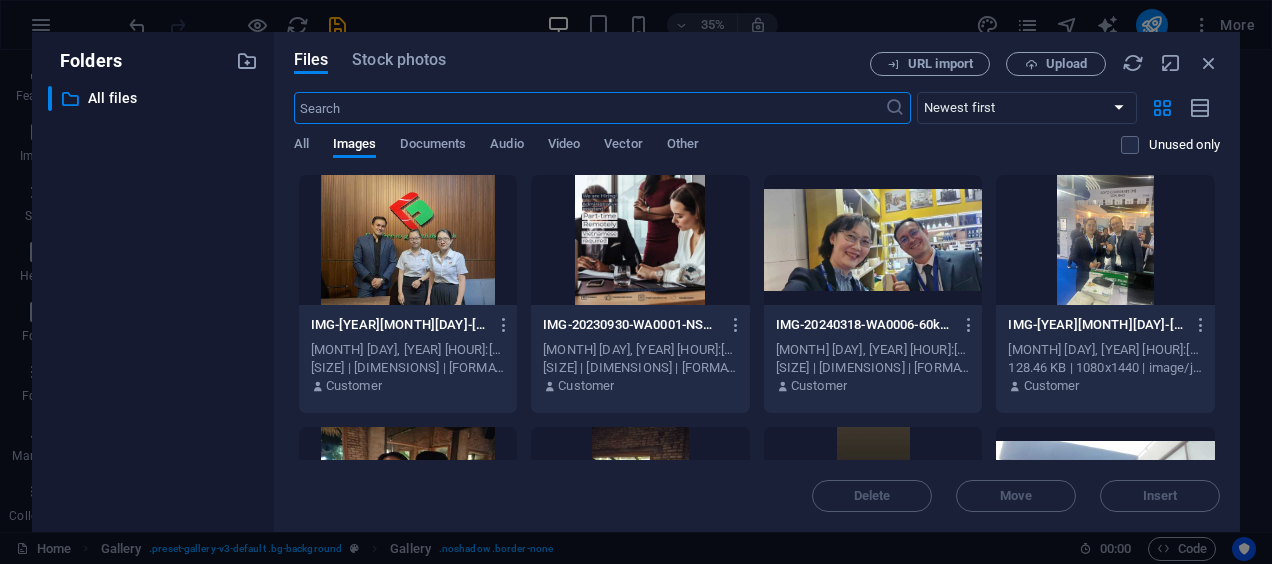 scroll, scrollTop: 7075, scrollLeft: 0, axis: vertical 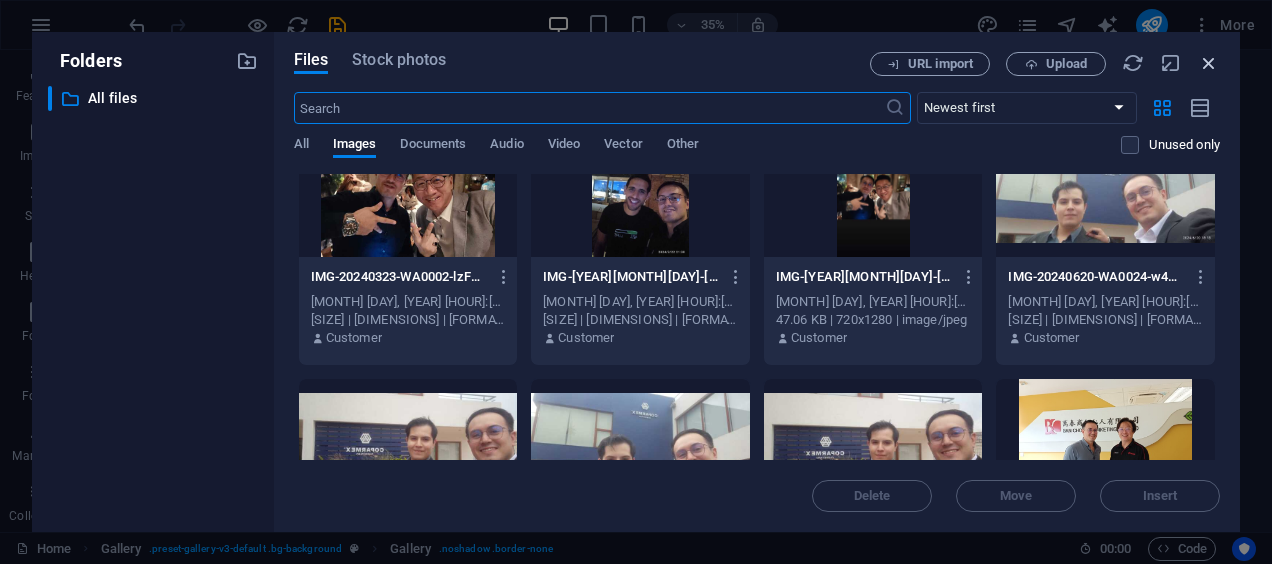 click at bounding box center (1209, 63) 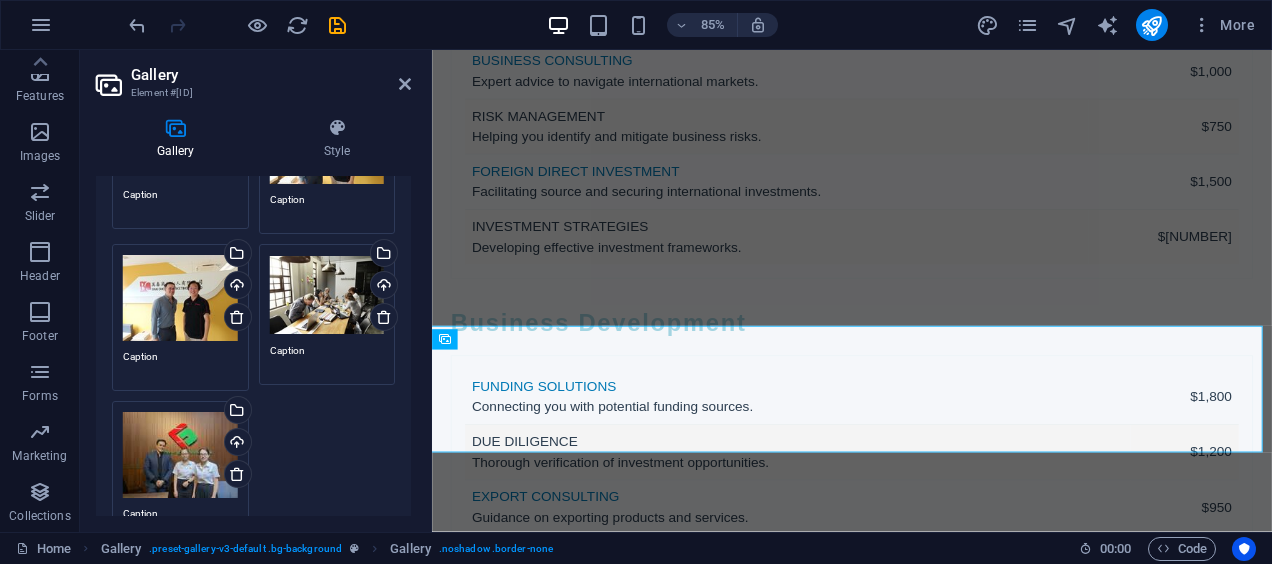 scroll, scrollTop: 200, scrollLeft: 0, axis: vertical 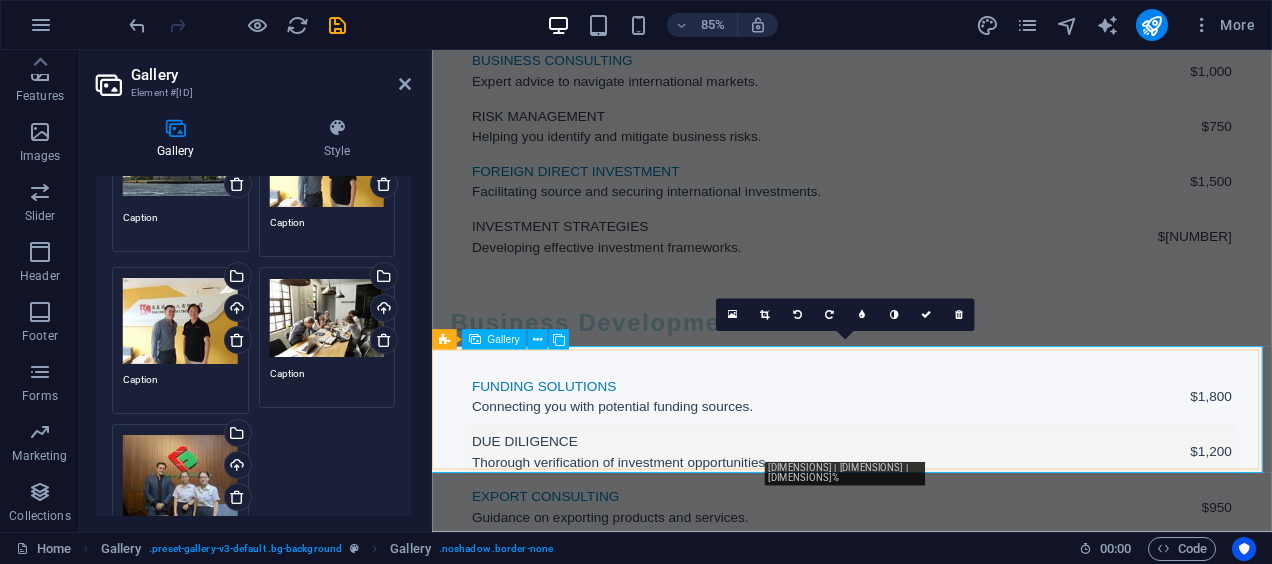 click at bounding box center (925, 5052) 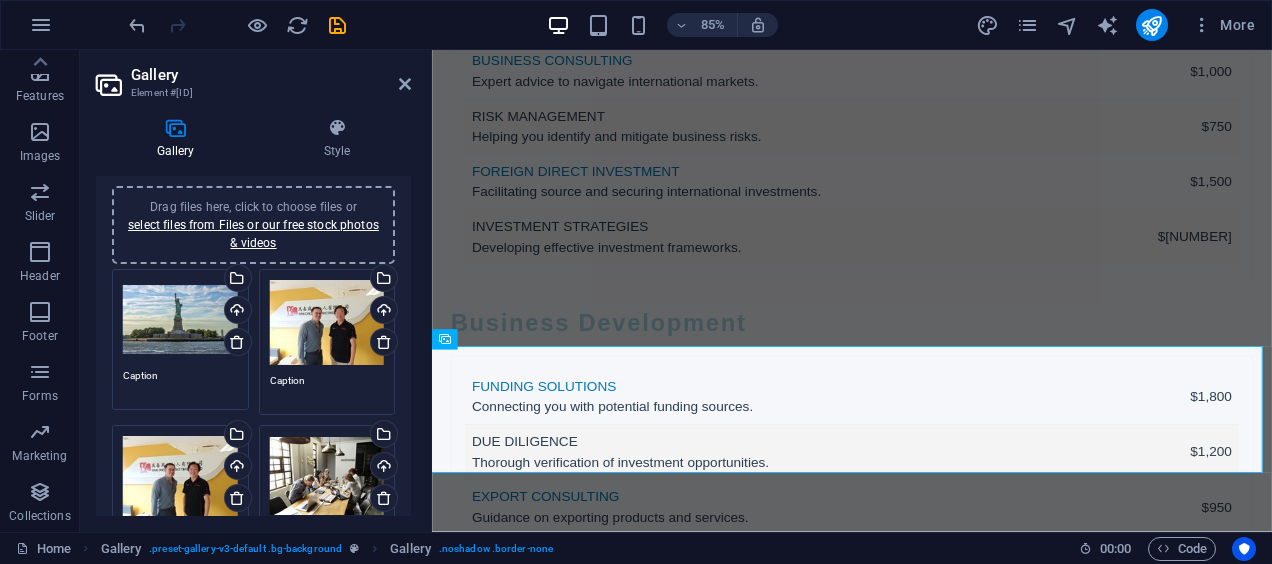 scroll, scrollTop: 0, scrollLeft: 0, axis: both 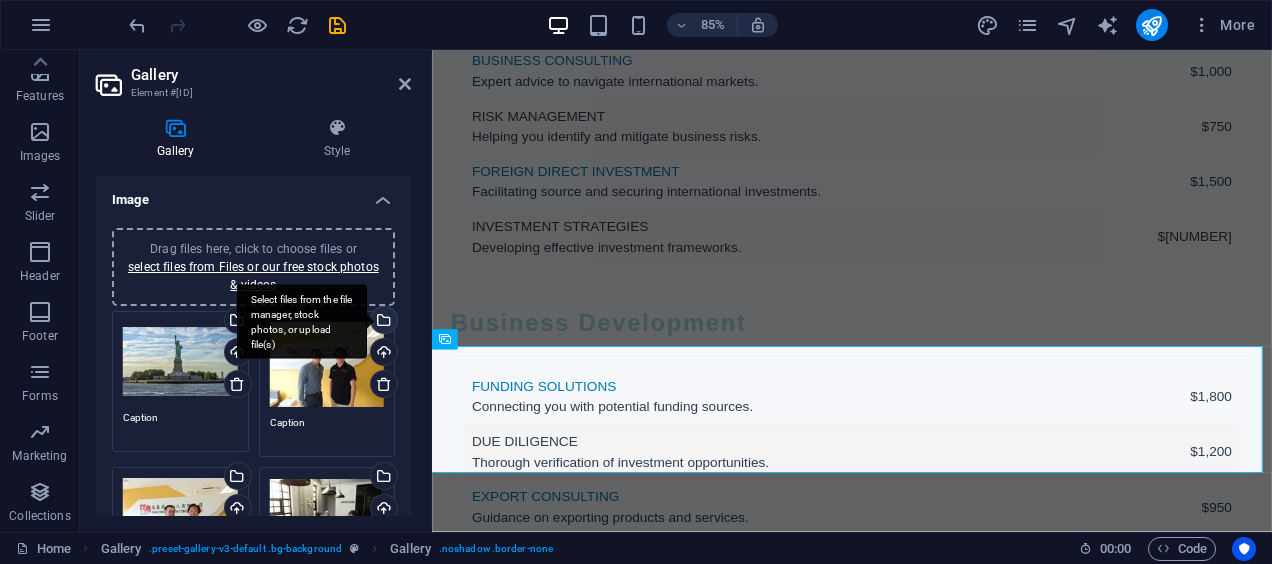 click on "Select files from the file manager, stock photos, or upload file(s)" at bounding box center [382, 322] 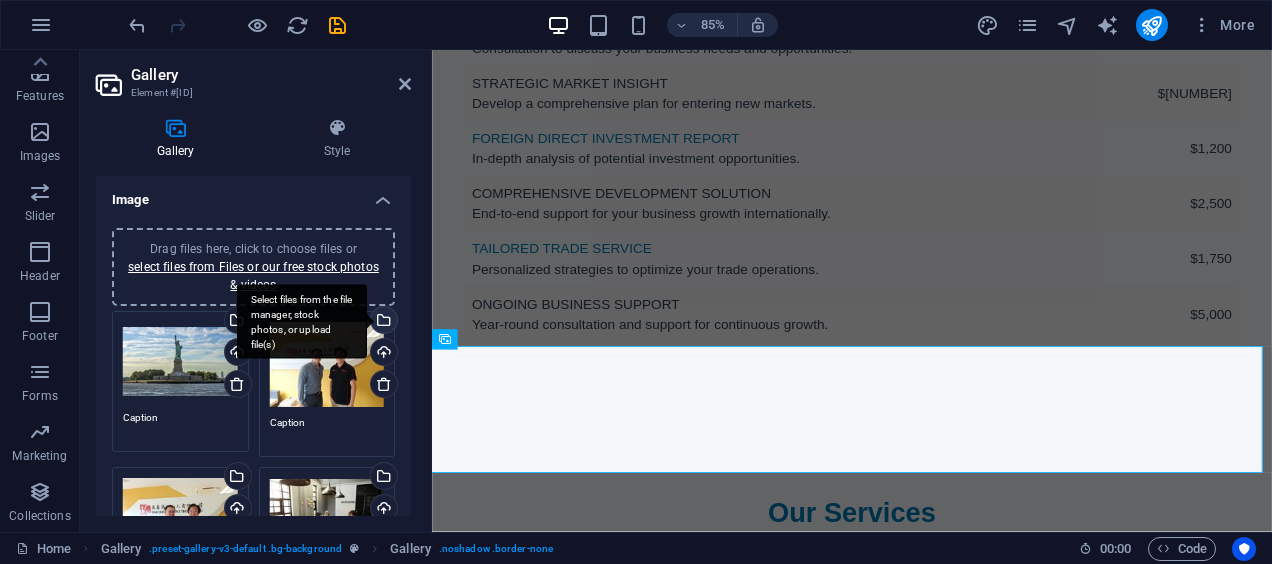 scroll, scrollTop: 7075, scrollLeft: 0, axis: vertical 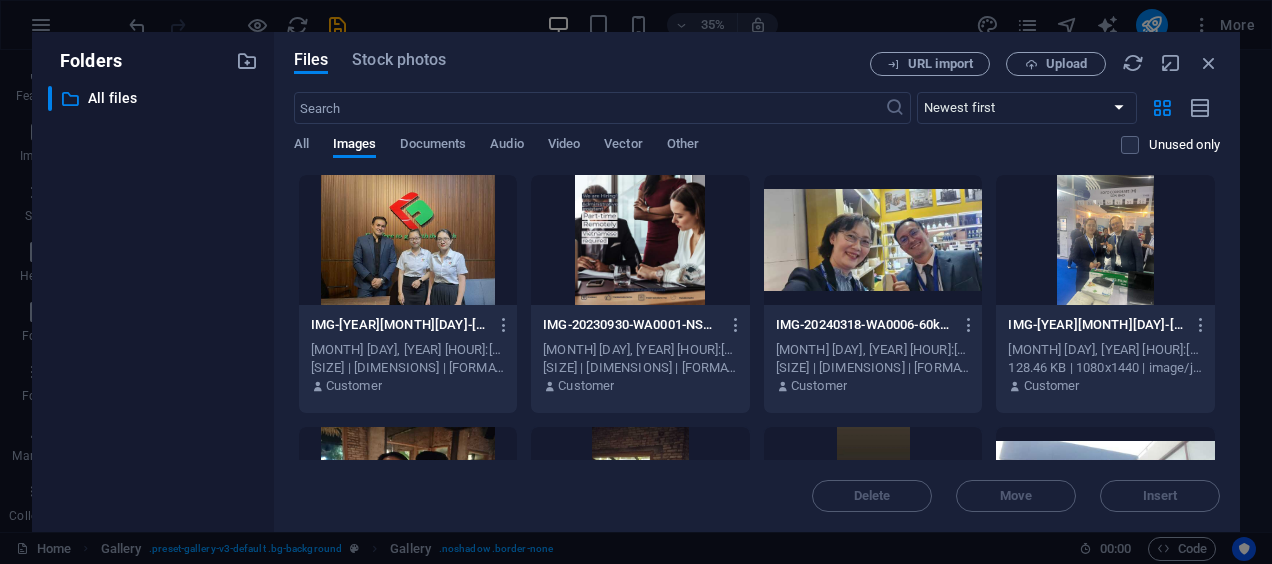 click at bounding box center [873, 240] 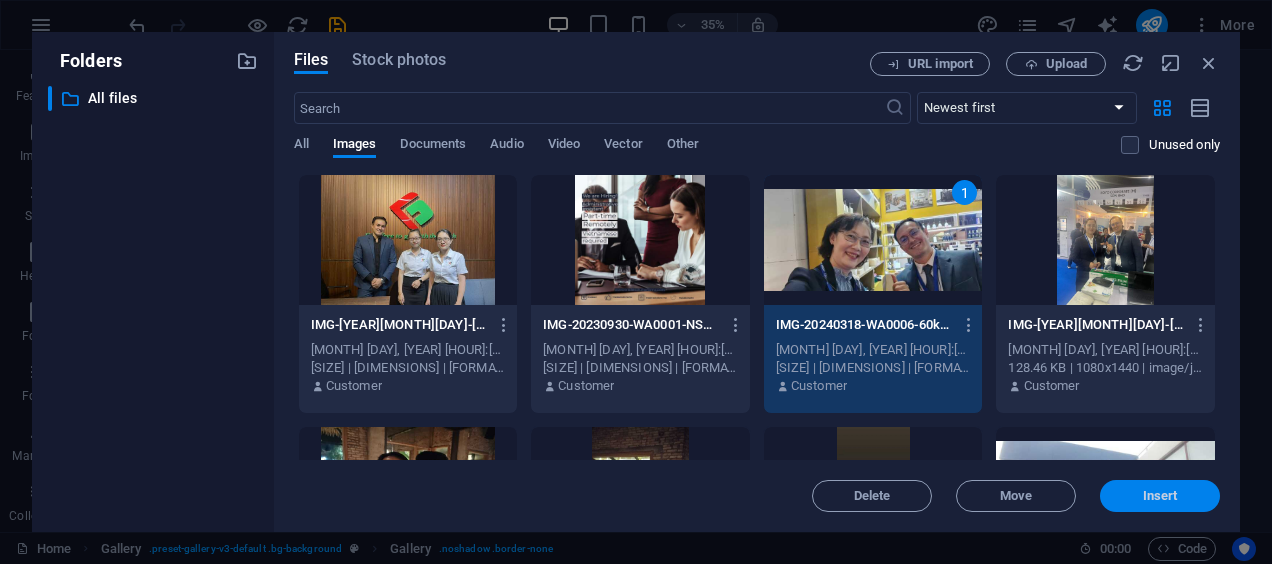 click on "Insert" at bounding box center [1160, 496] 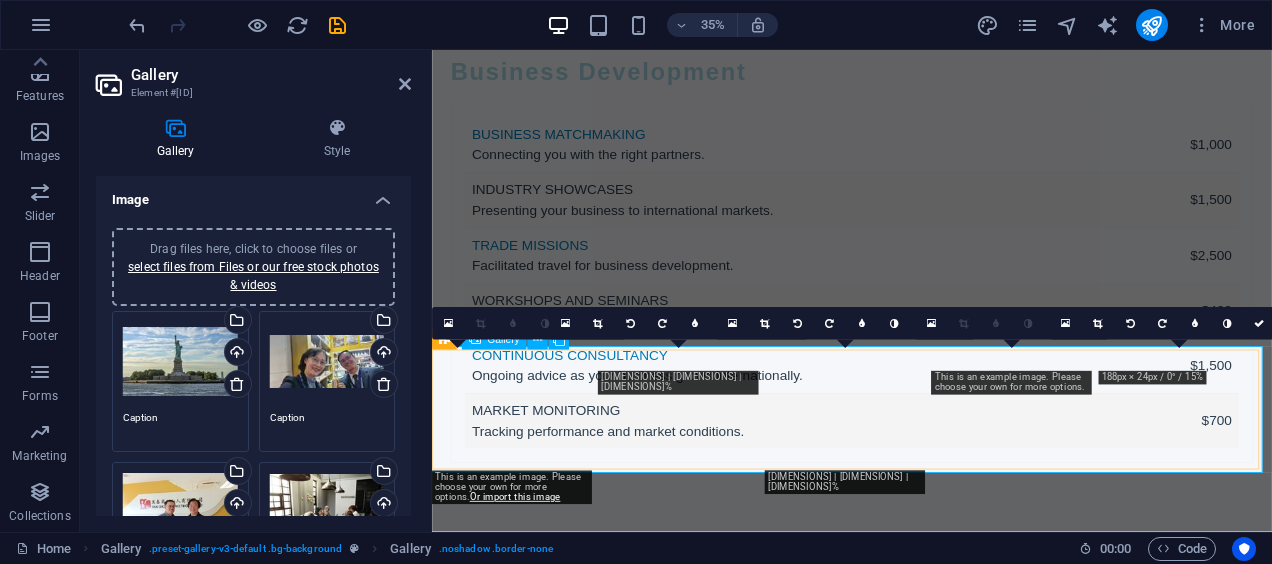scroll, scrollTop: 6265, scrollLeft: 0, axis: vertical 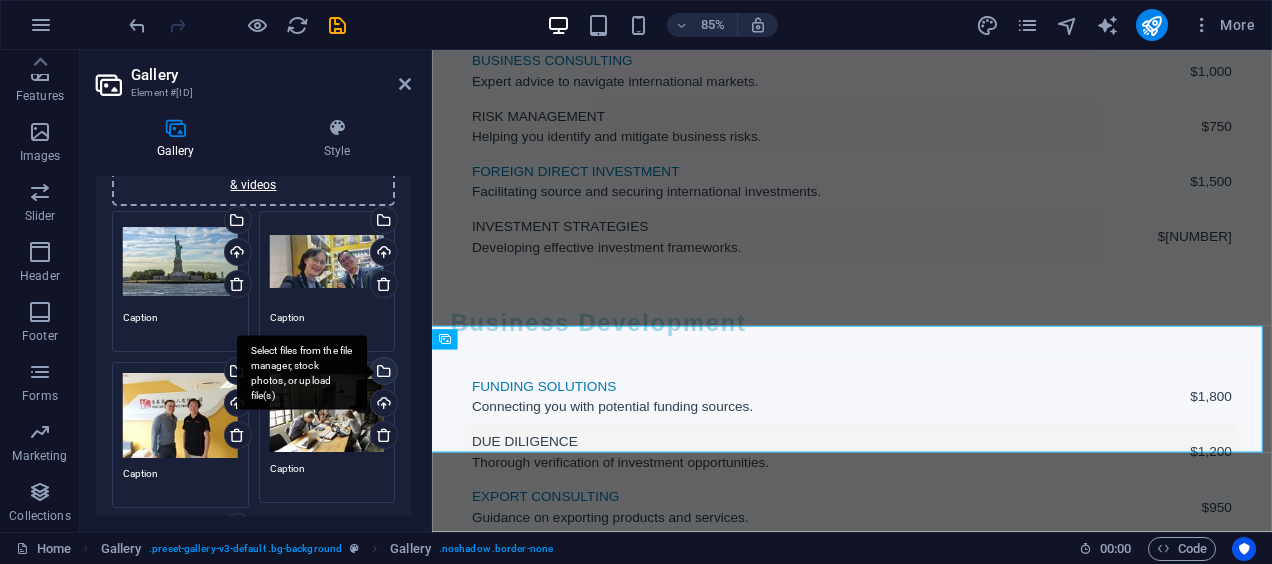 click on "Select files from the file manager, stock photos, or upload file(s)" at bounding box center [382, 373] 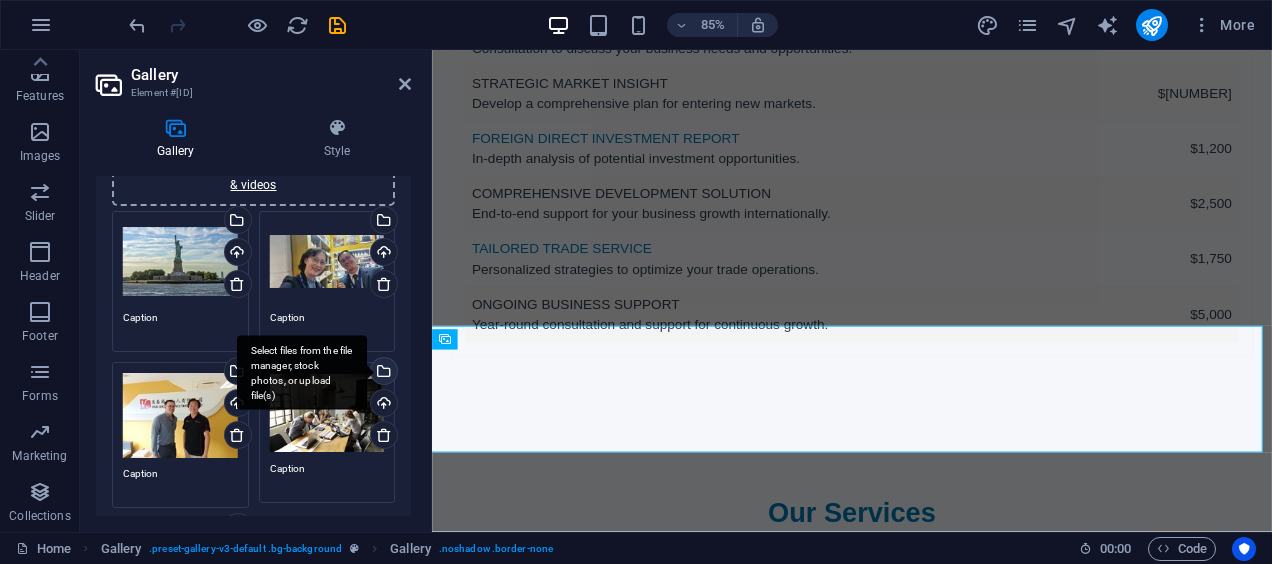scroll, scrollTop: 7075, scrollLeft: 0, axis: vertical 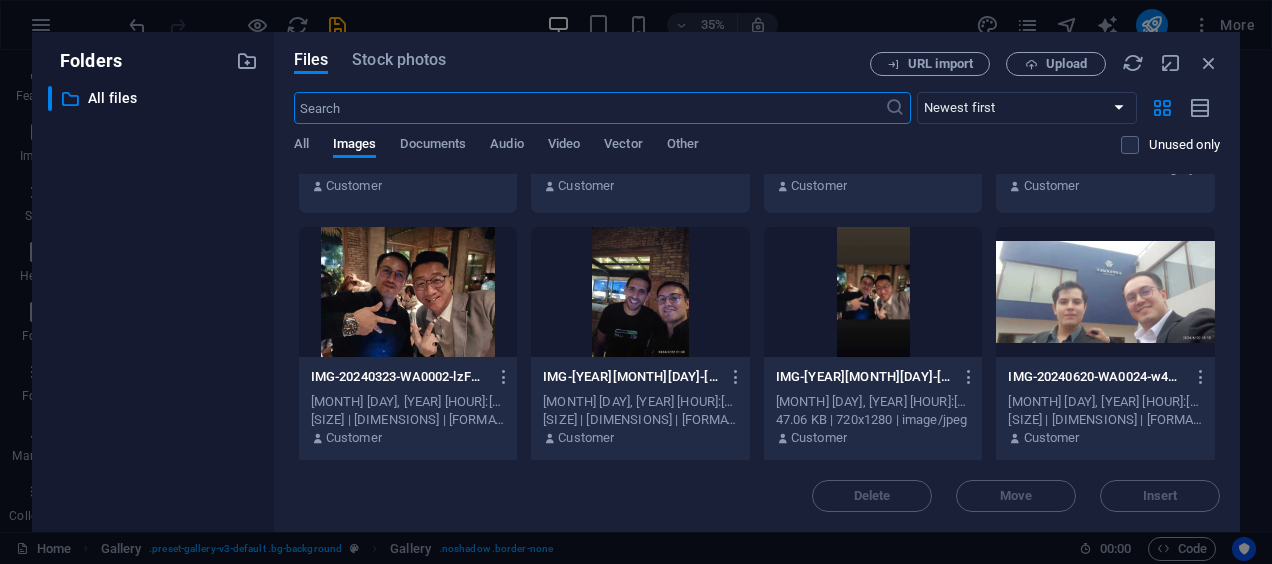click at bounding box center (640, 292) 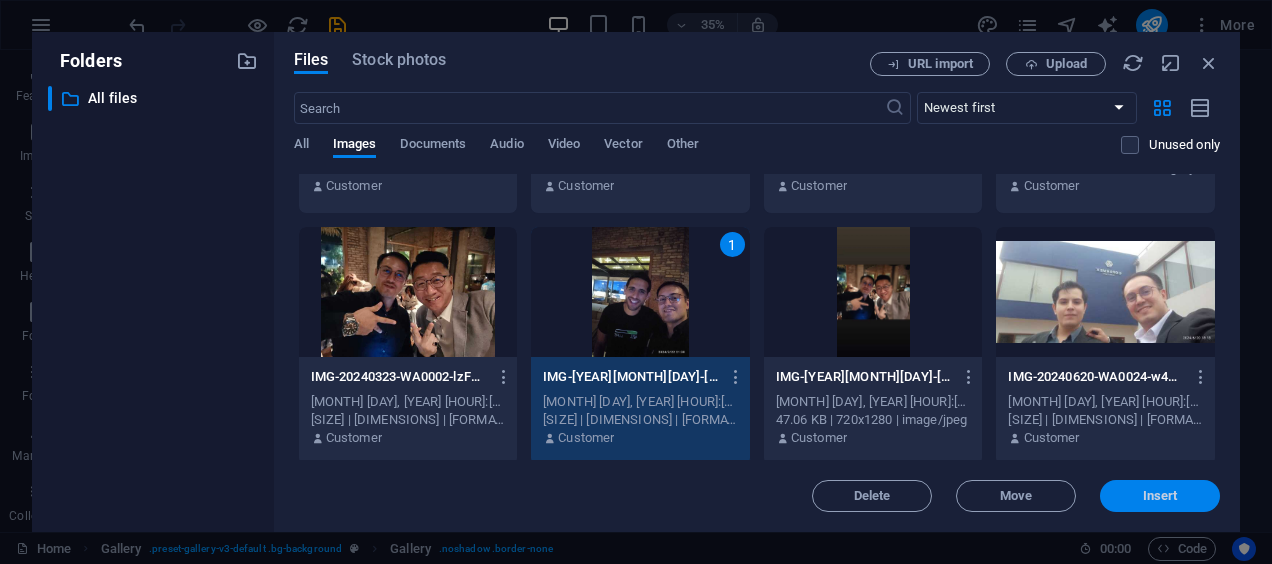 drag, startPoint x: 1154, startPoint y: 501, endPoint x: 850, endPoint y: 530, distance: 305.3801 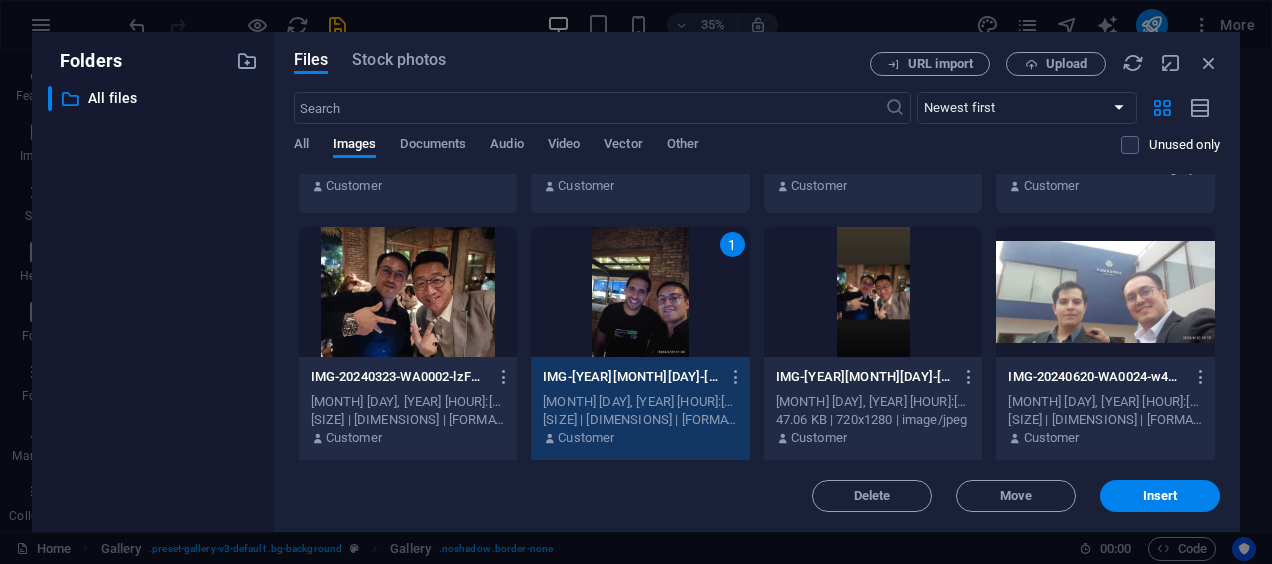 scroll, scrollTop: 6265, scrollLeft: 0, axis: vertical 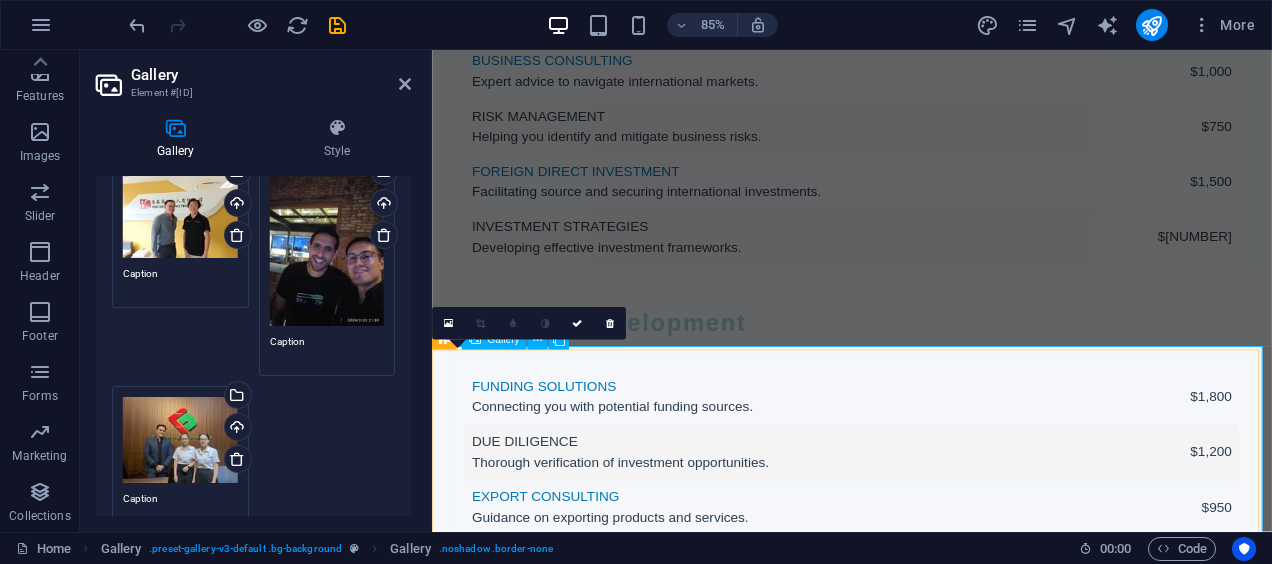 click at bounding box center (527, 5109) 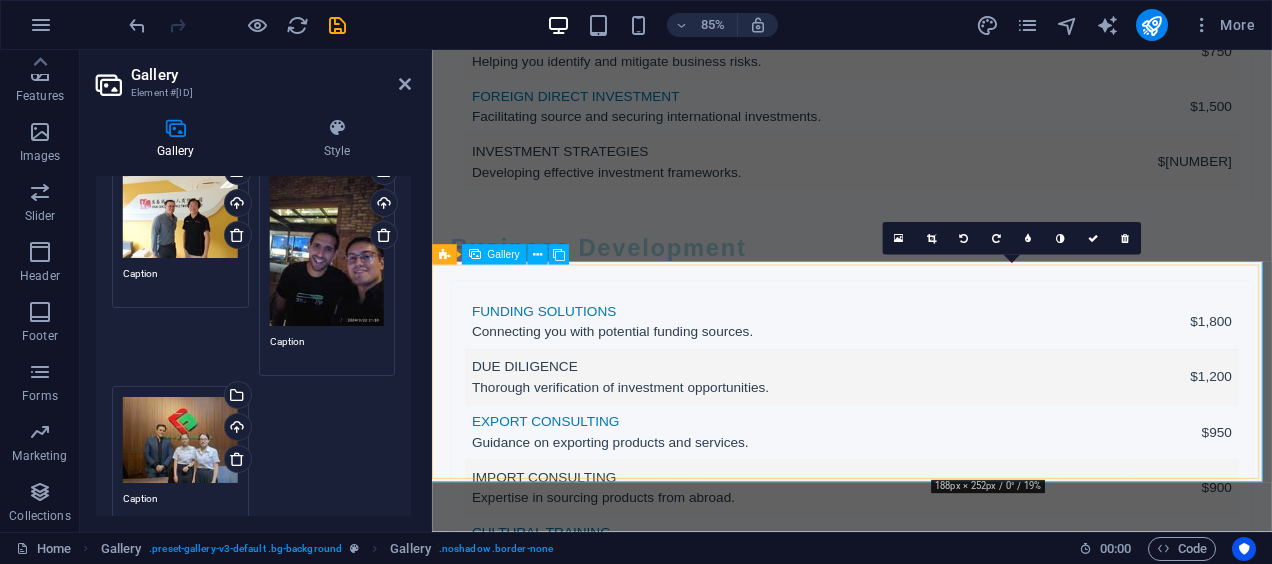 scroll, scrollTop: 6365, scrollLeft: 0, axis: vertical 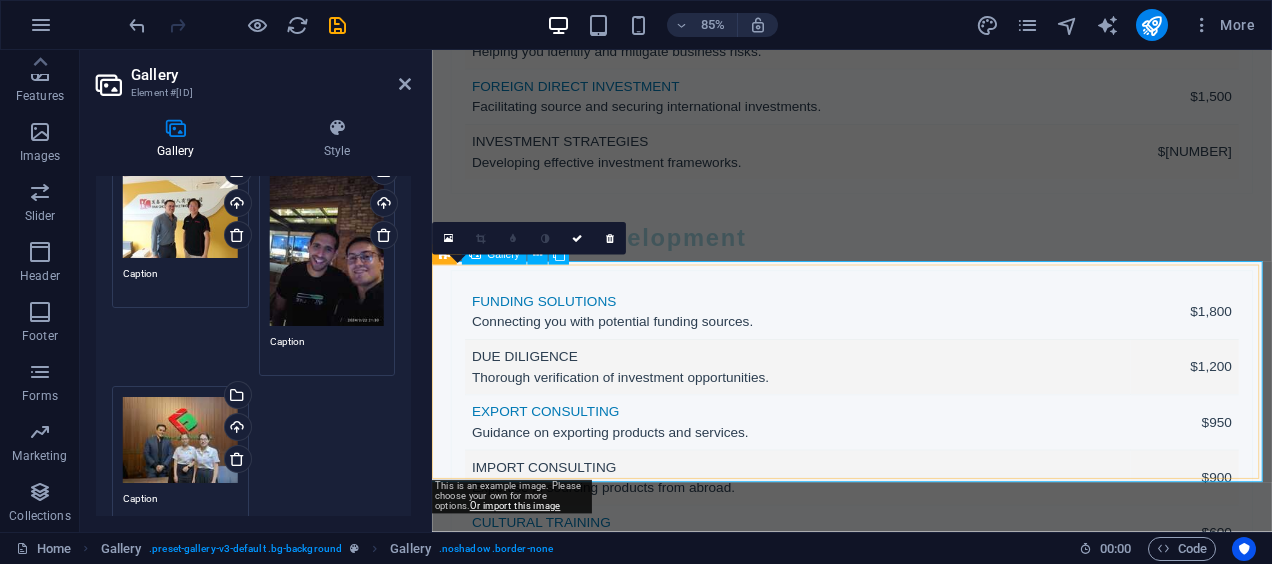 click at bounding box center [527, 5009] 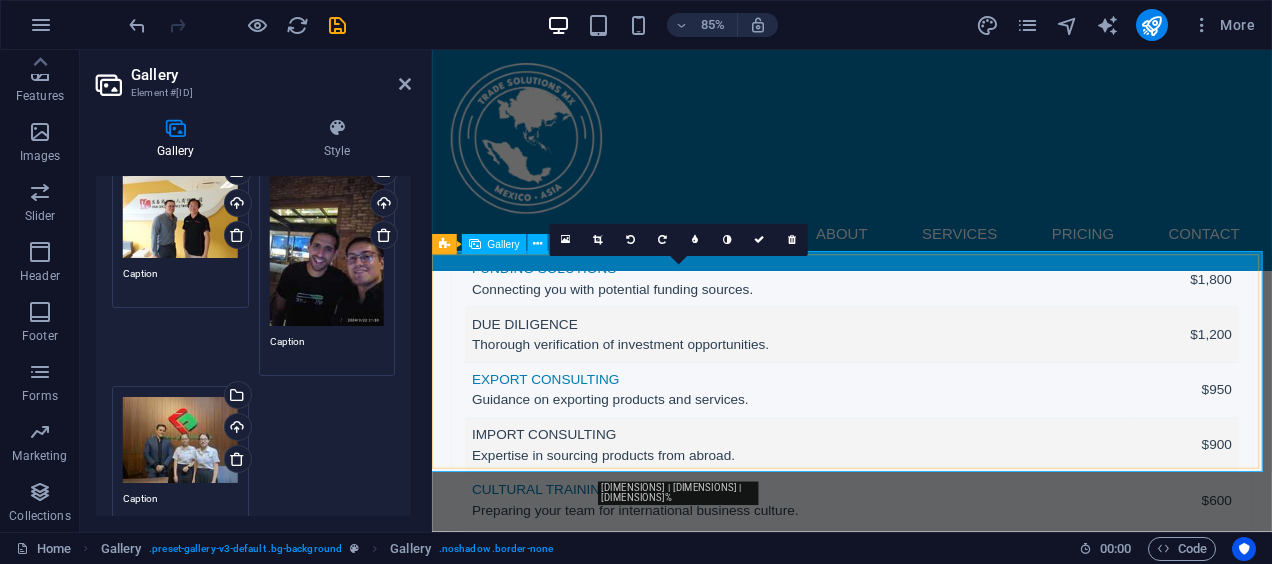 scroll, scrollTop: 6353, scrollLeft: 0, axis: vertical 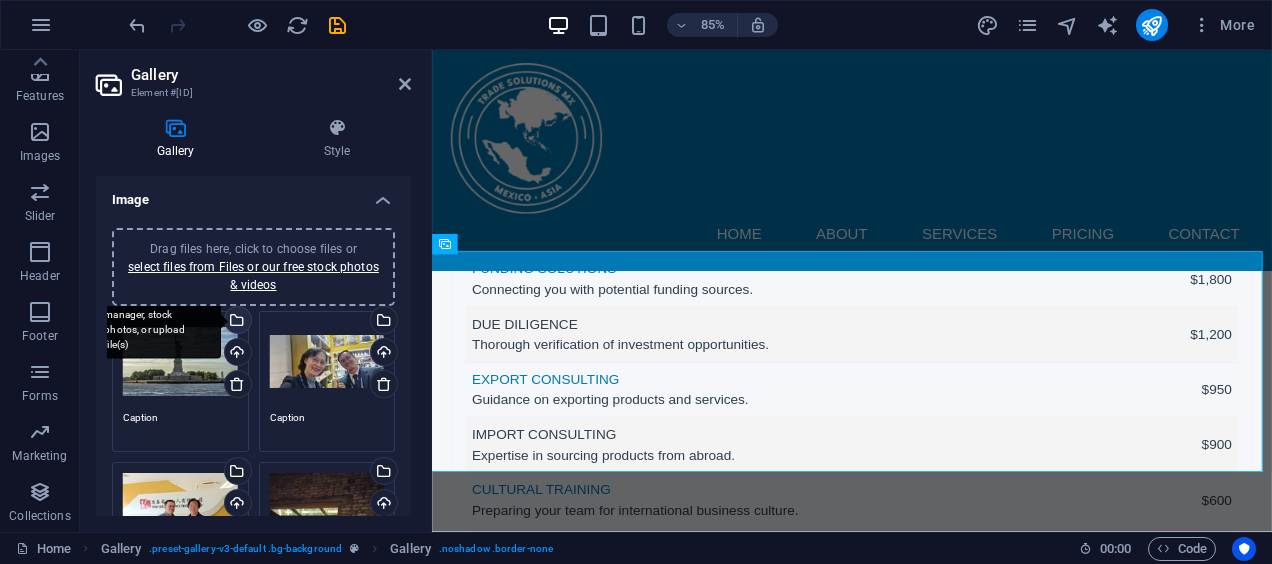 click on "Select files from the file manager, stock photos, or upload file(s)" at bounding box center (156, 321) 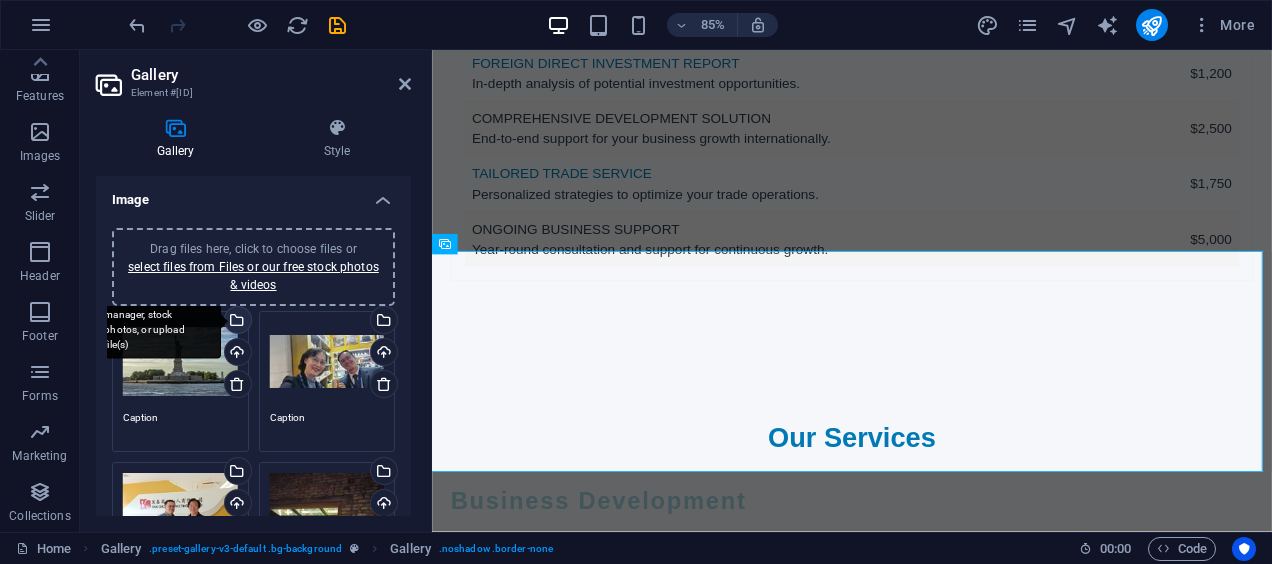 scroll, scrollTop: 7163, scrollLeft: 0, axis: vertical 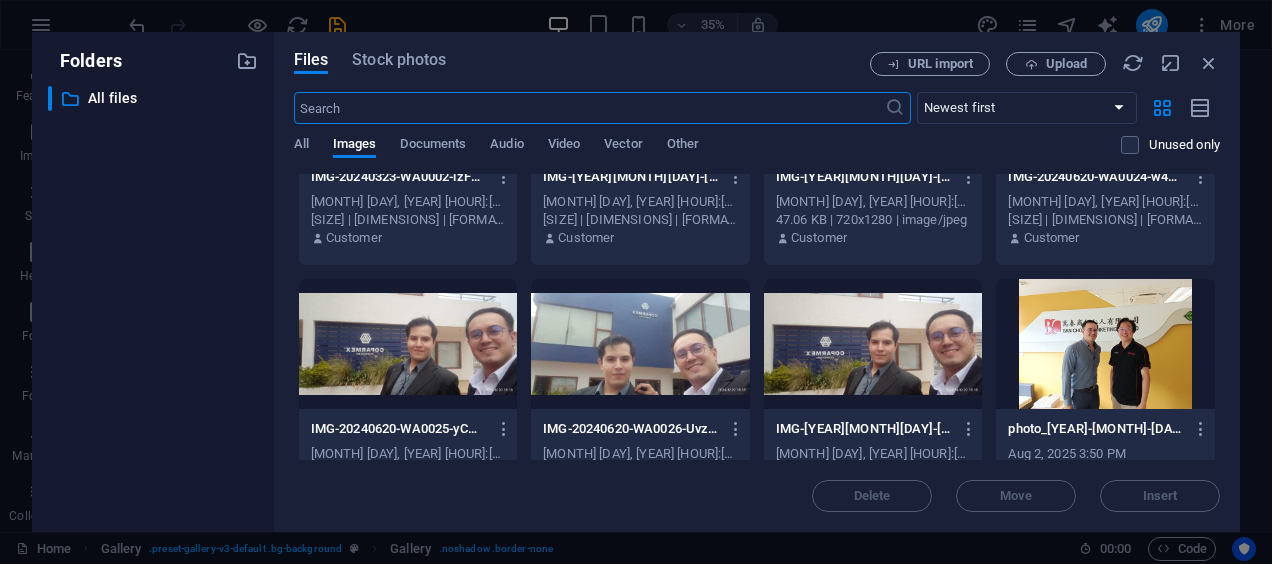 click at bounding box center [408, 344] 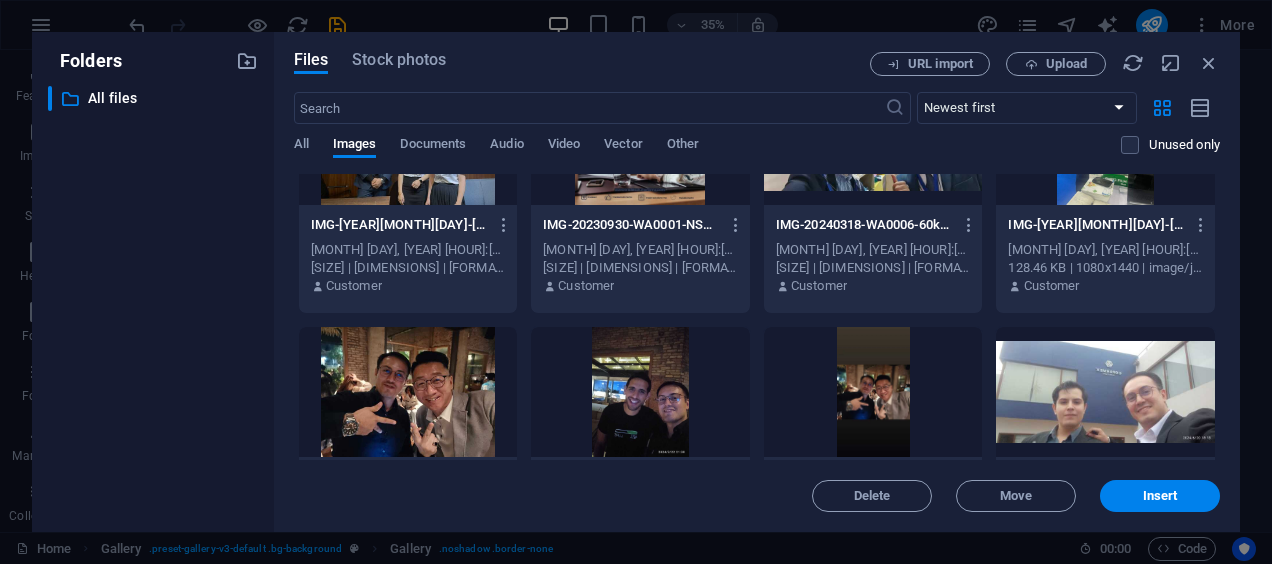 scroll, scrollTop: 28, scrollLeft: 0, axis: vertical 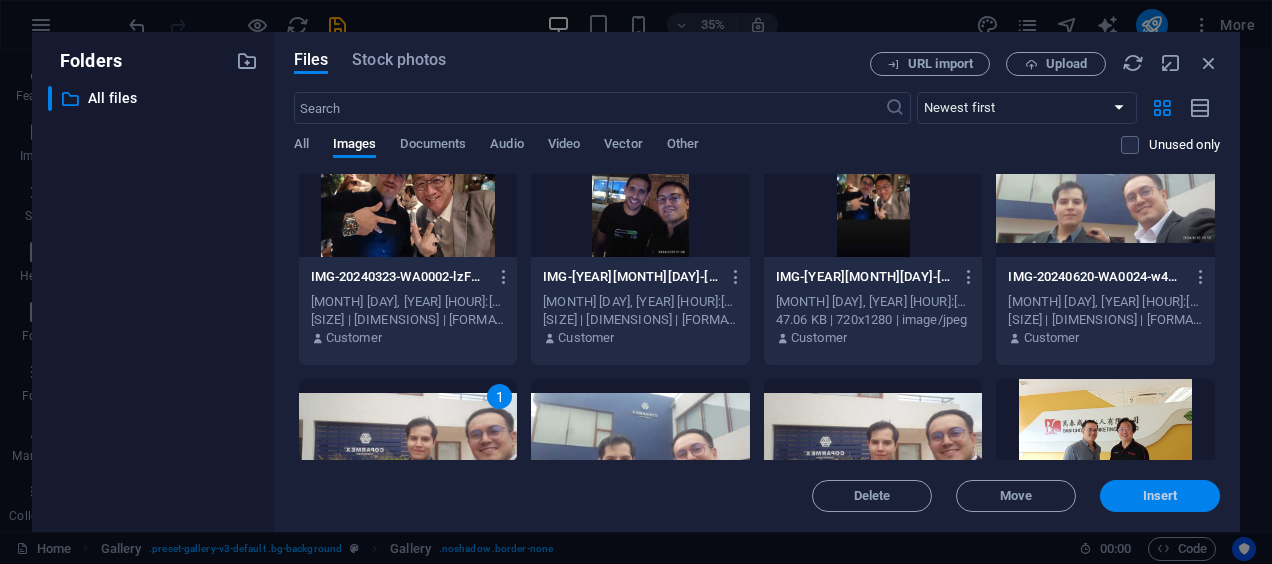 click on "Insert" at bounding box center [1160, 496] 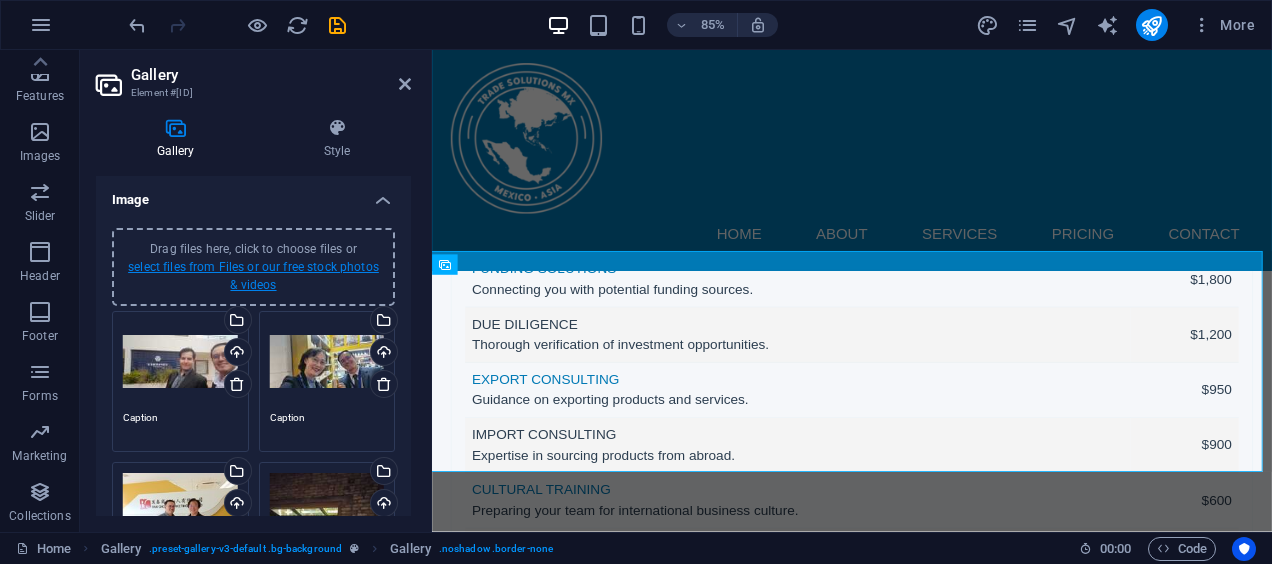click on "select files from Files or our free stock photos & videos" at bounding box center (253, 276) 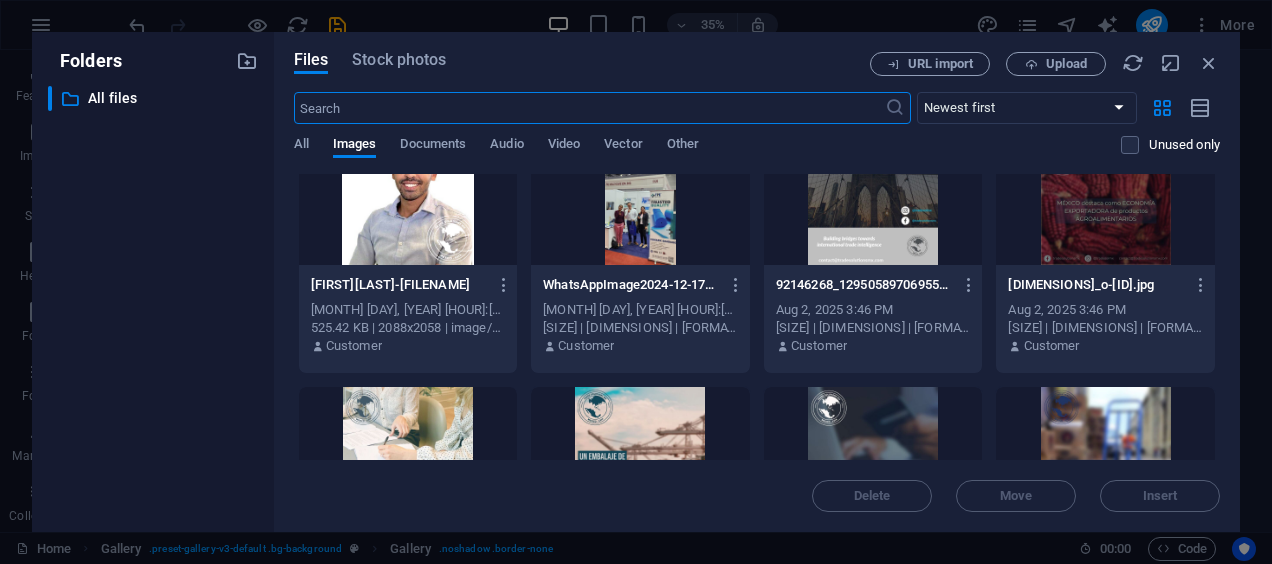 click at bounding box center (640, 200) 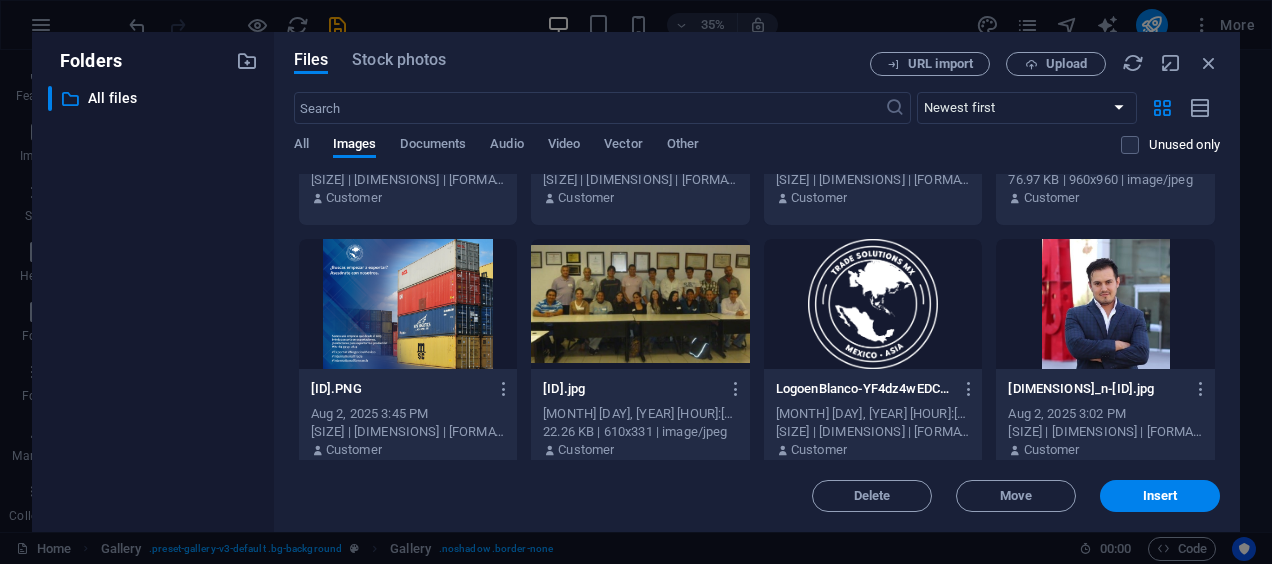 click at bounding box center [640, 304] 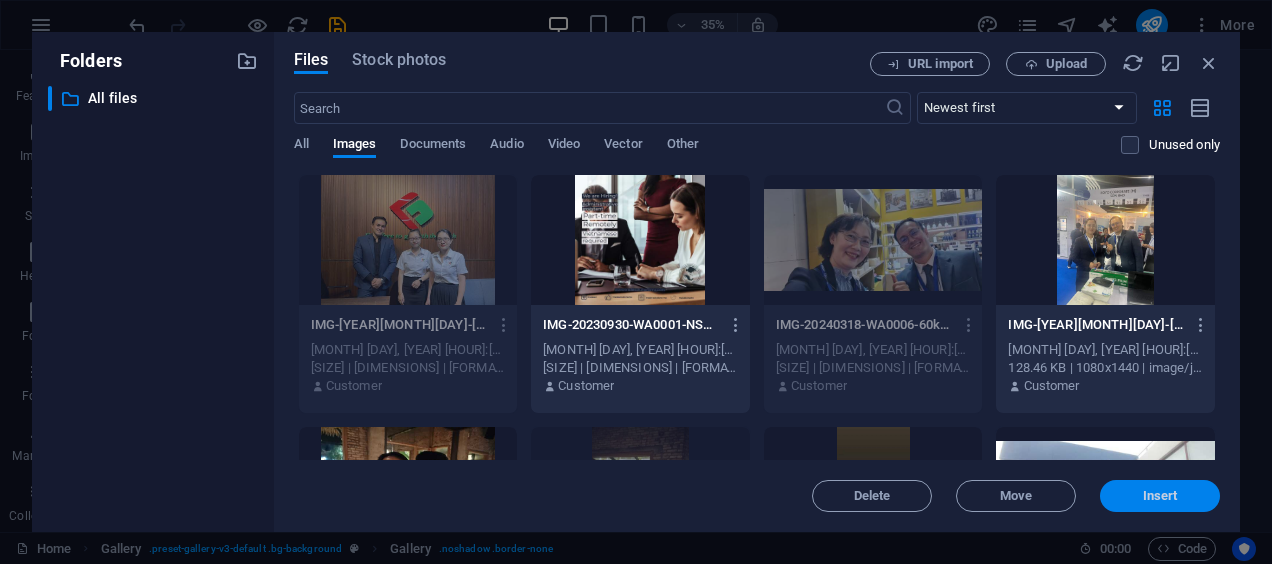click on "Insert" at bounding box center [1160, 496] 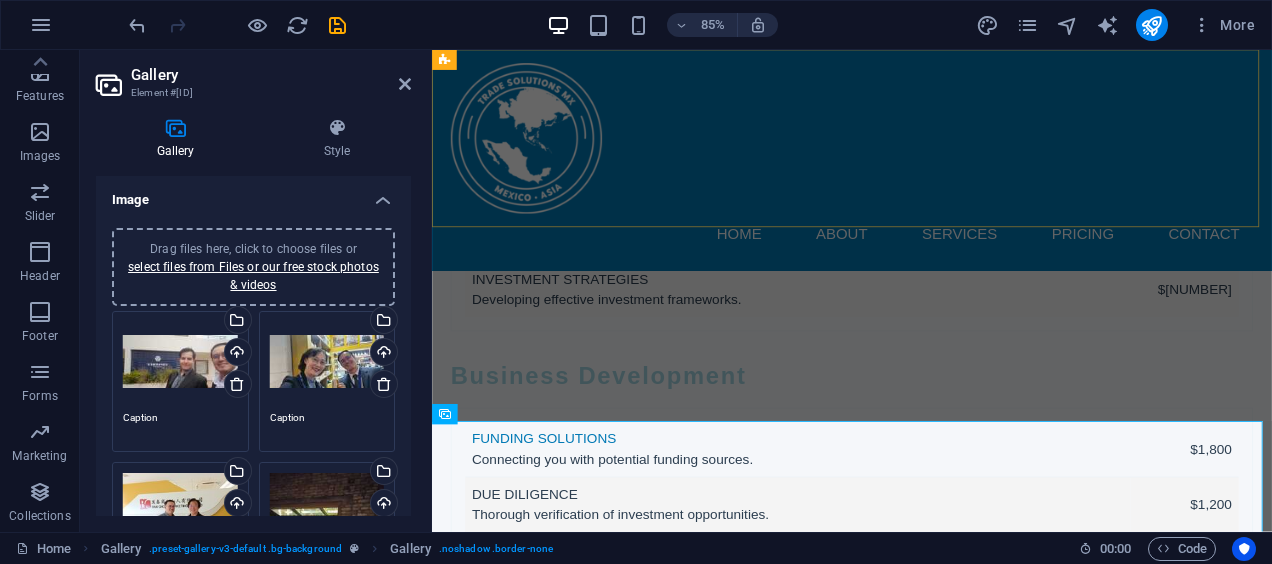 click on "Home About Services Pricing Contact" at bounding box center (926, 179) 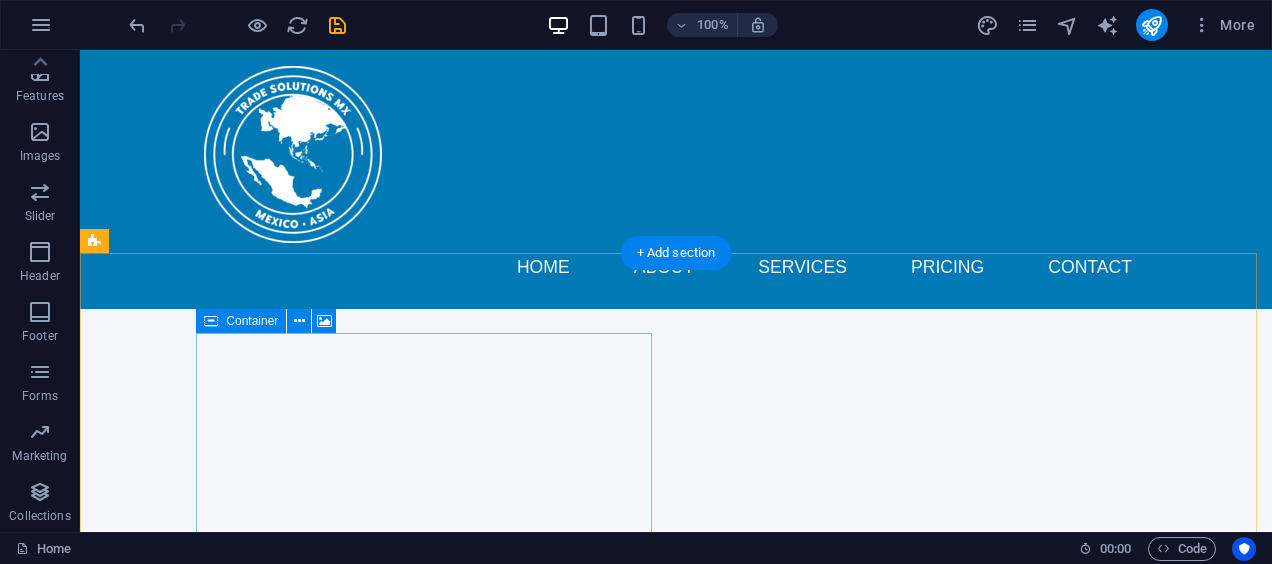 click on "Drop content here or  Add elements  Paste clipboard" at bounding box center (568, 1332) 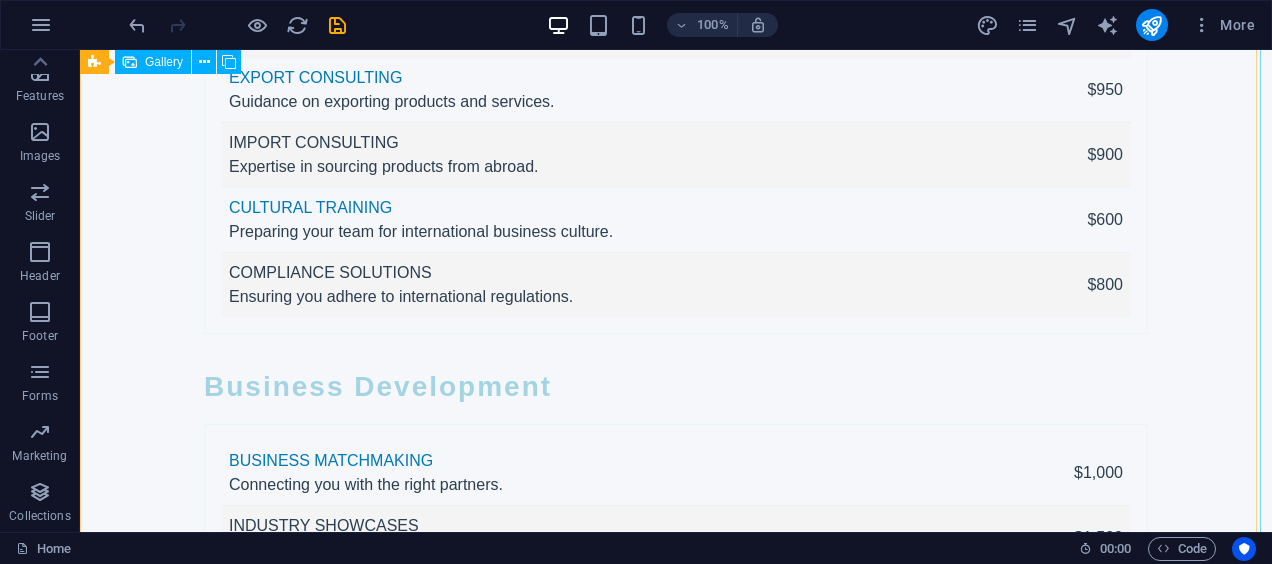 click at bounding box center [376, 5341] 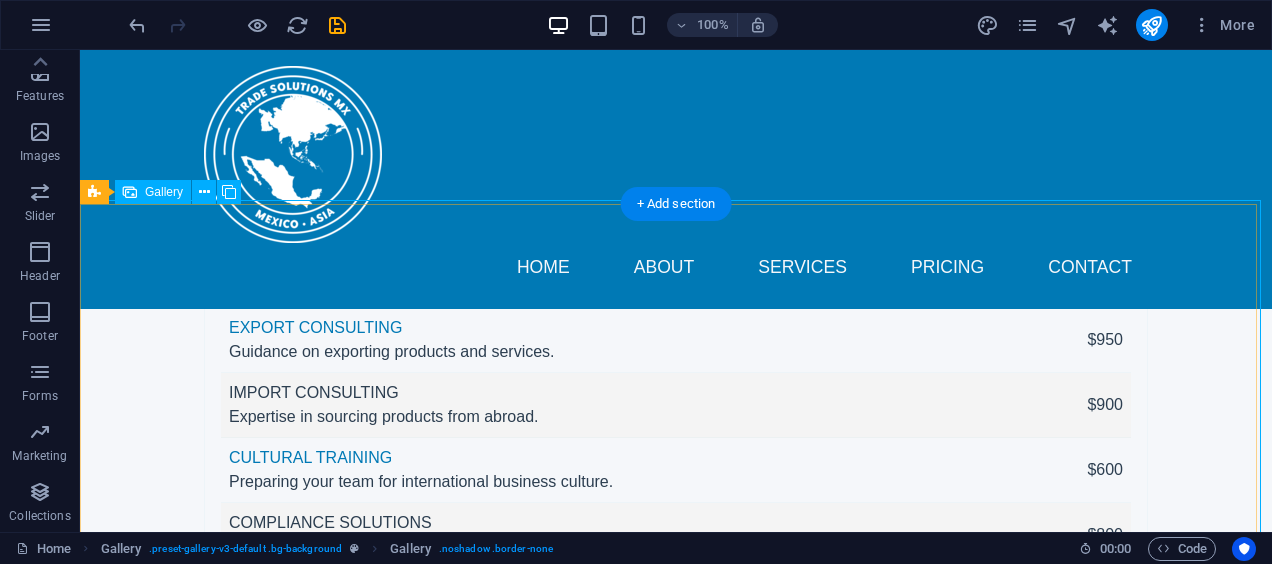 click at bounding box center [196, 4887] 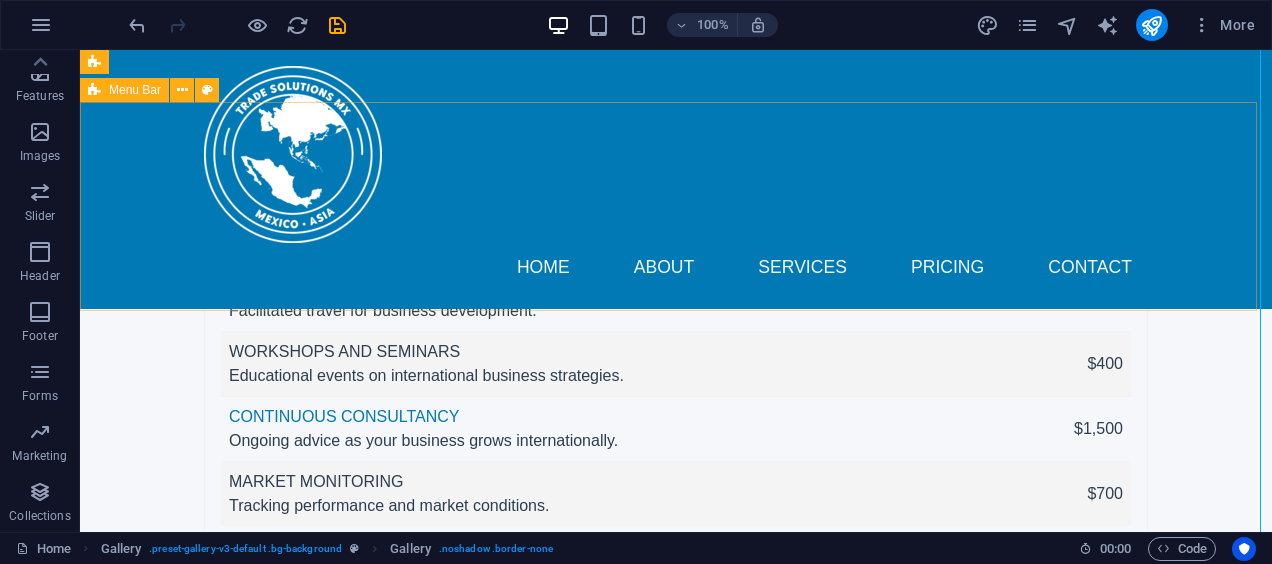 scroll, scrollTop: 6900, scrollLeft: 0, axis: vertical 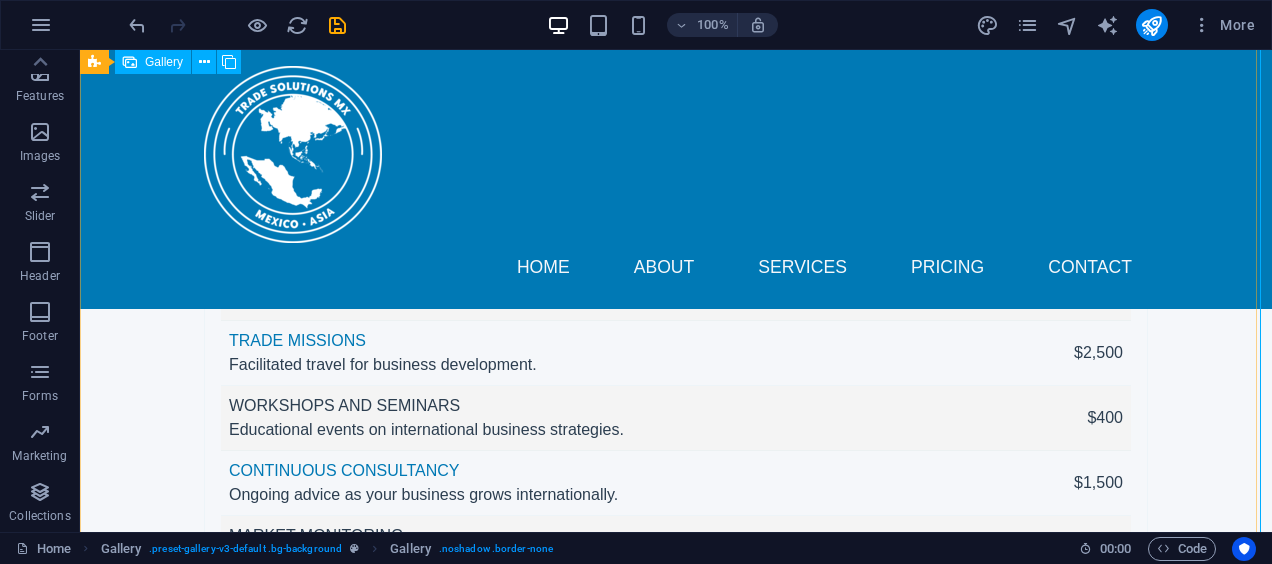 click at bounding box center (376, 5091) 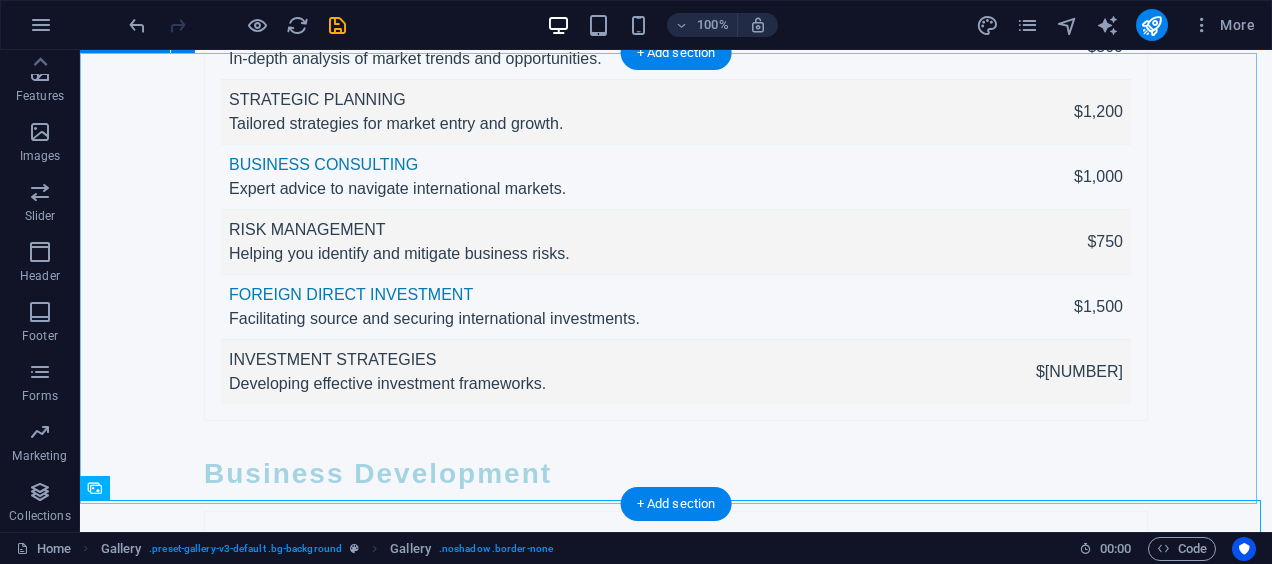 scroll, scrollTop: 6200, scrollLeft: 0, axis: vertical 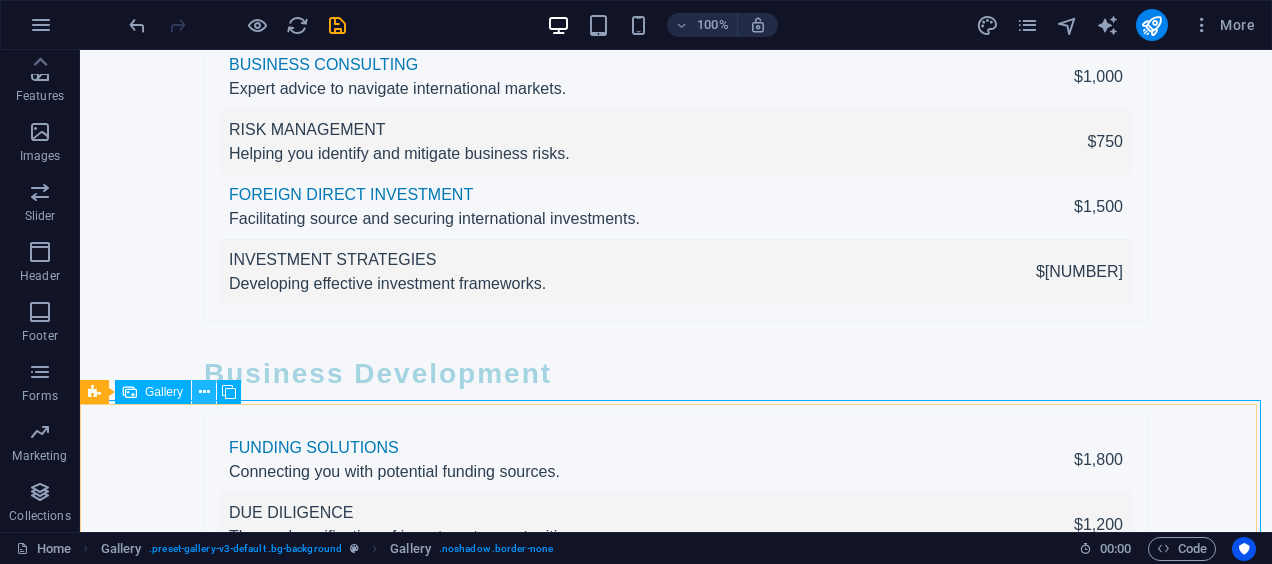 click at bounding box center [204, 392] 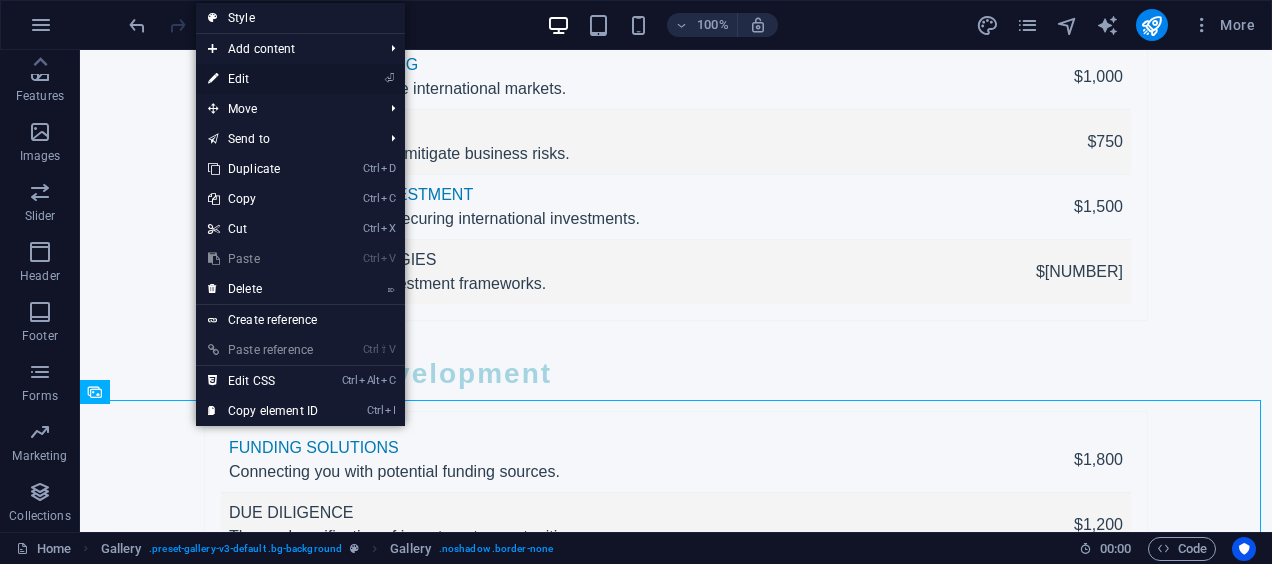 click on "⏎  Edit" at bounding box center [263, 79] 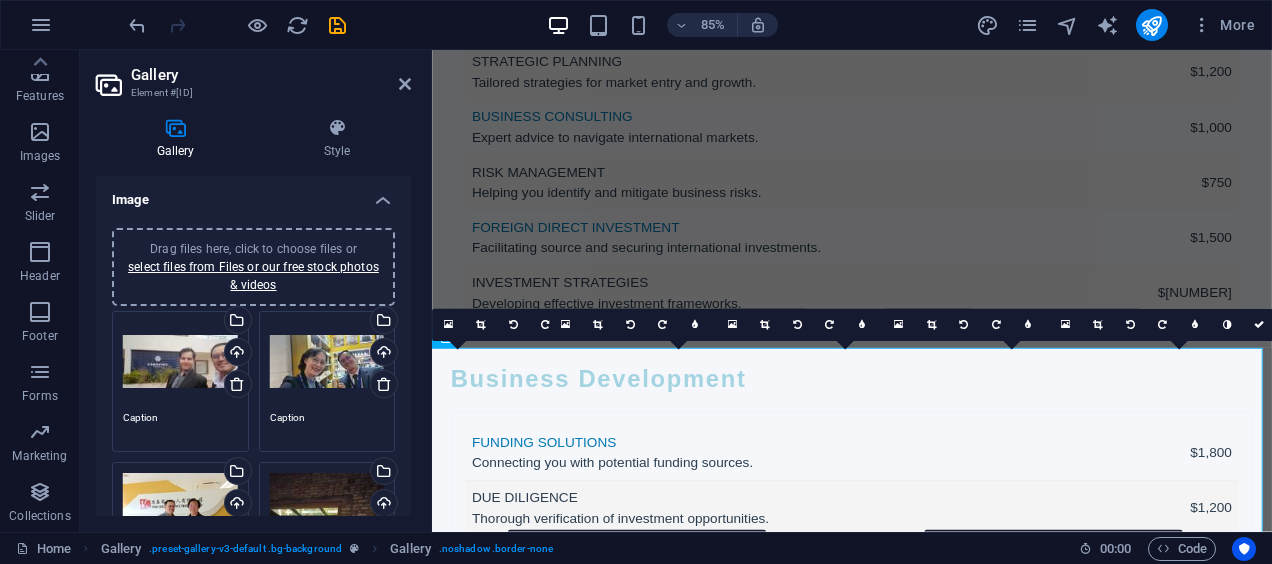 scroll, scrollTop: 6264, scrollLeft: 0, axis: vertical 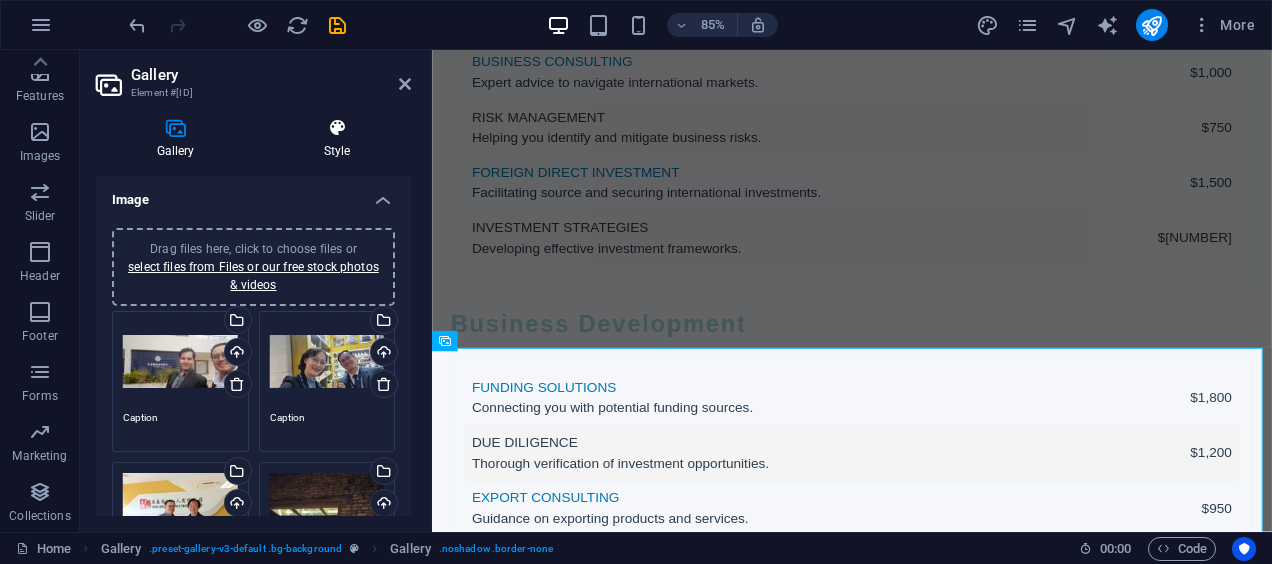 click on "Style" at bounding box center (337, 139) 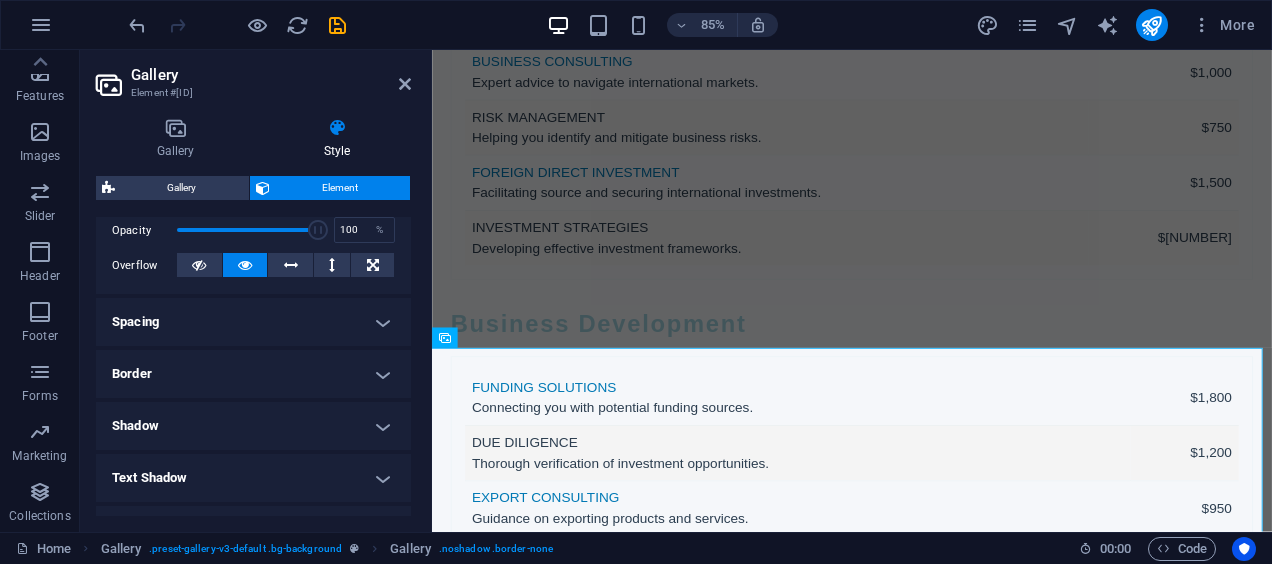 scroll, scrollTop: 400, scrollLeft: 0, axis: vertical 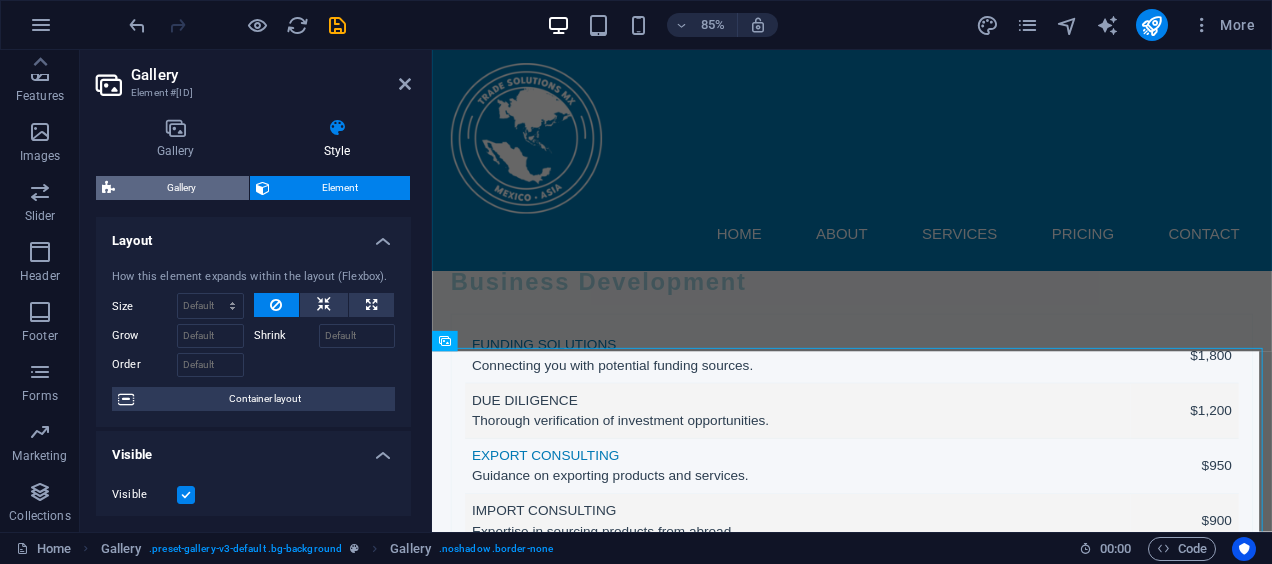 click on "Gallery" at bounding box center [182, 188] 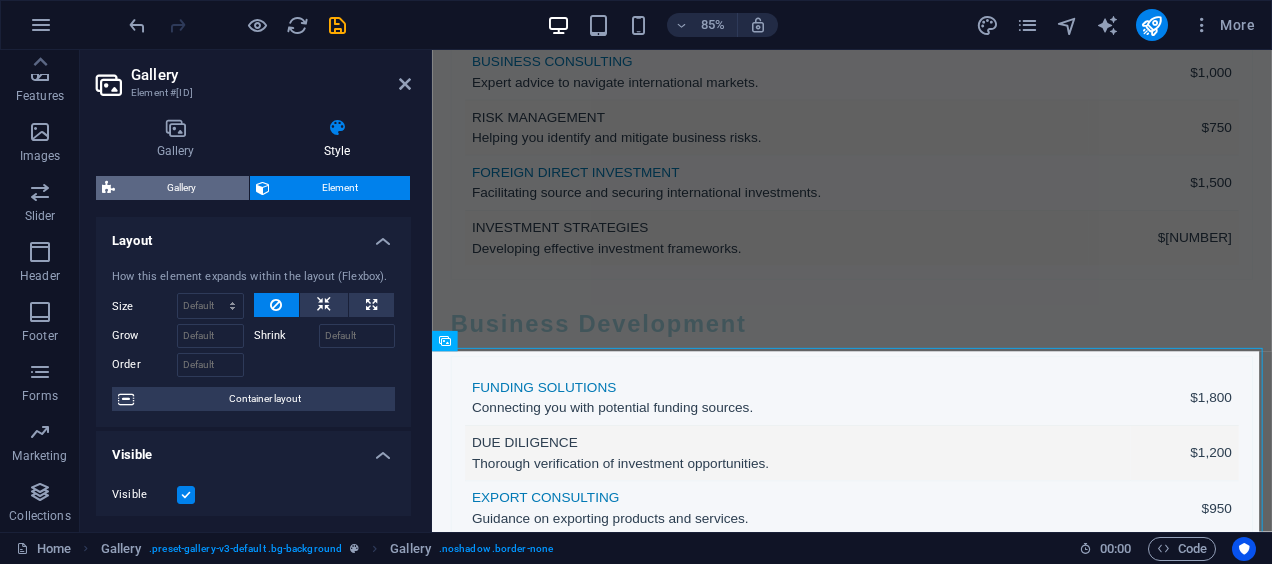 select on "rem" 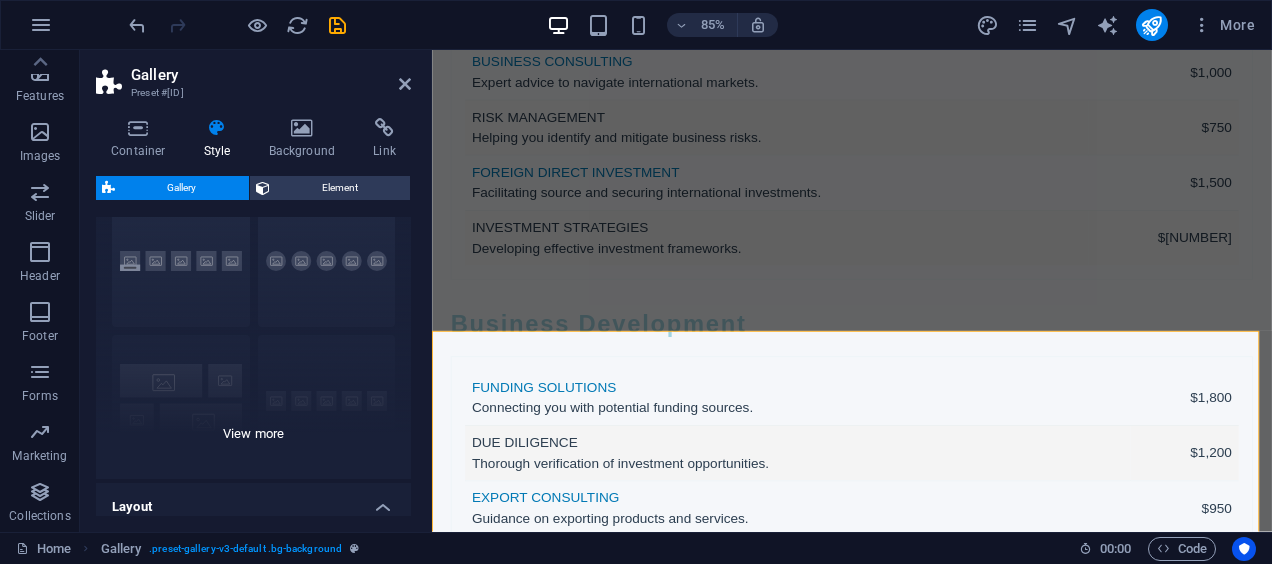 scroll, scrollTop: 100, scrollLeft: 0, axis: vertical 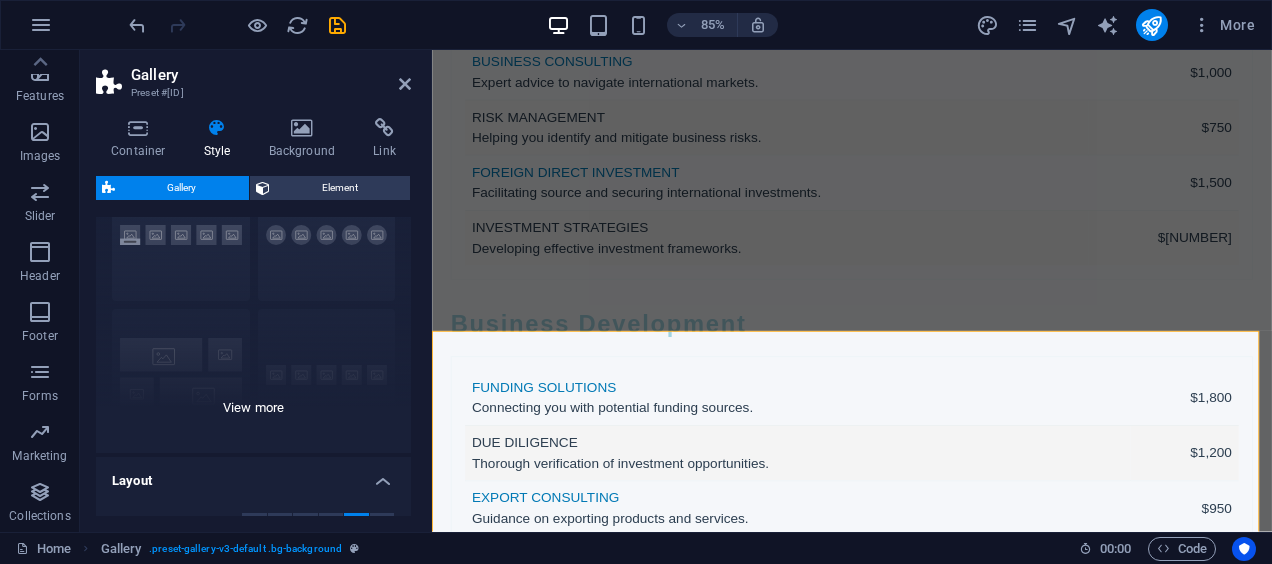 click on "Captions Circle Collage Default Grid Grid shifted" at bounding box center (253, 303) 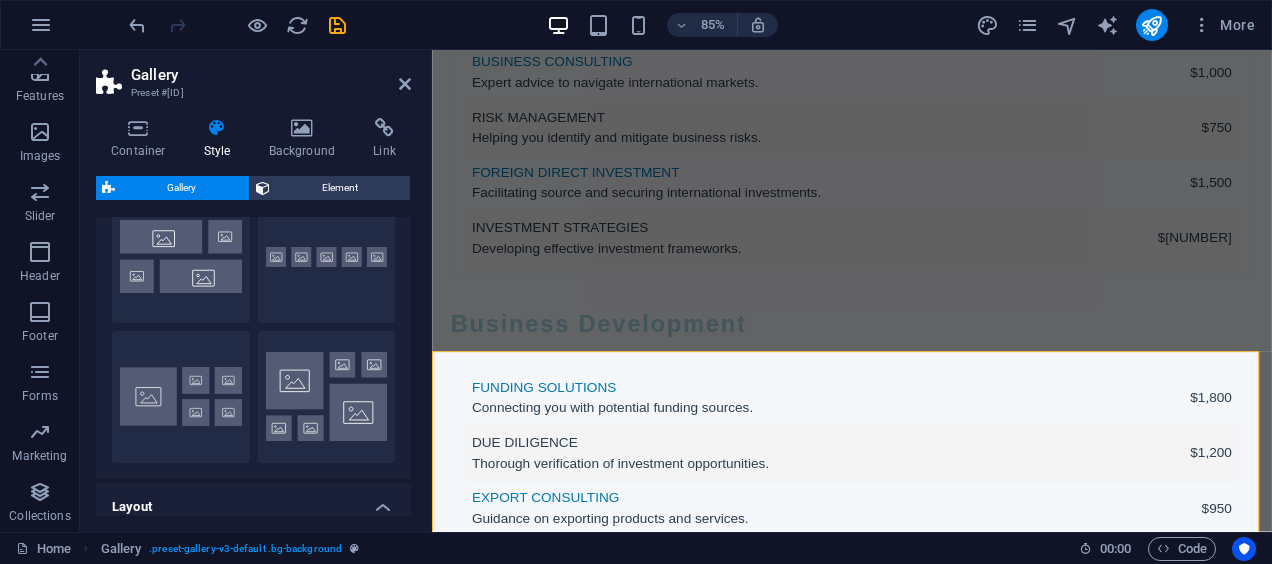 scroll, scrollTop: 100, scrollLeft: 0, axis: vertical 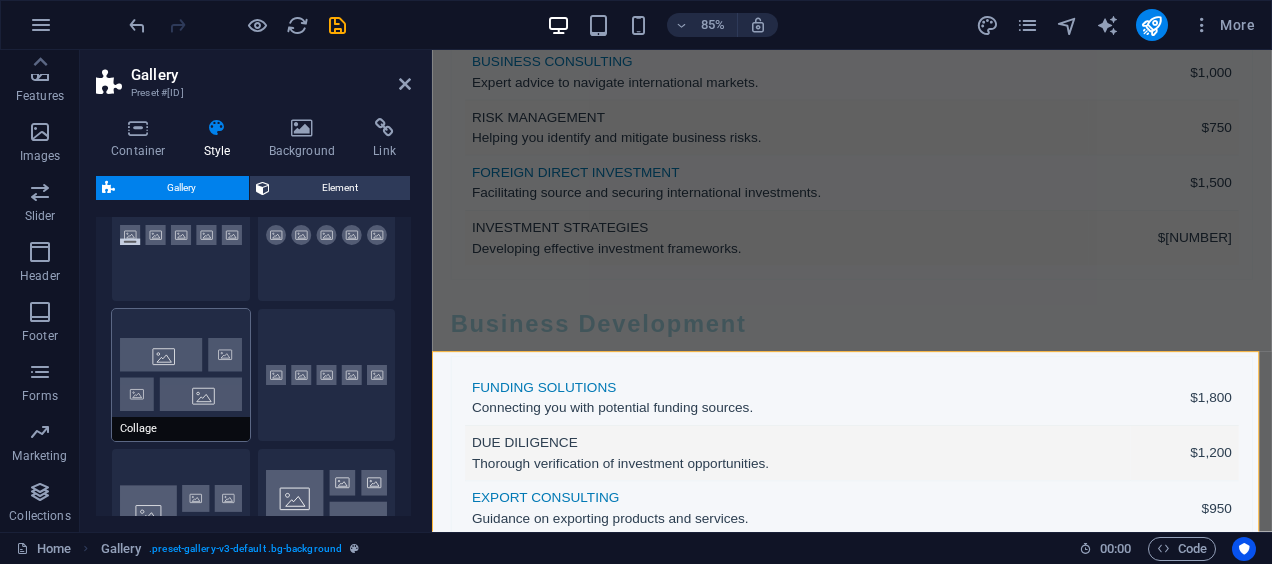 click on "Collage" at bounding box center (181, 375) 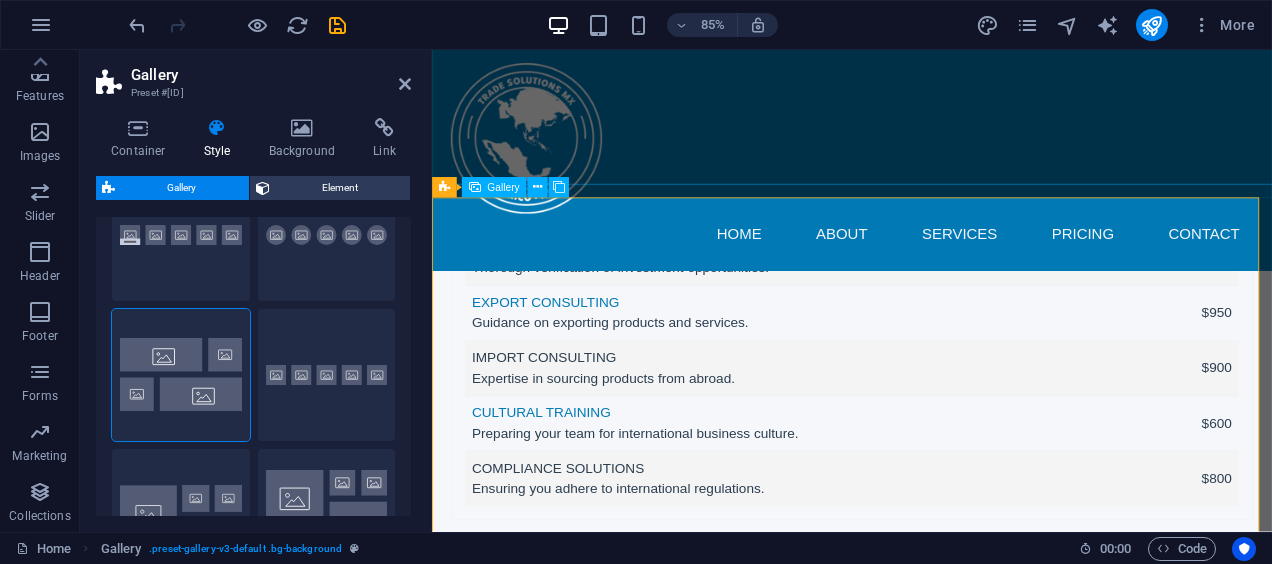 scroll, scrollTop: 6364, scrollLeft: 0, axis: vertical 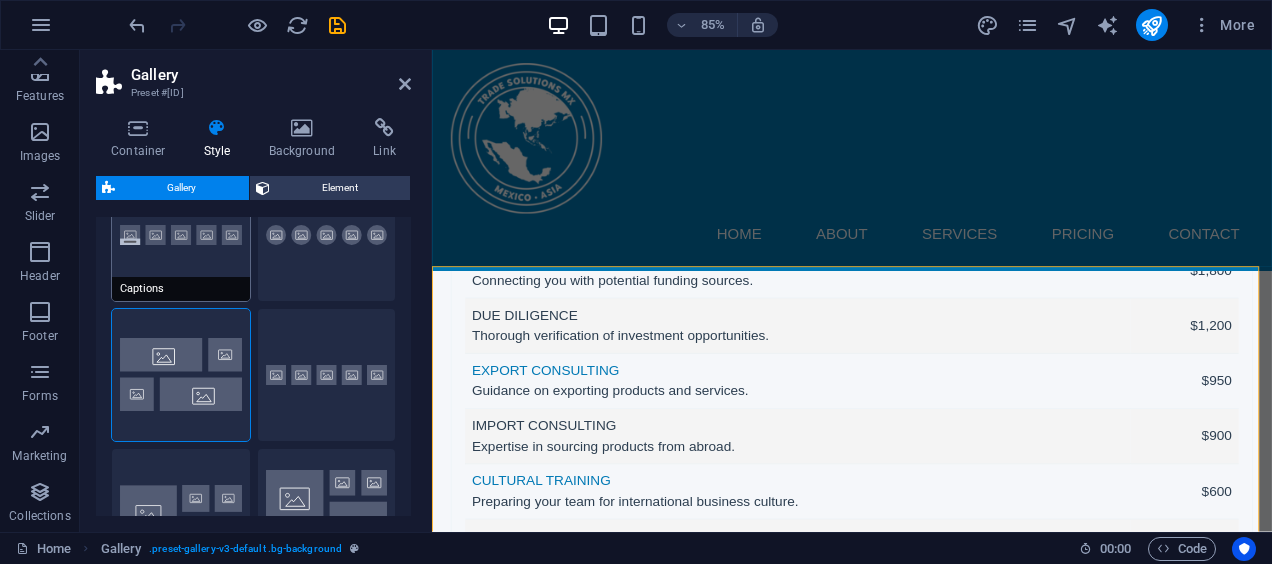 click on "Captions" at bounding box center (181, 235) 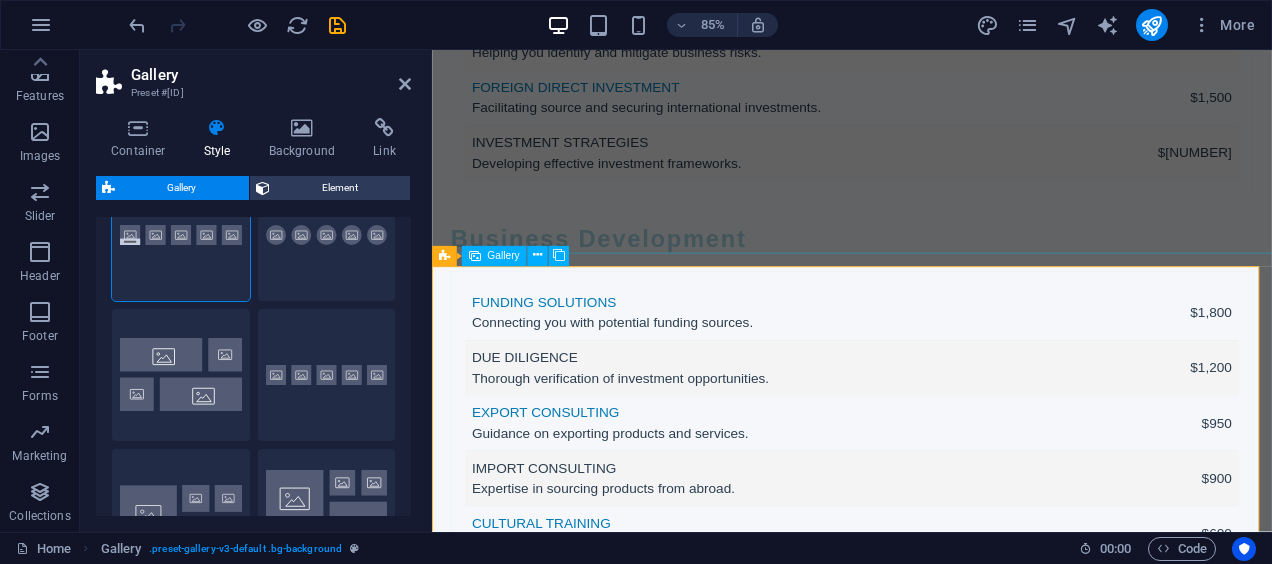 scroll, scrollTop: 6664, scrollLeft: 0, axis: vertical 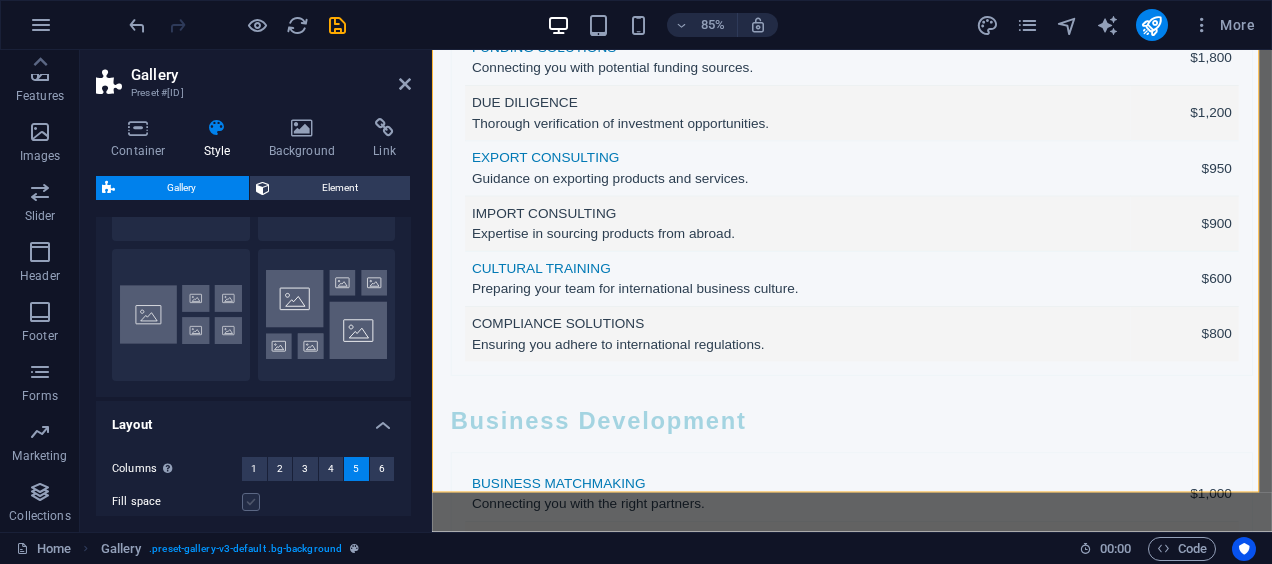 click at bounding box center (251, 502) 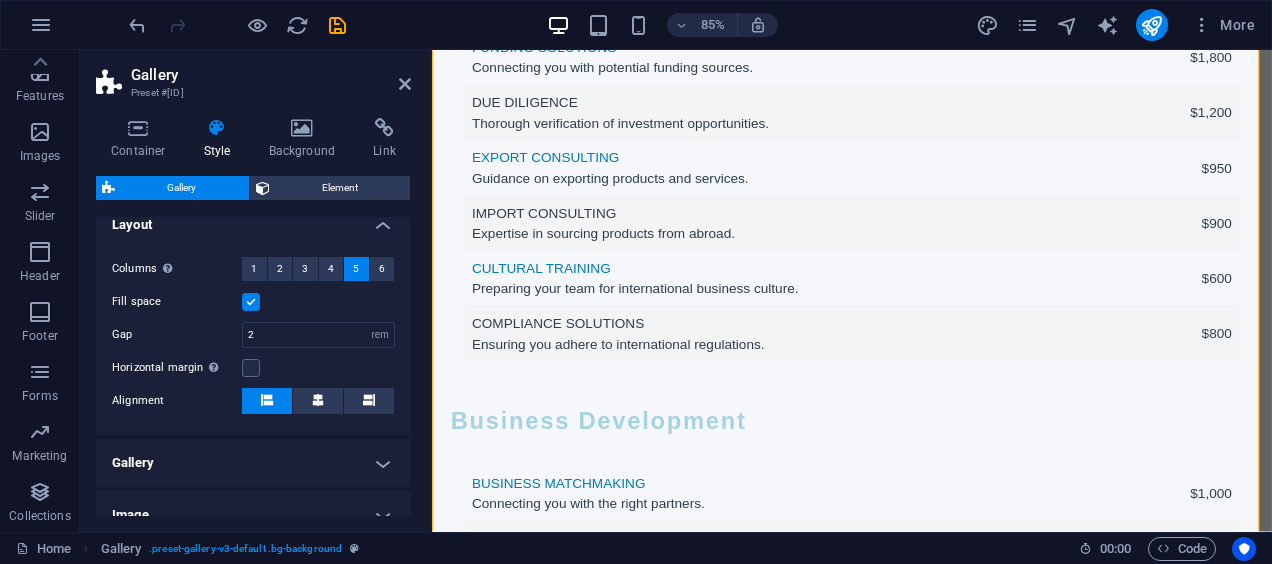 scroll, scrollTop: 600, scrollLeft: 0, axis: vertical 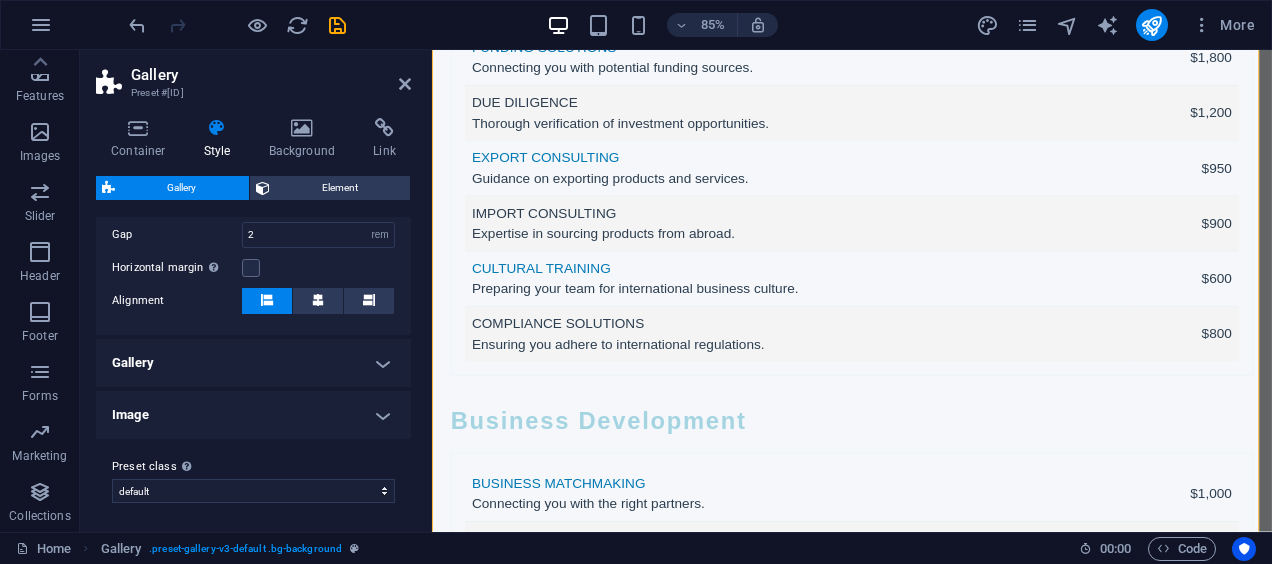 click on "Gallery" at bounding box center [253, 363] 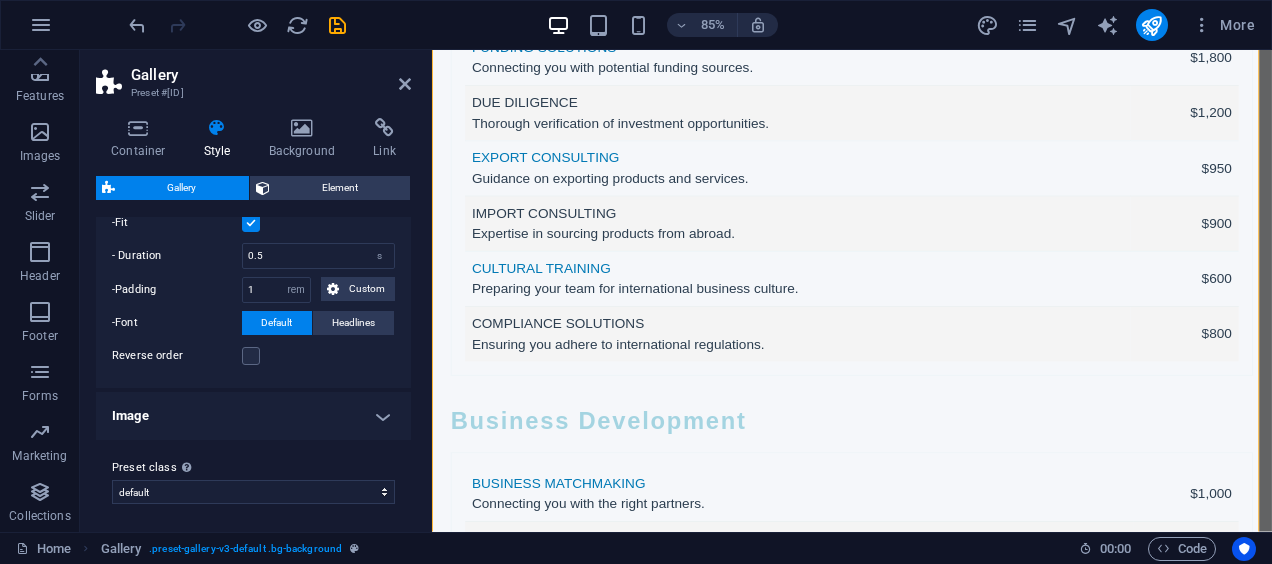 scroll, scrollTop: 913, scrollLeft: 0, axis: vertical 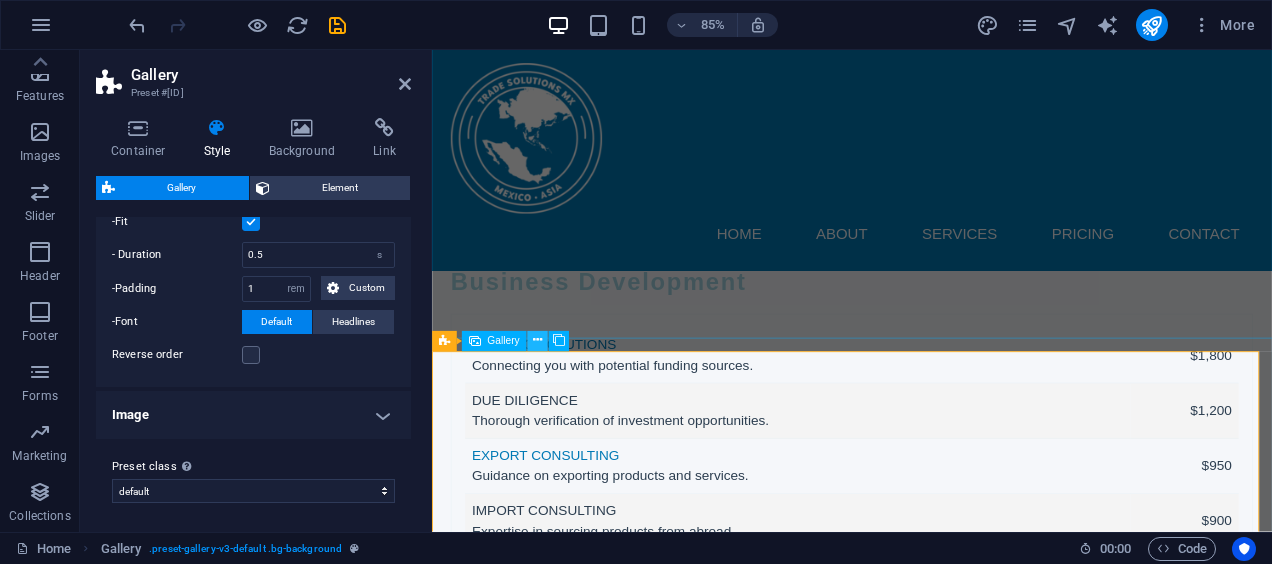 click at bounding box center (537, 341) 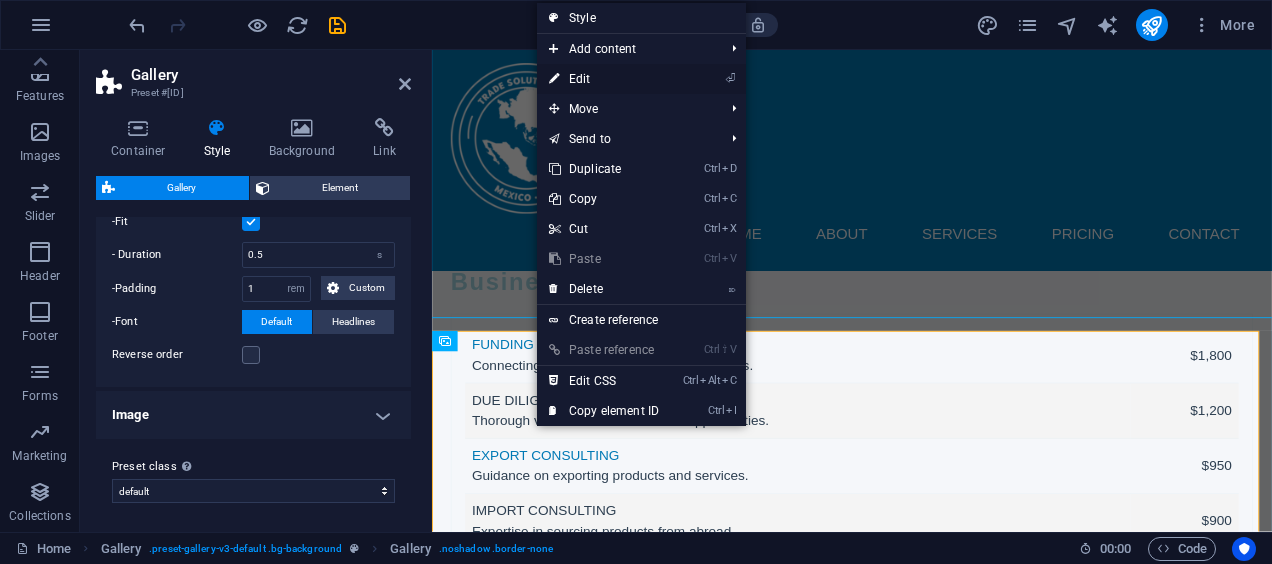 click on "⏎  Edit" at bounding box center [604, 79] 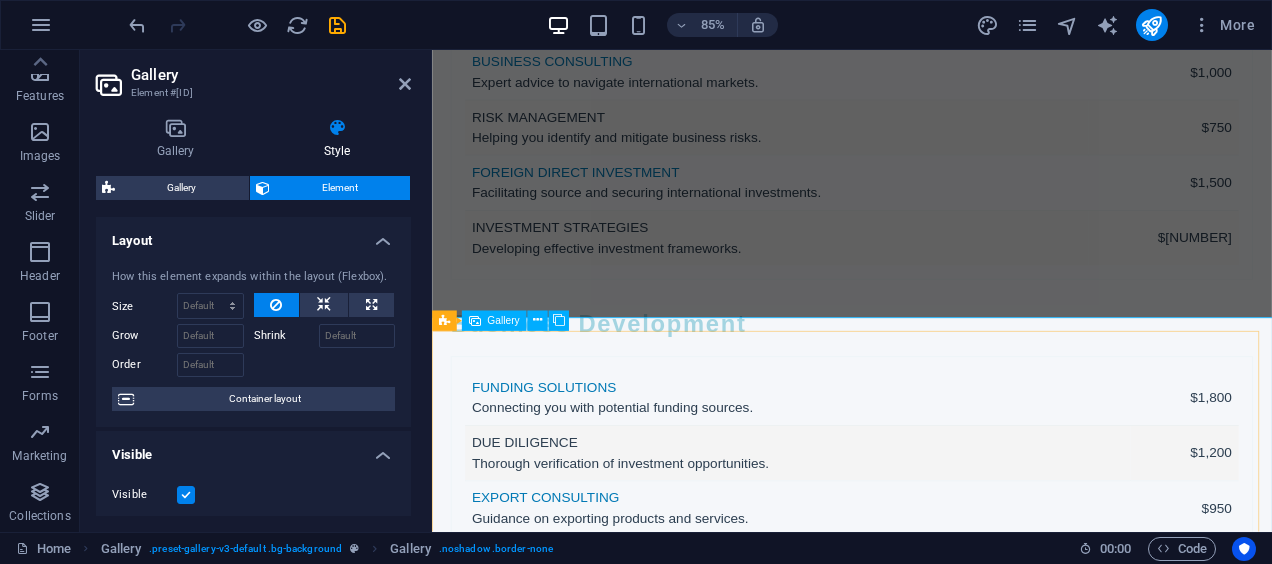 click at bounding box center [926, 5525] 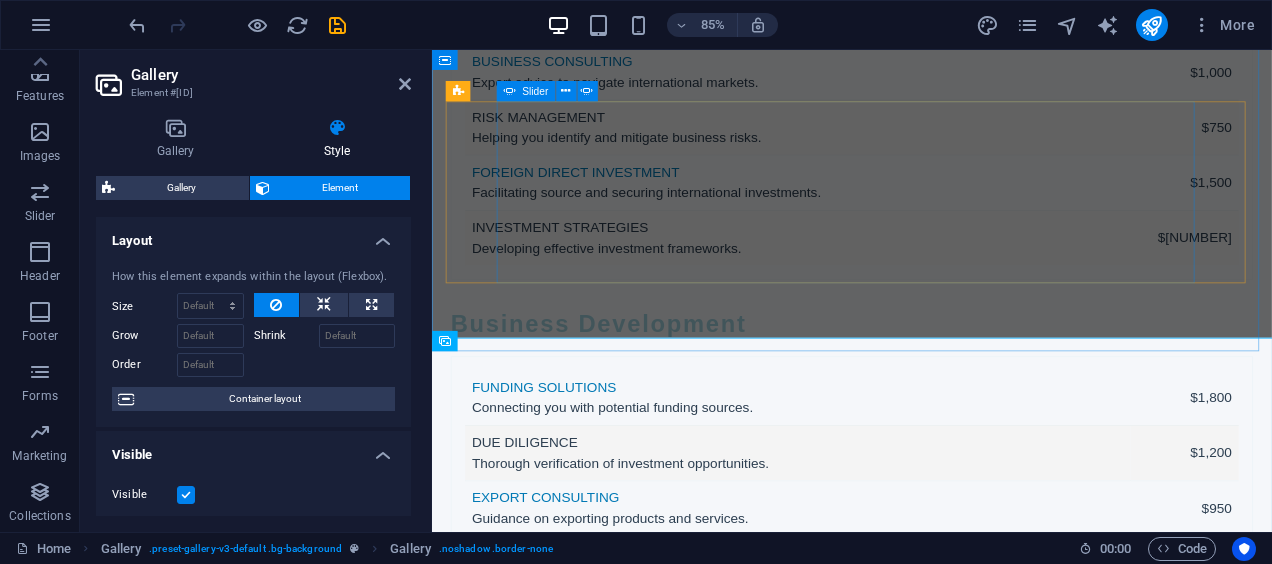 click on "Transformational Experience The insights and strategies provided by Trade Solutions MX have transformed our approach to international business. Truly a game changer! - Linda P., Director of Market Expanders
![Linda P.](https://example.com/image3.jpg) Exceptional Service! Trade Solutions MX helped us navigate international markets seamlessly. Their expertise made all the difference! Highly recommend! - Sarah J., CEO of Global Innovations Inc.
![Sarah J.](https://example.com/image1.jpg) Reliable Partner for Growth We are very happy with our partnership with Trade Solutions MX. Their guidance in foreign investment is invaluable! - Tom S., Founder of Eco Ventures
![Tom S.](https://example.com/image2.jpg) Transformational Experience The insights and strategies provided by Trade Solutions MX have transformed our approach to international business. Truly a game changer! - Linda P., Director of Market Expanders
![Linda P.](https://example.com/image3.jpg) Exceptional Service!" at bounding box center [926, 4773] 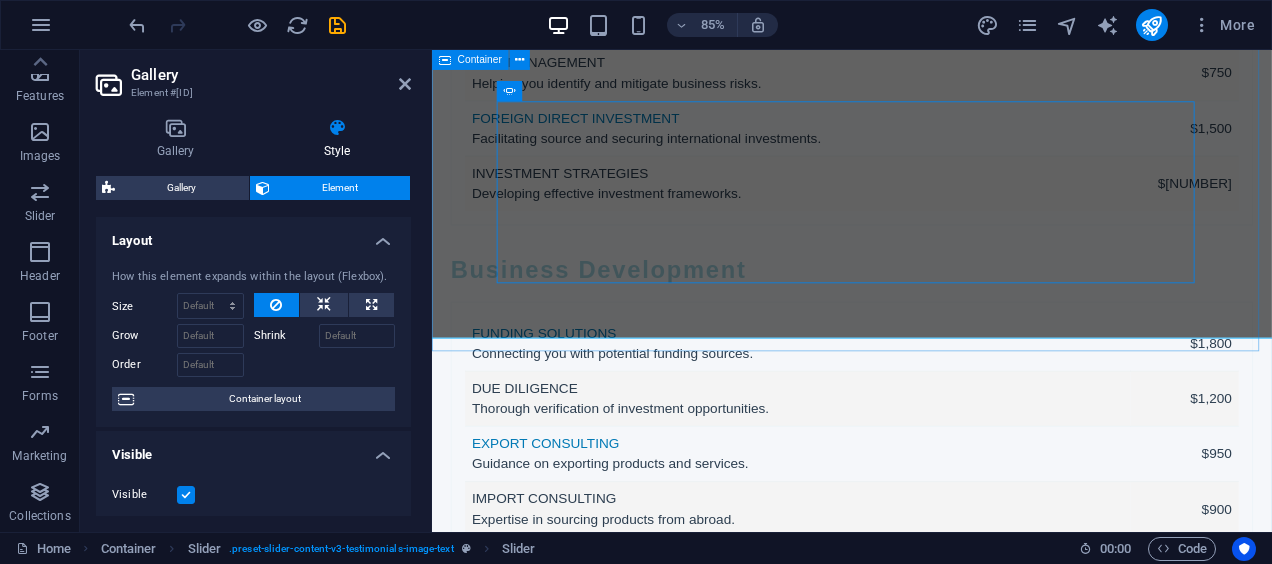 scroll, scrollTop: 6200, scrollLeft: 0, axis: vertical 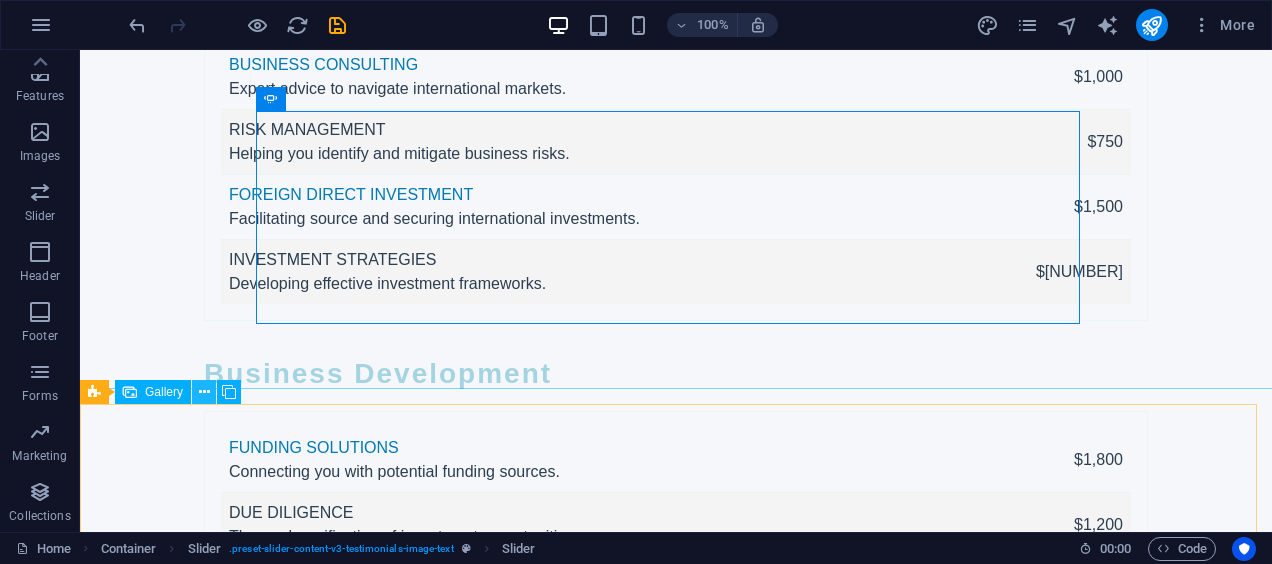 click at bounding box center (204, 392) 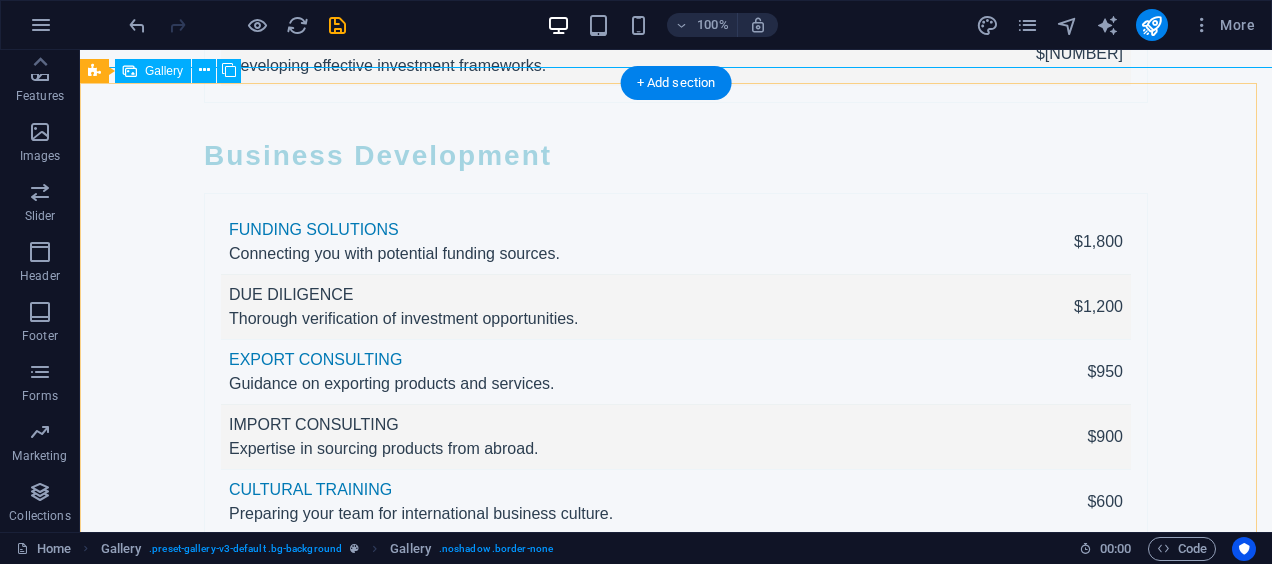 scroll, scrollTop: 6500, scrollLeft: 0, axis: vertical 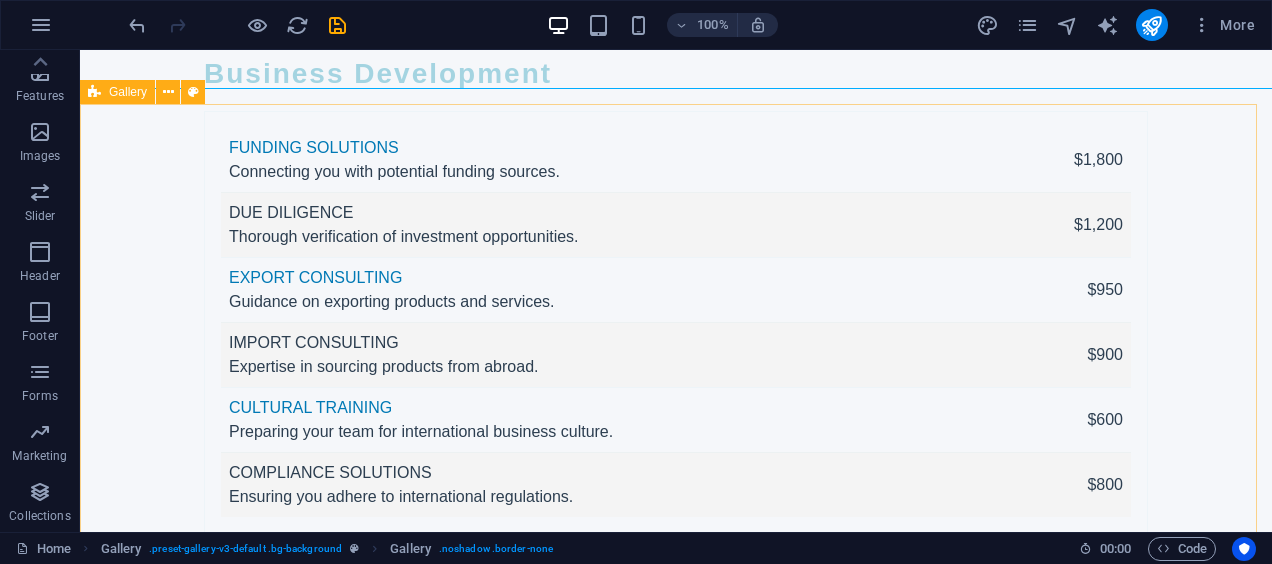 click at bounding box center [94, 92] 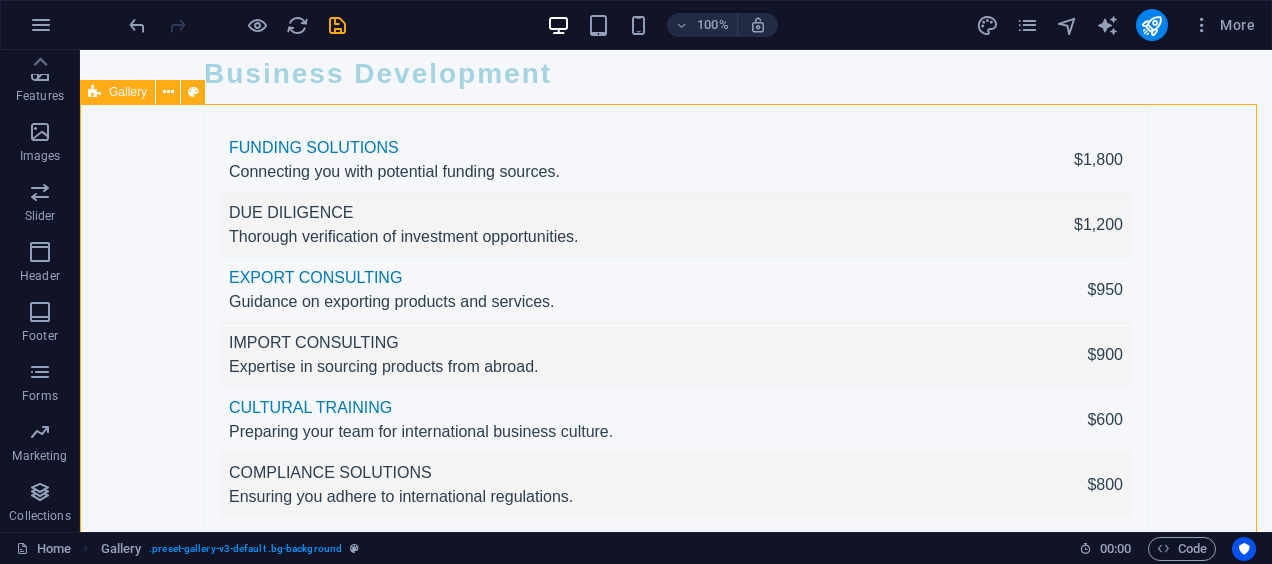 click at bounding box center (94, 92) 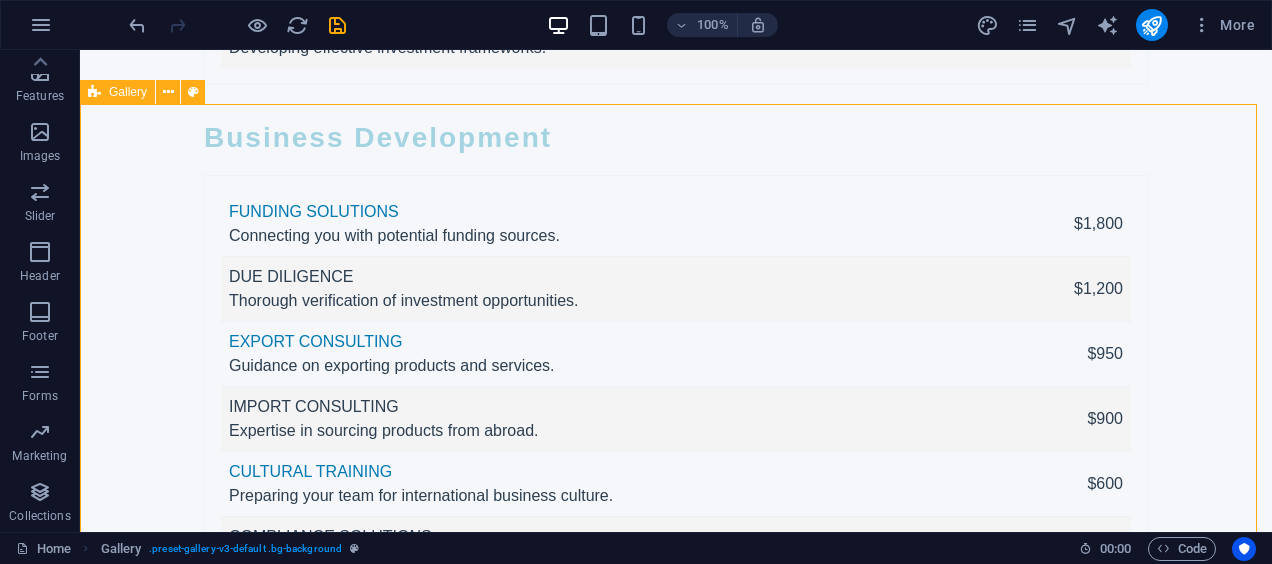 scroll, scrollTop: 6564, scrollLeft: 0, axis: vertical 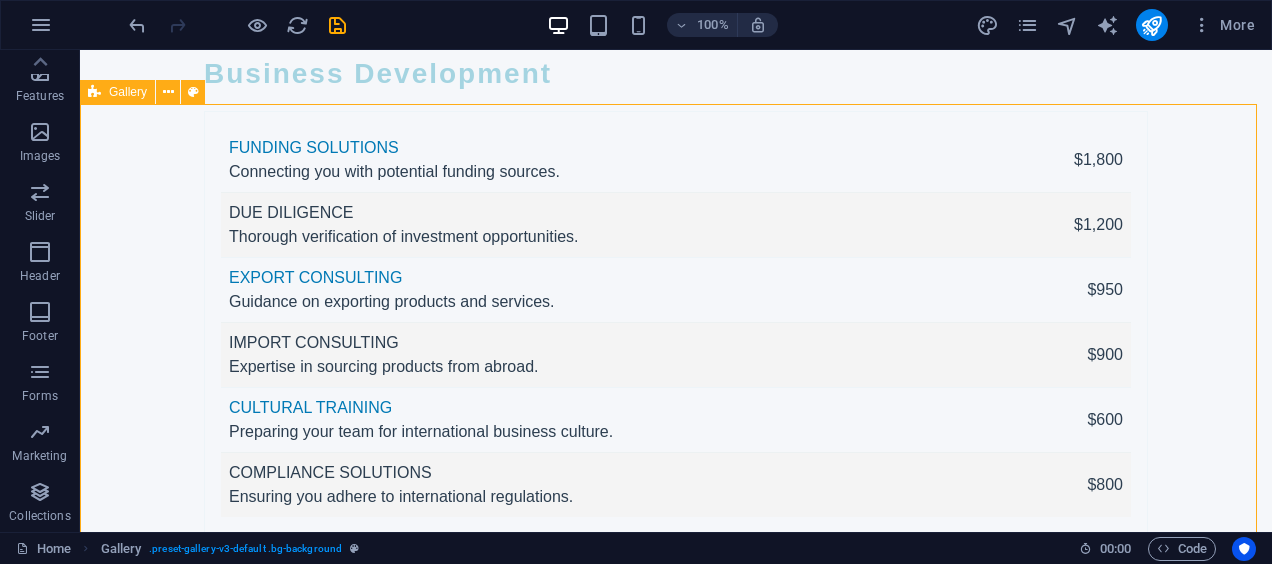 select on "rem" 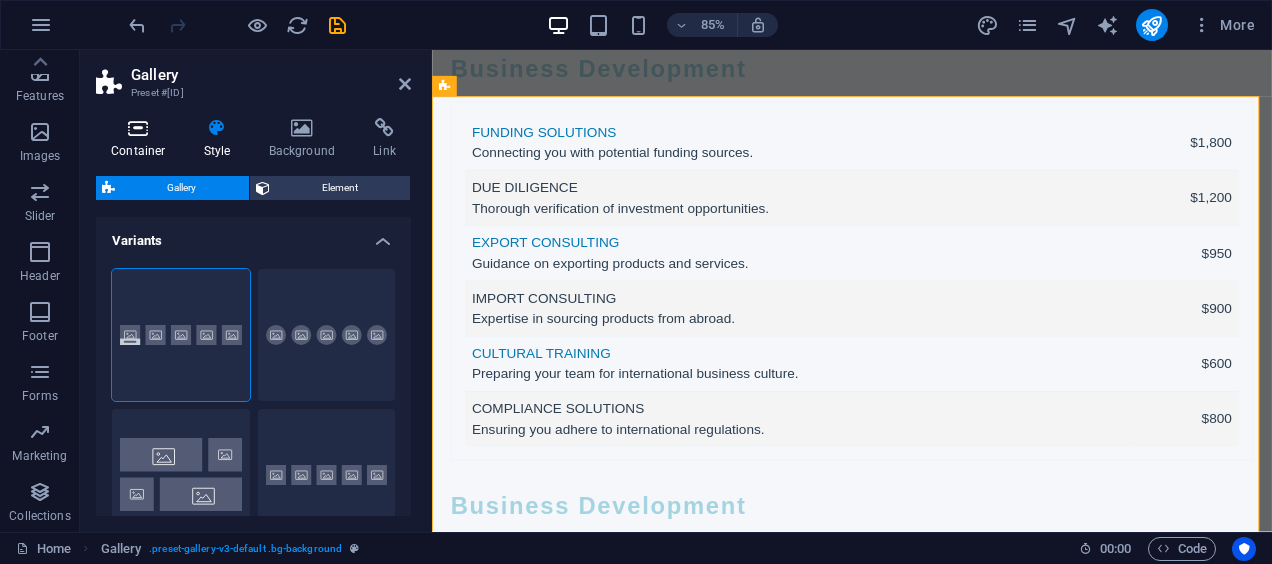 click on "Container" at bounding box center [142, 139] 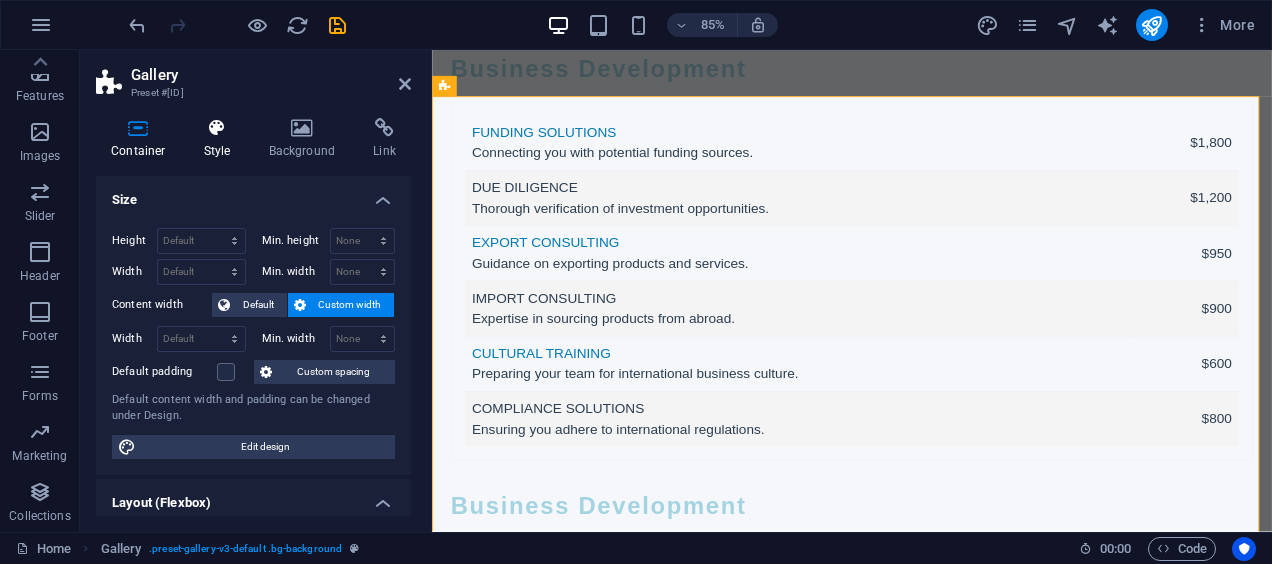 click on "Style" at bounding box center [221, 139] 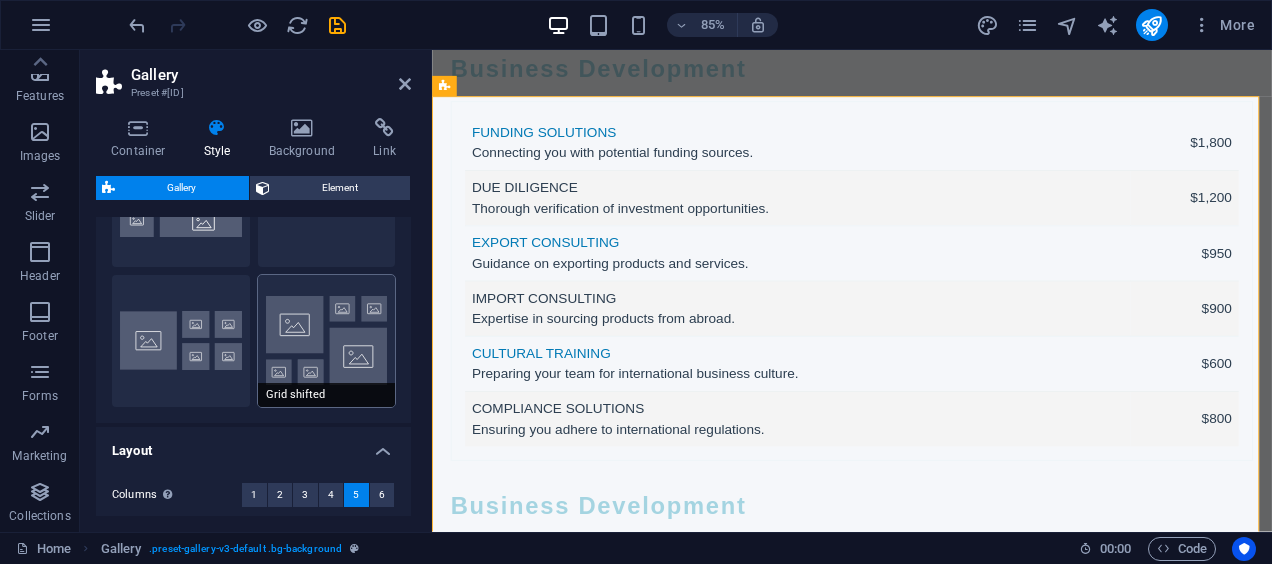 scroll, scrollTop: 400, scrollLeft: 0, axis: vertical 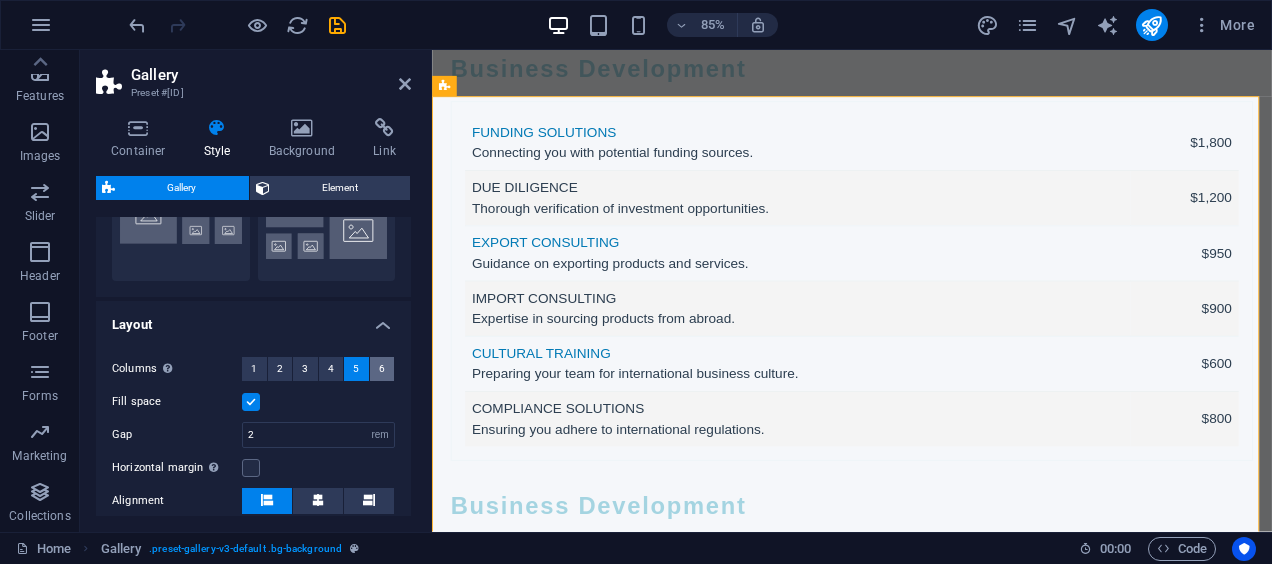 click on "6" at bounding box center [382, 369] 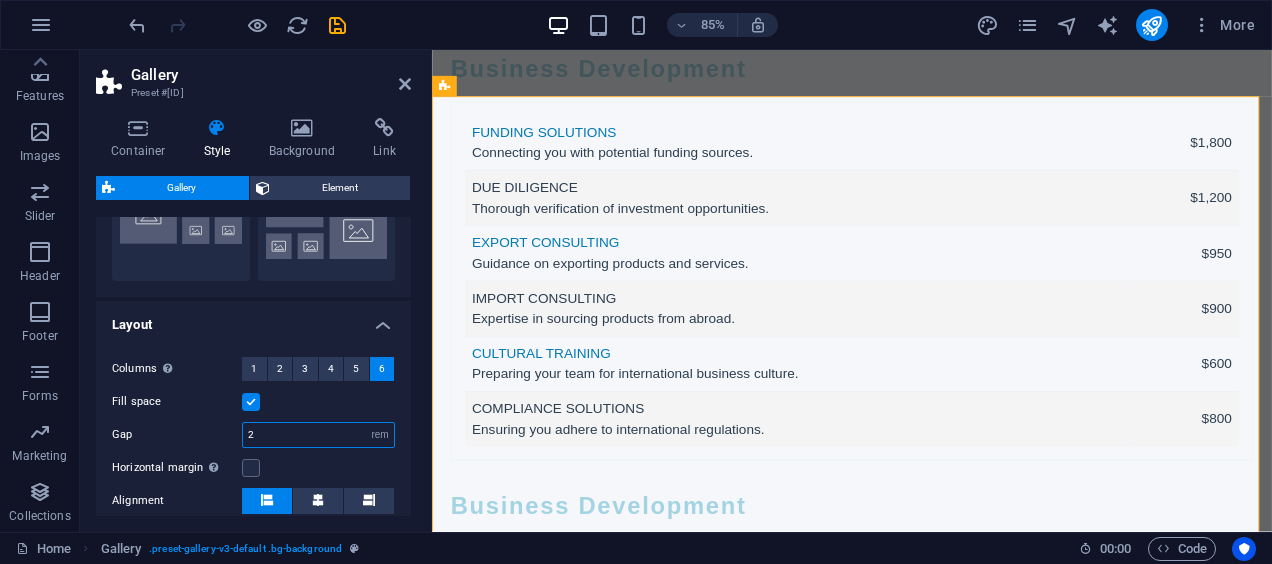 click on "2" at bounding box center [318, 435] 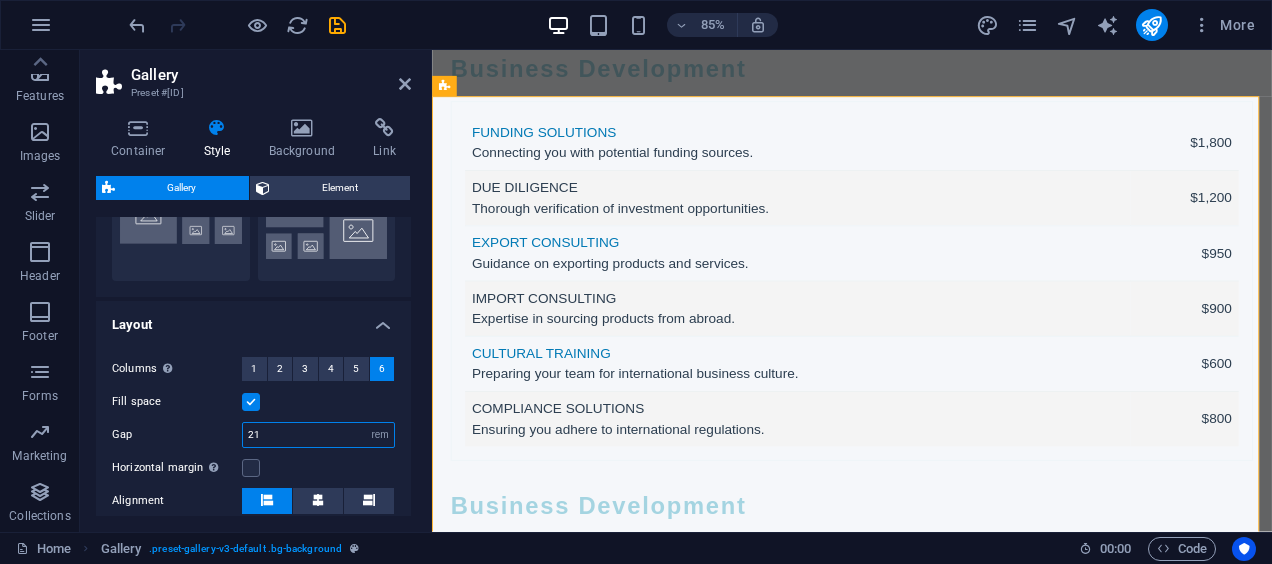 type on "2" 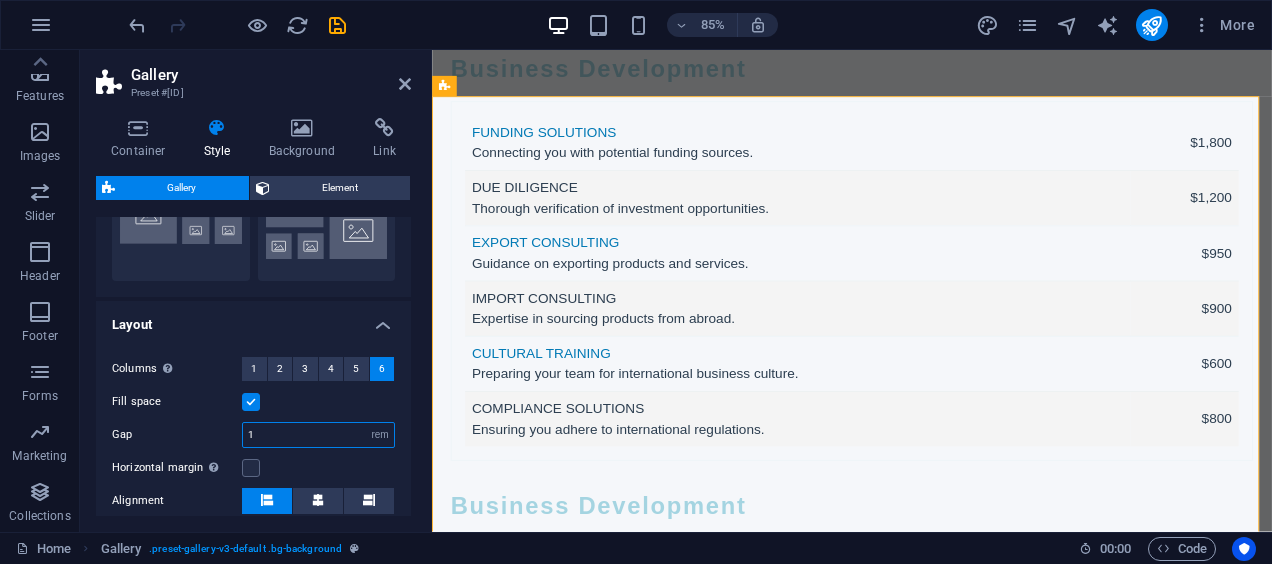 type on "1" 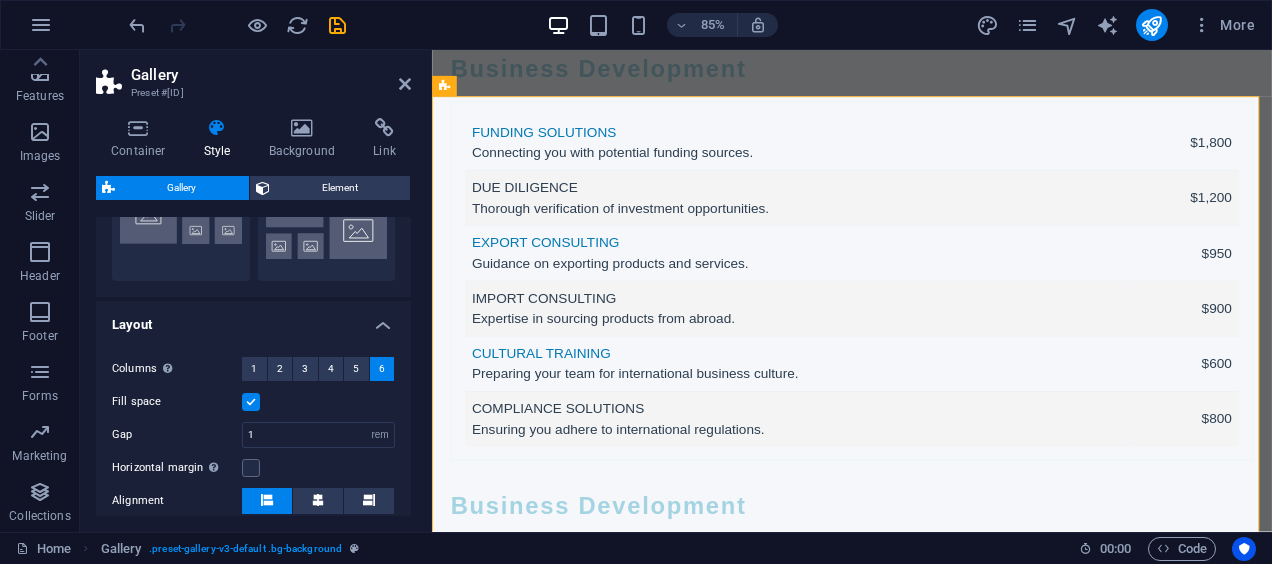 click on "Fill space" at bounding box center (253, 402) 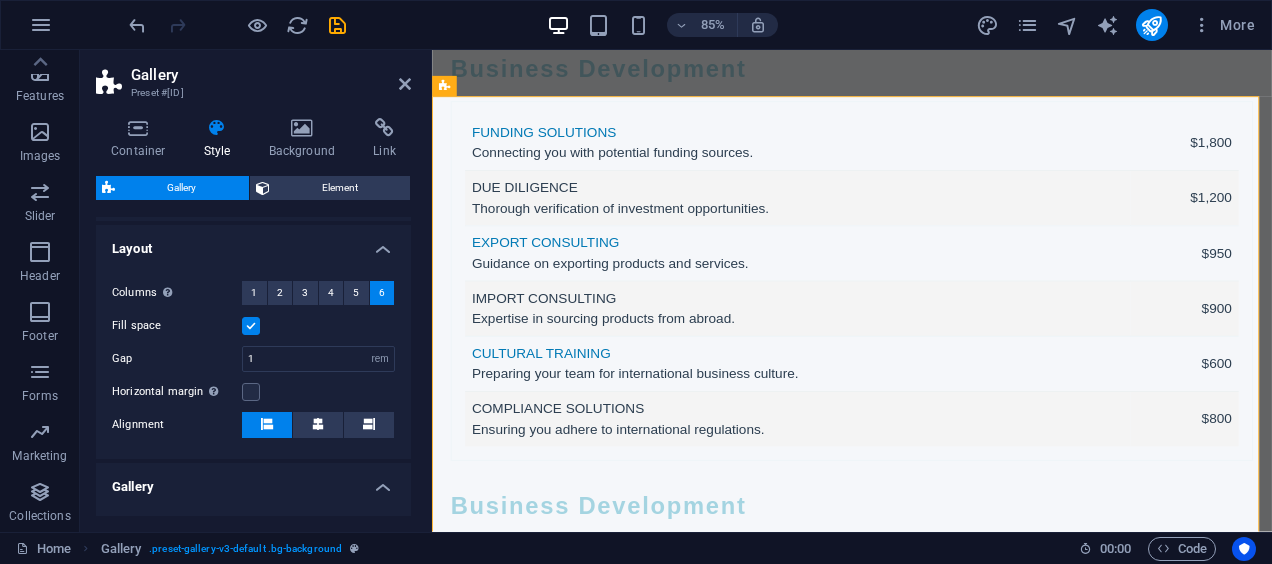 scroll, scrollTop: 500, scrollLeft: 0, axis: vertical 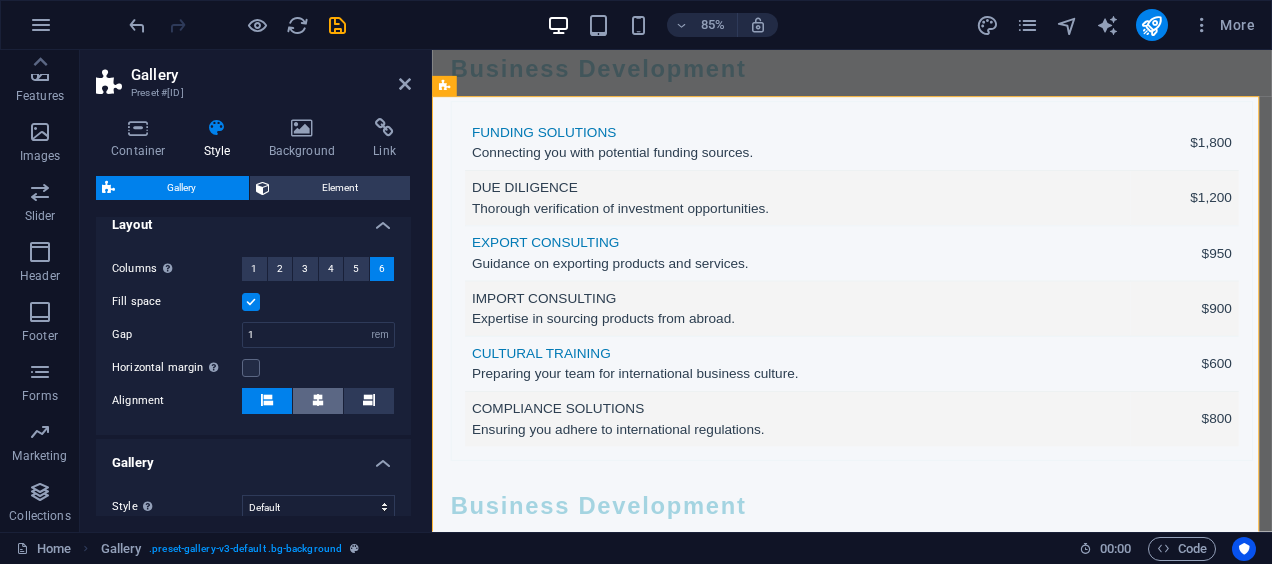 click at bounding box center (318, 401) 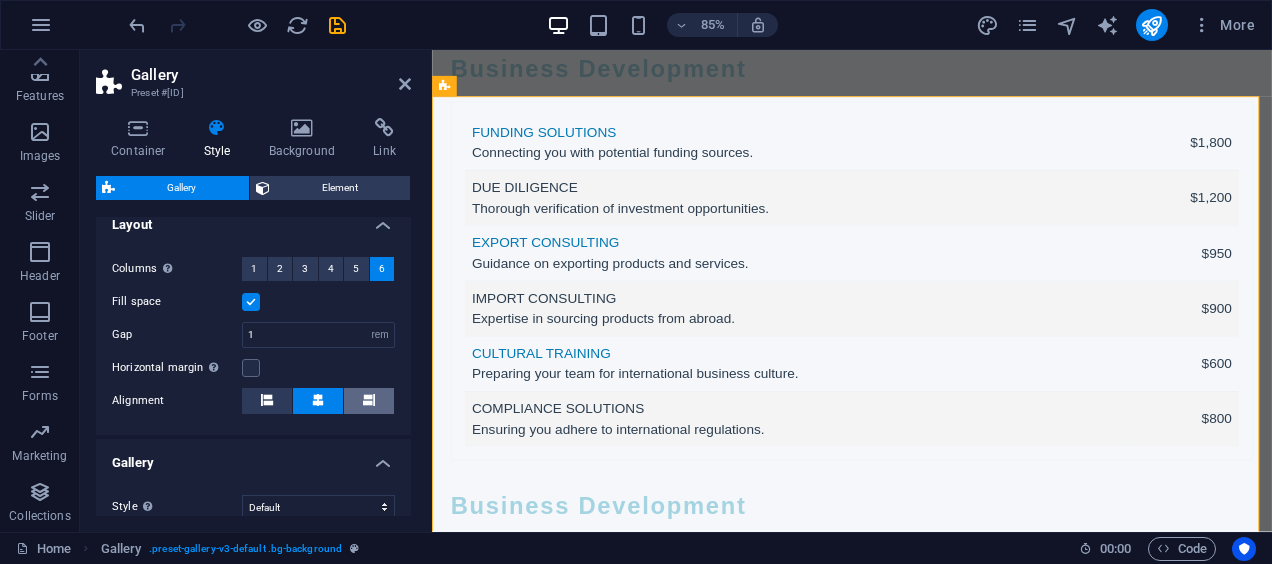 click at bounding box center (369, 401) 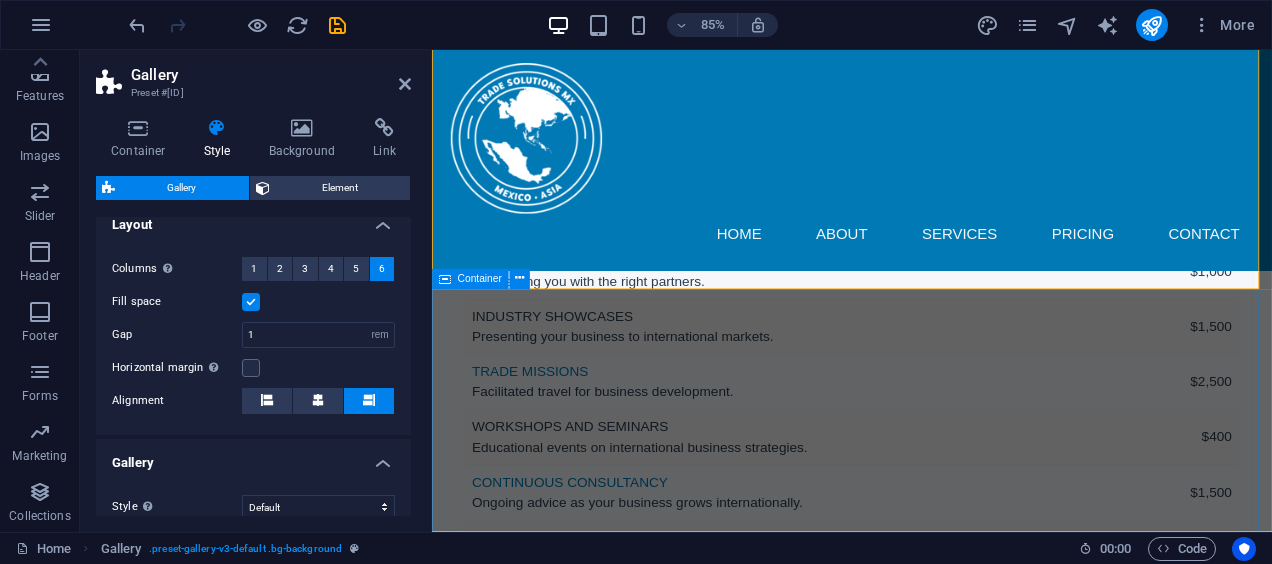scroll, scrollTop: 6864, scrollLeft: 0, axis: vertical 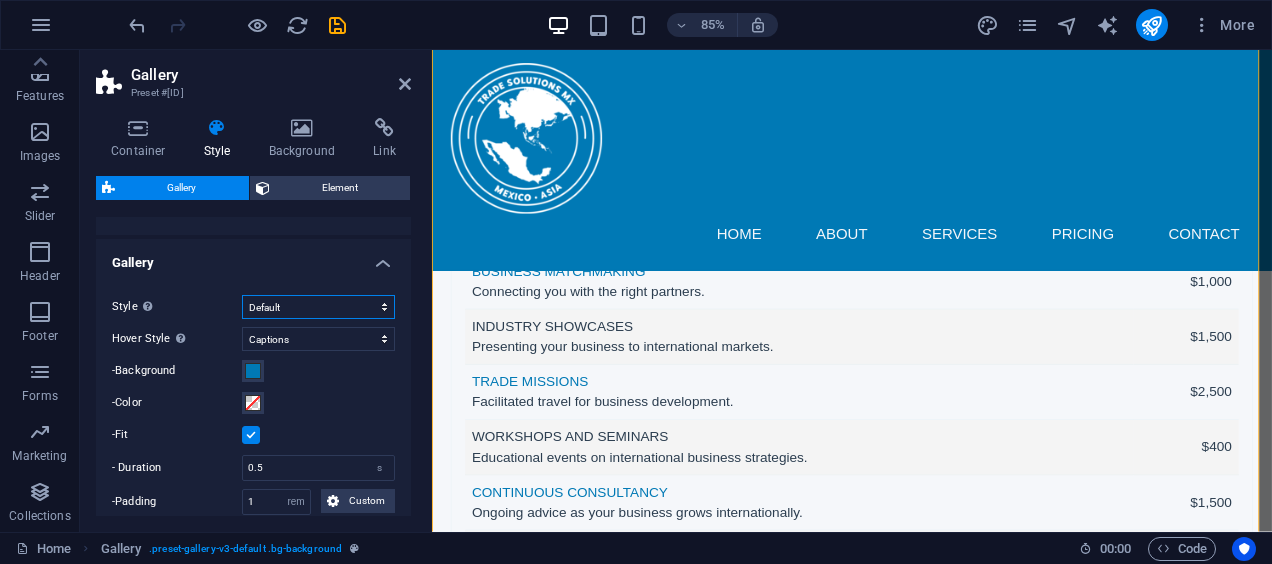 click on "Default Grid Grid reverse Grid shifted Collage" at bounding box center [318, 307] 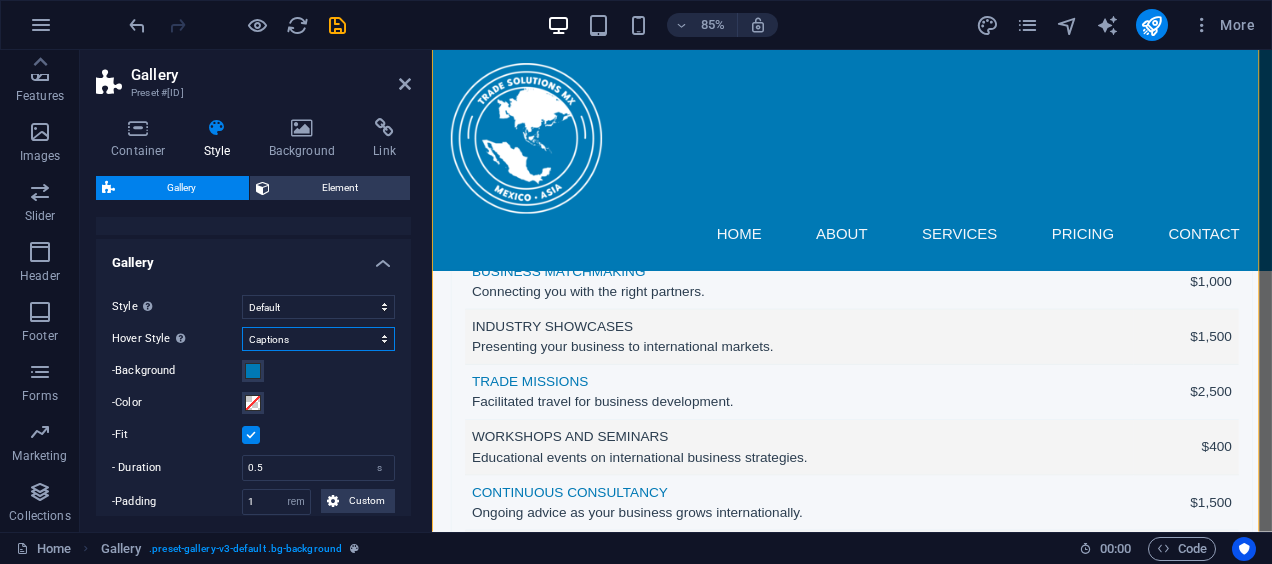 click on "Off Rotate Zoom Fade Captions" at bounding box center (318, 339) 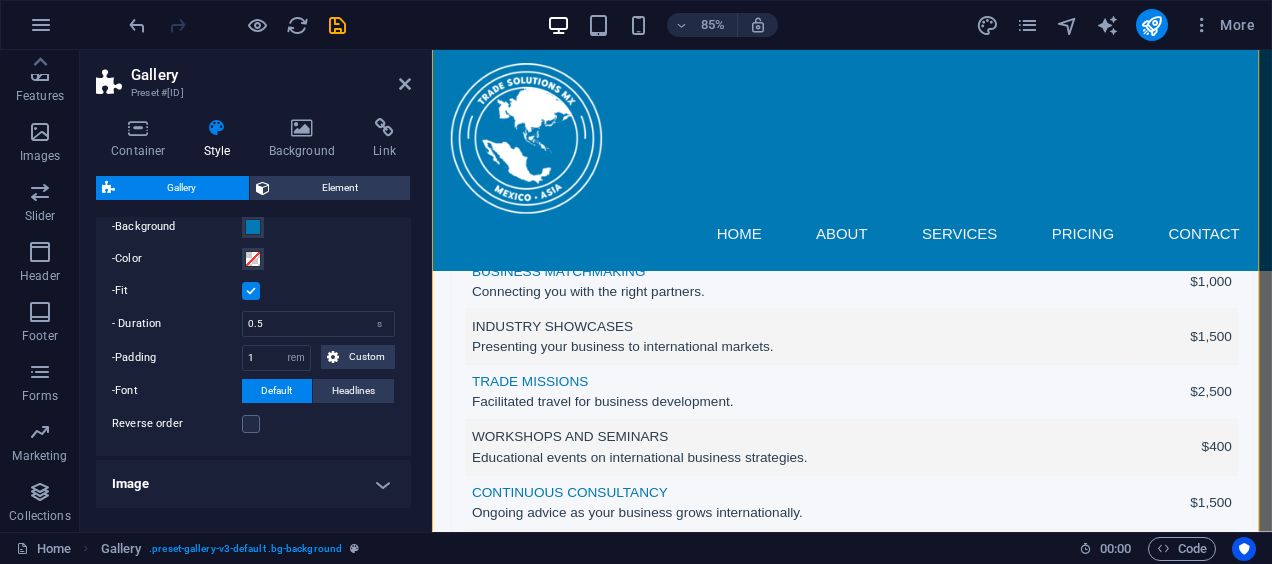 scroll, scrollTop: 900, scrollLeft: 0, axis: vertical 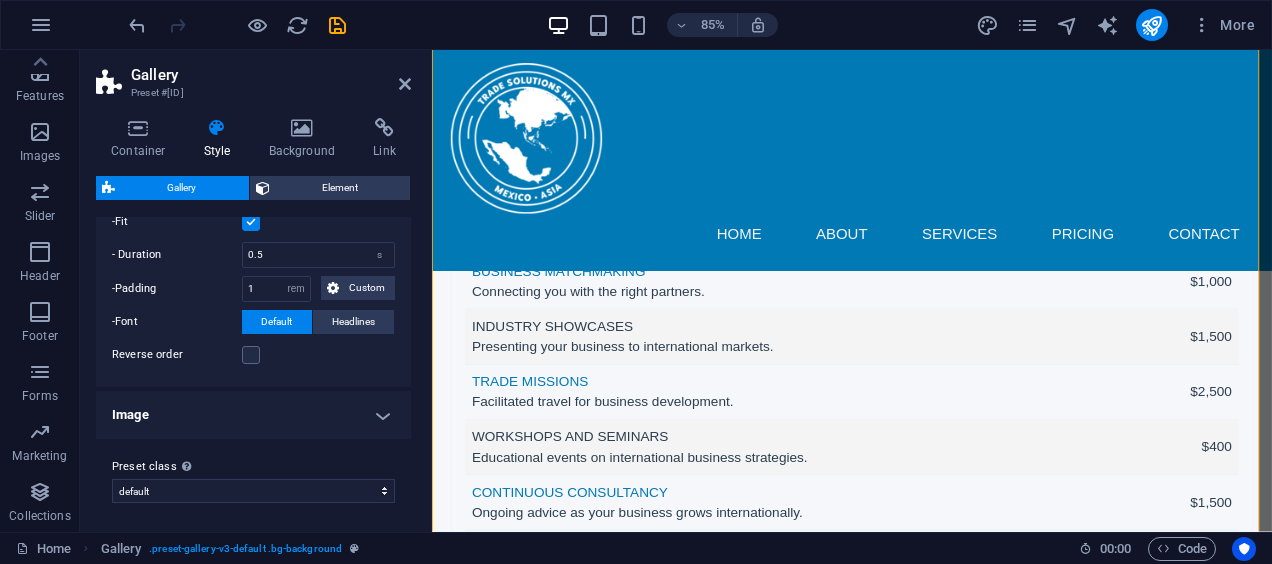 click on "Image" at bounding box center (253, 415) 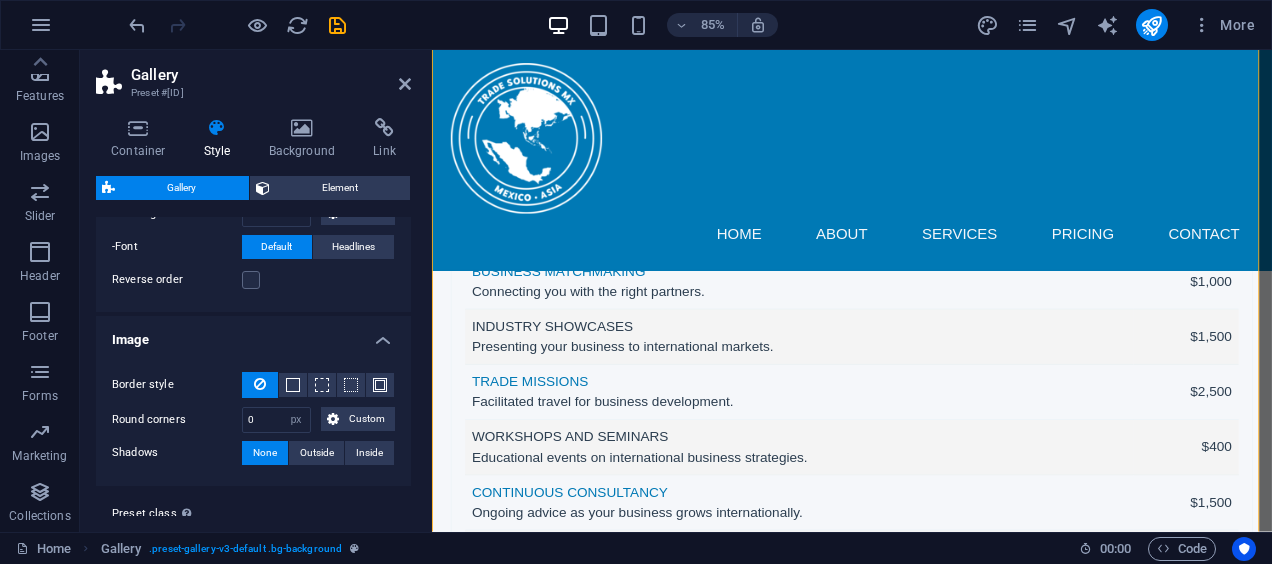 scroll, scrollTop: 1013, scrollLeft: 0, axis: vertical 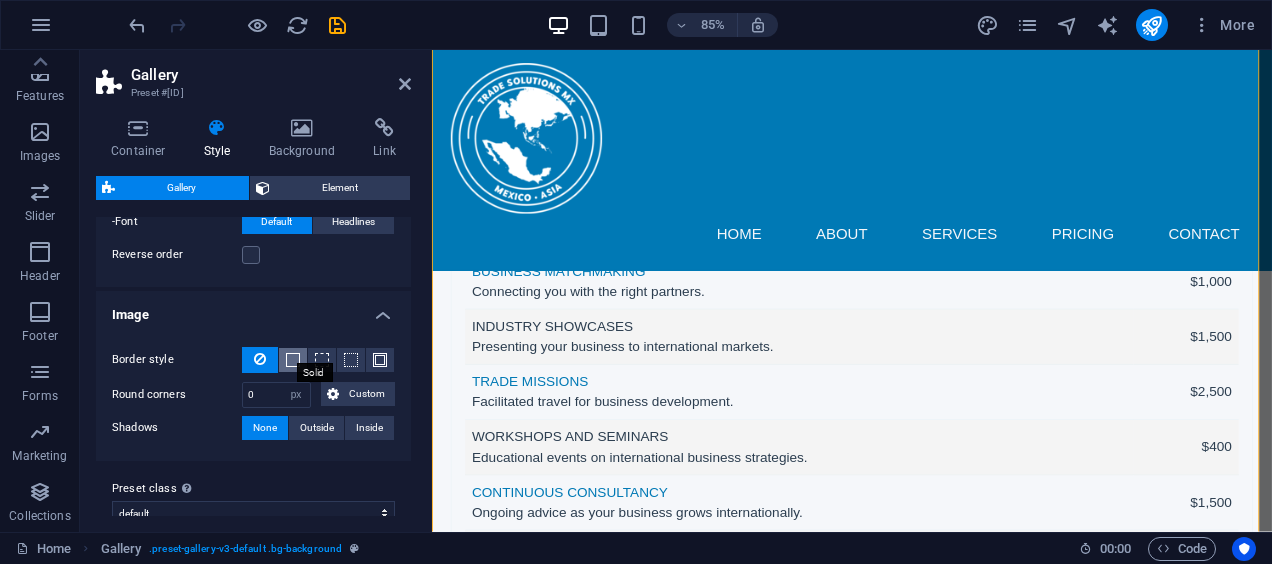 click at bounding box center [293, 360] 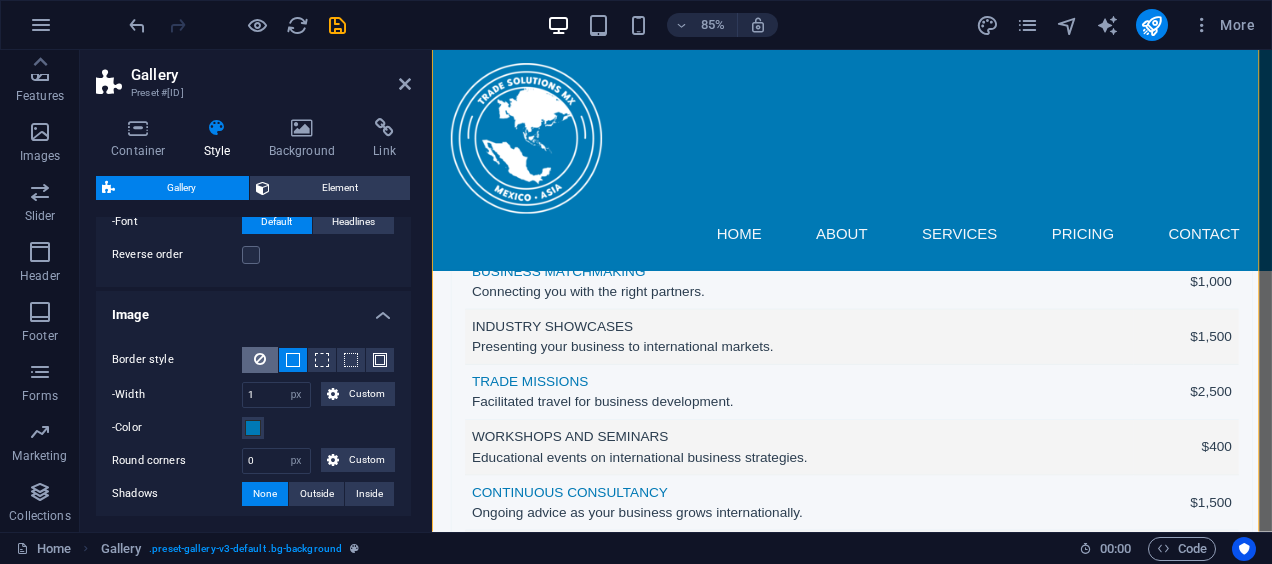 click at bounding box center (260, 360) 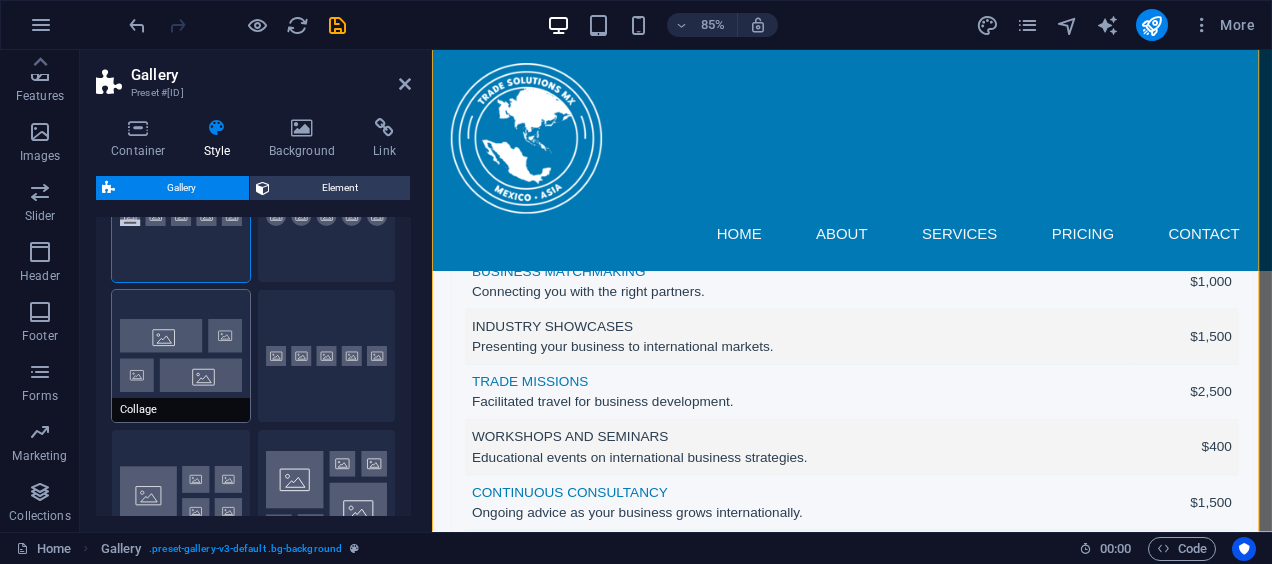 scroll, scrollTop: 0, scrollLeft: 0, axis: both 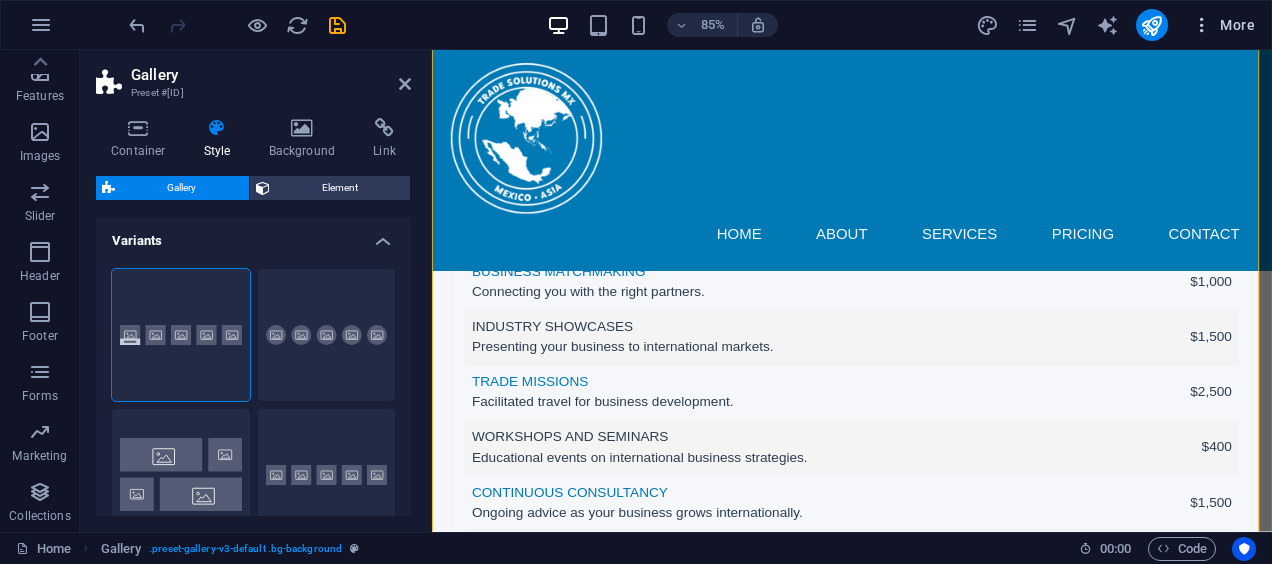 click on "More" at bounding box center (1223, 25) 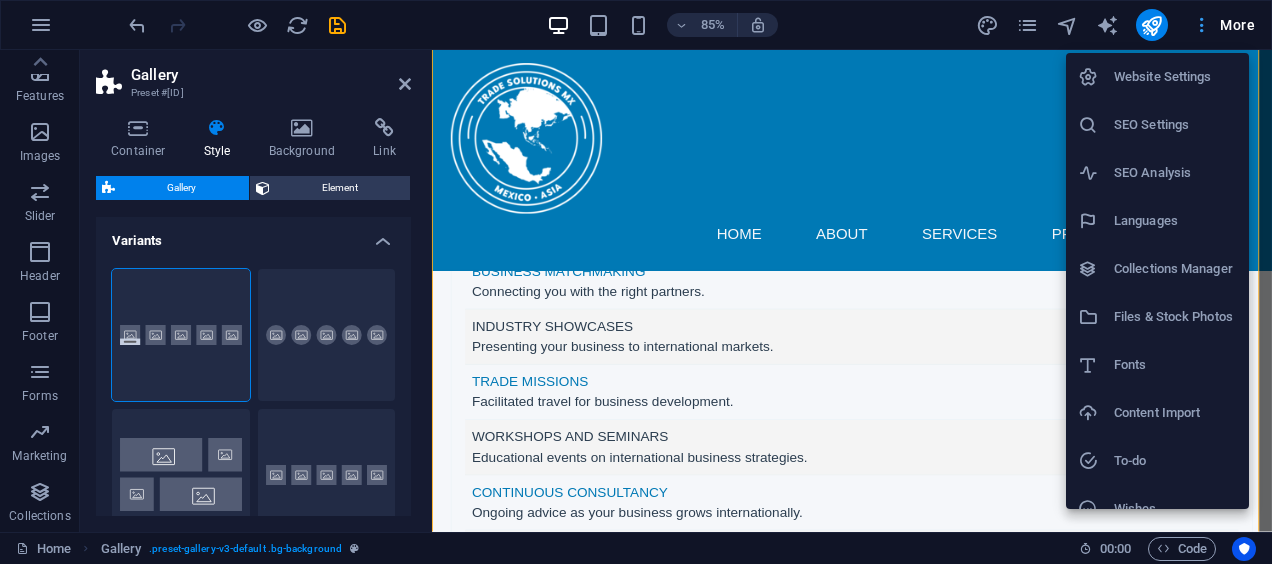 click at bounding box center (636, 282) 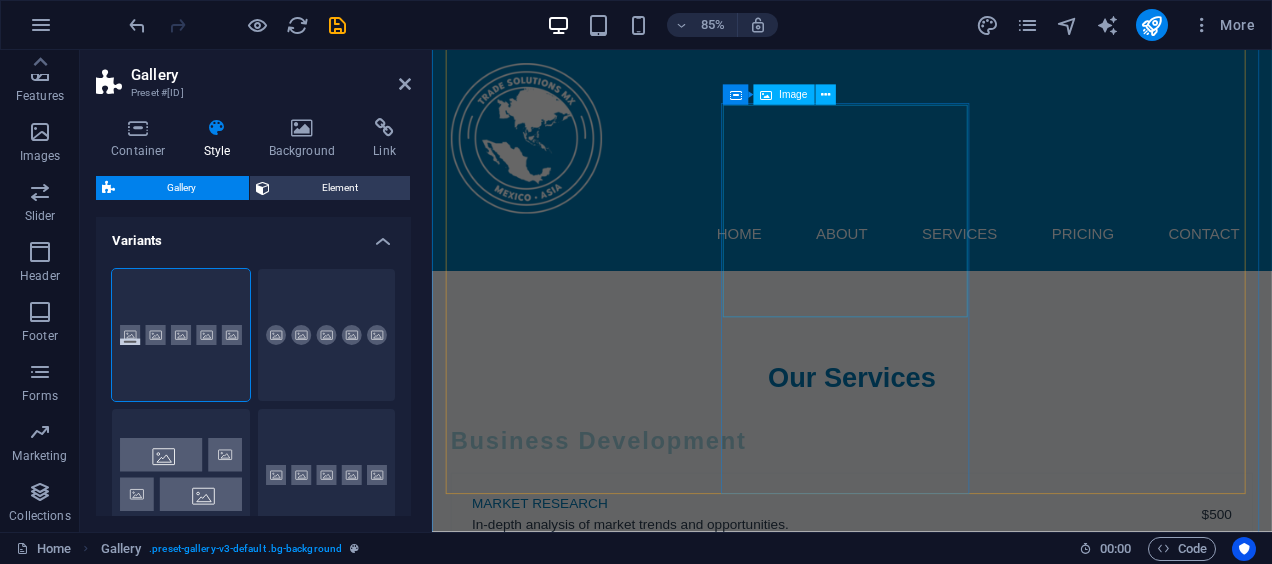 scroll, scrollTop: 5244, scrollLeft: 0, axis: vertical 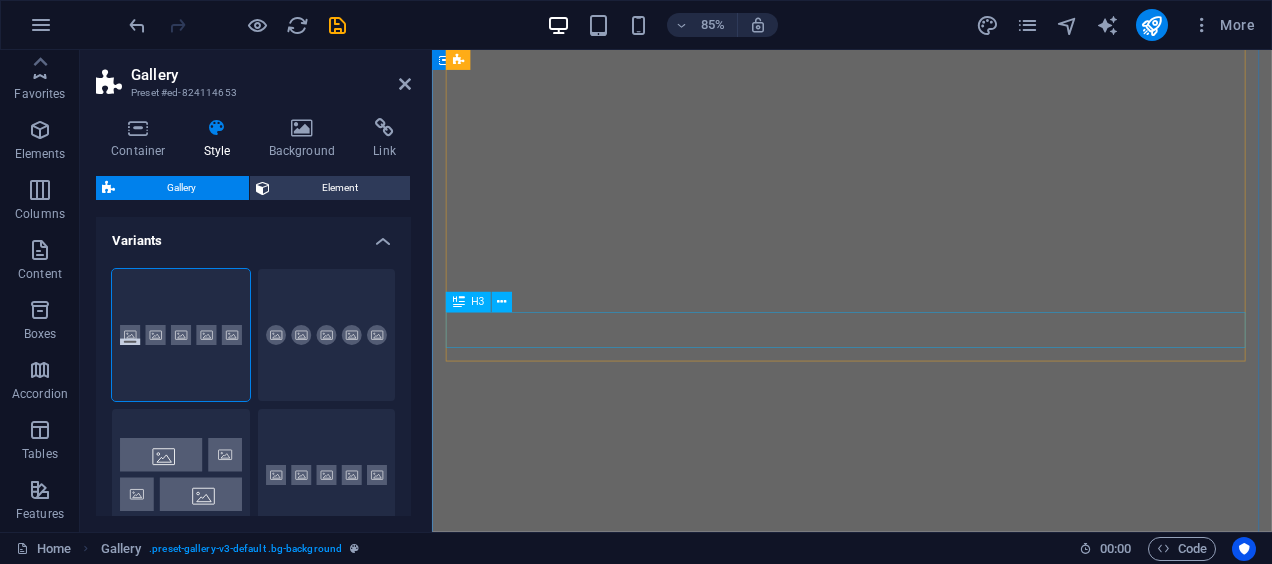 select on "rem" 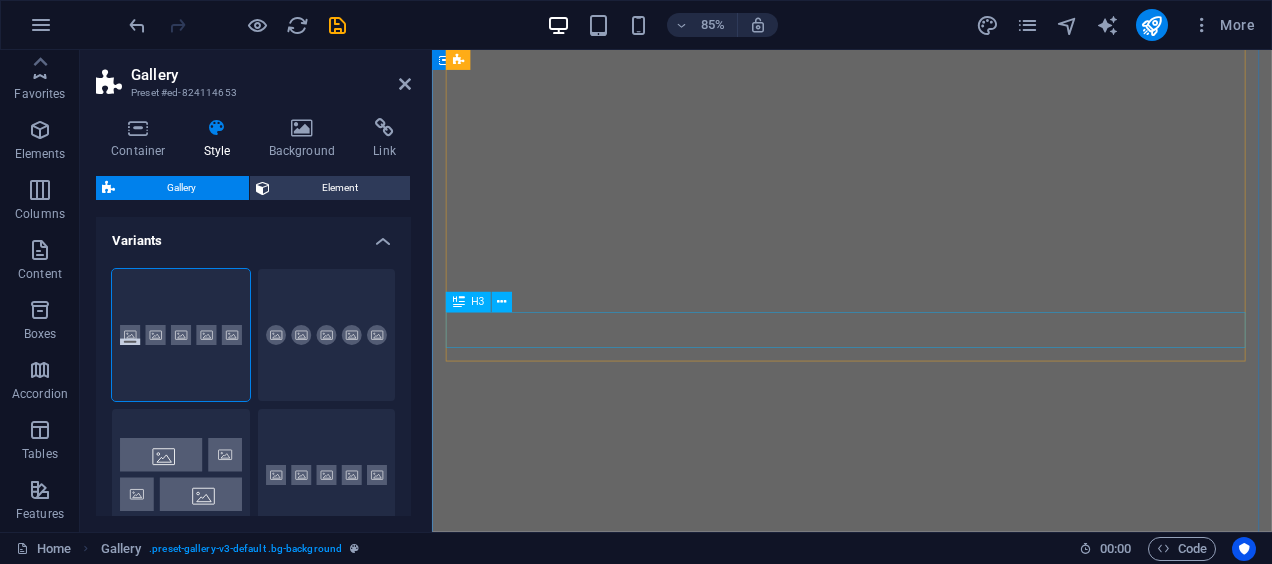 scroll, scrollTop: 0, scrollLeft: 0, axis: both 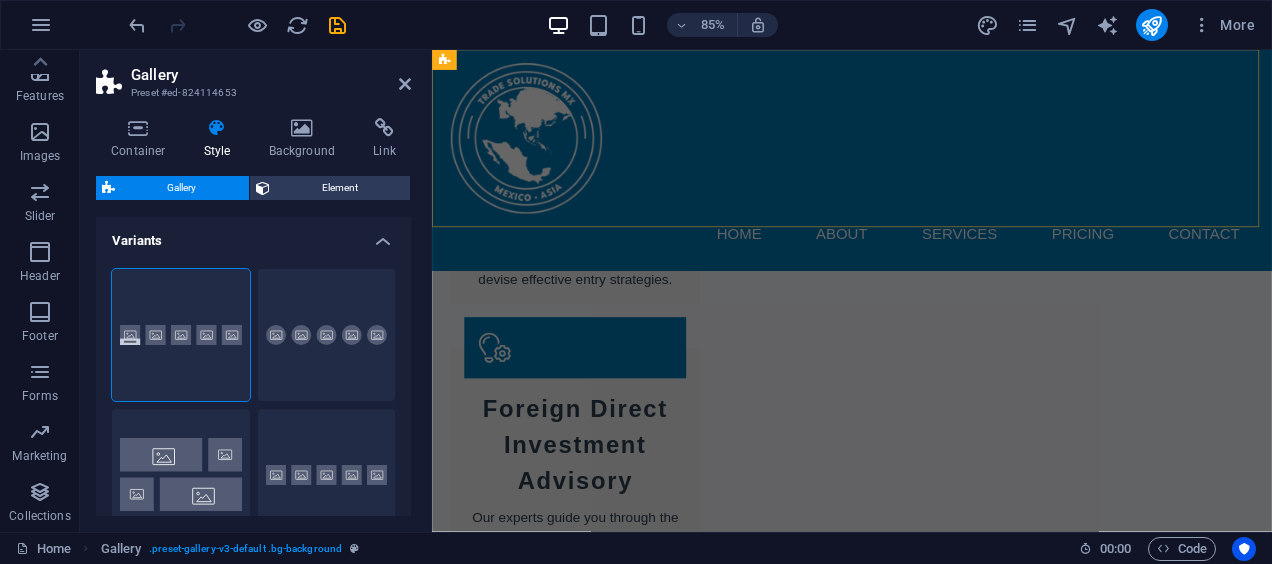 click on "Home About Services Pricing Contact" at bounding box center (926, 179) 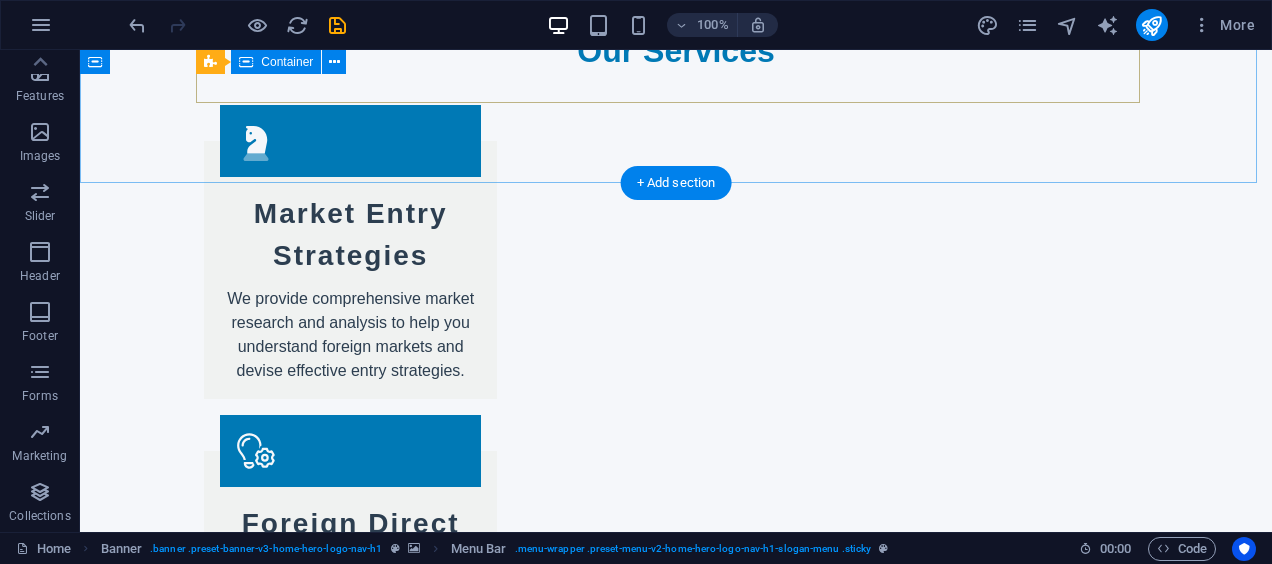 scroll, scrollTop: 0, scrollLeft: 0, axis: both 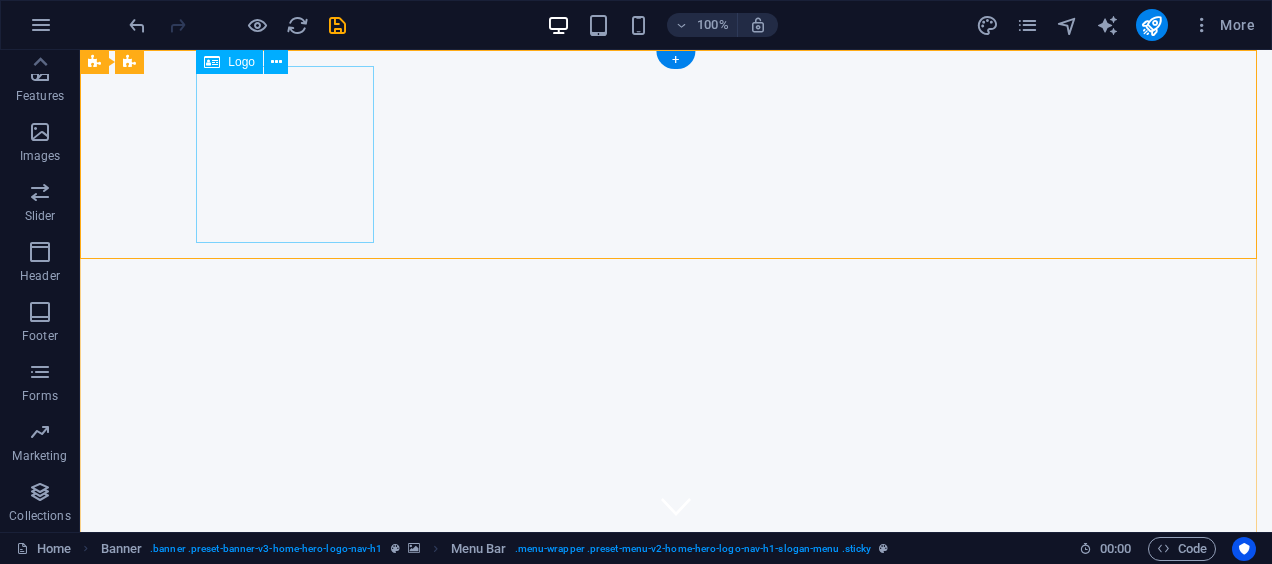 click at bounding box center [676, 657] 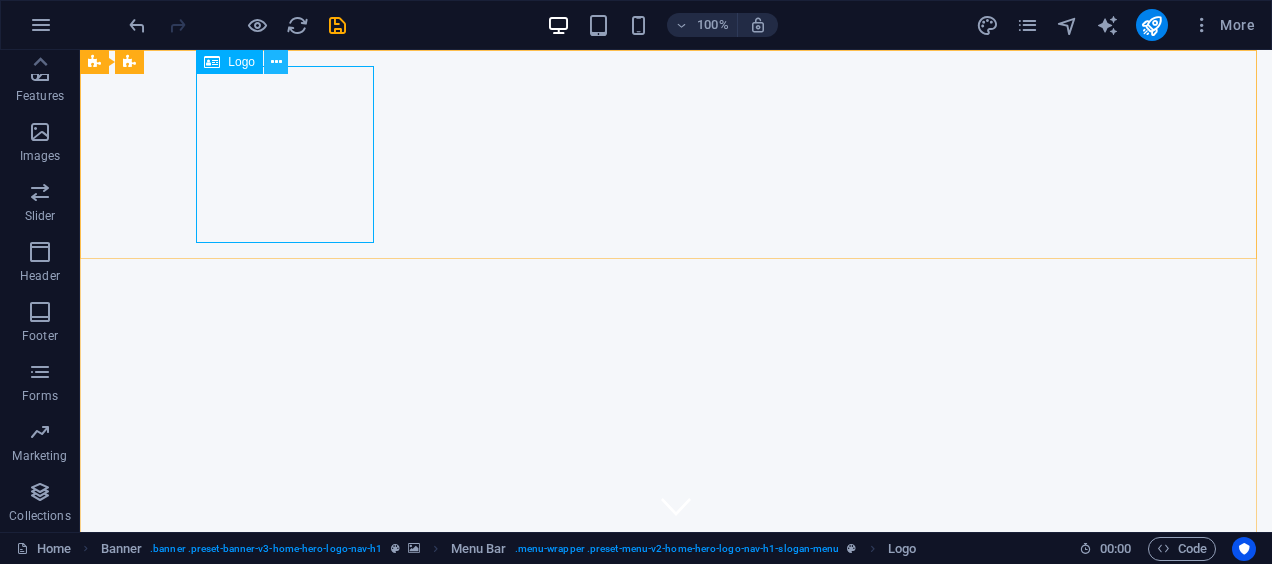 click at bounding box center (276, 62) 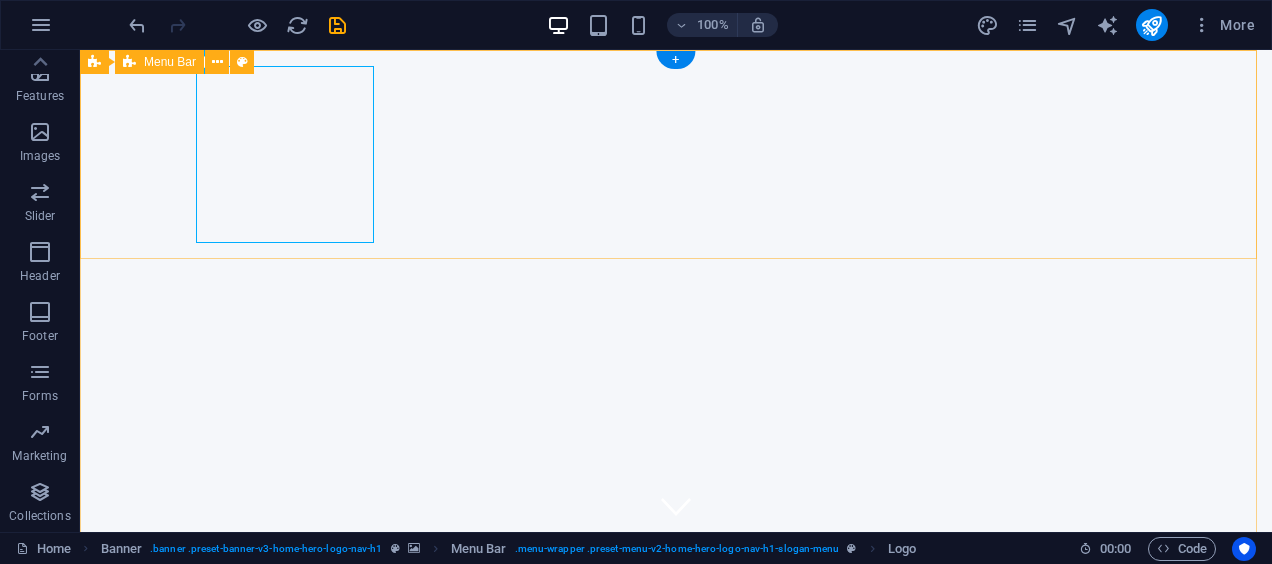 click on "Home About Services Pricing Contact" at bounding box center (676, 682) 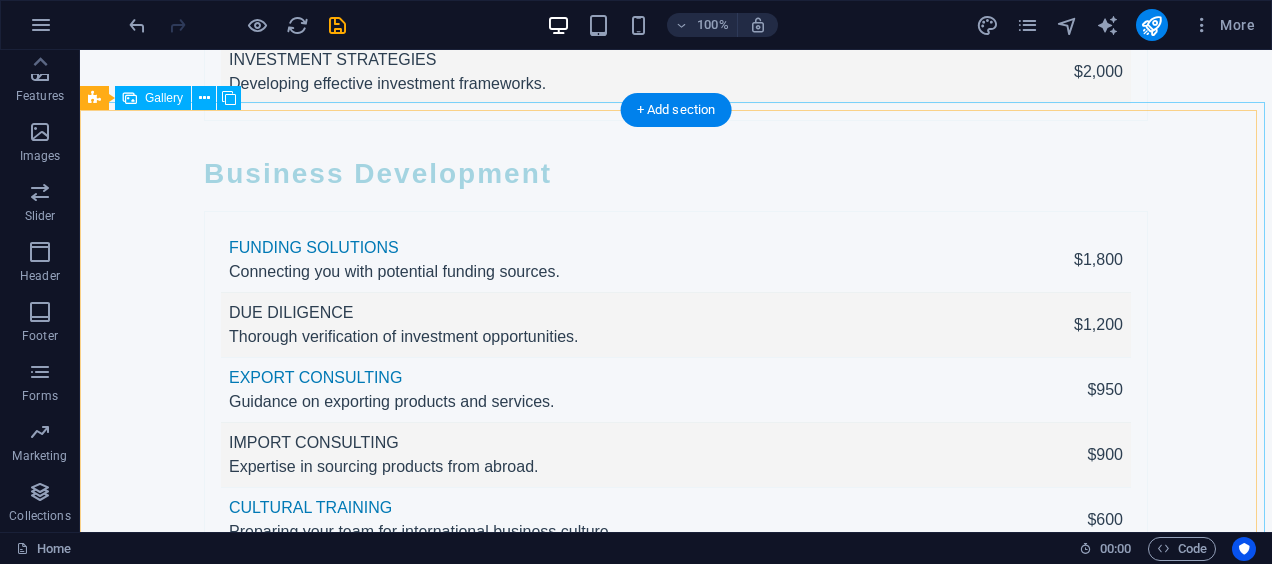 scroll, scrollTop: 6600, scrollLeft: 0, axis: vertical 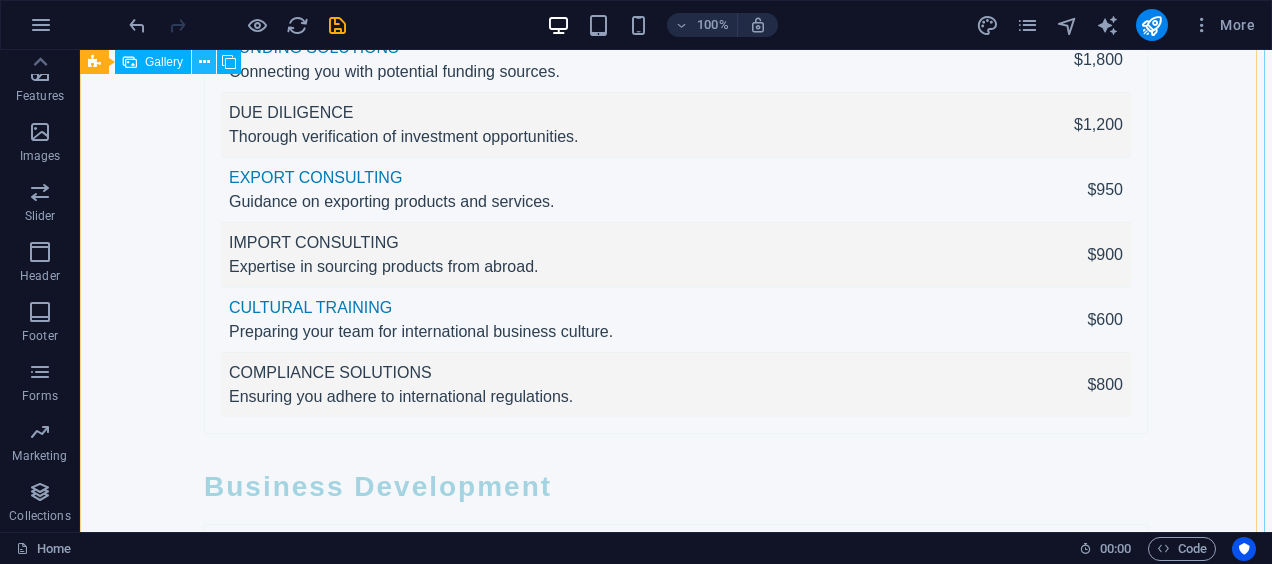 click at bounding box center (204, 62) 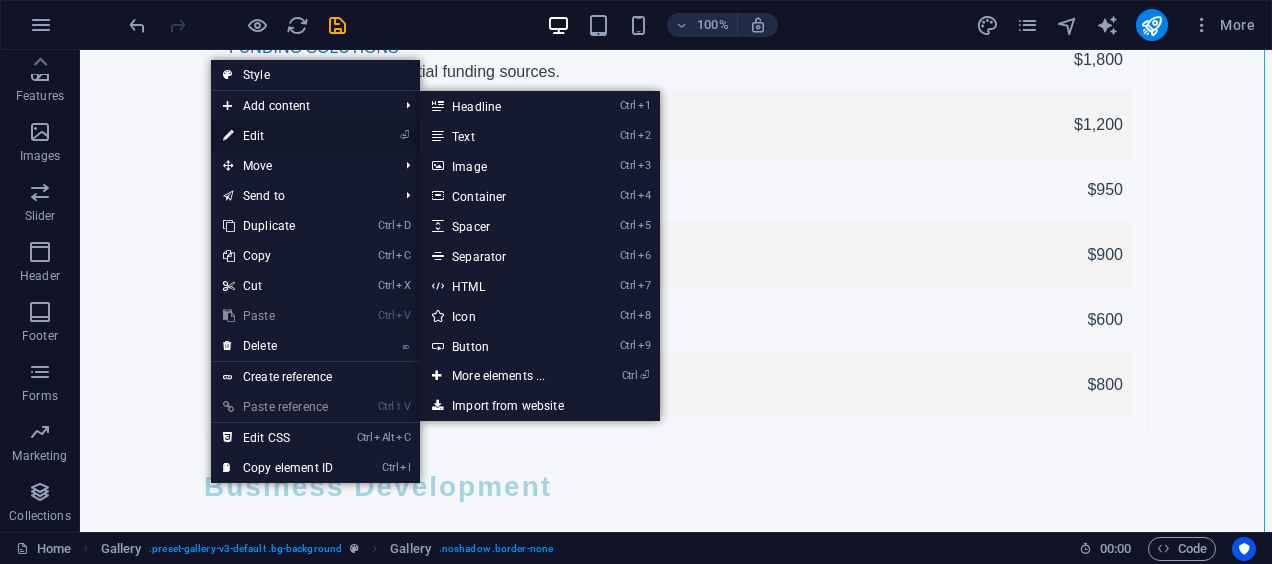 click on "⏎  Edit" at bounding box center [278, 136] 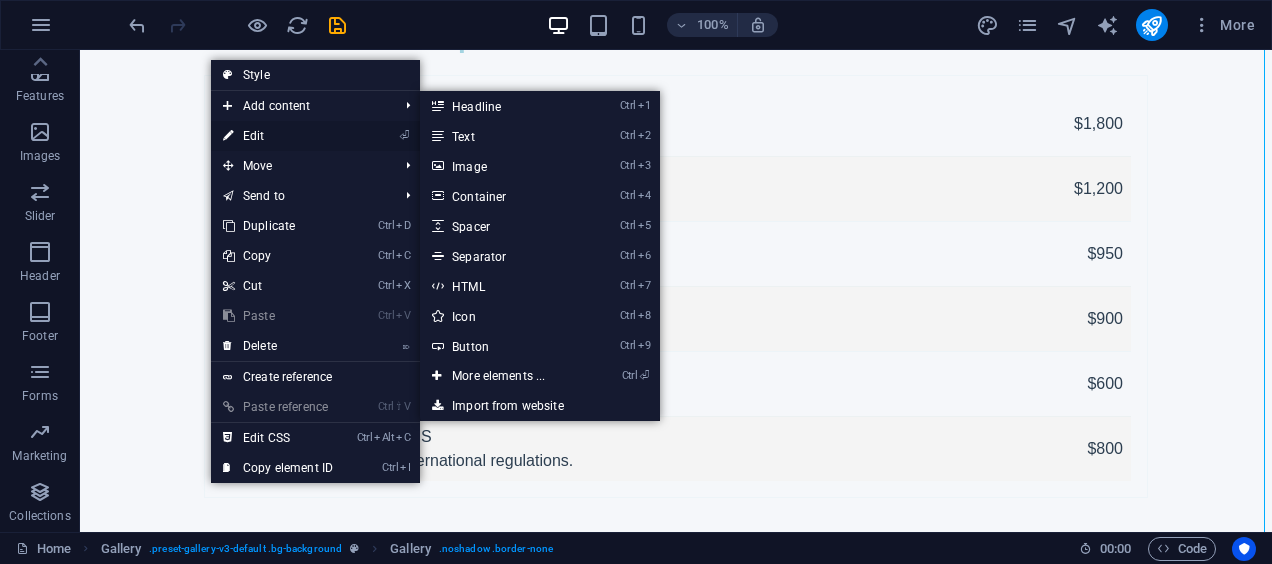 scroll, scrollTop: 6664, scrollLeft: 0, axis: vertical 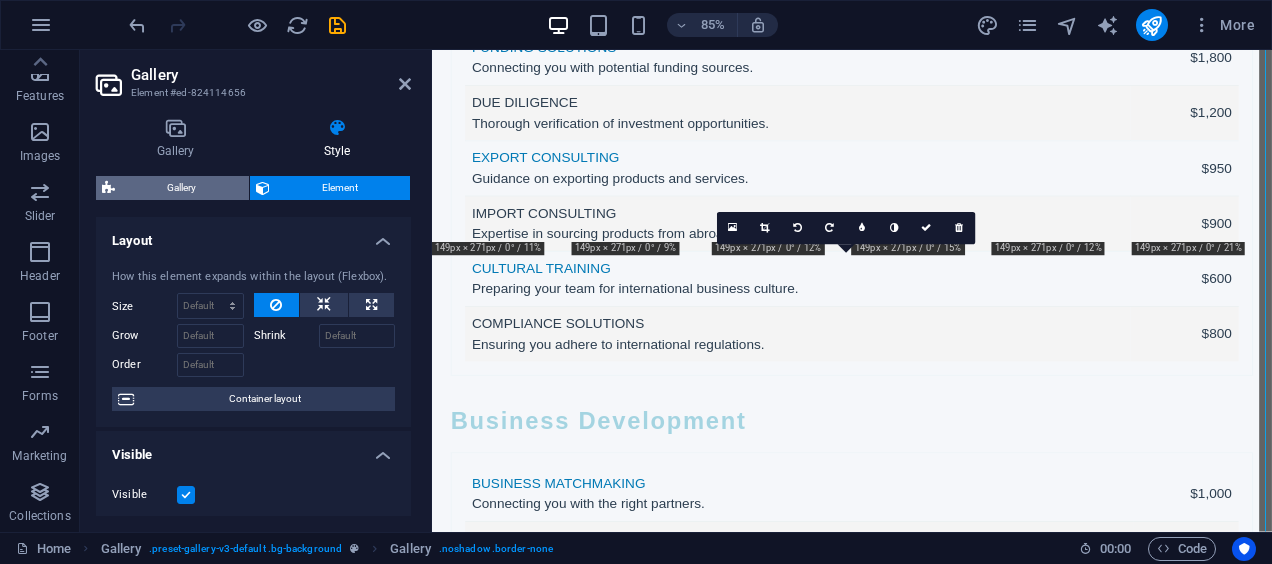 click on "Gallery" at bounding box center [182, 188] 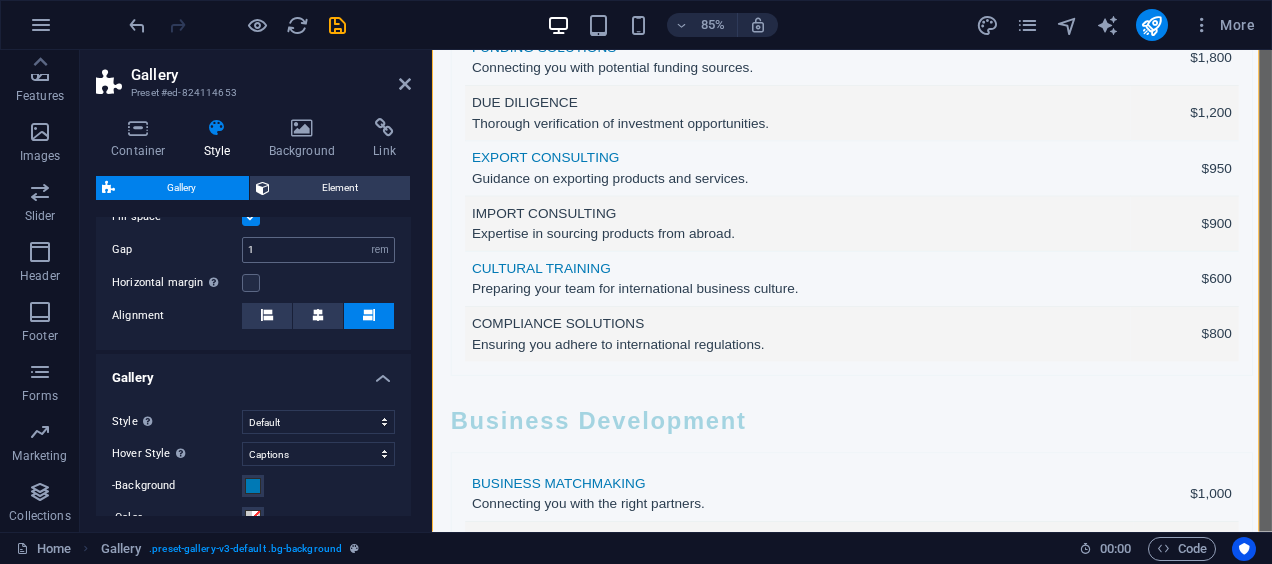 scroll, scrollTop: 500, scrollLeft: 0, axis: vertical 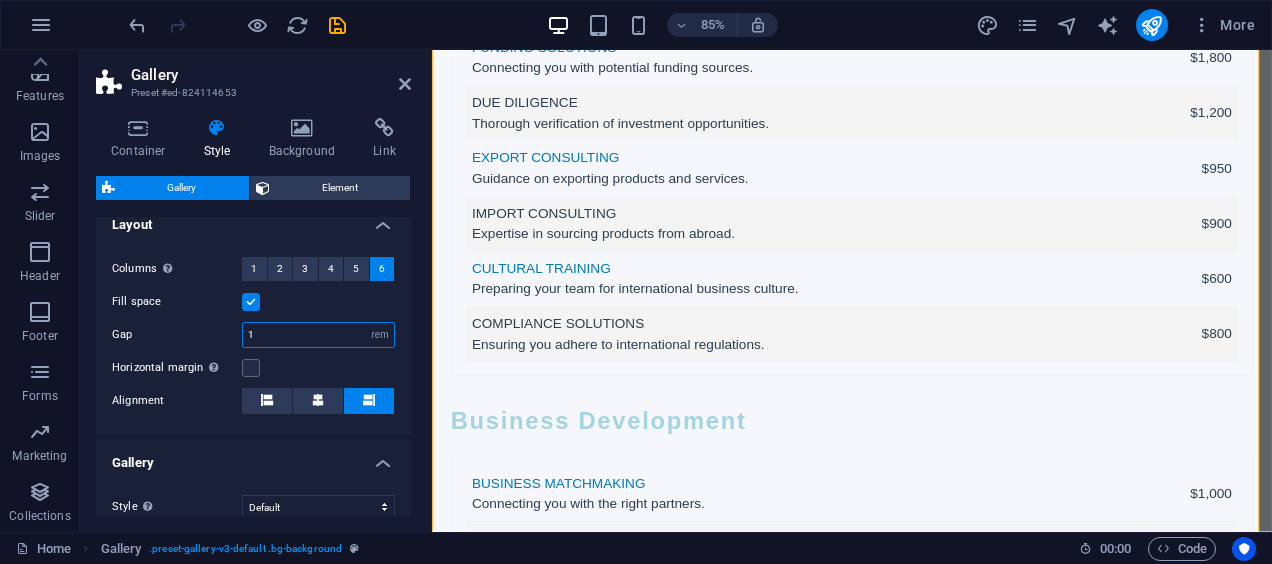 click on "1" at bounding box center [318, 335] 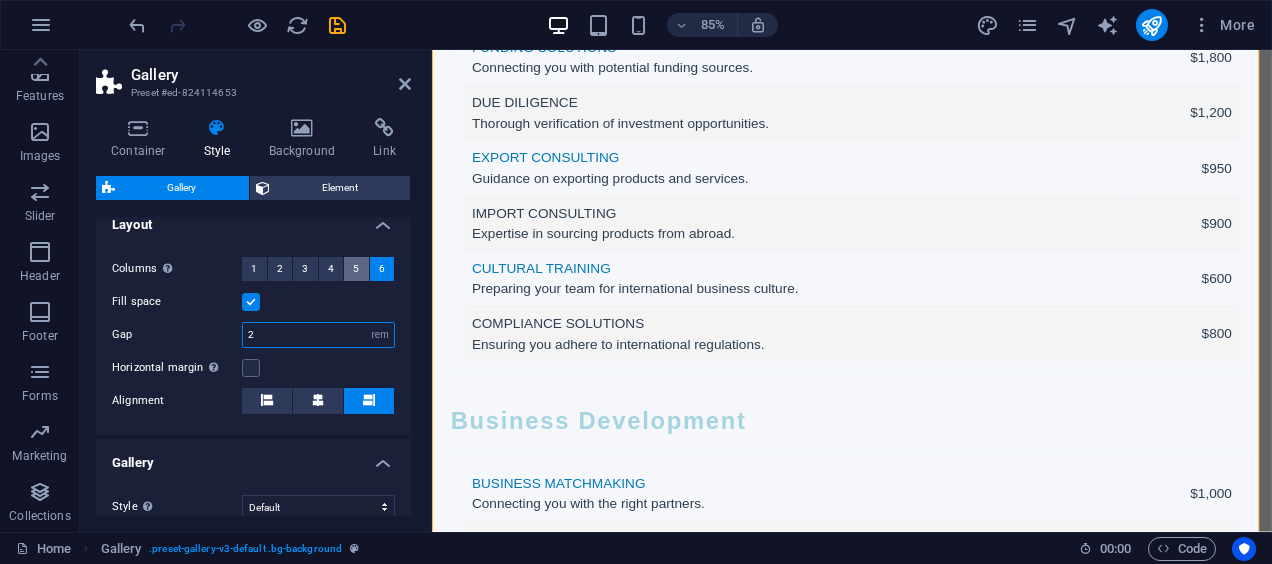 type on "2" 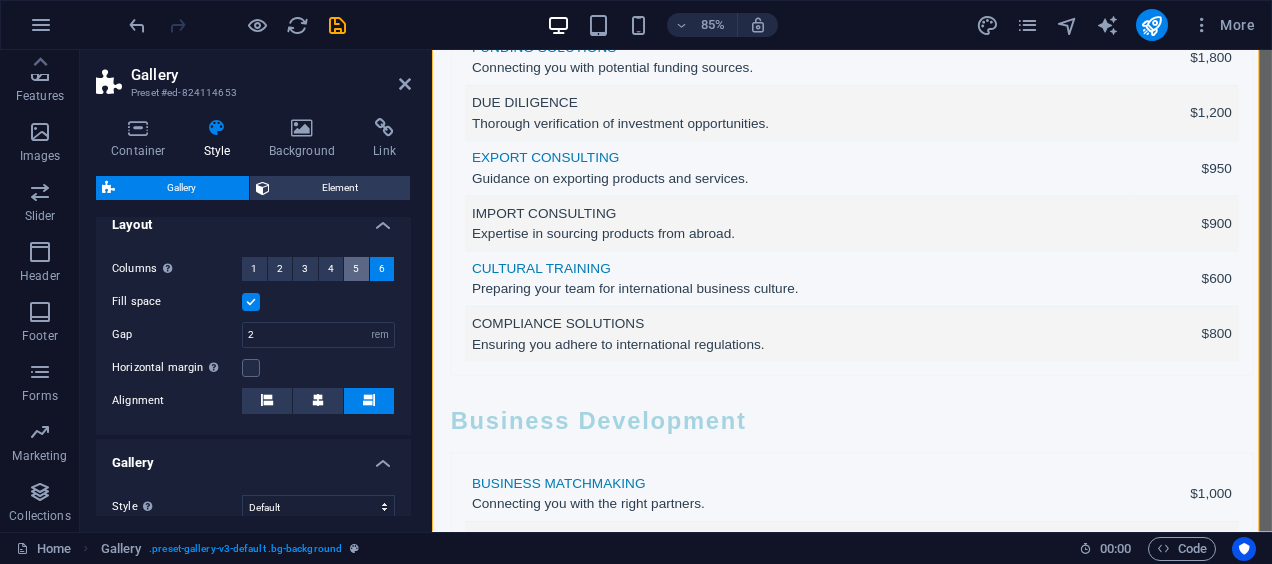click on "5" at bounding box center (356, 269) 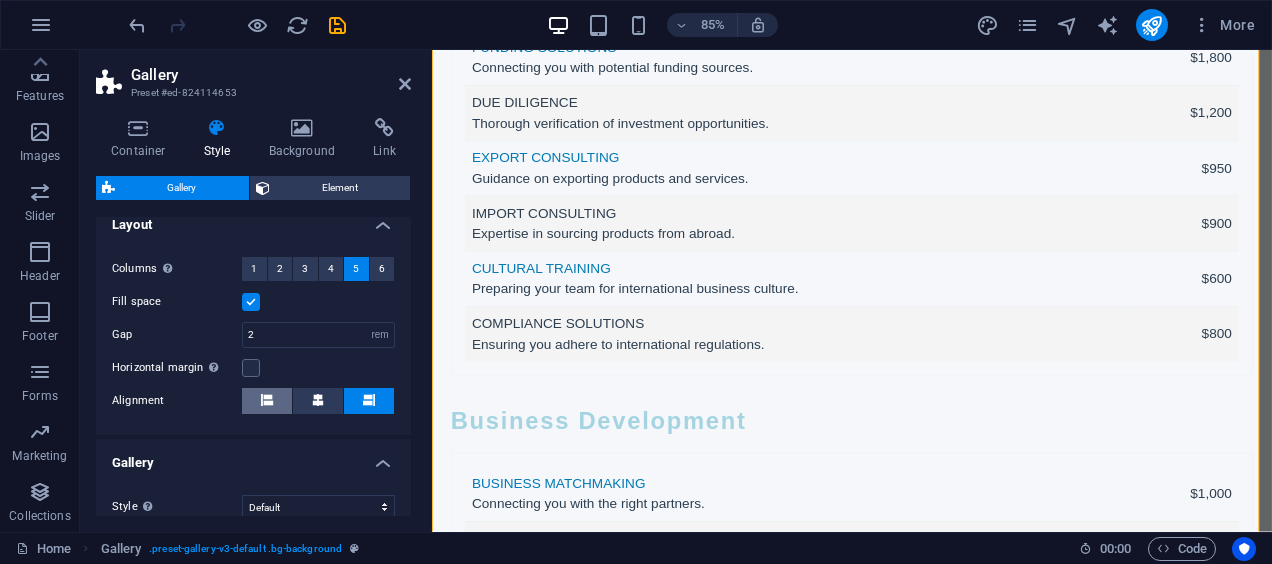 click at bounding box center (267, 401) 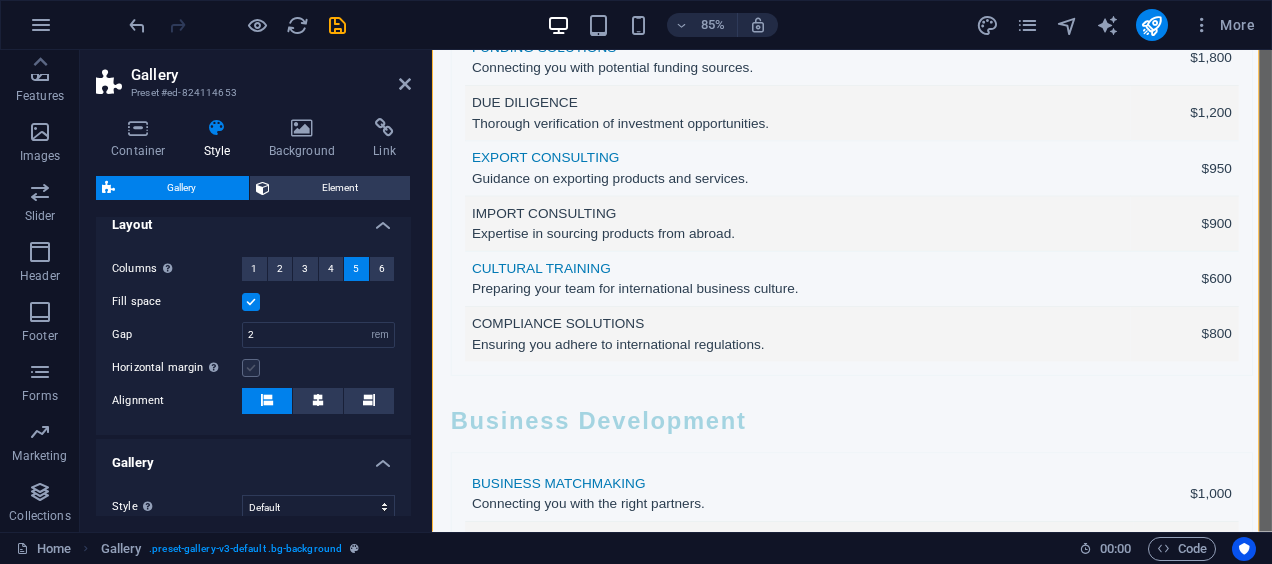 click at bounding box center [251, 368] 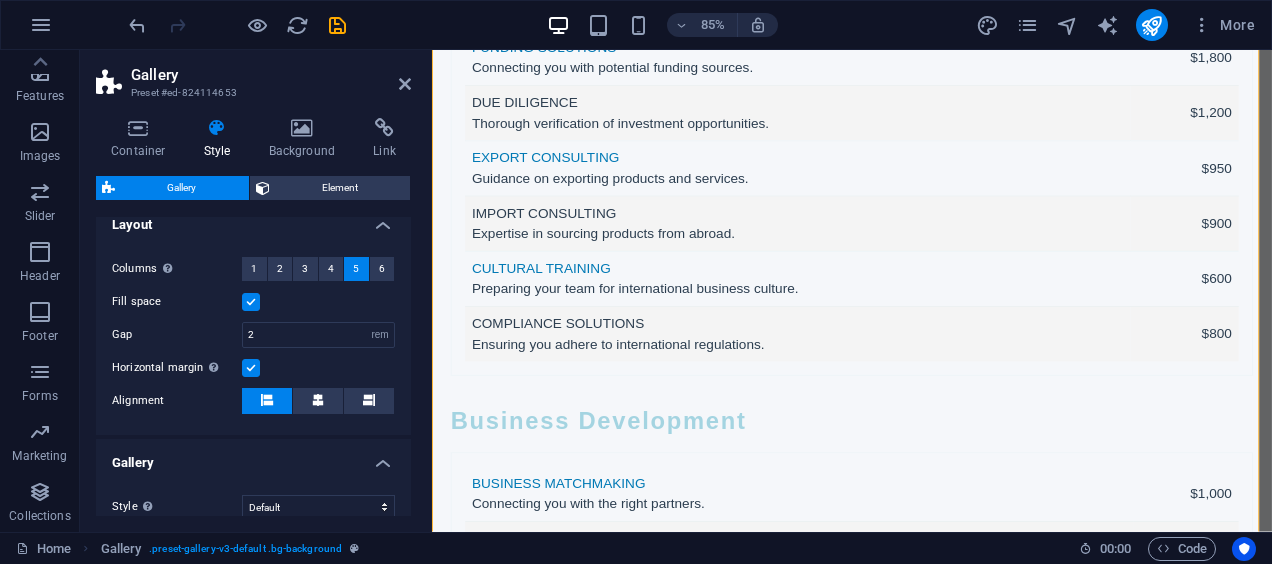 click on "Horizontal margin Only if the containers "Content width" is not set to "Default"" at bounding box center (253, 368) 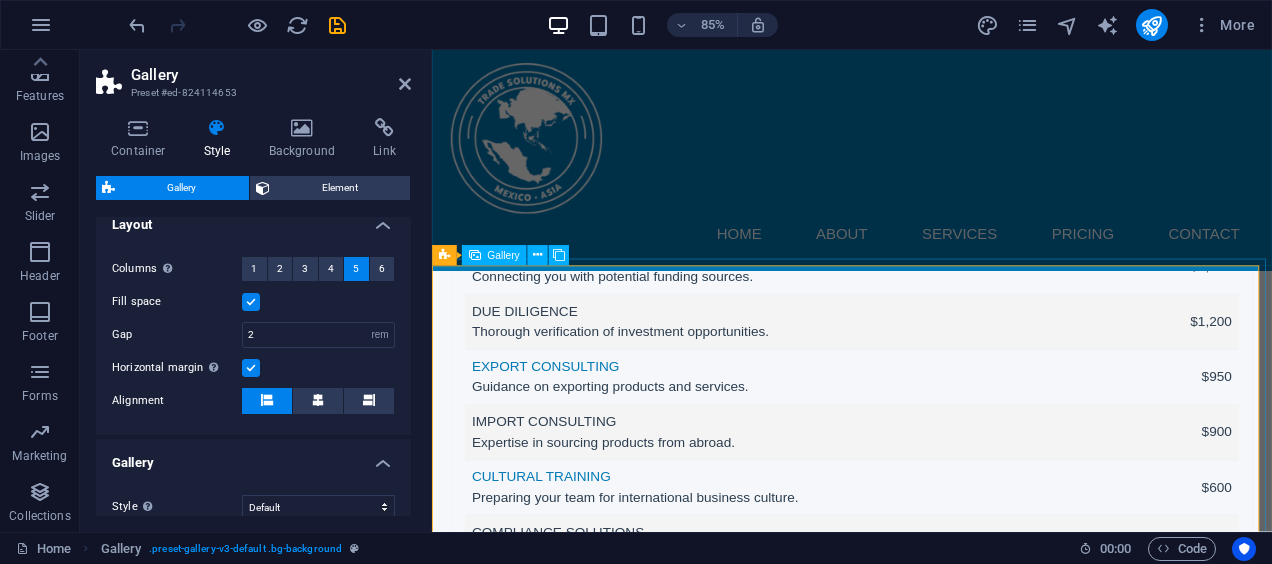 scroll, scrollTop: 6364, scrollLeft: 0, axis: vertical 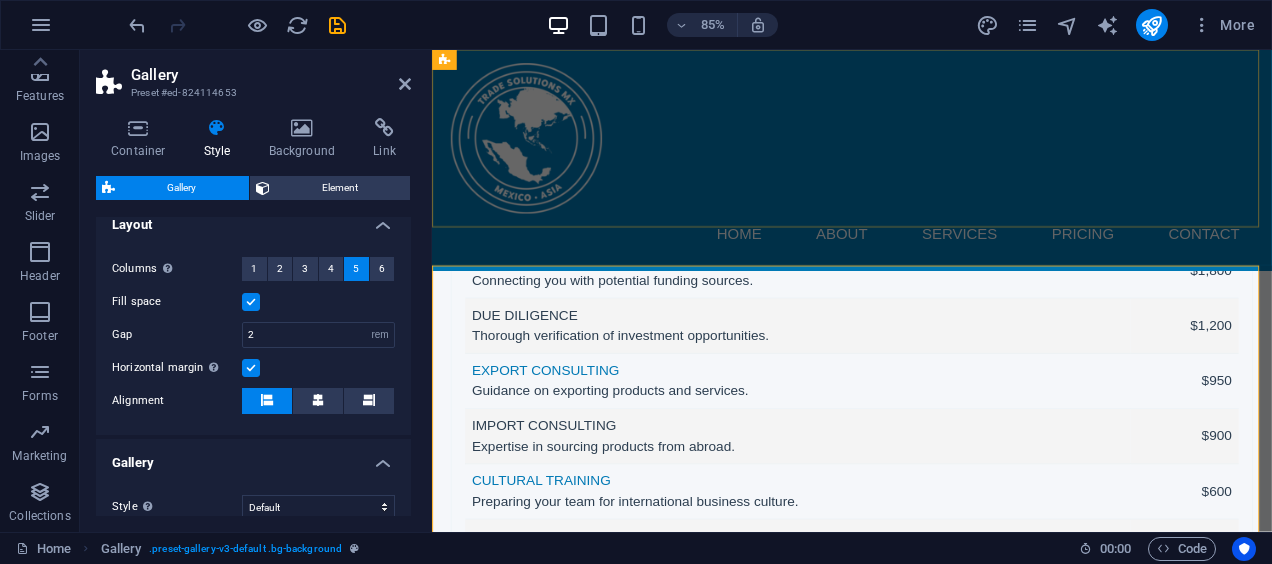 click on "Home About Services Pricing Contact" at bounding box center (926, 179) 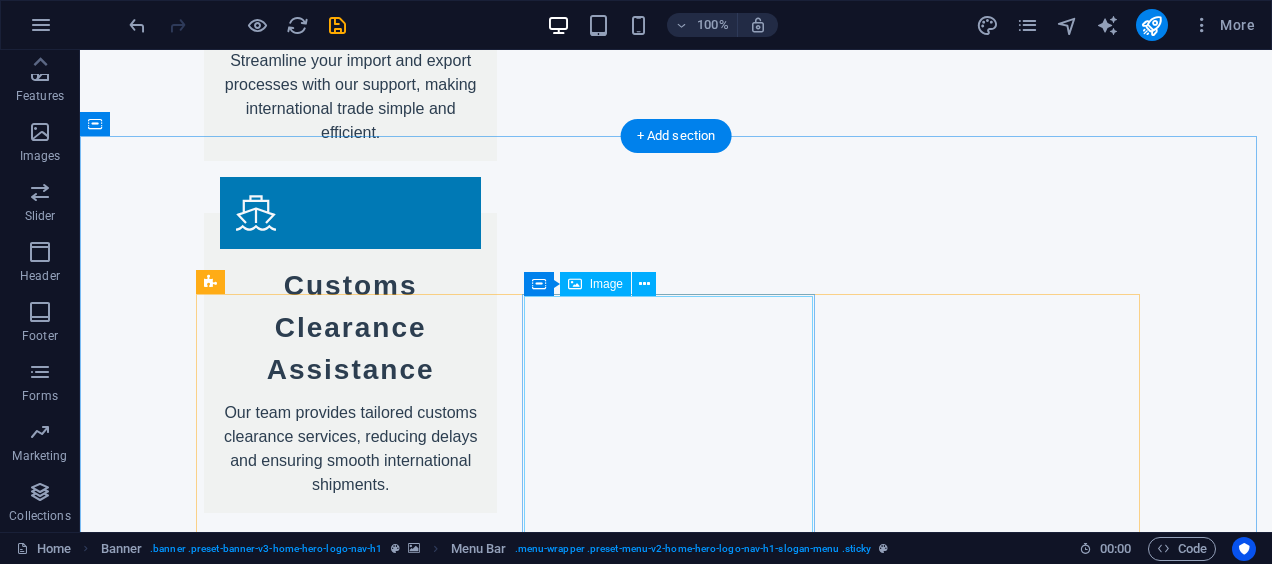 scroll, scrollTop: 4900, scrollLeft: 0, axis: vertical 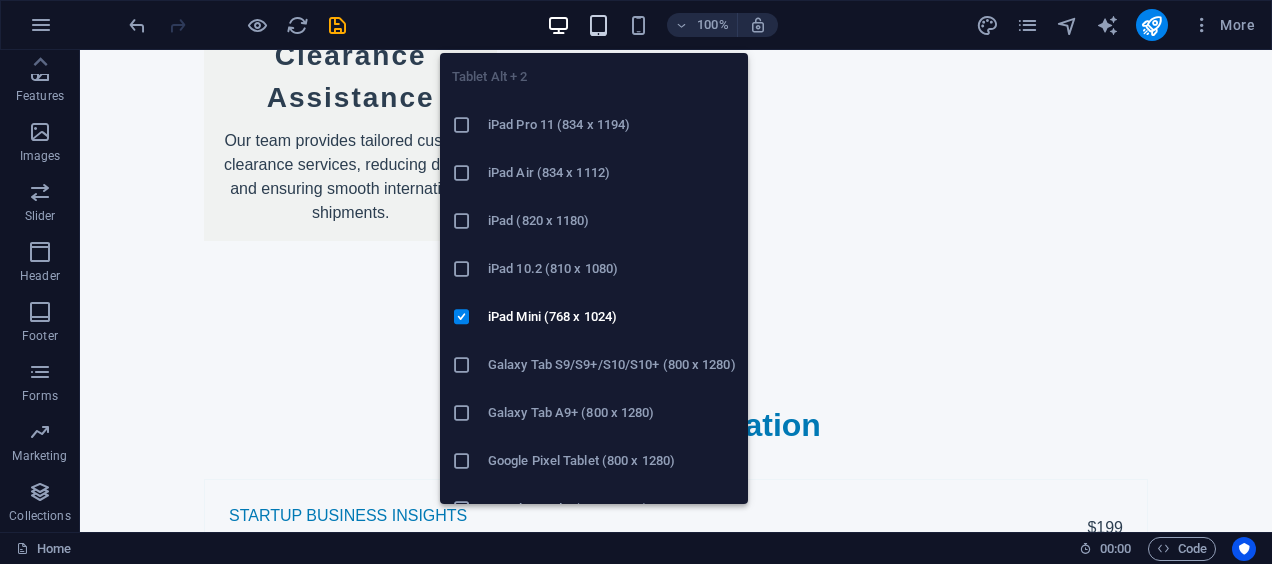 click at bounding box center (598, 25) 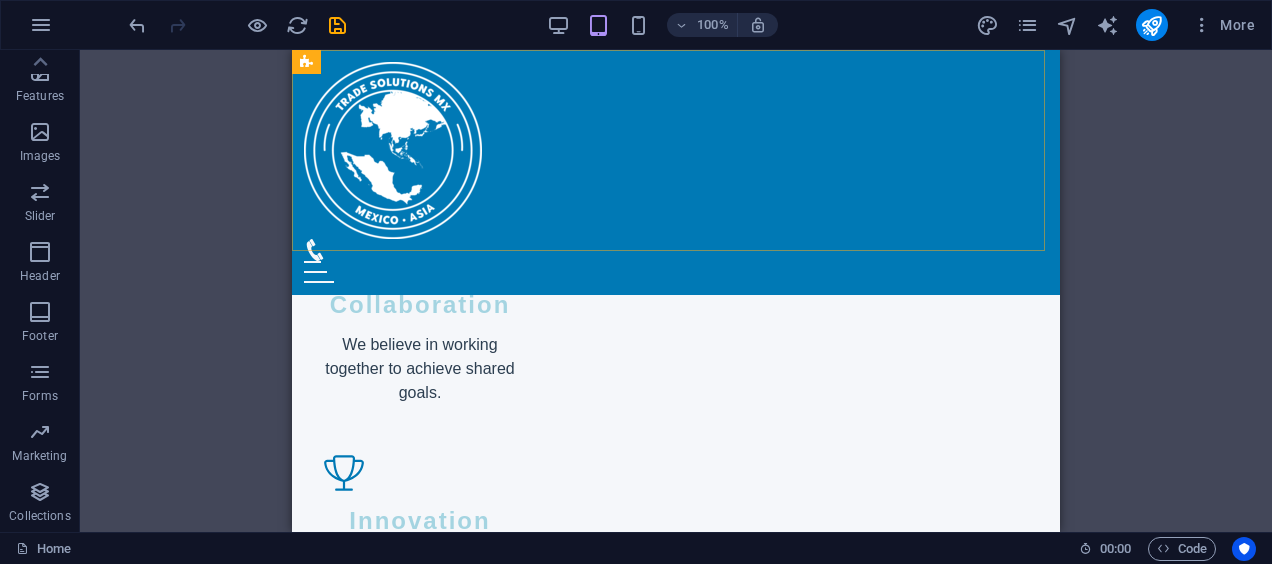 scroll, scrollTop: 1870, scrollLeft: 0, axis: vertical 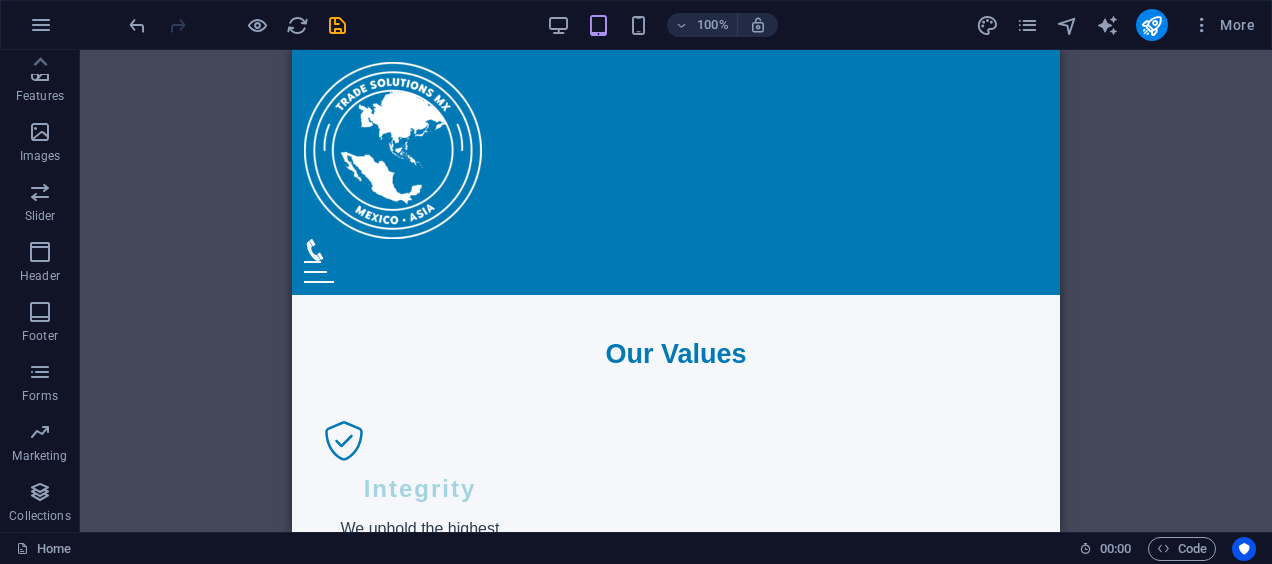click on "100%" at bounding box center [662, 25] 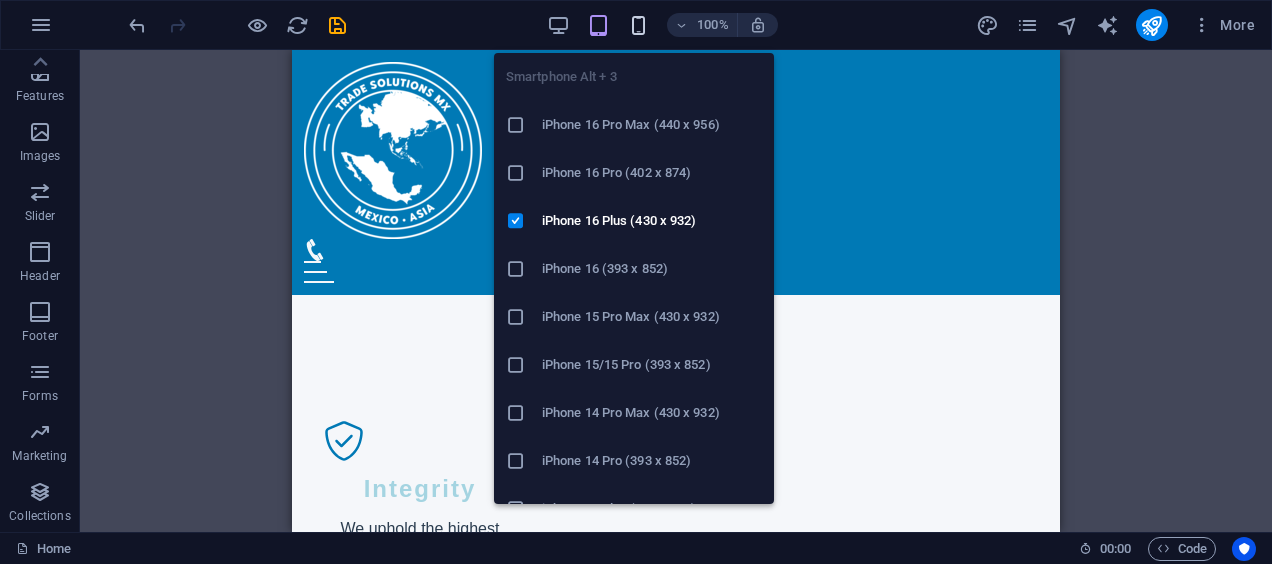 click at bounding box center [638, 25] 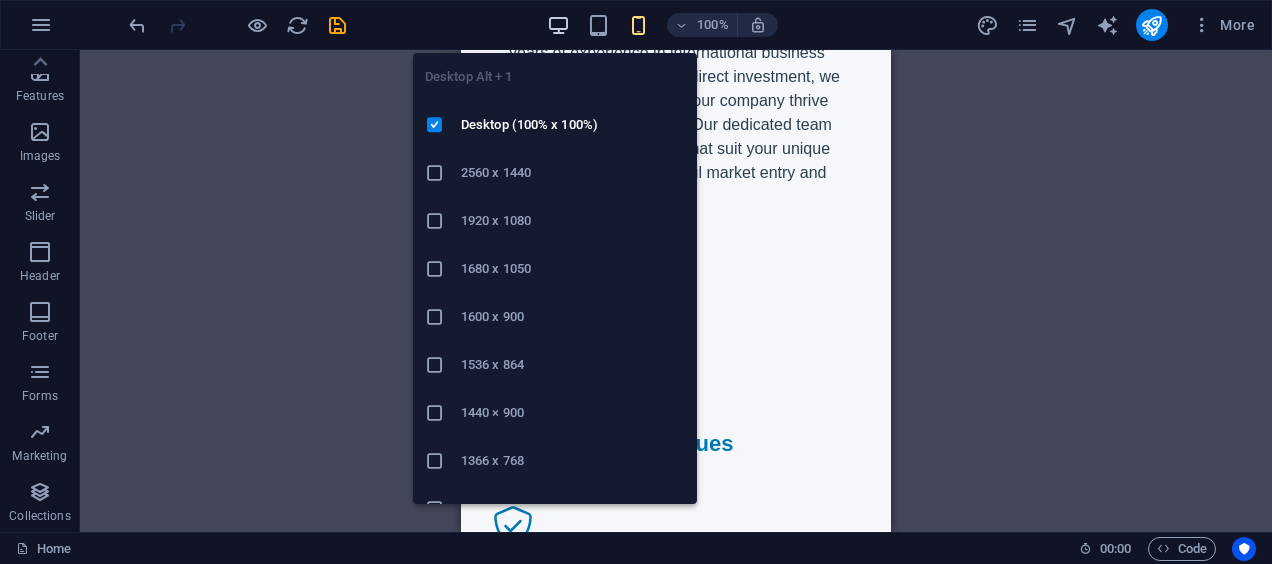 click at bounding box center (558, 25) 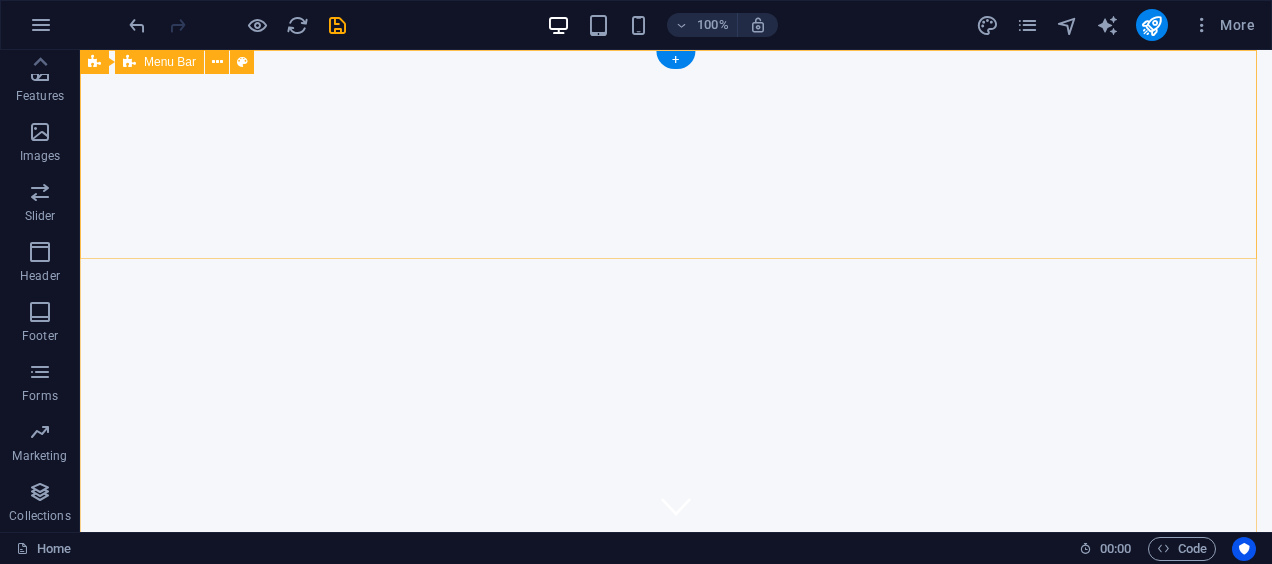 scroll, scrollTop: 0, scrollLeft: 0, axis: both 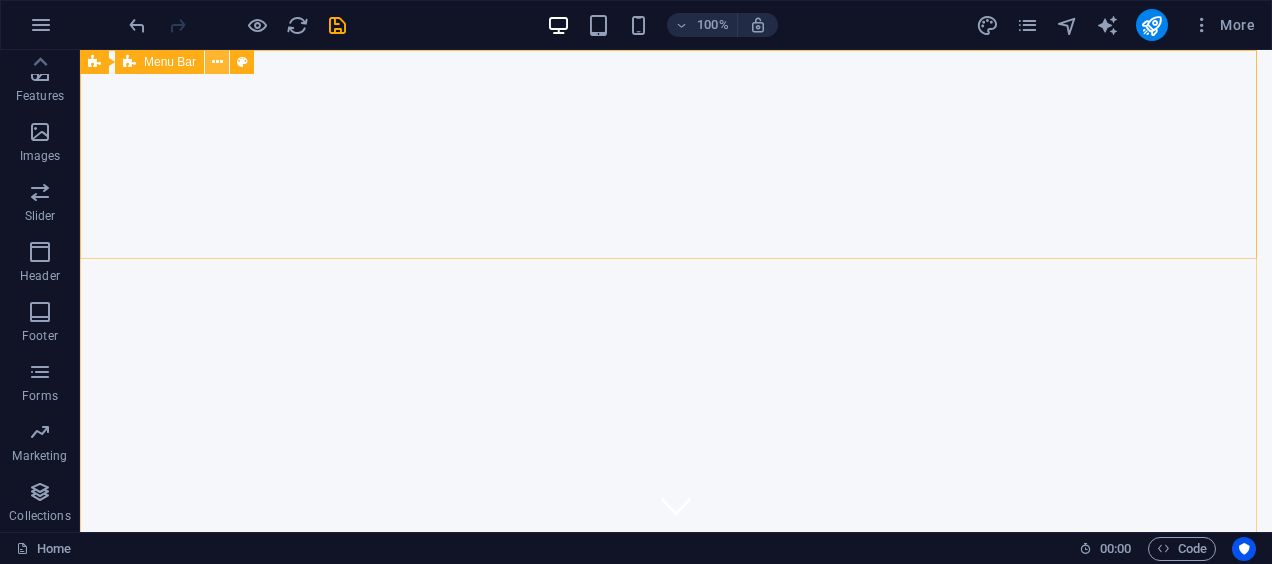 click at bounding box center (217, 62) 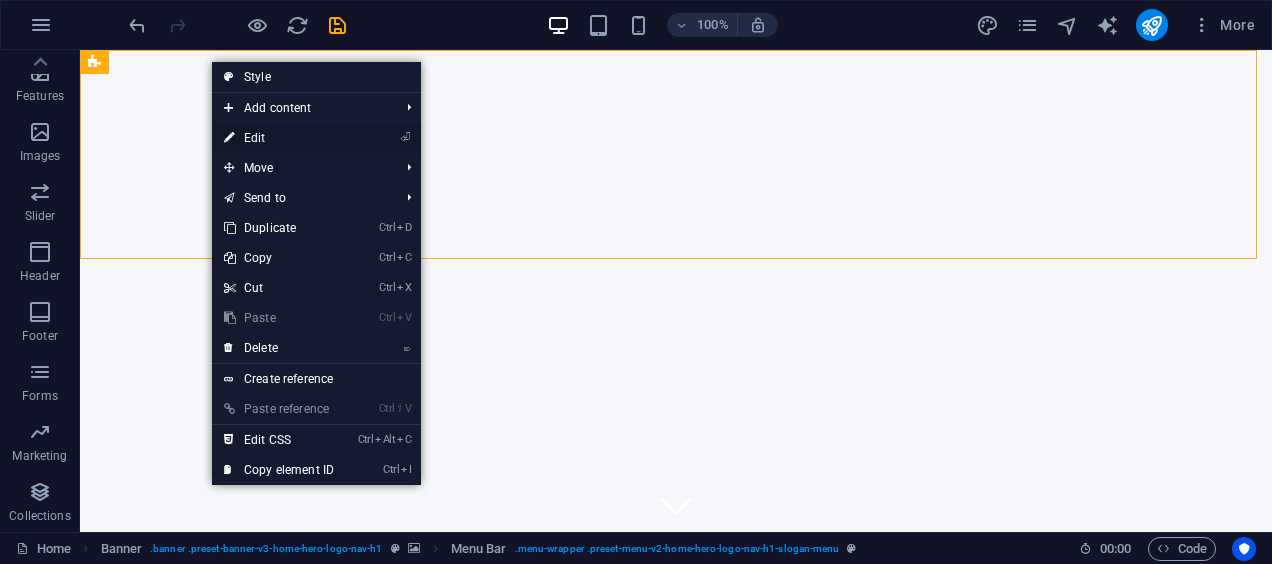 click on "⏎  Edit" at bounding box center (279, 138) 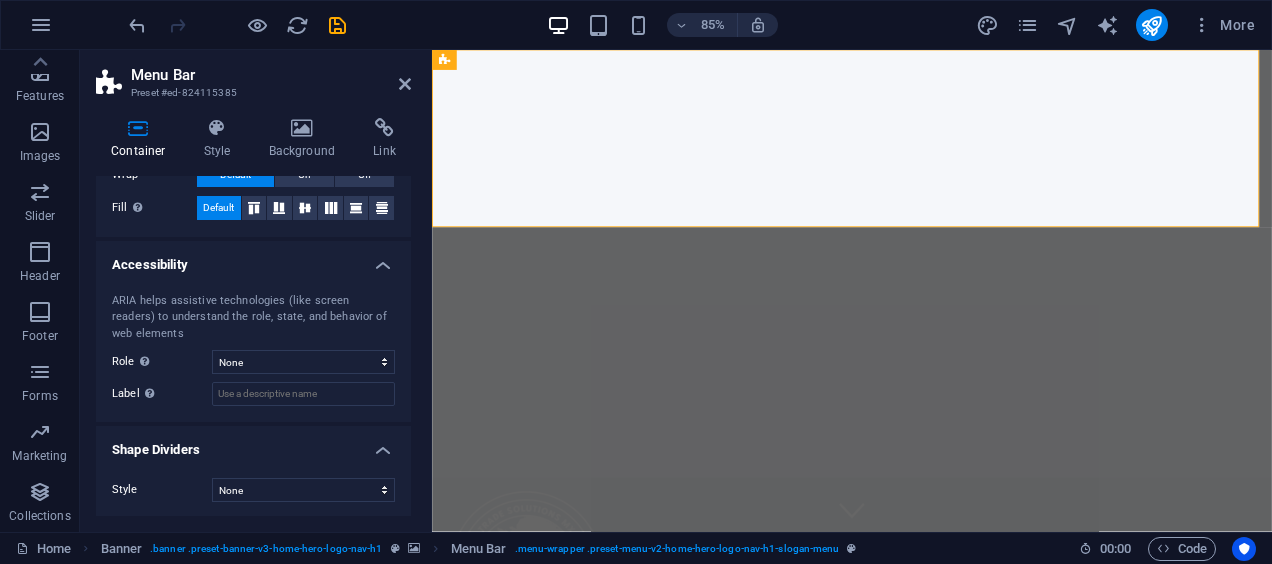 scroll, scrollTop: 0, scrollLeft: 0, axis: both 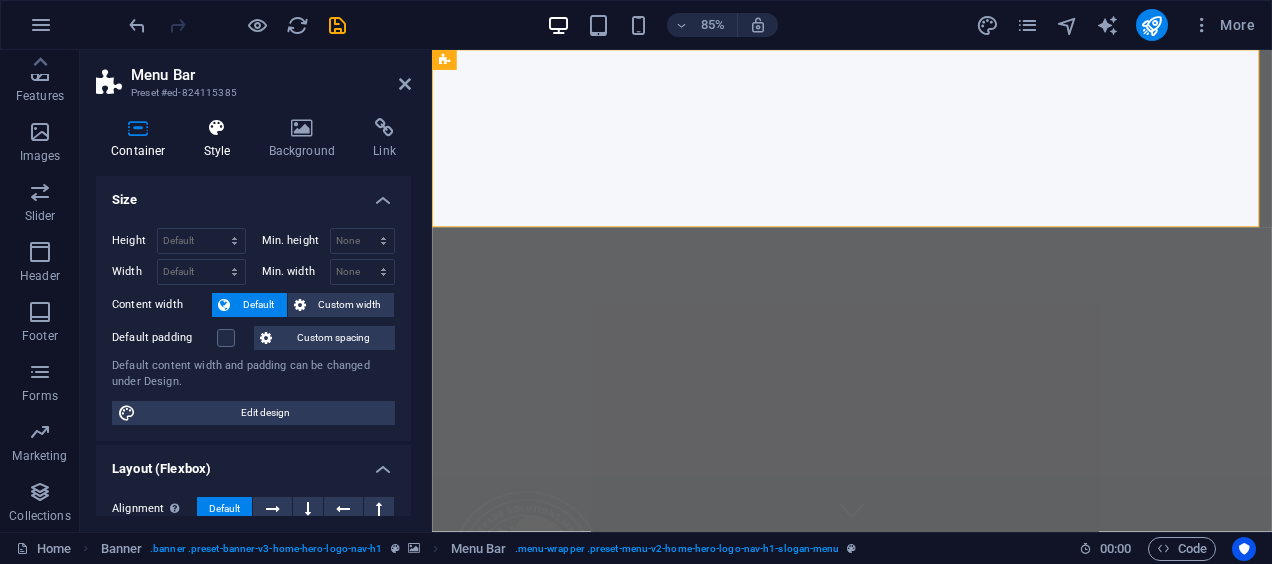click at bounding box center [217, 128] 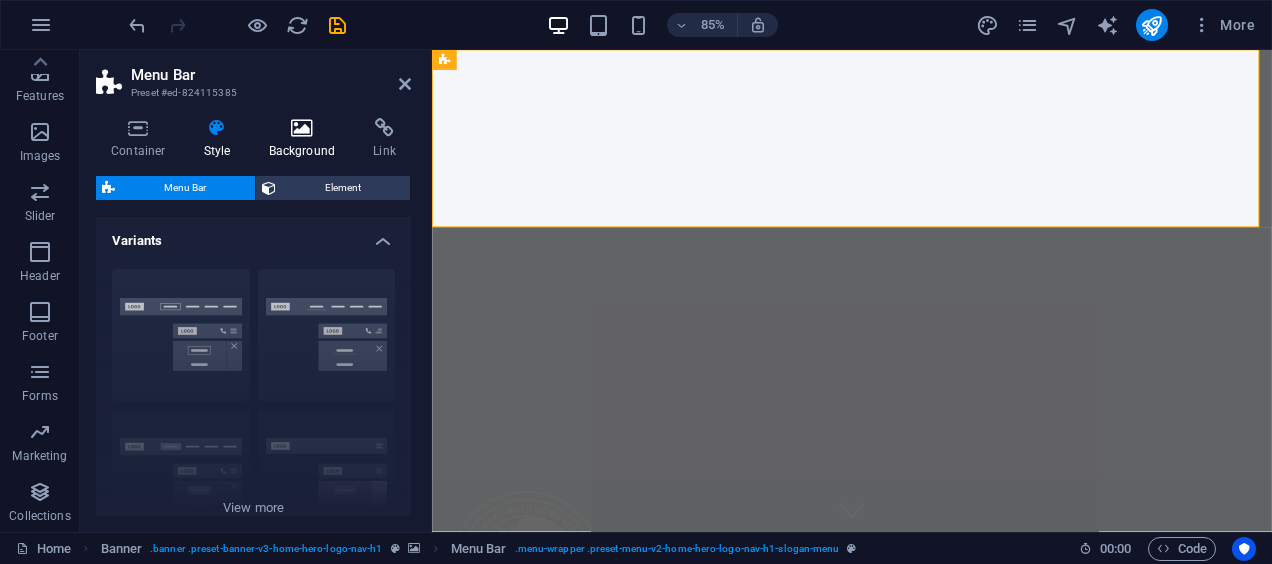 click at bounding box center [302, 128] 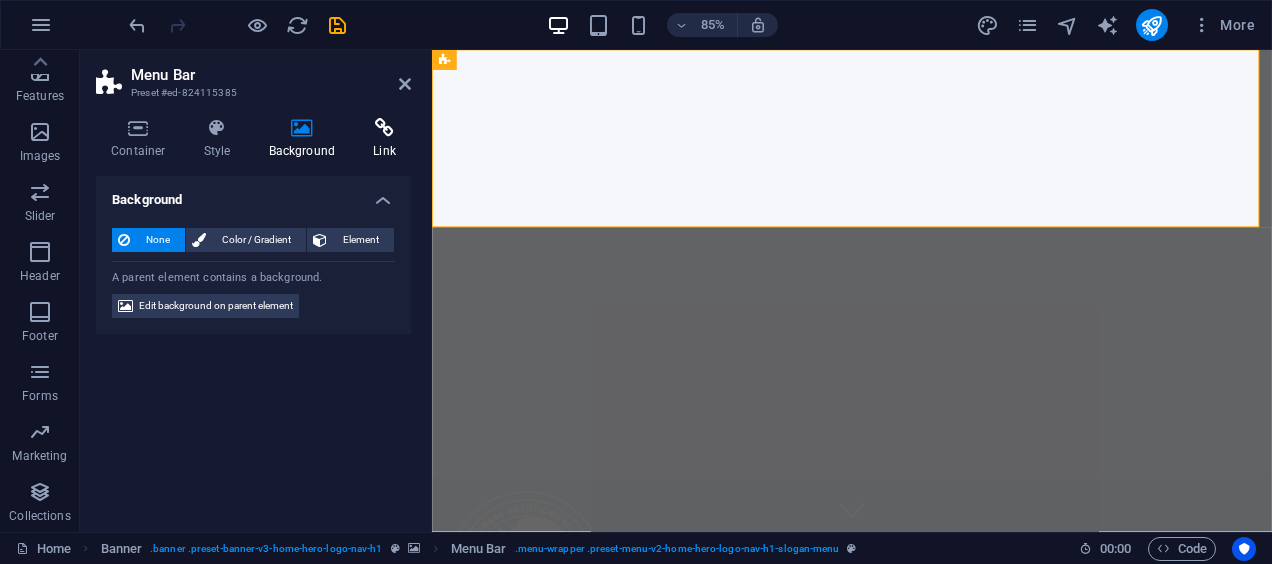 click at bounding box center [384, 128] 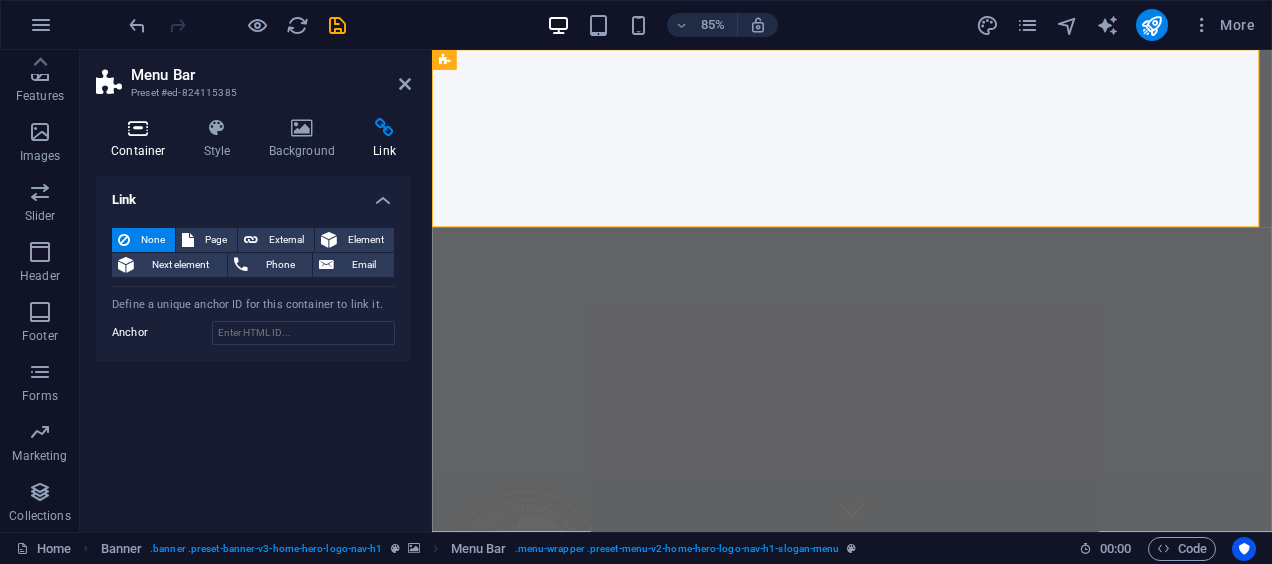 click at bounding box center [138, 128] 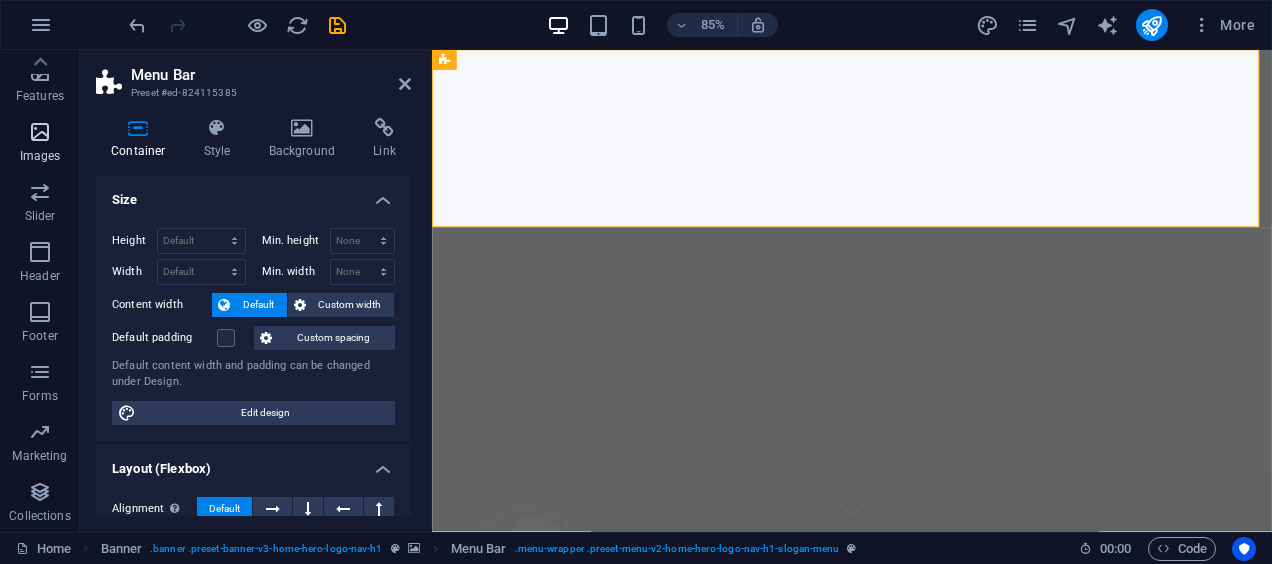 click at bounding box center (40, 132) 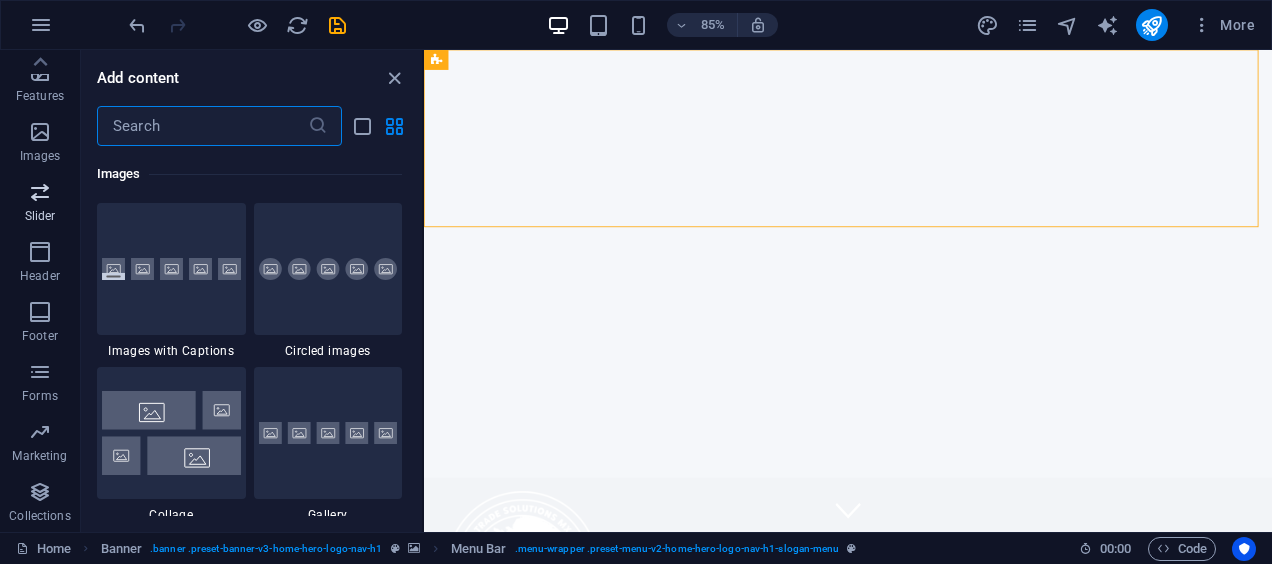 scroll, scrollTop: 10140, scrollLeft: 0, axis: vertical 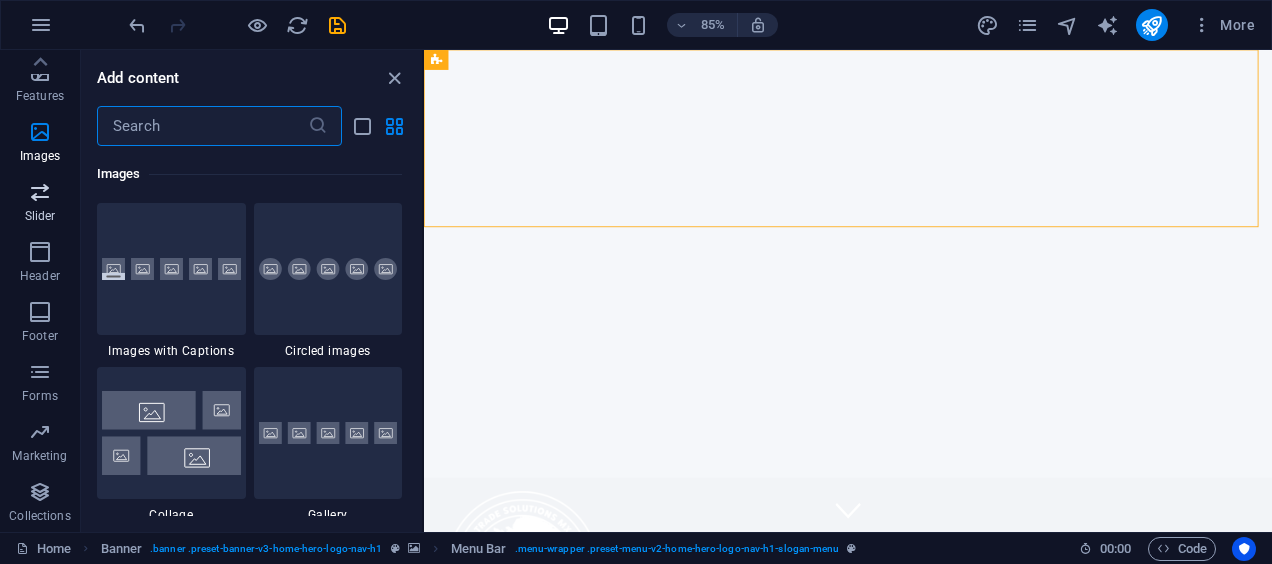 click at bounding box center [40, 192] 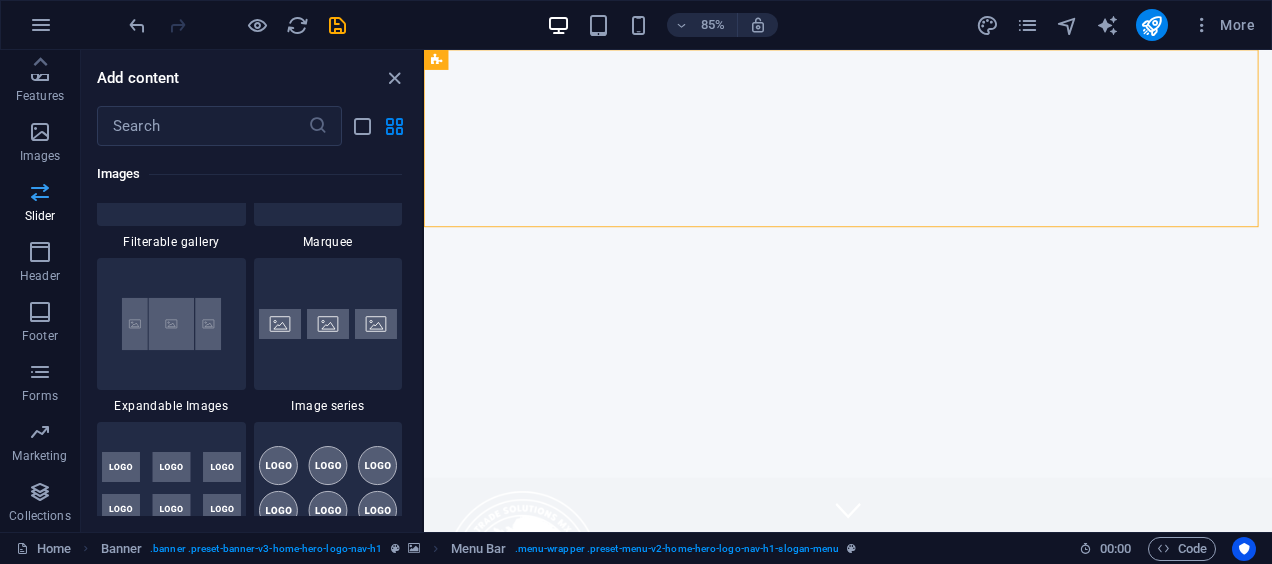 scroll, scrollTop: 11337, scrollLeft: 0, axis: vertical 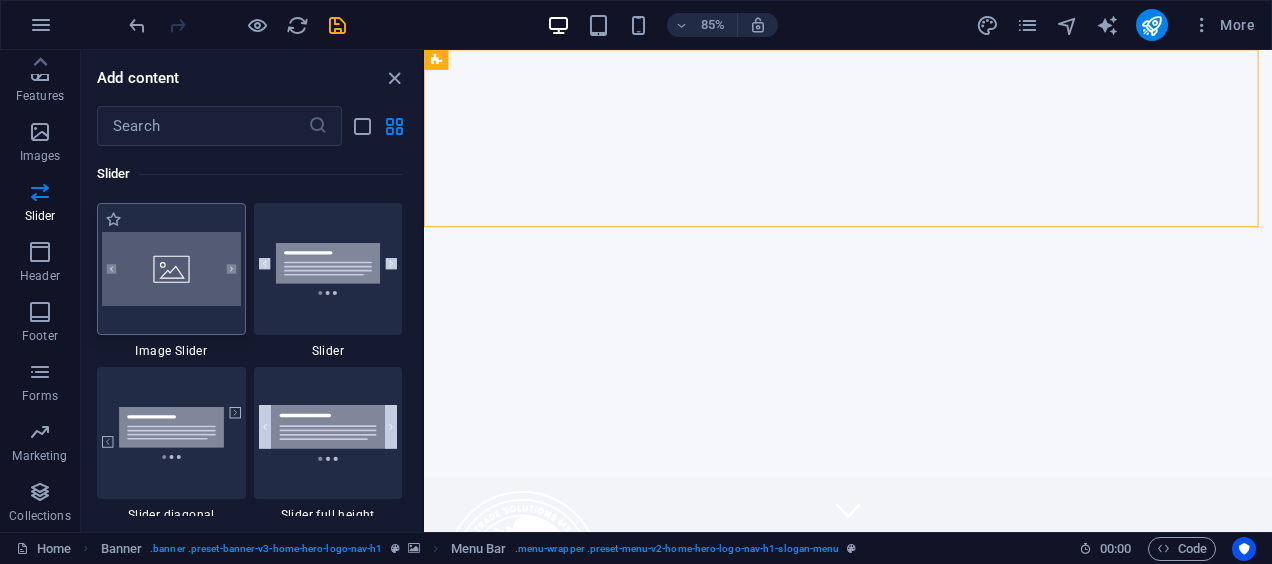 click at bounding box center [171, 269] 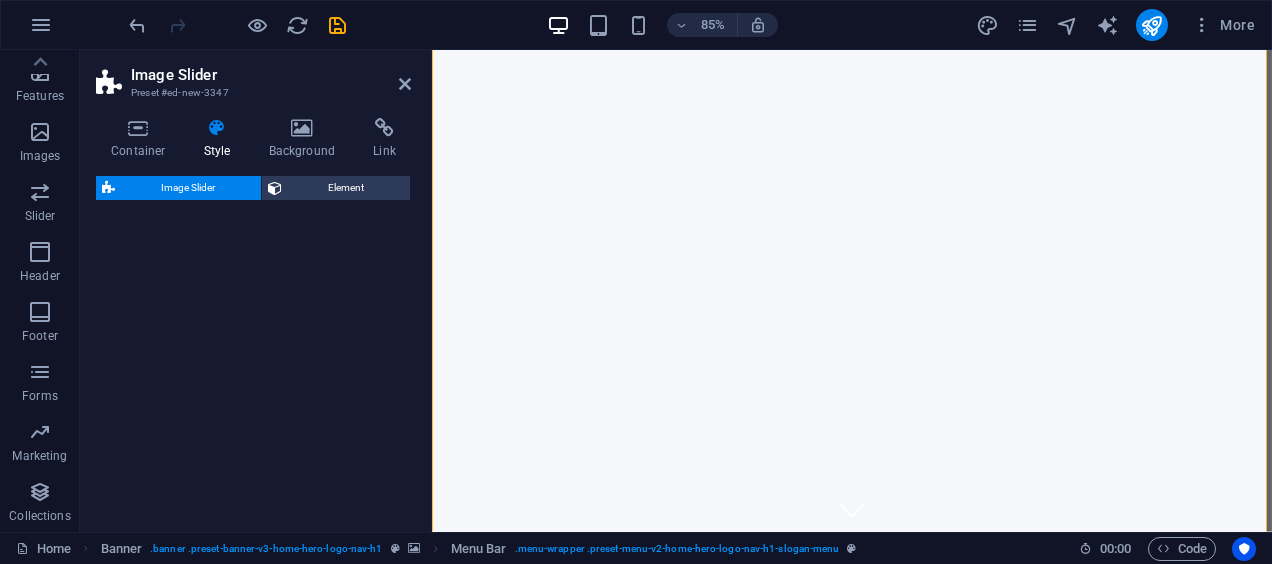 click on "Image Slider Element" at bounding box center (253, 346) 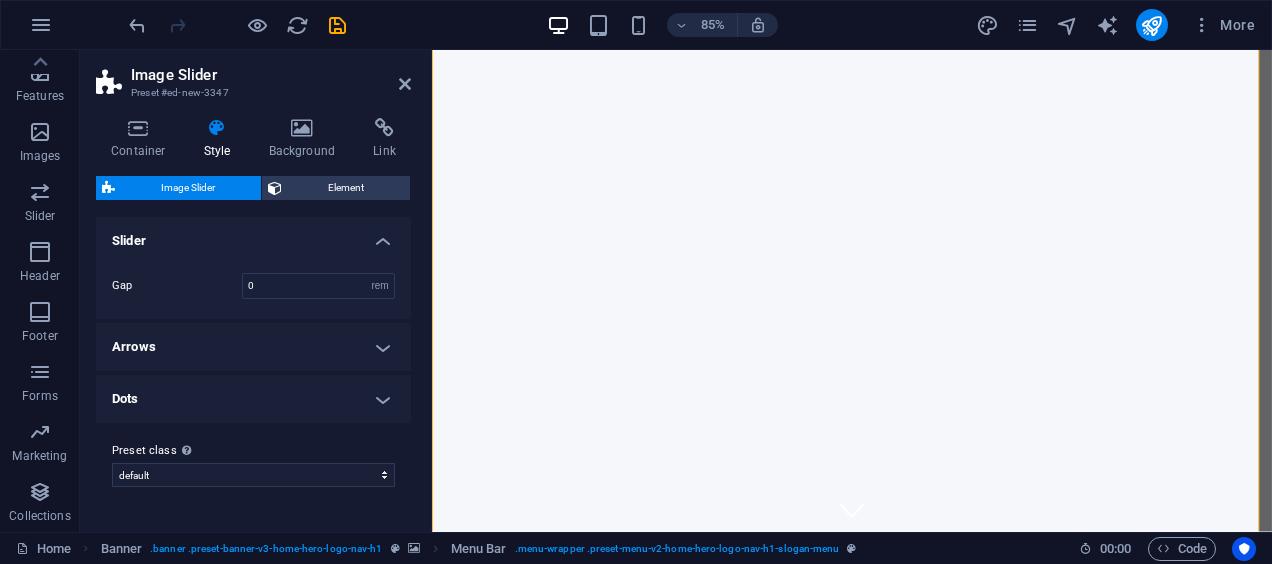 scroll, scrollTop: 576, scrollLeft: 0, axis: vertical 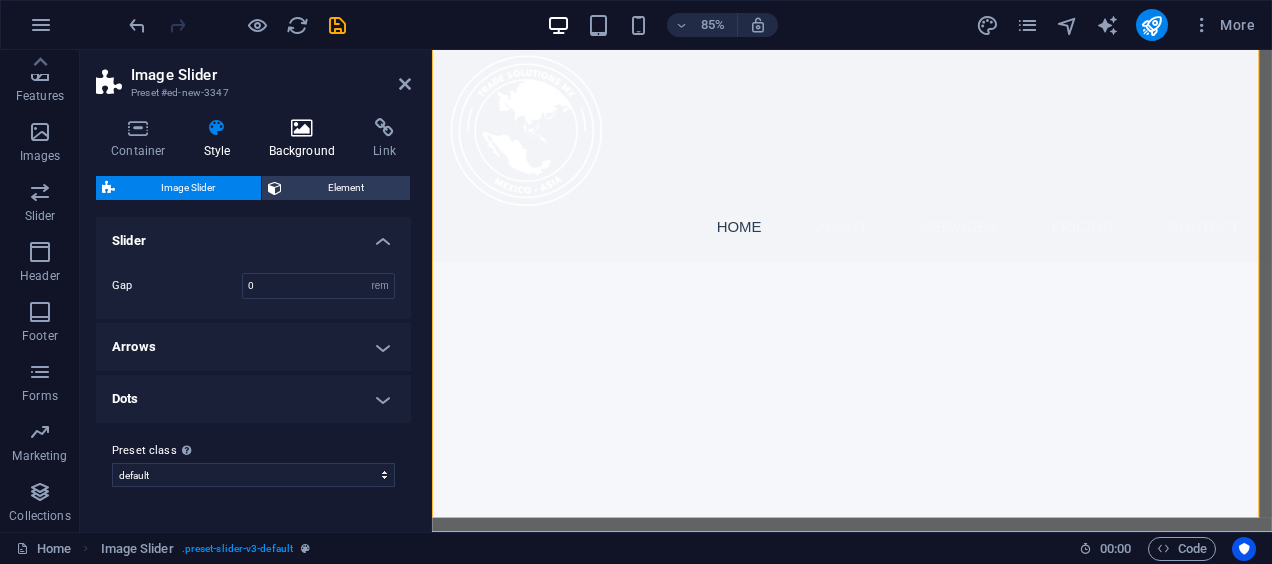 click on "Background" at bounding box center [306, 139] 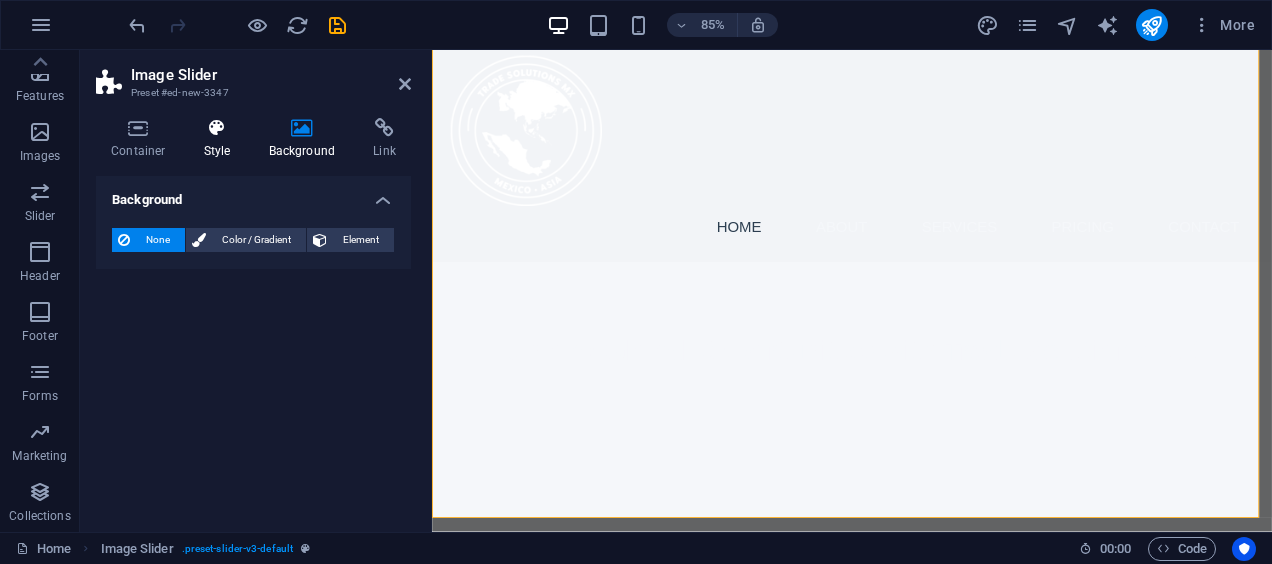 click on "Style" at bounding box center [221, 139] 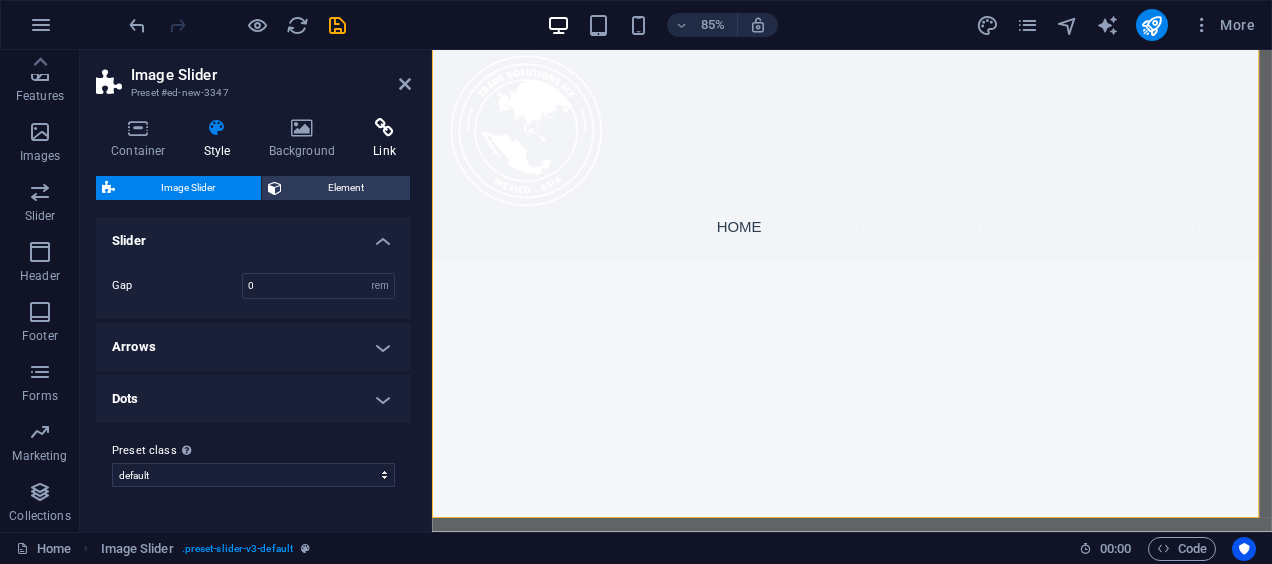 click at bounding box center [384, 128] 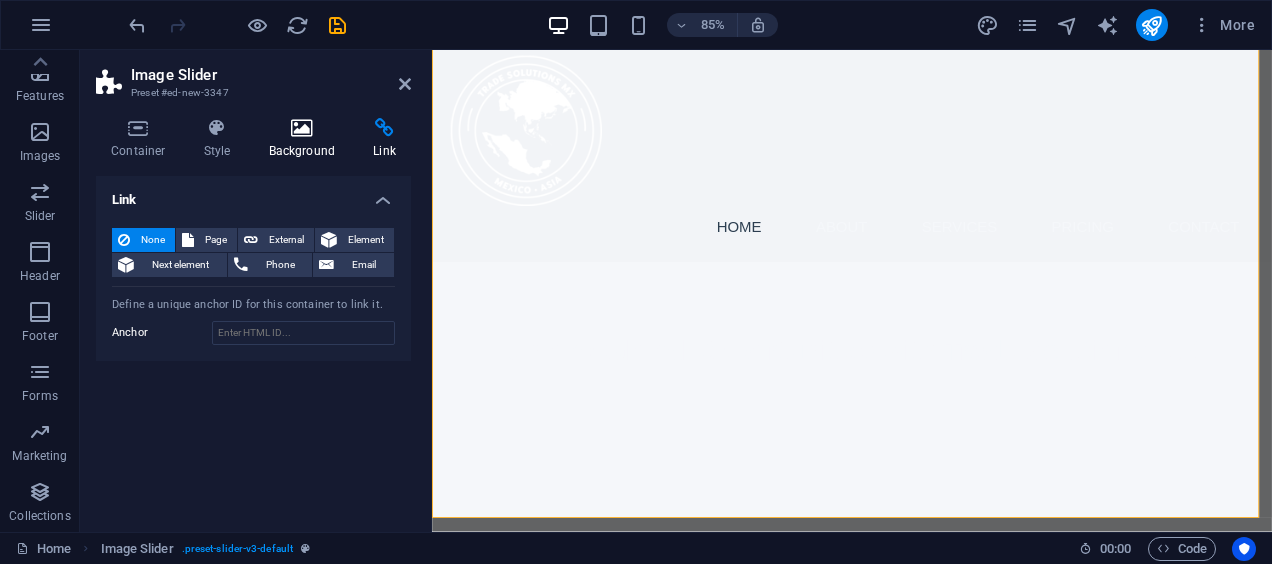 click at bounding box center (302, 128) 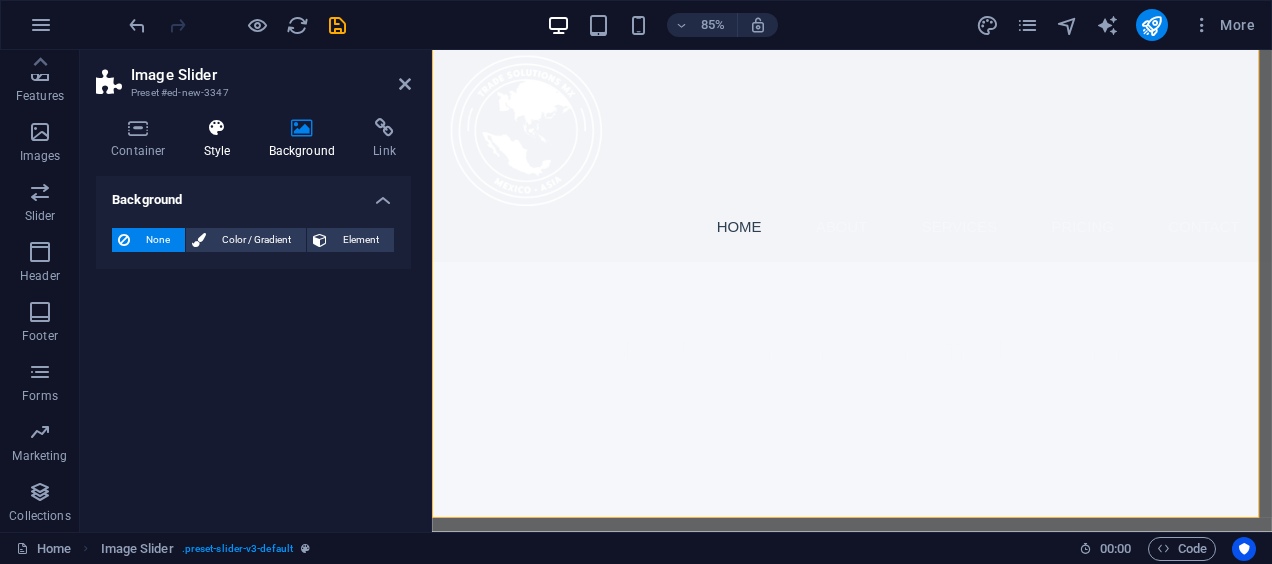 click on "Style" at bounding box center (221, 139) 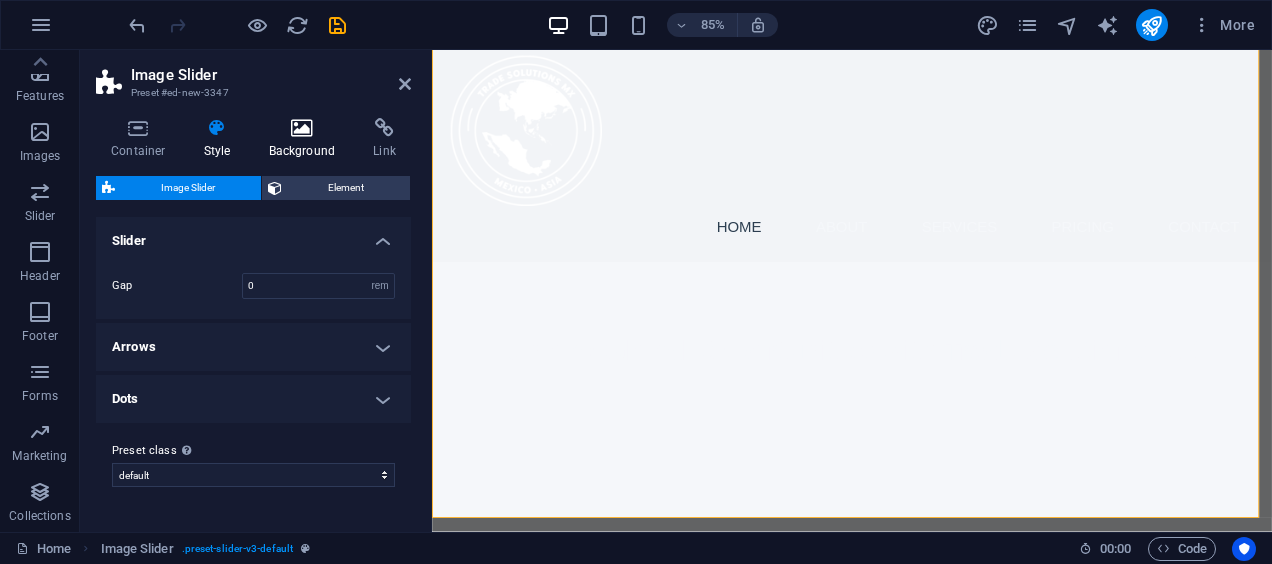 click at bounding box center [302, 128] 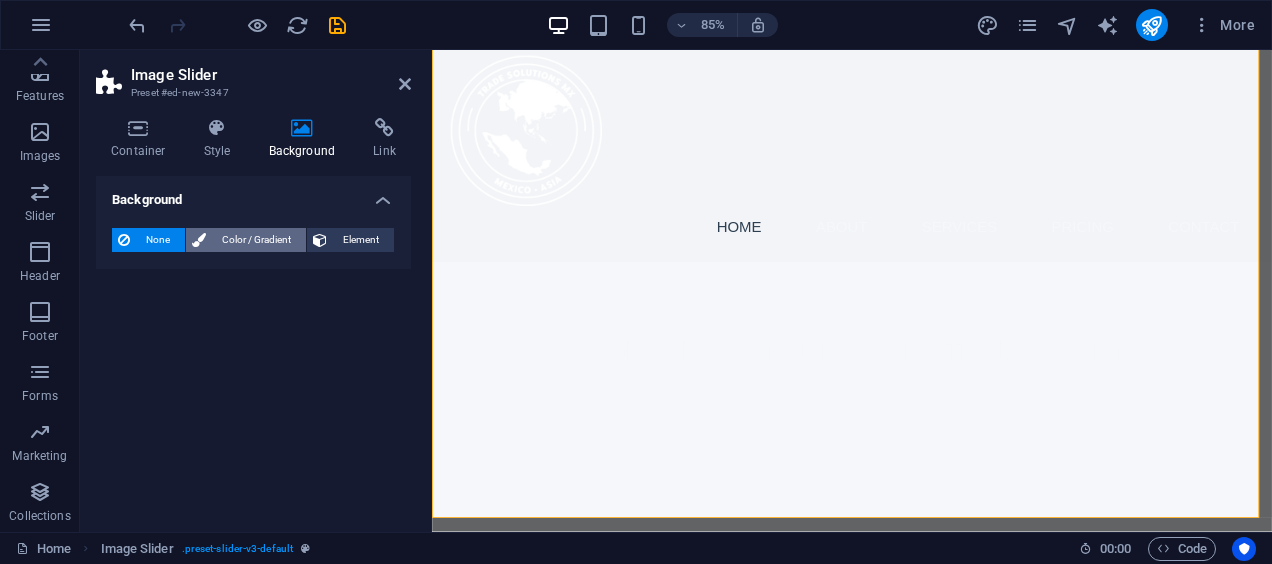 click on "Color / Gradient" at bounding box center [256, 240] 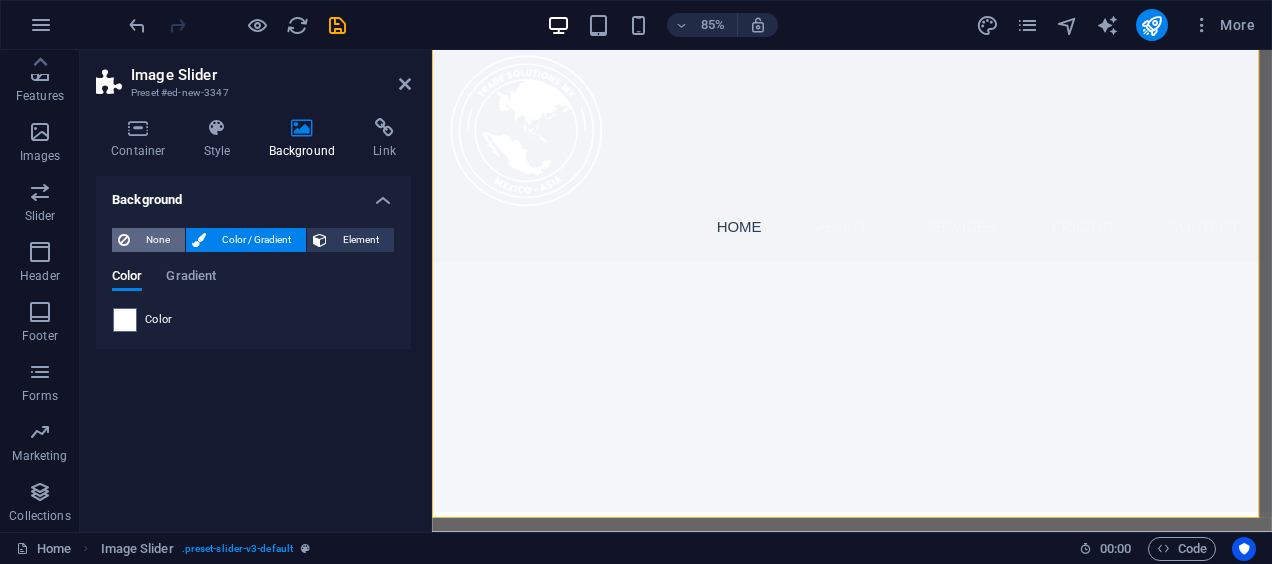 click on "None" at bounding box center (157, 240) 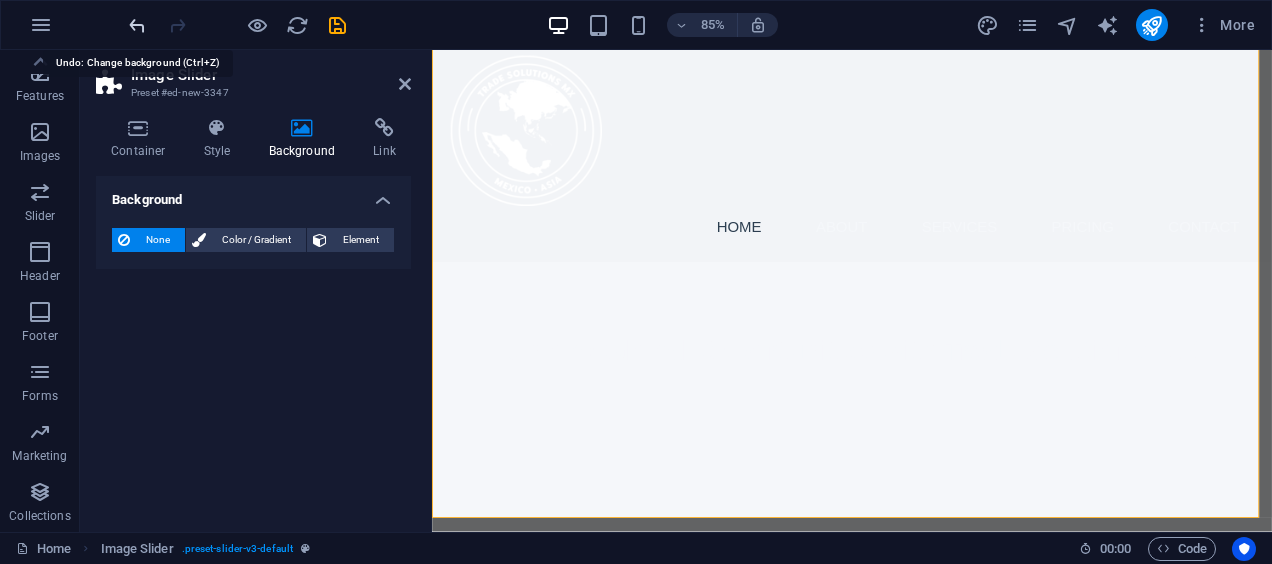 click at bounding box center (137, 25) 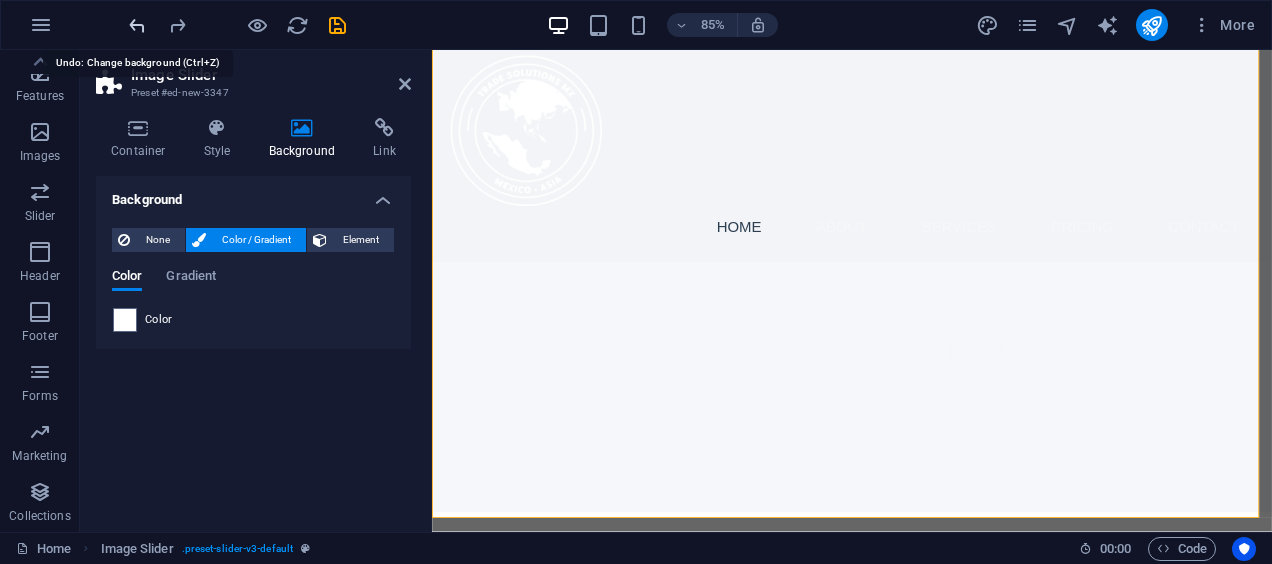 click at bounding box center [137, 25] 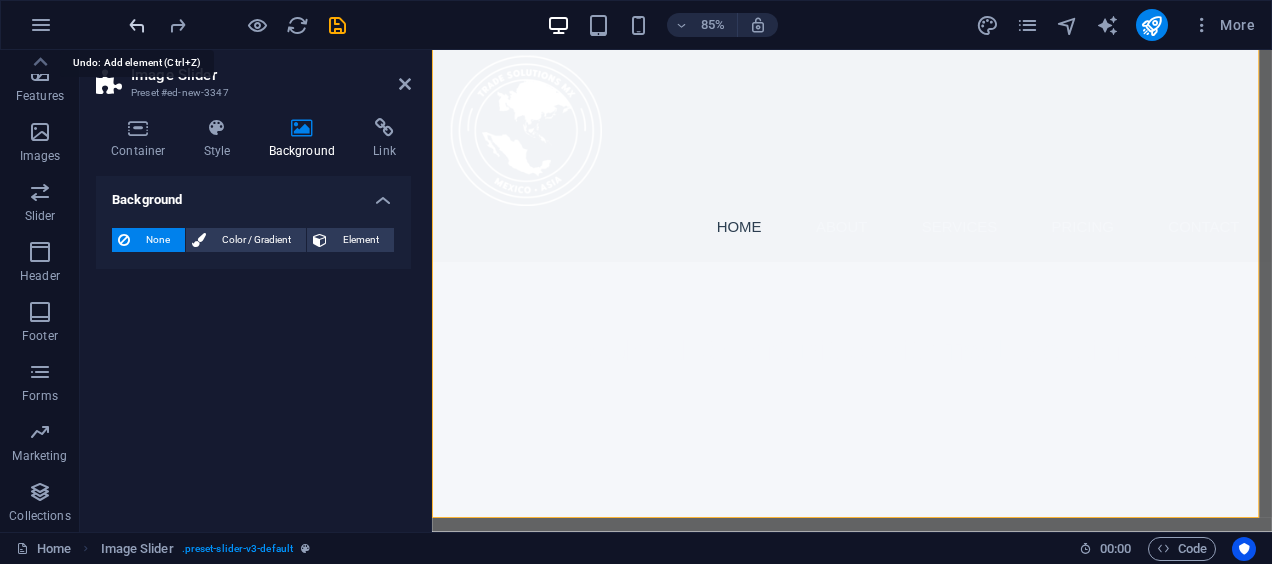 click at bounding box center [137, 25] 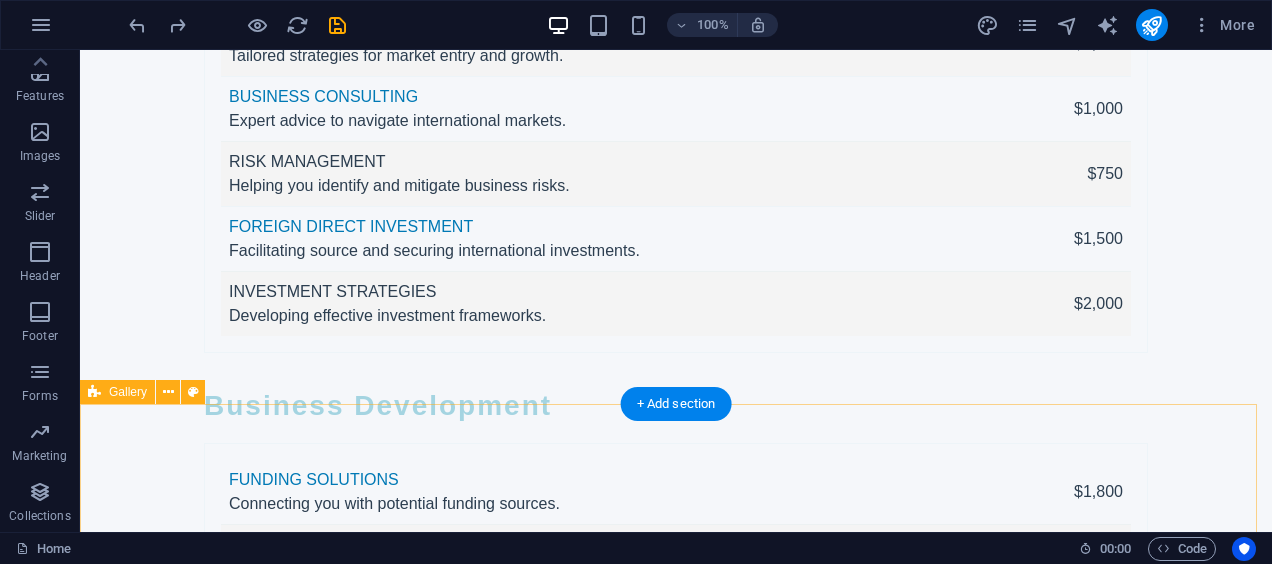 scroll, scrollTop: 6200, scrollLeft: 0, axis: vertical 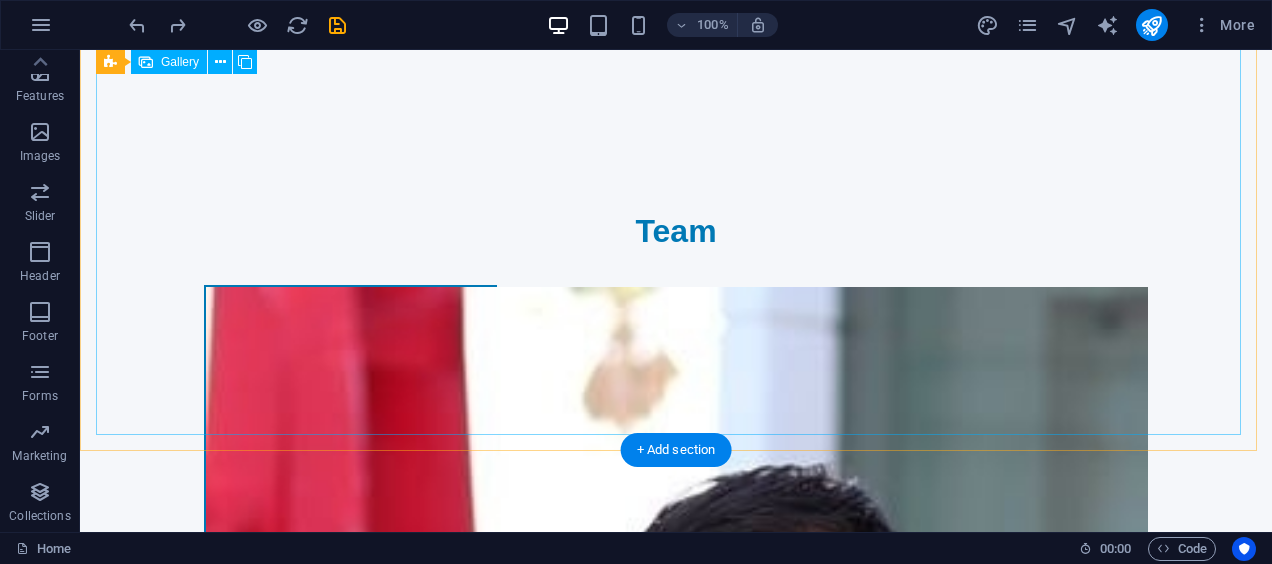 click at bounding box center [386, 4472] 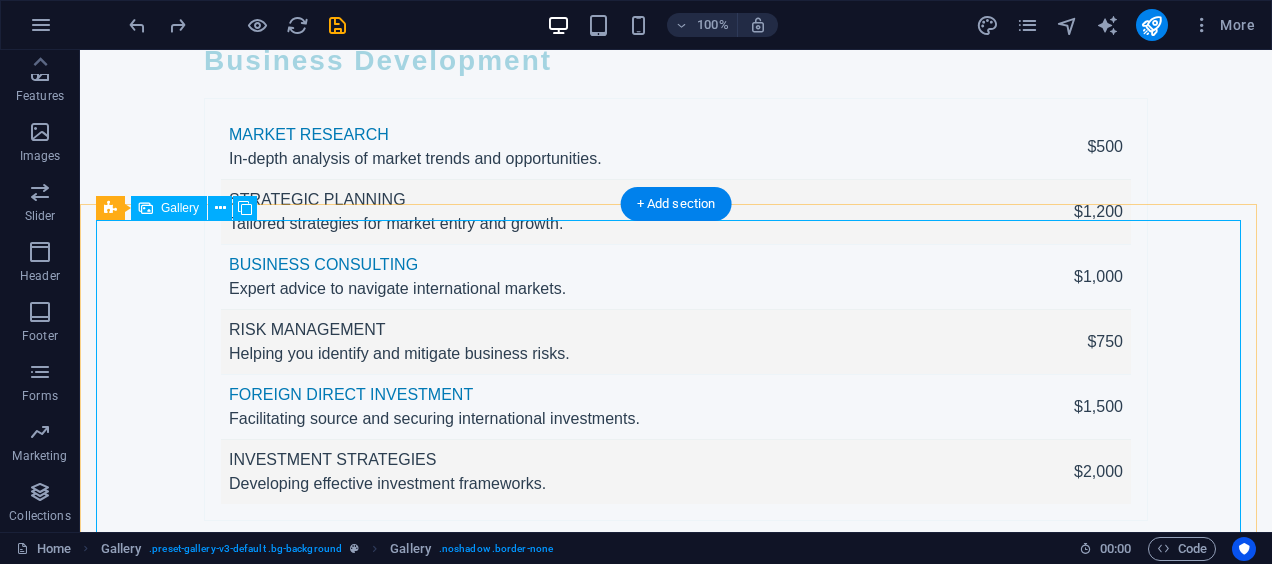 scroll, scrollTop: 6400, scrollLeft: 0, axis: vertical 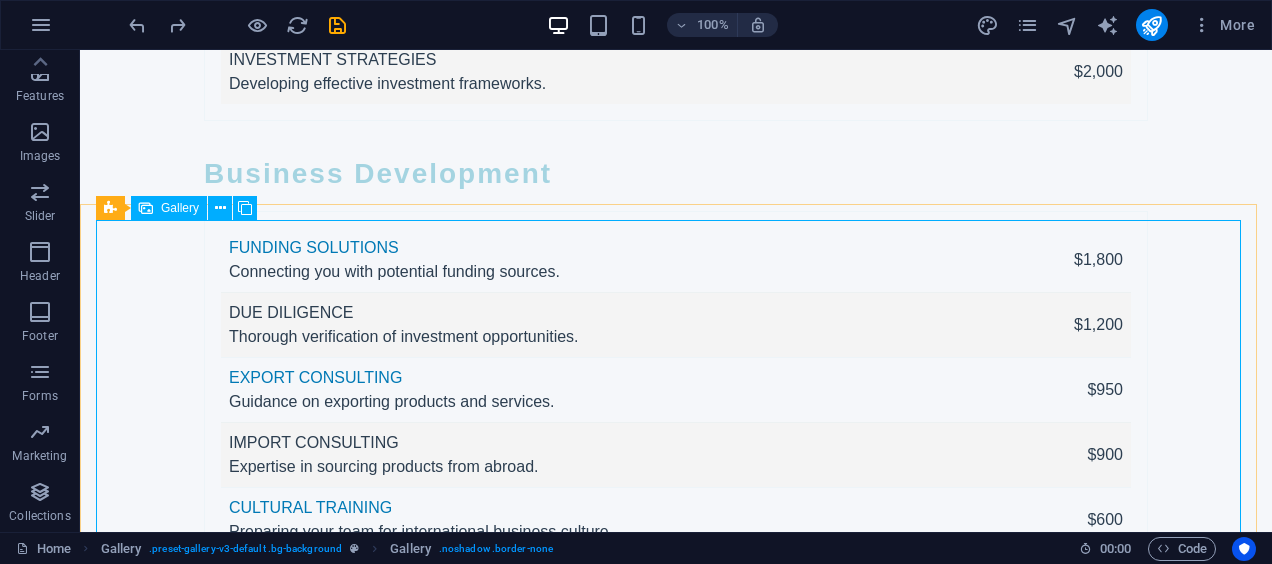 click on "Gallery" at bounding box center [180, 208] 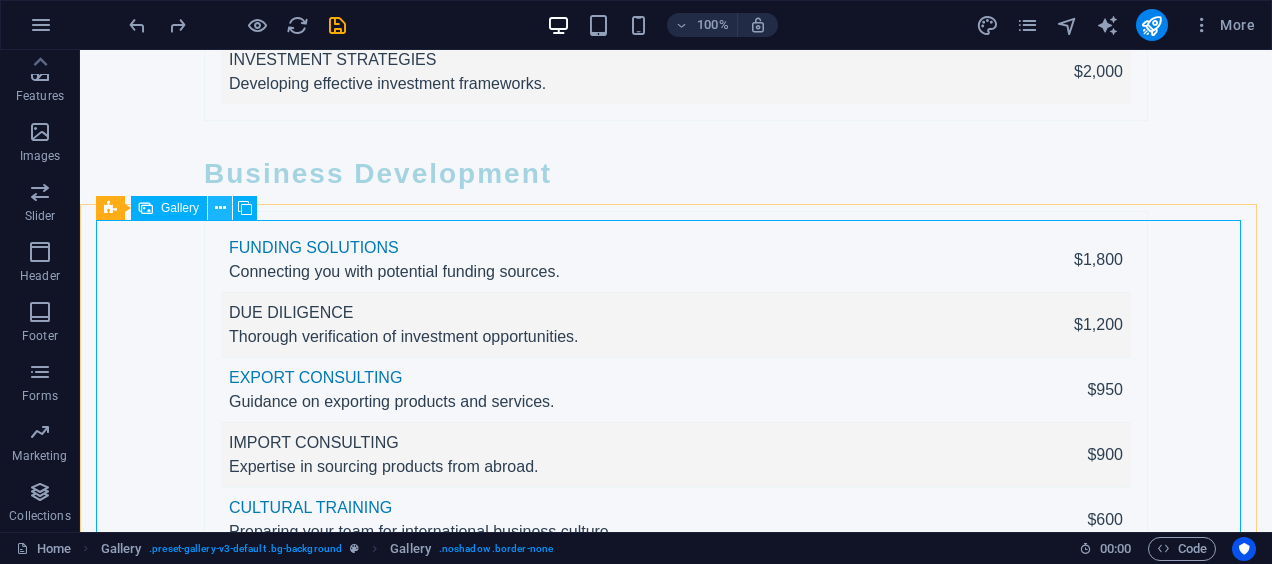 click at bounding box center (220, 208) 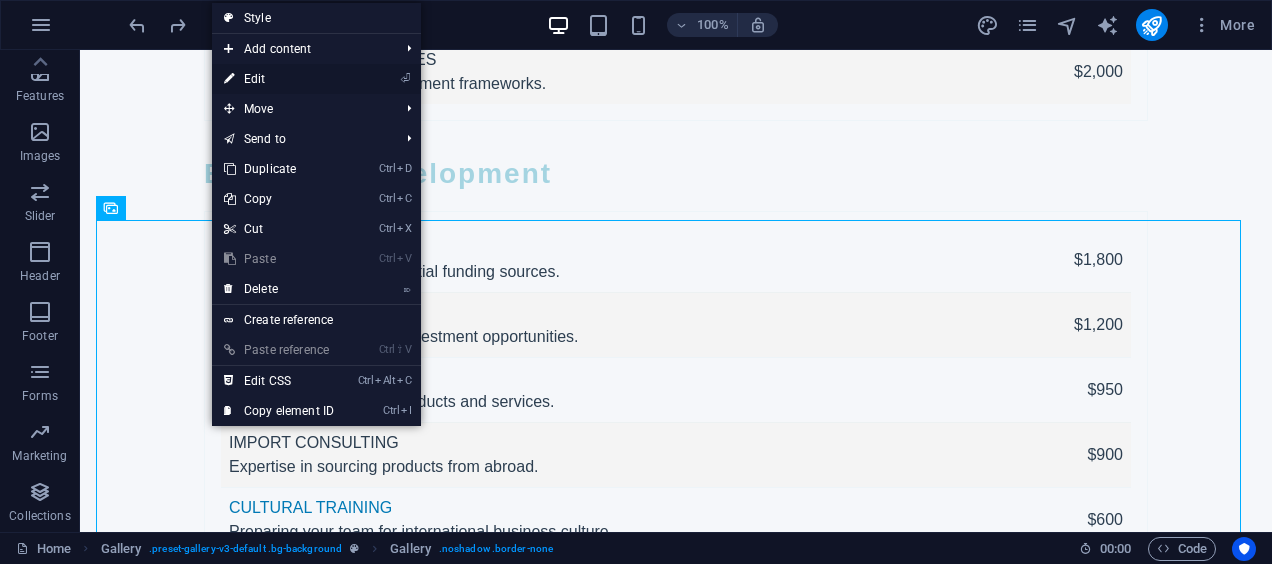 click on "⏎  Edit" at bounding box center [279, 79] 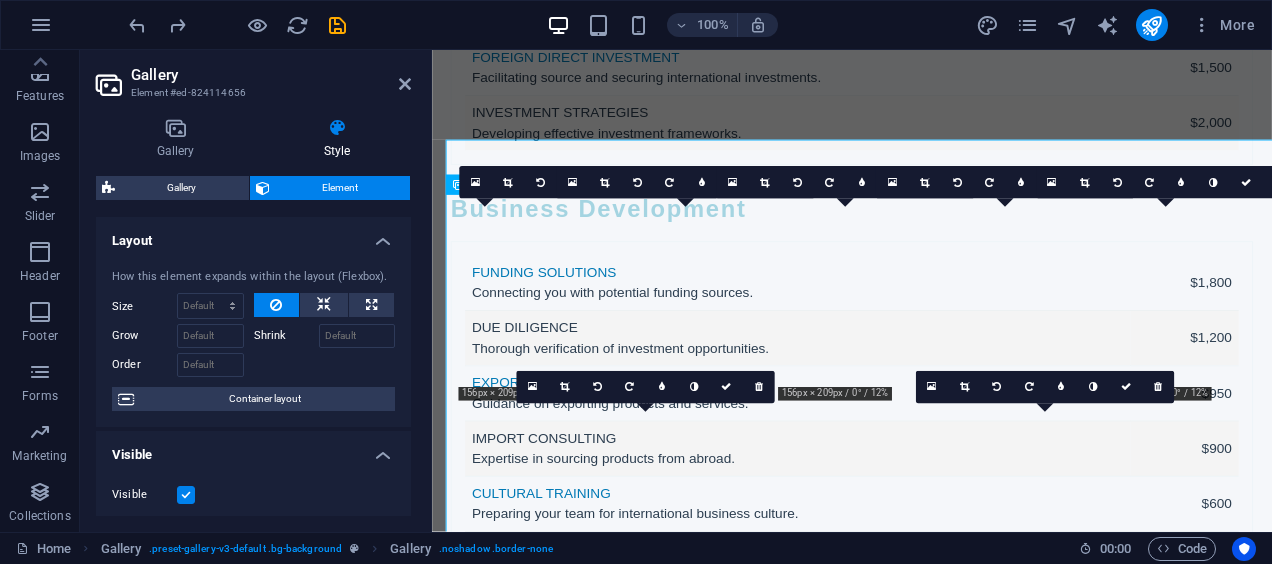 scroll, scrollTop: 6464, scrollLeft: 0, axis: vertical 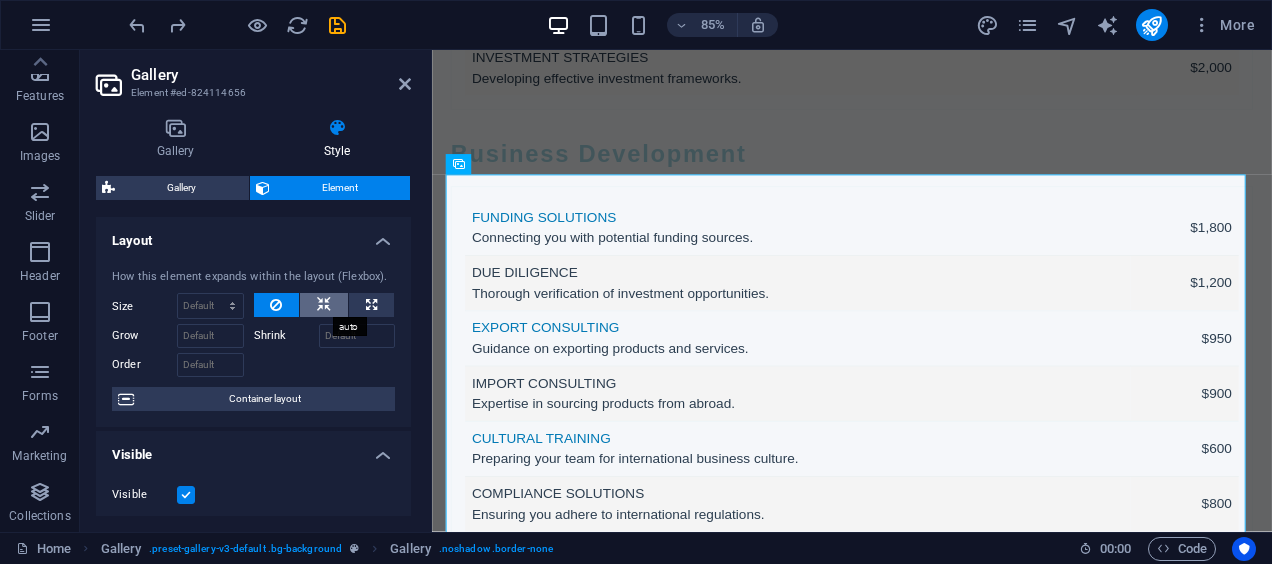 click at bounding box center (324, 305) 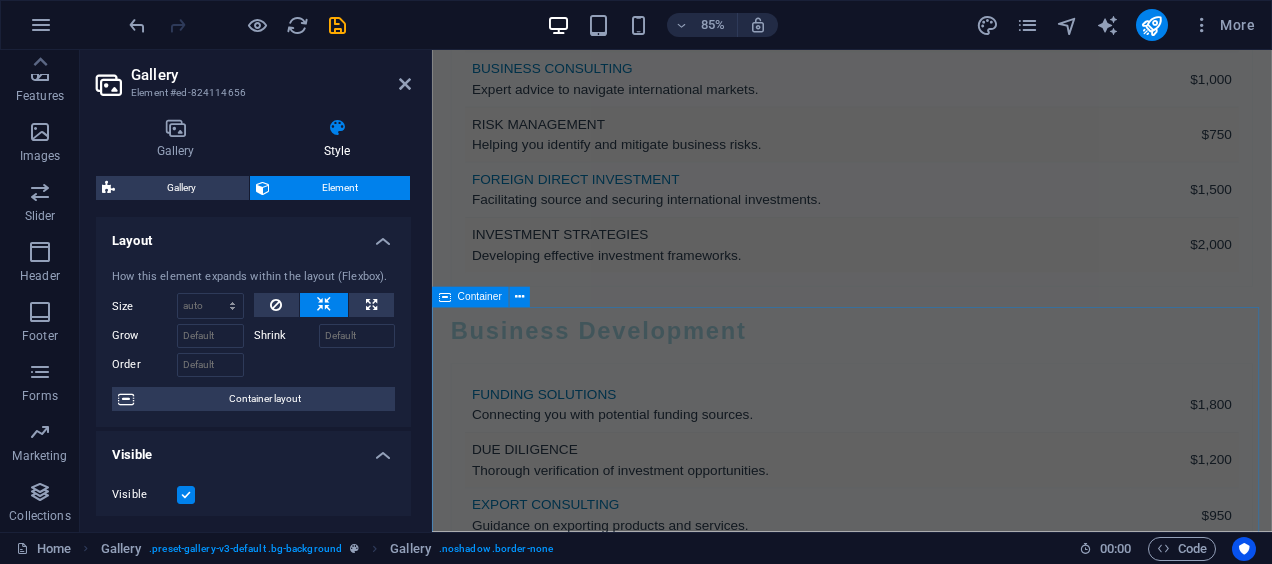 scroll, scrollTop: 6264, scrollLeft: 0, axis: vertical 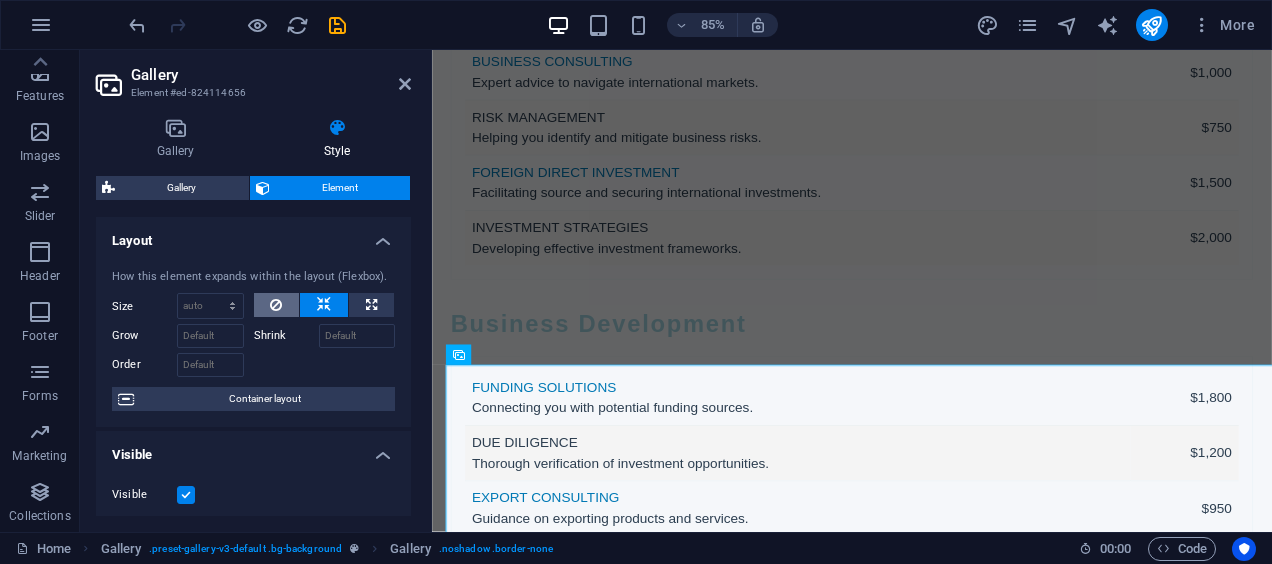 click at bounding box center [277, 305] 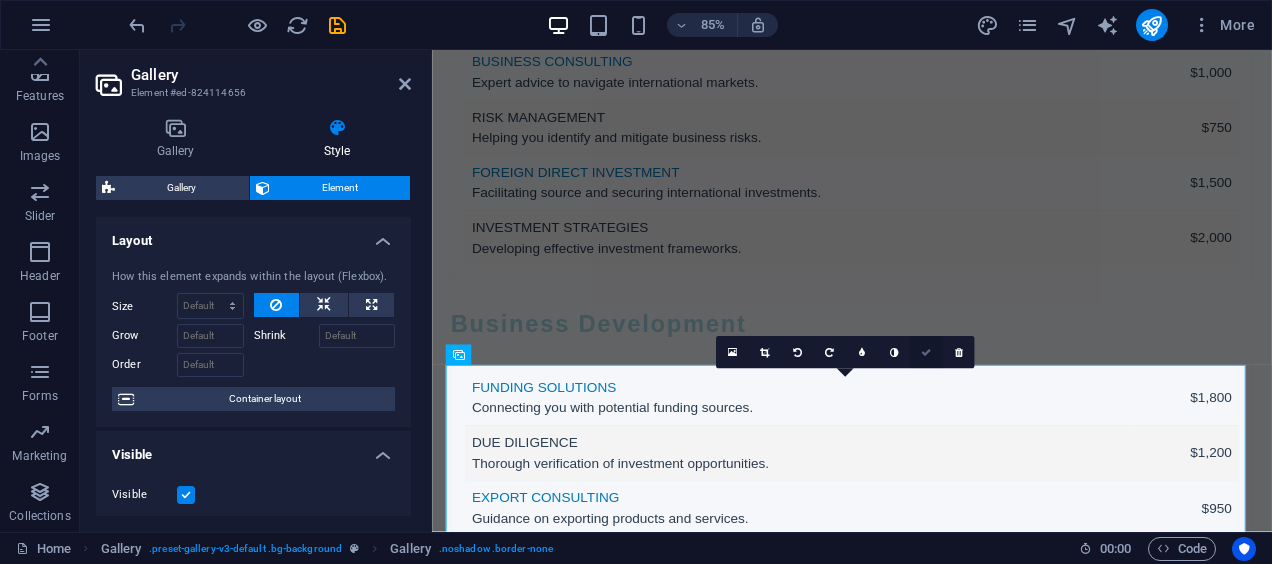 click at bounding box center [926, 352] 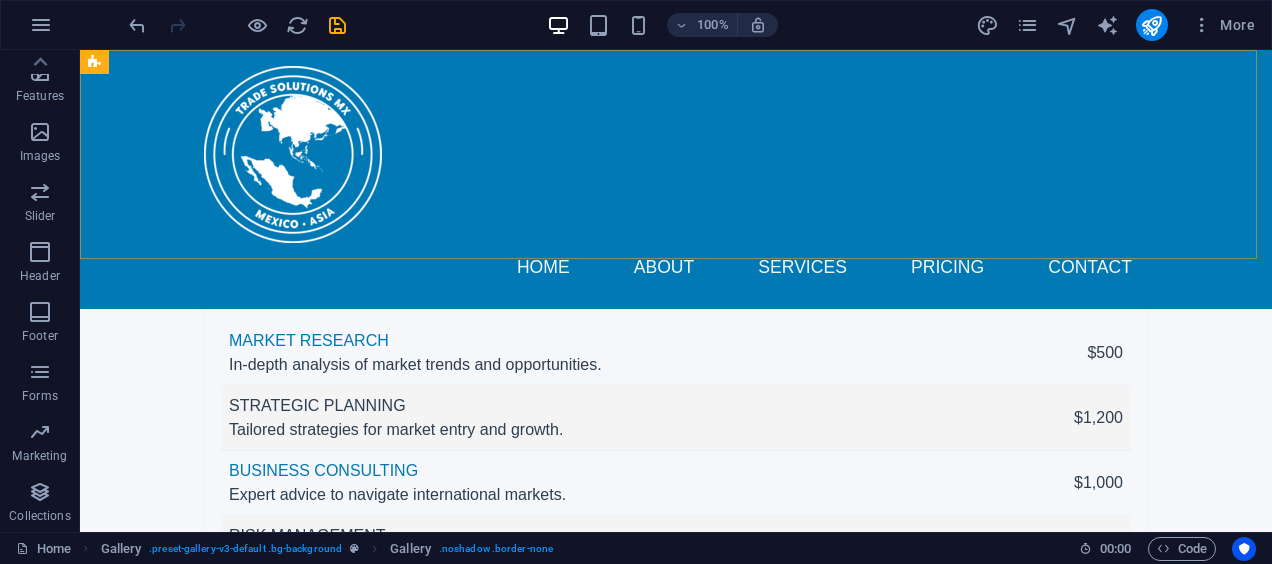 scroll, scrollTop: 5699, scrollLeft: 0, axis: vertical 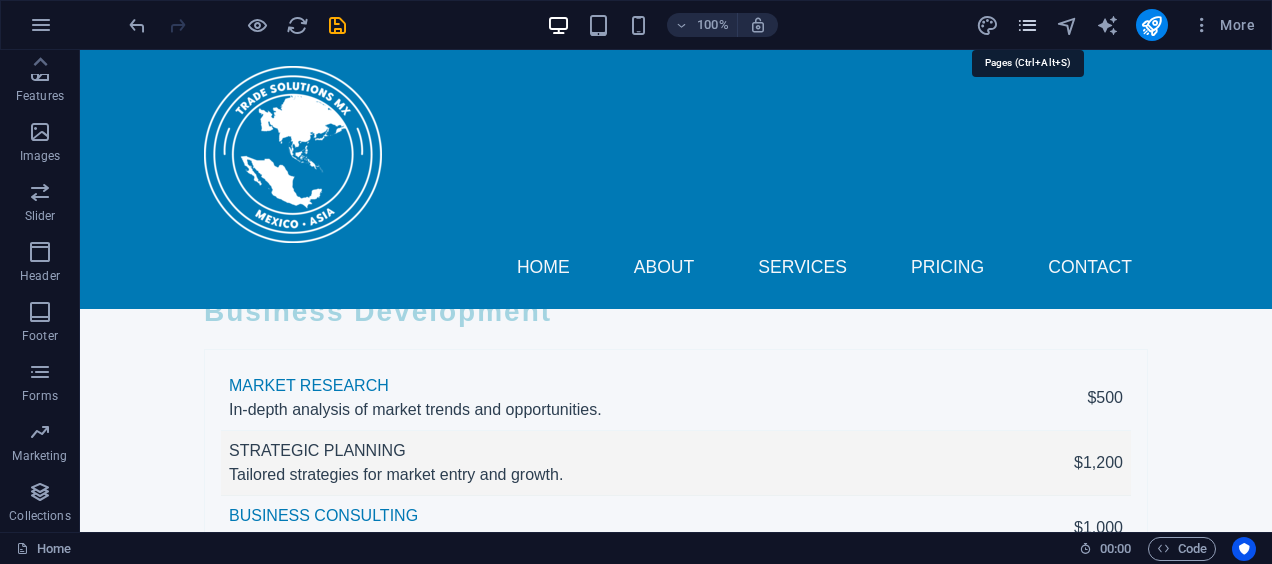 click at bounding box center (1027, 25) 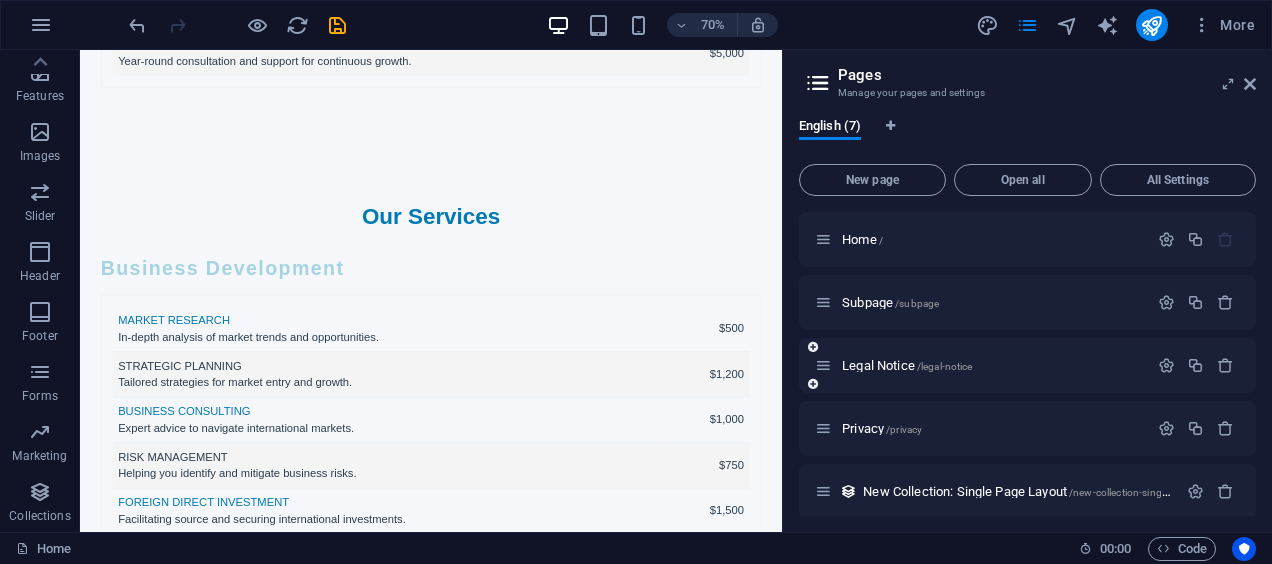 click on "Legal Notice /legal-notice" at bounding box center [1027, 365] 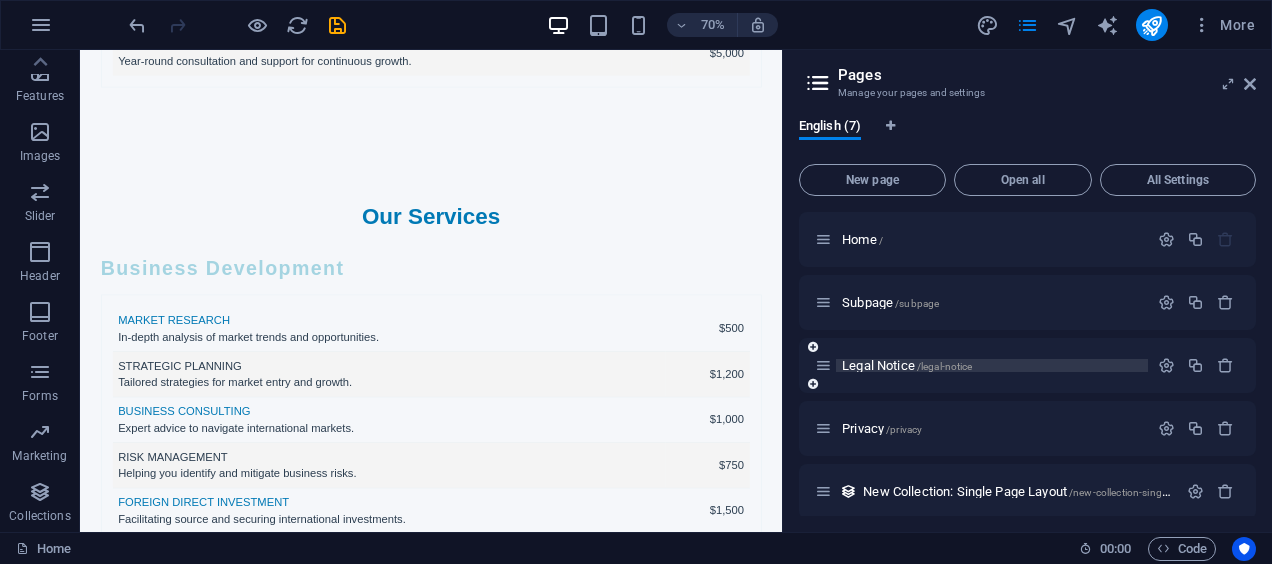 click on "Legal Notice /legal-notice" at bounding box center [907, 365] 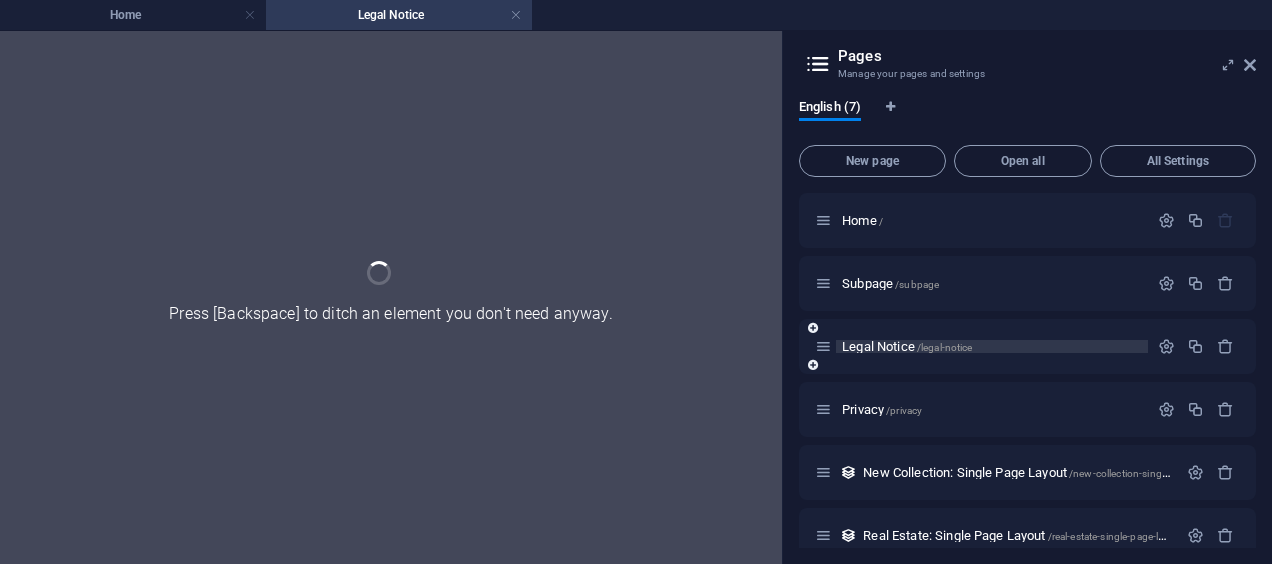scroll, scrollTop: 0, scrollLeft: 0, axis: both 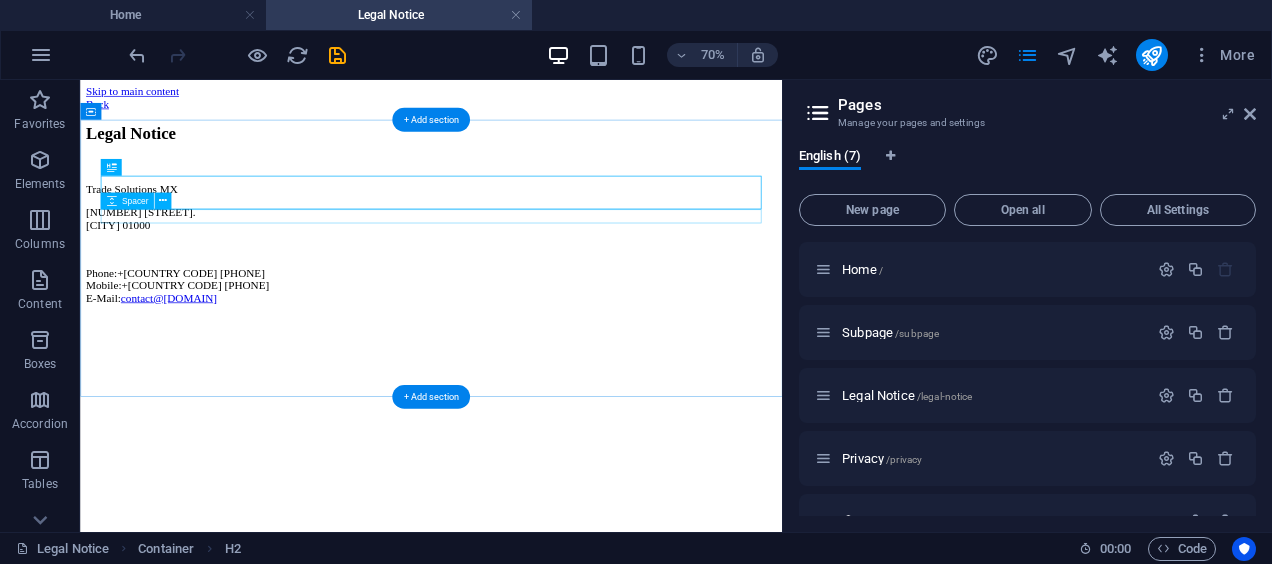 click at bounding box center [581, 201] 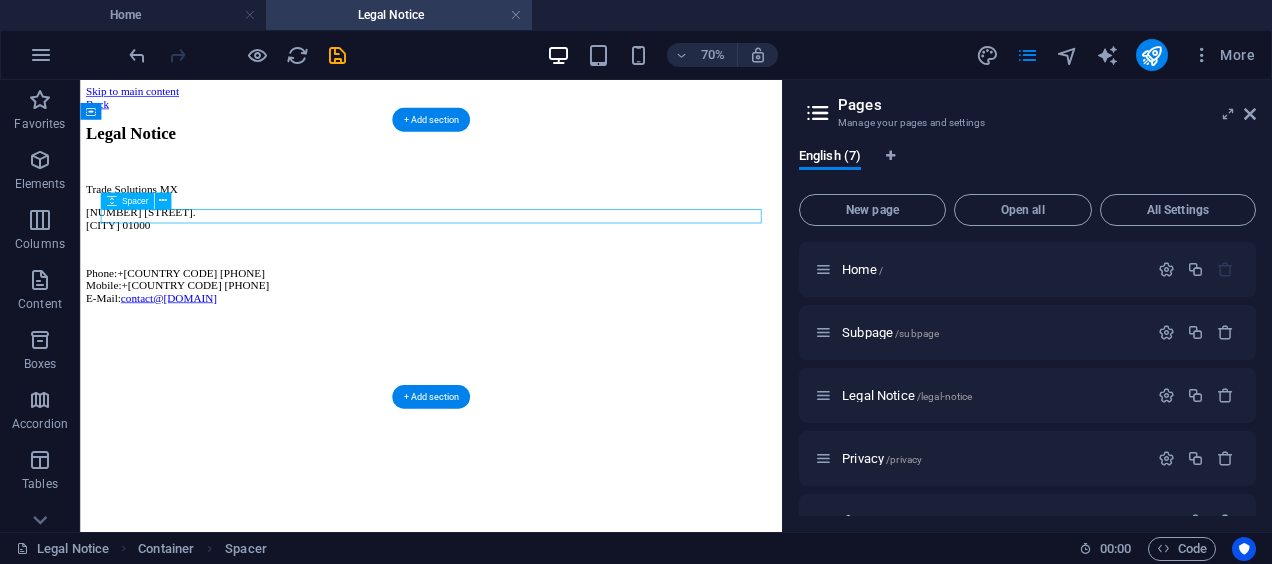 click at bounding box center (581, 201) 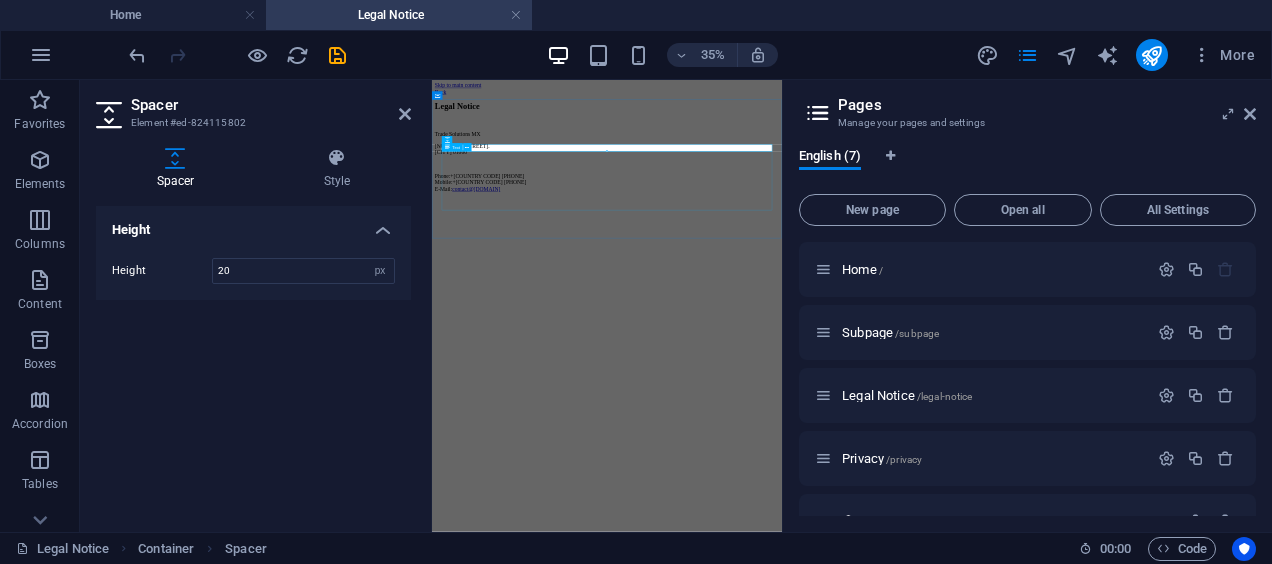 click on "Trade Solutions MX 123 Trade Ave. Mexico City   01000 Phone:  +52 446 111815 Mobile:  +84 38 486 7846 E-Mail:  contact@tradesolutionsmx.com" at bounding box center (932, 314) 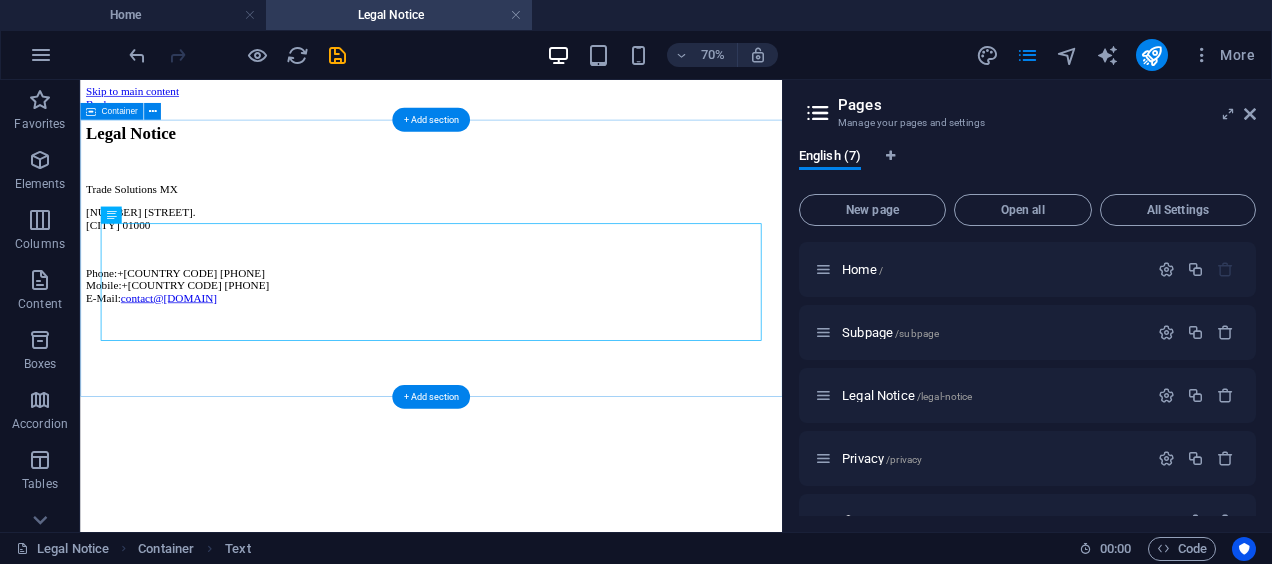 click on "Legal Notice Trade Solutions MX 123 Trade Ave. Mexico City   01000 Phone:  +52 446 111815 Mobile:  +84 38 486 7846 E-Mail:  contact@tradesolutionsmx.com" at bounding box center (581, 272) 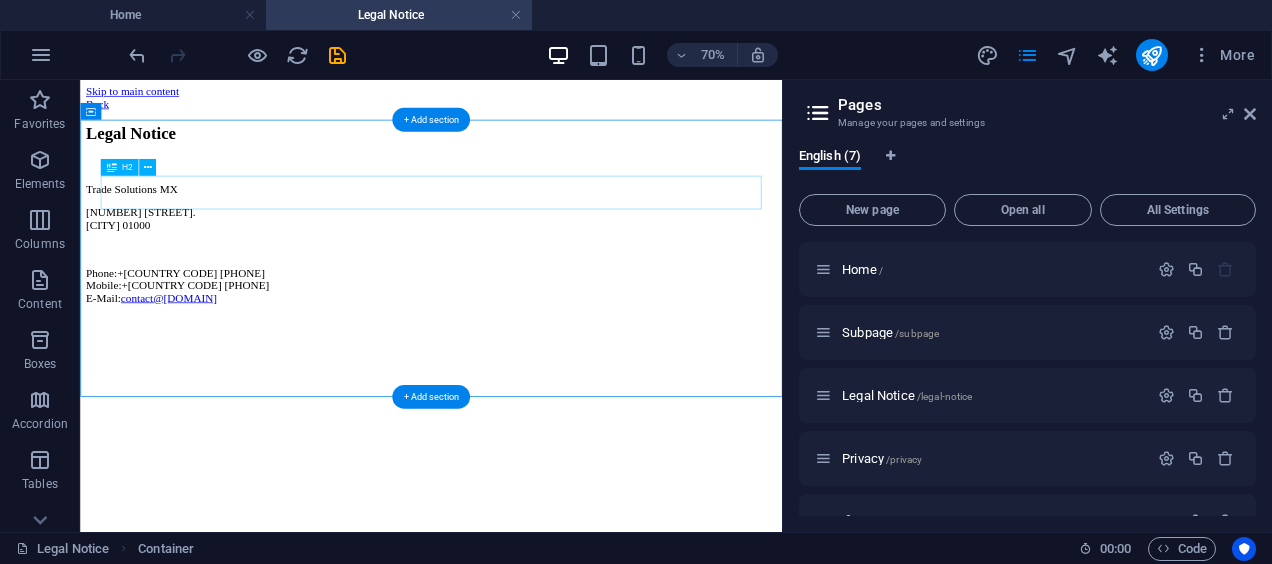 click on "Legal Notice" at bounding box center (581, 157) 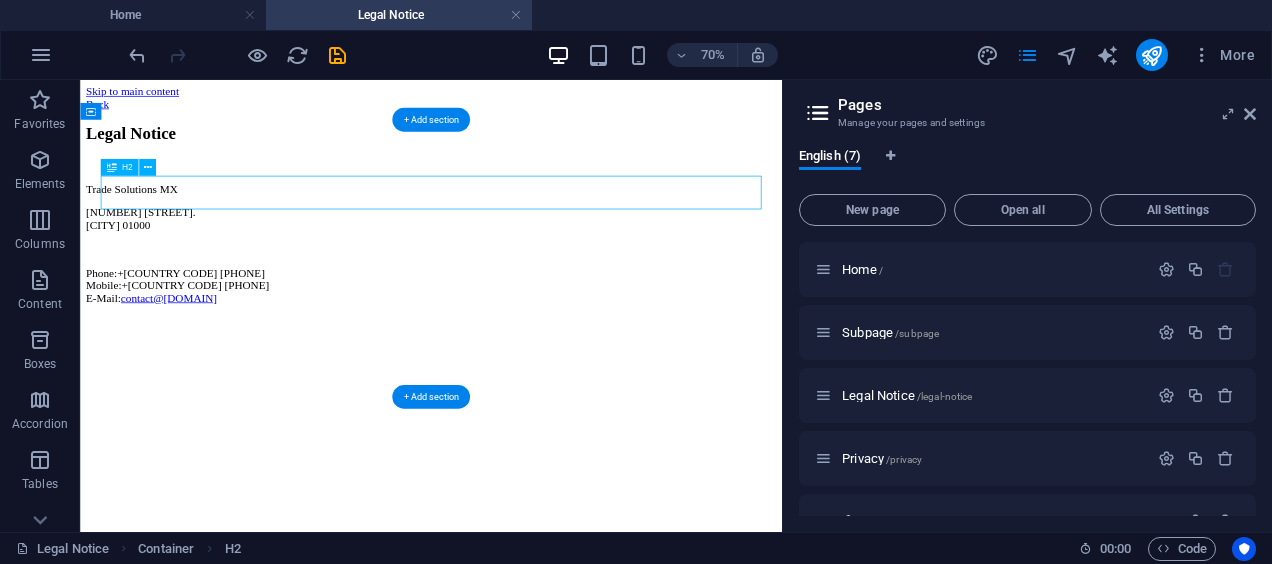 click on "Legal Notice" at bounding box center (581, 157) 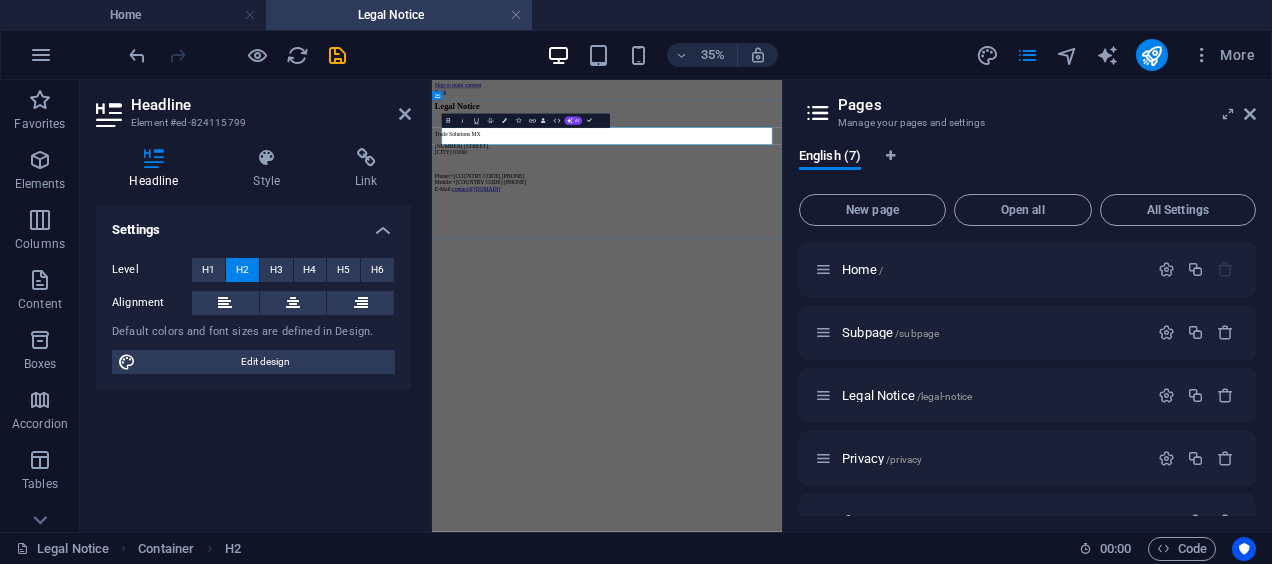 click on "Legal Notice" at bounding box center [932, 157] 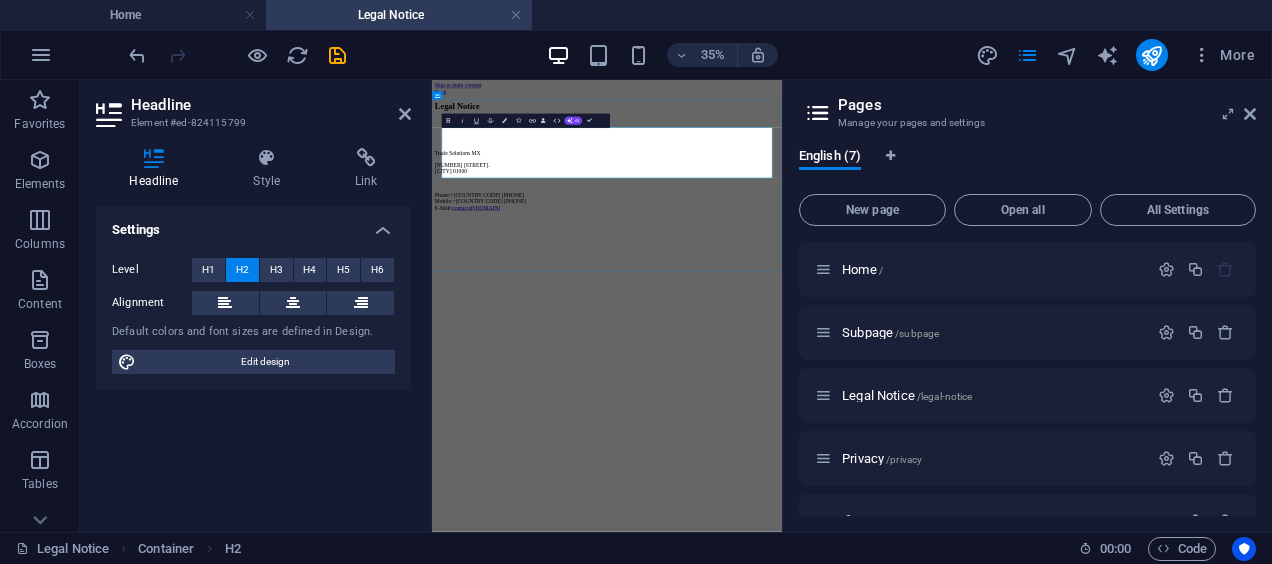 click on "Trade Solutions MX 123 Trade Ave. Mexico City   01000 Phone:  +52 446 111815 Mobile:  +84 38 486 7846 E-Mail:  contact@tradesolutionsmx.com" at bounding box center [932, 368] 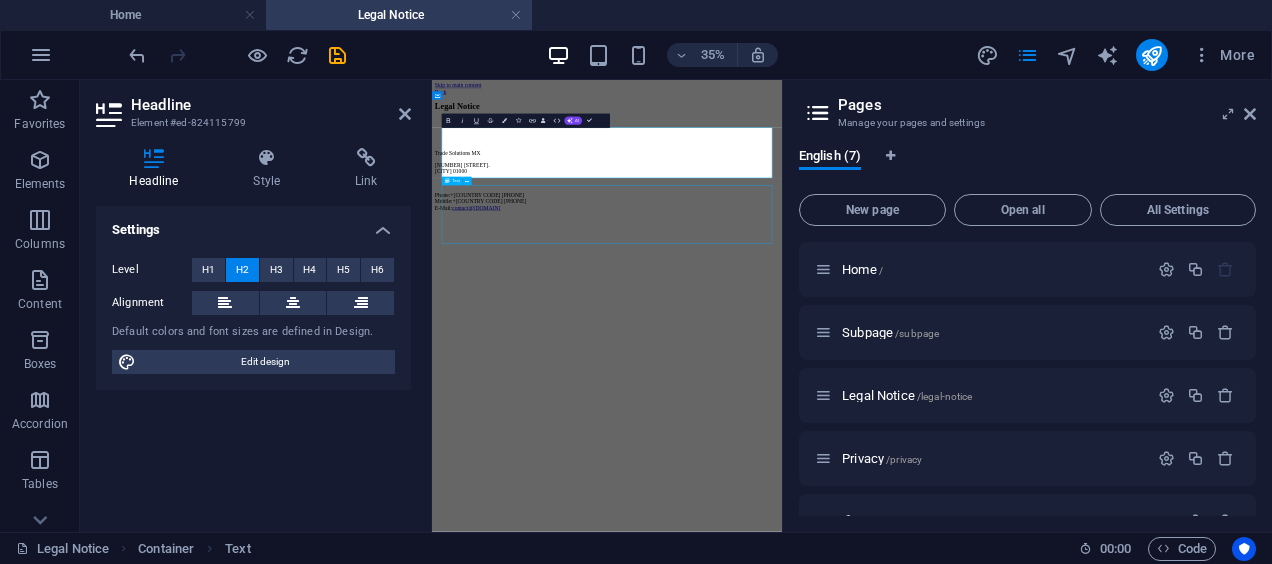 click on "Legal Notice ‌ ‌" at bounding box center [932, 184] 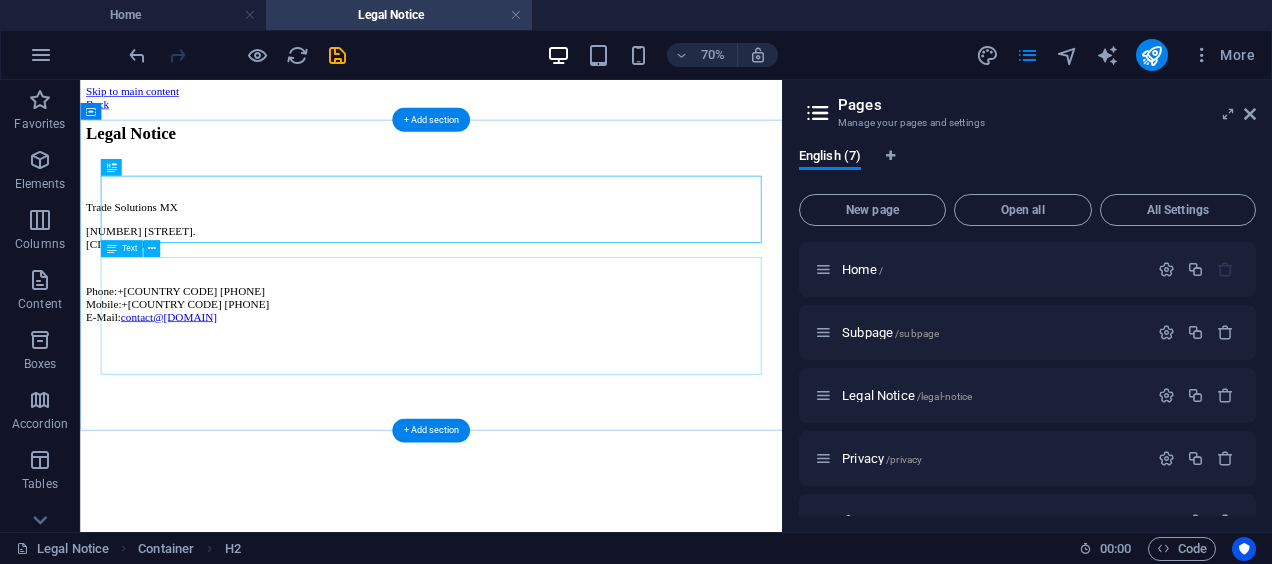 click on "Trade Solutions MX 123 Trade Ave. Mexico City   01000 Phone:  +52 446 111815 Mobile:  +84 38 486 7846 E-Mail:  contact@tradesolutionsmx.com" at bounding box center (581, 341) 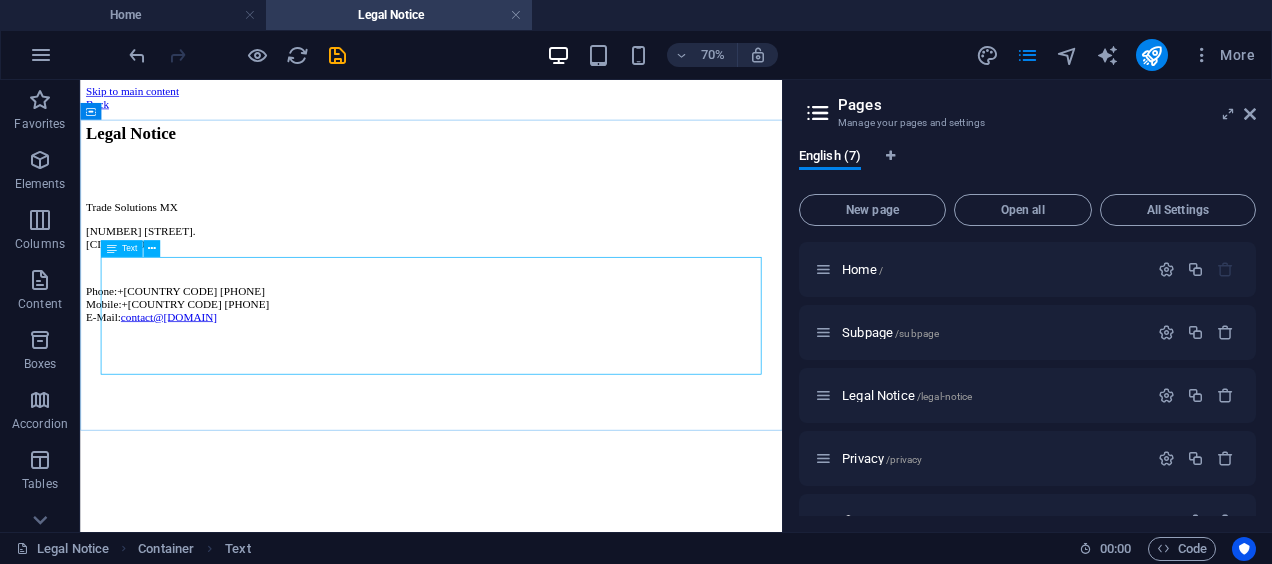 click on "Text" at bounding box center [122, 249] 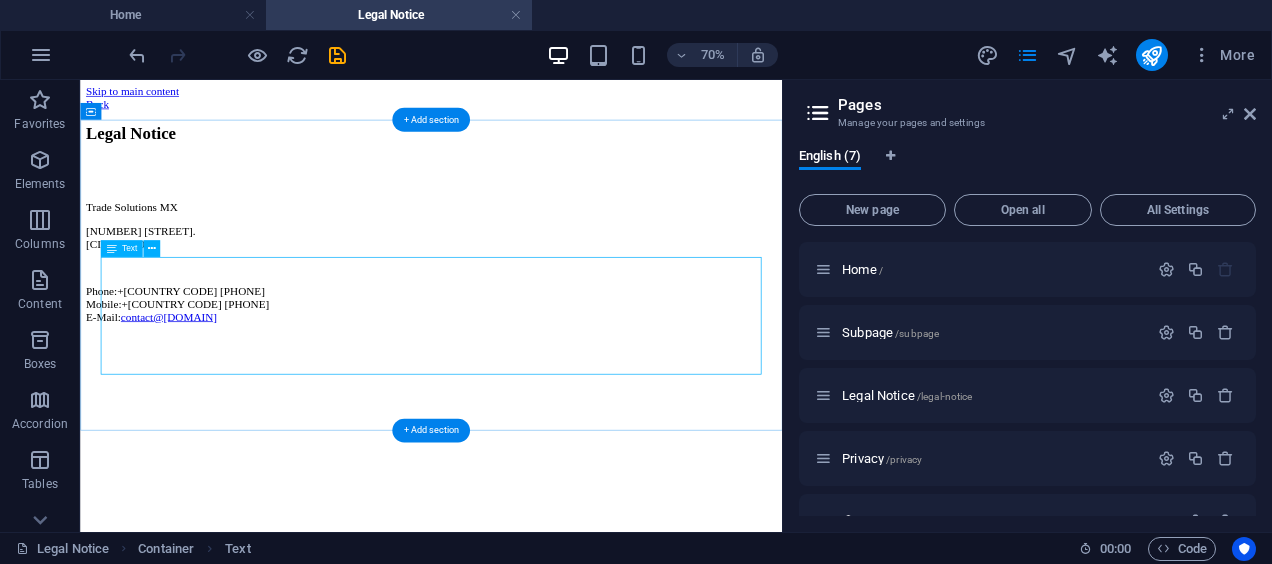 click on "Trade Solutions MX 123 Trade Ave. Mexico City   01000 Phone:  +52 446 111815 Mobile:  +84 38 486 7846 E-Mail:  contact@tradesolutionsmx.com" at bounding box center [581, 341] 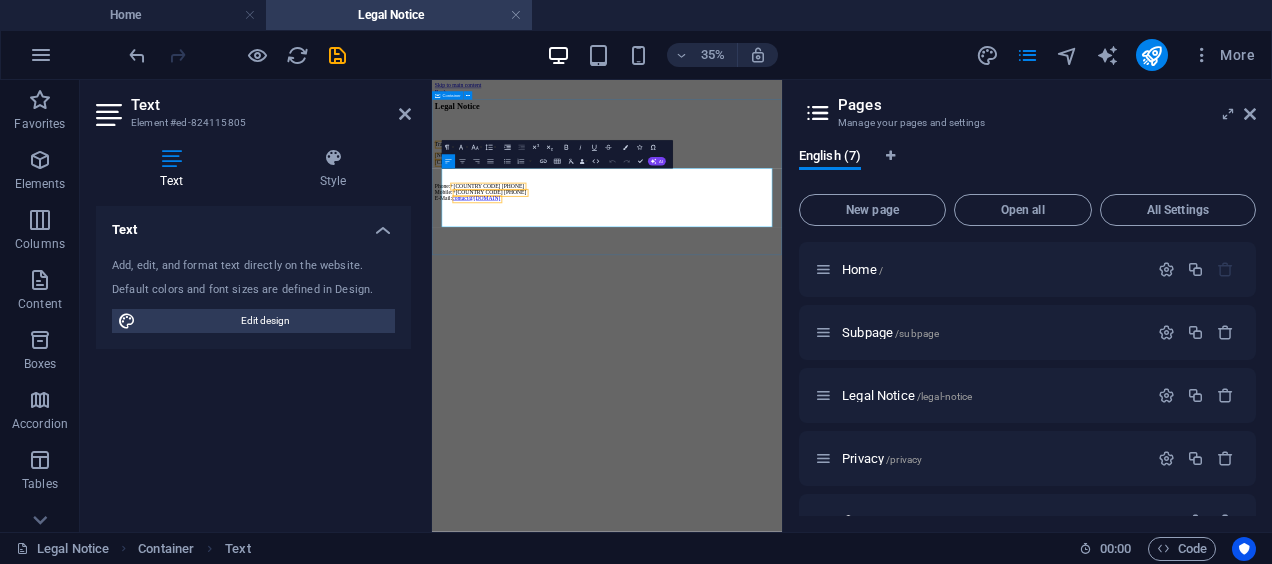 click on "contact@tradesolutionsmx.com" at bounding box center [558, 418] 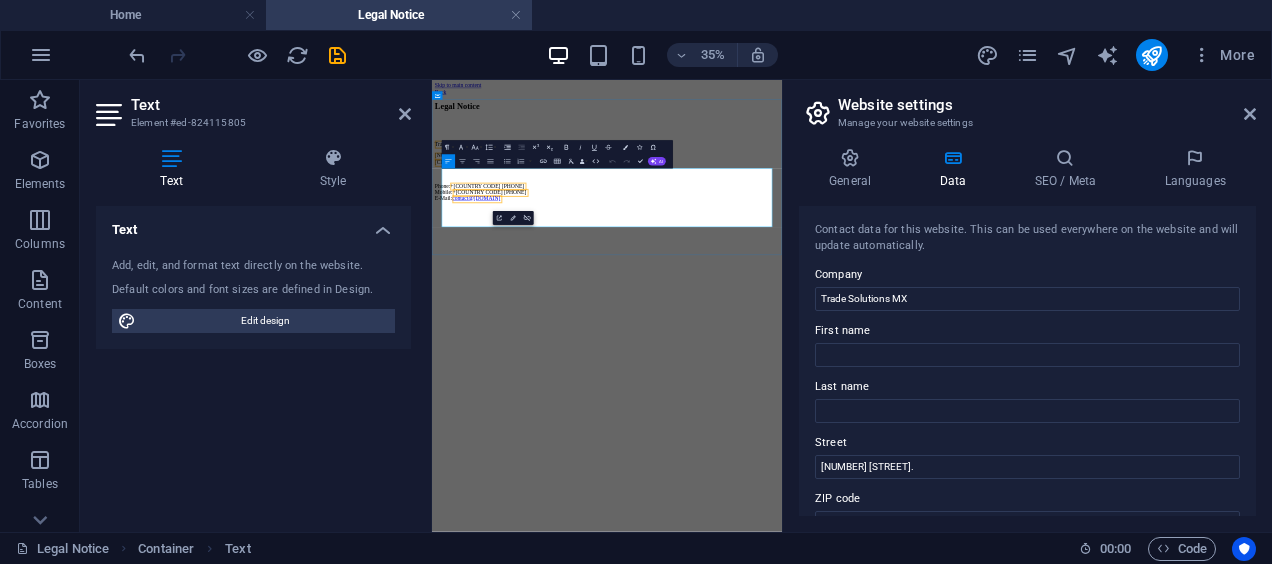 click on "Phone:  +52 446 111815 Mobile:  +84 38 486 7846 E-Mail:  contact@tradesolutionsmx.com" at bounding box center [932, 401] 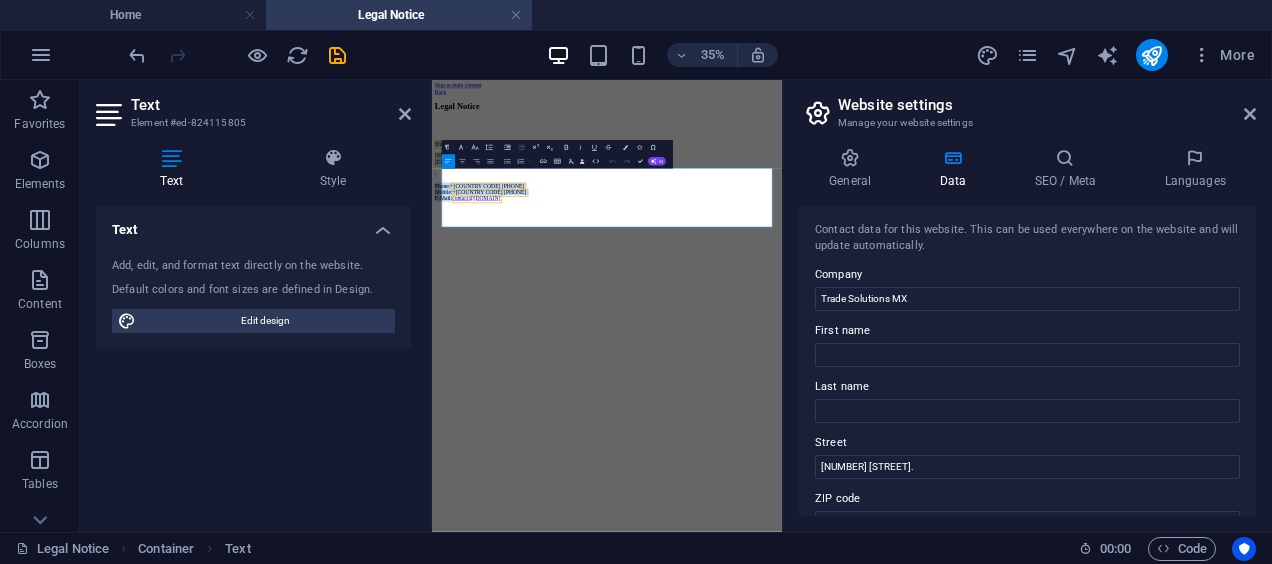drag, startPoint x: 894, startPoint y: 493, endPoint x: 414, endPoint y: 310, distance: 513.7013 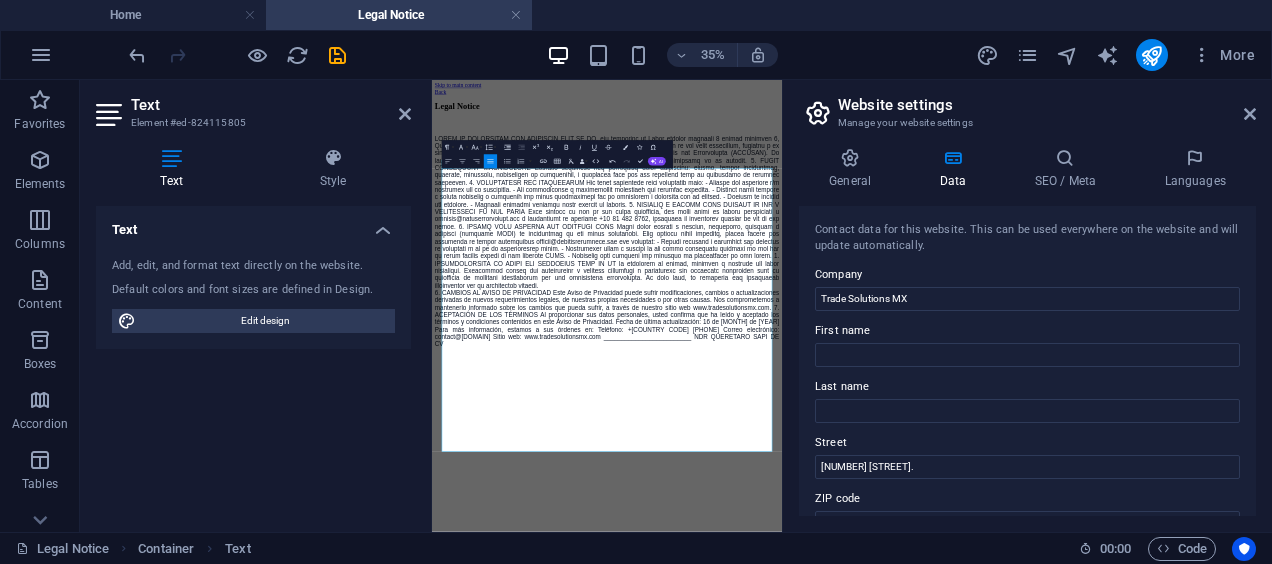 click on "Skip to main content
Back  Legal Notice 6. CAMBIOS AL AVISO DE PRIVACIDAD Este Aviso de Privacidad puede sufrir modificaciones, cambios o actualizaciones derivadas de nuevos requerimientos legales, de nuestras propias necesidades o por otras causas. Nos comprometemos a mantenerlo informado sobre los cambios que pueda sufrir, a través de nuestro sitio web www.tradesolutionsmx.com. 7. ACEPTACIÓN DE LOS TÉRMINOS Al proporcionar sus datos personales, usted confirma que ha leído y aceptado los términos y condiciones contenidos en este Aviso de Privacidad. Fecha de última actualización: 16 de Julio de 2025 Para más información, estamos a sus órdenes en: Teléfono: +84 38 486 7846 Correo electrónico: contact@tradesolutionsmx.com Sitio web: www.tradesolutionsmx.com _________________________ NDR QUERETARO SAPI DE CV" at bounding box center (932, 467) 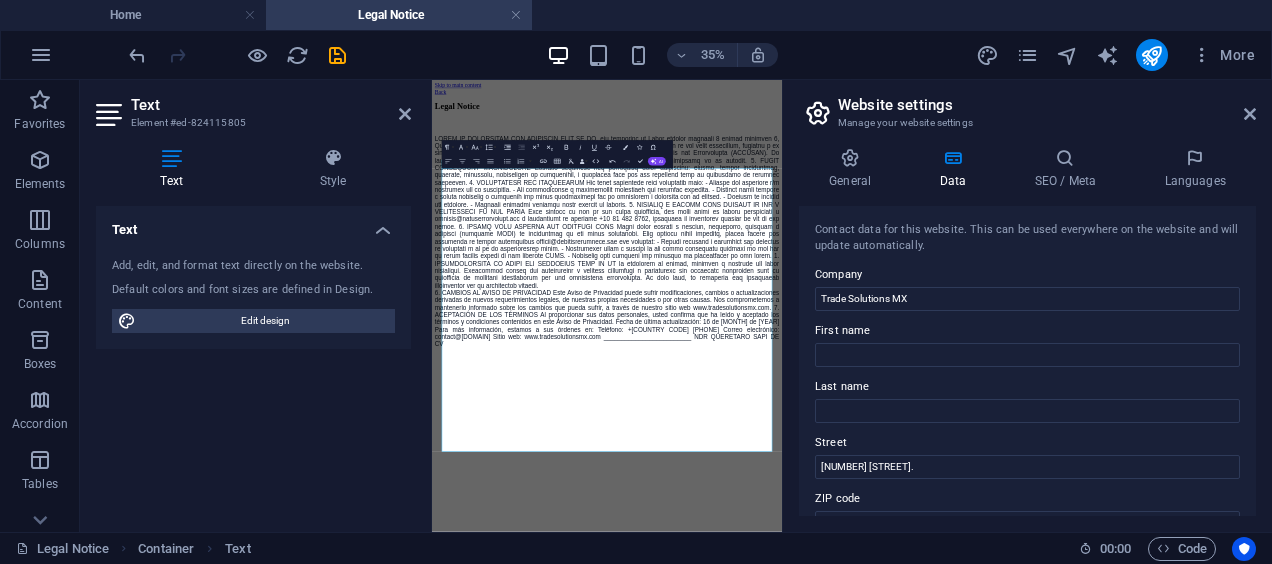 click on "Skip to main content
Back  Legal Notice 6. CAMBIOS AL AVISO DE PRIVACIDAD Este Aviso de Privacidad puede sufrir modificaciones, cambios o actualizaciones derivadas de nuevos requerimientos legales, de nuestras propias necesidades o por otras causas. Nos comprometemos a mantenerlo informado sobre los cambios que pueda sufrir, a través de nuestro sitio web www.tradesolutionsmx.com. 7. ACEPTACIÓN DE LOS TÉRMINOS Al proporcionar sus datos personales, usted confirma que ha leído y aceptado los términos y condiciones contenidos en este Aviso de Privacidad. Fecha de última actualización: 16 de Julio de 2025 Para más información, estamos a sus órdenes en: Teléfono: +84 38 486 7846 Correo electrónico: contact@tradesolutionsmx.com Sitio web: www.tradesolutionsmx.com _________________________ NDR QUERETARO SAPI DE CV" at bounding box center (932, 467) 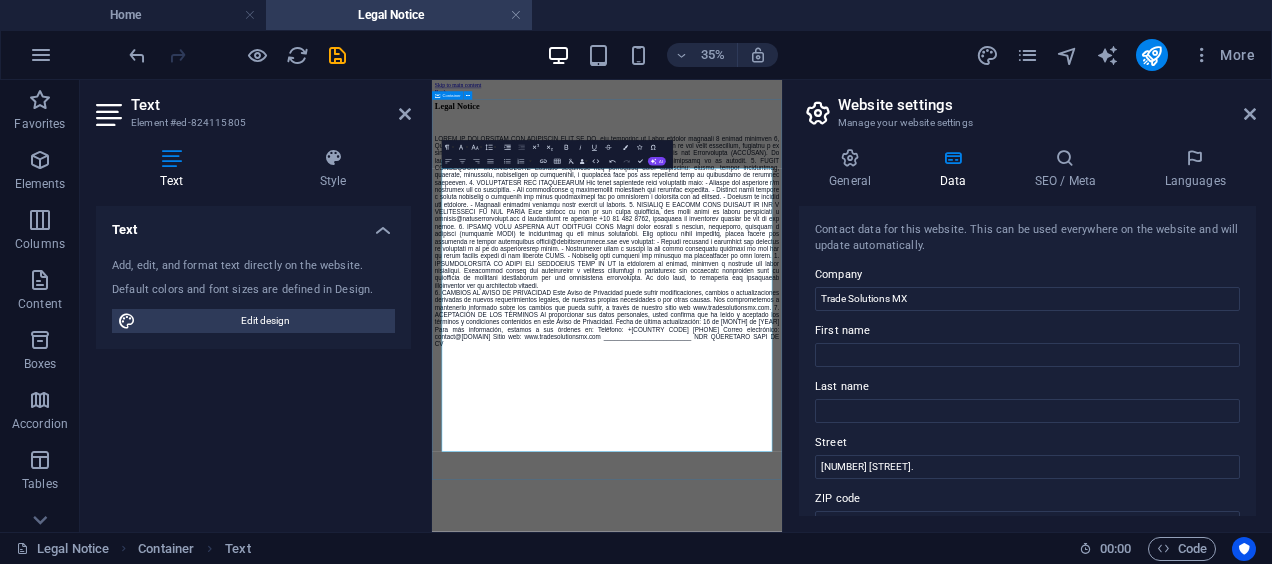 drag, startPoint x: 1174, startPoint y: 169, endPoint x: 1304, endPoint y: 121, distance: 138.57849 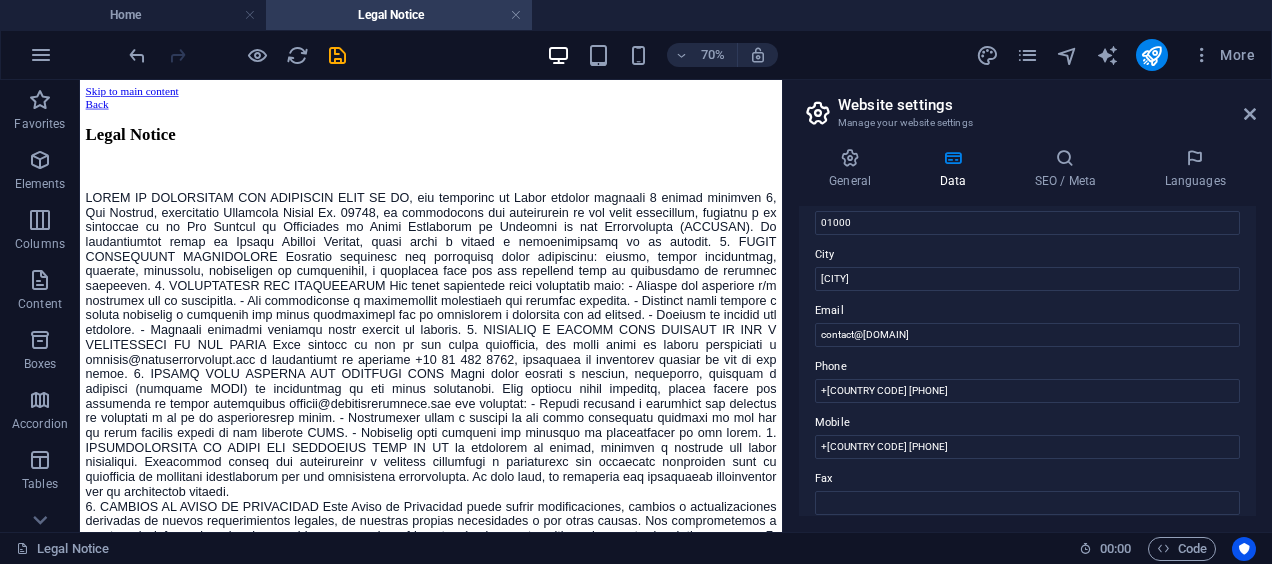 scroll, scrollTop: 500, scrollLeft: 0, axis: vertical 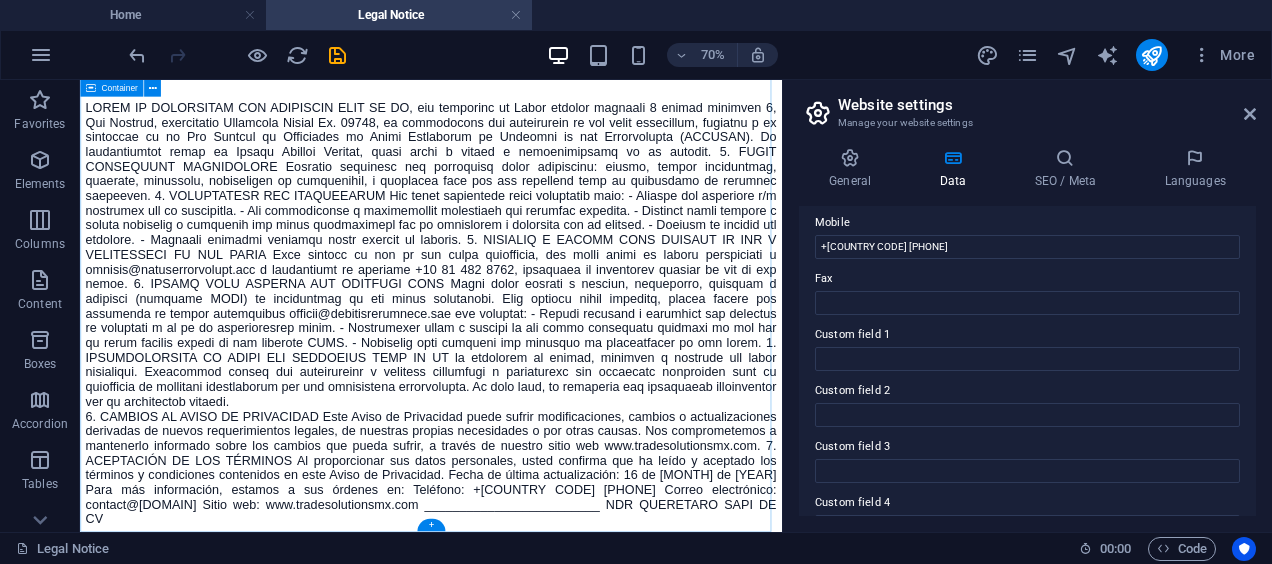click on "Legal Notice 6. CAMBIOS AL AVISO DE PRIVACIDAD Este Aviso de Privacidad puede sufrir modificaciones, cambios o actualizaciones derivadas de nuevos requerimientos legales, de nuestras propias necesidades o por otras causas. Nos comprometemos a mantenerlo informado sobre los cambios que pueda sufrir, a través de nuestro sitio web www.tradesolutionsmx.com. 7. ACEPTACIÓN DE LOS TÉRMINOS Al proporcionar sus datos personales, usted confirma que ha leído y aceptado los términos y condiciones contenidos en este Aviso de Privacidad. Fecha de última actualización: 16 de Julio de 2025 Para más información, estamos a sus órdenes en: Teléfono: +84 38 486 7846 Correo electrónico: contact@tradesolutionsmx.com Sitio web: www.tradesolutionsmx.com _________________________ NDR QUERETARO SAPI DE CV" at bounding box center [581, 366] 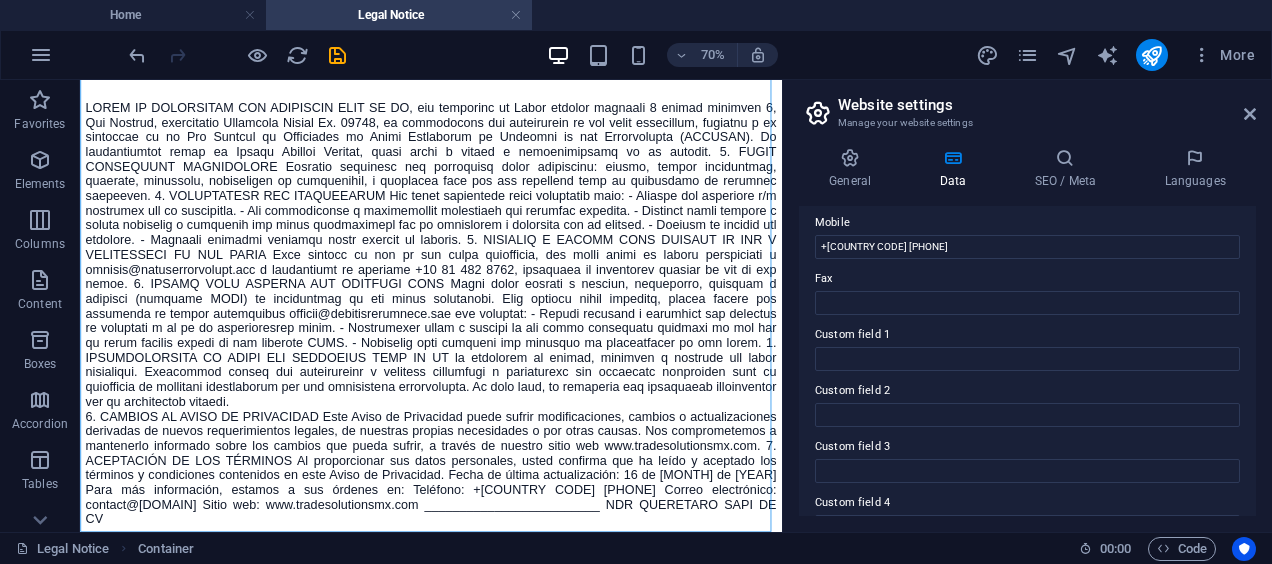 click at bounding box center (237, 55) 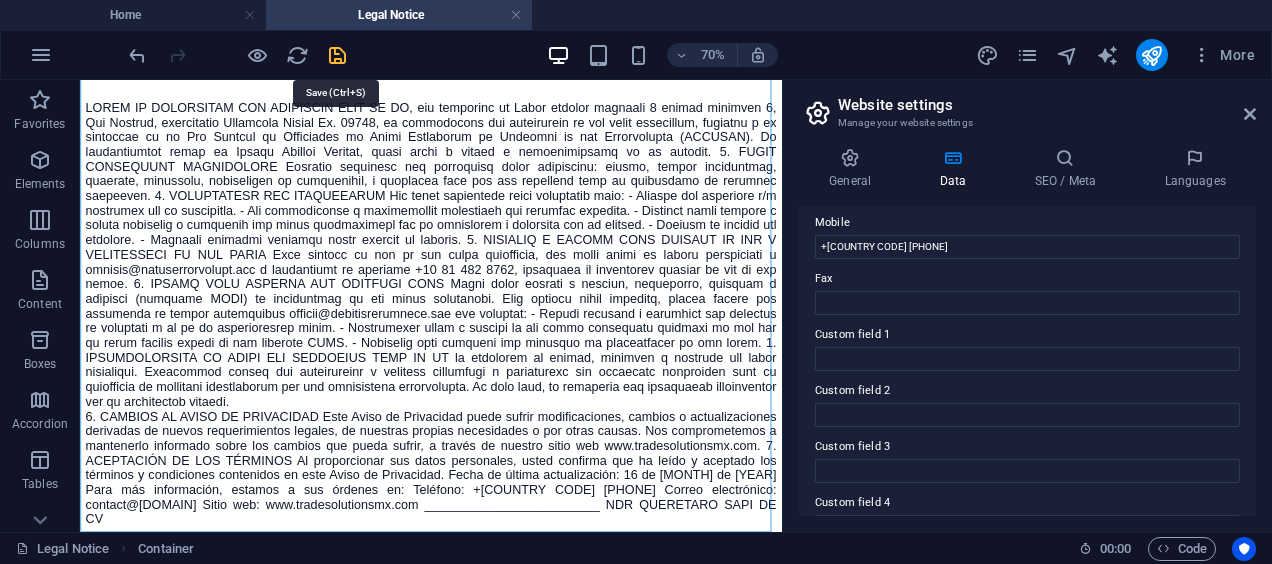 click at bounding box center [337, 55] 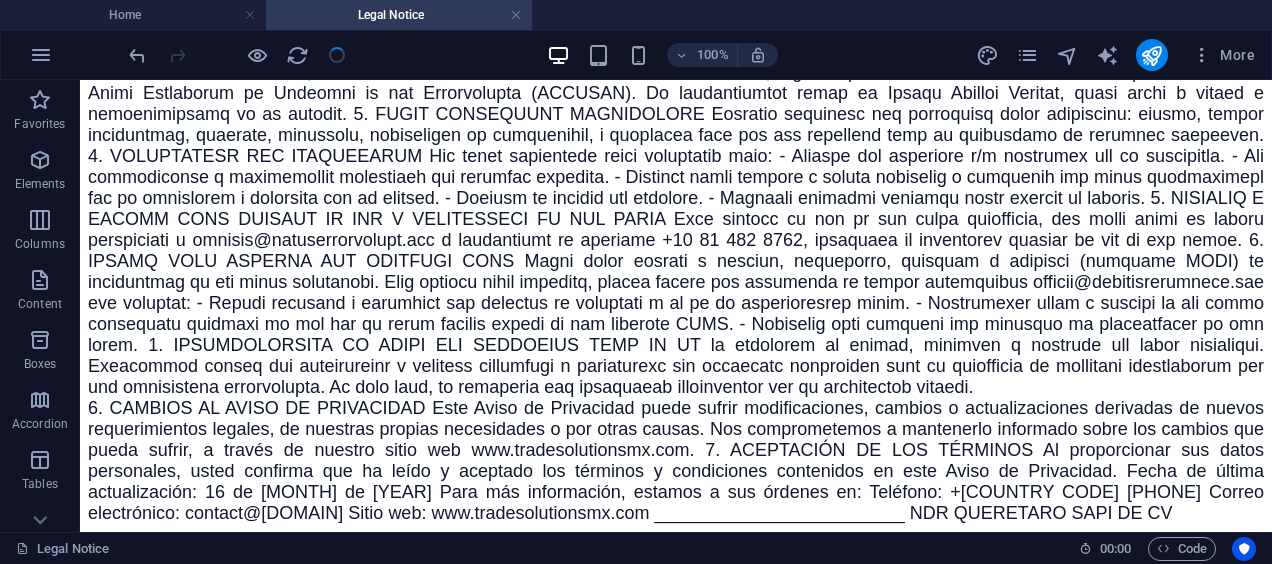 click on "More" at bounding box center (1119, 55) 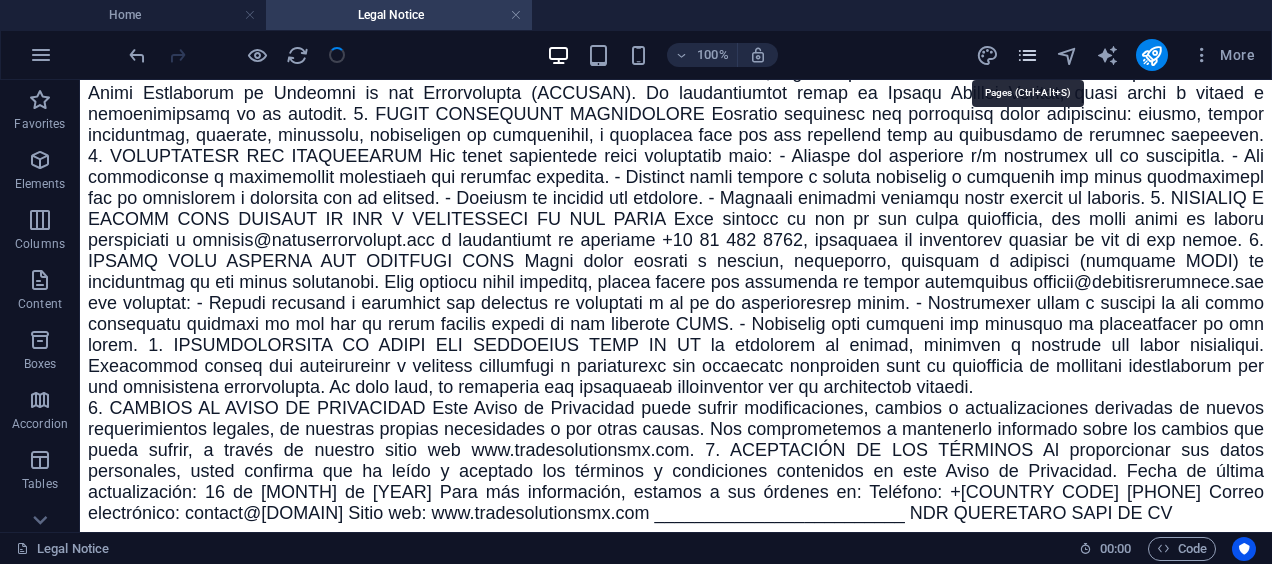 click at bounding box center (1027, 55) 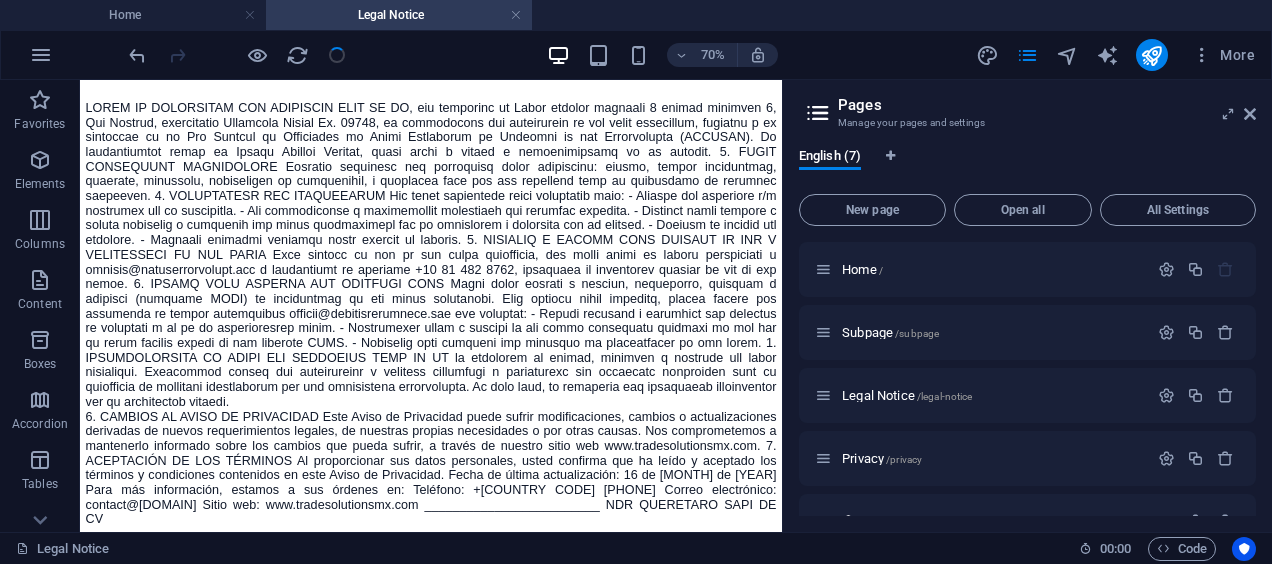 scroll, scrollTop: 167, scrollLeft: 0, axis: vertical 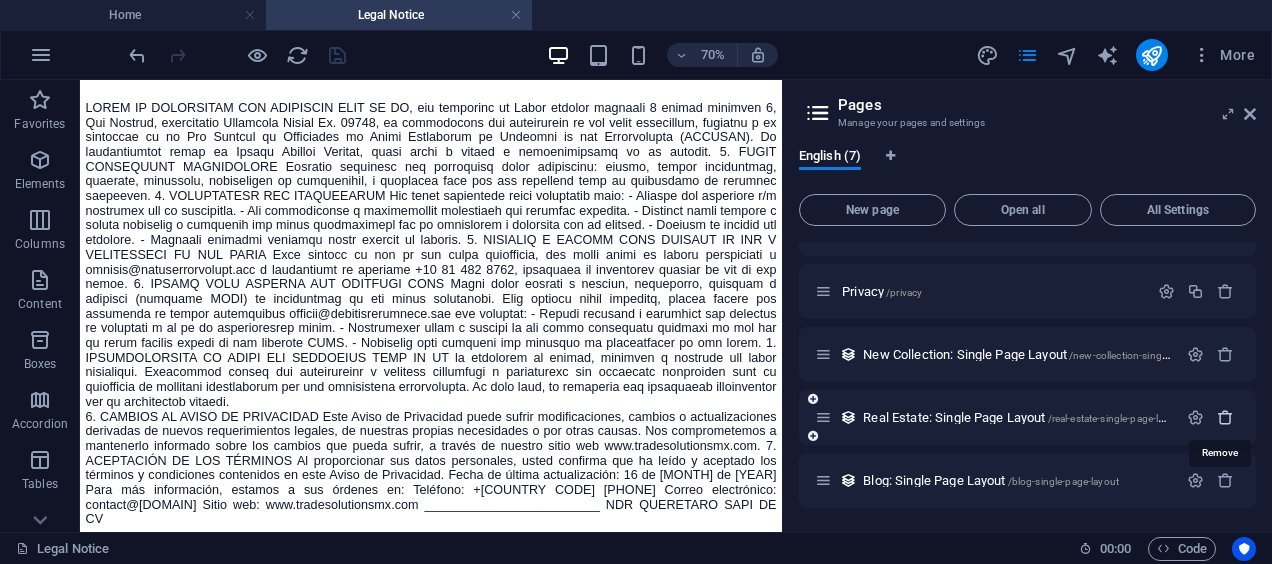 click at bounding box center (1225, 417) 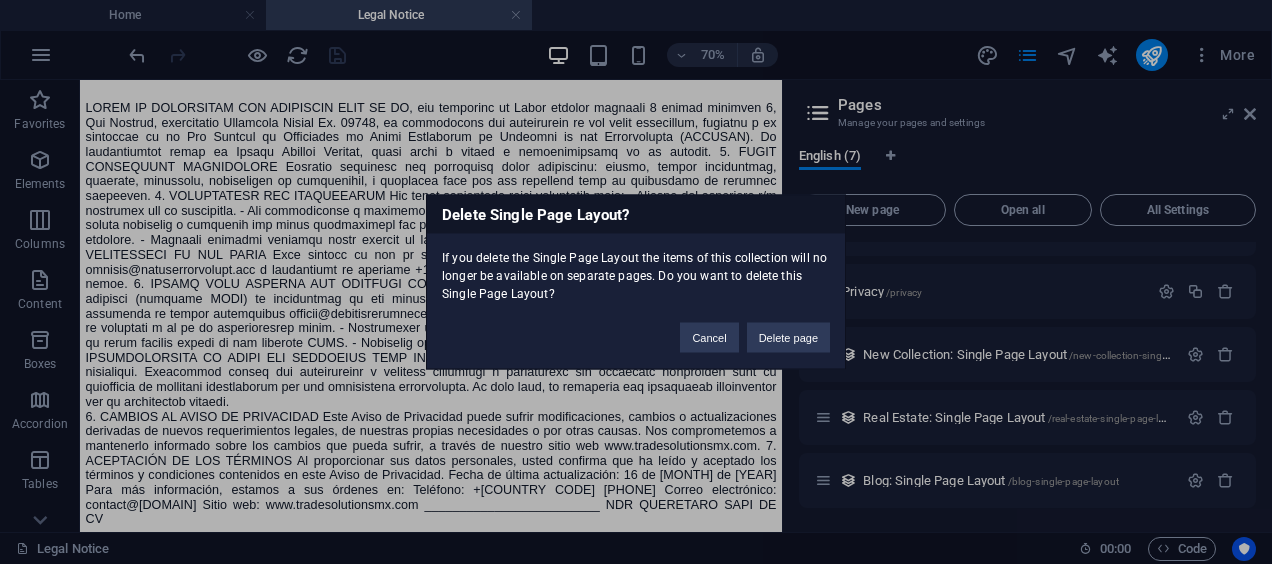 click on "Delete page" at bounding box center [788, 338] 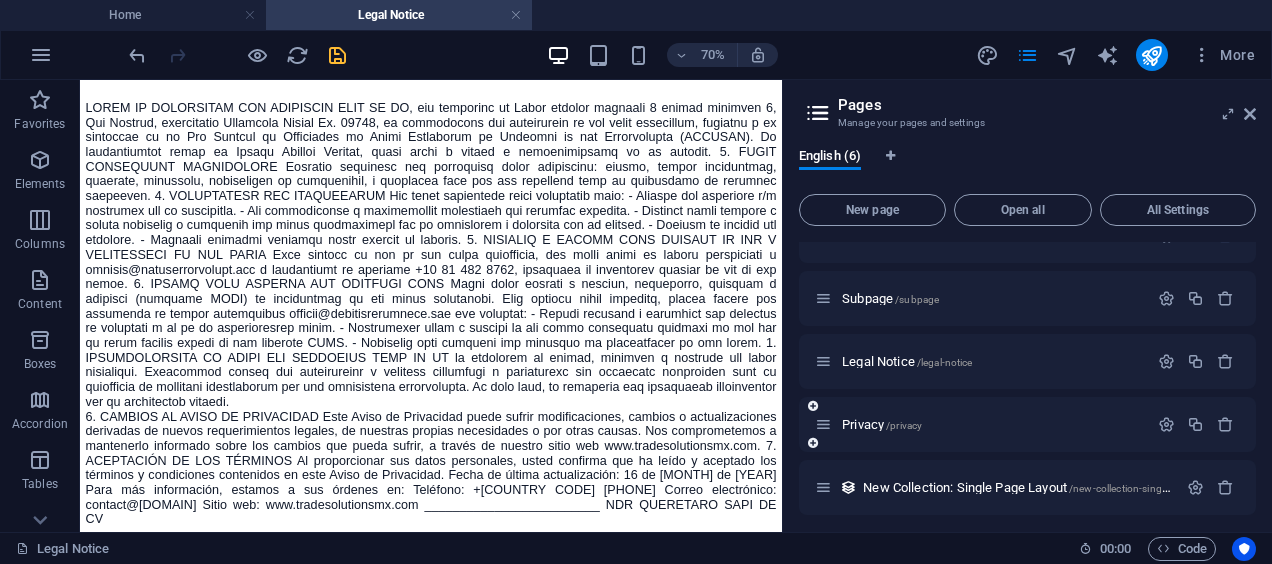 scroll, scrollTop: 0, scrollLeft: 0, axis: both 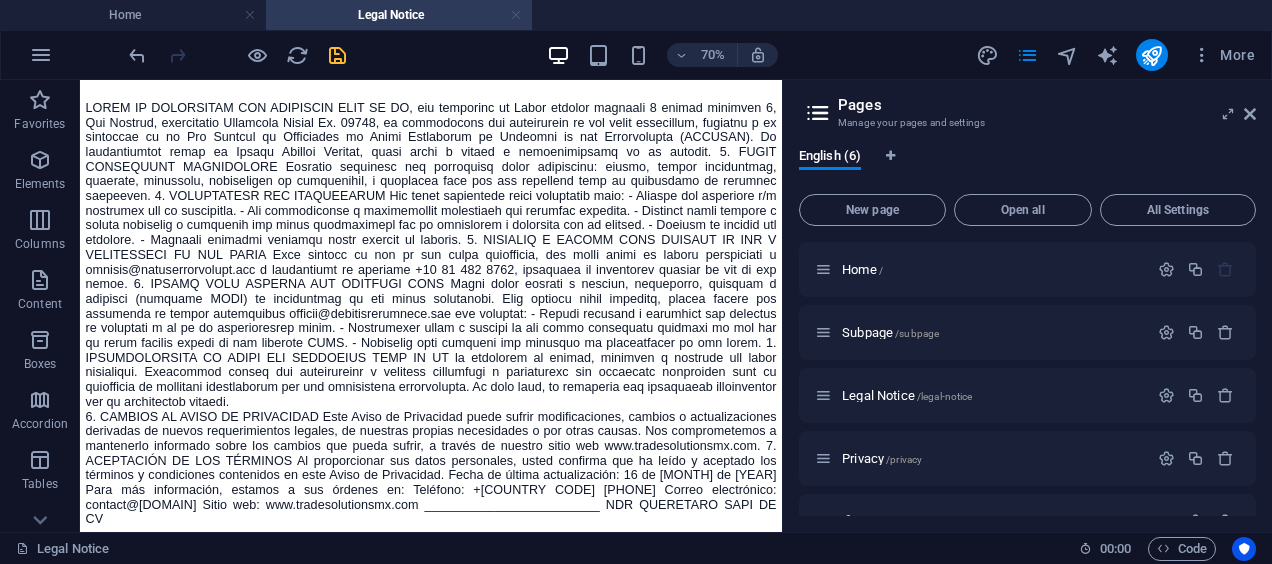 click at bounding box center [516, 15] 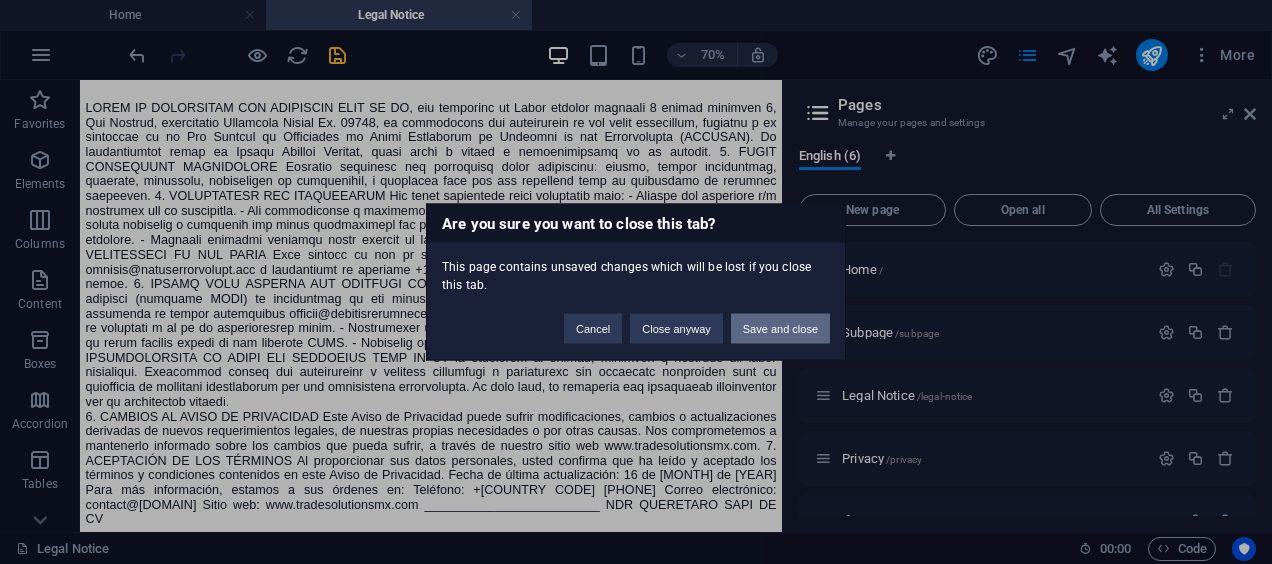 click on "Save and close" at bounding box center [780, 329] 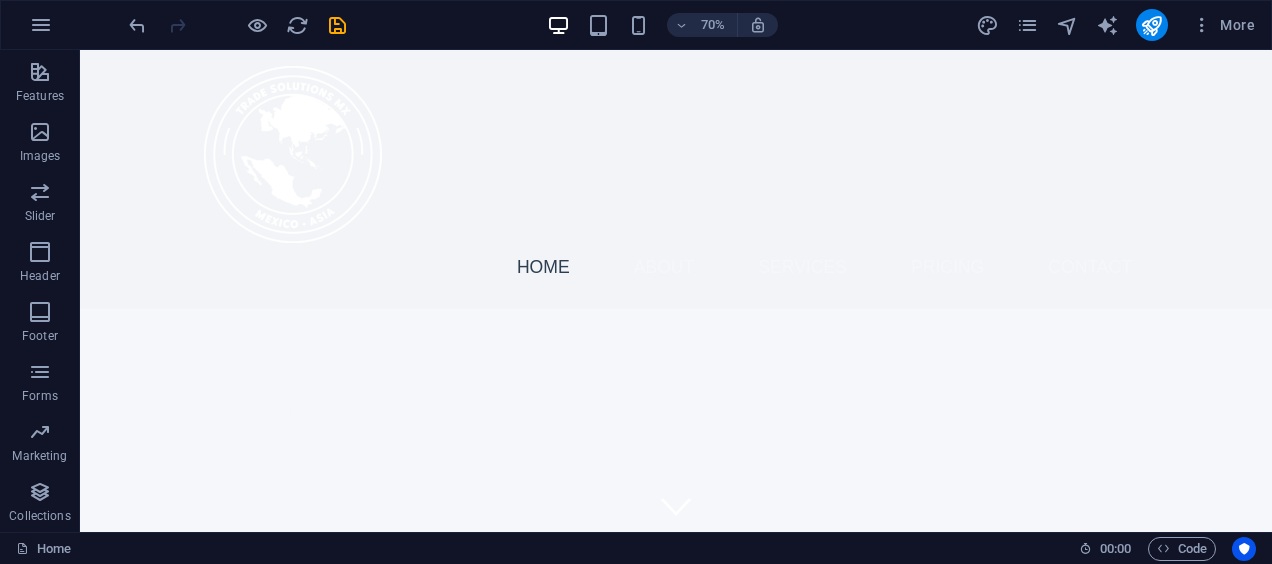 scroll, scrollTop: 5772, scrollLeft: 0, axis: vertical 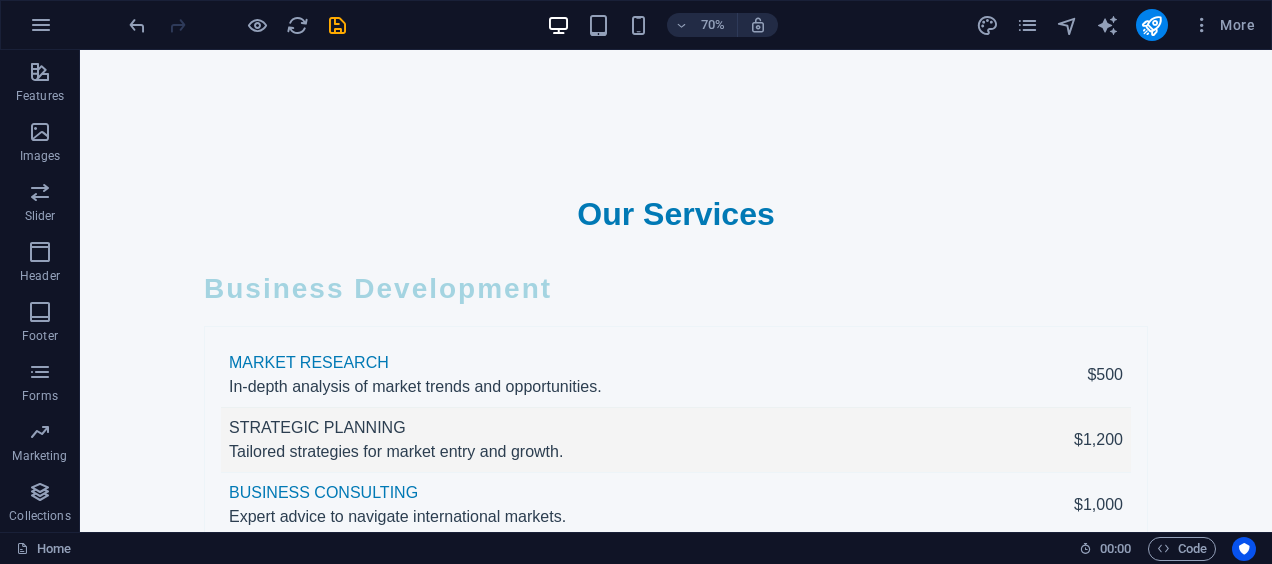click at bounding box center (237, 25) 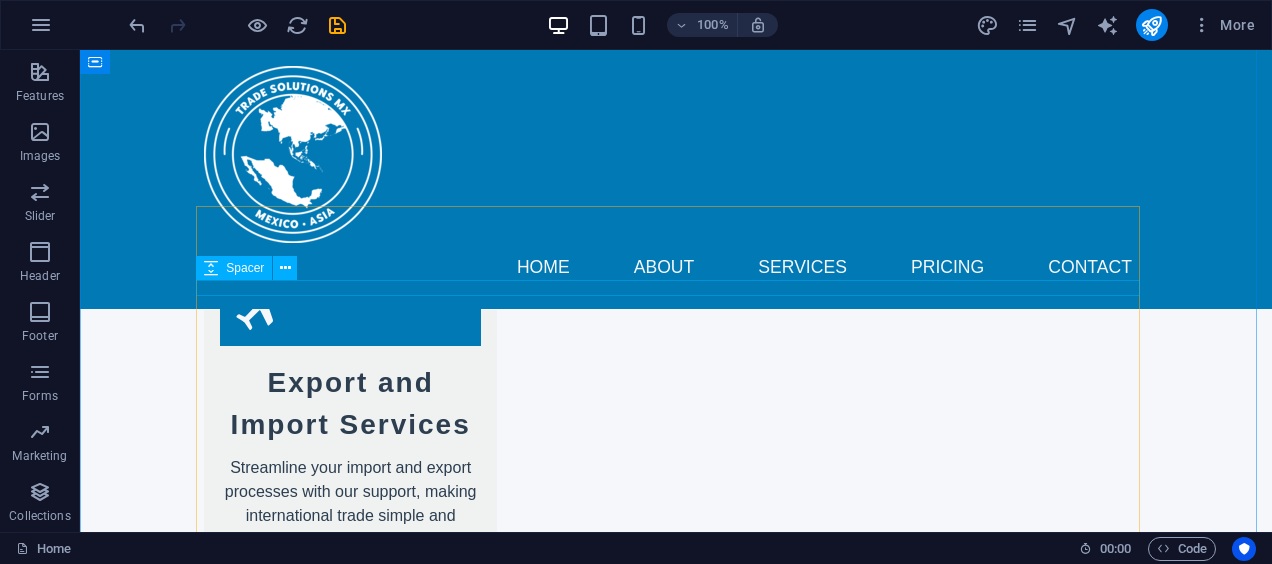 scroll, scrollTop: 3372, scrollLeft: 0, axis: vertical 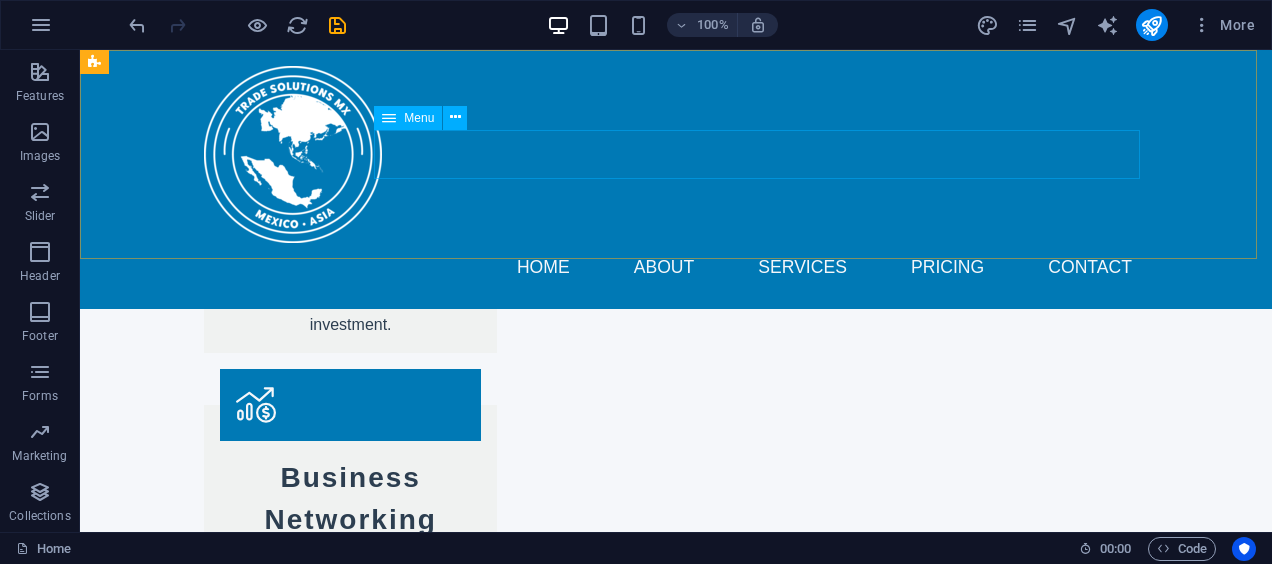 click on "Home About Services Pricing Contact" at bounding box center [676, 268] 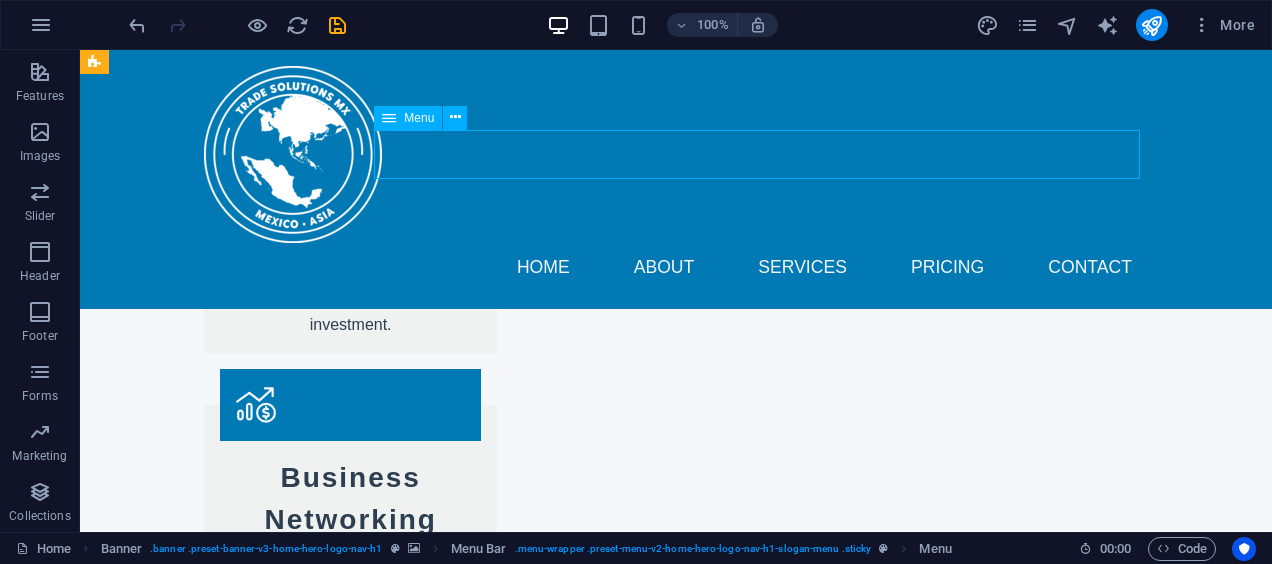 click on "Home About Services Pricing Contact" at bounding box center (676, 268) 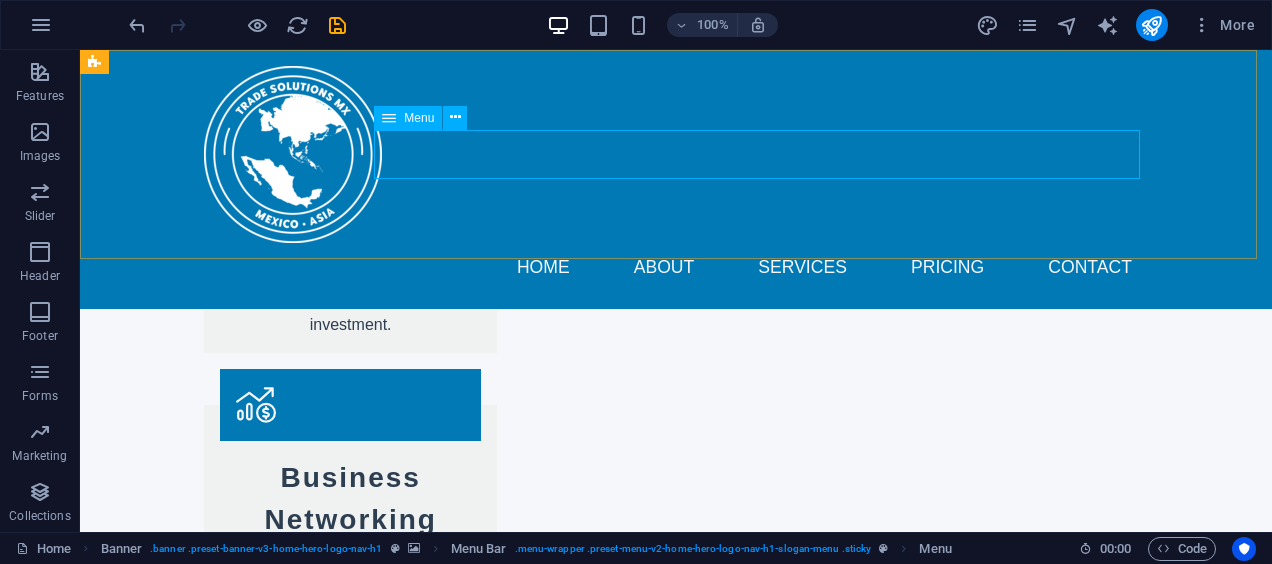 click on "Menu" at bounding box center [408, 118] 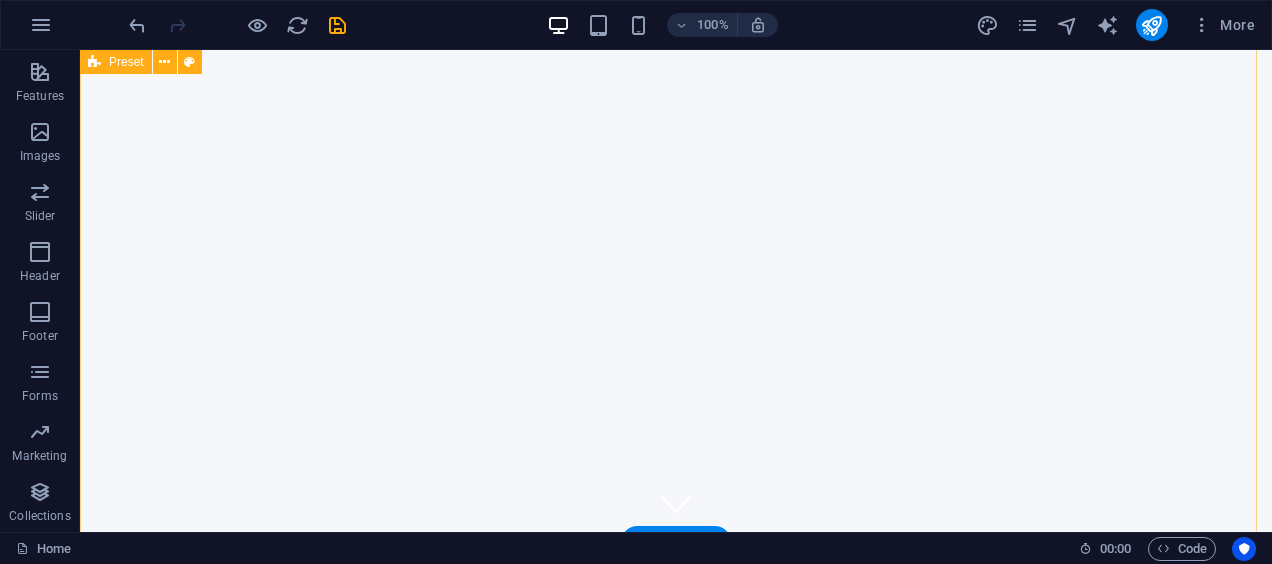 scroll, scrollTop: 0, scrollLeft: 0, axis: both 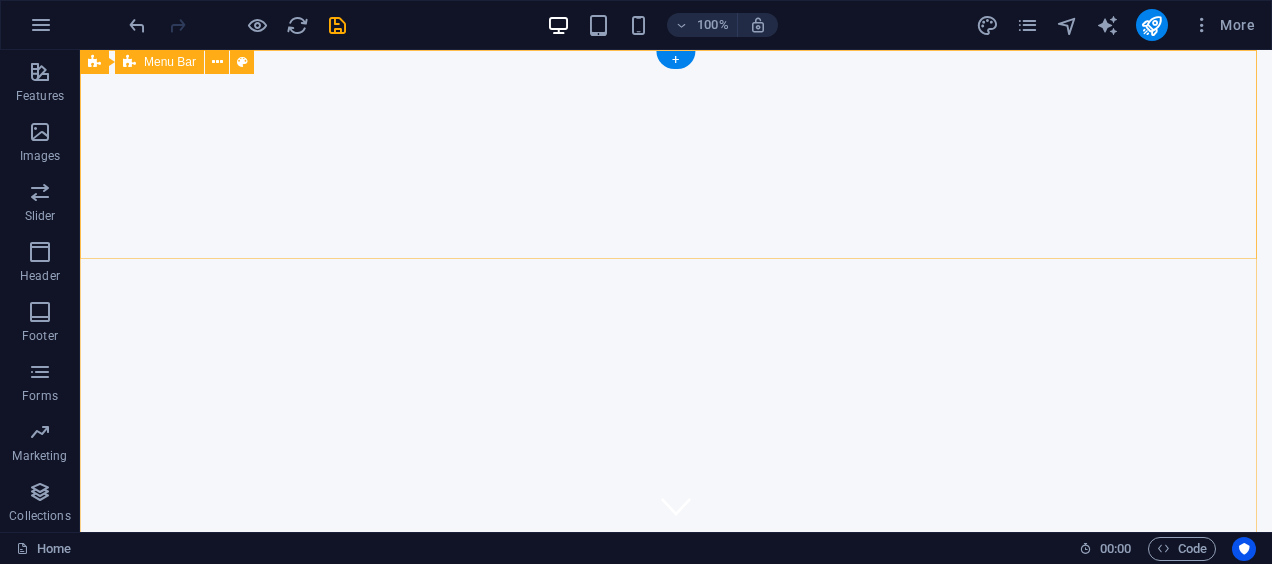 drag, startPoint x: 104, startPoint y: 180, endPoint x: 116, endPoint y: 180, distance: 12 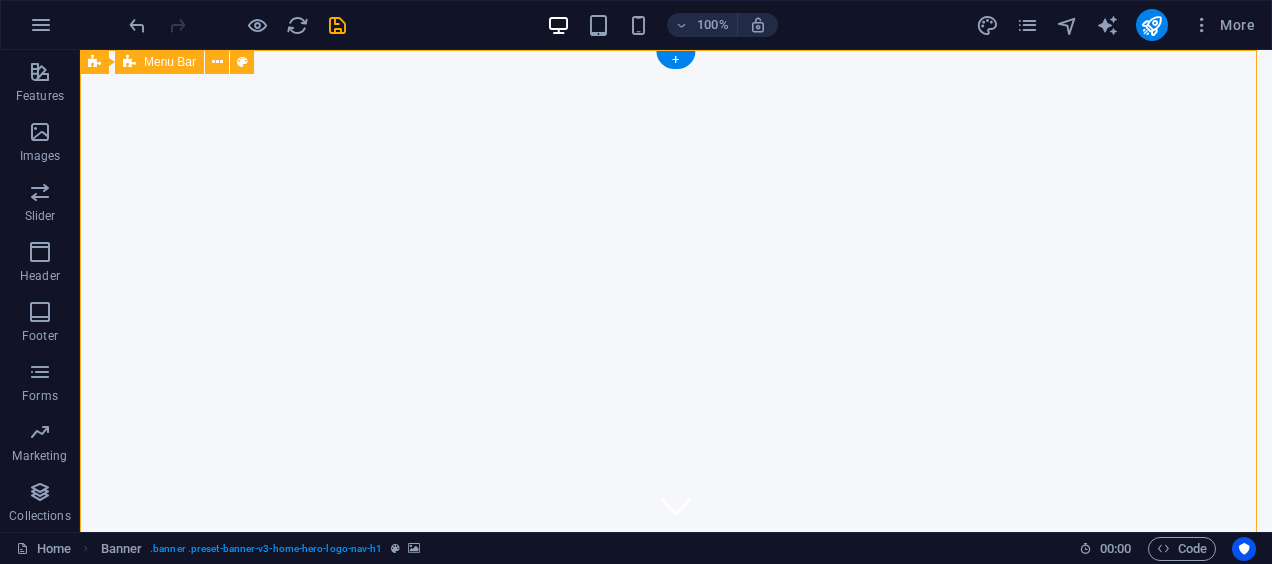 click on "Home About Services Pricing Contact" at bounding box center (676, 682) 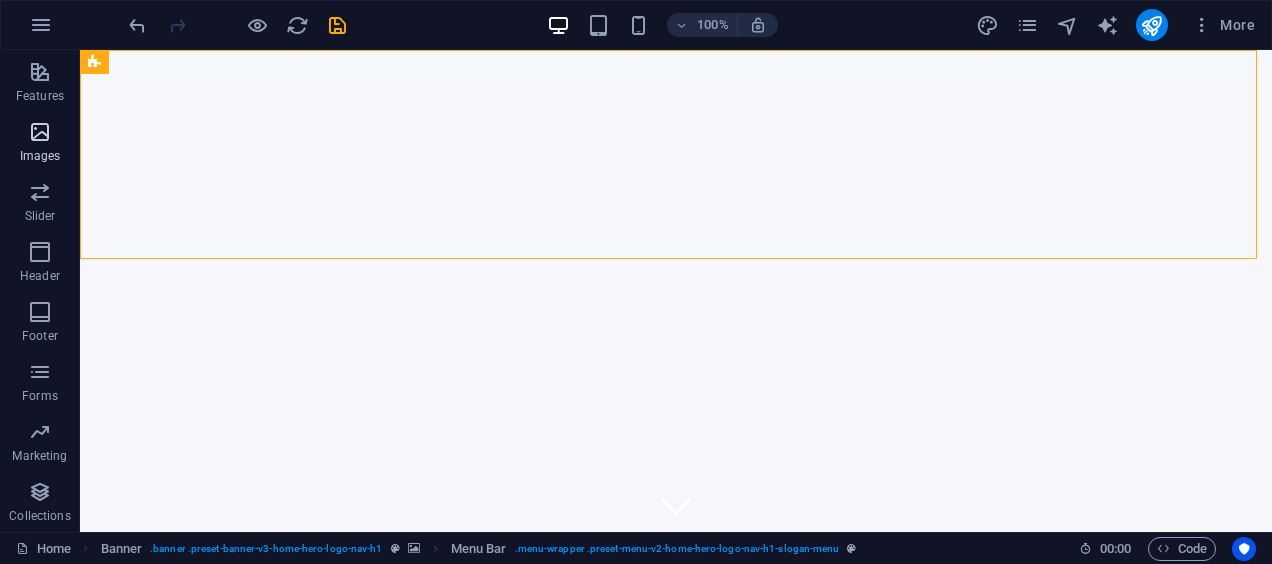 click on "Images" at bounding box center (40, 156) 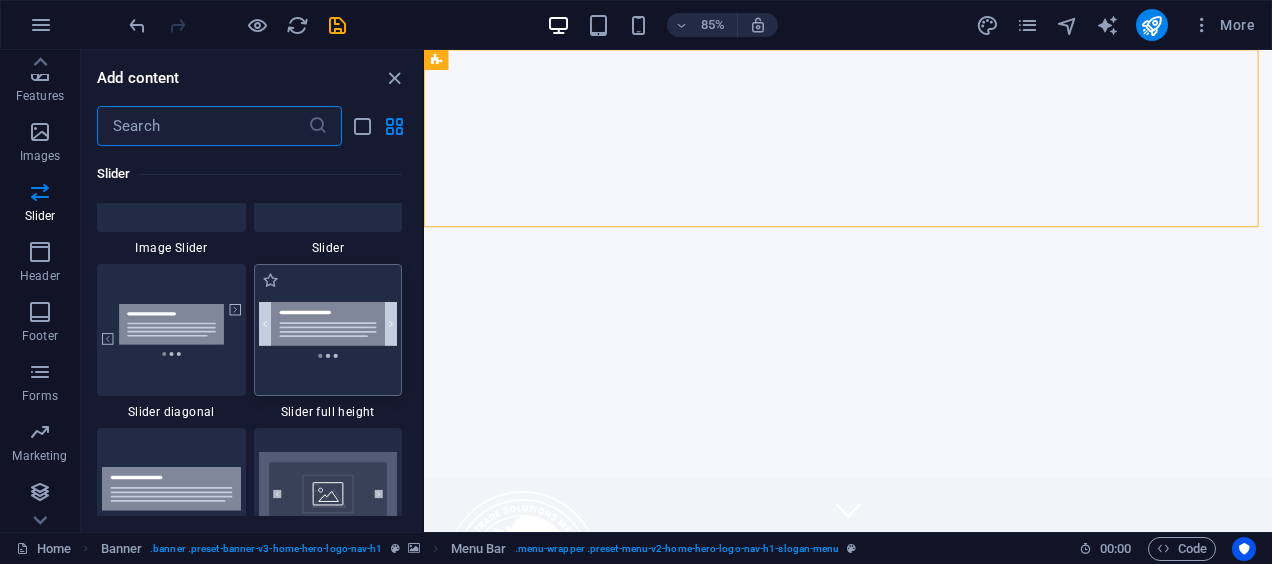 scroll, scrollTop: 11840, scrollLeft: 0, axis: vertical 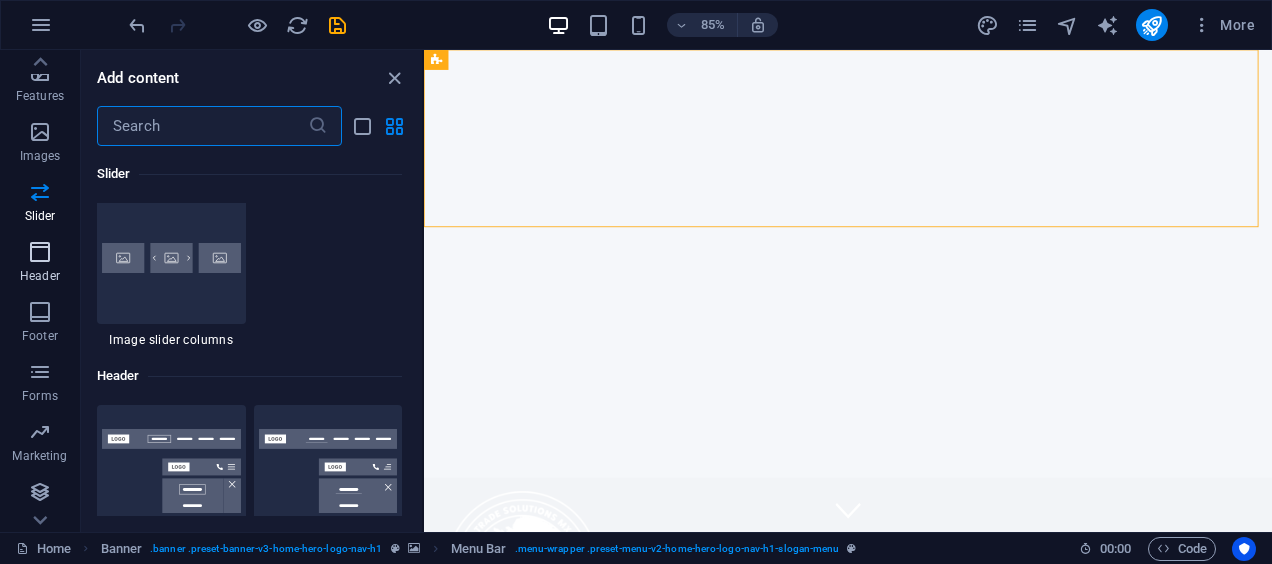 click on "Header" at bounding box center [40, 264] 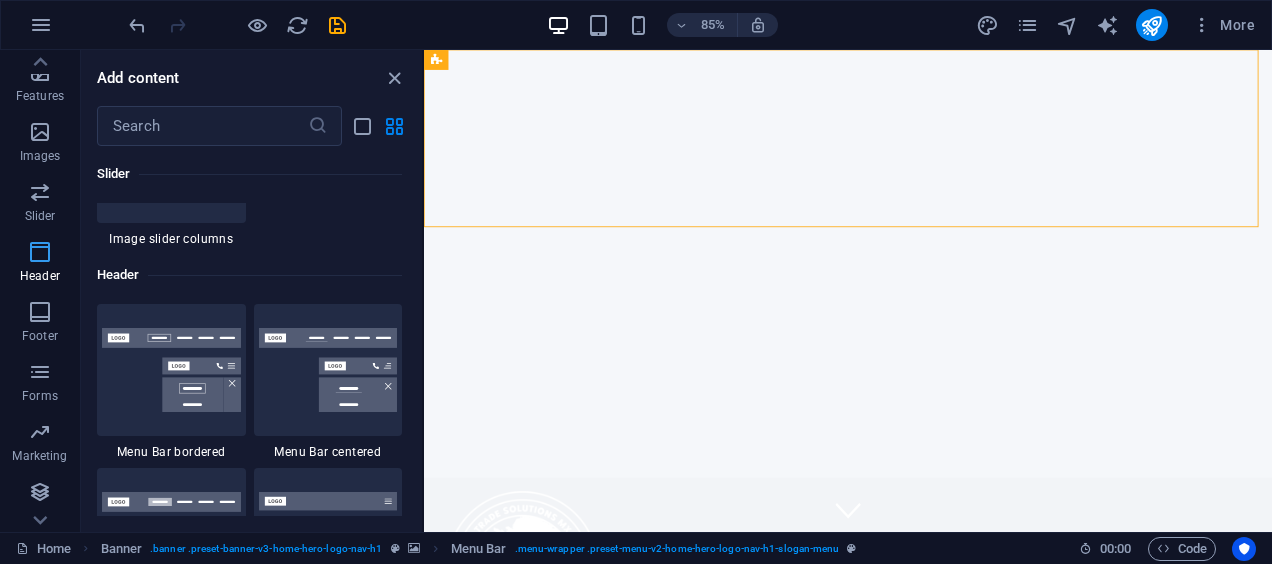 scroll, scrollTop: 12042, scrollLeft: 0, axis: vertical 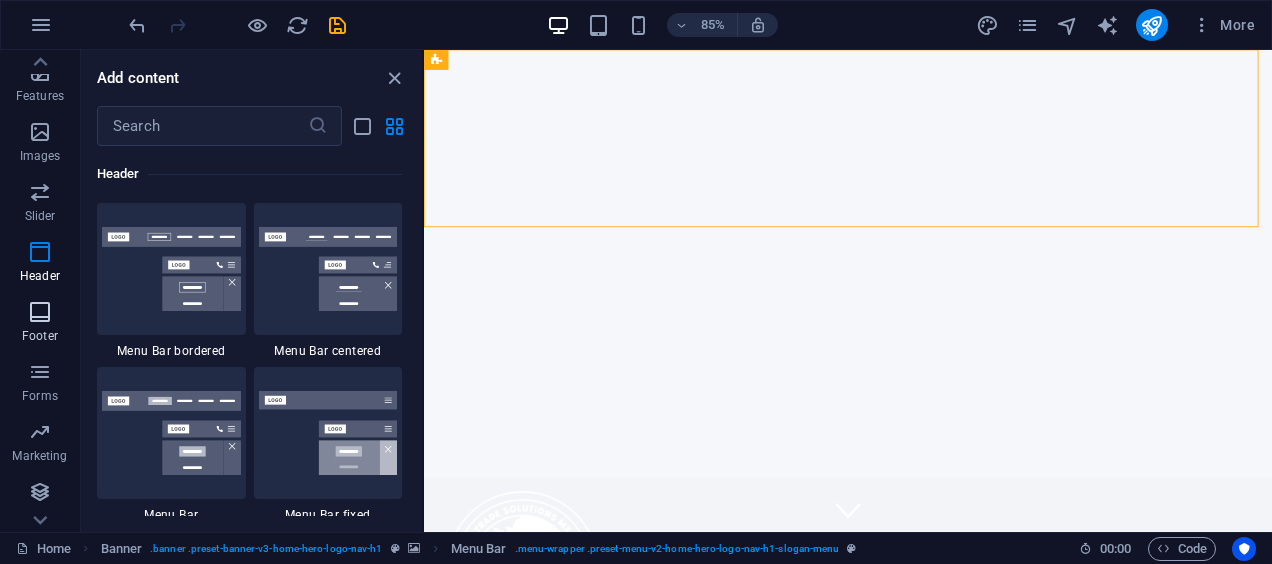 click on "Footer" at bounding box center [40, 324] 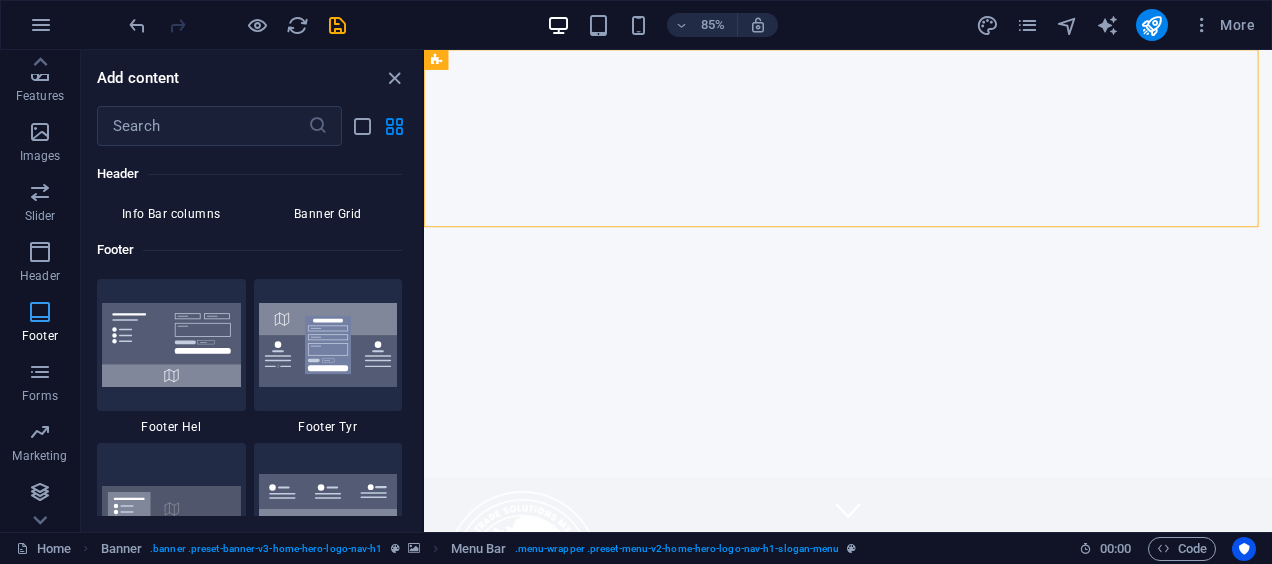 scroll, scrollTop: 13239, scrollLeft: 0, axis: vertical 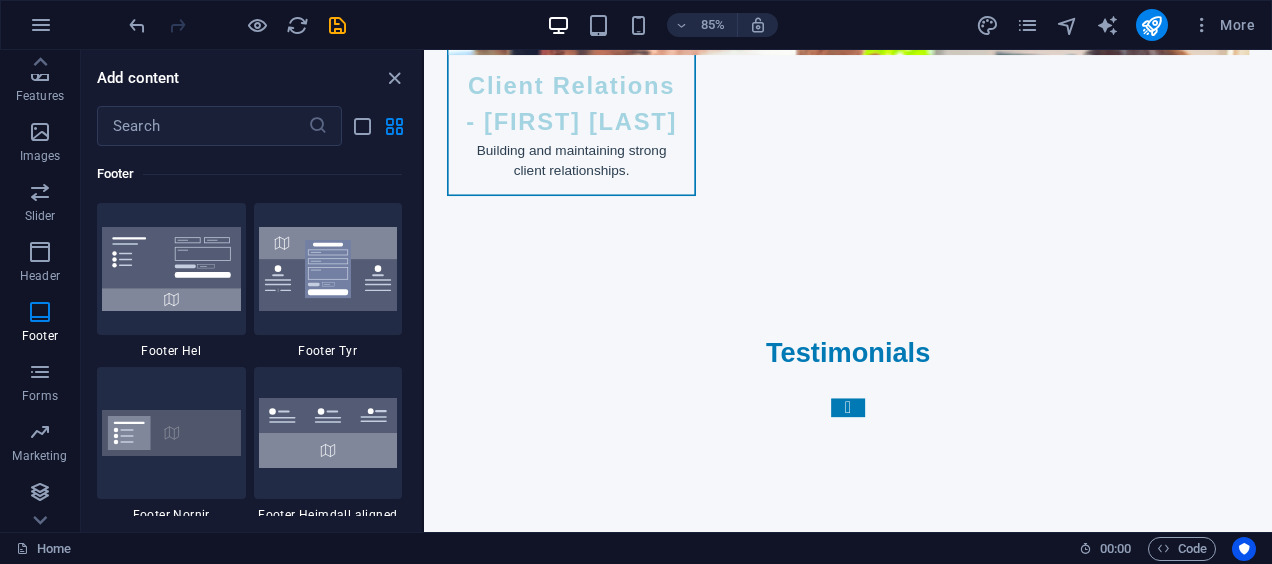drag, startPoint x: 1411, startPoint y: 91, endPoint x: 1646, endPoint y: 595, distance: 556.0944 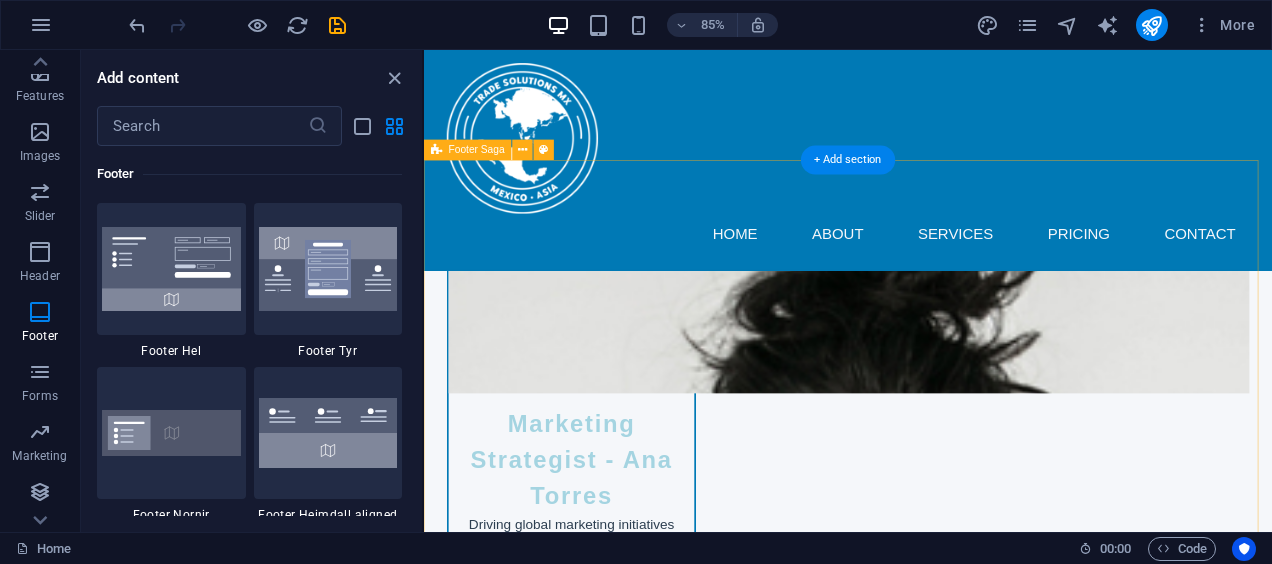 scroll, scrollTop: 8806, scrollLeft: 0, axis: vertical 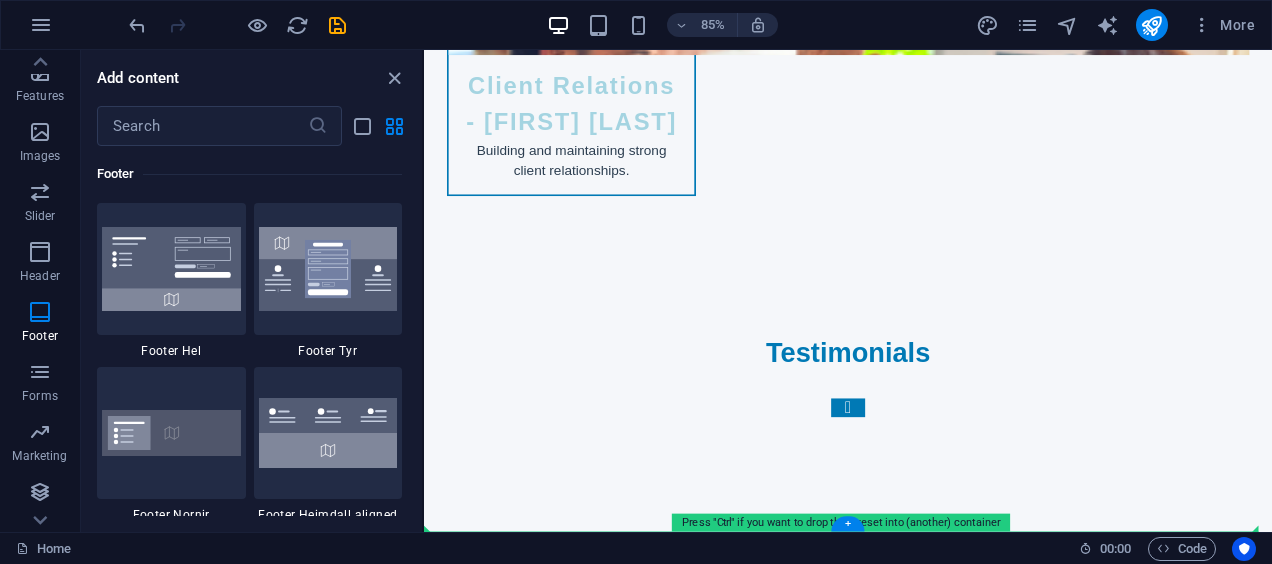 drag, startPoint x: 530, startPoint y: 412, endPoint x: 573, endPoint y: 570, distance: 163.74675 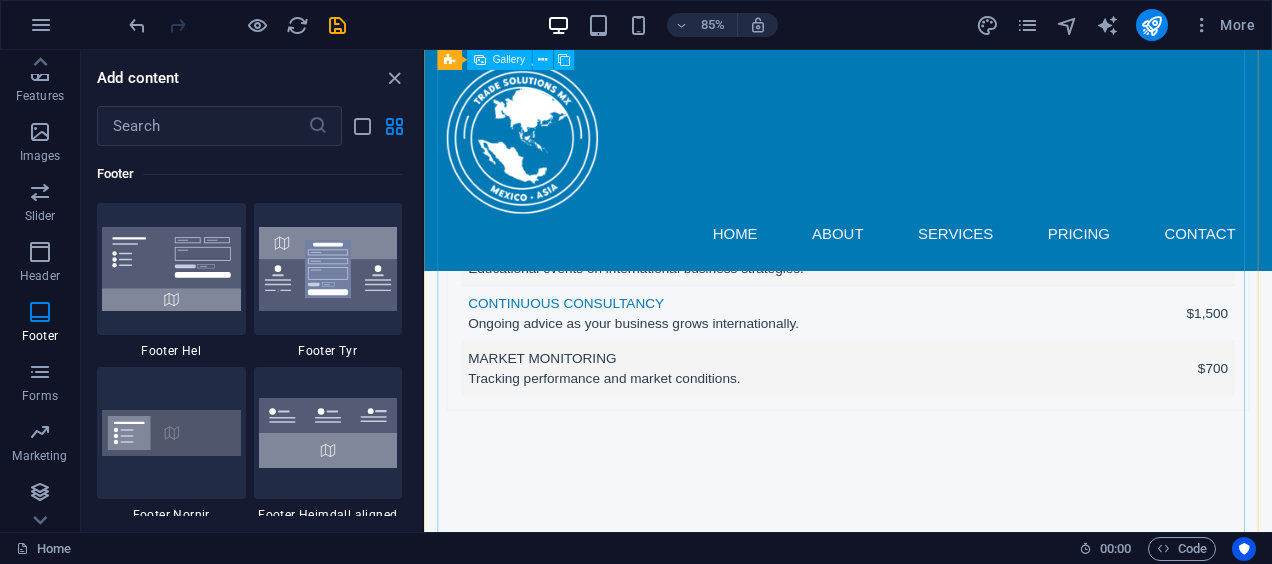 scroll, scrollTop: 6906, scrollLeft: 0, axis: vertical 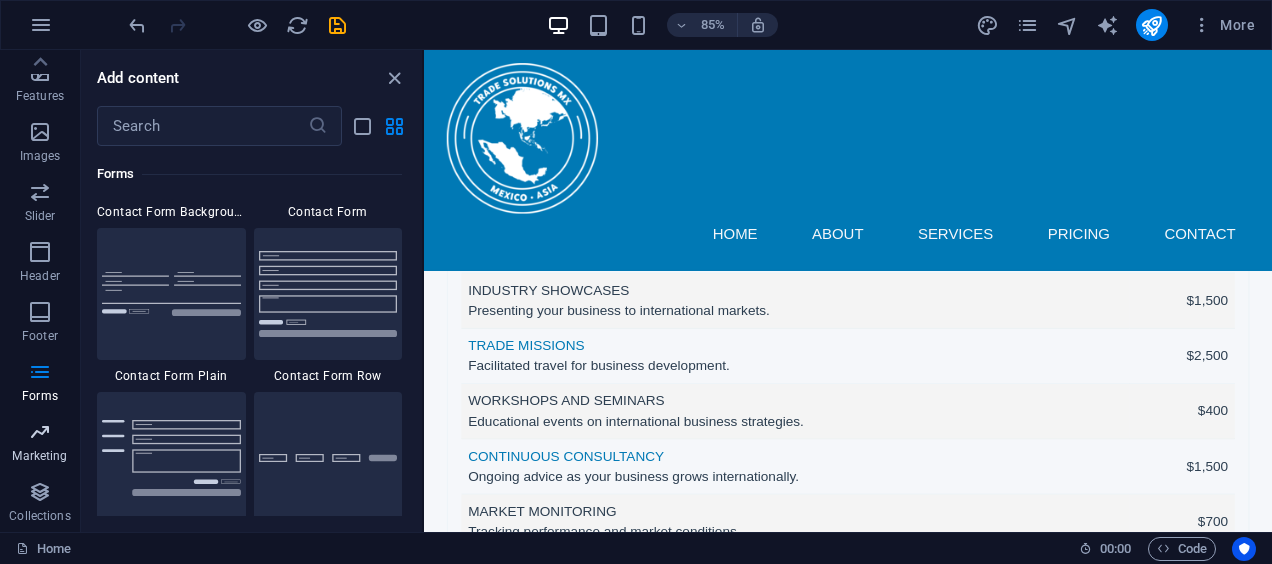 click at bounding box center [40, 432] 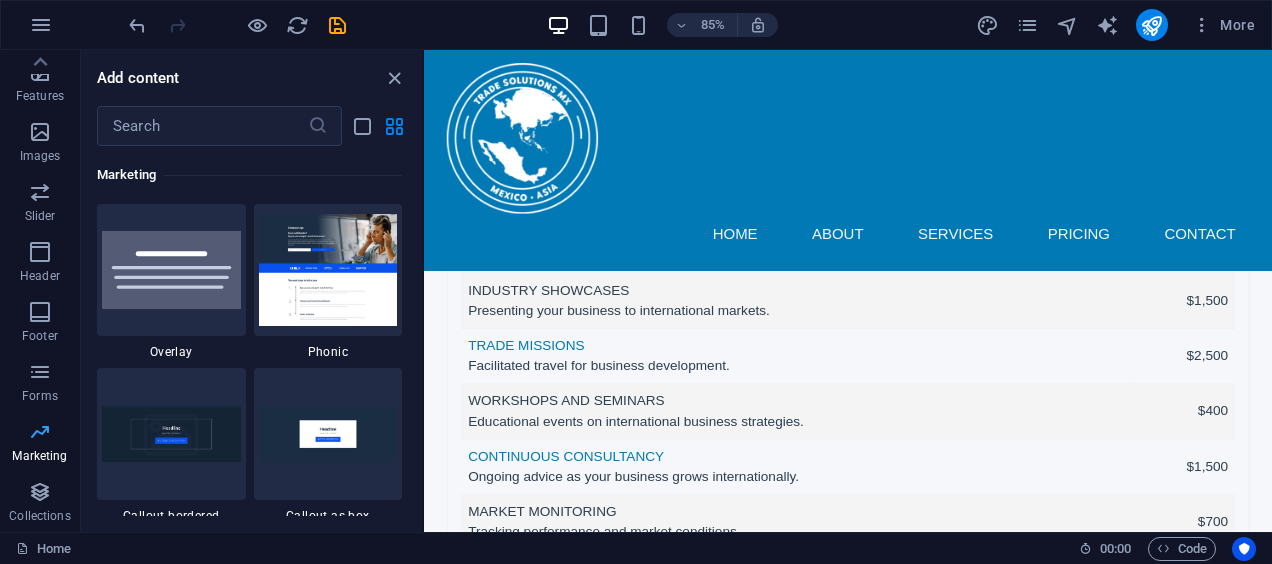 scroll, scrollTop: 16289, scrollLeft: 0, axis: vertical 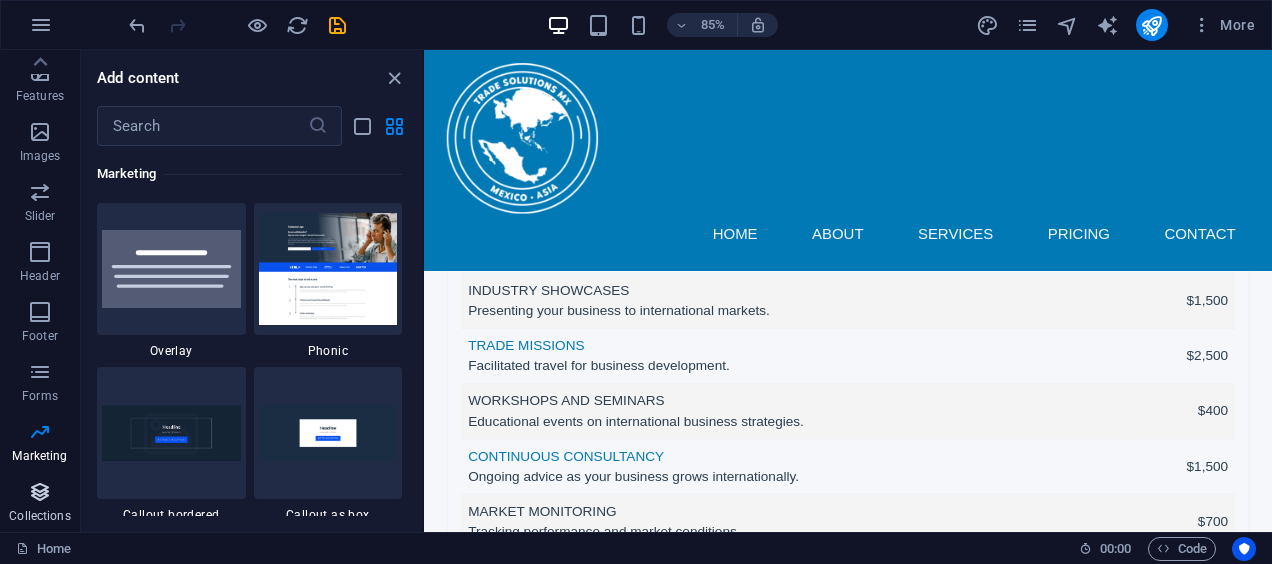 click on "Collections" at bounding box center (40, 504) 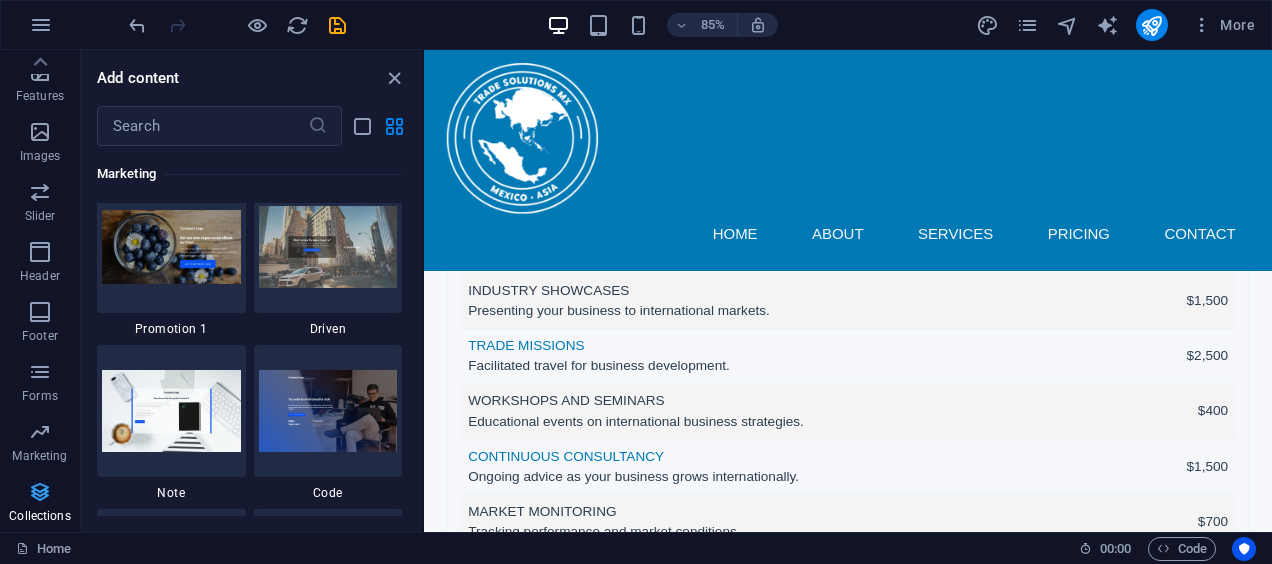 scroll, scrollTop: 18306, scrollLeft: 0, axis: vertical 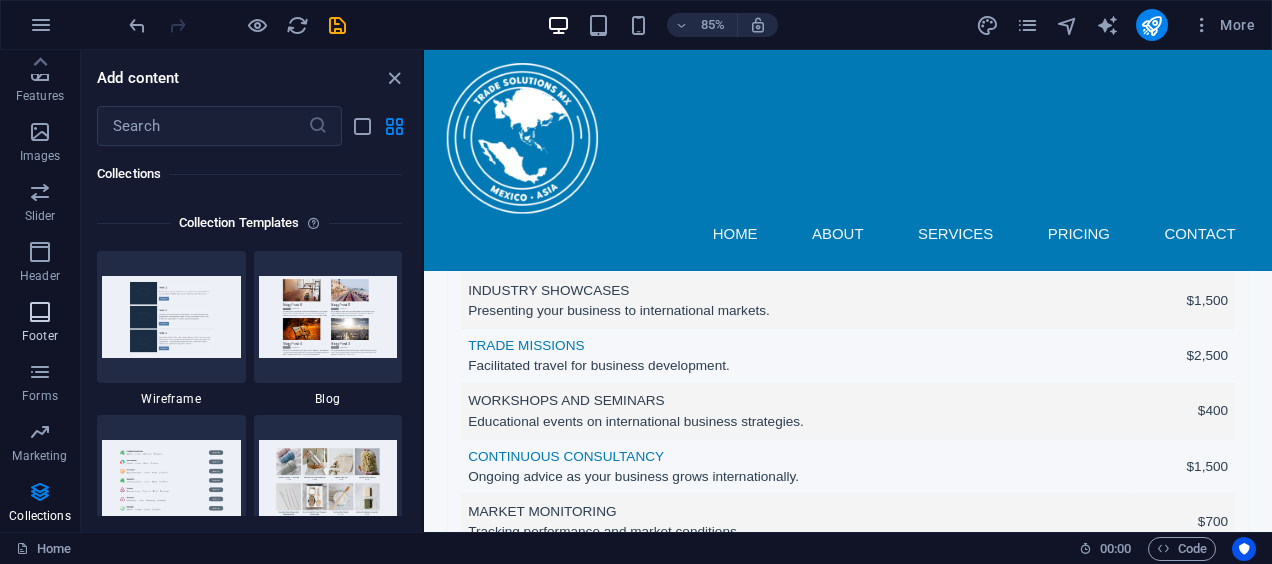 click on "Footer" at bounding box center [40, 336] 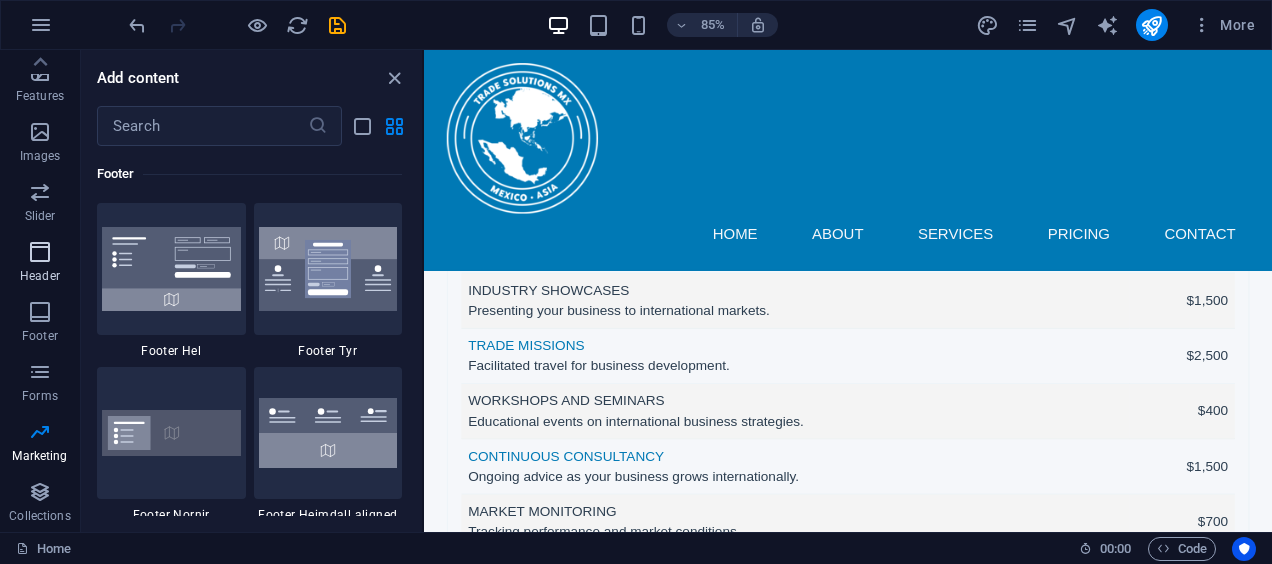 click on "Header" at bounding box center (40, 276) 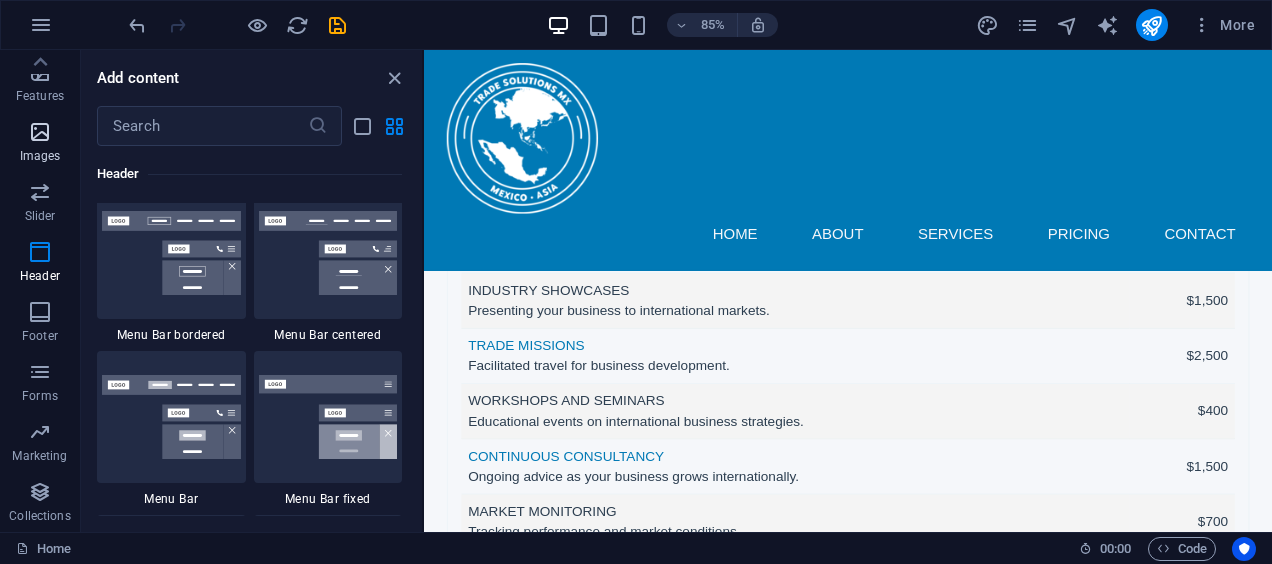 click at bounding box center (40, 132) 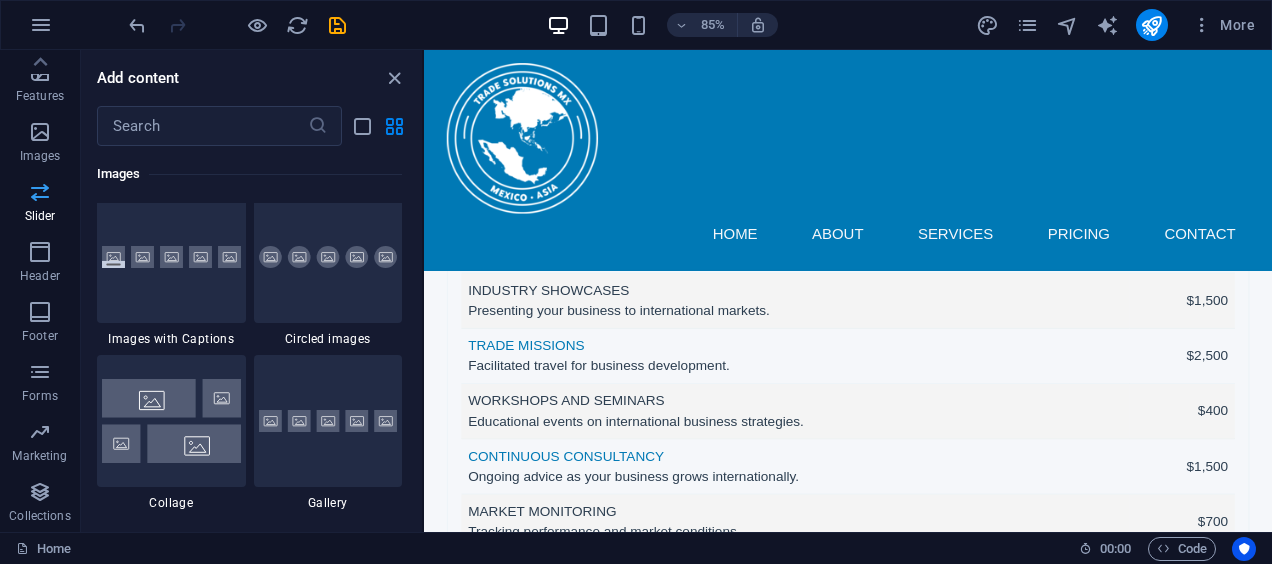 scroll, scrollTop: 10140, scrollLeft: 0, axis: vertical 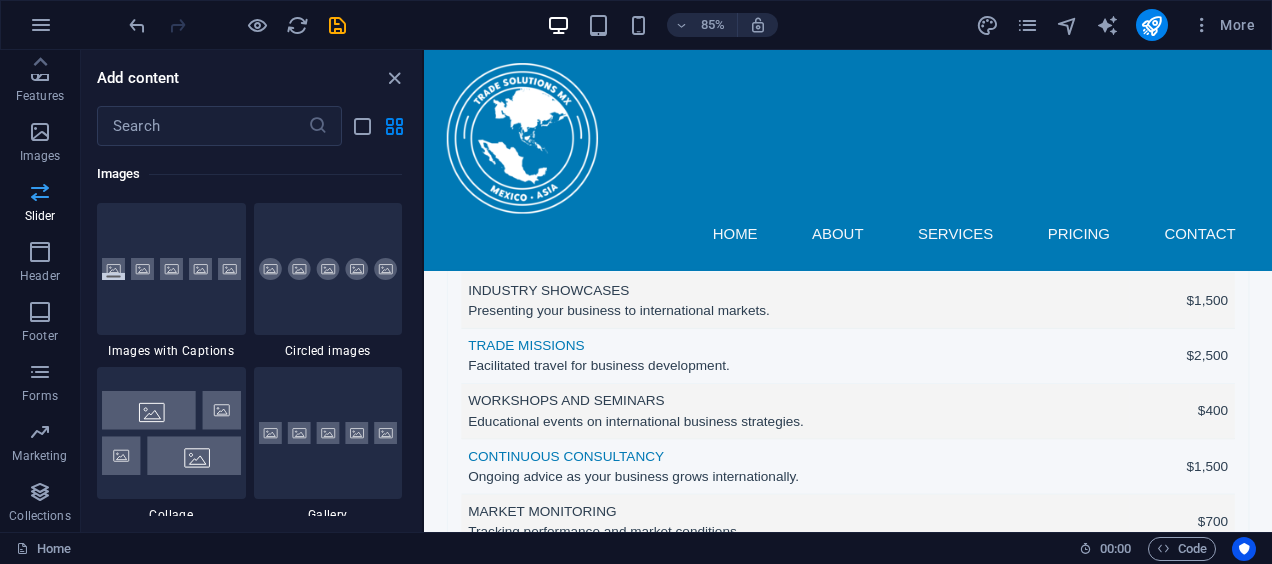 click at bounding box center [40, 192] 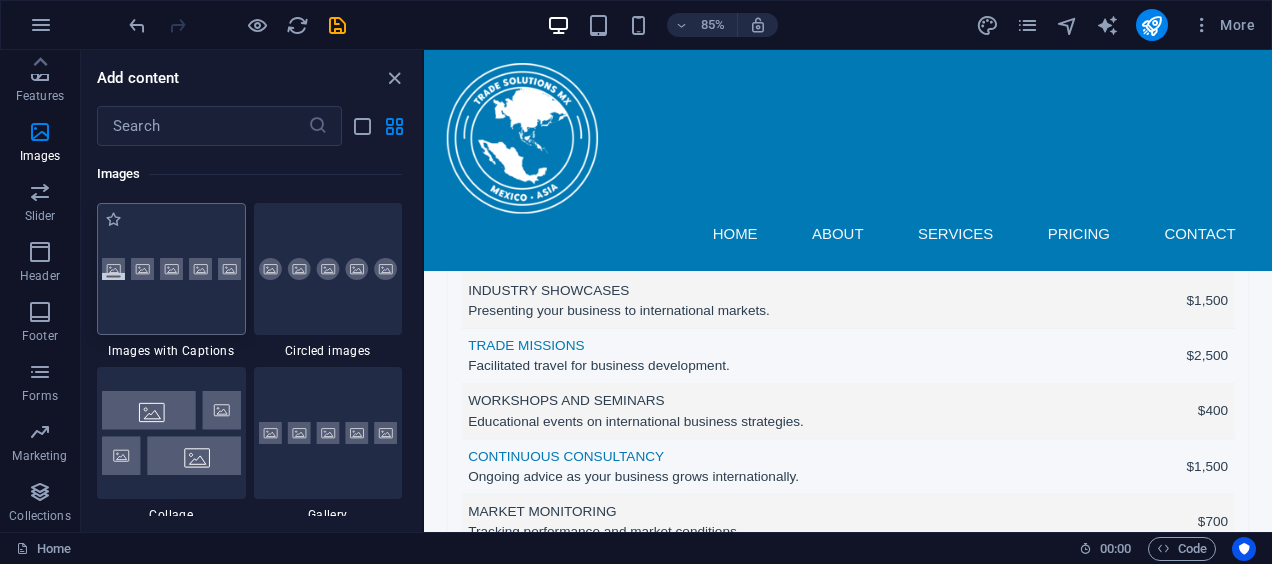 click at bounding box center [171, 269] 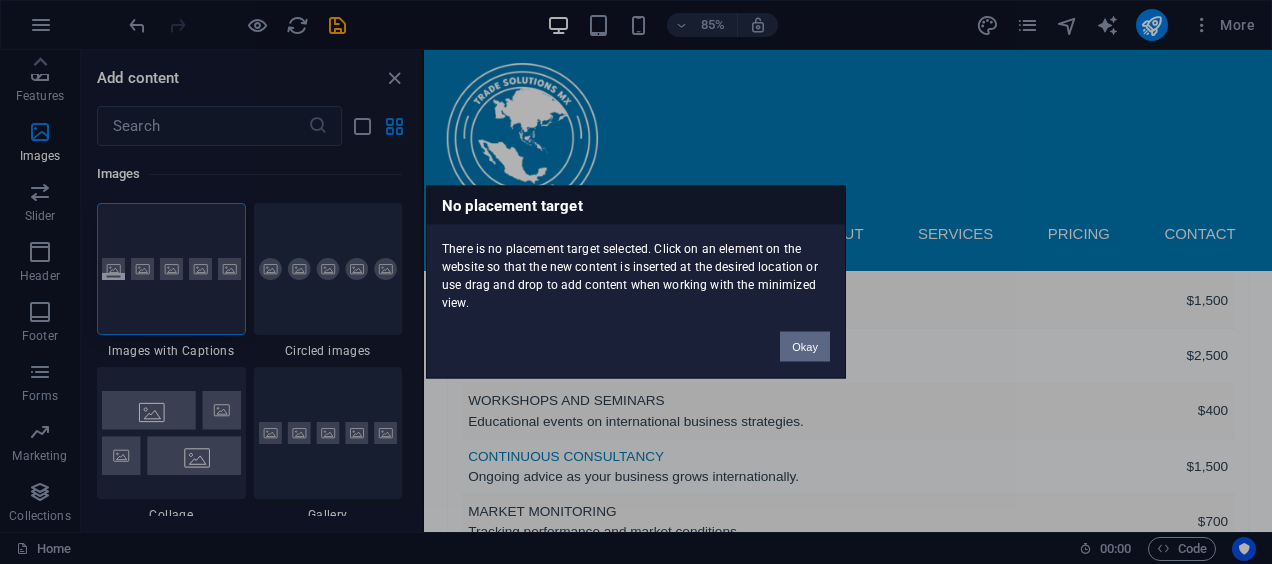 click on "Okay" at bounding box center (805, 347) 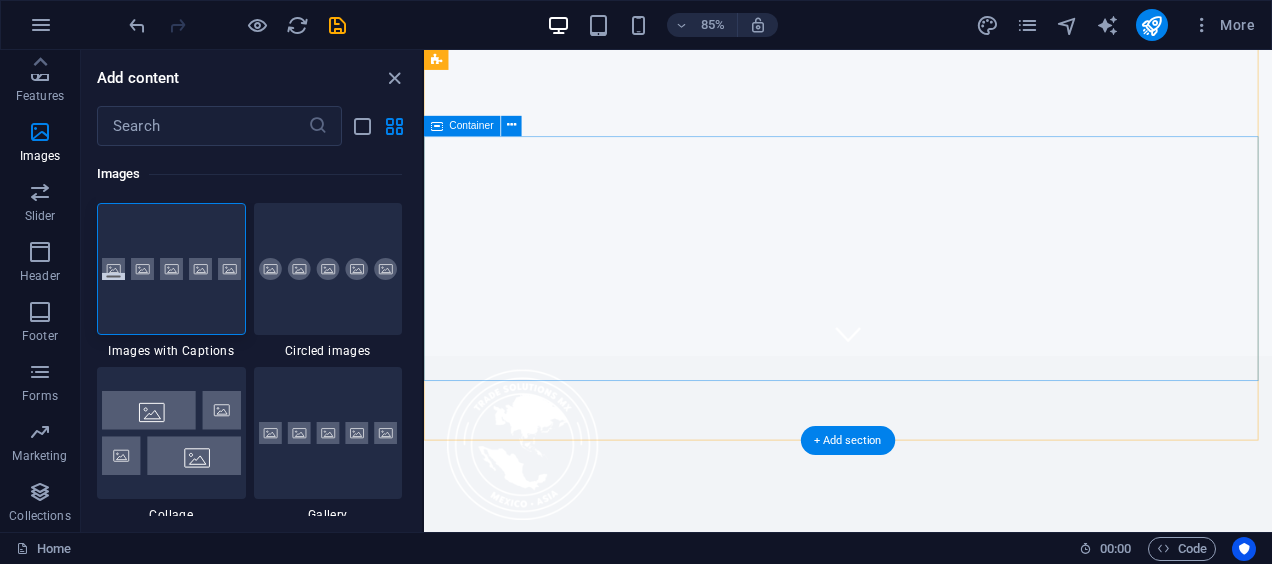 scroll, scrollTop: 0, scrollLeft: 0, axis: both 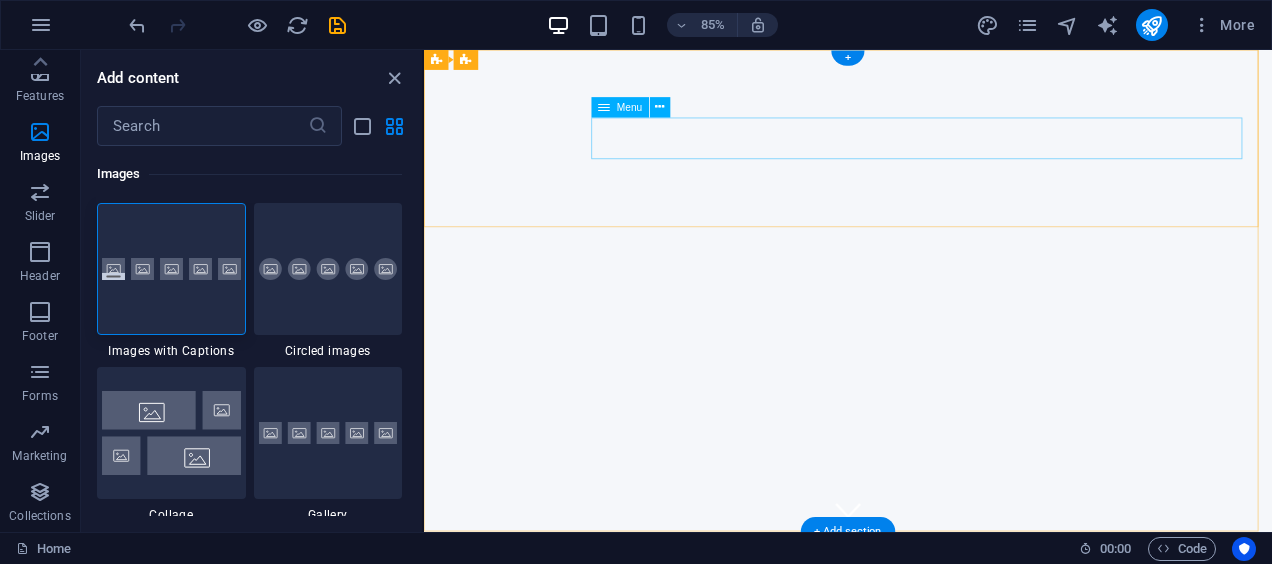 click on "Home About Services Pricing Contact" at bounding box center [923, 835] 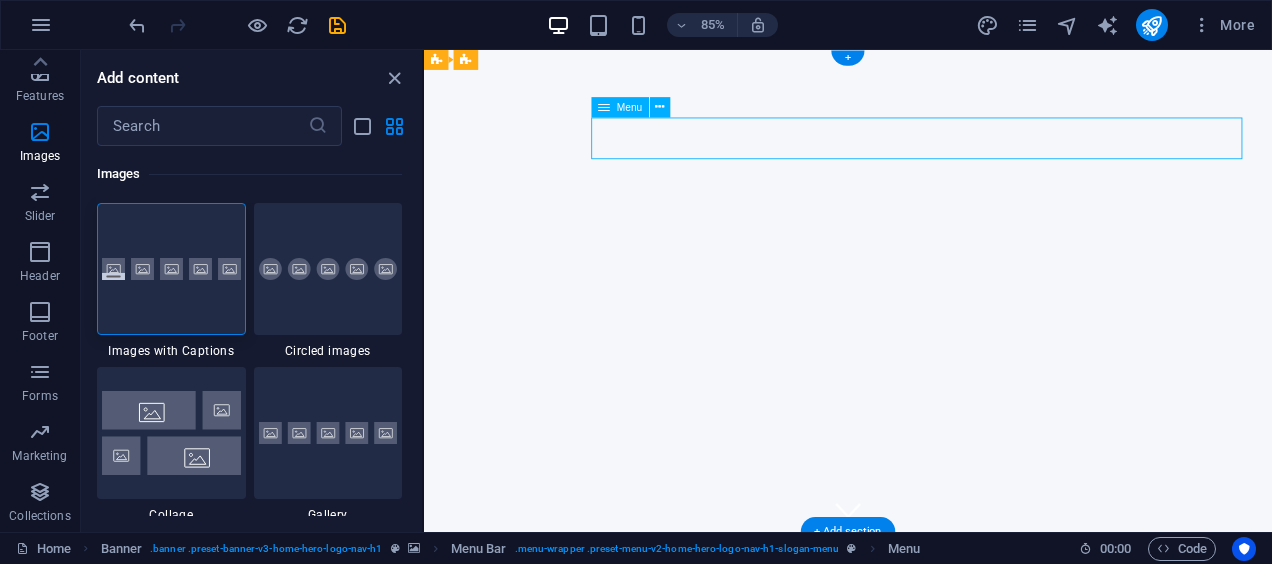 click on "Home About Services Pricing Contact" at bounding box center [923, 835] 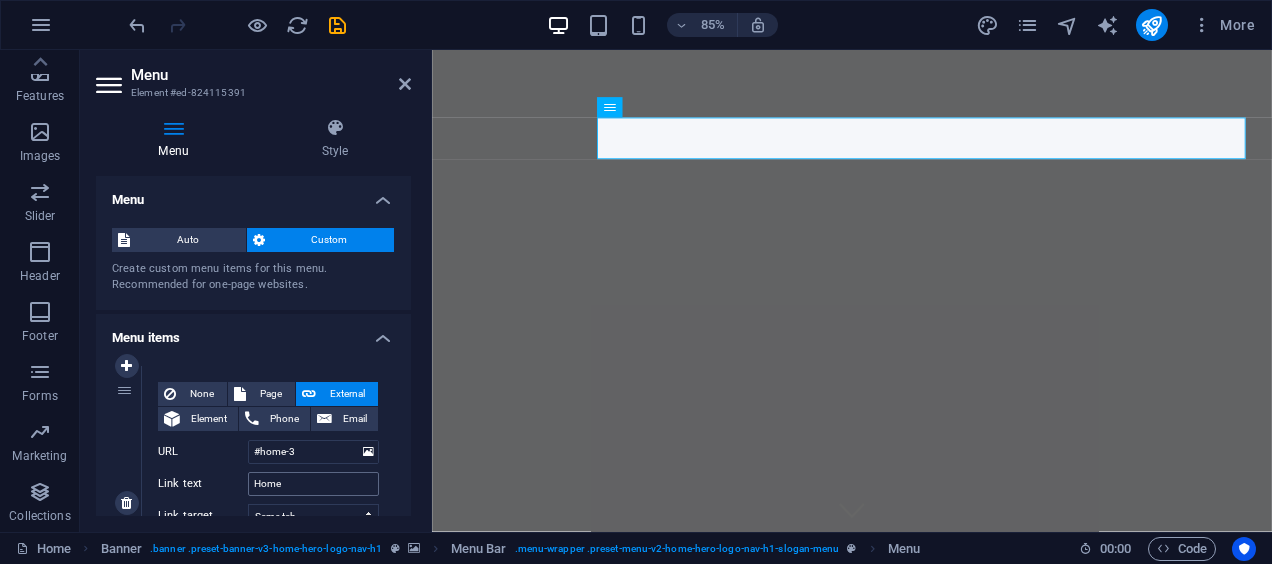 scroll, scrollTop: 100, scrollLeft: 0, axis: vertical 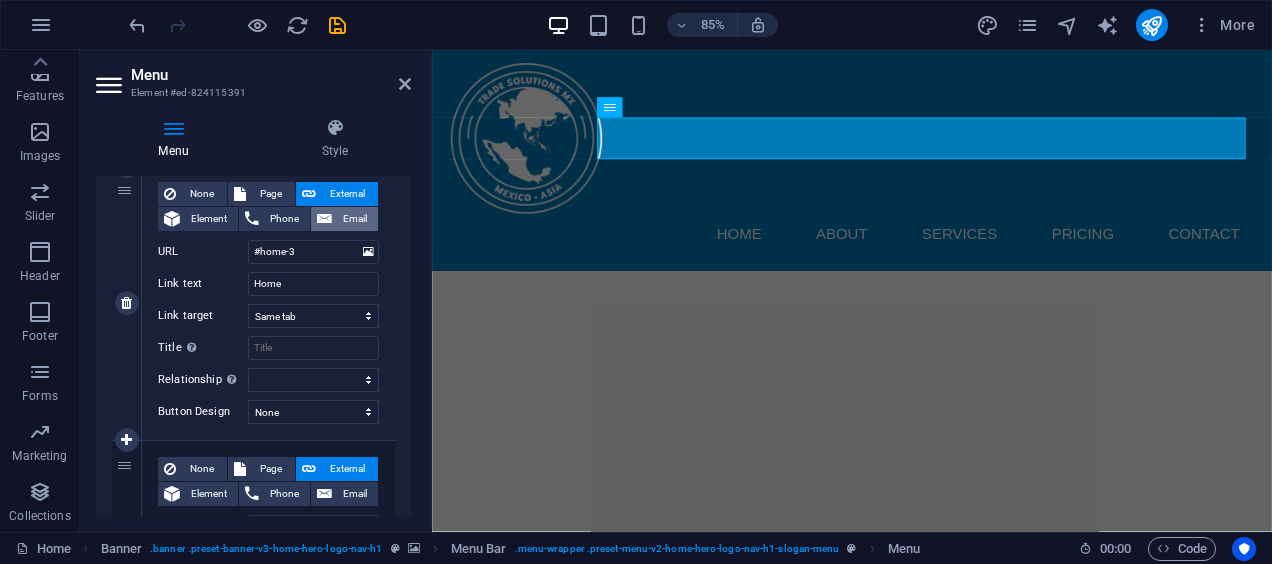 click on "Email" at bounding box center [355, 219] 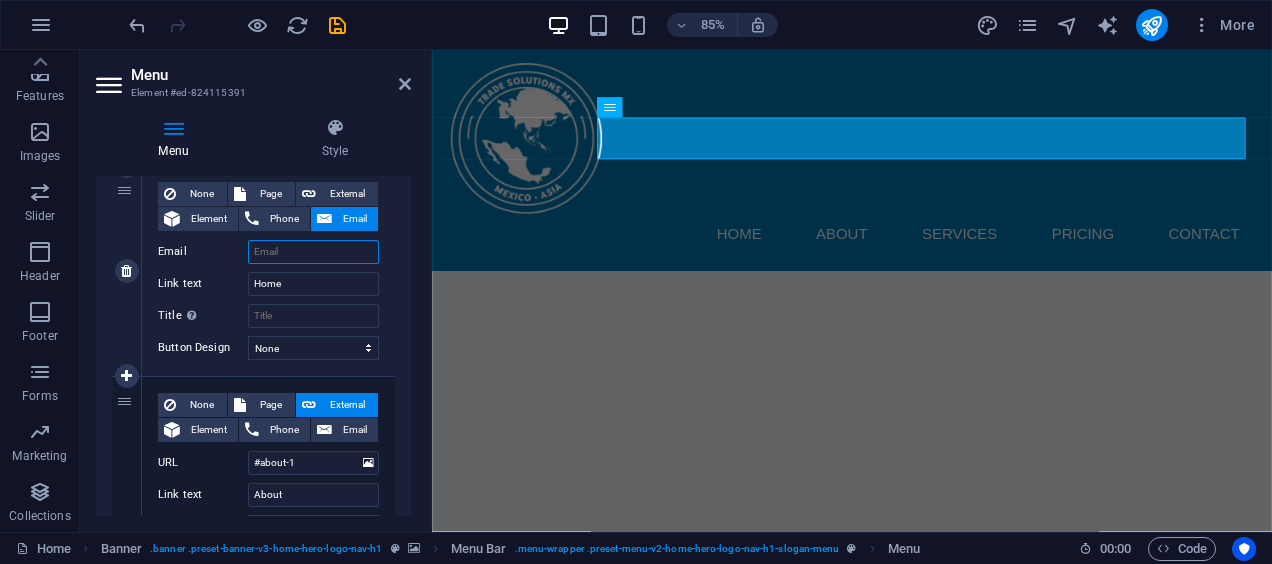 scroll, scrollTop: 136, scrollLeft: 0, axis: vertical 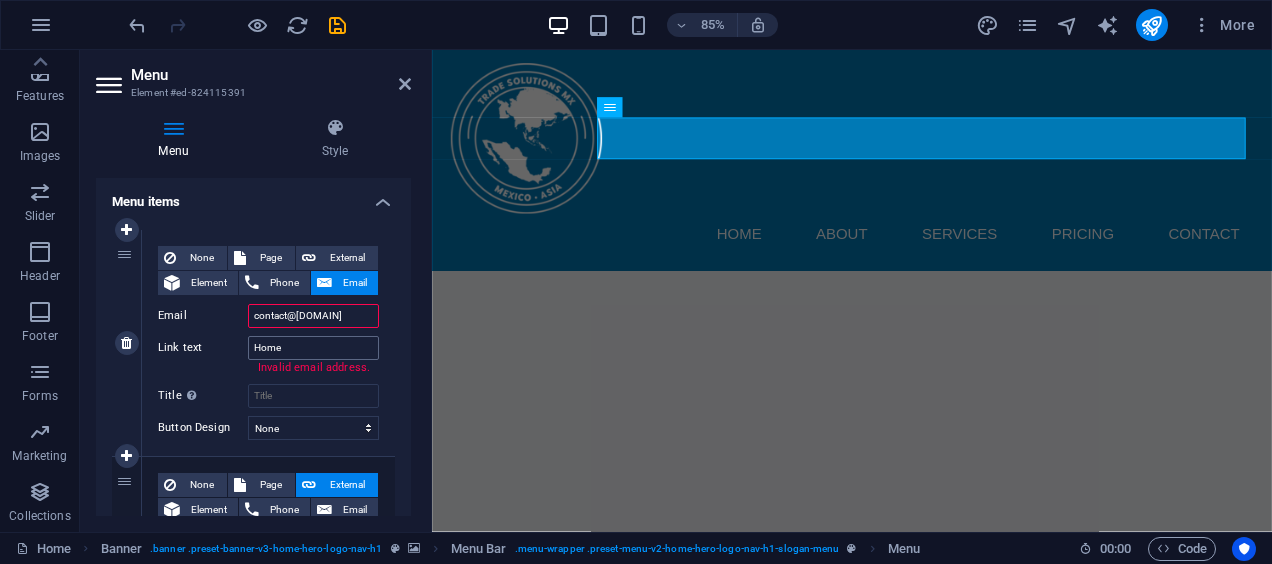 type on "[EMAIL]" 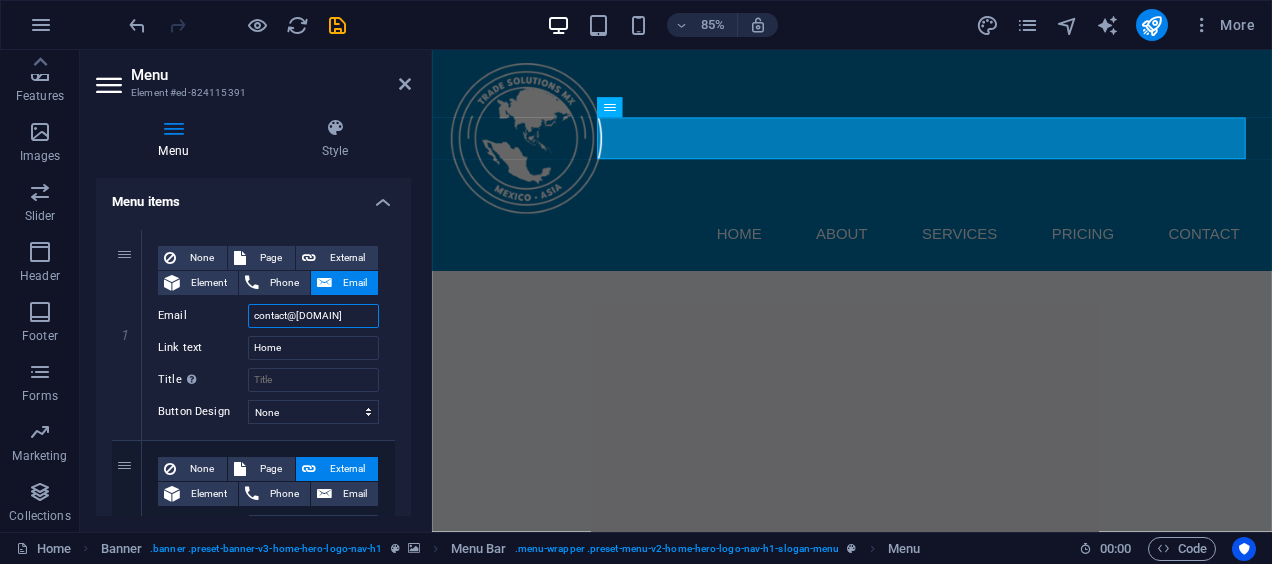 type on "[EMAIL]" 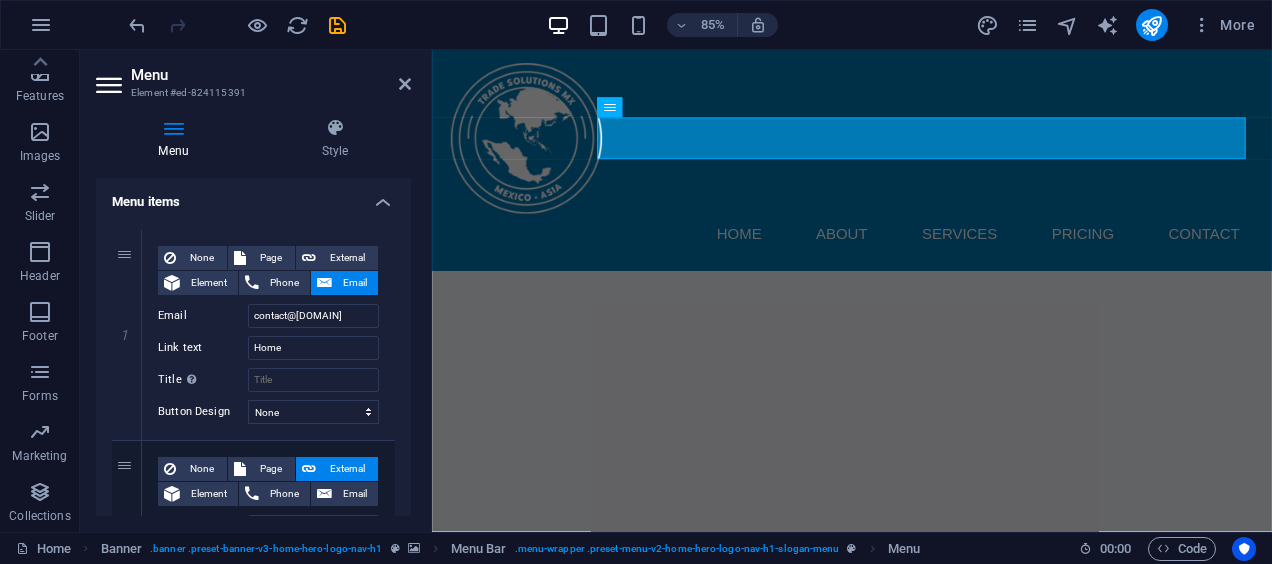 scroll, scrollTop: 0, scrollLeft: 0, axis: both 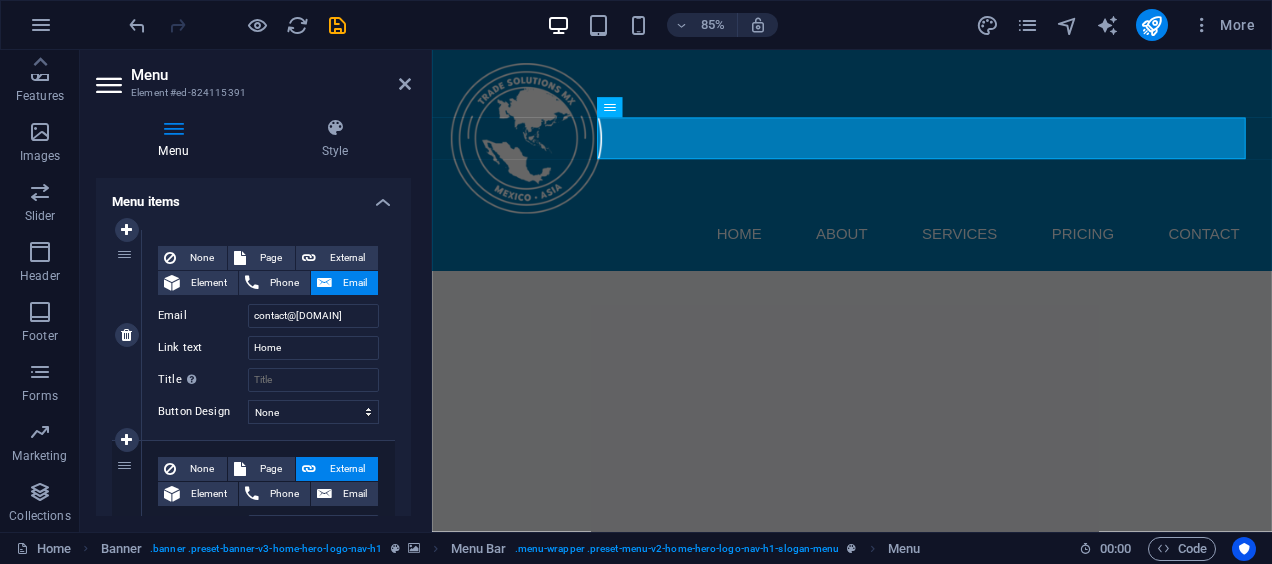 click on "None Page External Element Phone Email Page Home Subpage Legal Notice Privacy Element
URL #home-3 Phone Email contact@tradesolutionsmx.com Link text Home Invalid email address. Link target New tab Same tab Overlay Title Additional link description, should not be the same as the link text. The title is most often shown as a tooltip text when the mouse moves over the element. Leave empty if uncertain. Relationship Sets the  relationship of this link to the link target . For example, the value "nofollow" instructs search engines not to follow the link. Can be left empty. alternate author bookmark external help license next nofollow noreferrer noopener prev search tag" at bounding box center [268, 319] 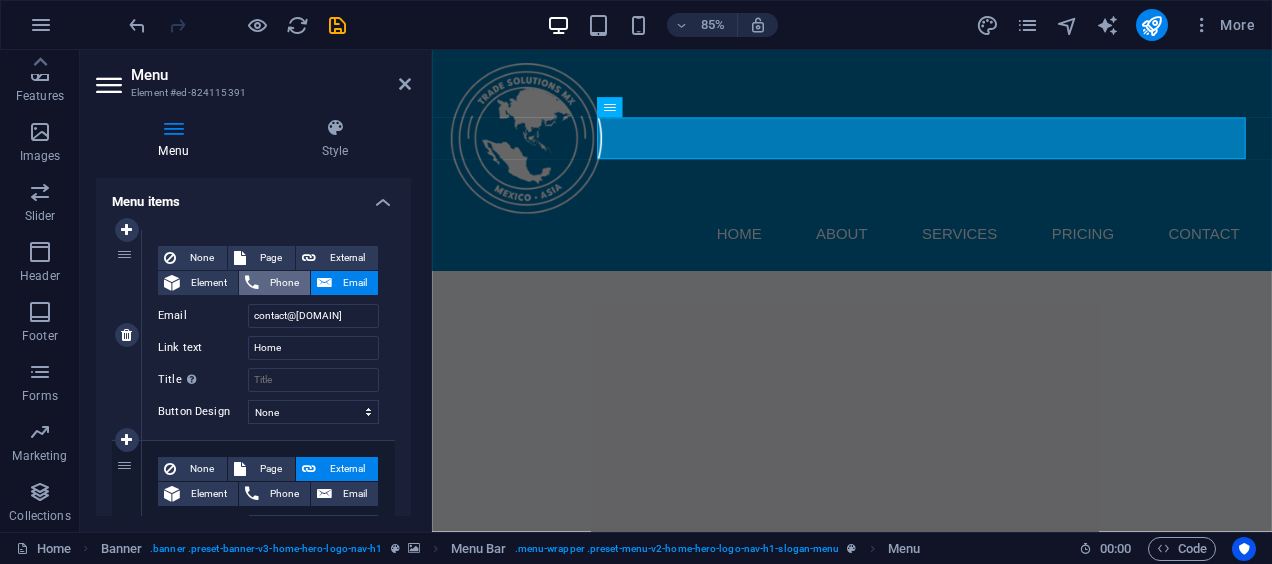 click on "Phone" at bounding box center [284, 283] 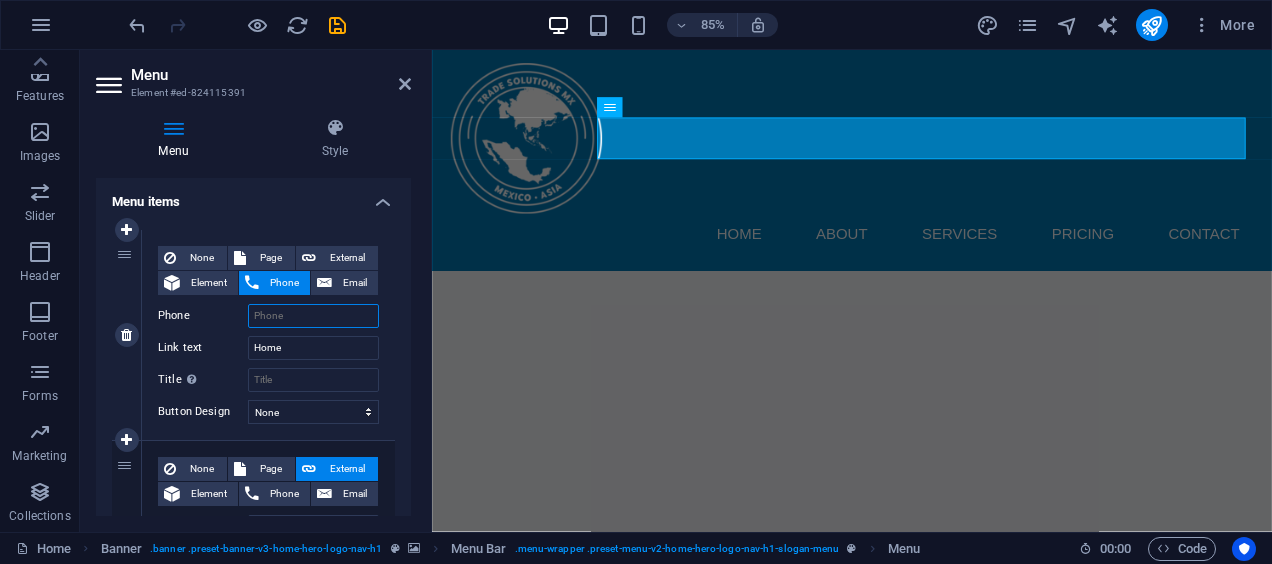 click on "Phone" at bounding box center (313, 316) 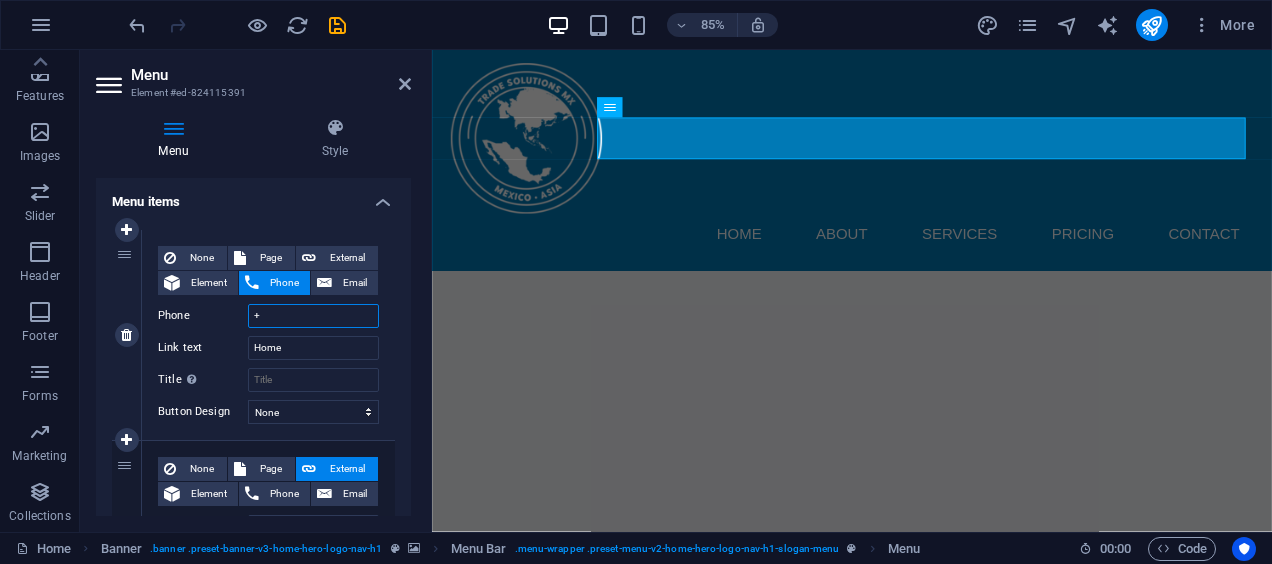 select 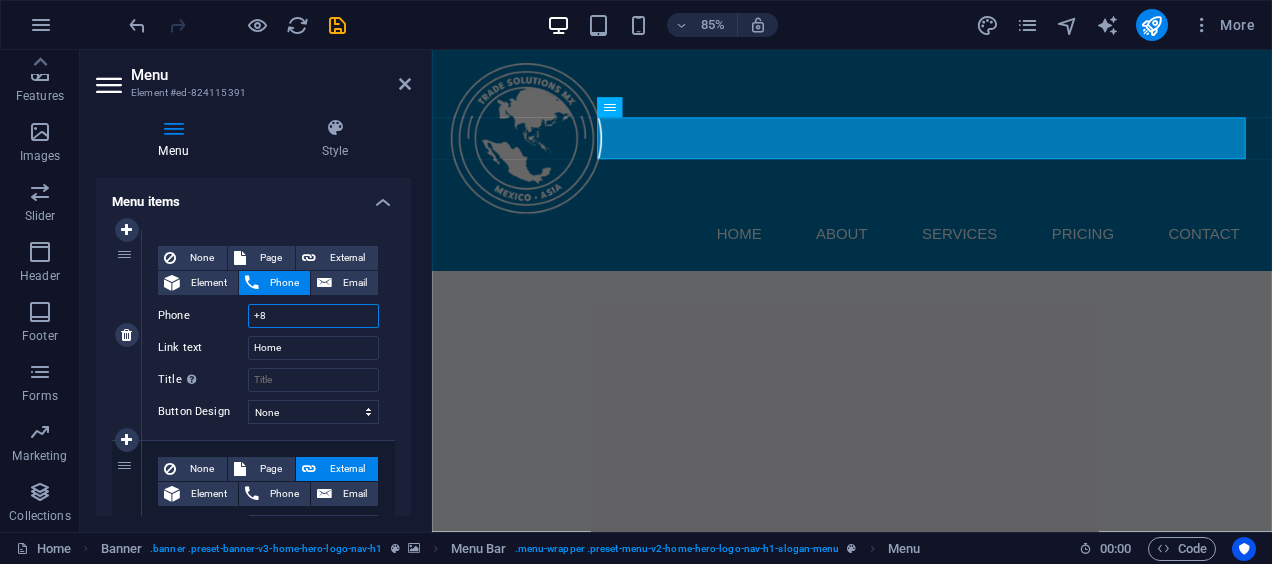 select 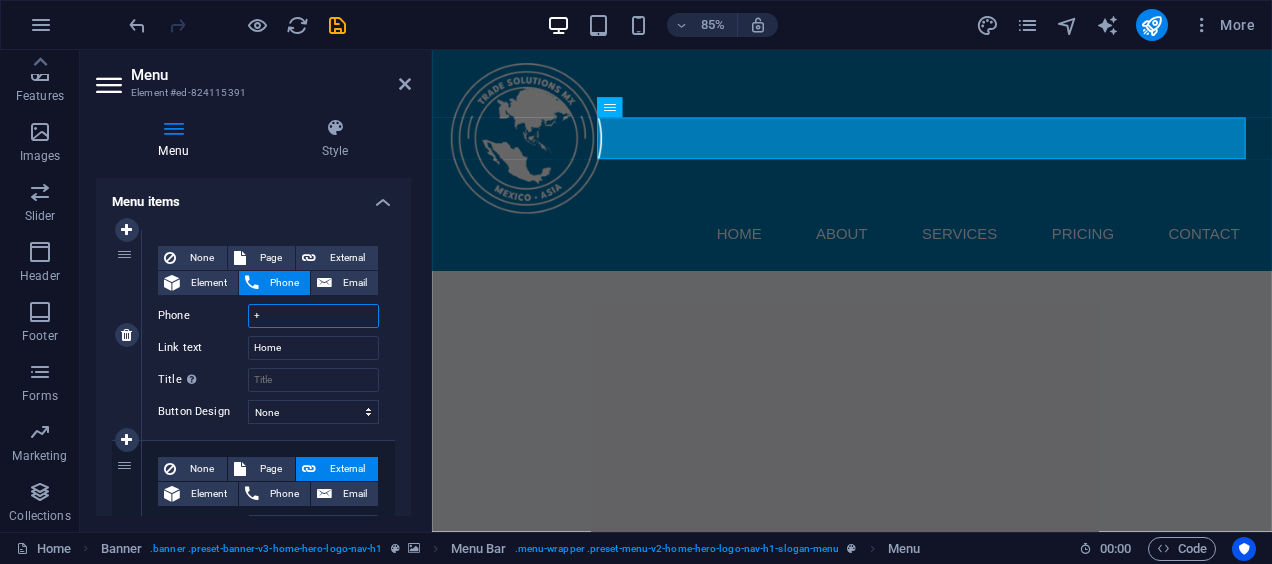 select 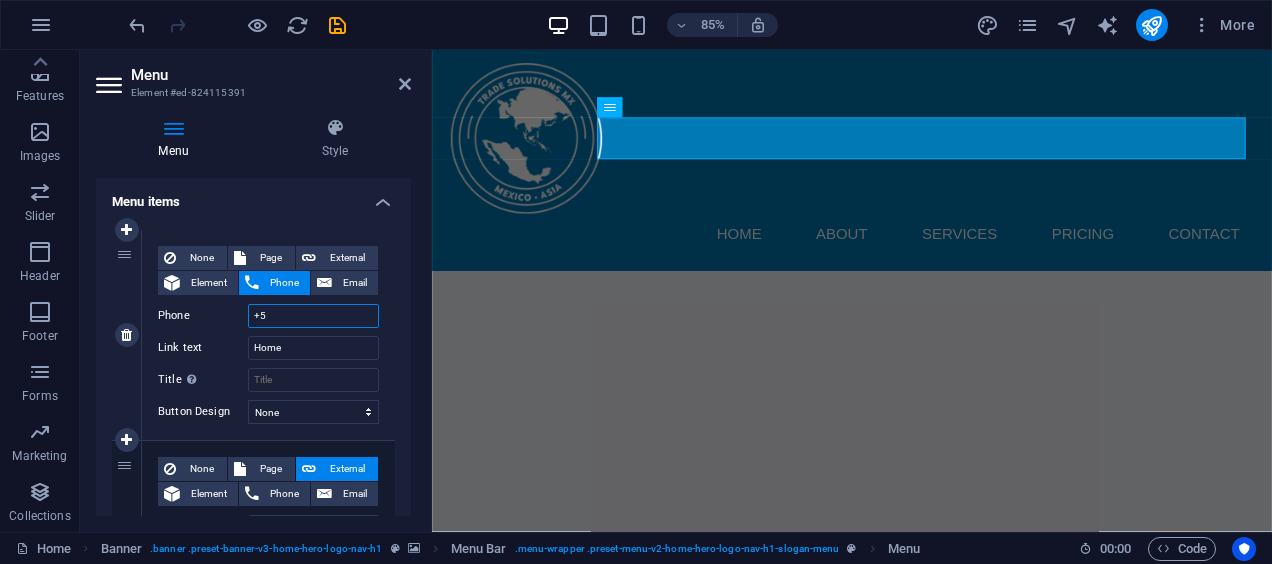 type on "+52" 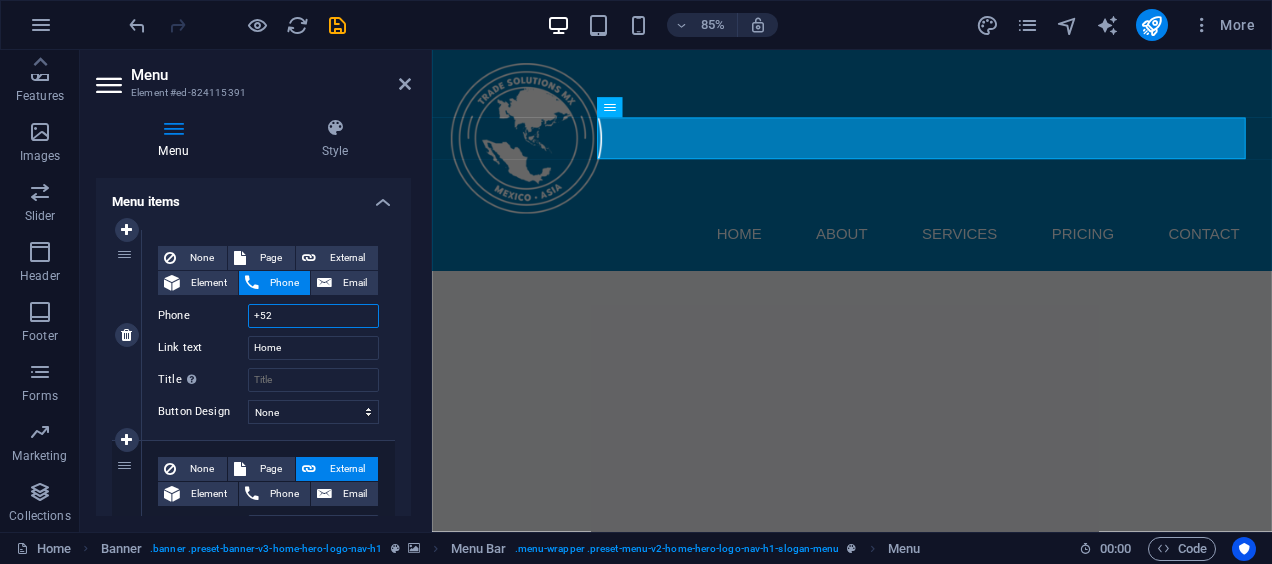 select 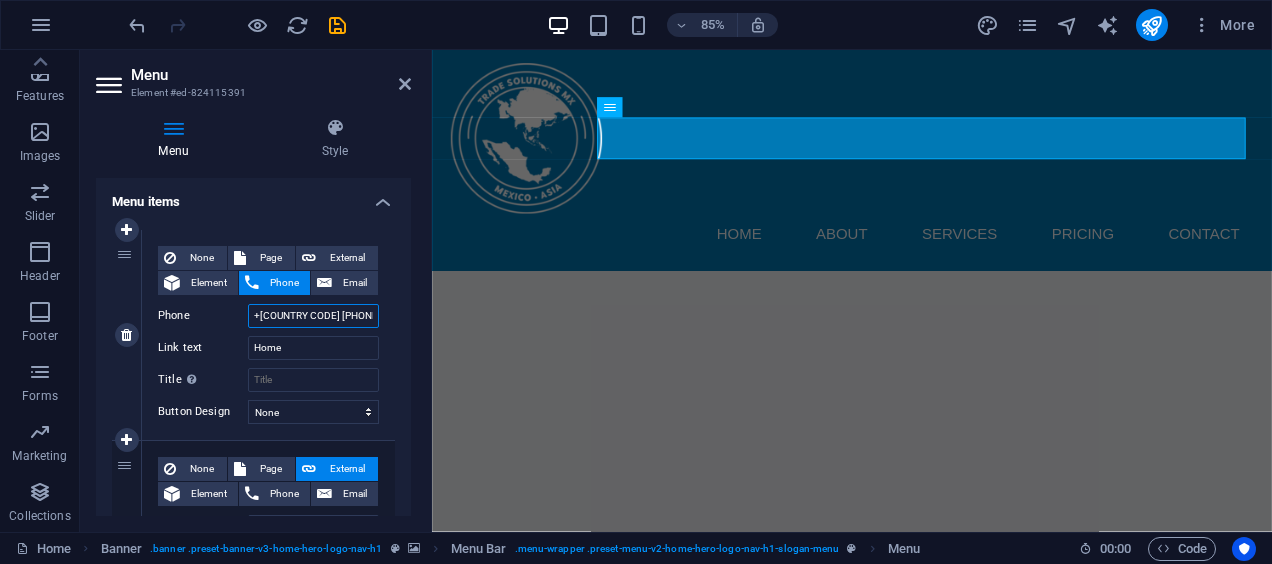 type on "+52 446" 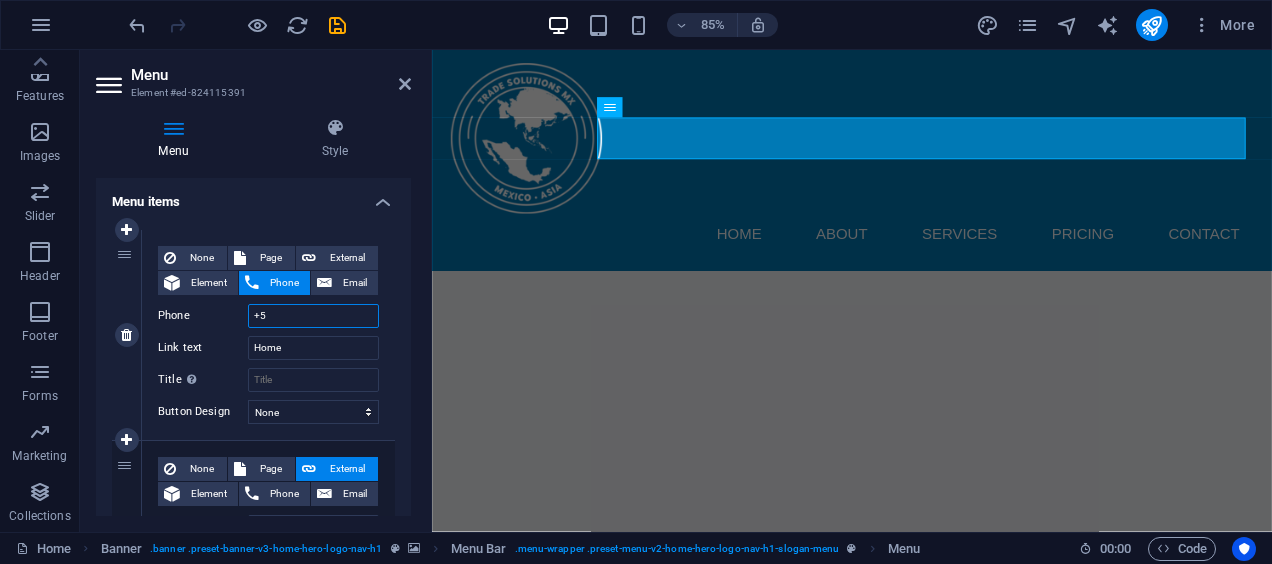type on "+" 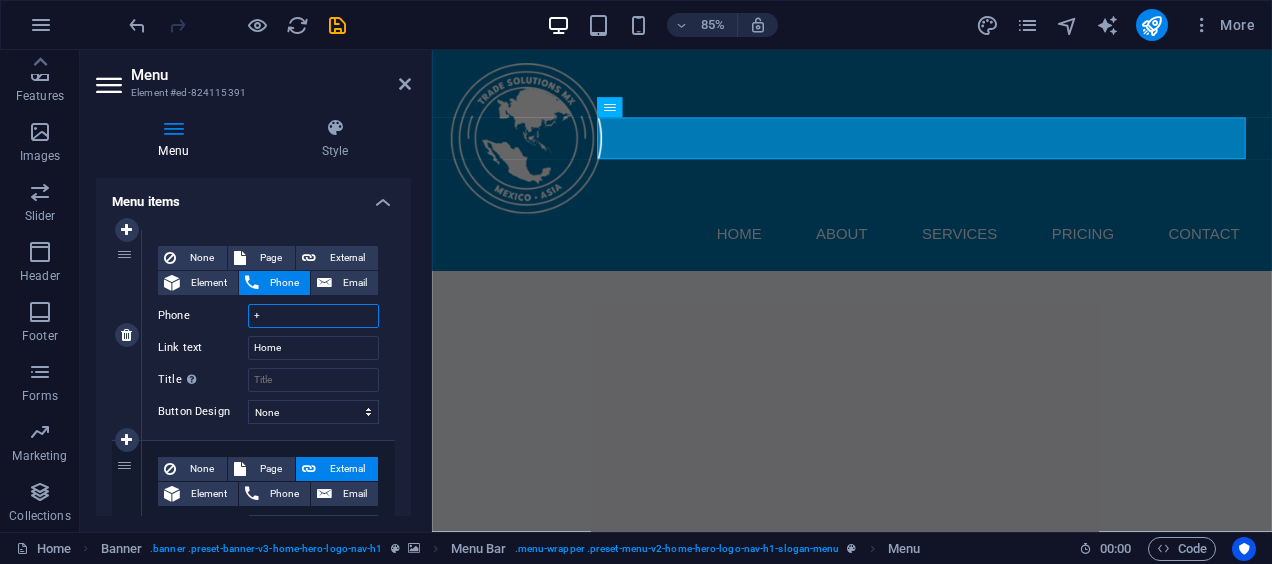select 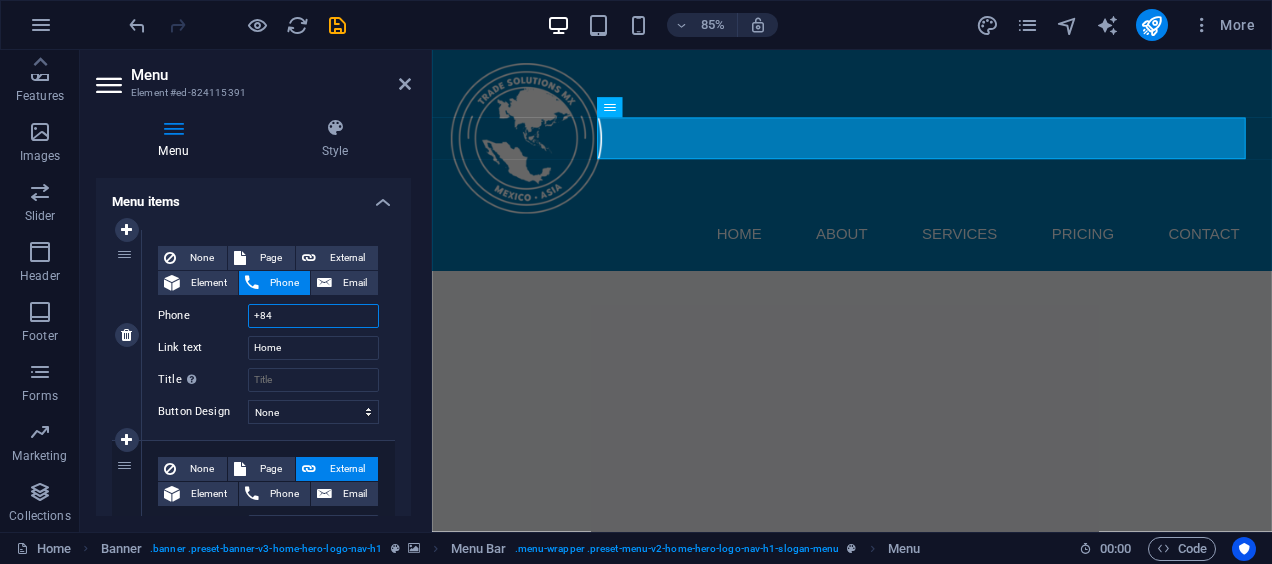 type on "+84" 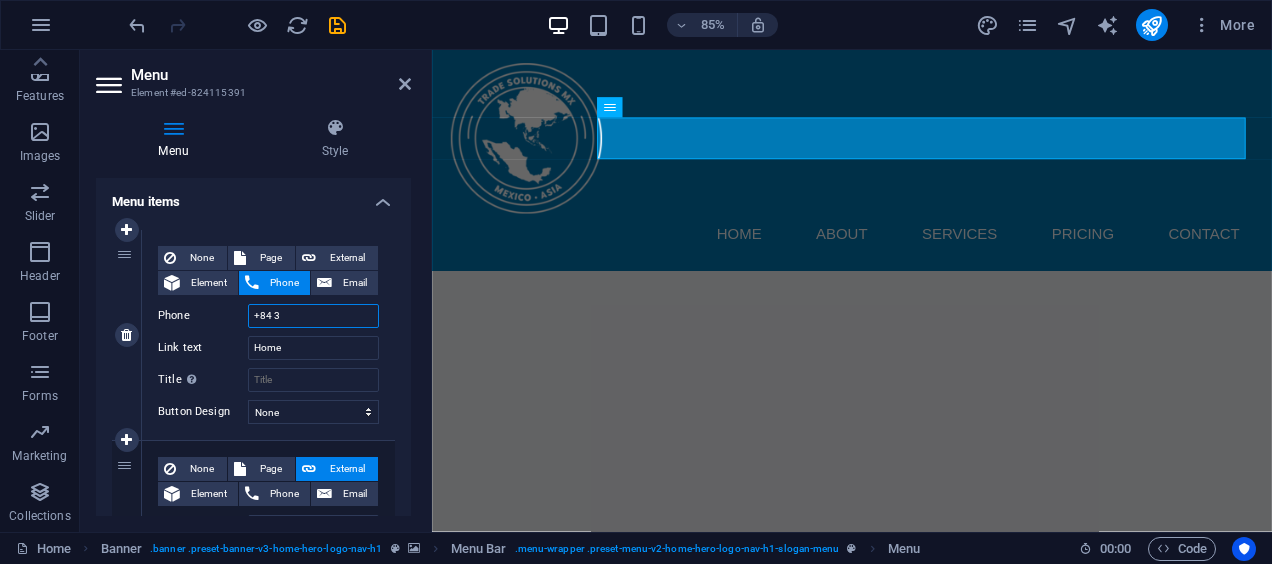 type on "+84 38" 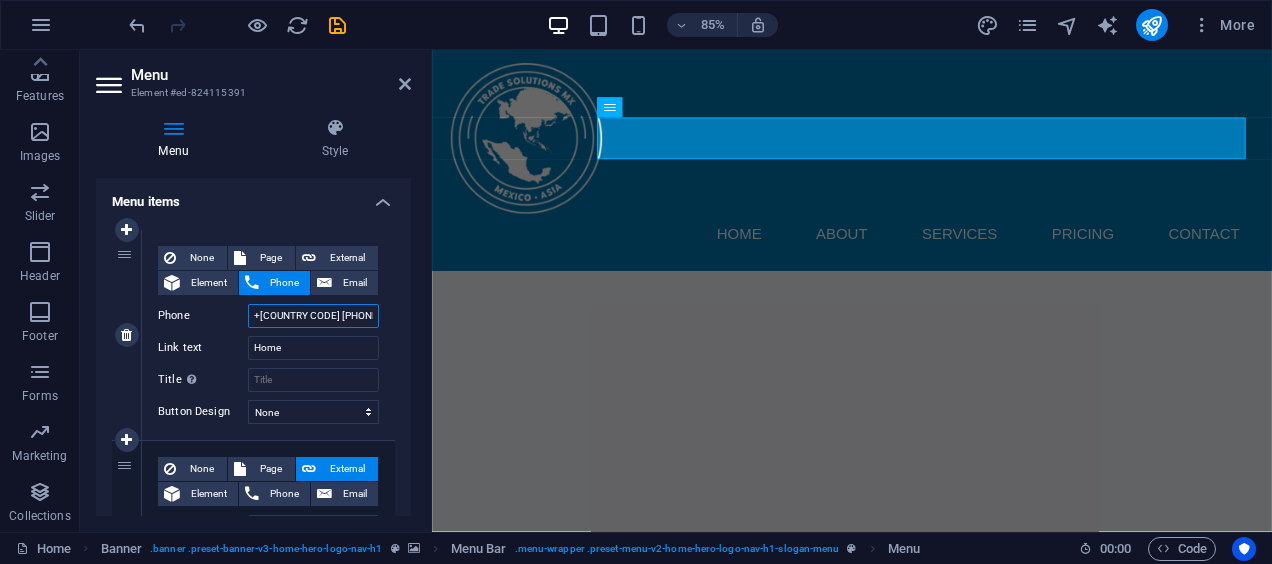 select 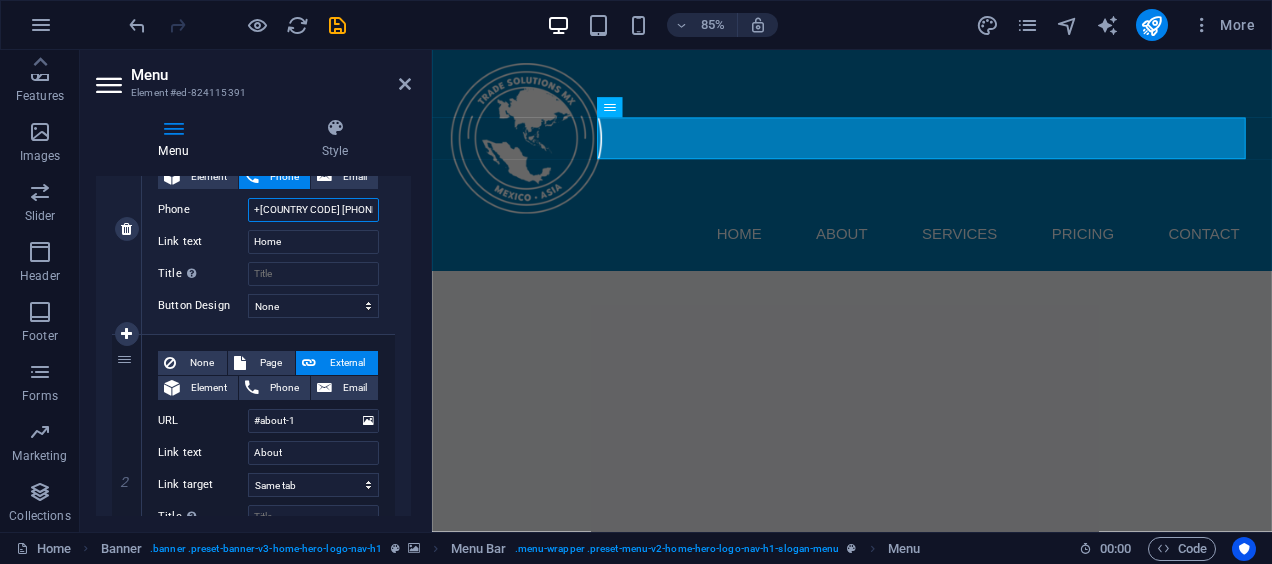 scroll, scrollTop: 256, scrollLeft: 0, axis: vertical 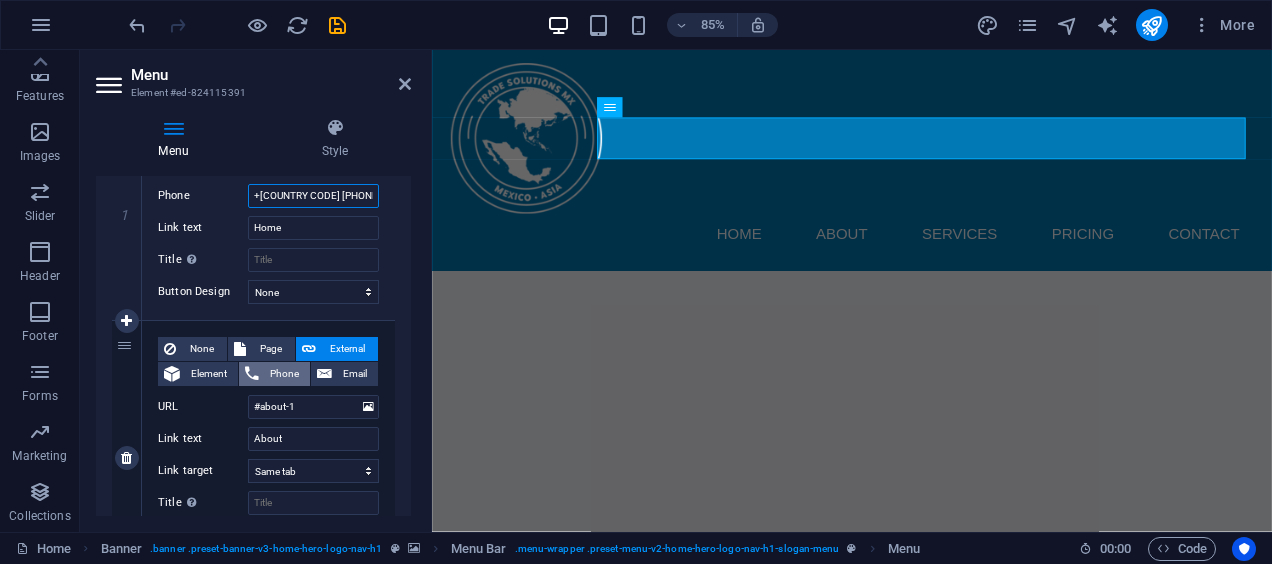 type on "[PHONE]" 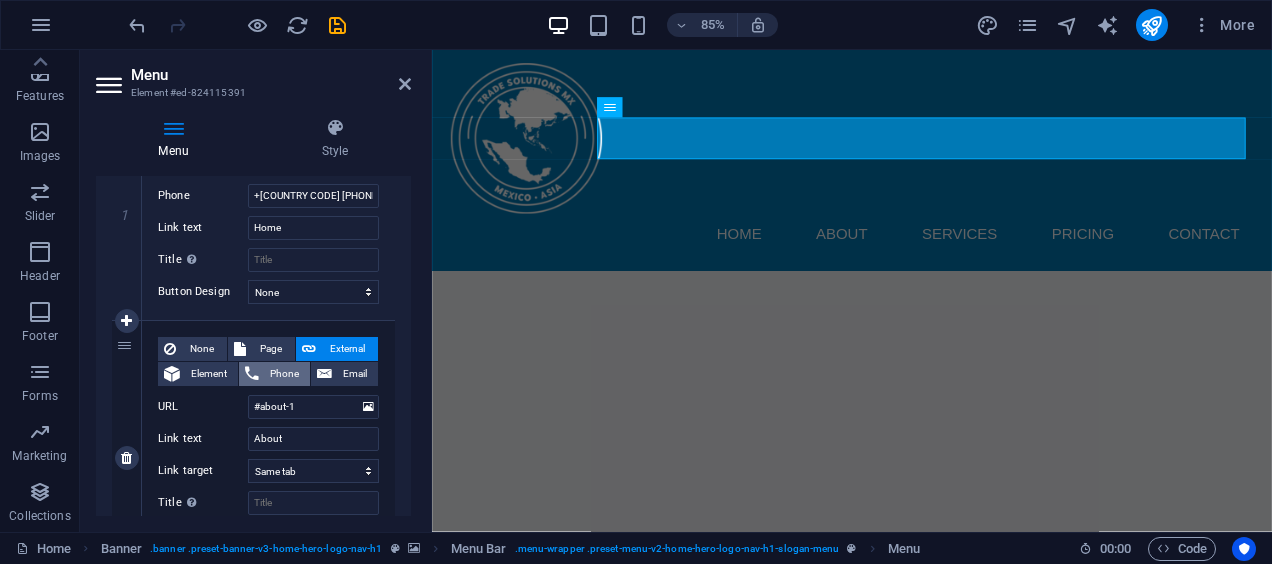 click on "Phone" at bounding box center [284, 374] 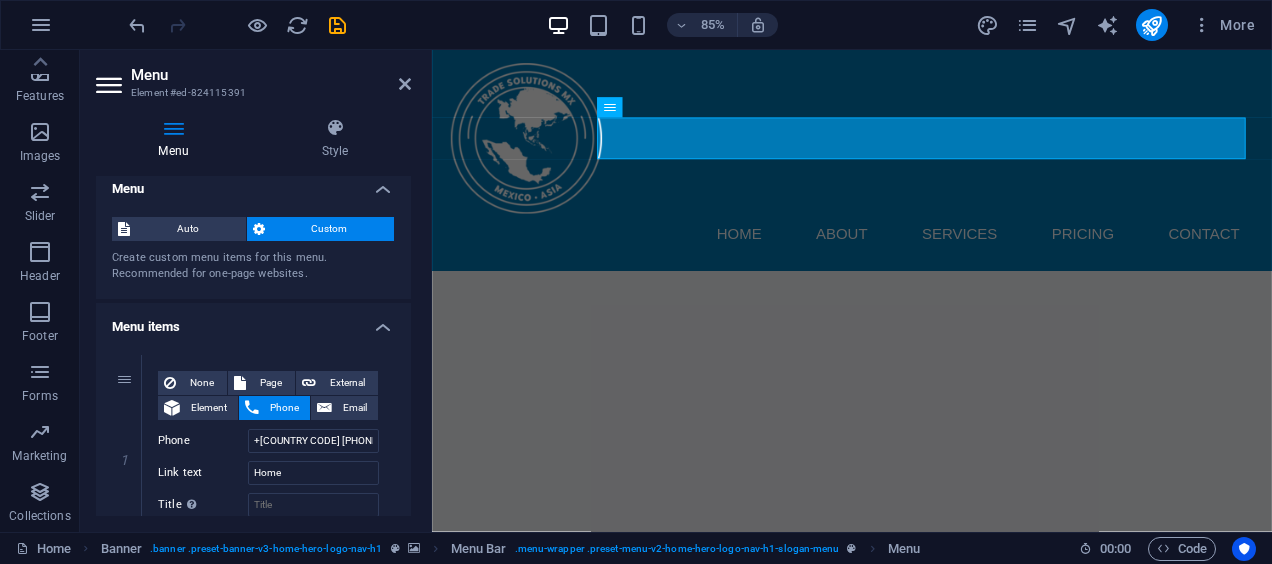 scroll, scrollTop: 10, scrollLeft: 0, axis: vertical 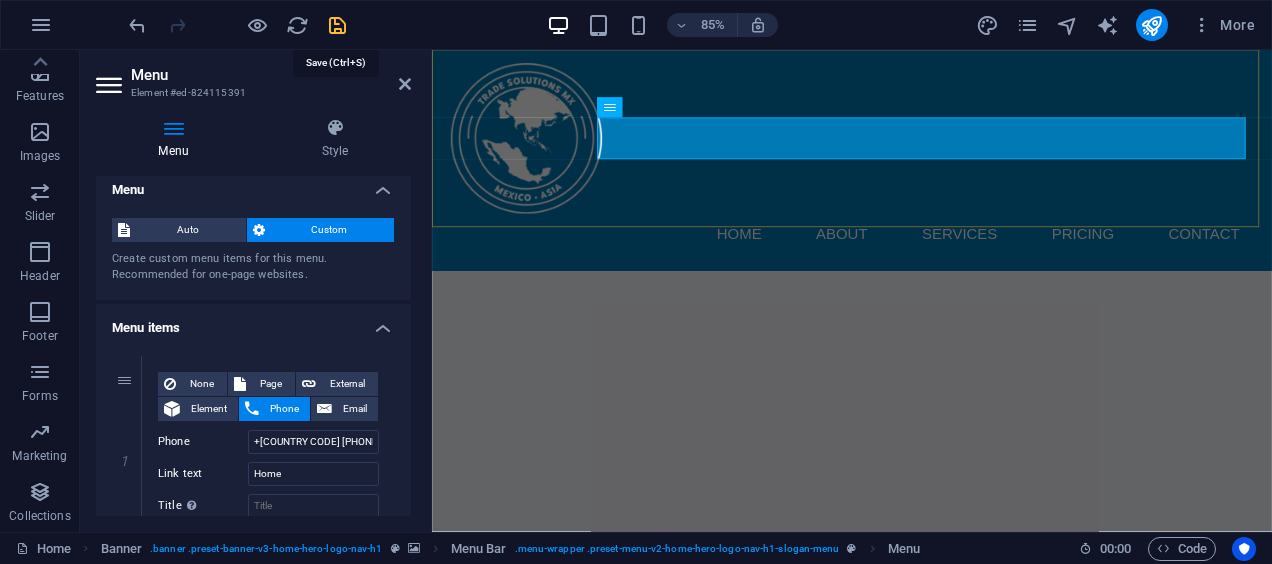 click at bounding box center [337, 25] 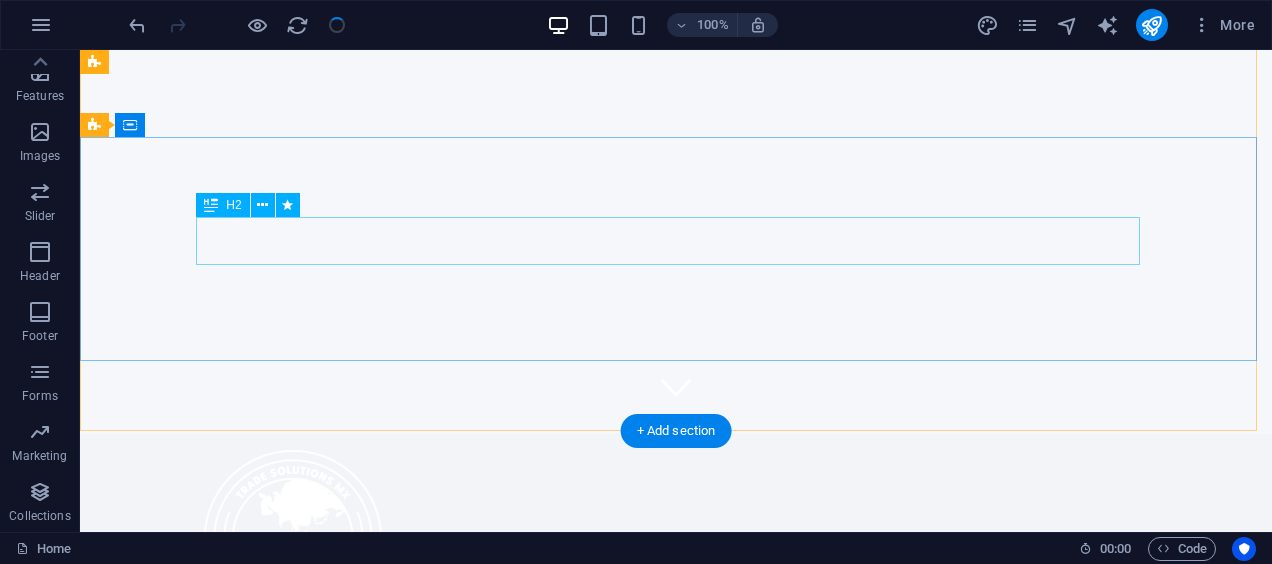 scroll, scrollTop: 0, scrollLeft: 0, axis: both 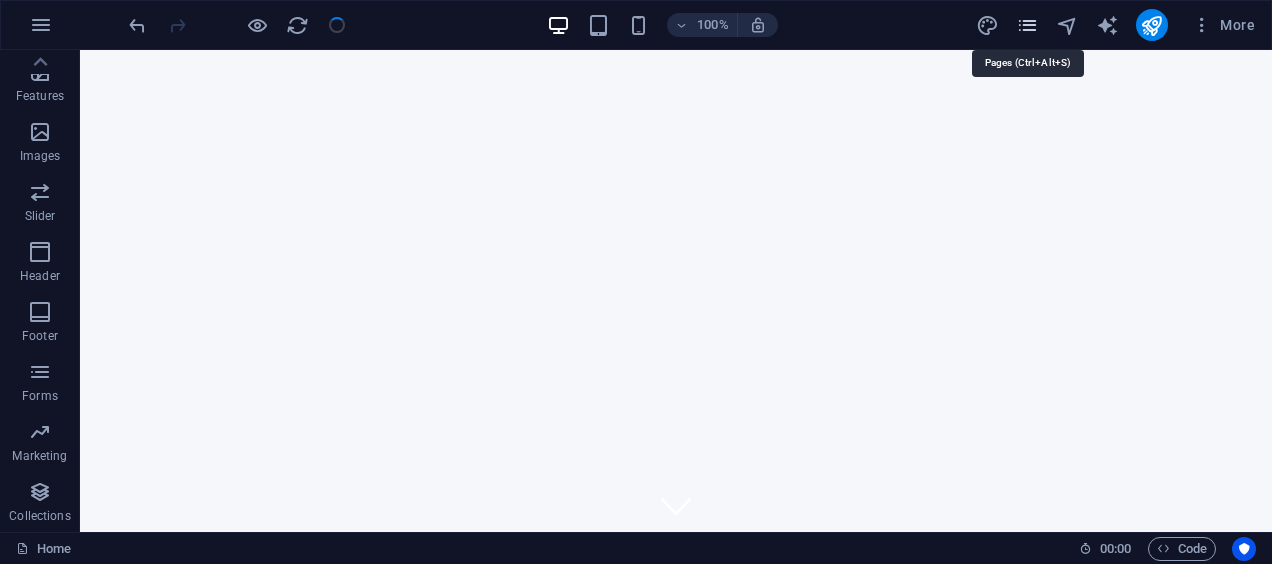drag, startPoint x: 1056, startPoint y: 22, endPoint x: 1033, endPoint y: 19, distance: 23.194826 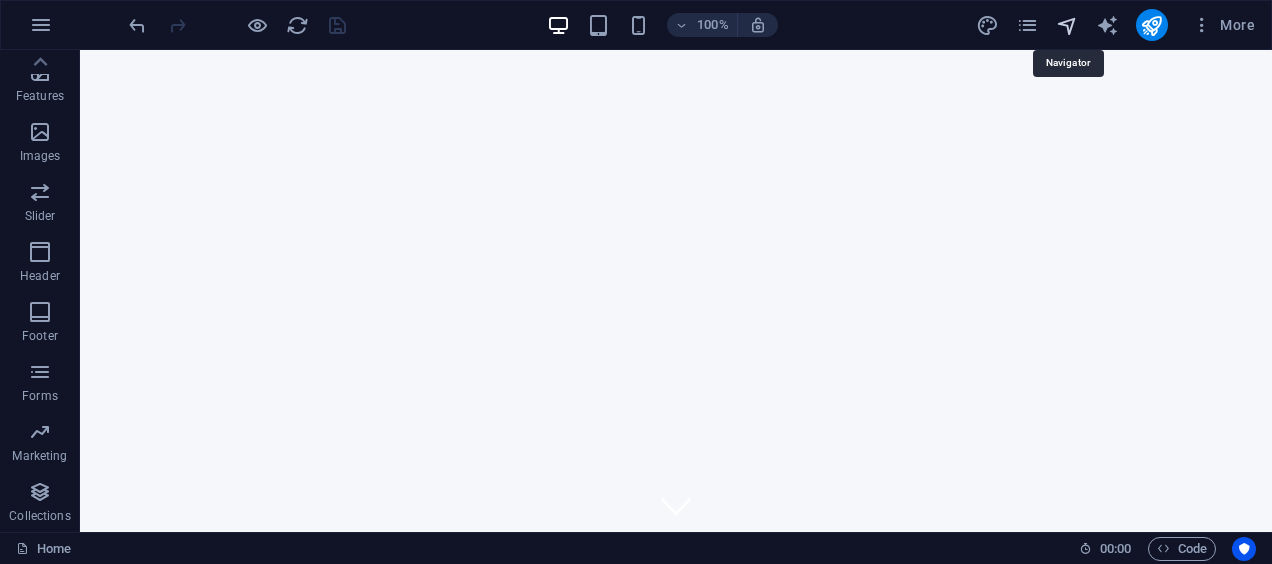 click at bounding box center [1067, 25] 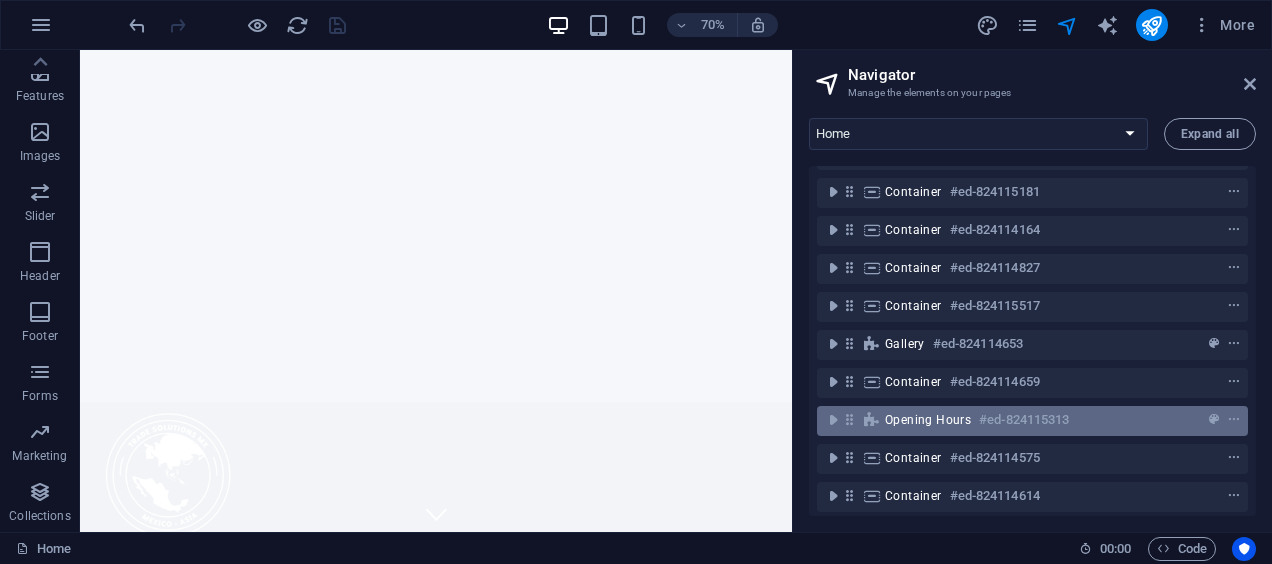 scroll, scrollTop: 205, scrollLeft: 0, axis: vertical 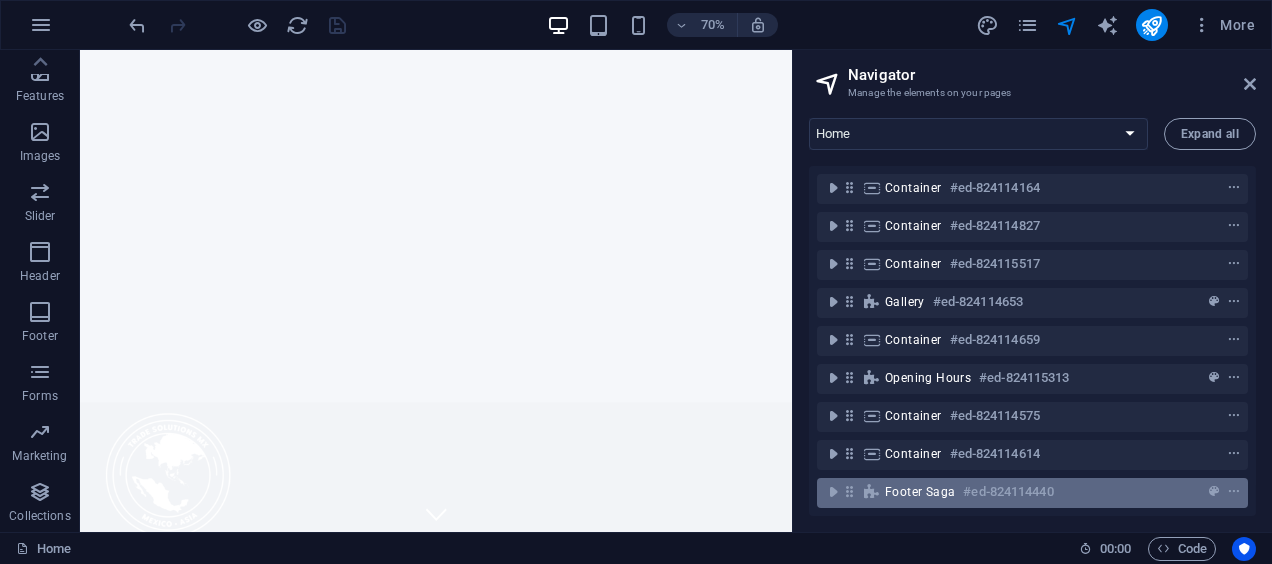 click on "Footer Saga #ed-824114440" at bounding box center (1016, 492) 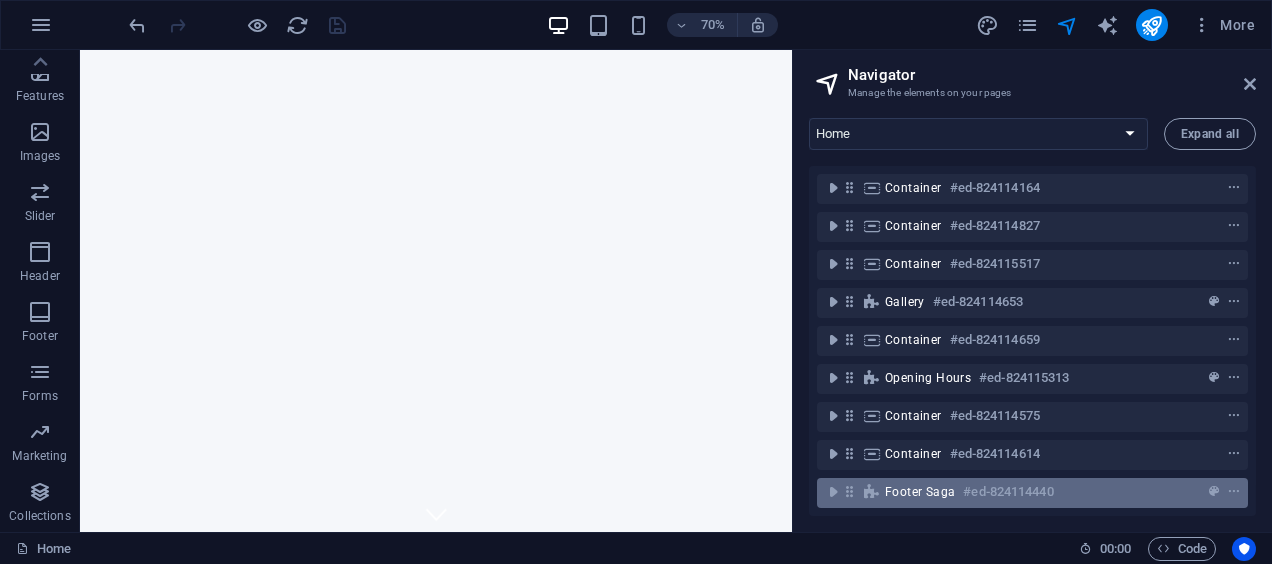 scroll, scrollTop: 10430, scrollLeft: 0, axis: vertical 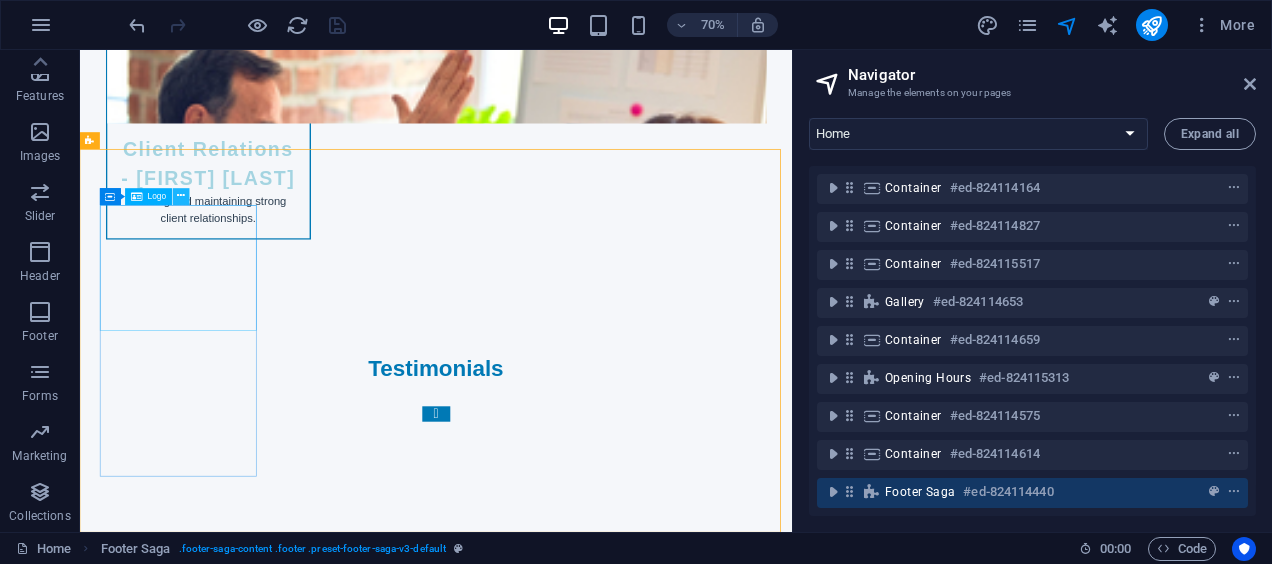 click at bounding box center (181, 196) 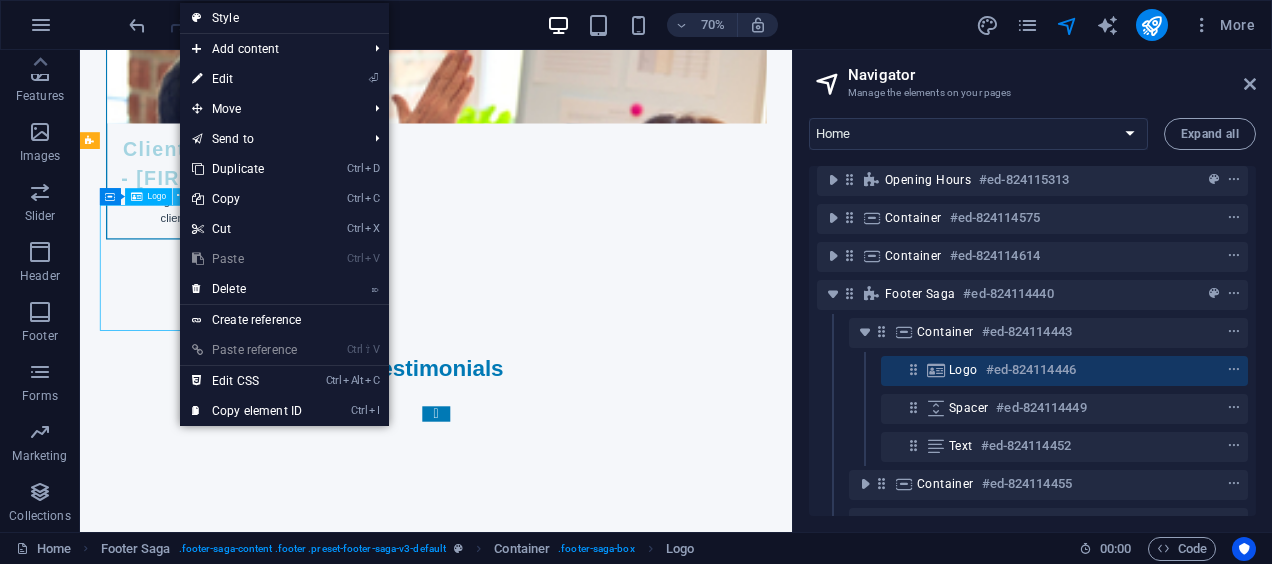scroll, scrollTop: 426, scrollLeft: 0, axis: vertical 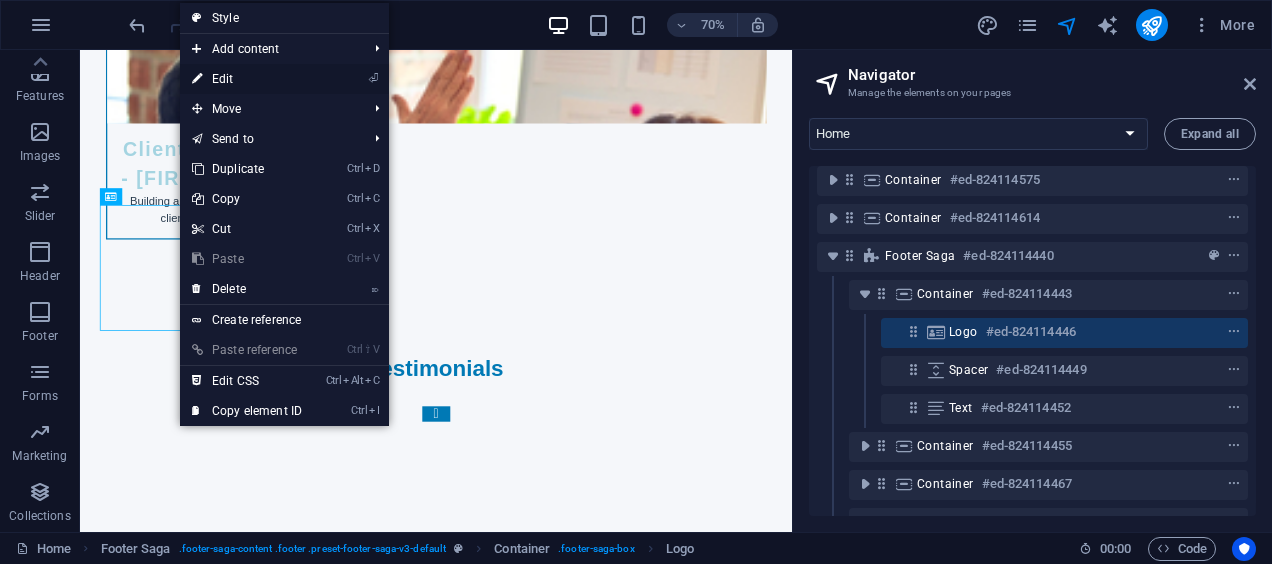 click on "⏎  Edit" at bounding box center (247, 79) 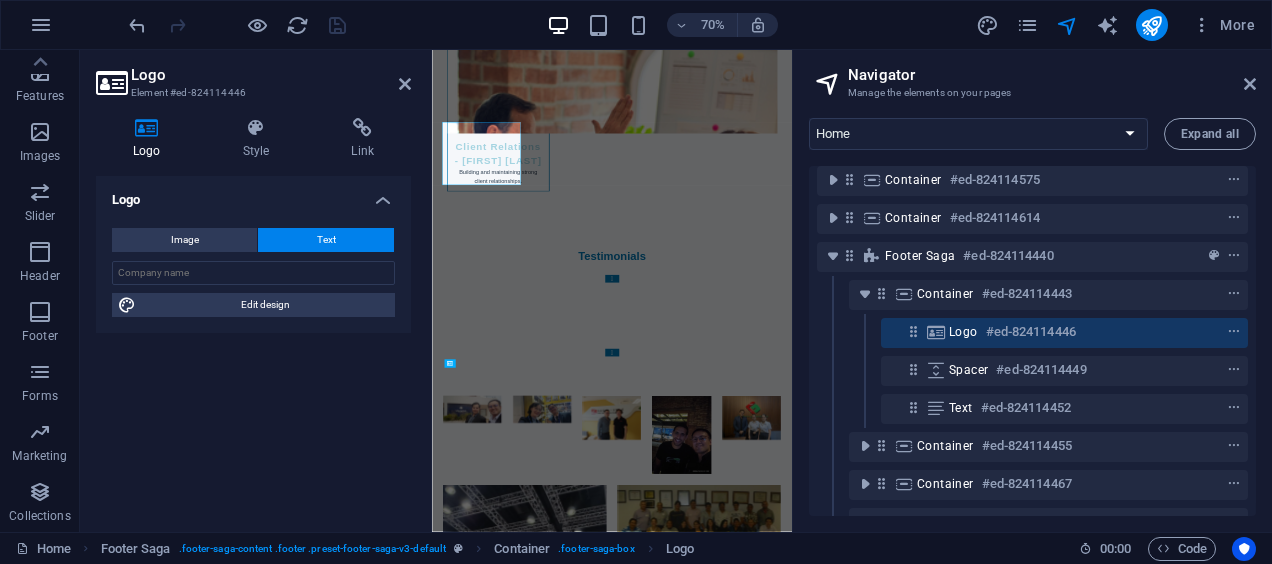 scroll, scrollTop: 10443, scrollLeft: 0, axis: vertical 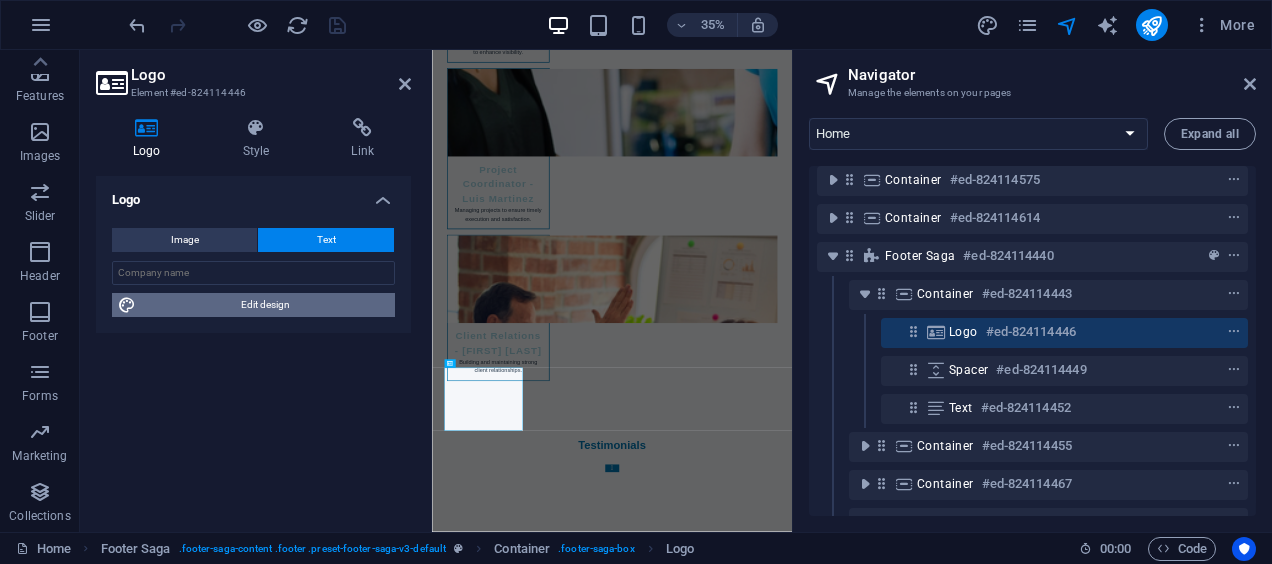 click on "Edit design" at bounding box center (265, 305) 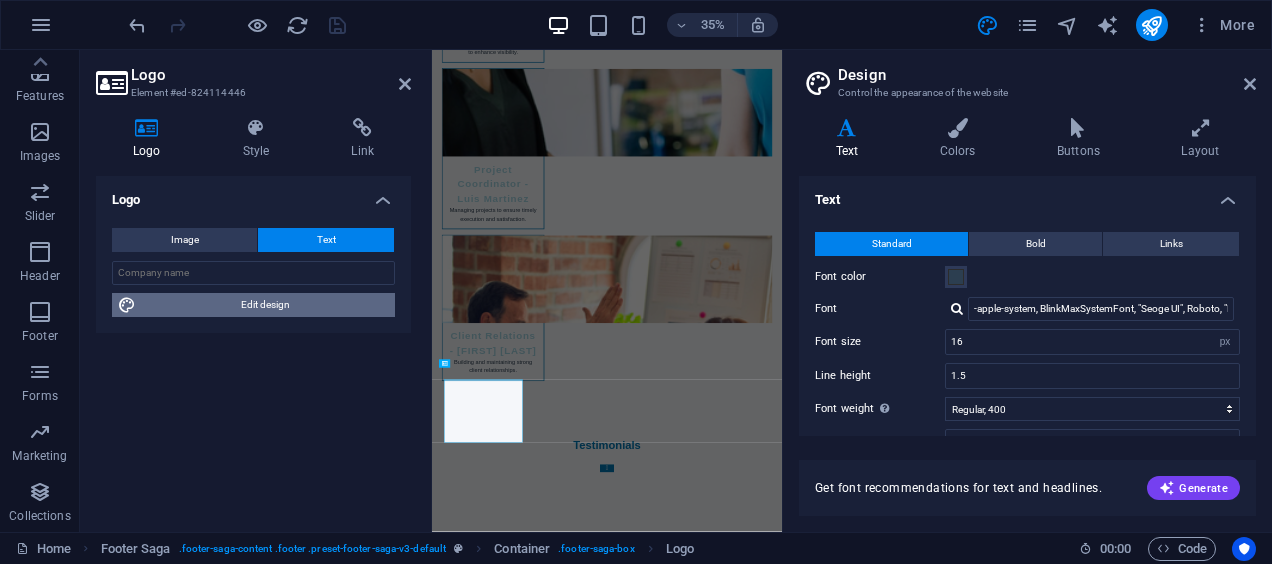 scroll, scrollTop: 10409, scrollLeft: 0, axis: vertical 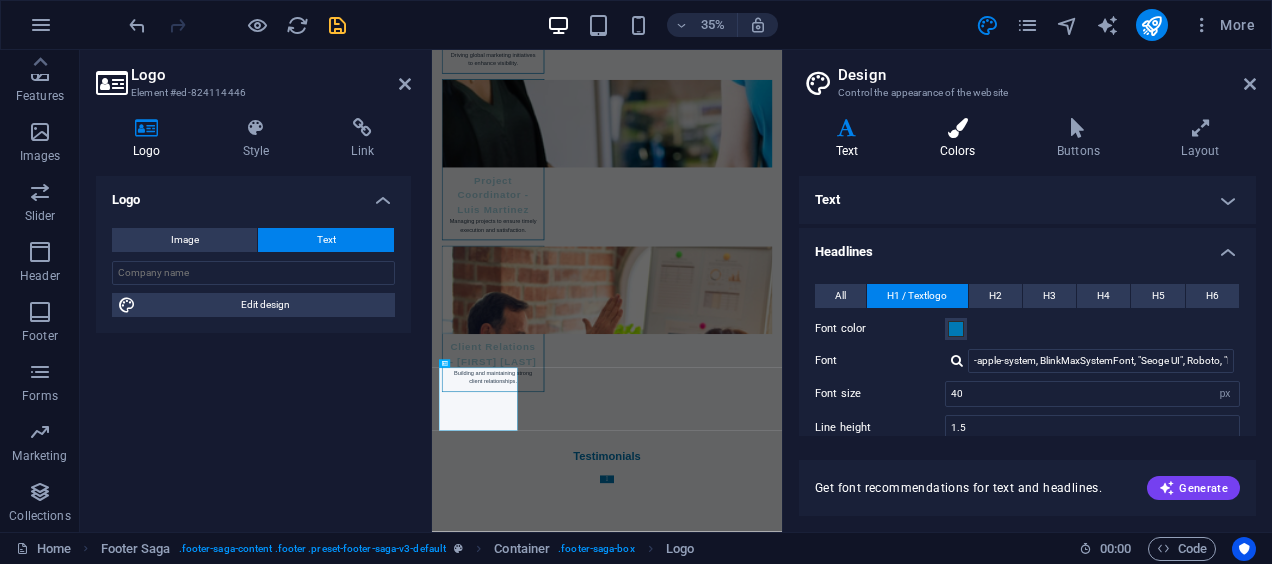 click on "Colors" at bounding box center [961, 139] 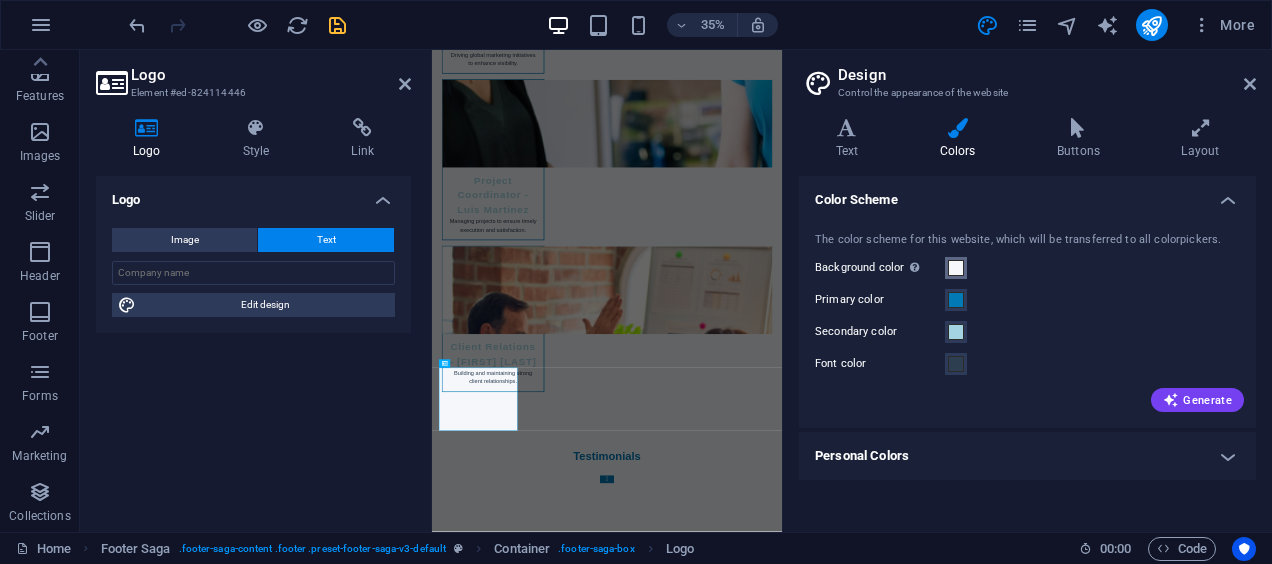 click at bounding box center [956, 268] 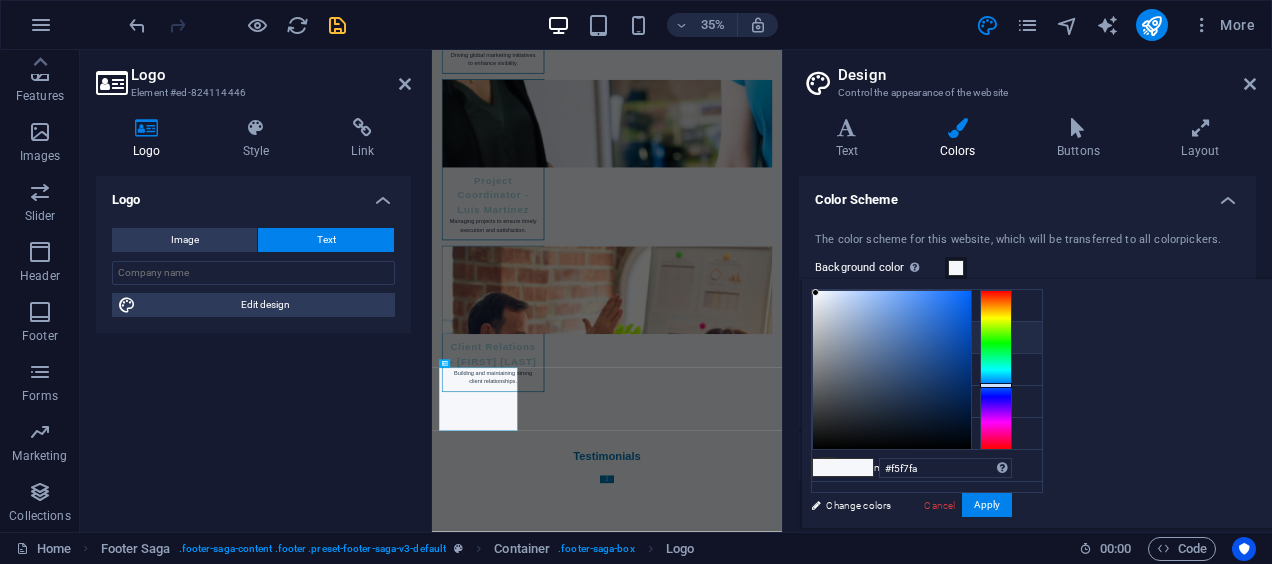 click on "Primary color
#0079B5" at bounding box center [927, 338] 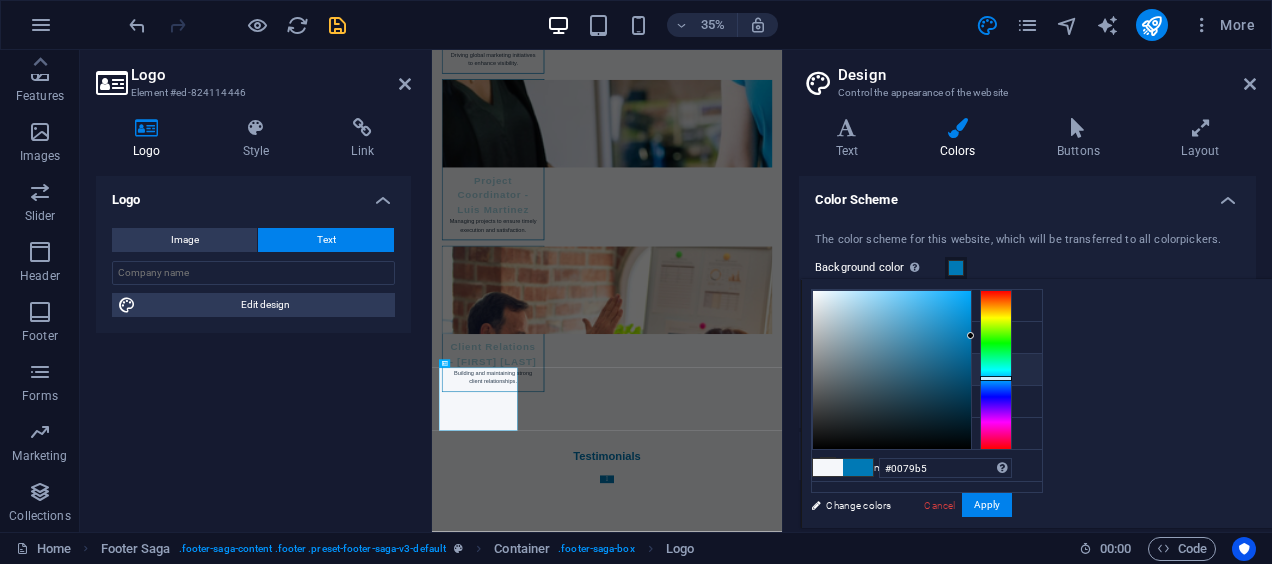 click on "Secondary color
#A4D4E1" at bounding box center (927, 370) 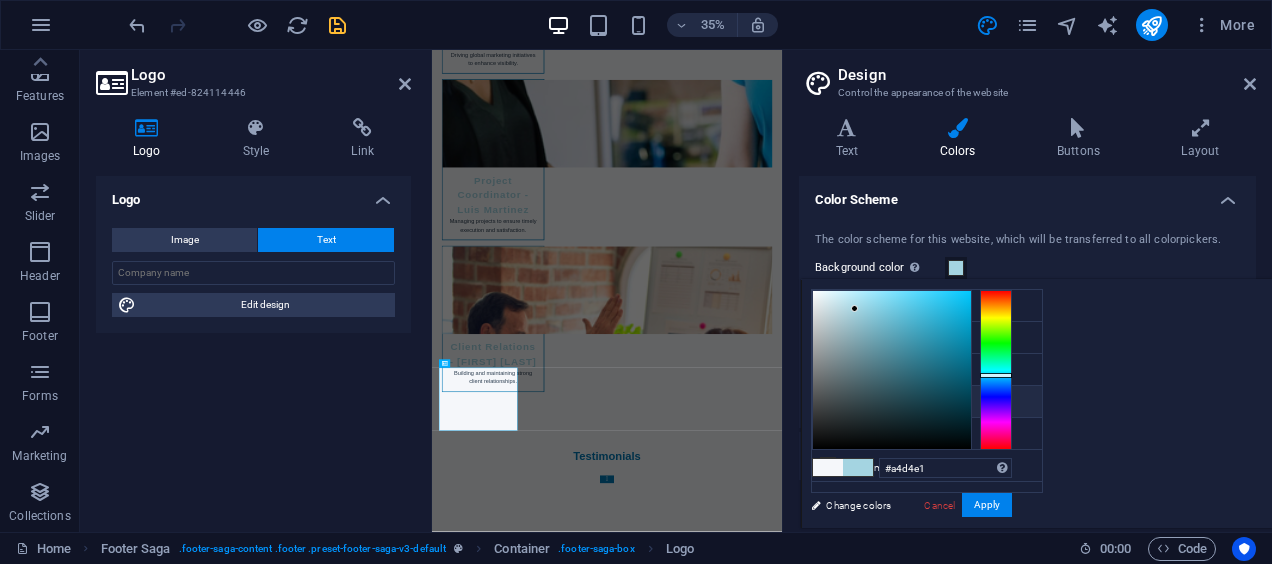 click on "Font color
#2C3E50" at bounding box center (927, 402) 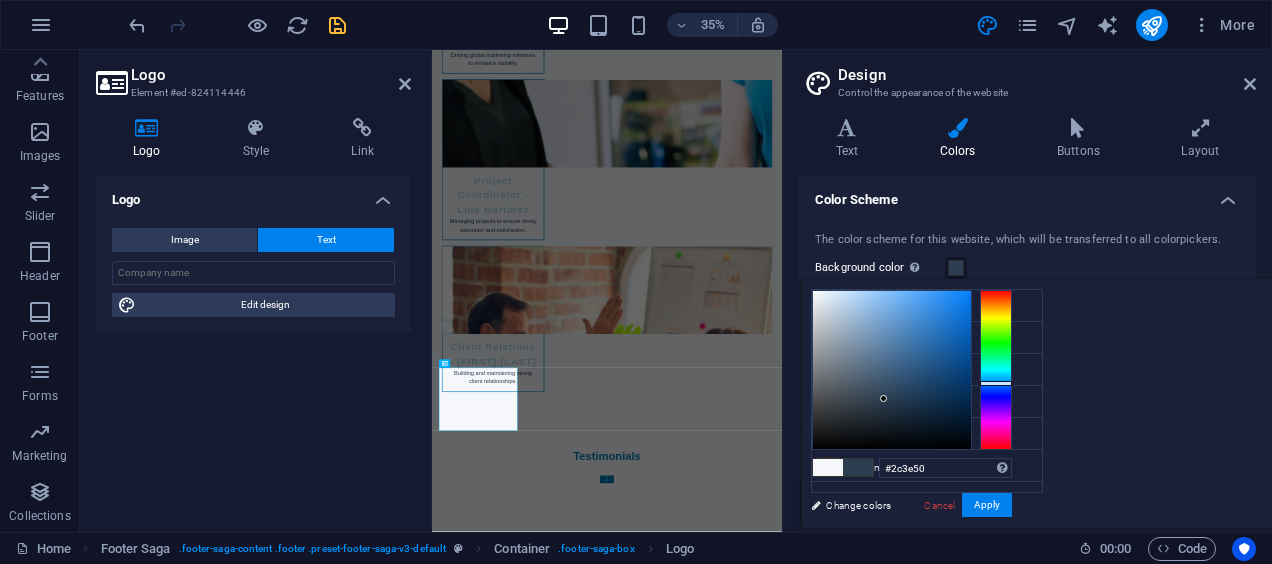 click on "Color Scheme" at bounding box center (1027, 194) 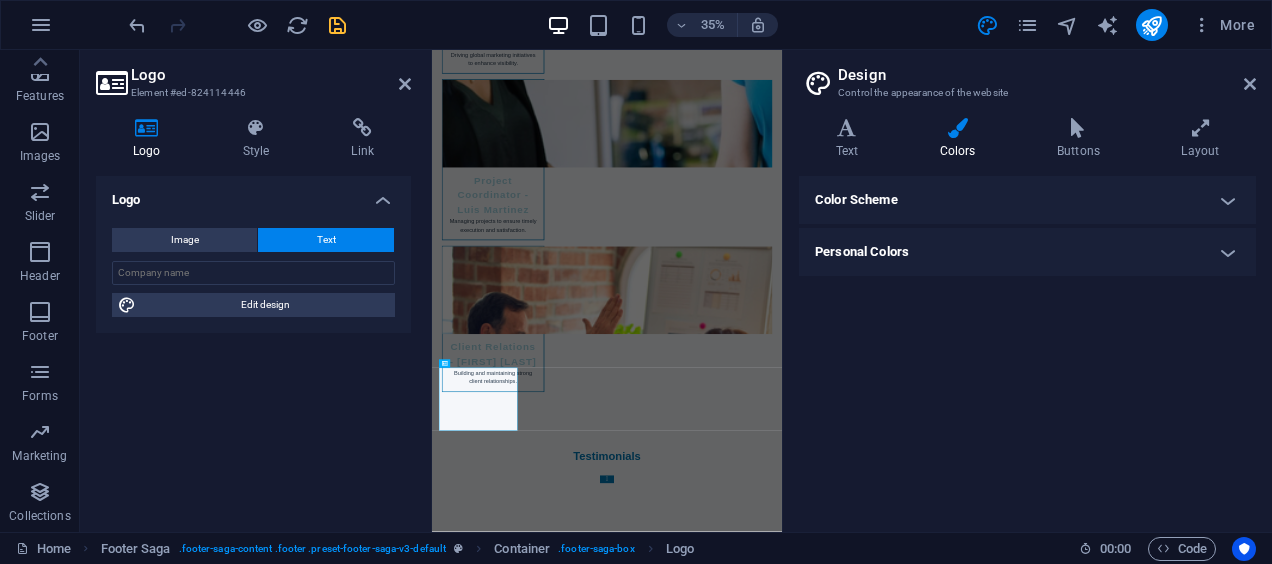 click on "Color Scheme" at bounding box center [1027, 200] 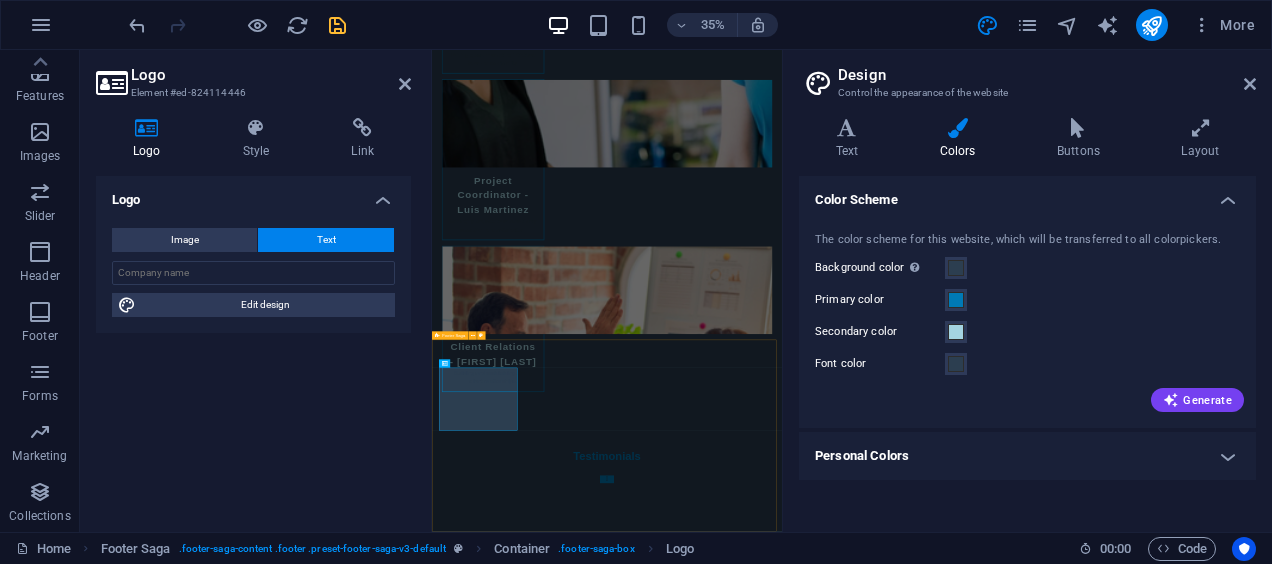 click on "Trade Solutions MX Trade Solutions MX is your partner in exploring global business opportunities. We help you navigate international markets with confidence. For more information about our services, please contact us or visit our website. Contact [NUMBER] [STREET]. [POSTAL_CODE] [CITY] Phone:  [PHONE] Mobile:  [PHONE] Email:  [EMAIL] Navigation Home About Services Pricing Contact Legal Notice Privacy Policy Social media Facebook ​Linkedin Instagram" at bounding box center [932, 6507] 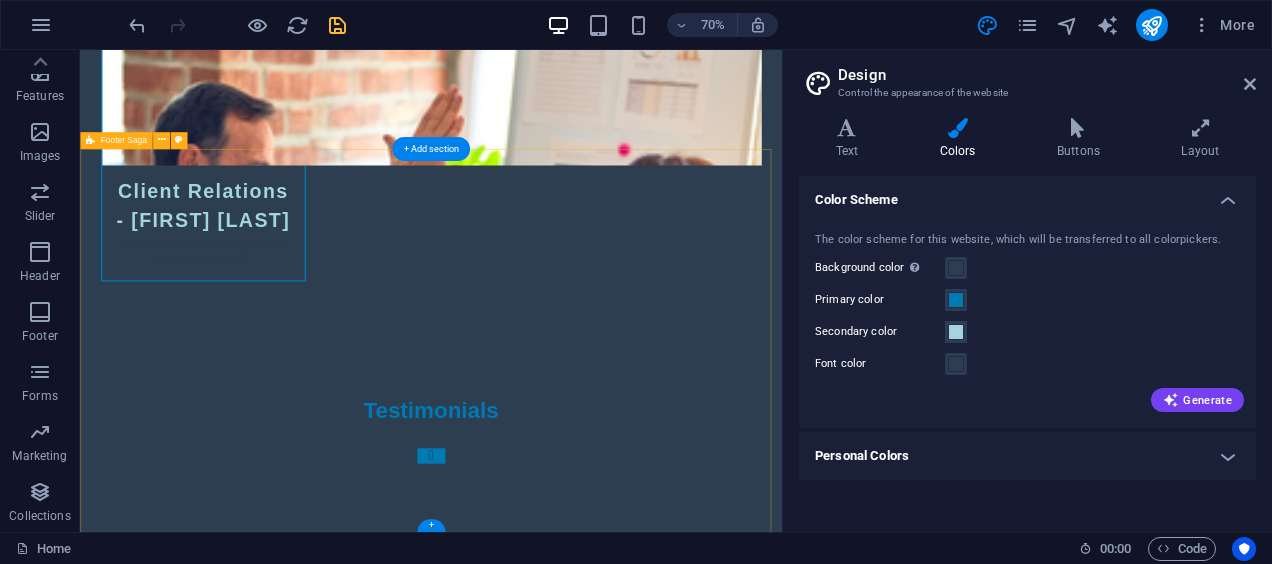 scroll, scrollTop: 10412, scrollLeft: 0, axis: vertical 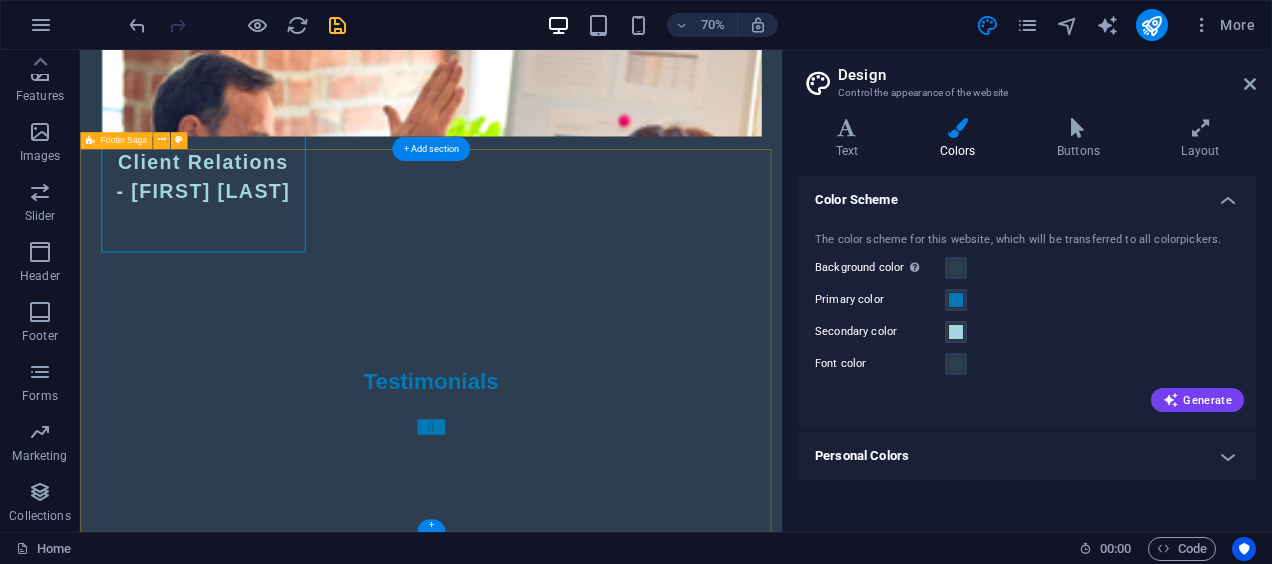 click on "Trade Solutions MX Trade Solutions MX is your partner in exploring global business opportunities. We help you navigate international markets with confidence. For more information about our services, please contact us or visit our website. Contact [NUMBER] [STREET]. [POSTAL_CODE] [CITY] Phone:  [PHONE] Mobile:  [PHONE] Email:  [EMAIL] Navigation Home About Services Pricing Contact Legal Notice Privacy Policy Social media Facebook ​Linkedin Instagram" at bounding box center (581, 5820) 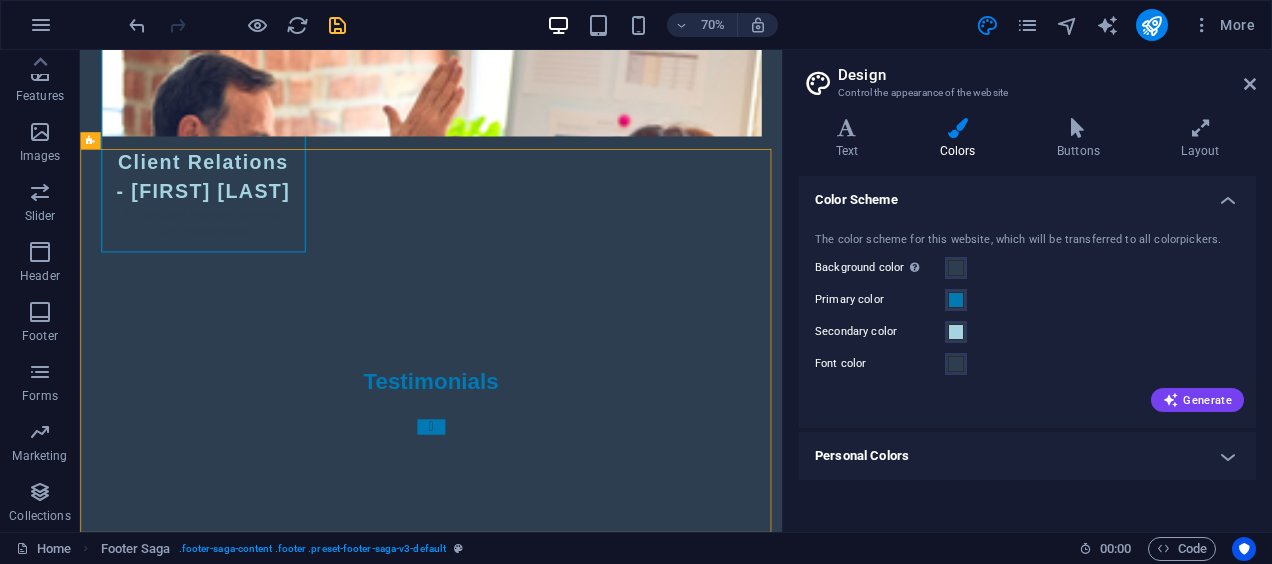 click on "The color scheme for this website, which will be transferred to all colorpickers. Background color Only visible if it is not covered by other backgrounds. Primary color Secondary color Font color Generate" at bounding box center (1027, 320) 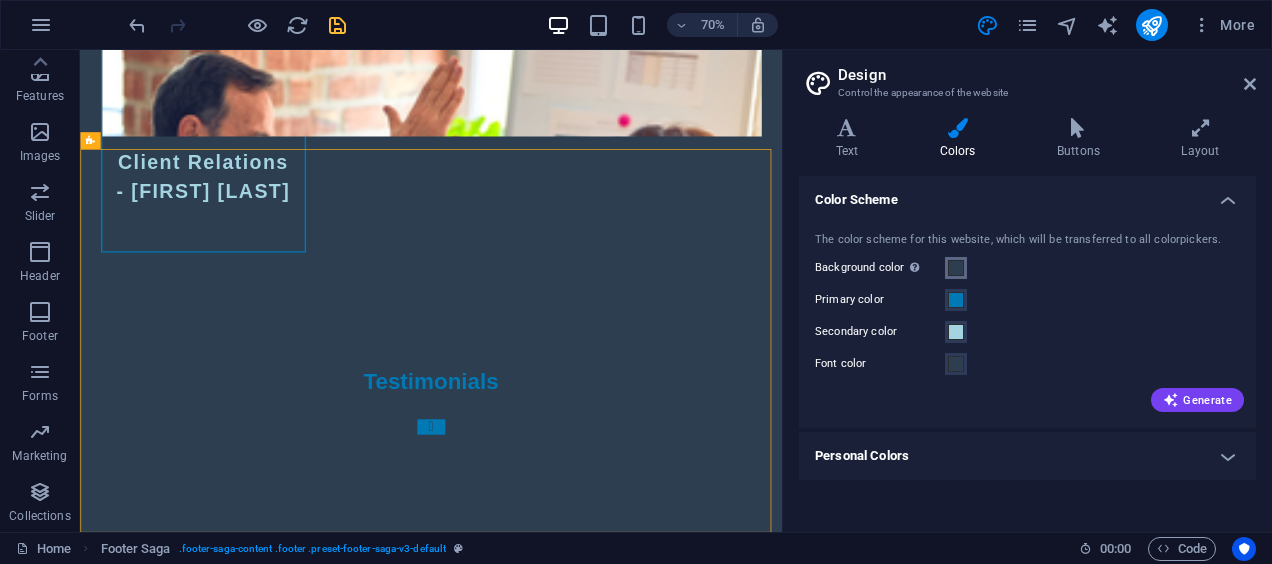 click at bounding box center (956, 268) 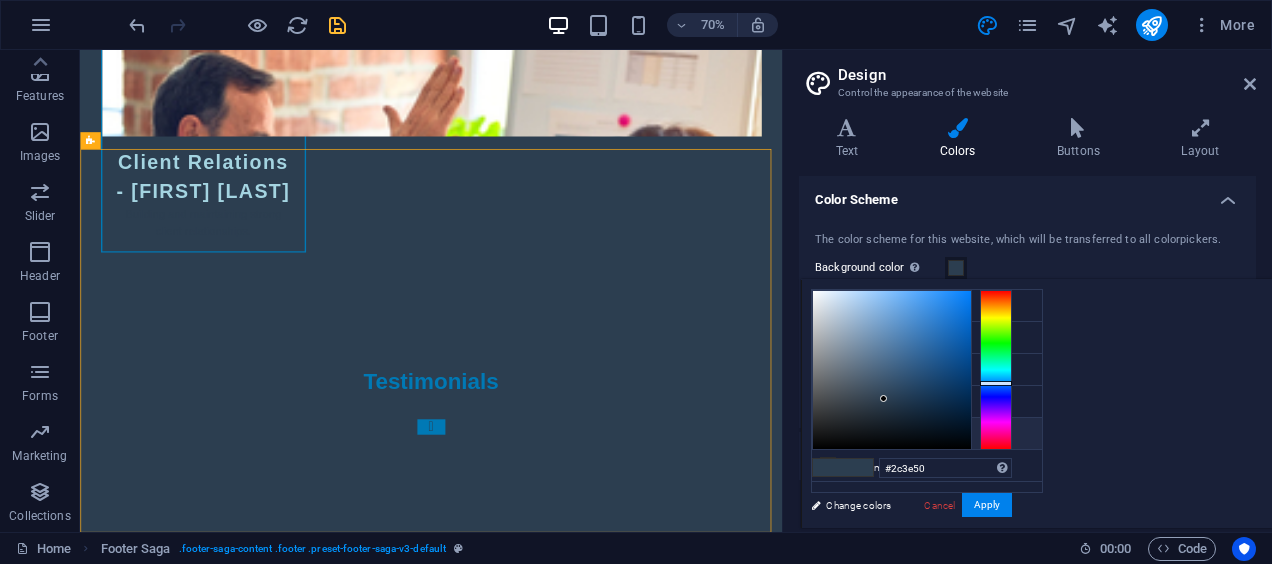 click on "Custom color 1
#cacccb" at bounding box center [927, 434] 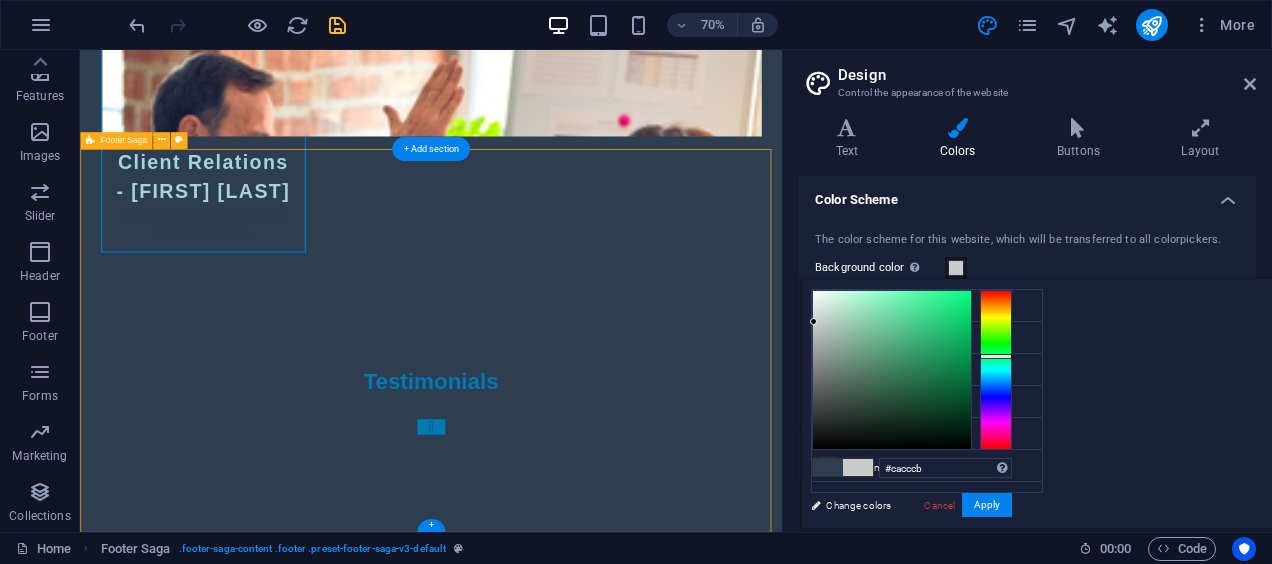 click on "Trade Solutions MX Trade Solutions MX is your partner in exploring global business opportunities. We help you navigate international markets with confidence. For more information about our services, please contact us or visit our website. Contact [NUMBER] [STREET]. [POSTAL_CODE] [CITY] Phone:  [PHONE] Mobile:  [PHONE] Email:  [EMAIL] Navigation Home About Services Pricing Contact Legal Notice Privacy Policy Social media Facebook ​Linkedin Instagram" at bounding box center (581, 5820) 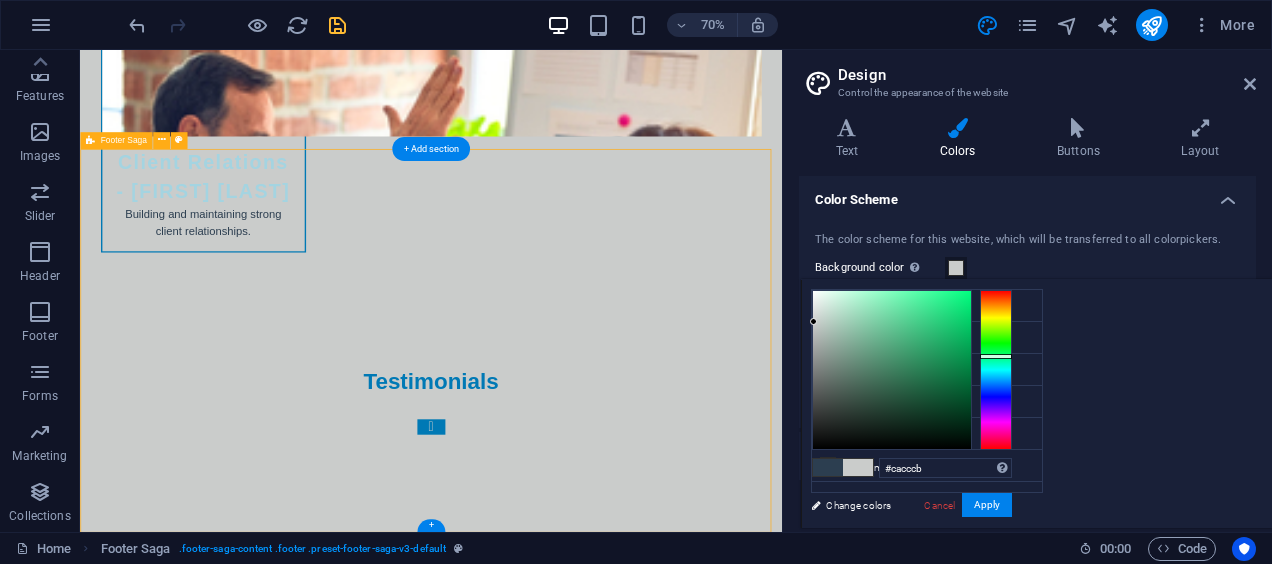 click on "Trade Solutions MX Trade Solutions MX is your partner in exploring global business opportunities. We help you navigate international markets with confidence. For more information about our services, please contact us or visit our website. Contact [NUMBER] [STREET]. [POSTAL_CODE] [CITY] Phone:  [PHONE] Mobile:  [PHONE] Email:  [EMAIL] Navigation Home About Services Pricing Contact Legal Notice Privacy Policy Social media Facebook ​Linkedin Instagram" at bounding box center (581, 5820) 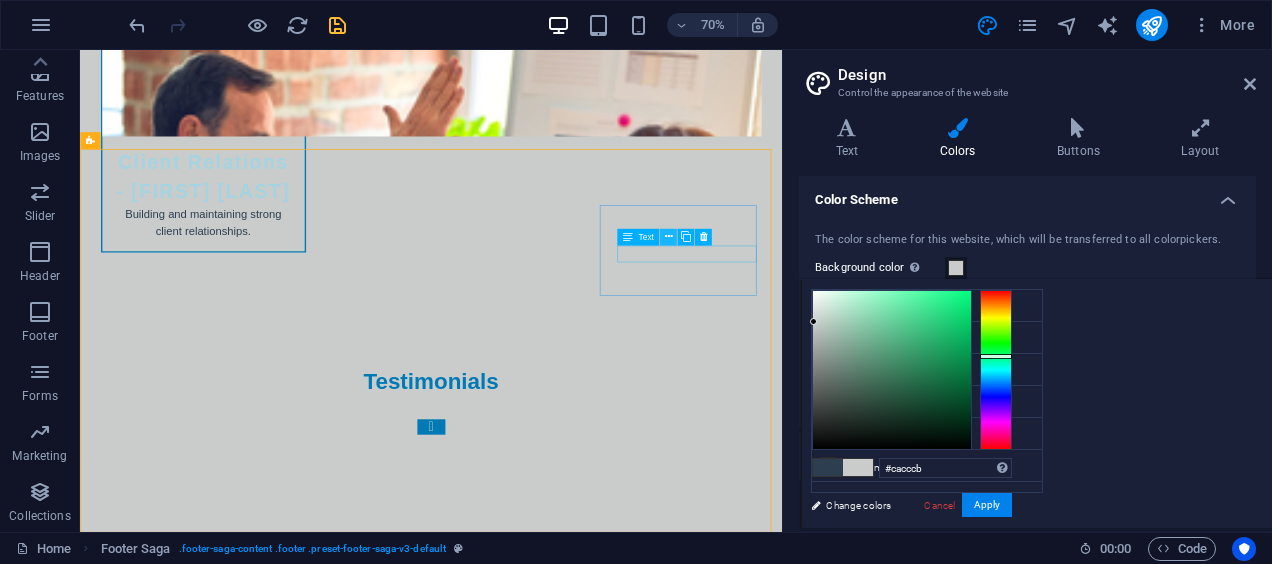 click at bounding box center (668, 236) 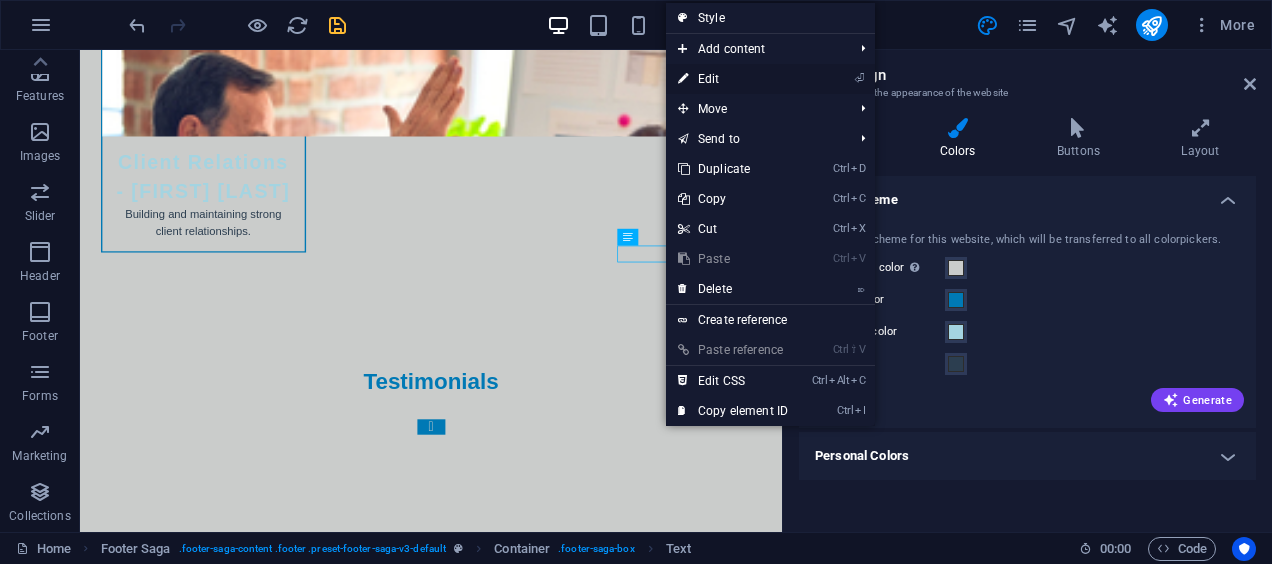 click on "⏎  Edit" at bounding box center [733, 79] 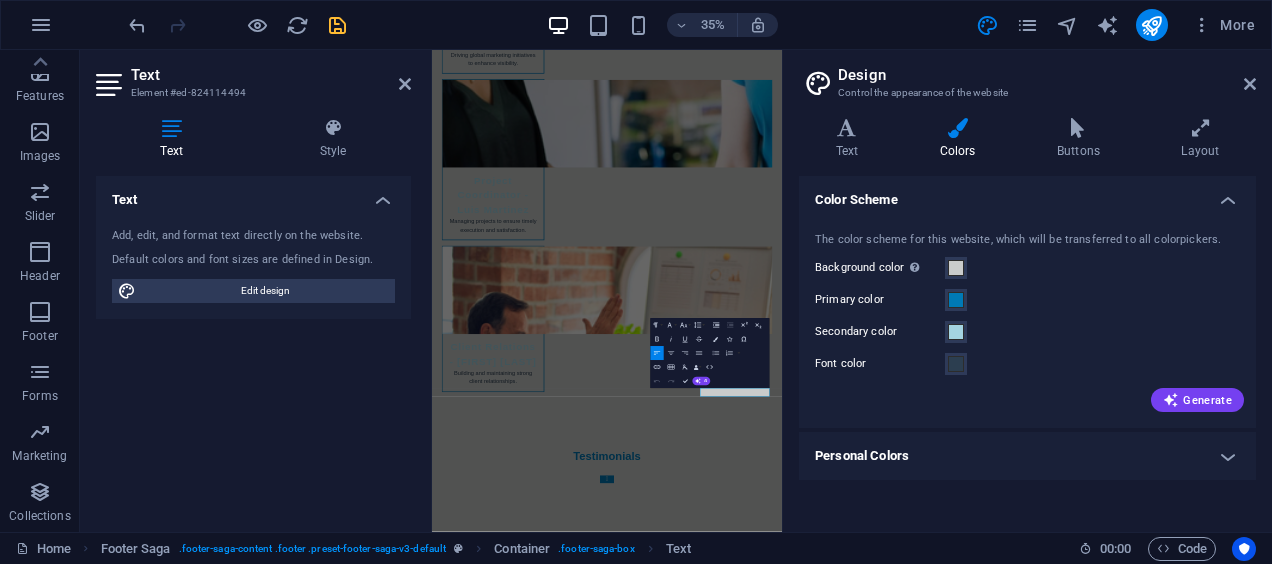click on "Design" at bounding box center (1047, 75) 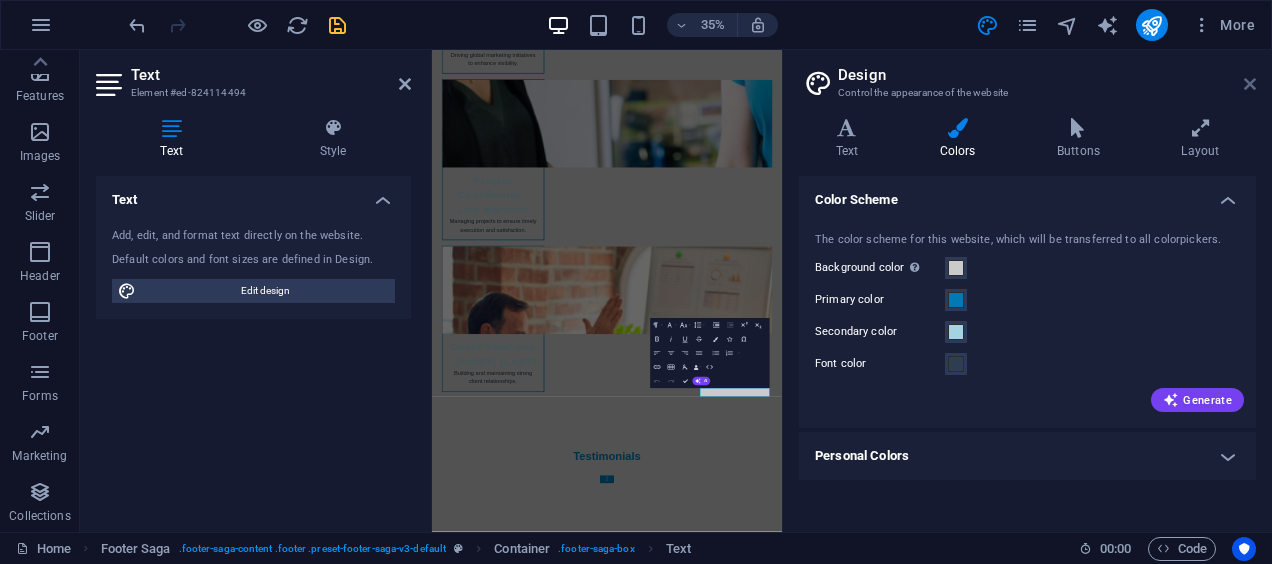 click at bounding box center (1250, 84) 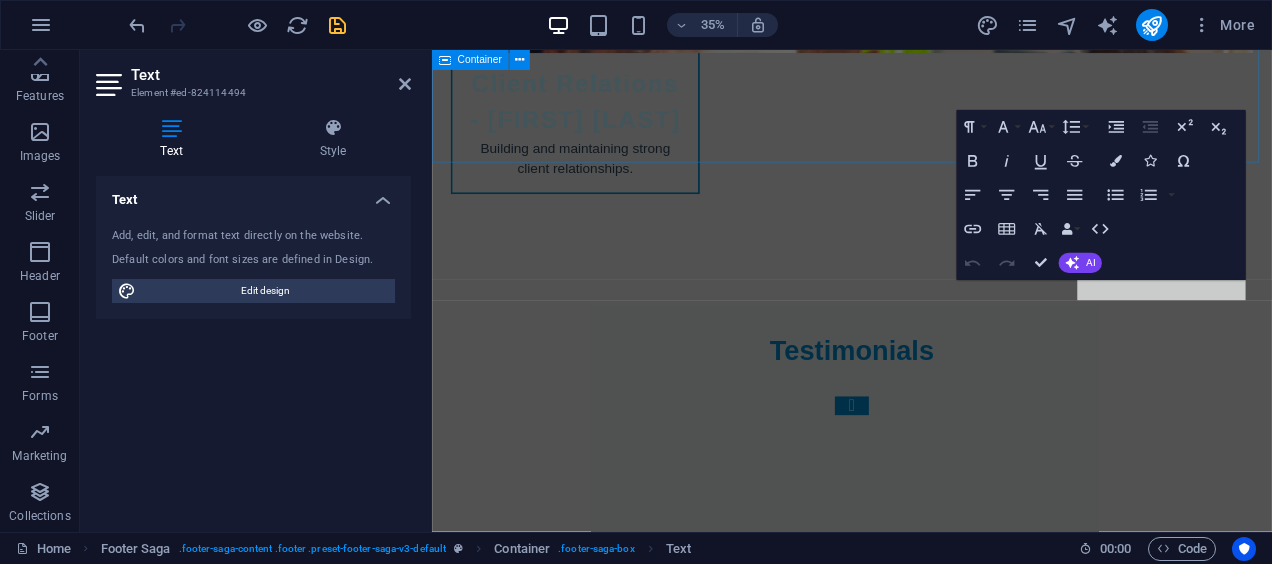 scroll, scrollTop: 10281, scrollLeft: 0, axis: vertical 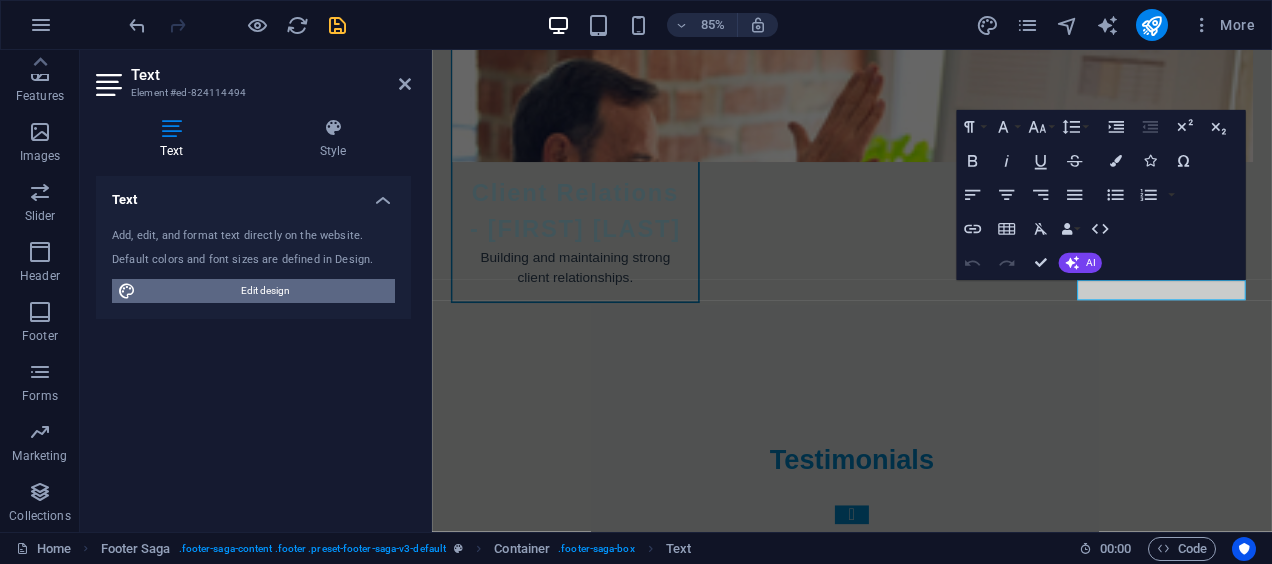 click on "Edit design" at bounding box center (265, 291) 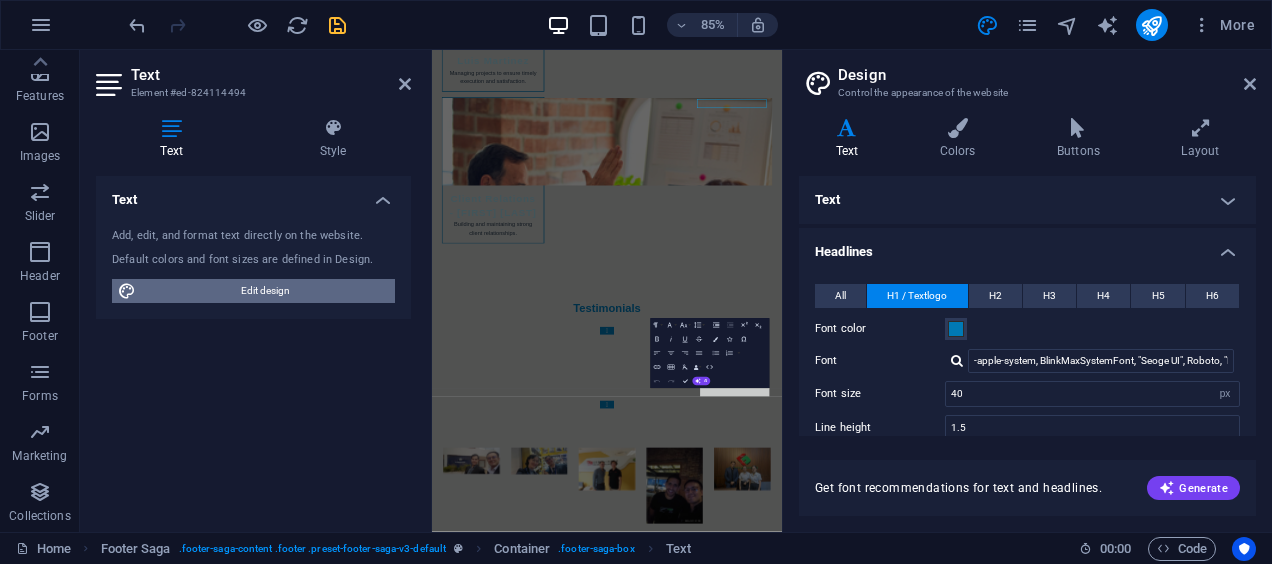 scroll, scrollTop: 10409, scrollLeft: 0, axis: vertical 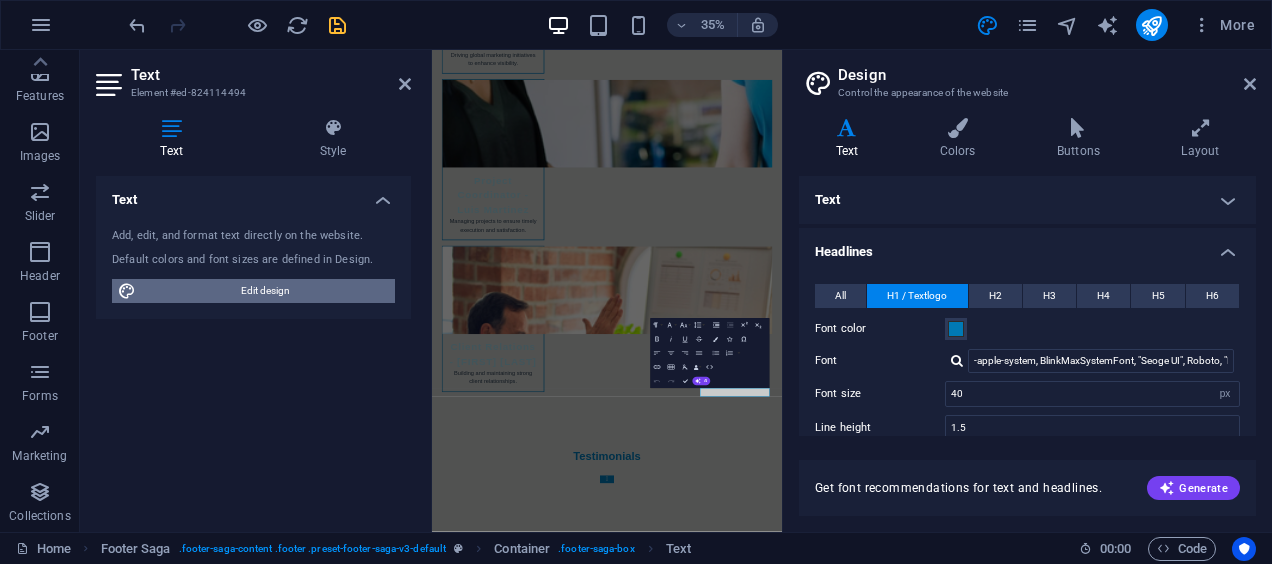 click on "Edit design" at bounding box center [265, 291] 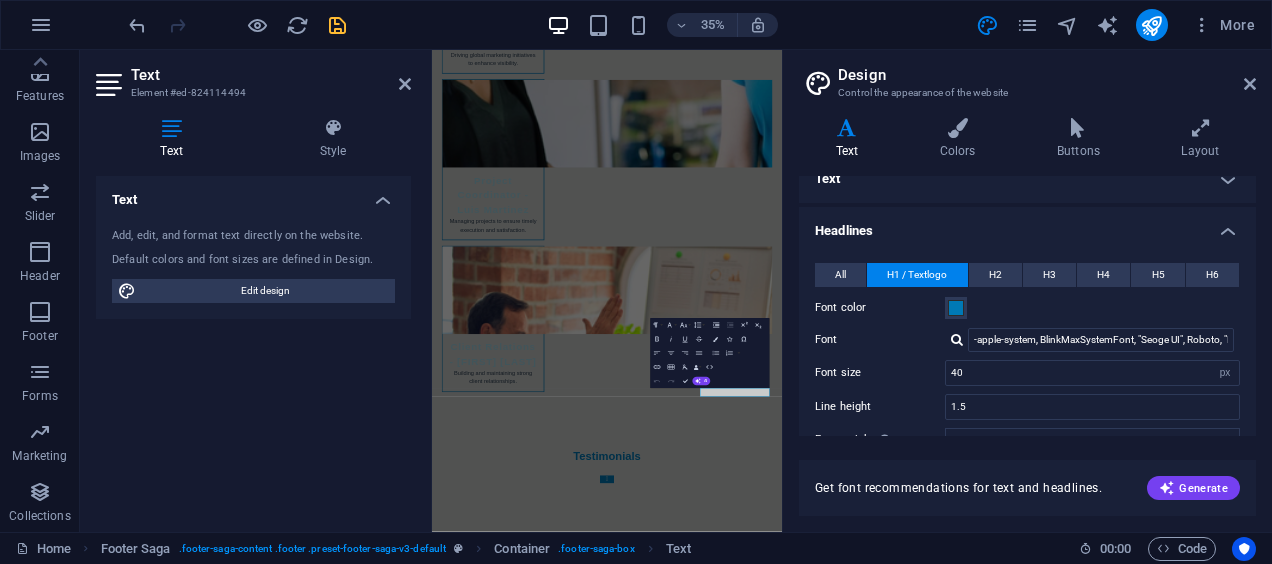 scroll, scrollTop: 0, scrollLeft: 0, axis: both 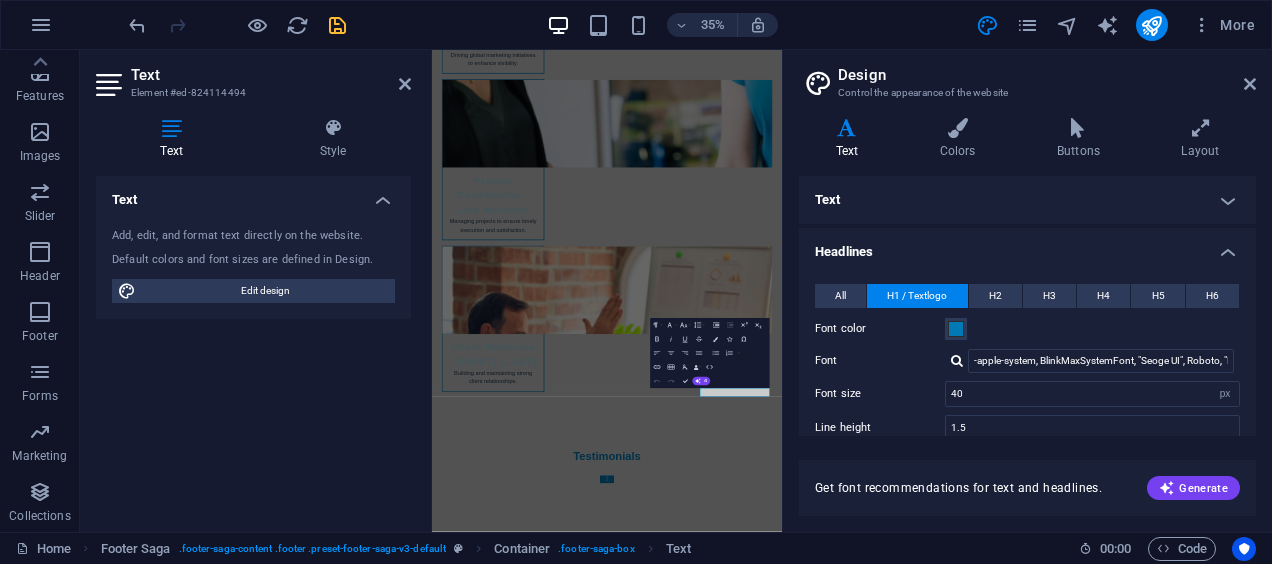 click on "Text" at bounding box center [1027, 200] 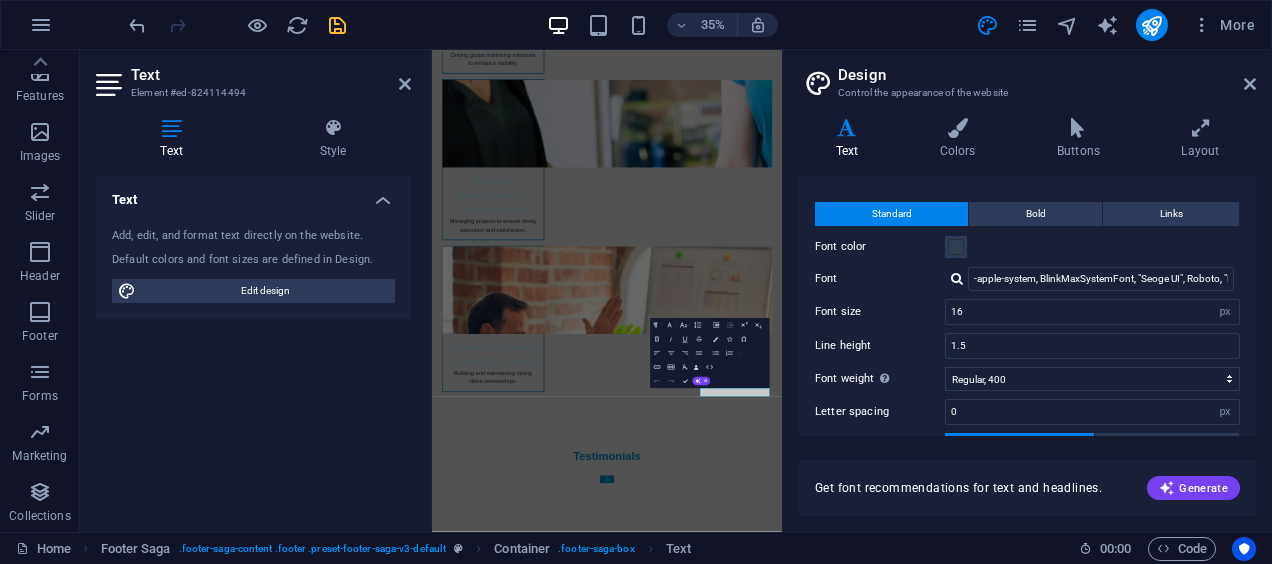 scroll, scrollTop: 0, scrollLeft: 0, axis: both 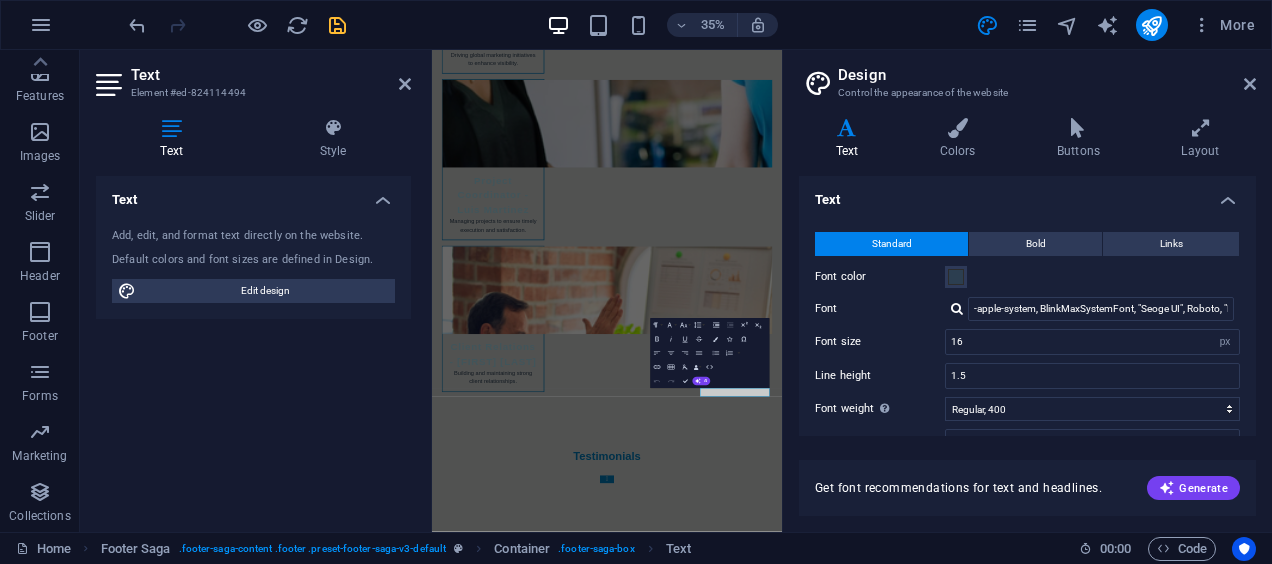 click on "Standard Bold Links Font color Font -apple-system, BlinkMaxSystemFont, "Seoge UI", Roboto, "Helvetica Neue", Arial, sans-serif Font size 16 rem px Line height 1.5 Font weight To display the font weight correctly, it may need to be enabled.  Manage Fonts Thin, 100 Extra-light, 200 Light, 300 Regular, 400 Medium, 500 Semi-bold, 600 Bold, 700 Extra-bold, 800 Black, 900 Letter spacing 0 rem px Font style Text transform Tt TT tt Text align Font weight To display the font weight correctly, it may need to be enabled.  Manage Fonts Thin, 100 Extra-light, 200 Light, 300 Regular, 400 Medium, 500 Semi-bold, 600 Bold, 700 Extra-bold, 800 Black, 900 Default Hover / Active Font color Font color Decoration Decoration Transition duration 0.3 s Transition function Ease Ease In Ease Out Ease In/Ease Out Linear" at bounding box center (1027, 396) 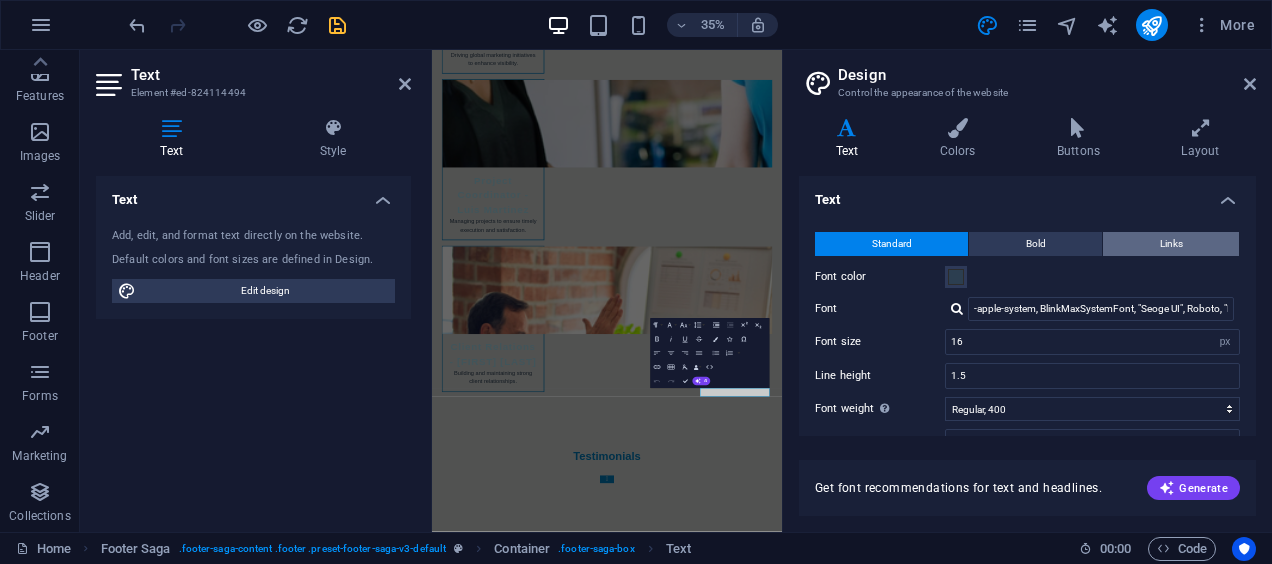 click on "Links" at bounding box center (1171, 244) 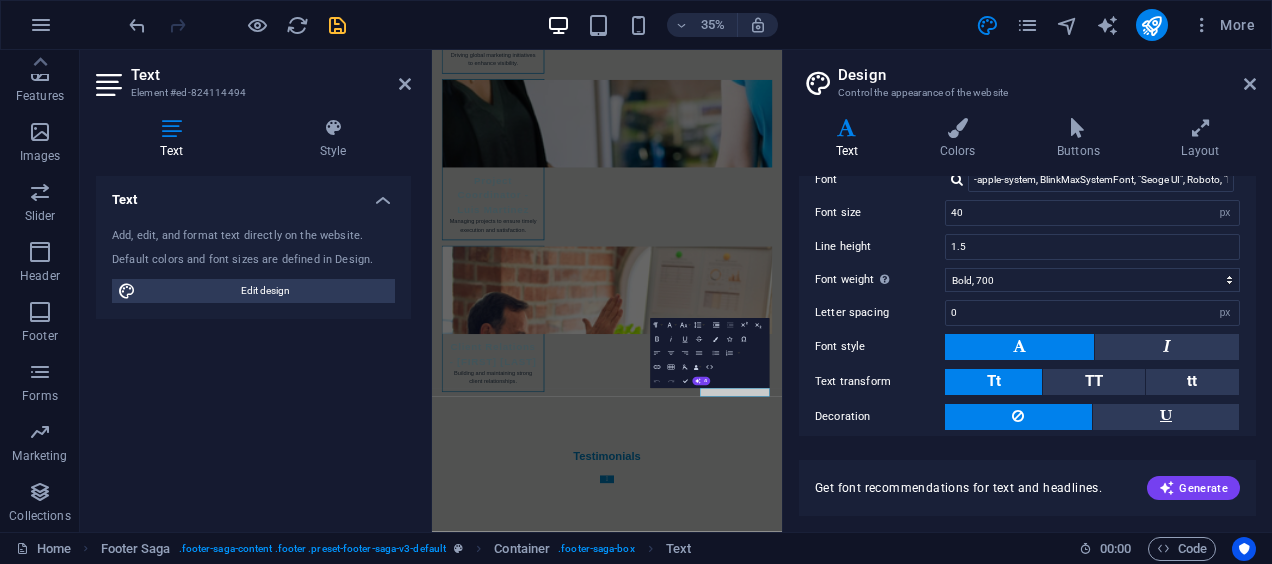 scroll, scrollTop: 476, scrollLeft: 0, axis: vertical 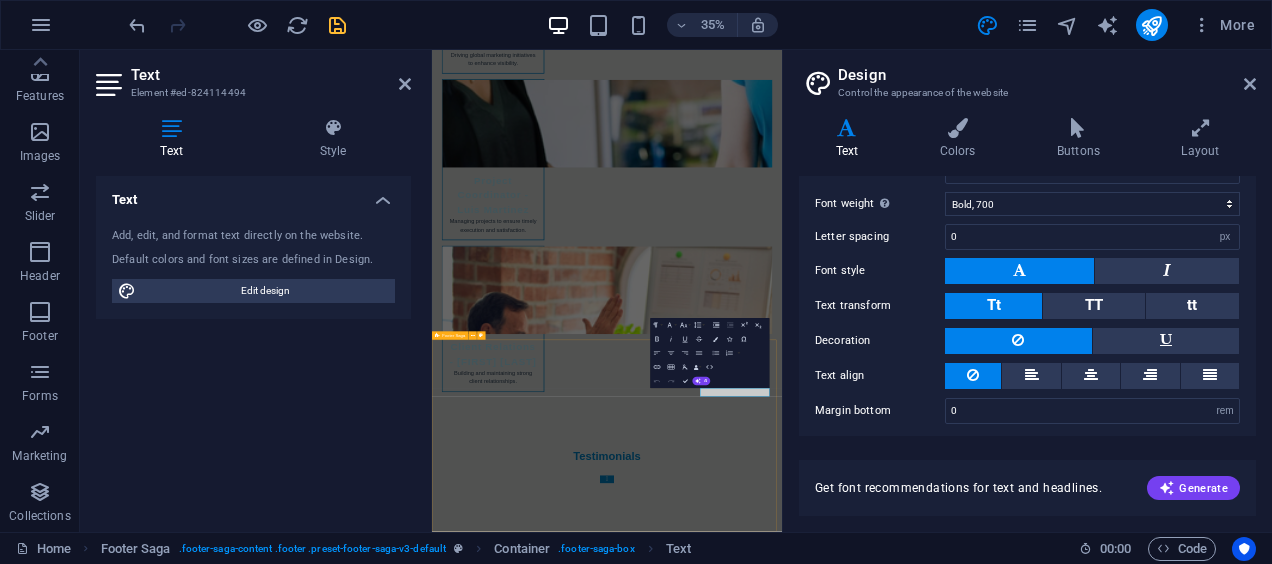 click on "Trade Solutions MX Trade Solutions MX is your partner in exploring global business opportunities. We help you navigate international markets with confidence. For more information about our services, please contact us or visit our website. Contact [NUMBER] [STREET]. [POSTAL_CODE] [CITY] Phone:  [PHONE] Mobile:  [PHONE] Email:  [EMAIL] Navigation Home About Services Pricing Contact Legal Notice Privacy Policy Social media Facebook ​Linkedin Instagram" at bounding box center (932, 6507) 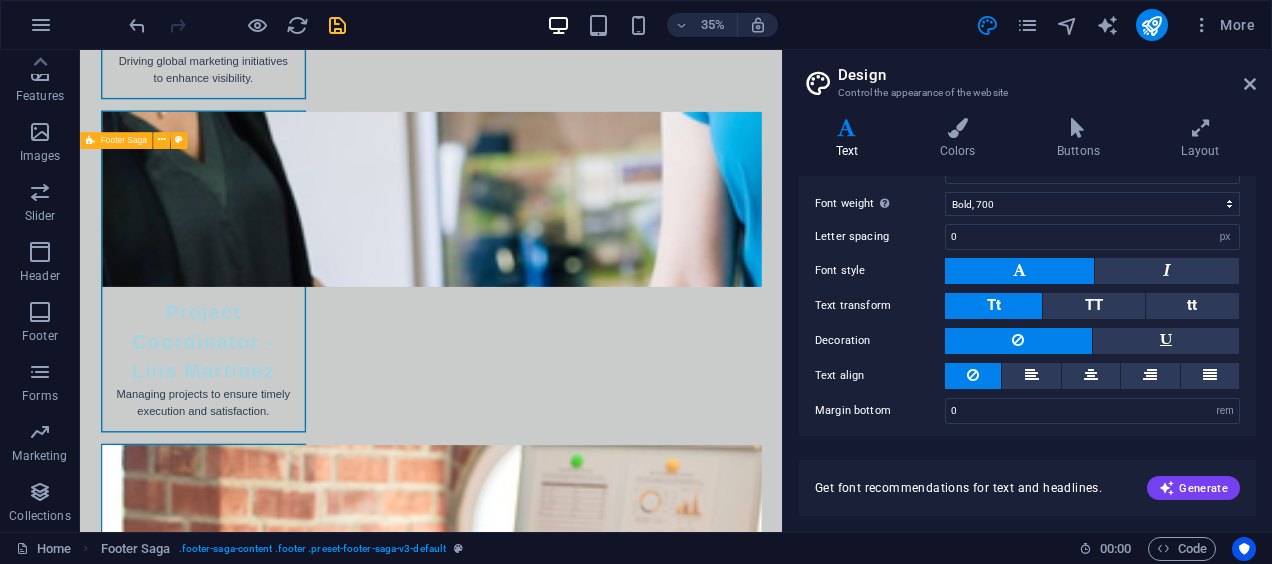 scroll, scrollTop: 10412, scrollLeft: 0, axis: vertical 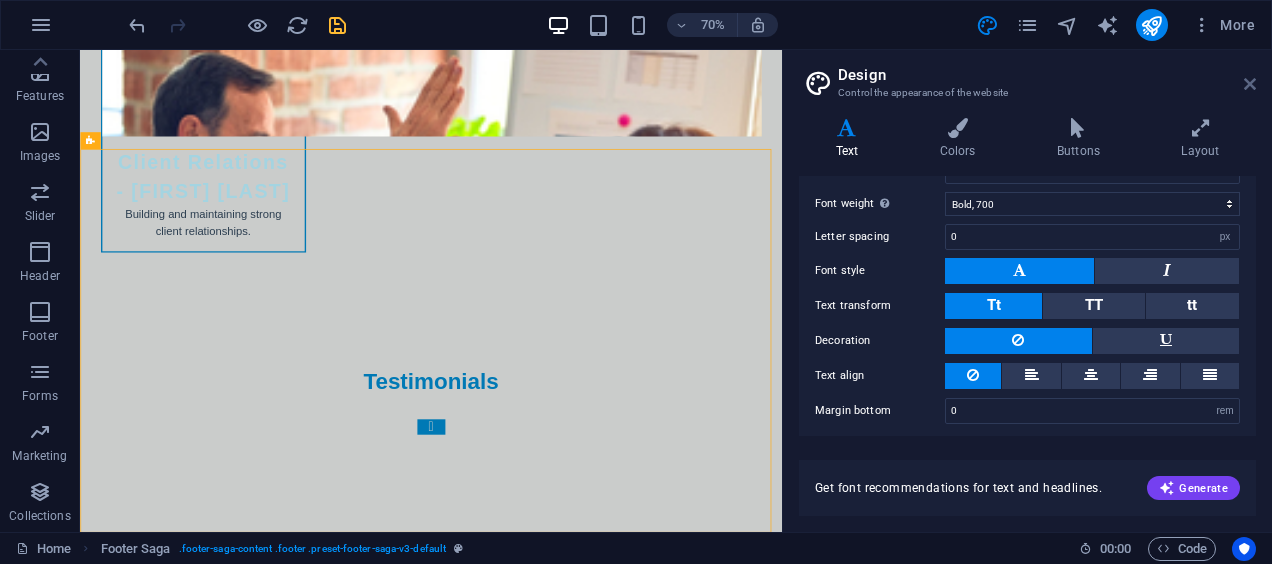 click at bounding box center [1250, 84] 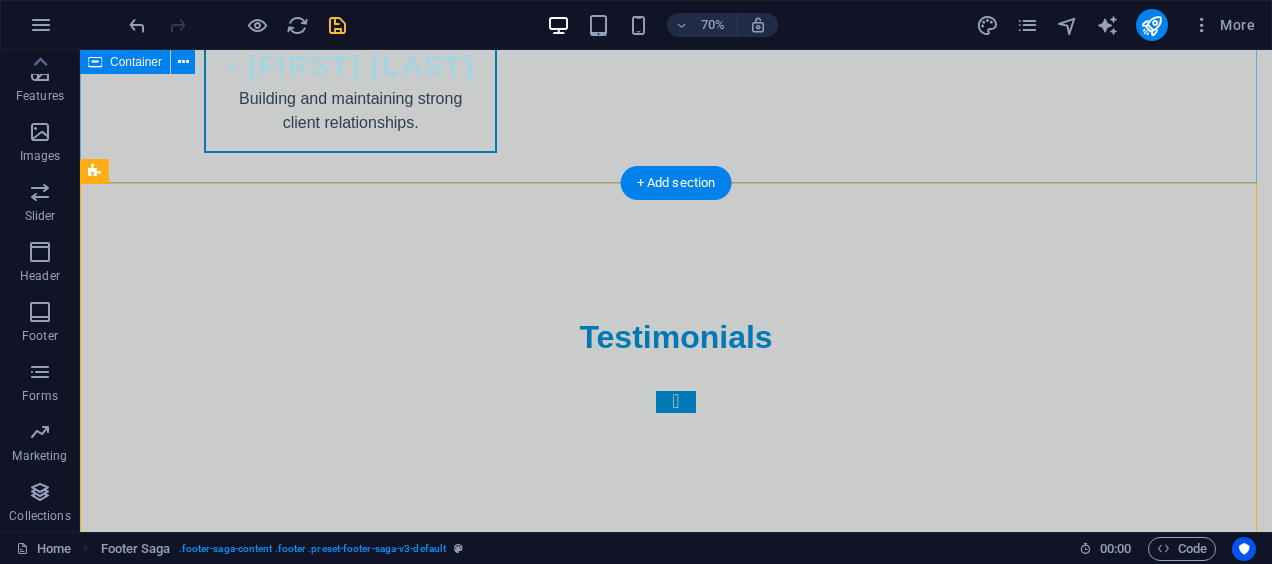 scroll, scrollTop: 10458, scrollLeft: 0, axis: vertical 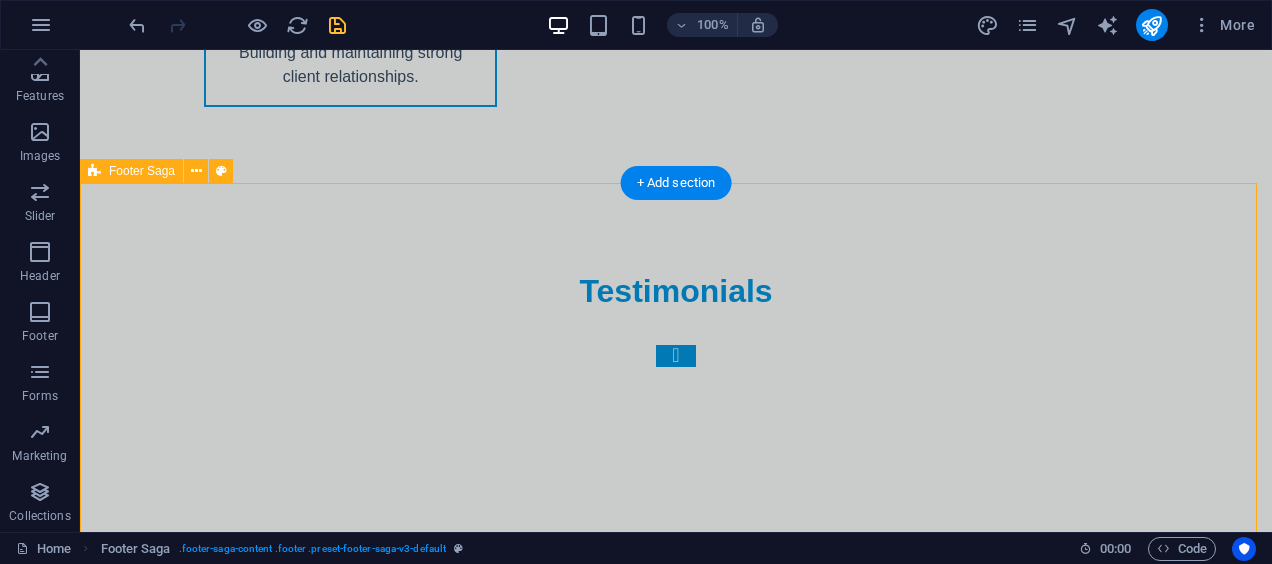 click on "Trade Solutions MX Trade Solutions MX is your partner in exploring global business opportunities. We help you navigate international markets with confidence. For more information about our services, please contact us or visit our website. Contact [NUMBER] [STREET]. [POSTAL_CODE] [CITY] Phone:  [PHONE] Mobile:  [PHONE] Email:  [EMAIL] Navigation Home About Services Pricing Contact Legal Notice Privacy Policy Social media Facebook ​Linkedin Instagram" at bounding box center [676, 5811] 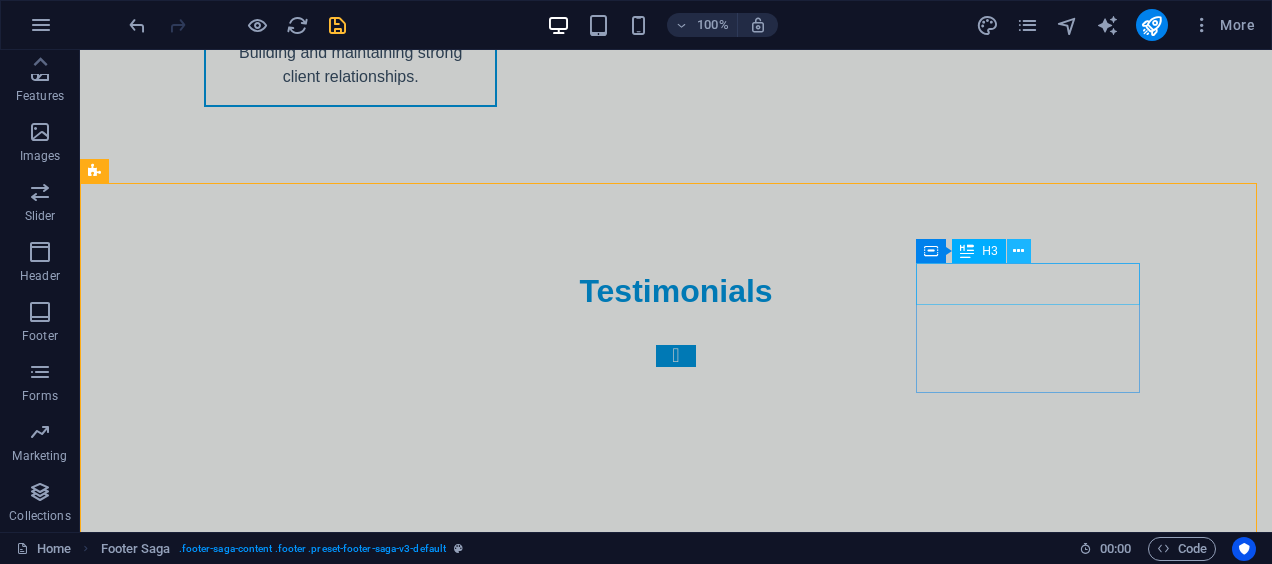 click at bounding box center [1018, 251] 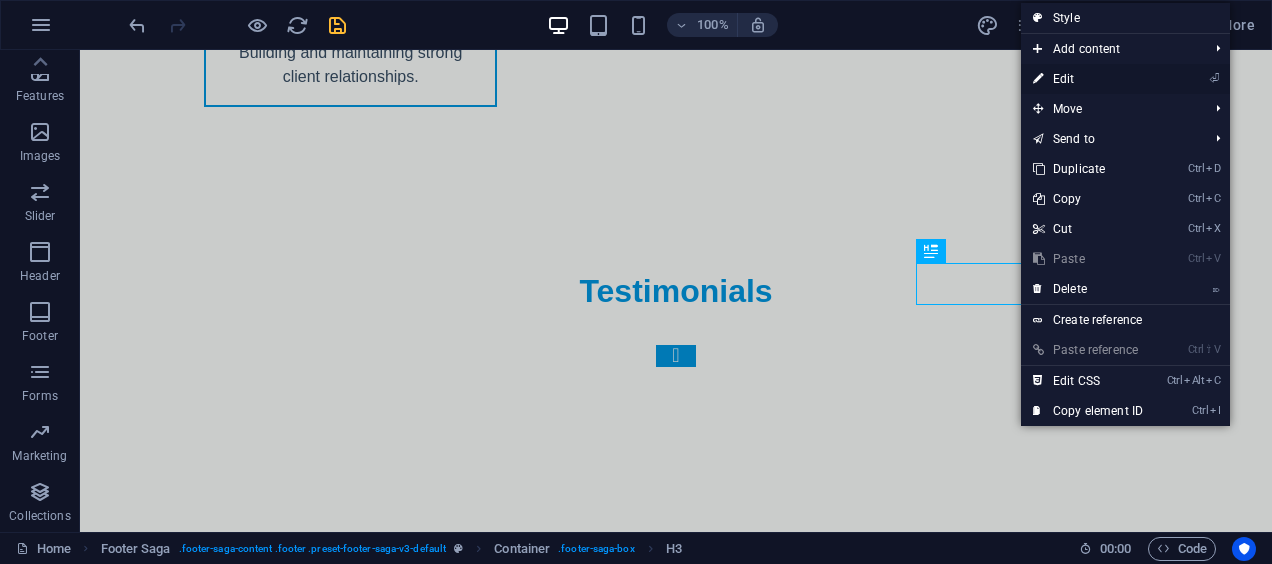 drag, startPoint x: 1073, startPoint y: 78, endPoint x: 756, endPoint y: 34, distance: 320.03906 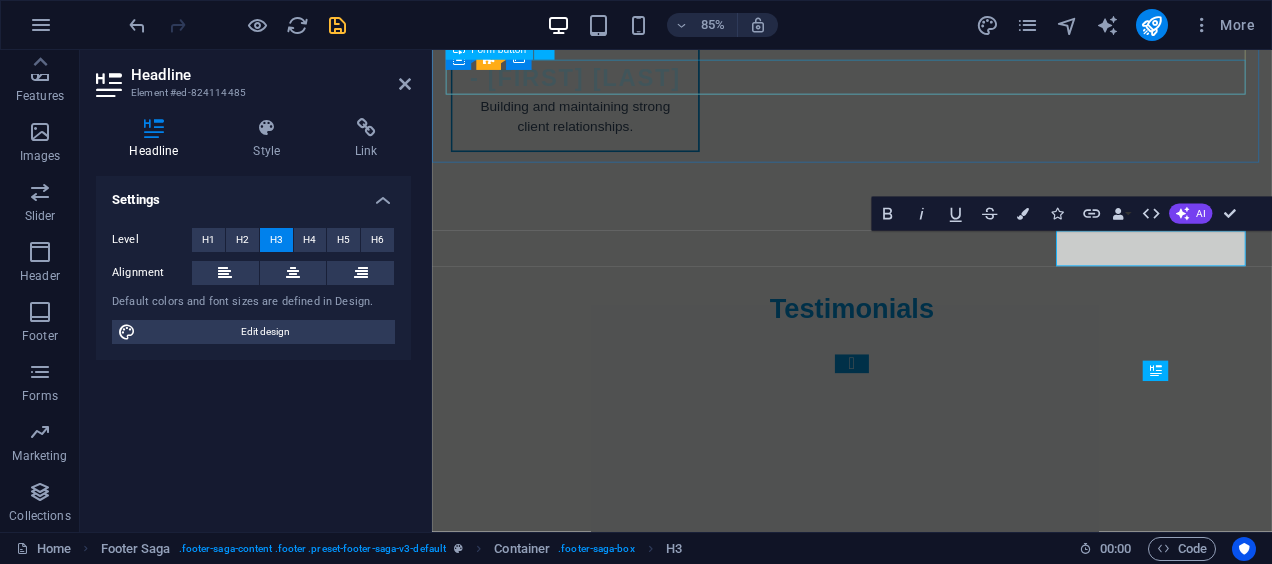 scroll, scrollTop: 10281, scrollLeft: 0, axis: vertical 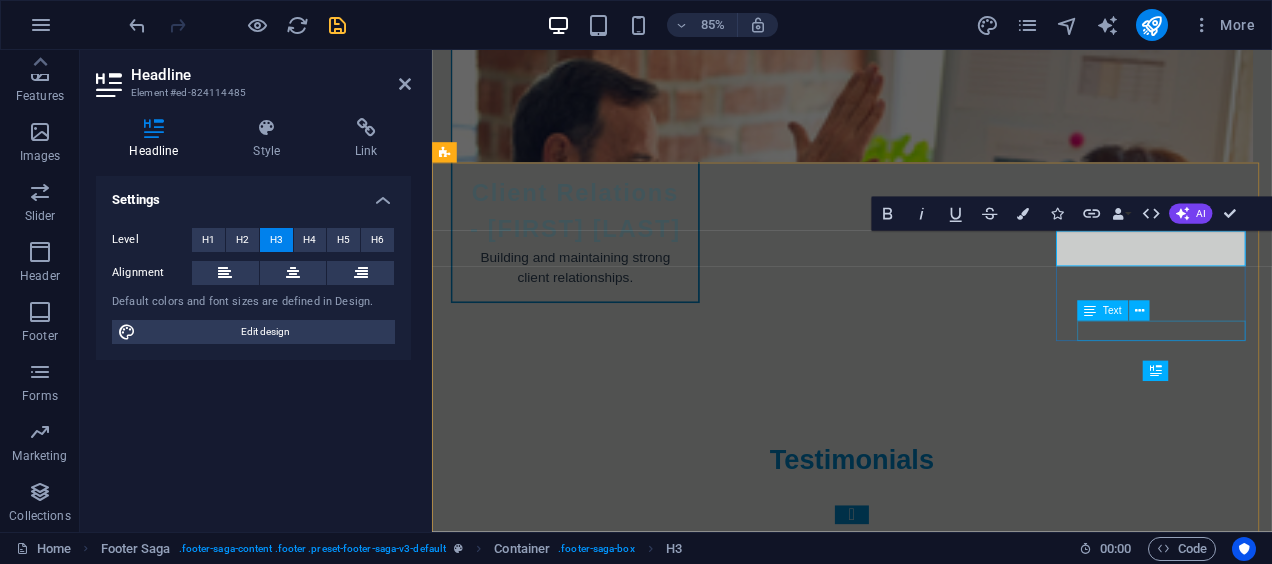 click on "Instagram" at bounding box center (560, 6332) 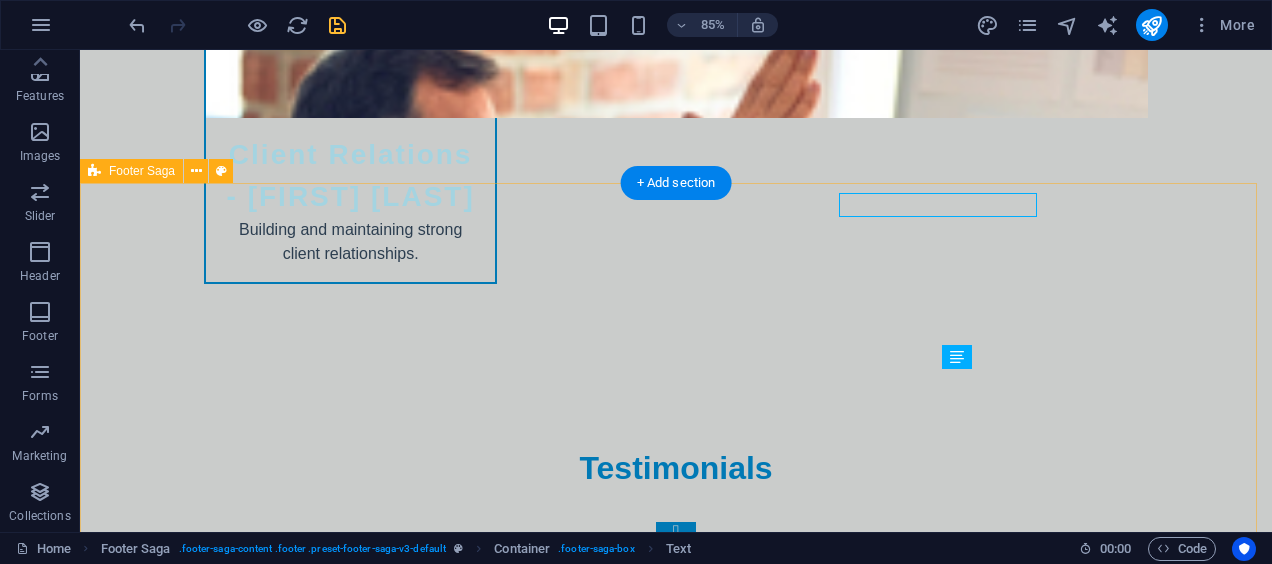 scroll, scrollTop: 10458, scrollLeft: 0, axis: vertical 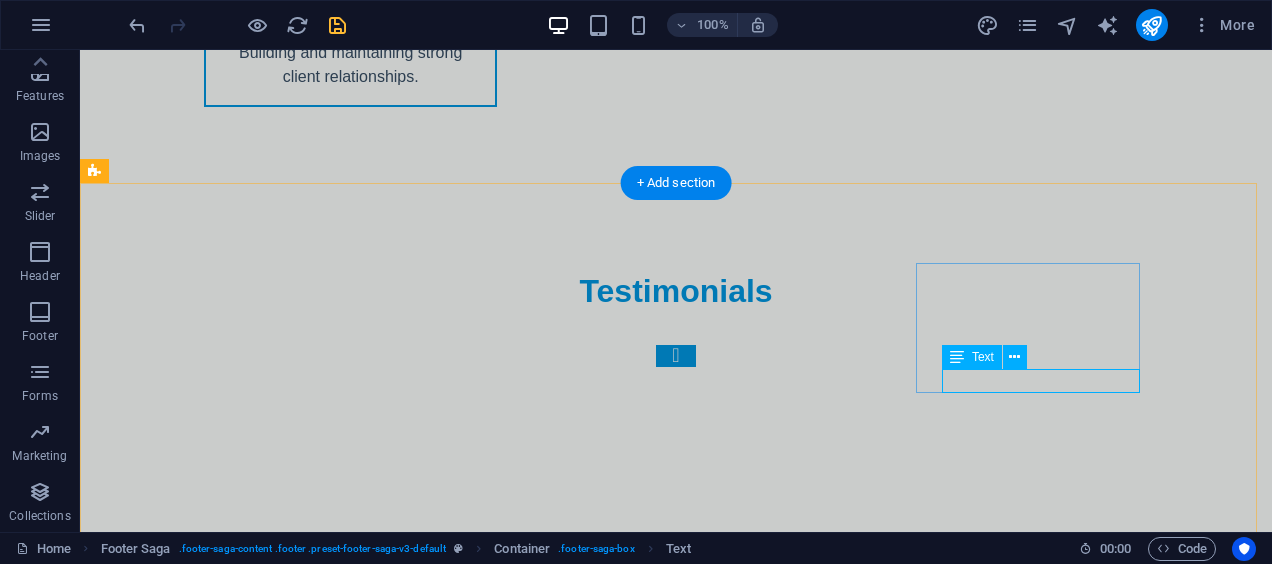 click on "Instagram" at bounding box center (208, 6332) 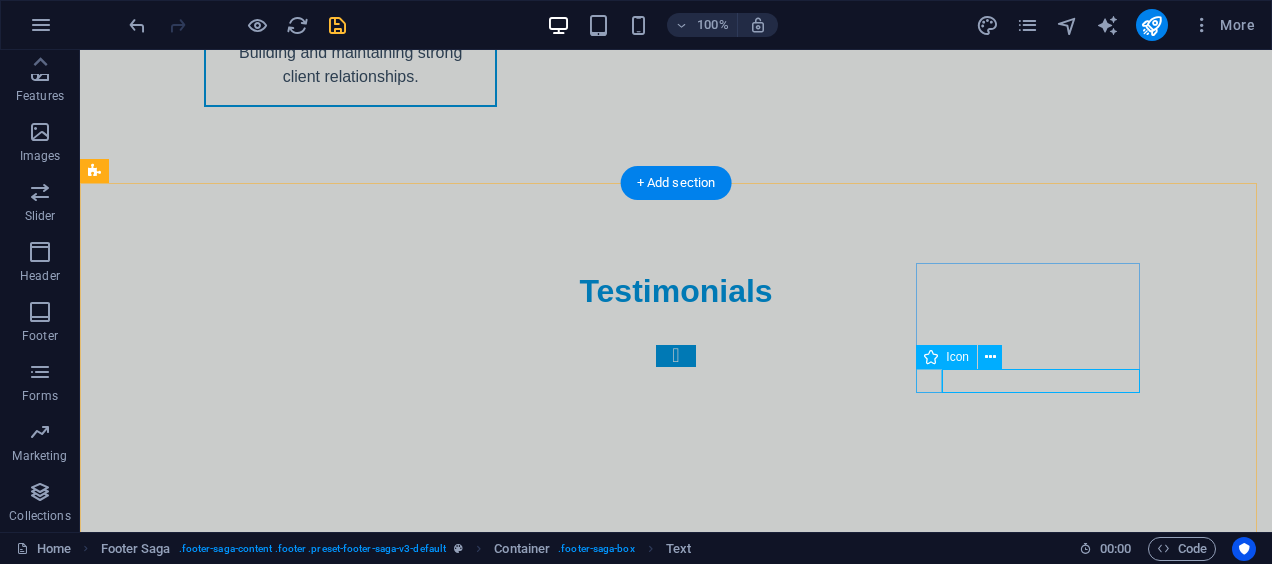 click at bounding box center [208, 6308] 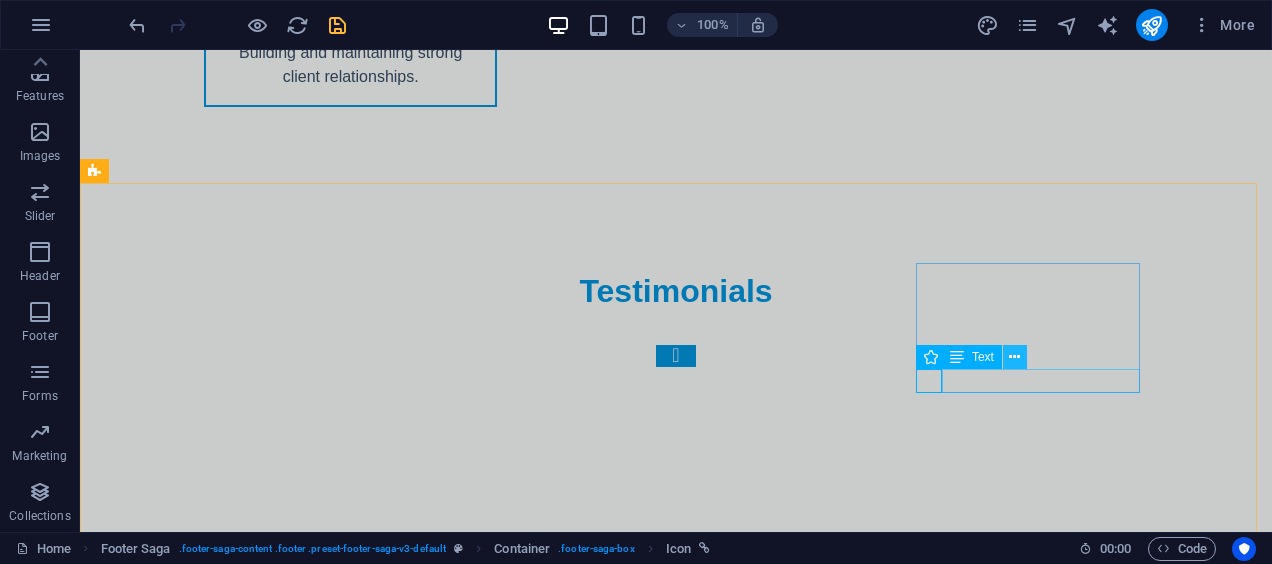 click at bounding box center (1014, 357) 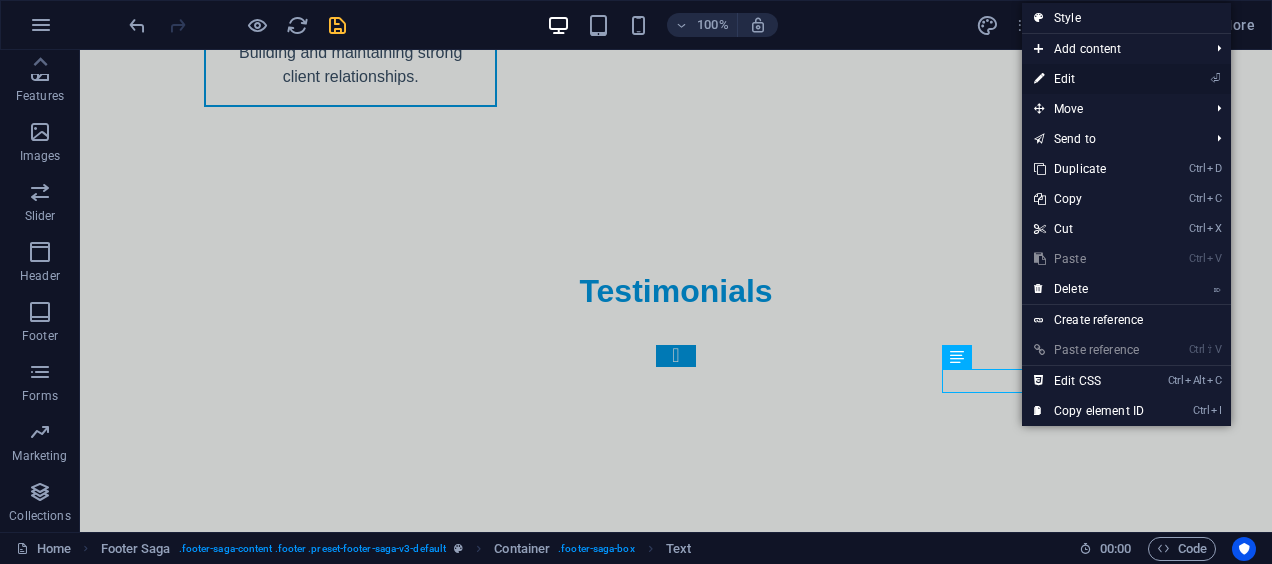 click on "⏎  Edit" at bounding box center (1089, 79) 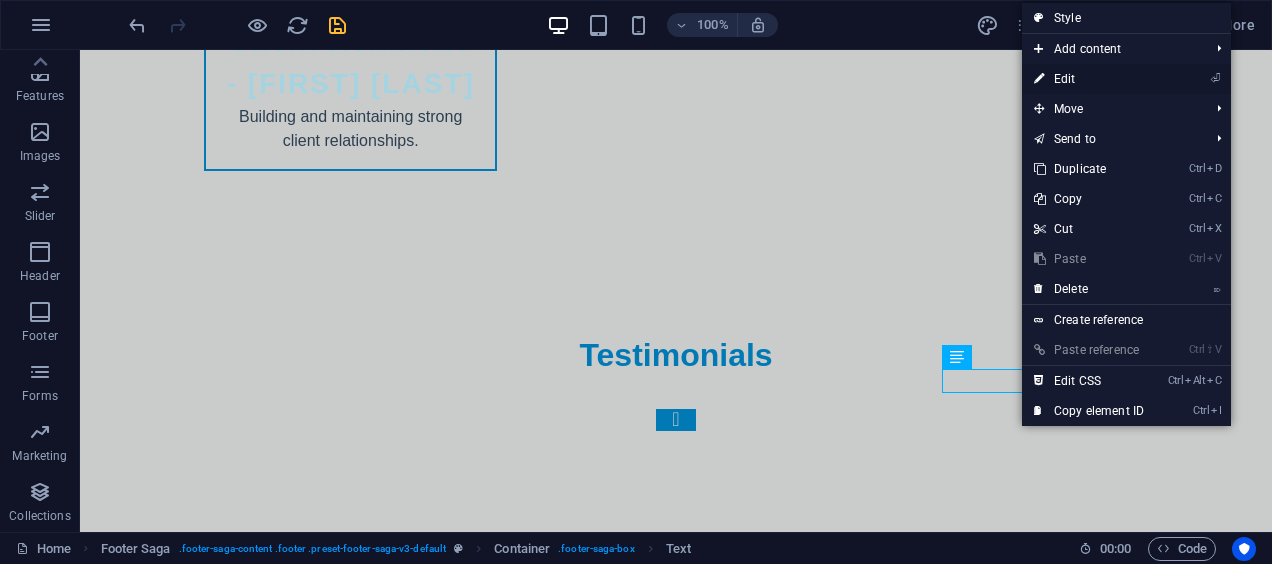 scroll, scrollTop: 10281, scrollLeft: 0, axis: vertical 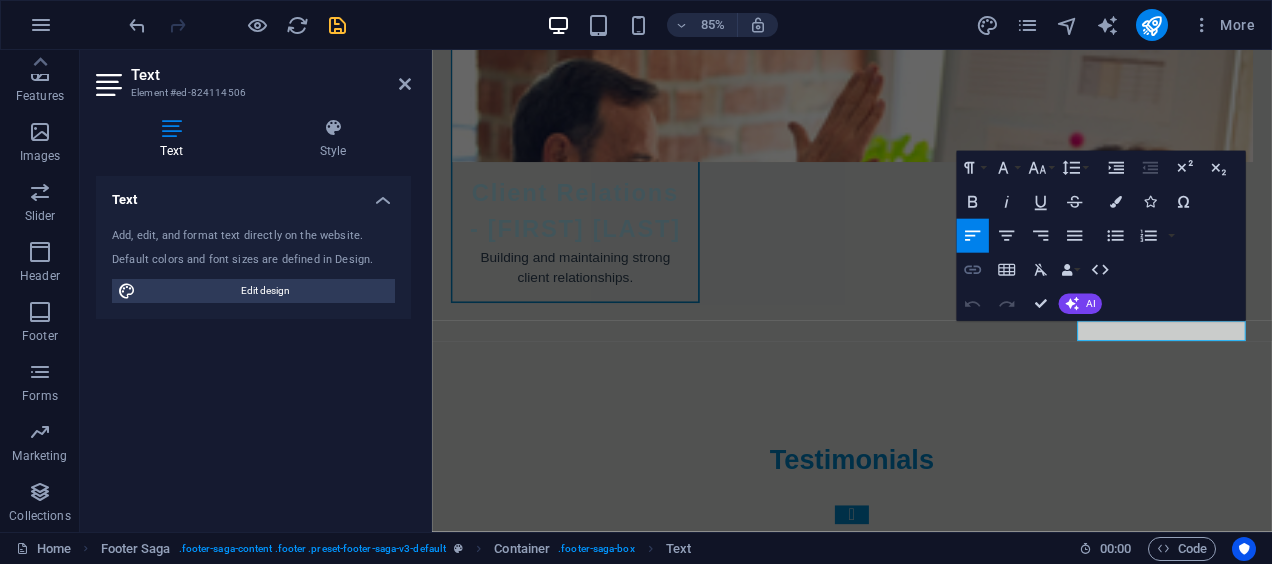 click 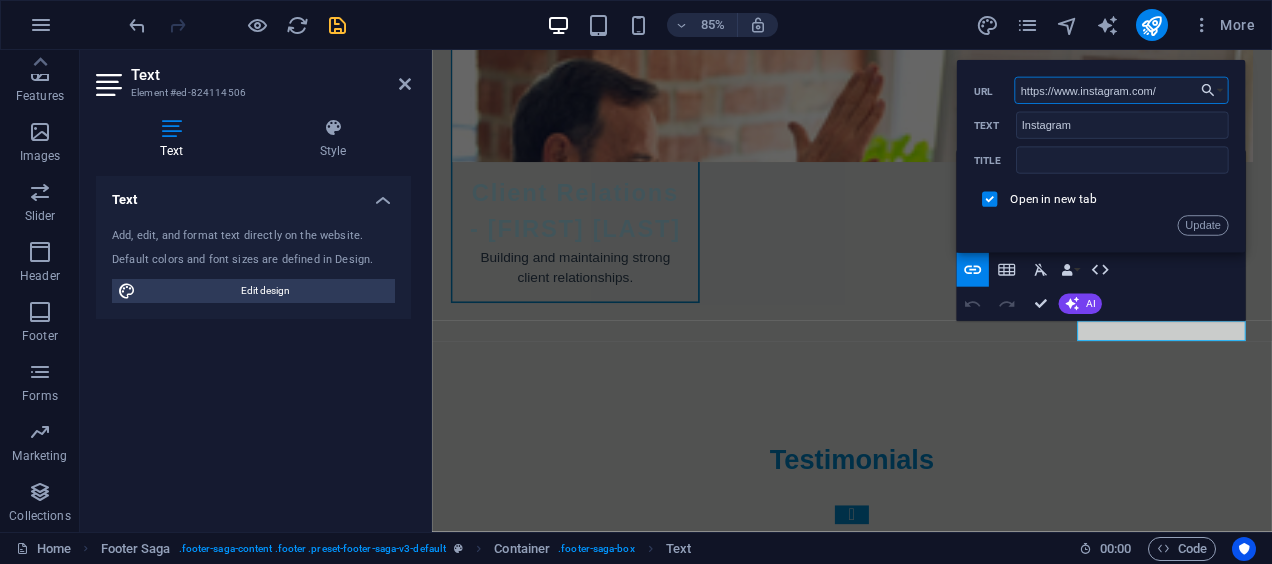 click on "https://www.instagram.com/" at bounding box center [1122, 90] 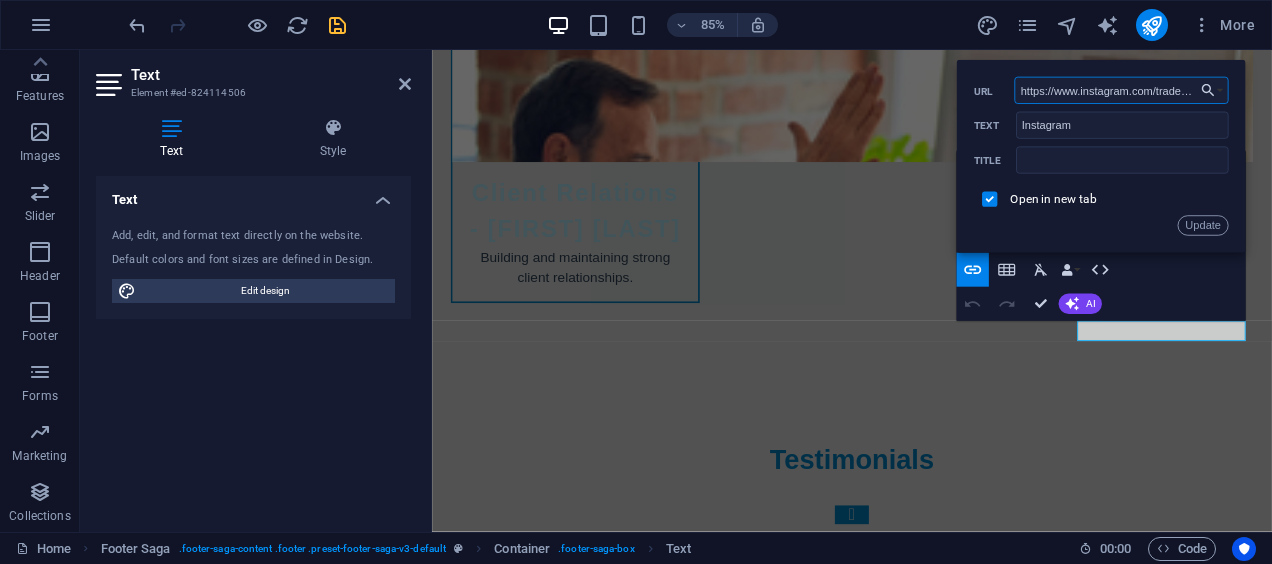 scroll, scrollTop: 0, scrollLeft: 24, axis: horizontal 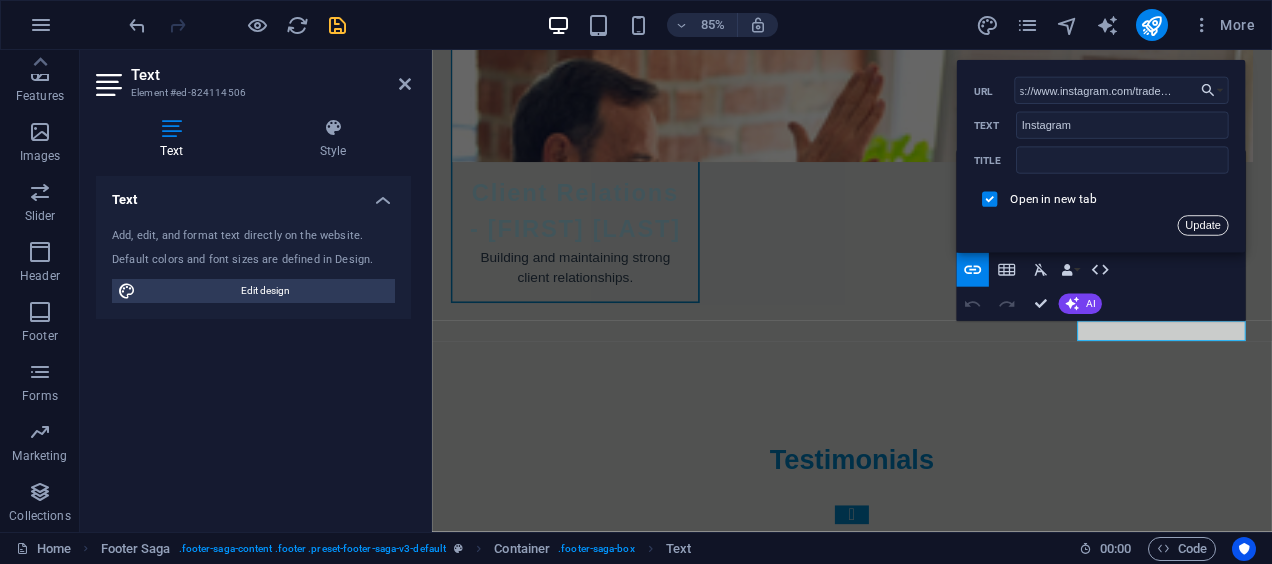 click on "Update" at bounding box center (1203, 226) 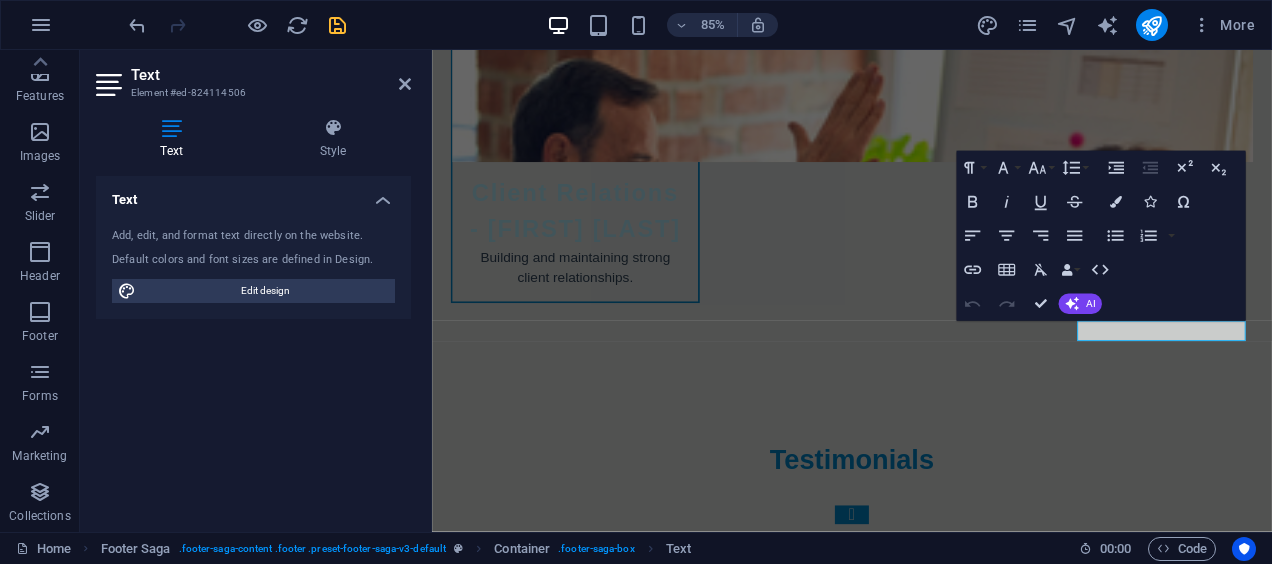 scroll, scrollTop: 0, scrollLeft: 0, axis: both 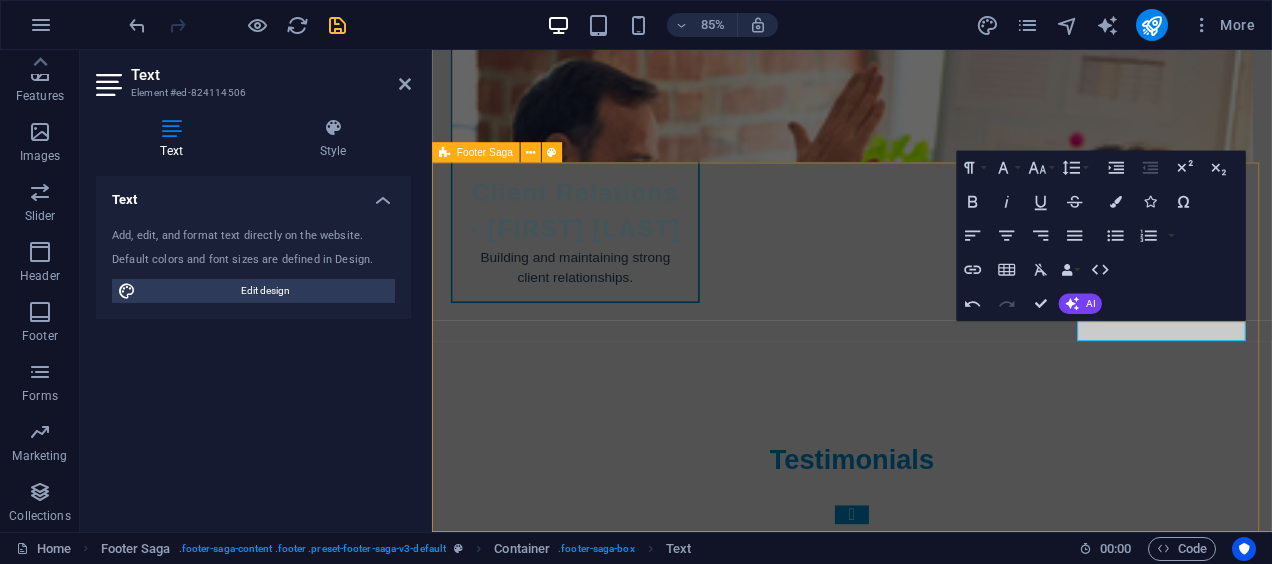 click on "Trade Solutions MX Trade Solutions MX is your partner in exploring global business opportunities. We help you navigate international markets with confidence. For more information about our services, please contact us or visit our website. Contact [NUMBER] [STREET]. [POSTAL_CODE] [CITY] Phone:  [PHONE] Mobile:  [PHONE] Email:  [EMAIL] Navigation Home About Services Pricing Contact Legal Notice Privacy Policy Social media Facebook ​Linkedin Instagram" at bounding box center (926, 5811) 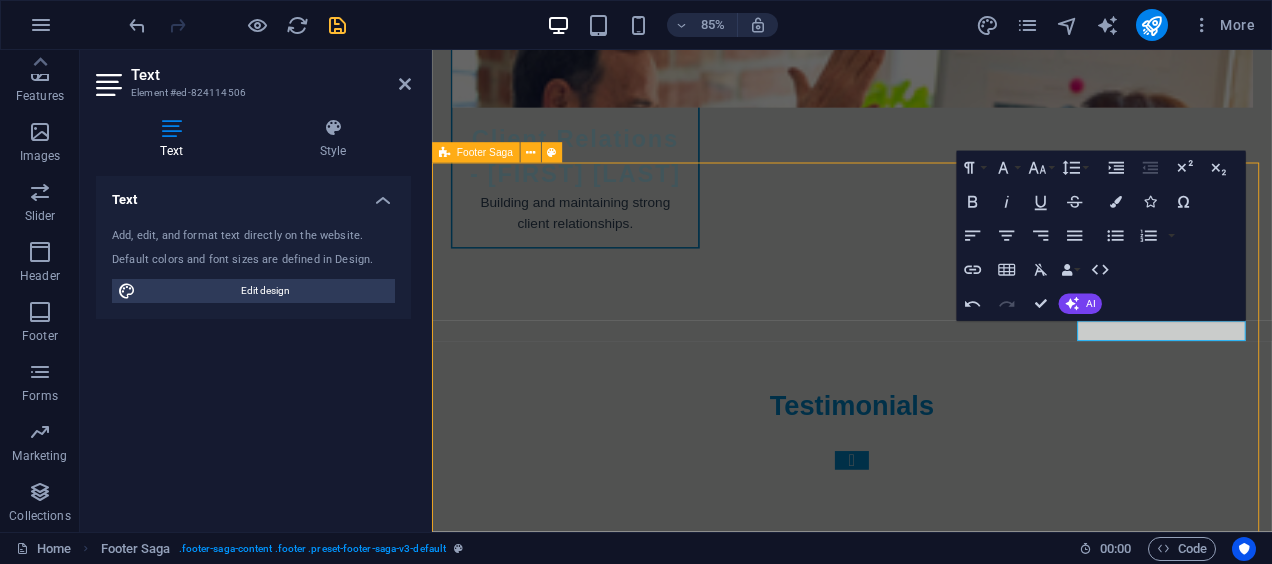 scroll, scrollTop: 10458, scrollLeft: 0, axis: vertical 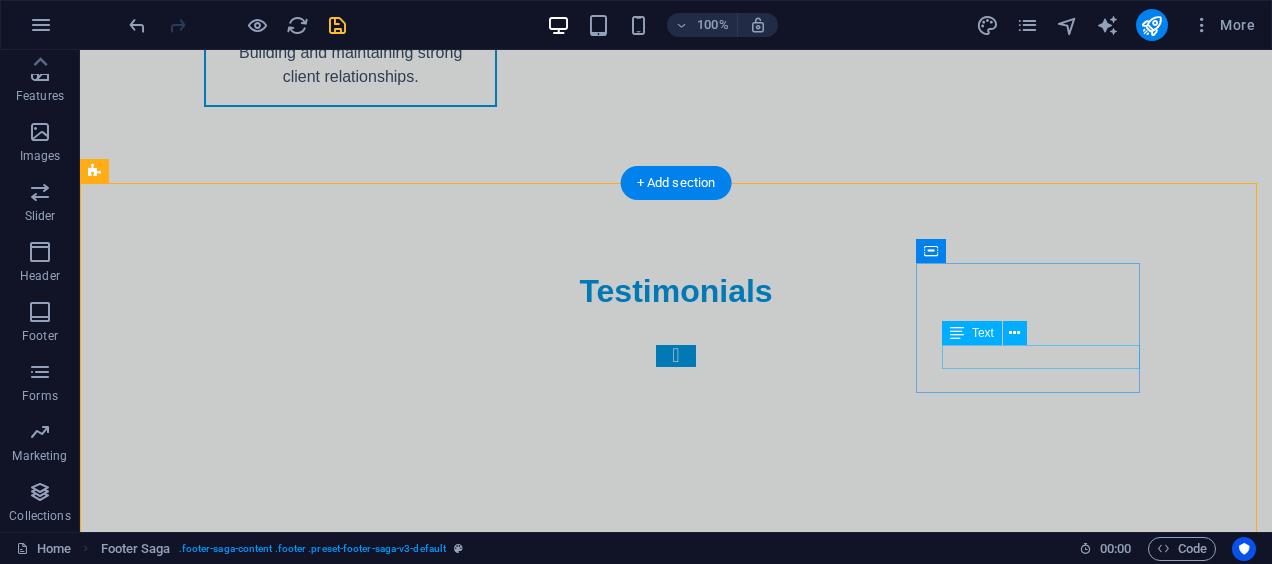 click on "X" at bounding box center [208, 6284] 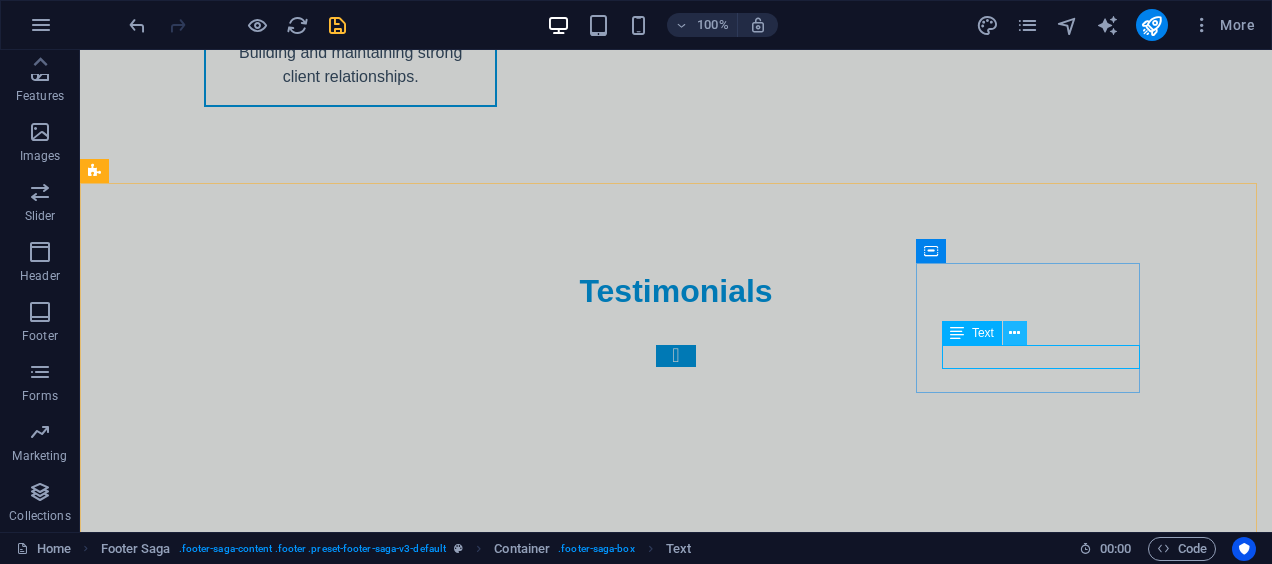 click at bounding box center [1015, 333] 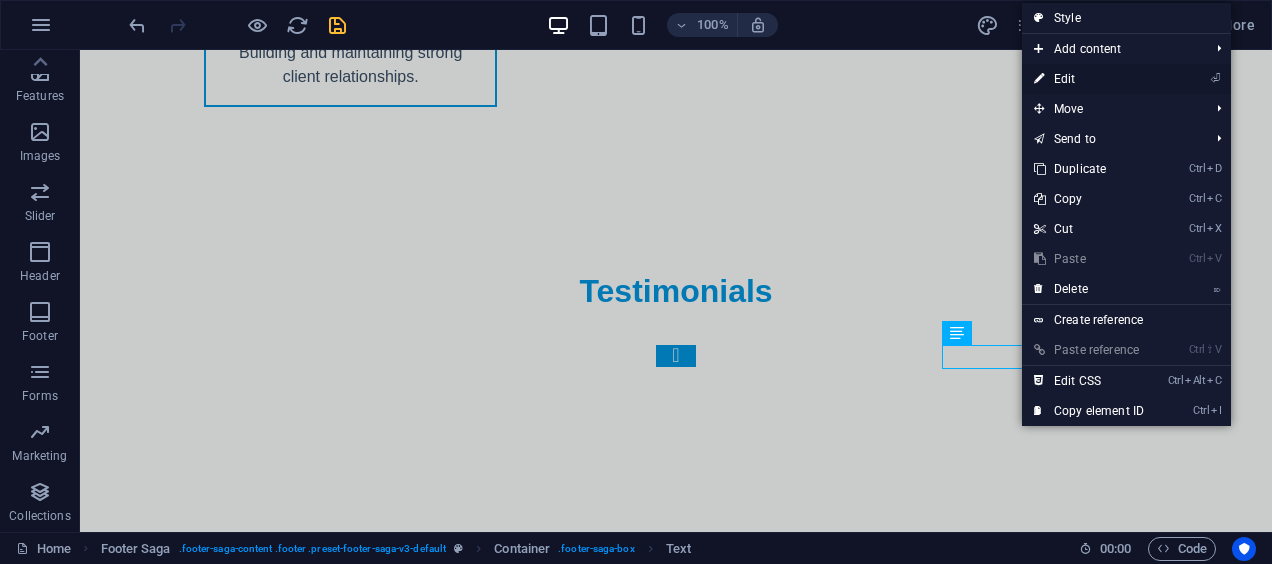 click on "⏎  Edit" at bounding box center [1089, 79] 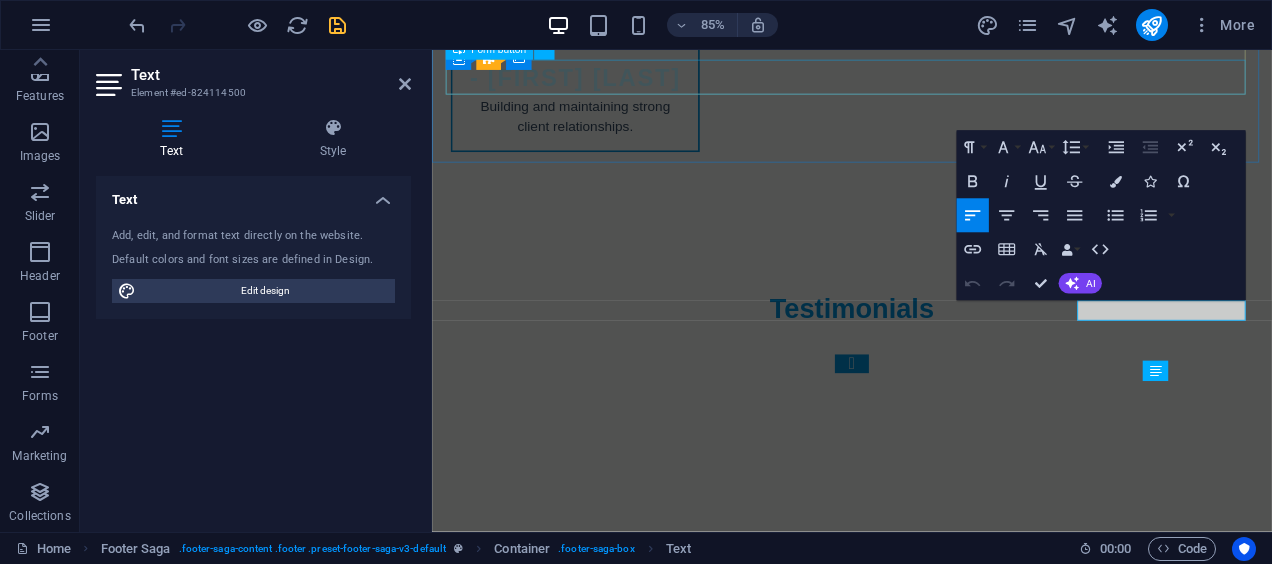 scroll, scrollTop: 10281, scrollLeft: 0, axis: vertical 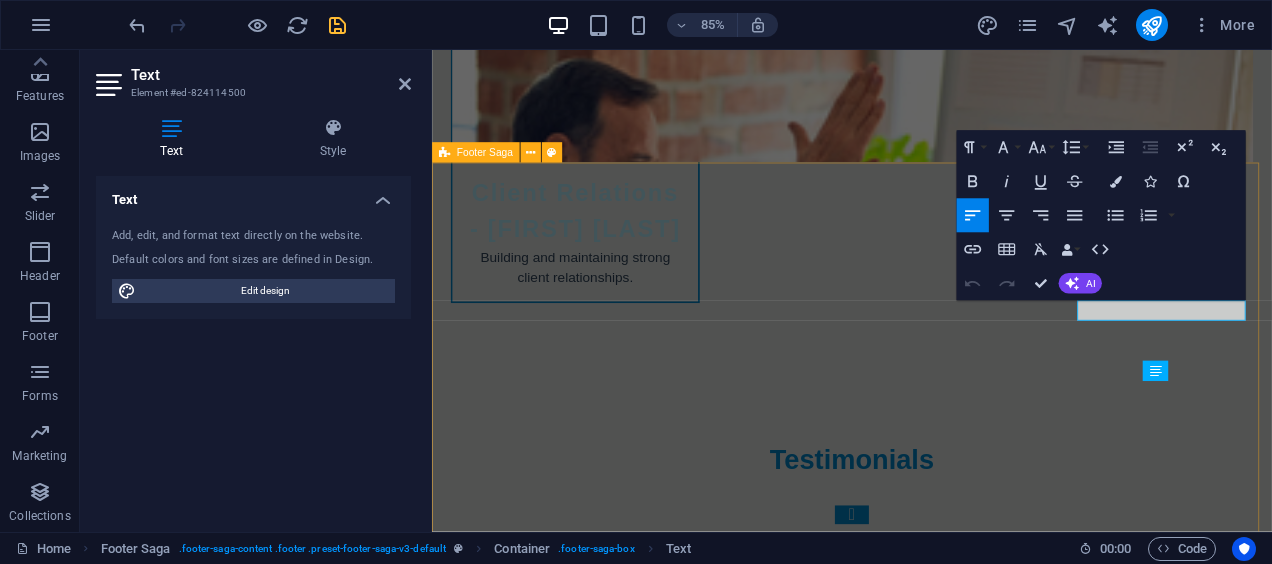 click on "Trade Solutions MX Trade Solutions MX is your partner in exploring global business opportunities. We help you navigate international markets with confidence. For more information about our services, please contact us or visit our website. Contact [NUMBER] [STREET]. [POSTAL_CODE] [CITY] Phone:  [PHONE] Mobile:  [PHONE] Email:  [EMAIL] Navigation Home About Services Pricing Contact Legal Notice Privacy Policy Social media Facebook ​Linkedin Instagram" at bounding box center [926, 5811] 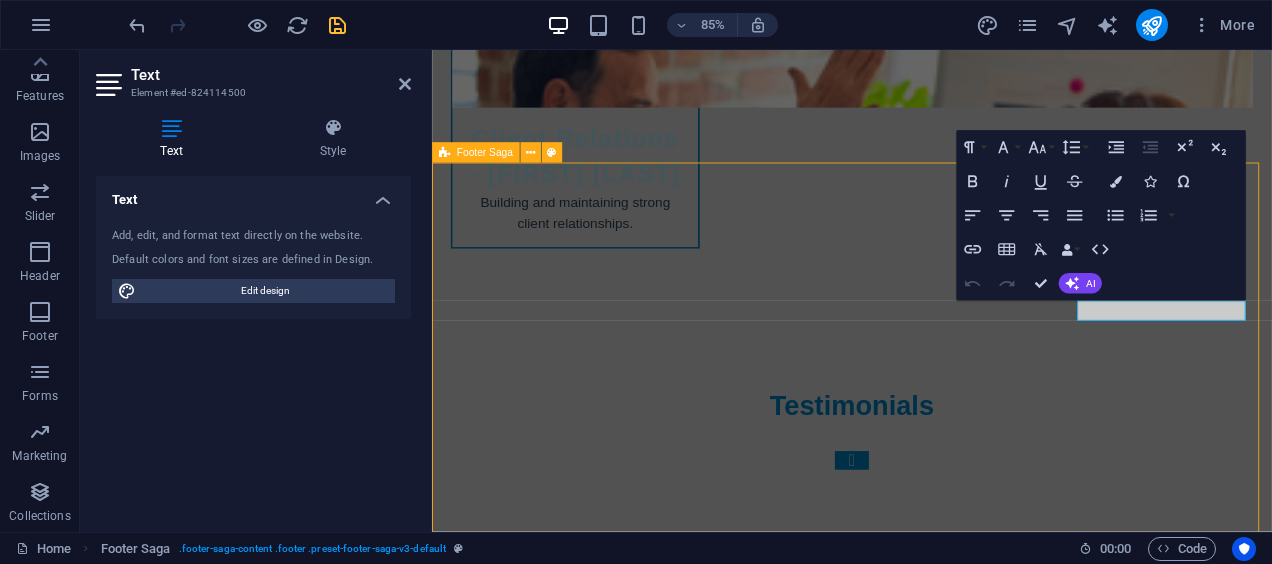 scroll, scrollTop: 10458, scrollLeft: 0, axis: vertical 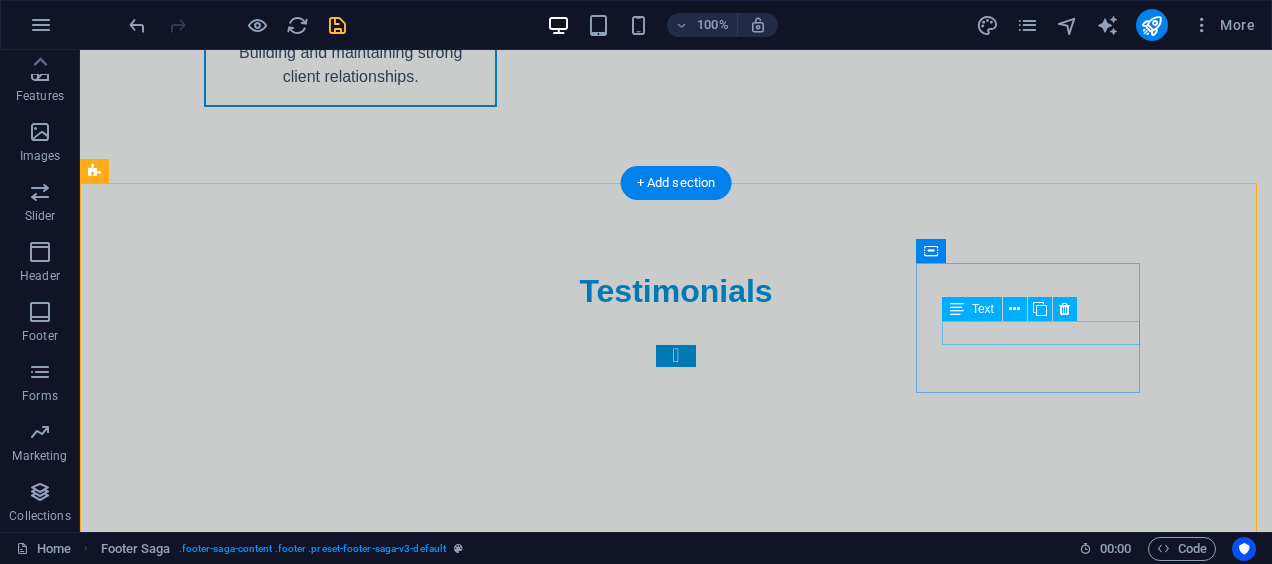 click on "Facebook" at bounding box center (208, 6236) 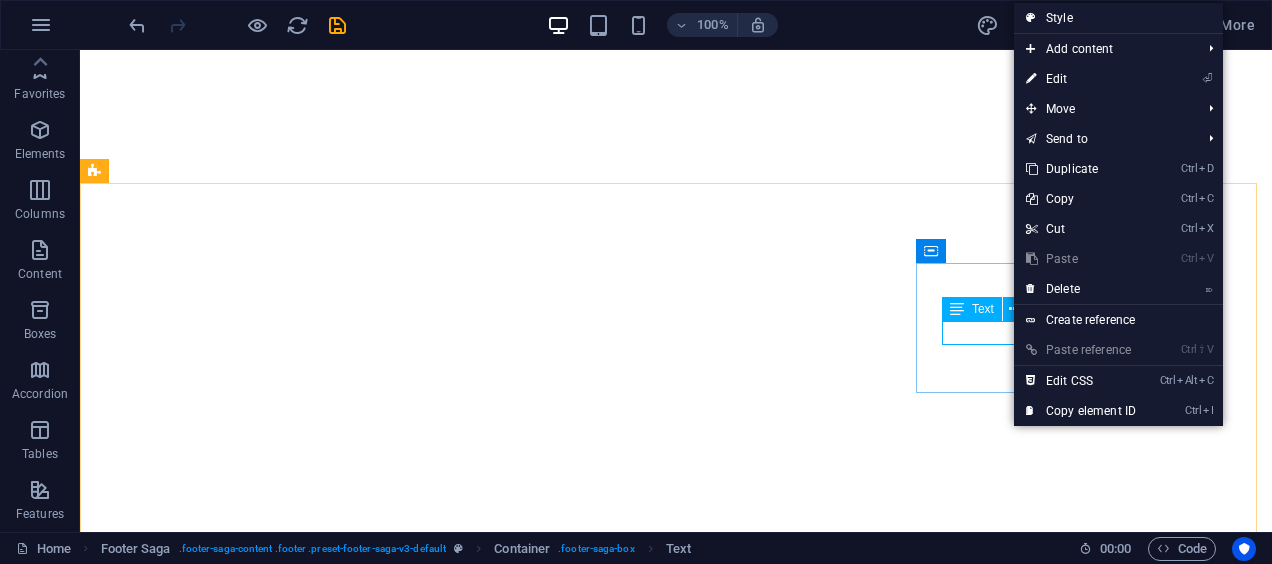 scroll, scrollTop: 0, scrollLeft: 0, axis: both 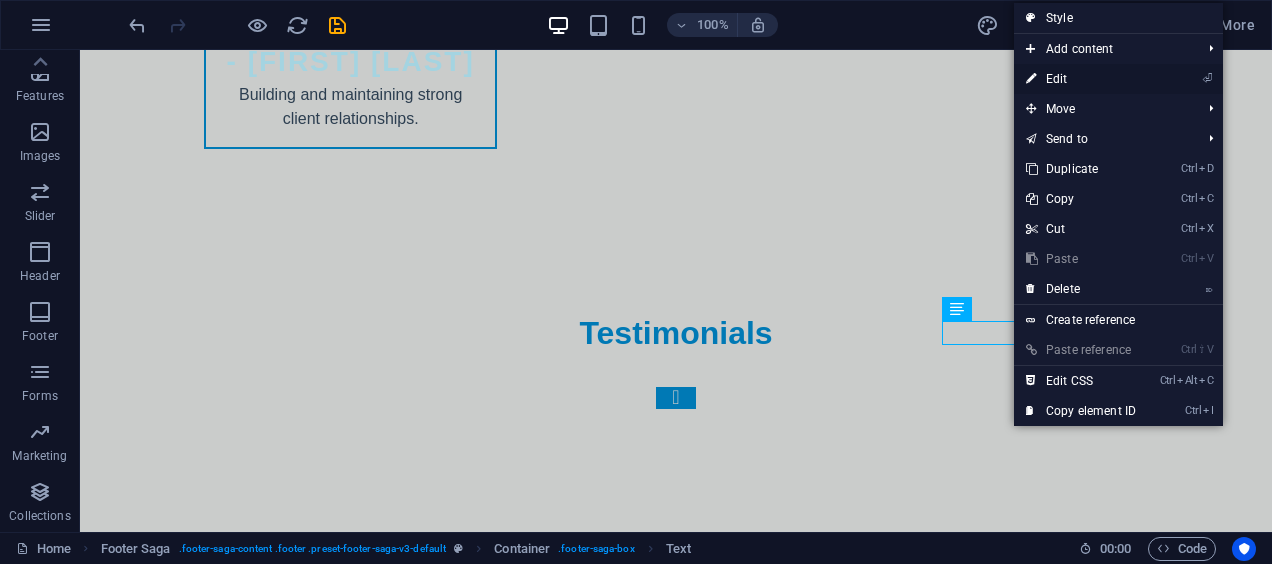 click on "⏎  Edit" at bounding box center [1081, 79] 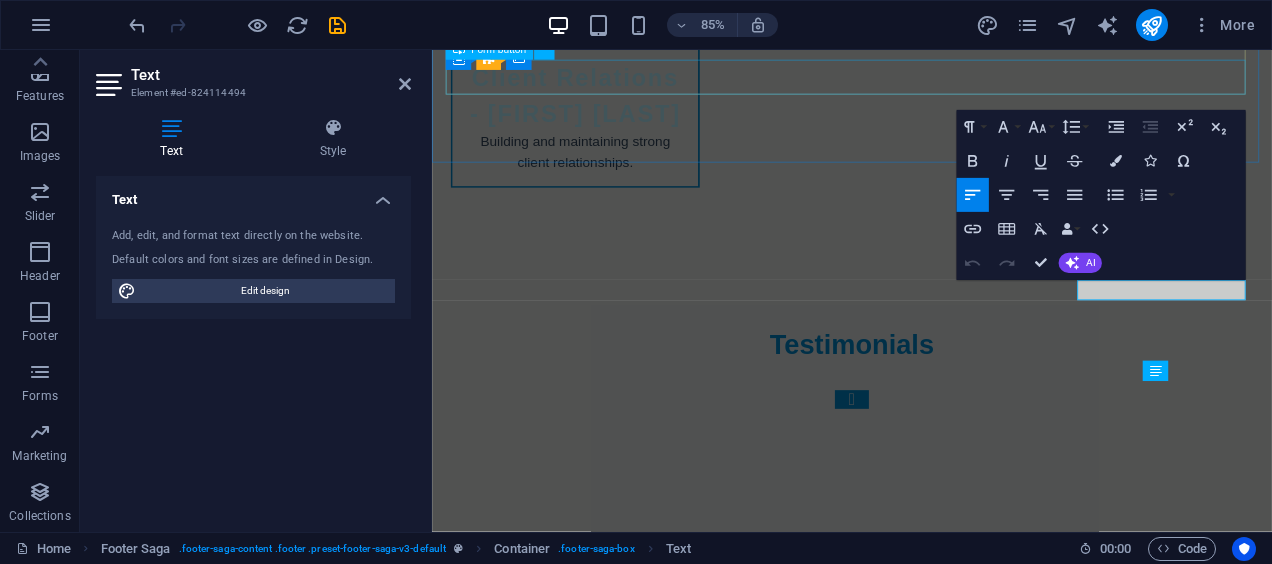 scroll, scrollTop: 10281, scrollLeft: 0, axis: vertical 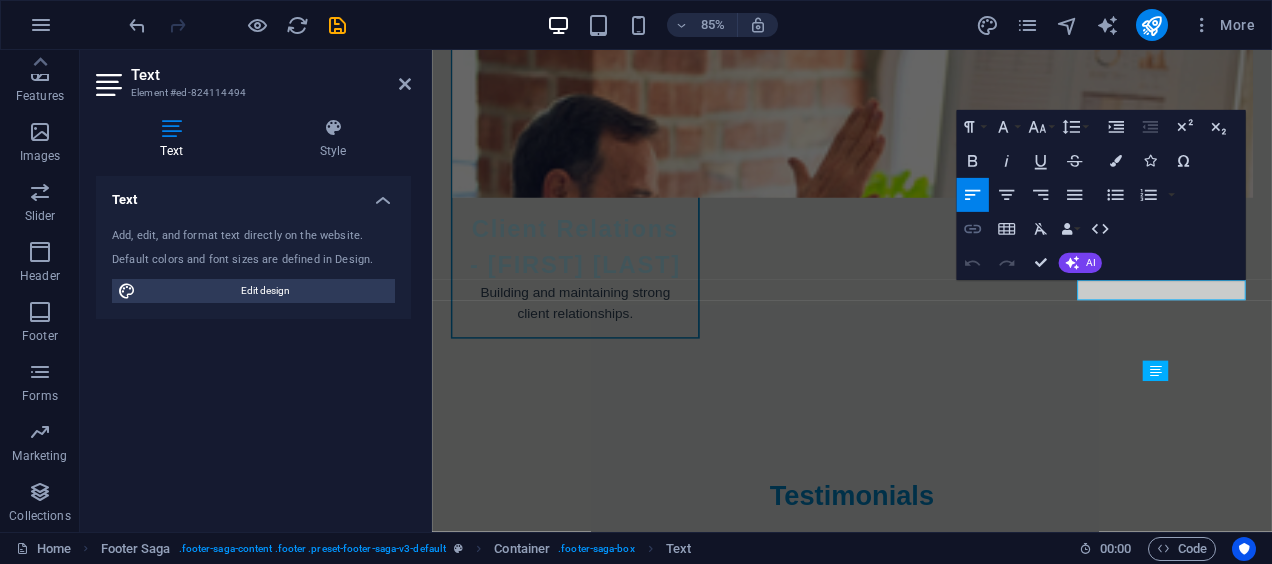 click 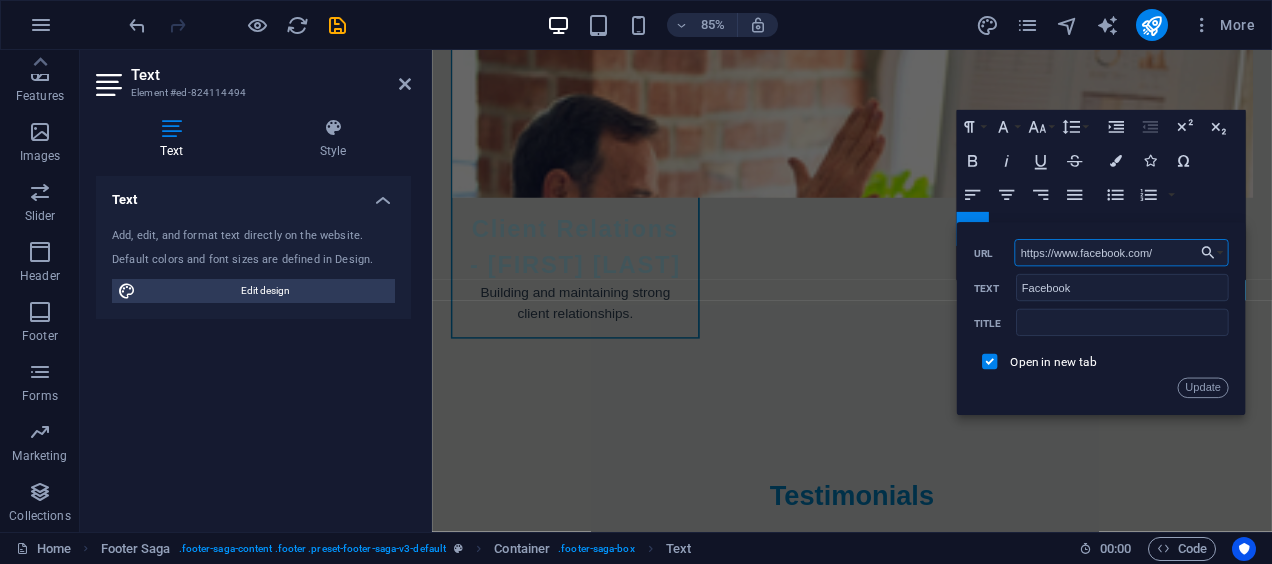 click on "https://www.facebook.com/" at bounding box center [1122, 253] 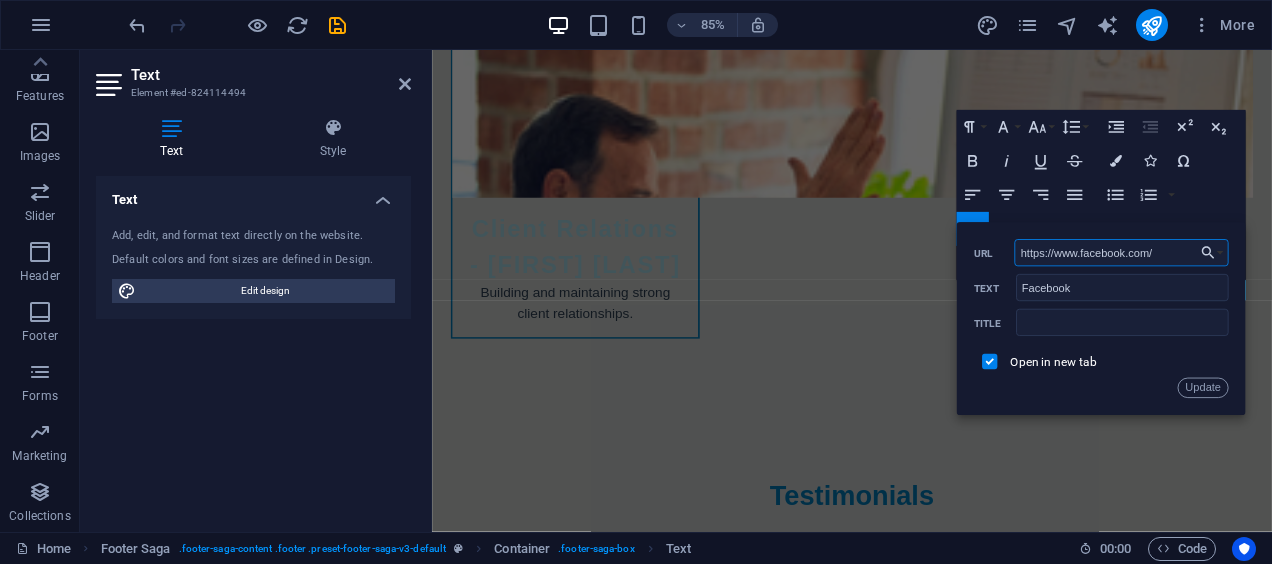 click on "https://www.facebook.com/" at bounding box center [1122, 253] 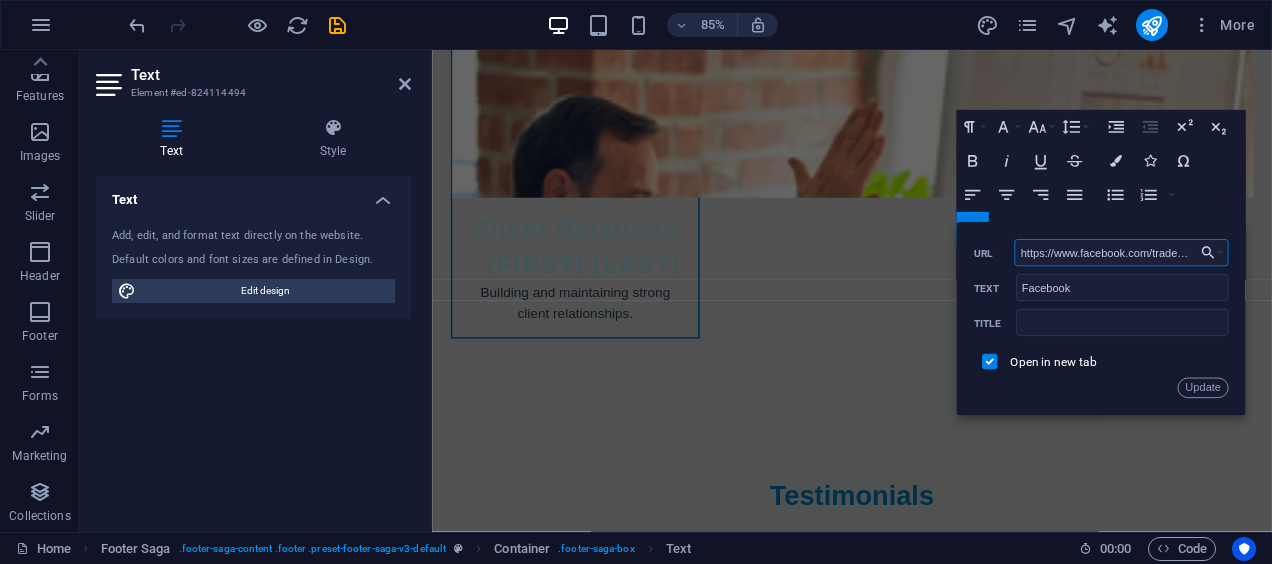scroll, scrollTop: 0, scrollLeft: 54, axis: horizontal 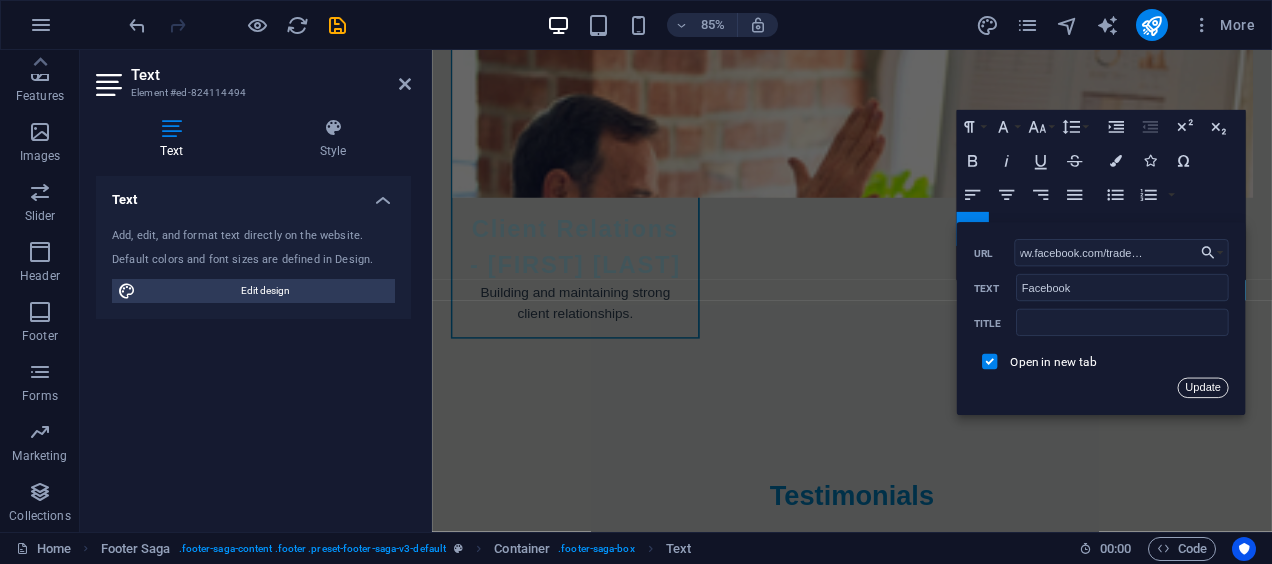 click on "Update" at bounding box center [1203, 388] 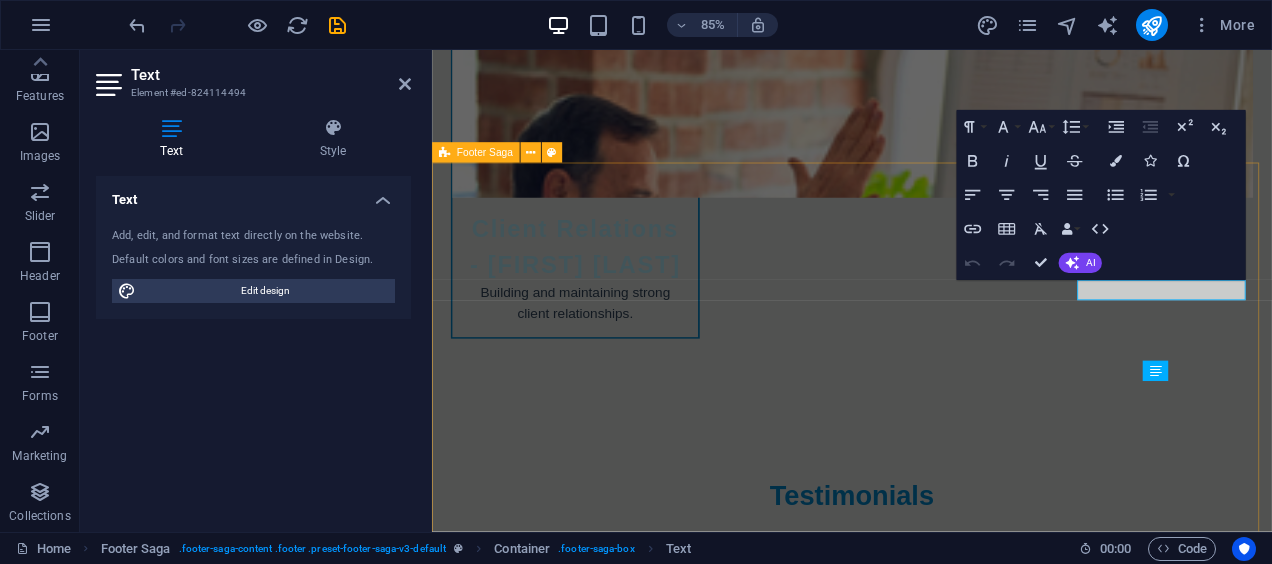 scroll, scrollTop: 0, scrollLeft: 0, axis: both 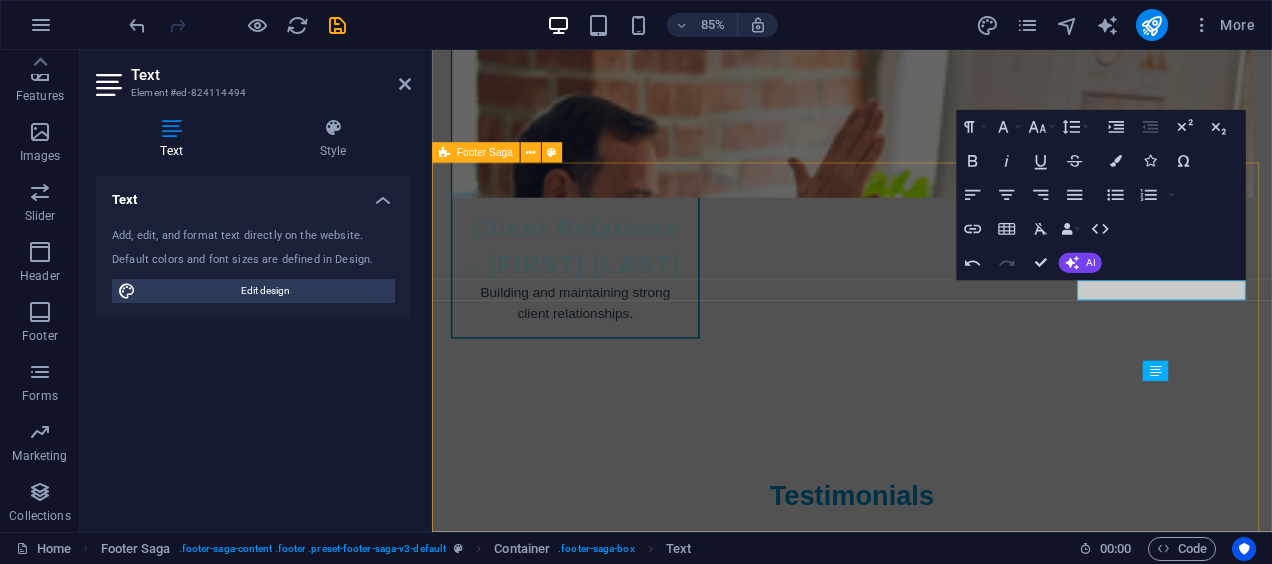 click on "Trade Solutions MX Trade Solutions MX is your partner in exploring global business opportunities. We help you navigate international markets with confidence. For more information about our services, please contact us or visit our website. Contact [NUMBER] [STREET]. [POSTAL_CODE] [CITY] Phone:  [PHONE] Mobile:  [PHONE] Email:  [EMAIL] Navigation Home About Services Pricing Contact Legal Notice Privacy Policy Social media Facebook ​Linkedin Instagram" at bounding box center [926, 5829] 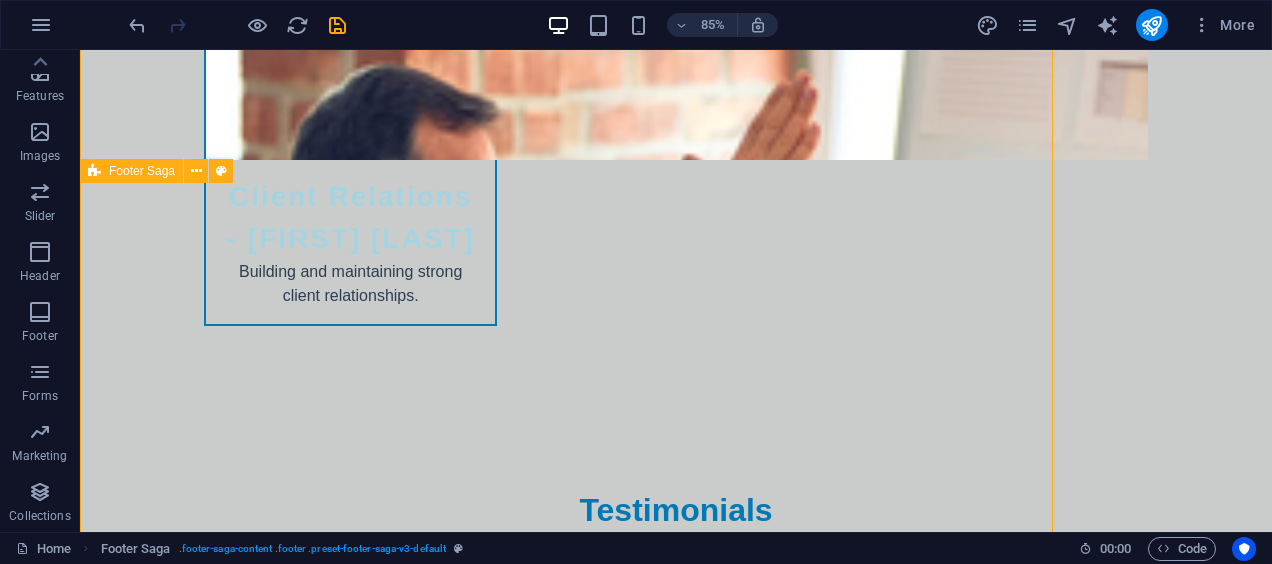 scroll, scrollTop: 10458, scrollLeft: 0, axis: vertical 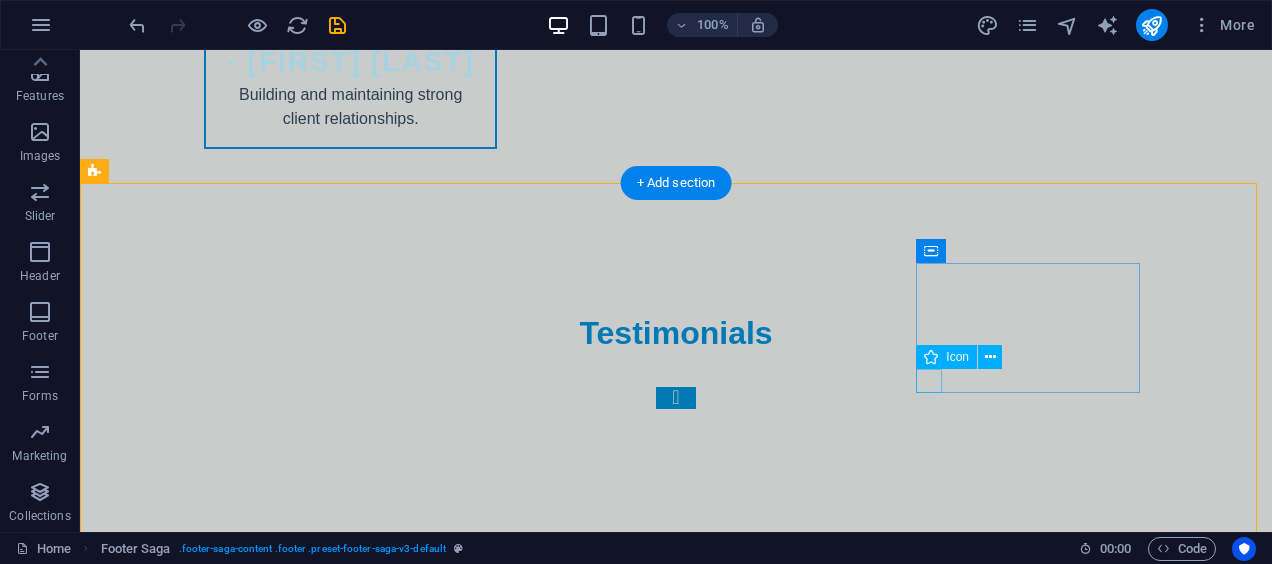click at bounding box center [208, 6302] 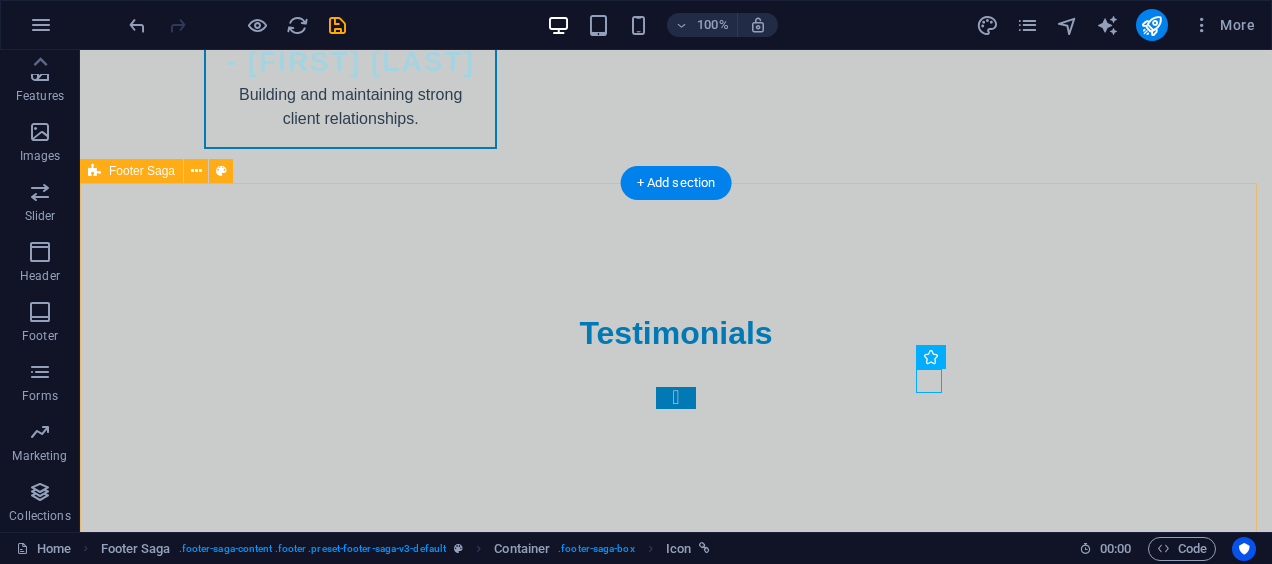 click on "Trade Solutions MX Trade Solutions MX is your partner in exploring global business opportunities. We help you navigate international markets with confidence. For more information about our services, please contact us or visit our website. Contact [NUMBER] [STREET]. [POSTAL_CODE] [CITY] Phone:  [PHONE] Mobile:  [PHONE] Email:  [EMAIL] Navigation Home About Services Pricing Contact Legal Notice Privacy Policy Social media Facebook ​Linkedin Instagram" at bounding box center [676, 5829] 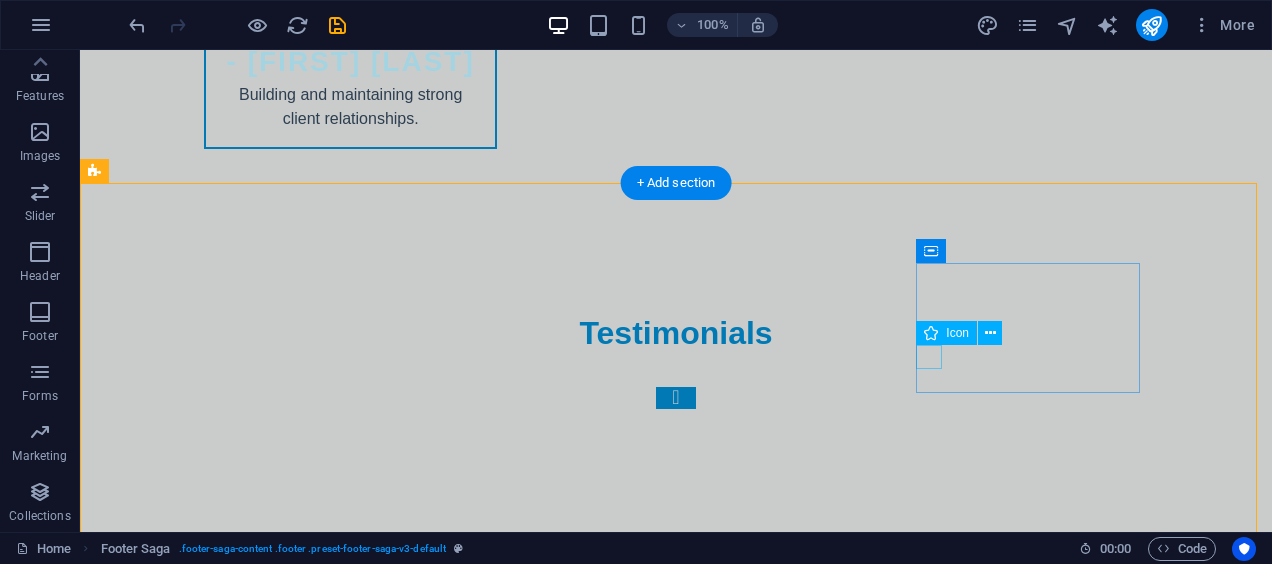 click at bounding box center [208, 6254] 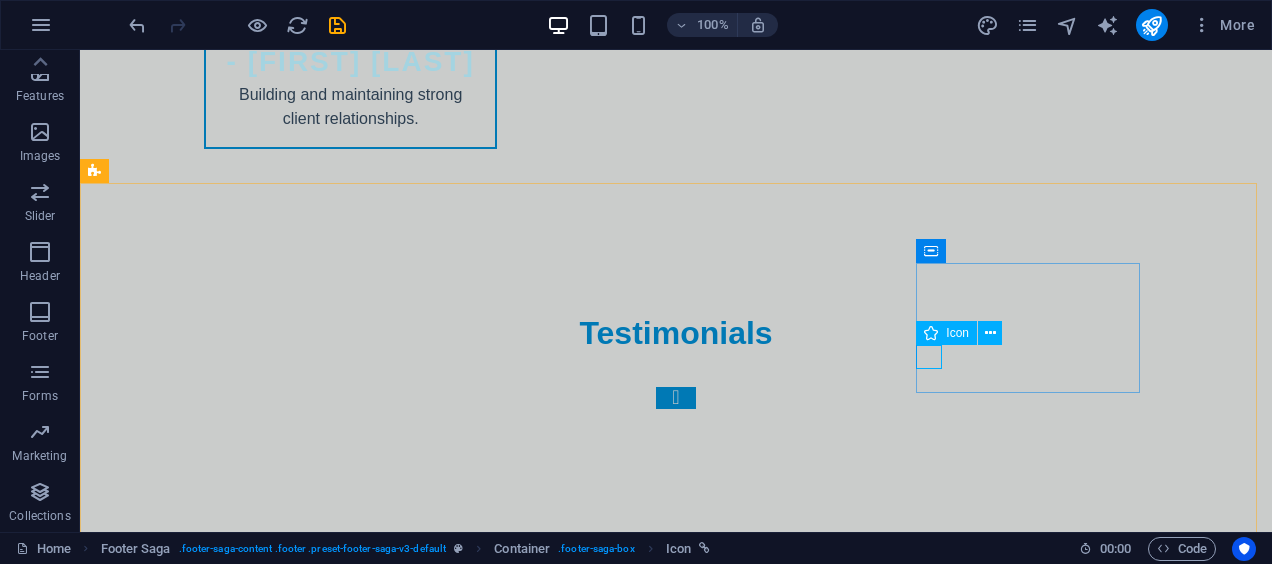 click on "Icon" at bounding box center [957, 333] 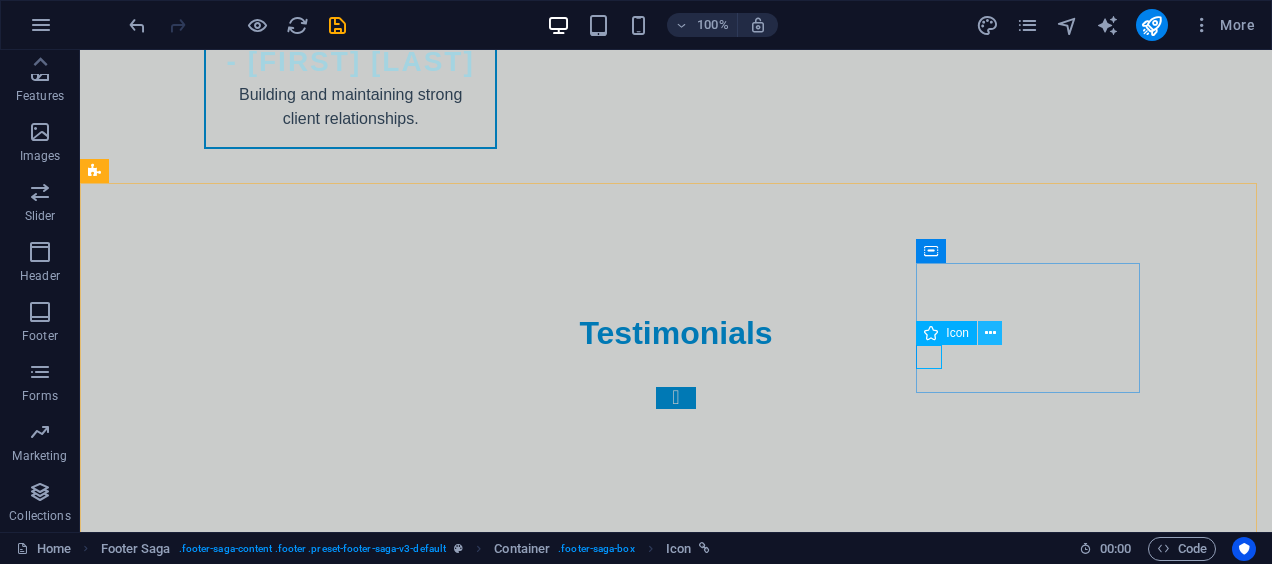 click at bounding box center (990, 333) 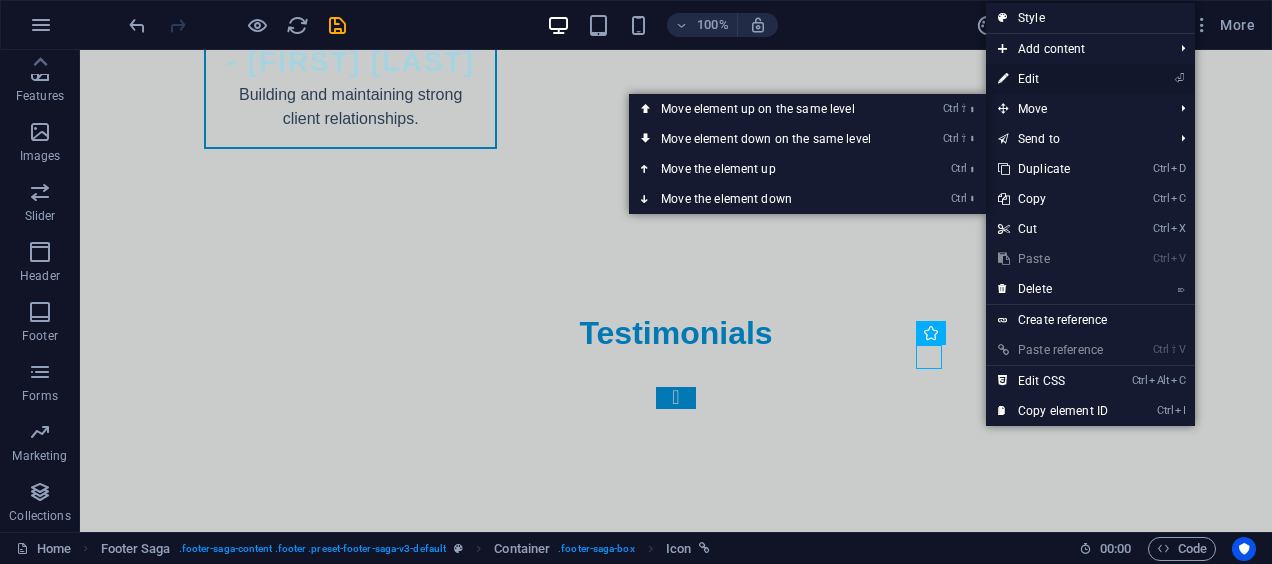 drag, startPoint x: 432, startPoint y: 276, endPoint x: 1056, endPoint y: 78, distance: 654.6602 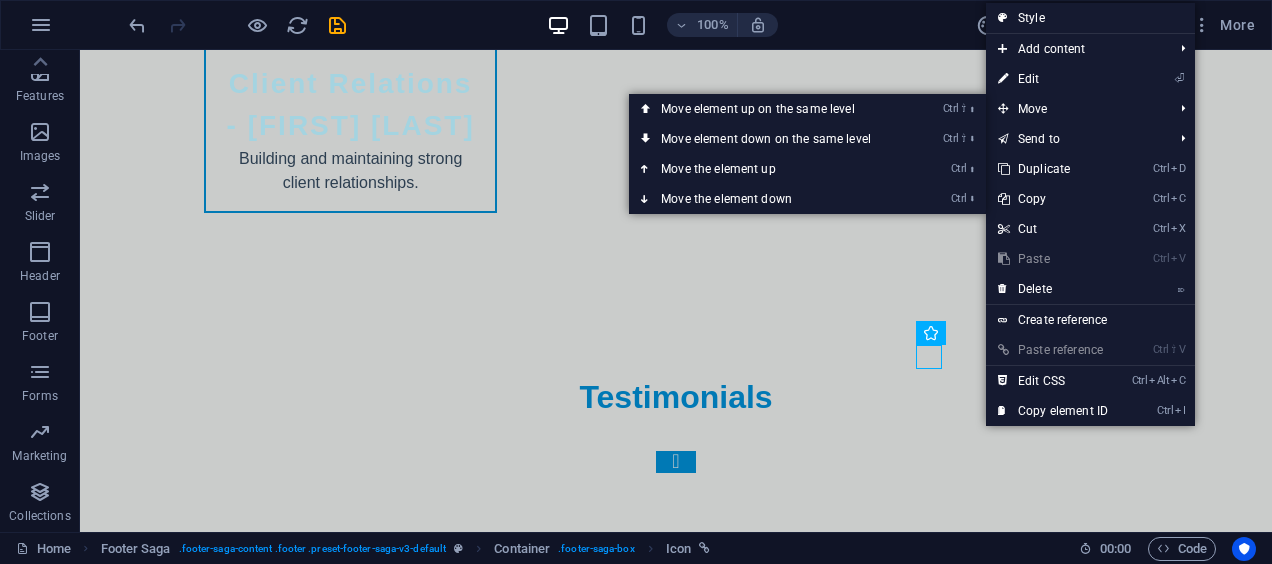 select on "xMidYMid" 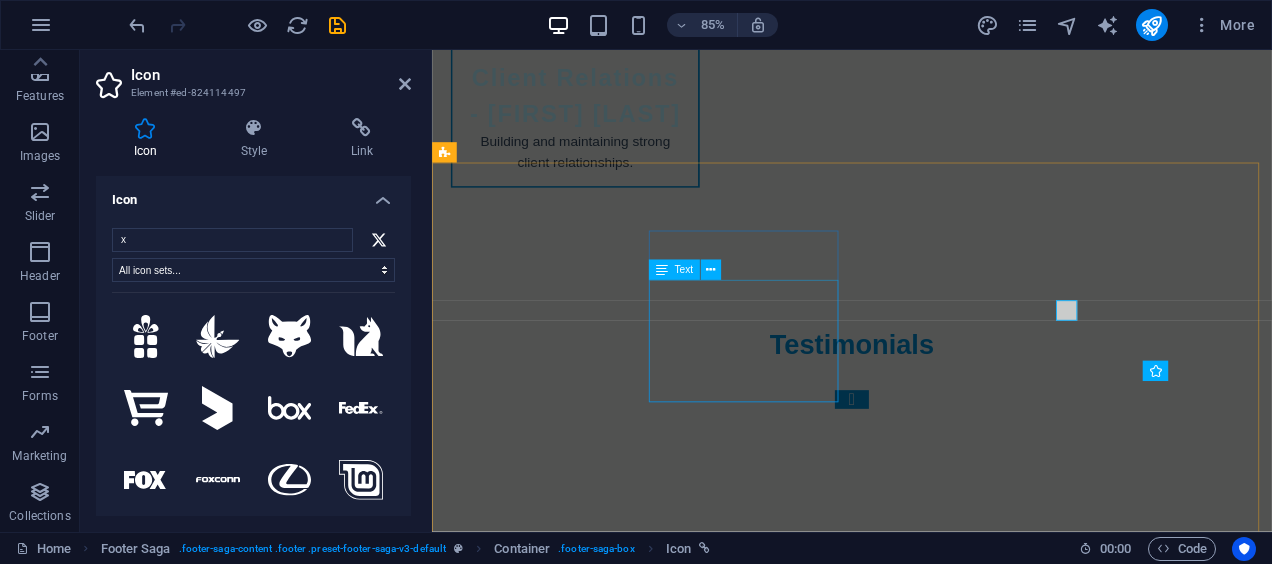 scroll, scrollTop: 10281, scrollLeft: 0, axis: vertical 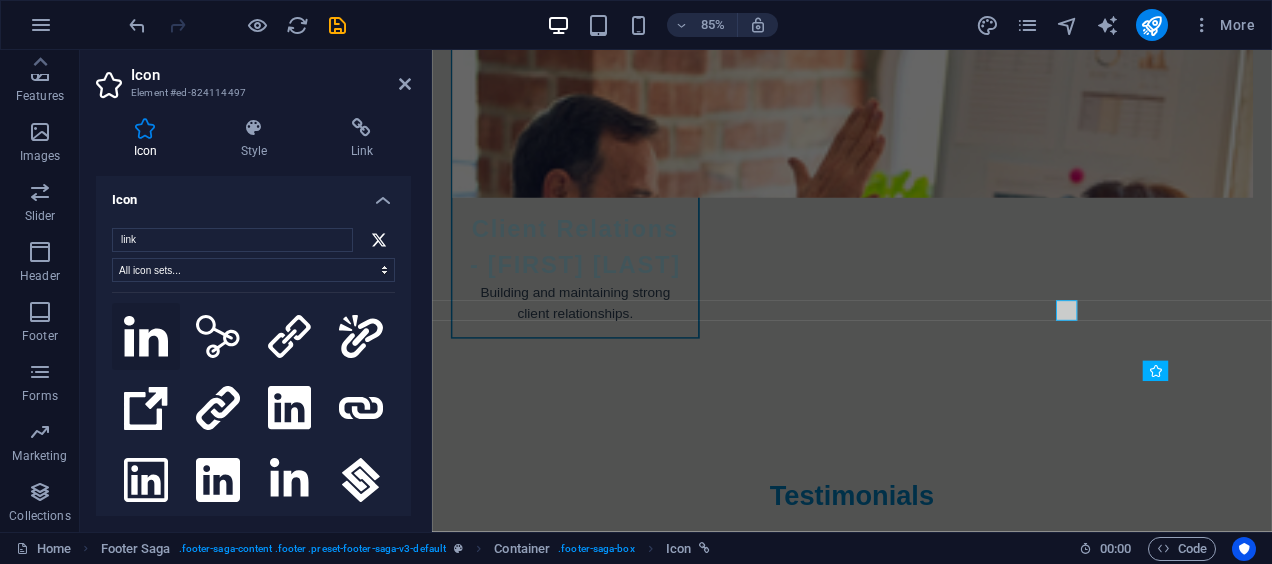 type on "link" 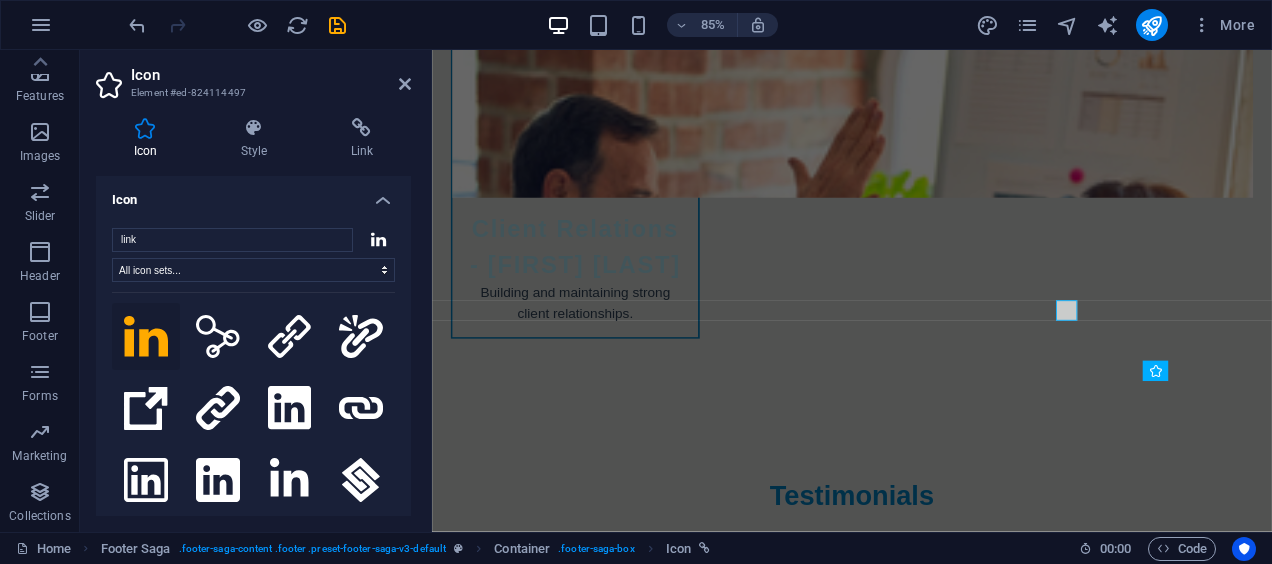 click at bounding box center (237, 25) 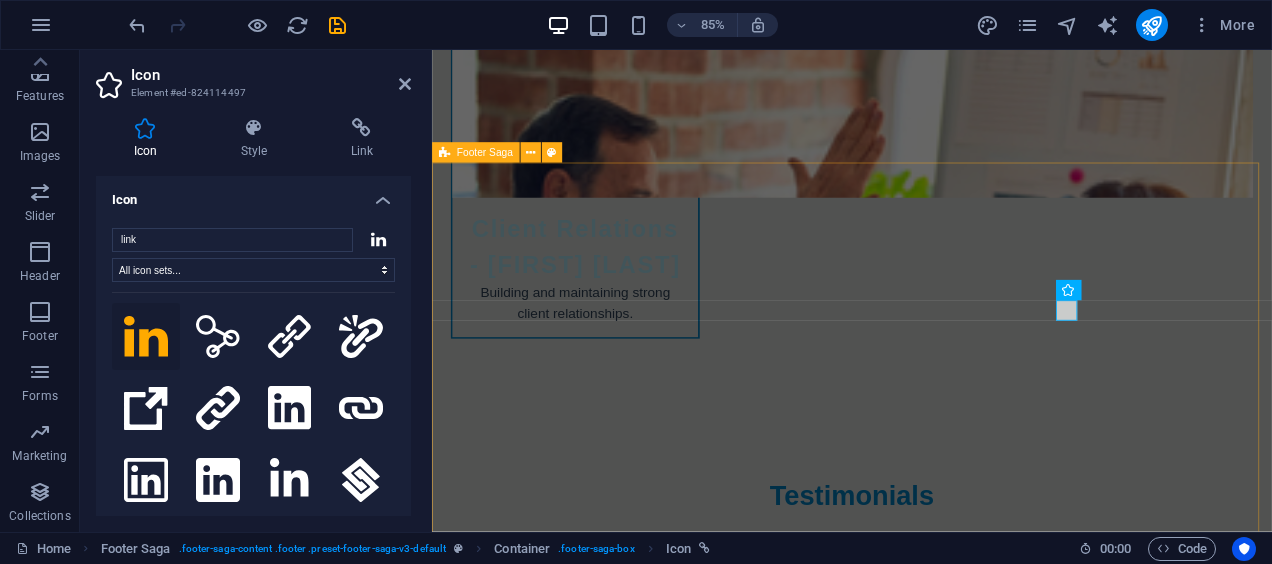 click on "Trade Solutions MX Trade Solutions MX is your partner in exploring global business opportunities. We help you navigate international markets with confidence. For more information about our services, please contact us or visit our website. Contact [NUMBER] [STREET]. [POSTAL_CODE] [CITY] Phone:  [PHONE] Mobile:  [PHONE] Email:  [EMAIL] Navigation Home About Services Pricing Contact Legal Notice Privacy Policy Social media Facebook ​Linkedin Instagram" at bounding box center [926, 5829] 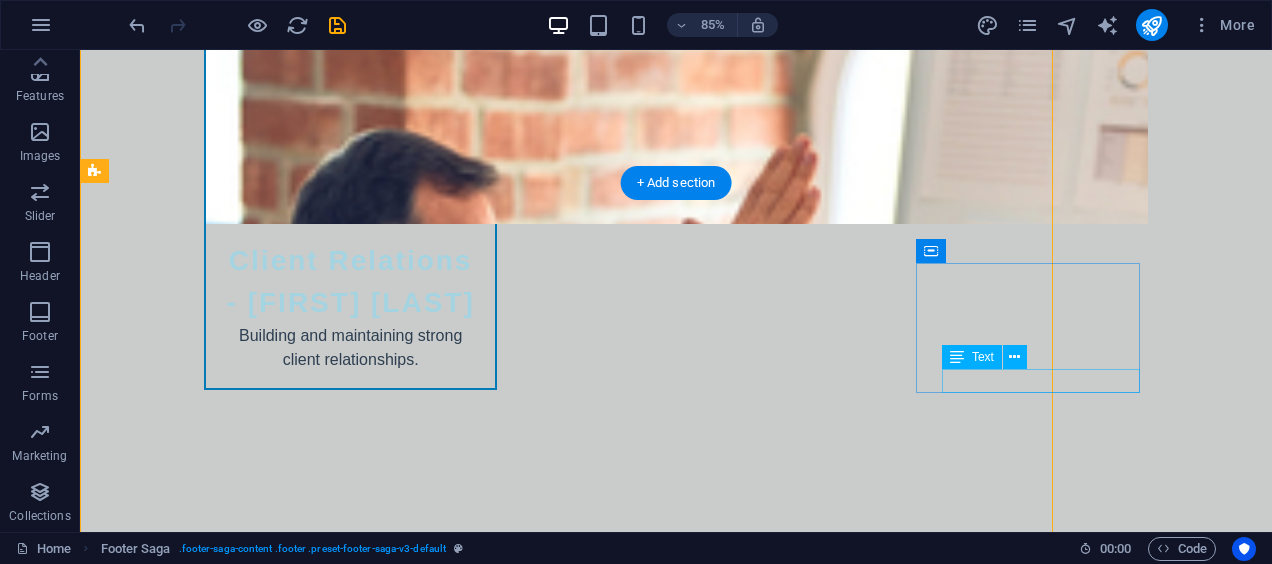scroll, scrollTop: 10458, scrollLeft: 0, axis: vertical 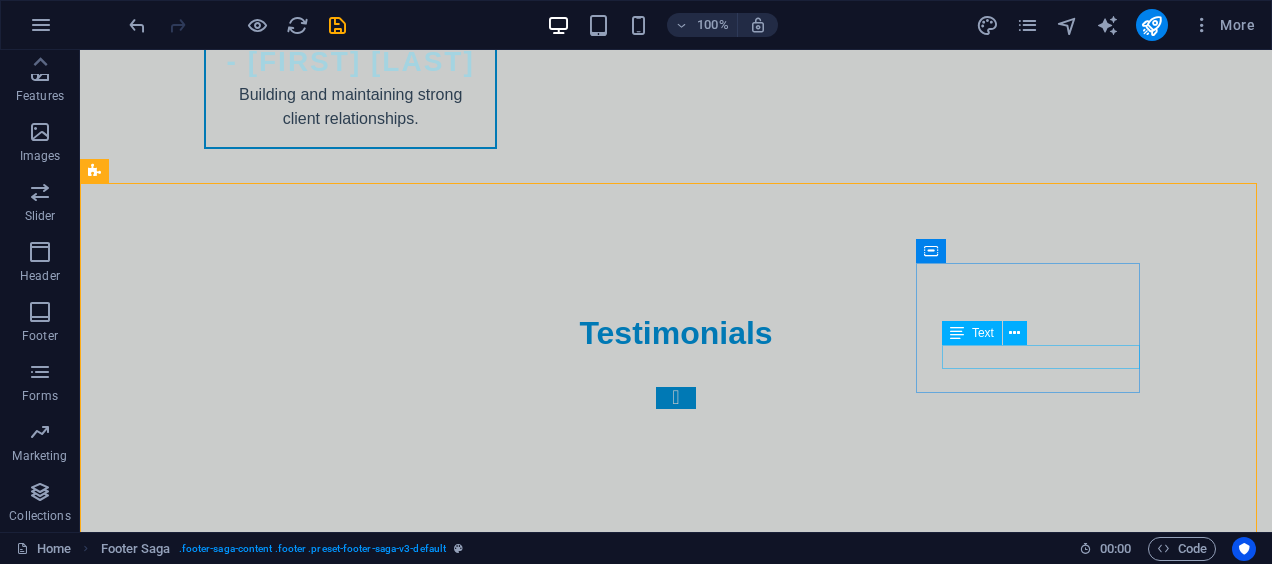 click on "Text" at bounding box center [983, 333] 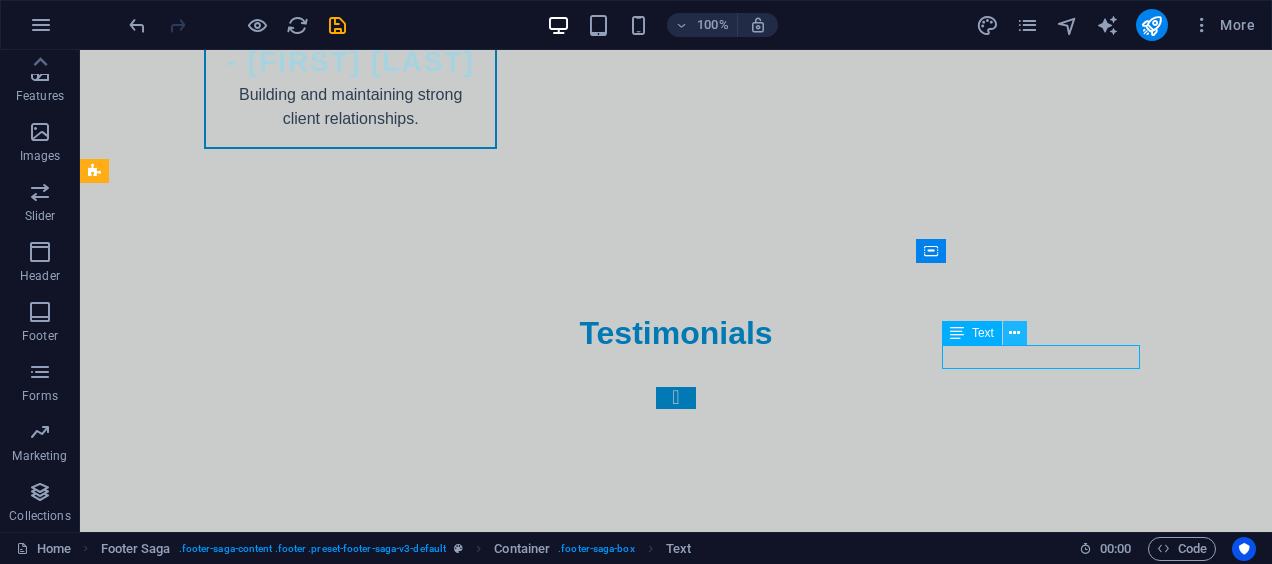 click at bounding box center [1015, 333] 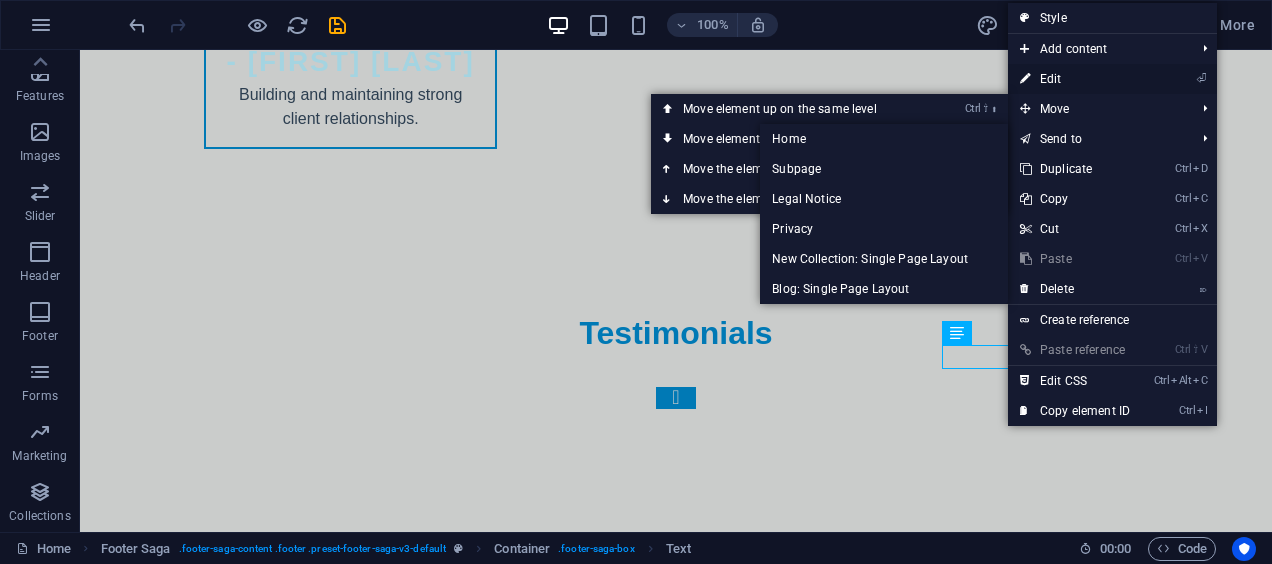 click on "⏎  Edit" at bounding box center [1075, 79] 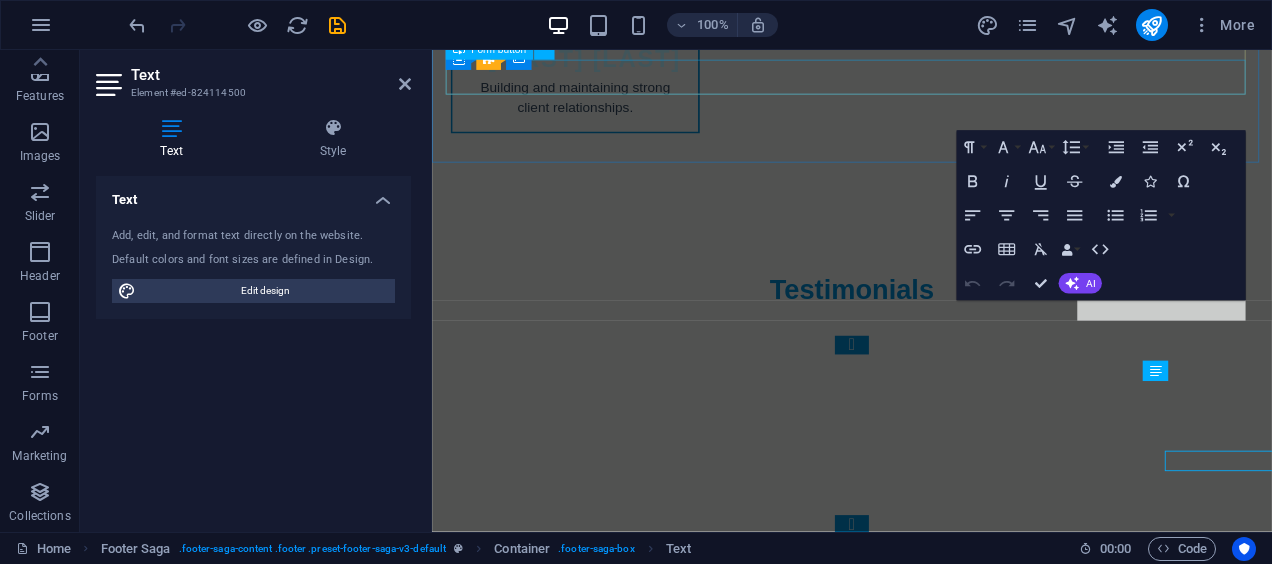 scroll, scrollTop: 10281, scrollLeft: 0, axis: vertical 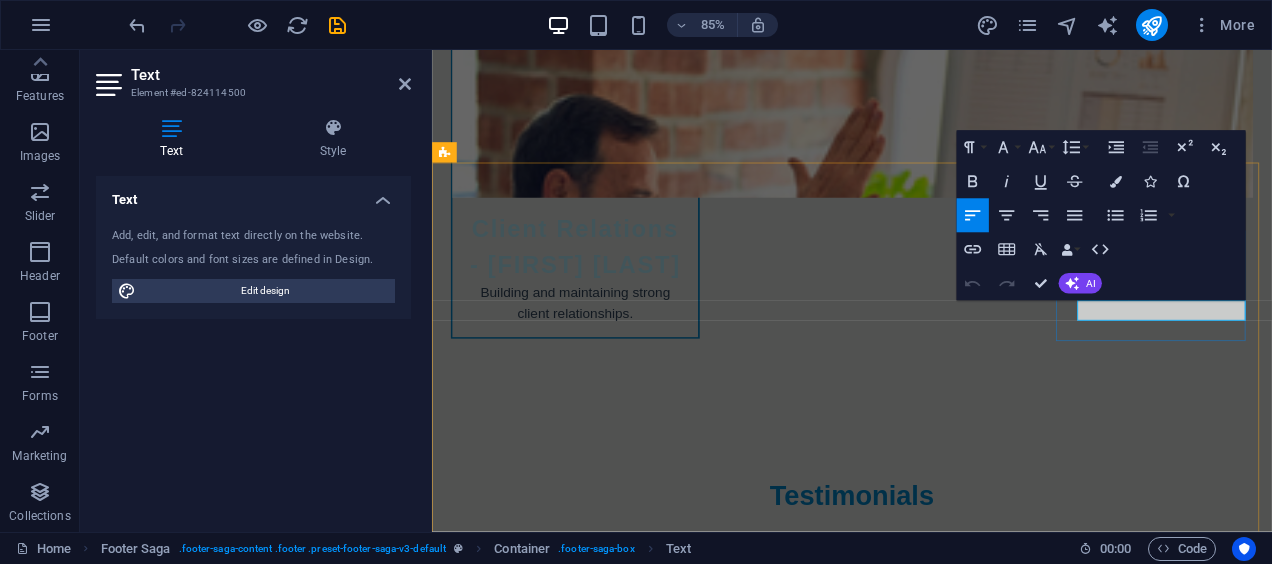 click on "X" at bounding box center [560, 6278] 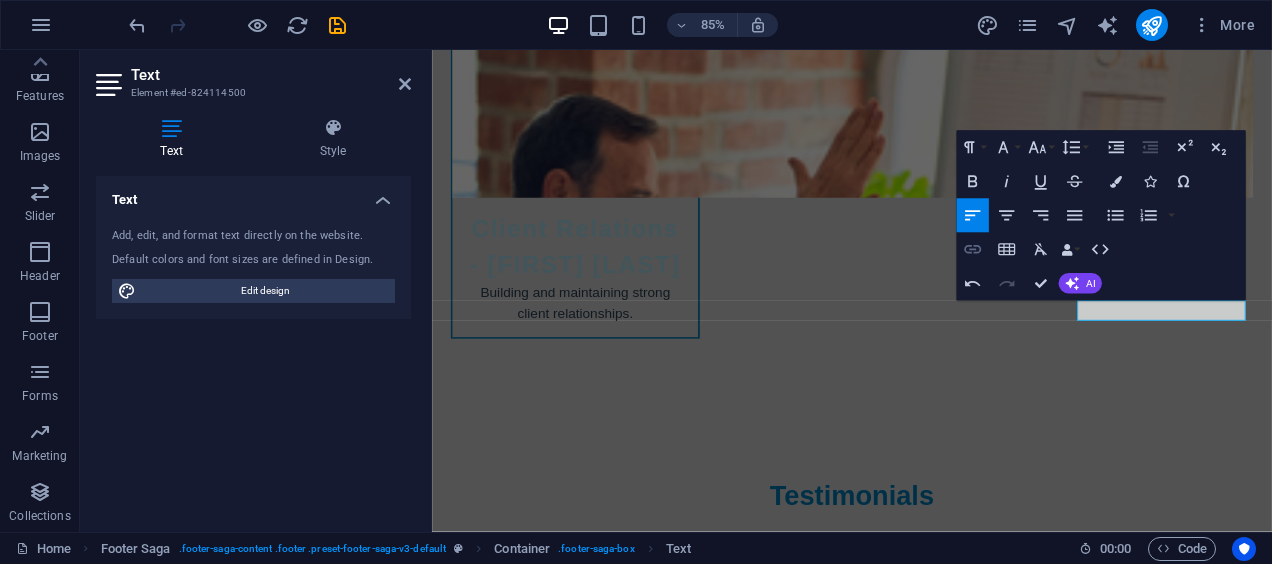 click 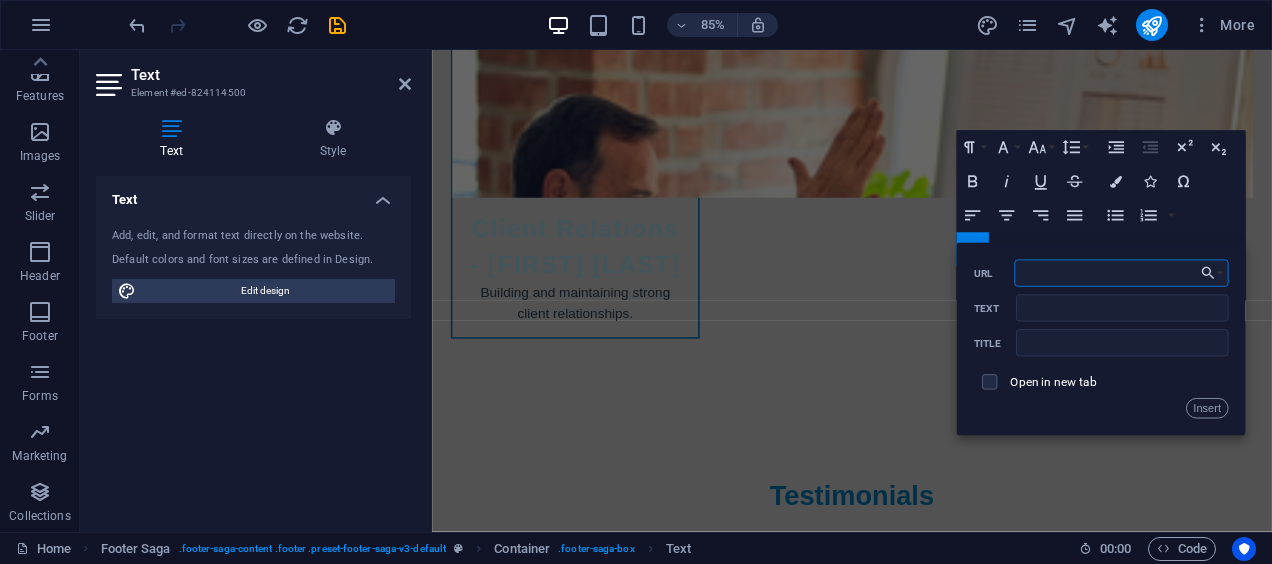 click on "URL" at bounding box center (1122, 273) 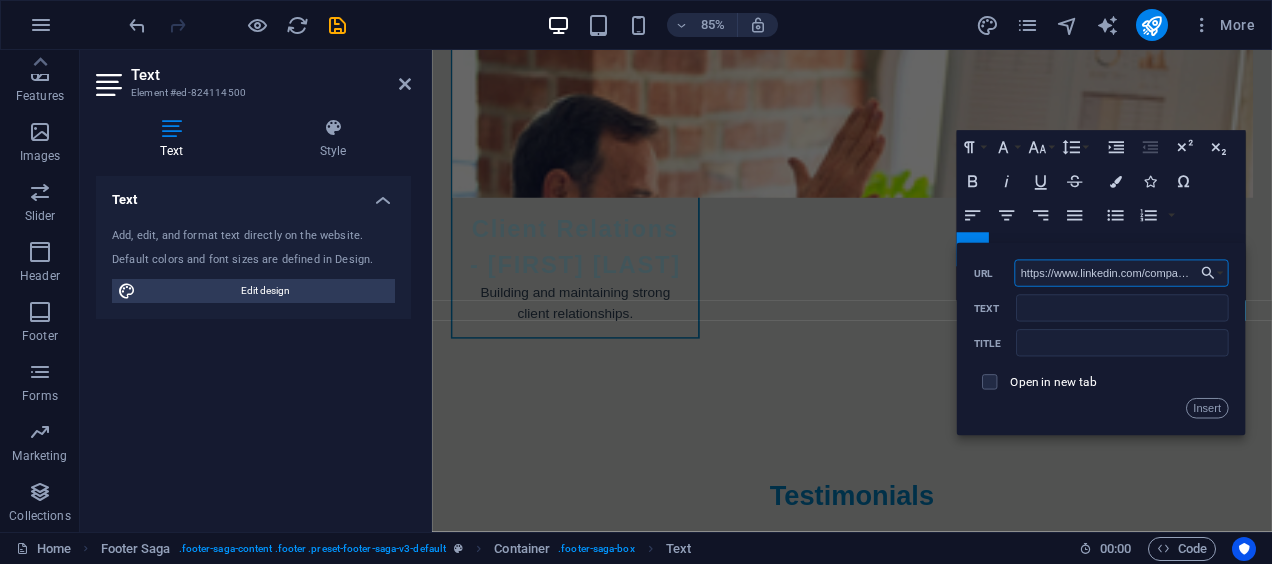 scroll, scrollTop: 0, scrollLeft: 273, axis: horizontal 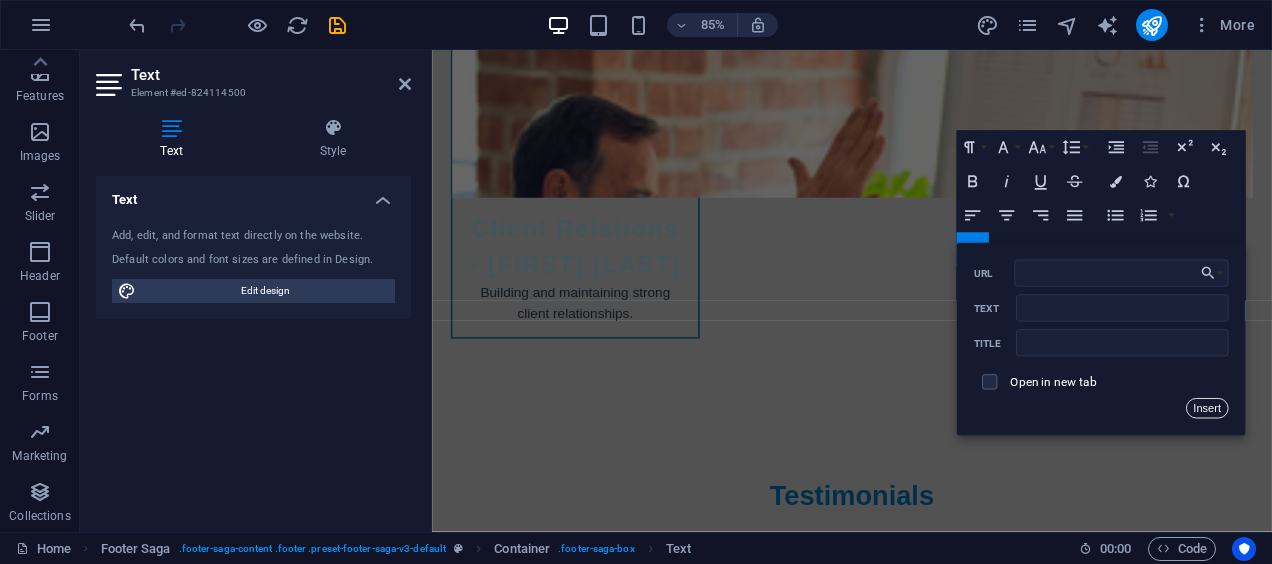 click on "Insert" at bounding box center (1207, 409) 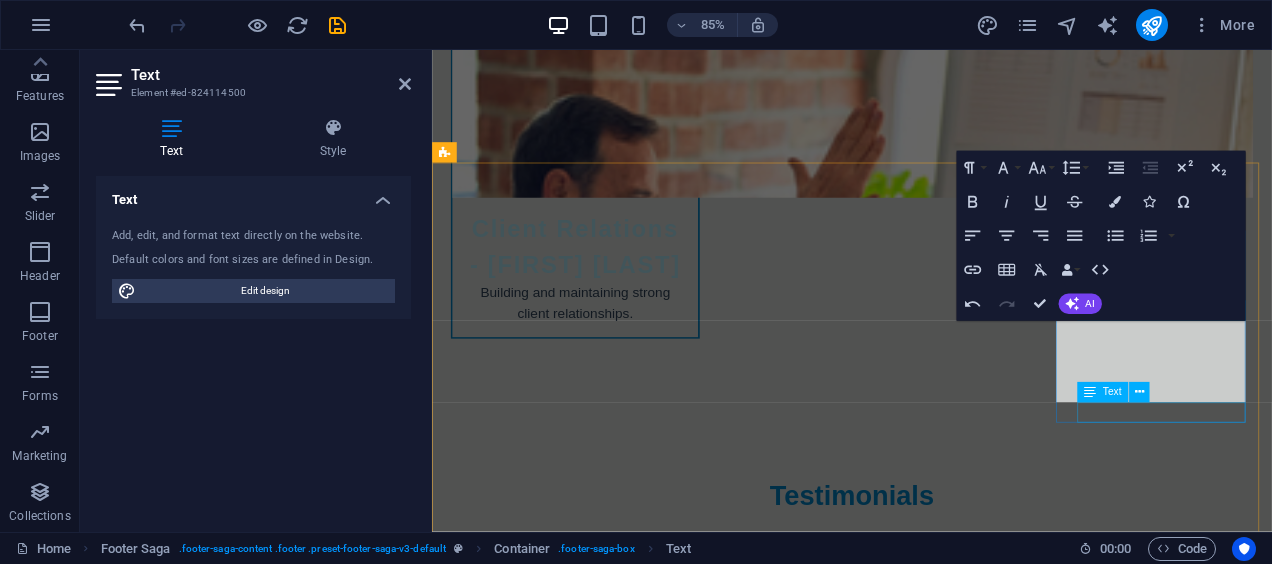 scroll, scrollTop: 0, scrollLeft: 0, axis: both 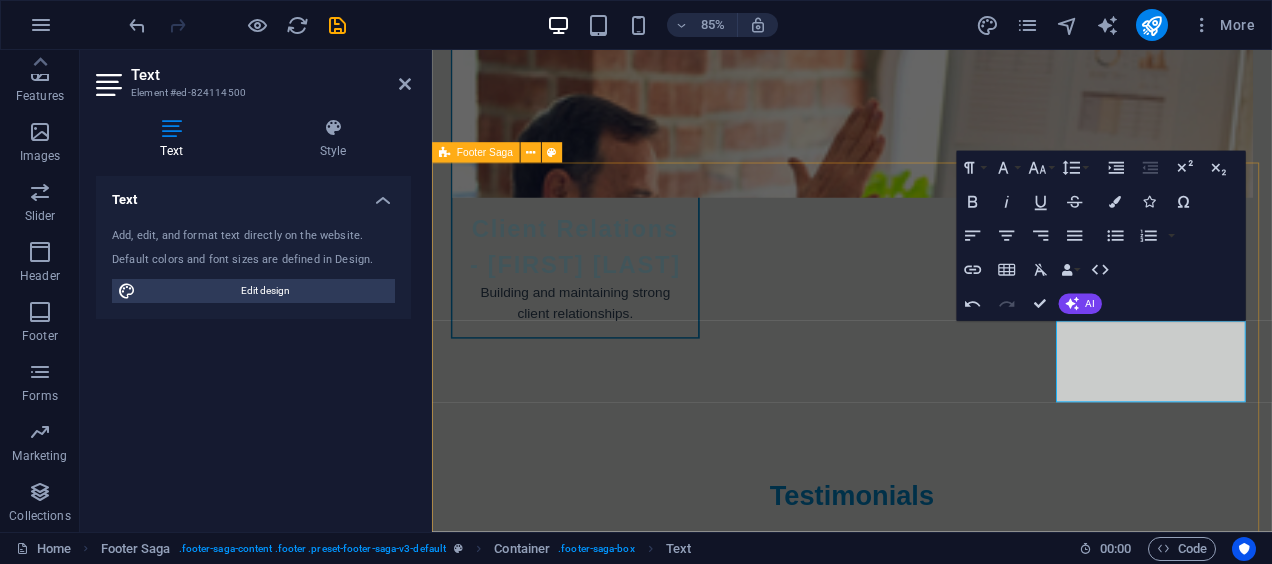 click on "Trade Solutions MX Trade Solutions MX is your partner in exploring global business opportunities. We help you navigate international markets with confidence. For more information about our services, please contact us or visit our website. Contact [NUMBER] [STREET]. [POSTAL_CODE] [CITY] Phone:  [PHONE] Mobile:  [PHONE] Email:  [EMAIL] Navigation Home About Services Pricing Contact Legal Notice Privacy Policy Social media Facebook https://www.linkedin.com/company/trade-solutions-mx/about/?viewAsMember=true Linkedin​ Instagram" at bounding box center [926, 5853] 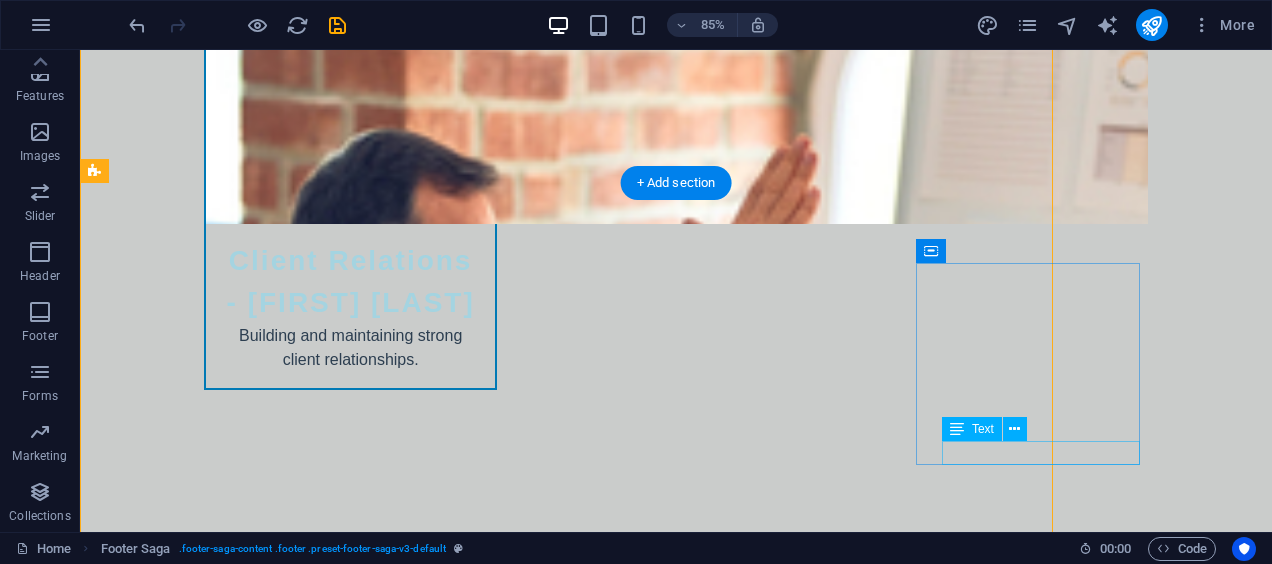 scroll, scrollTop: 10458, scrollLeft: 0, axis: vertical 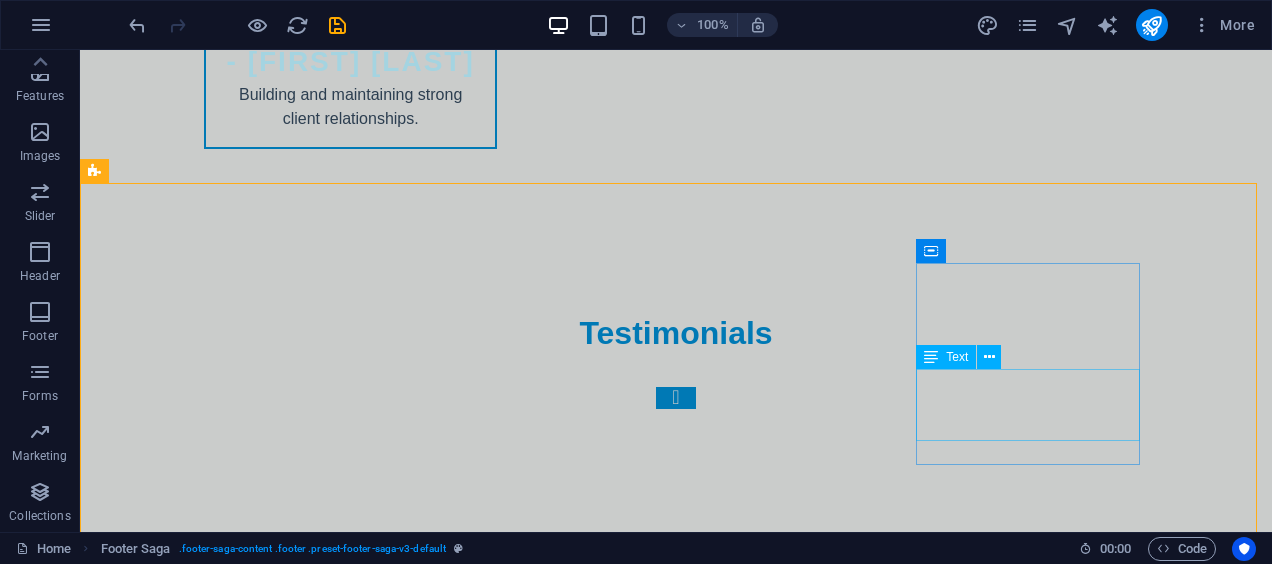 click on "Text" at bounding box center [957, 357] 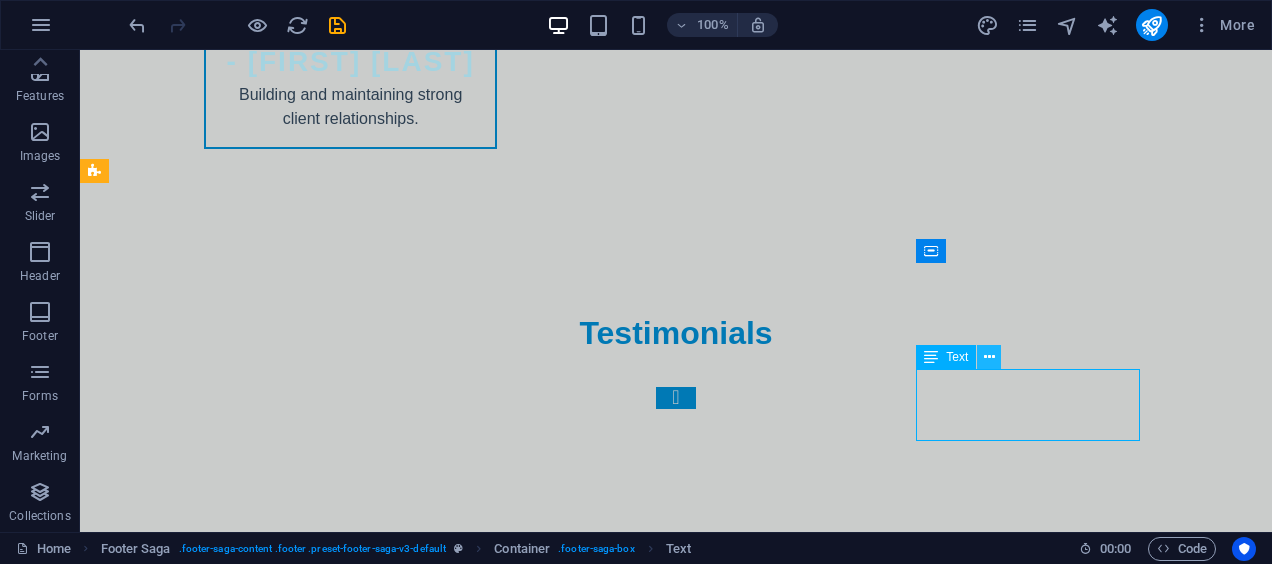 click at bounding box center [989, 357] 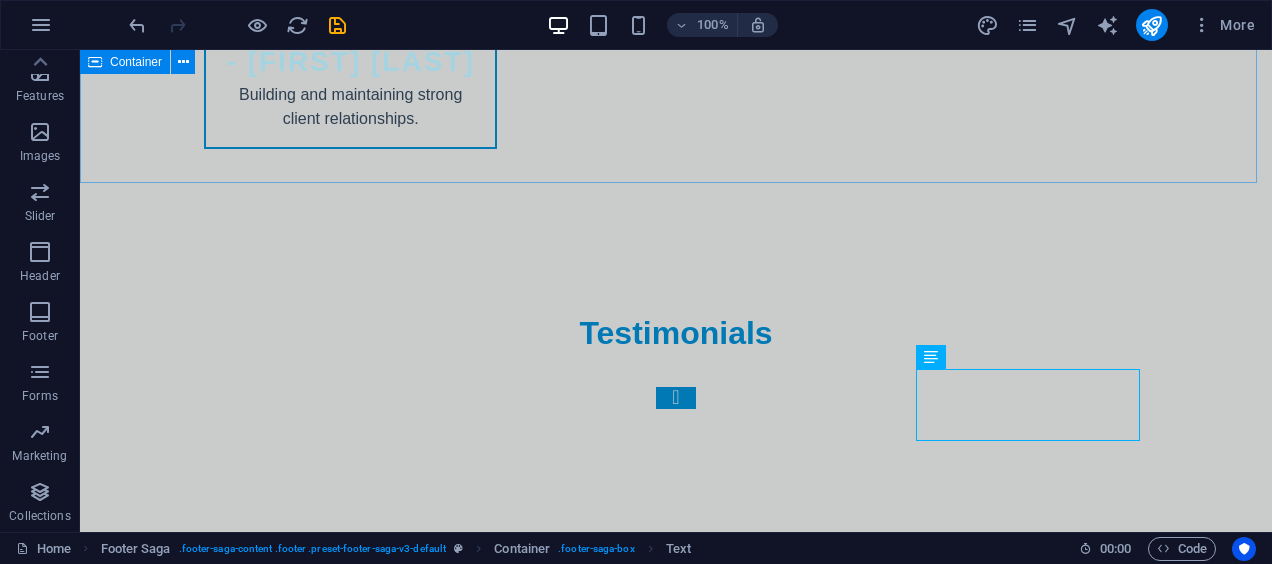 click on "100% More" at bounding box center (636, 25) 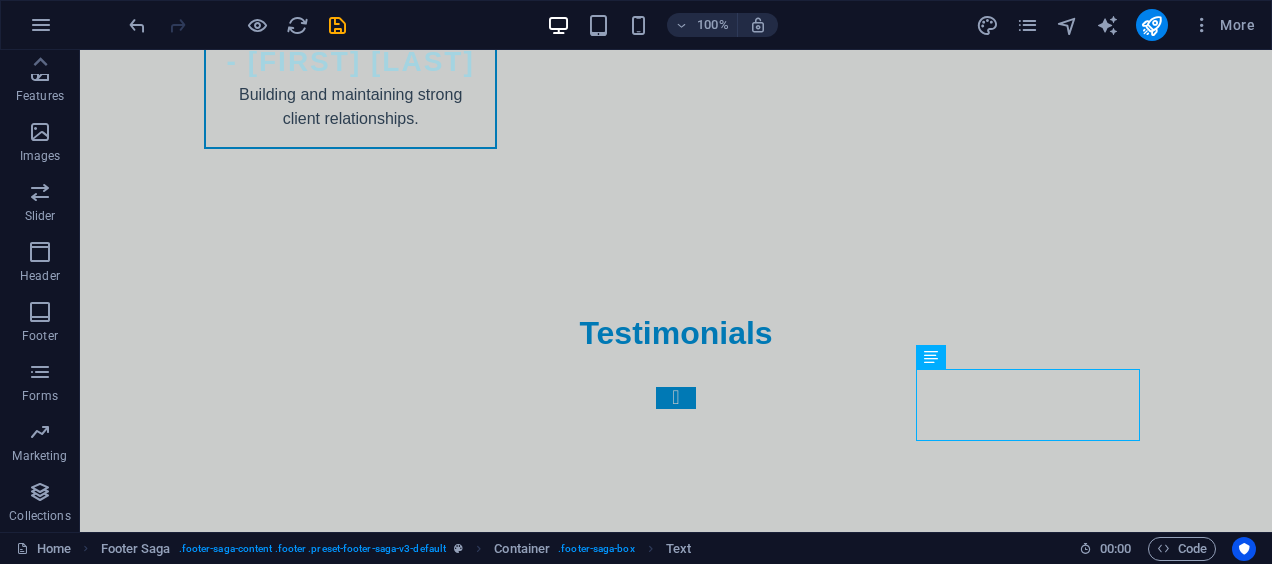 click on "100% More" at bounding box center [636, 25] 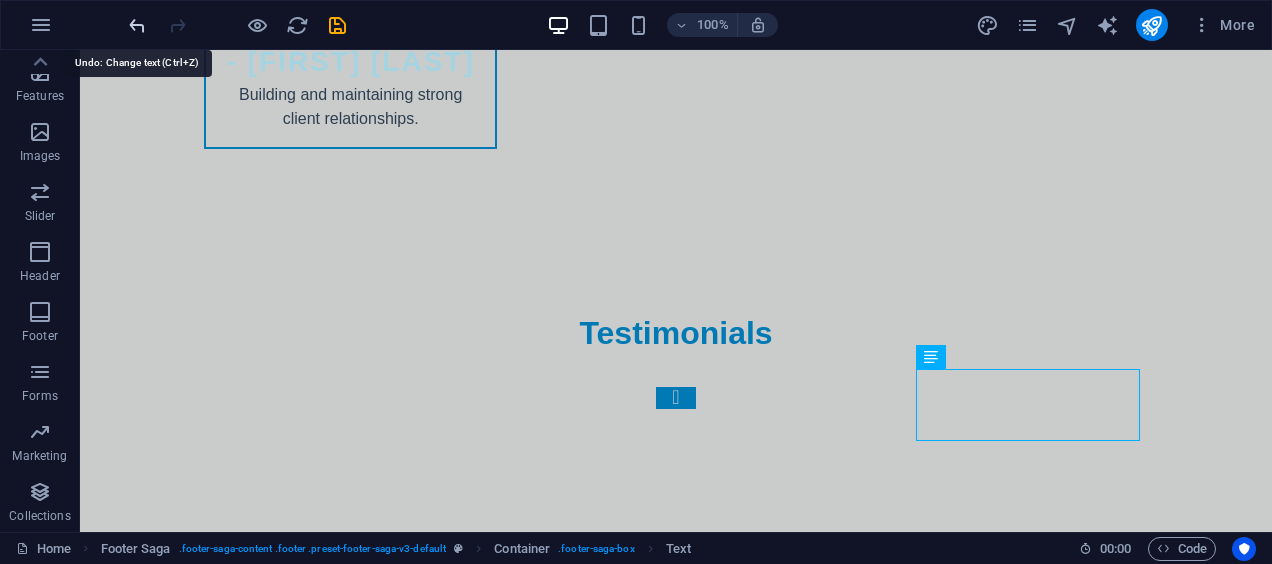 click at bounding box center (137, 25) 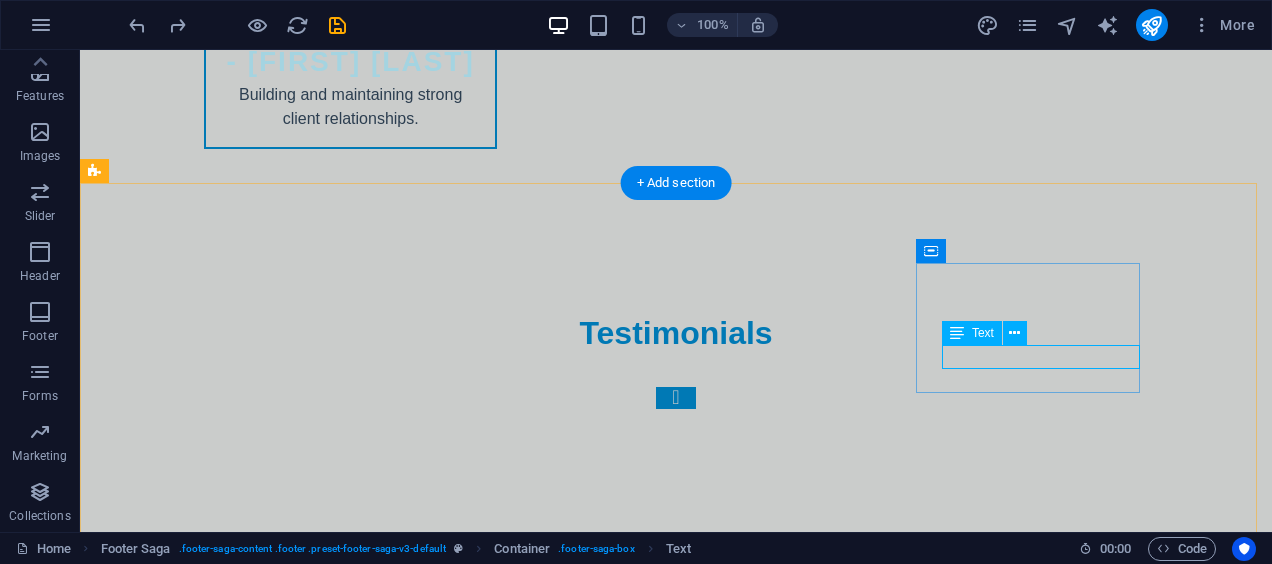 click on "X" at bounding box center (208, 6278) 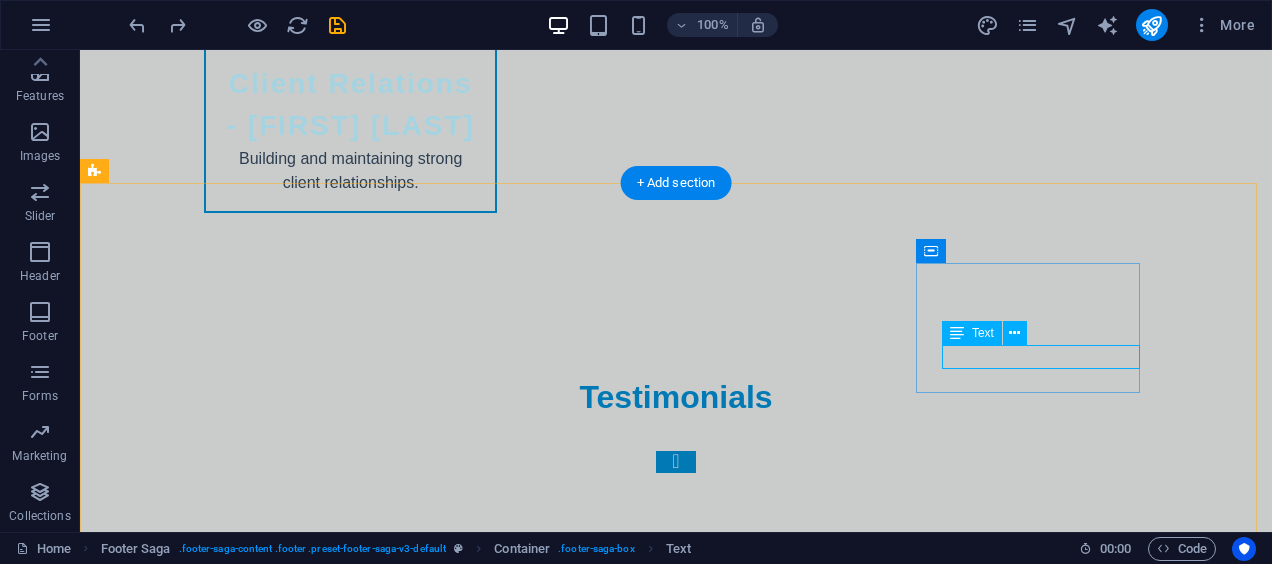 click on "Home About Services Pricing Contact" at bounding box center [208, 6084] 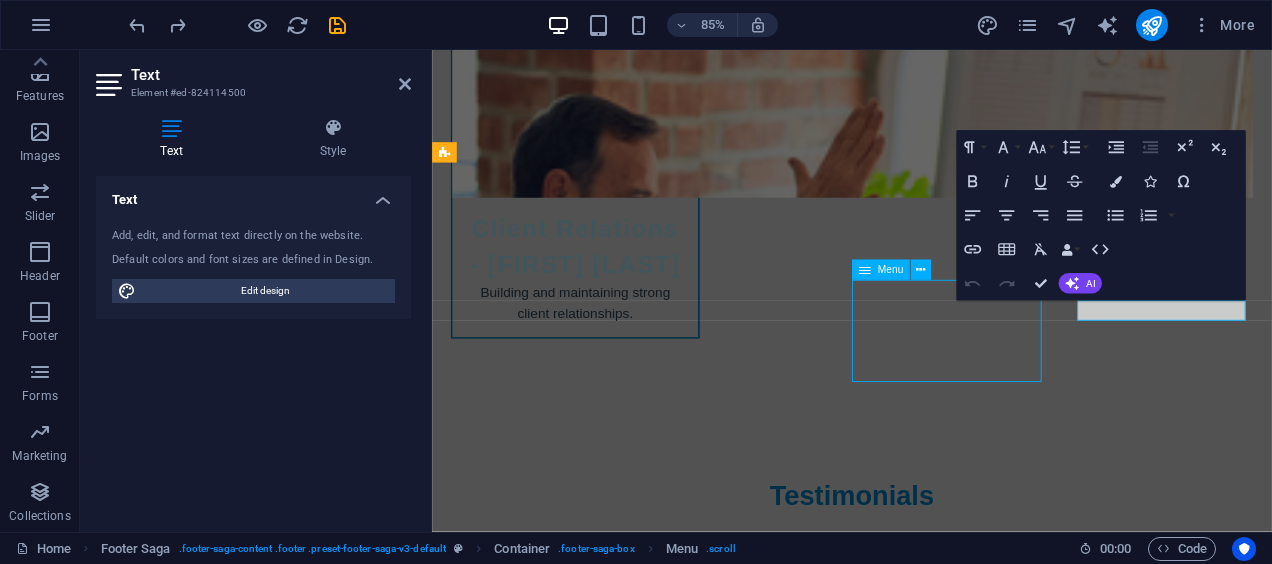 scroll, scrollTop: 10458, scrollLeft: 0, axis: vertical 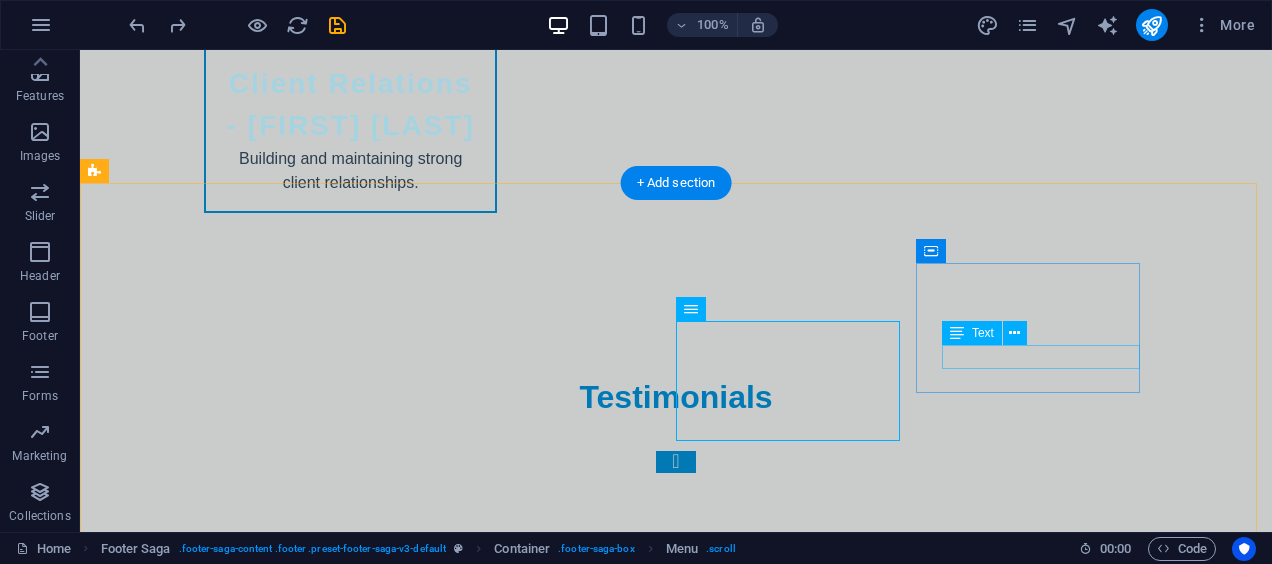 click on "X" at bounding box center (208, 6342) 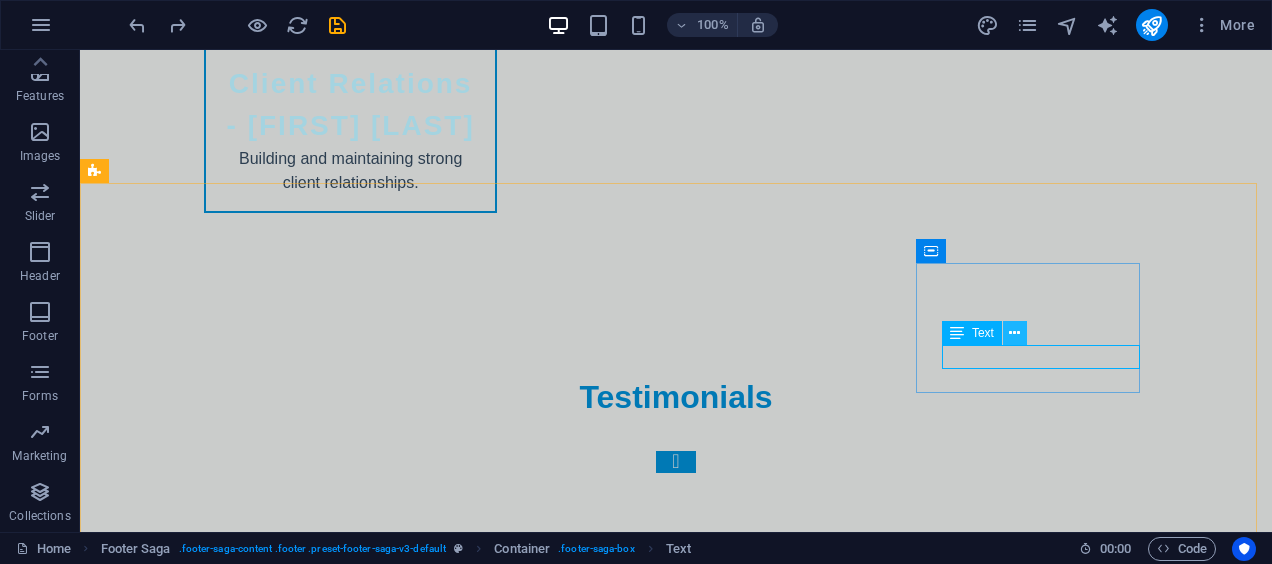 click at bounding box center (1014, 333) 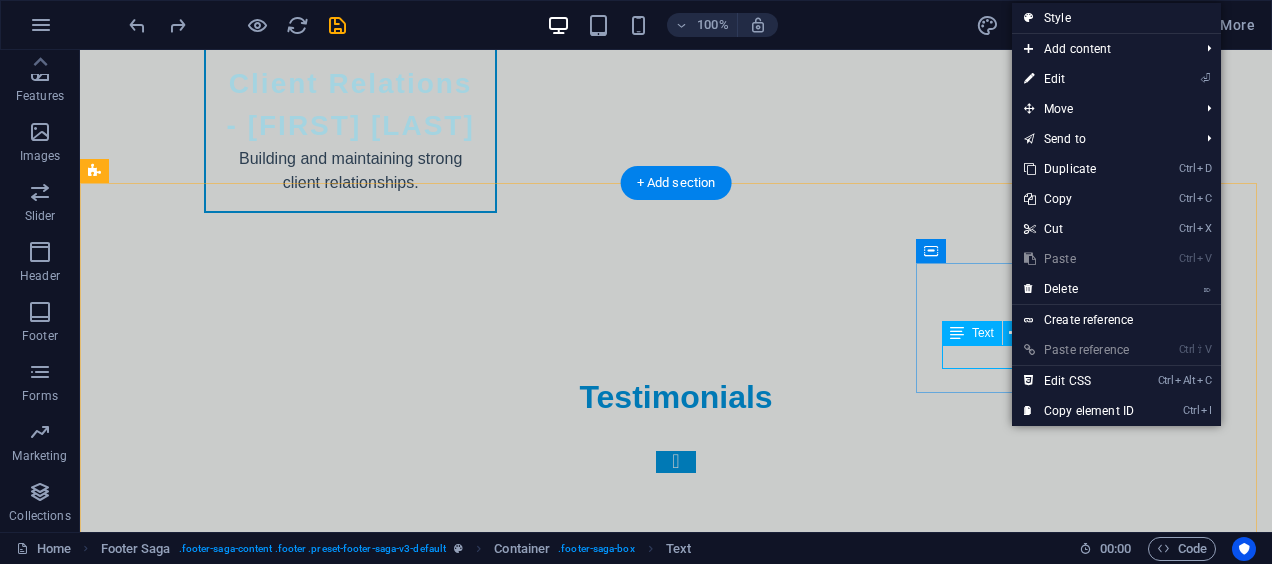 click on "Text" at bounding box center (0, 0) 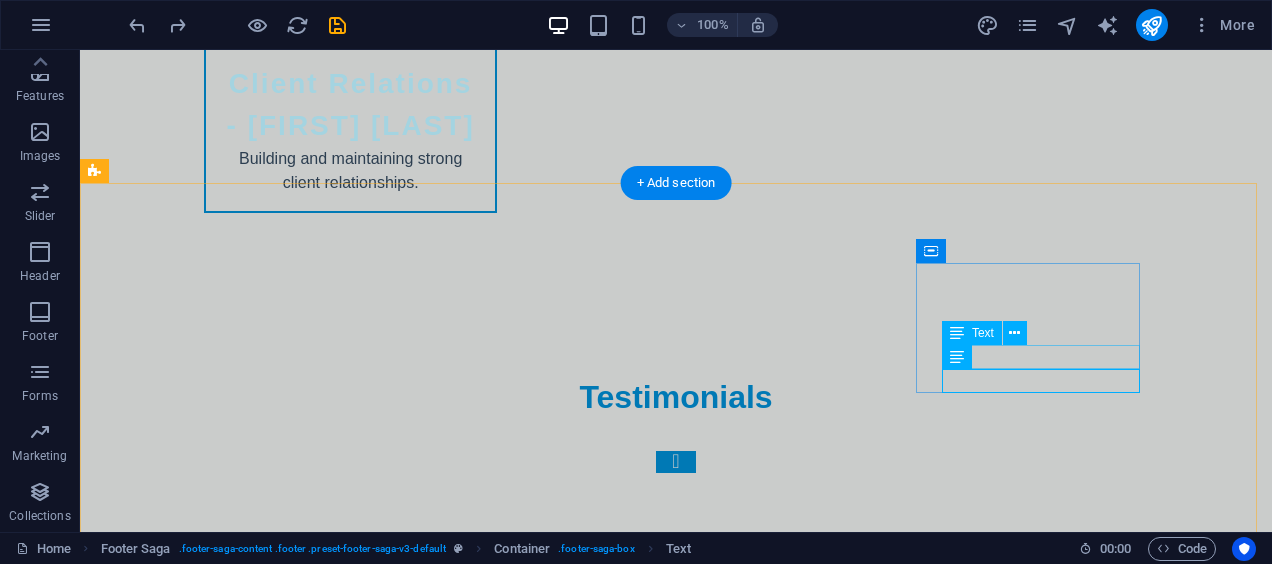 click on "X" at bounding box center [208, 6342] 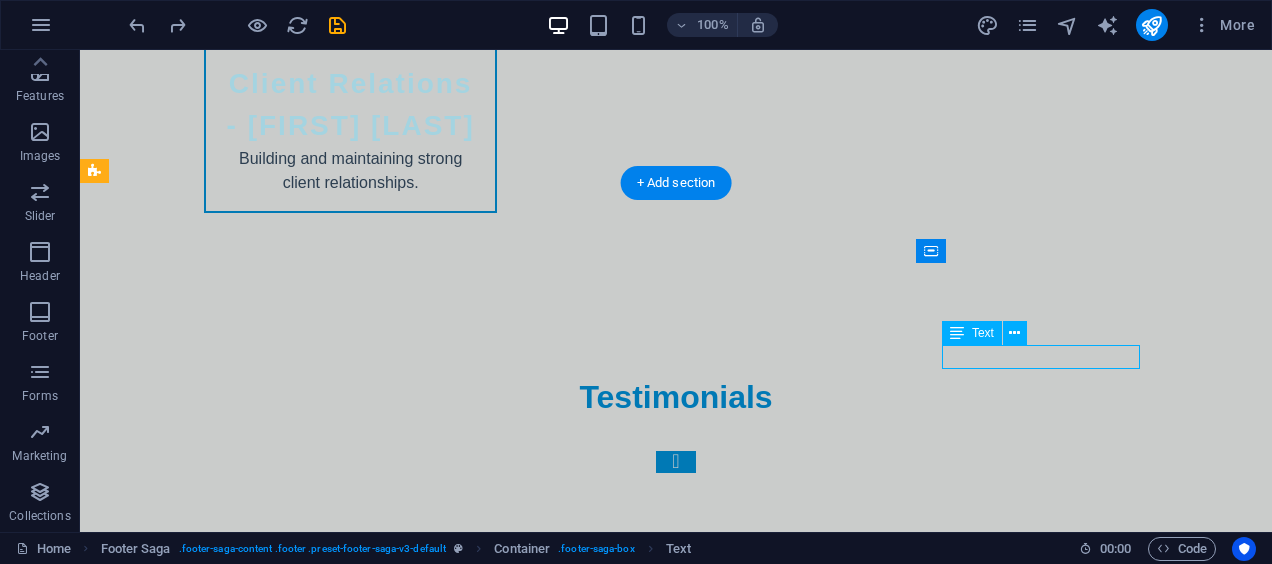 click on "X" at bounding box center [208, 6342] 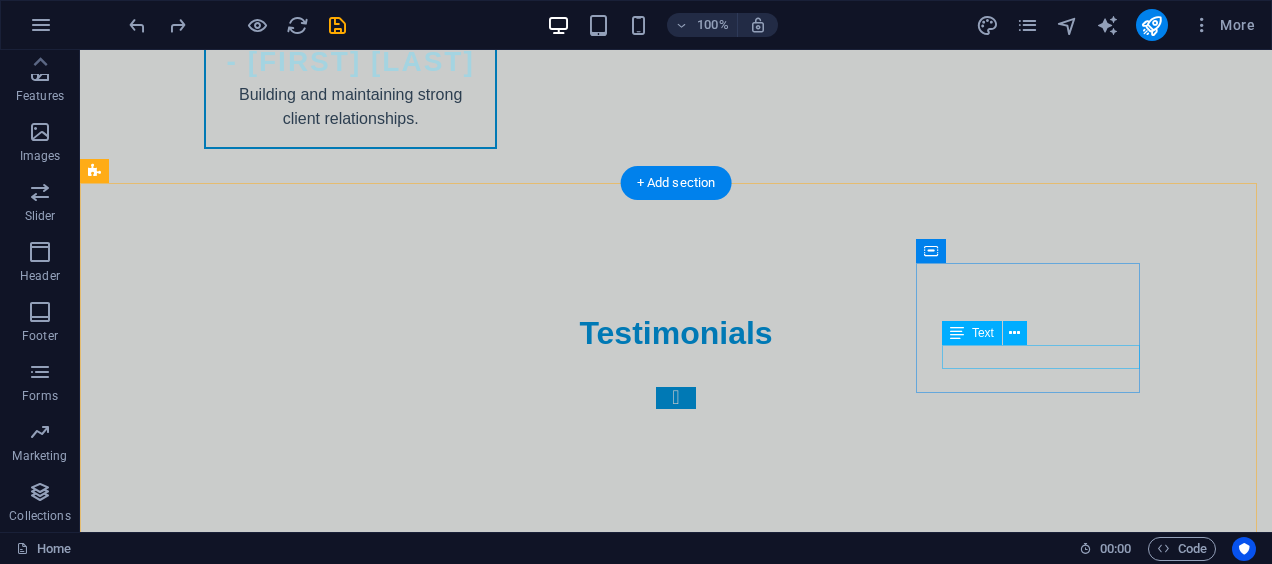 click on "X" at bounding box center [208, 6278] 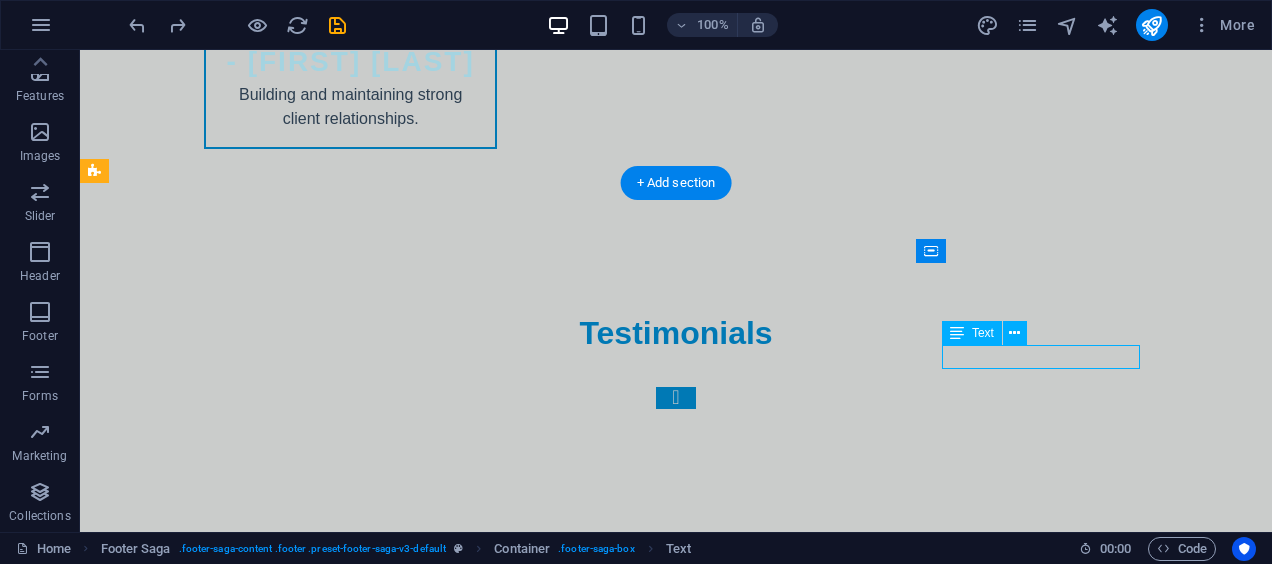 click on "X" at bounding box center [208, 6278] 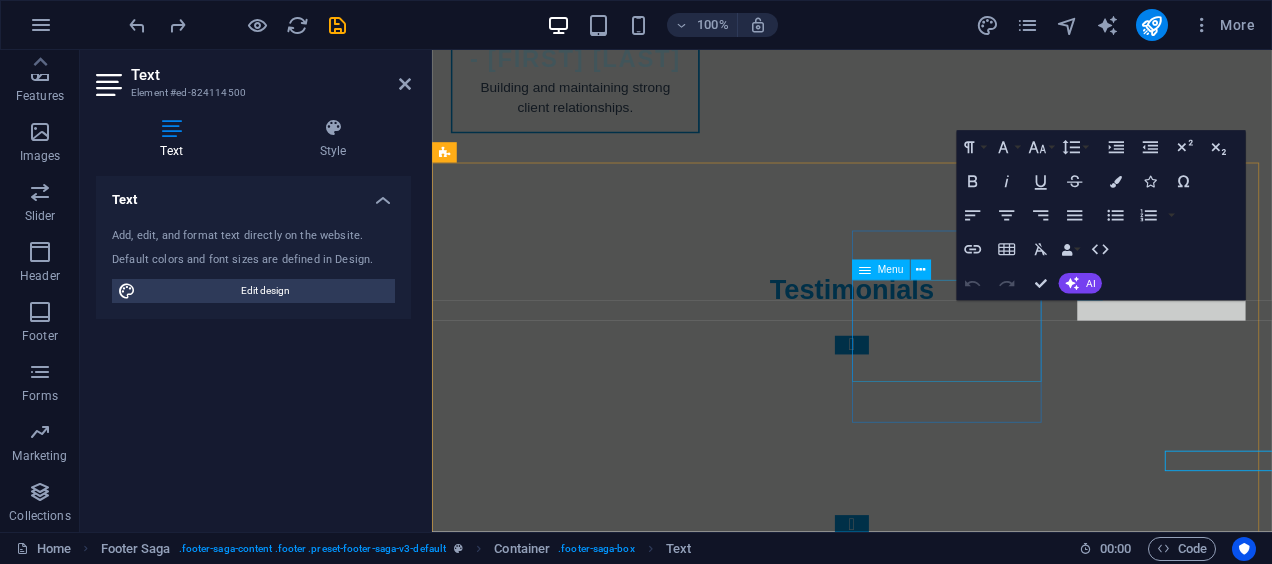 scroll, scrollTop: 10281, scrollLeft: 0, axis: vertical 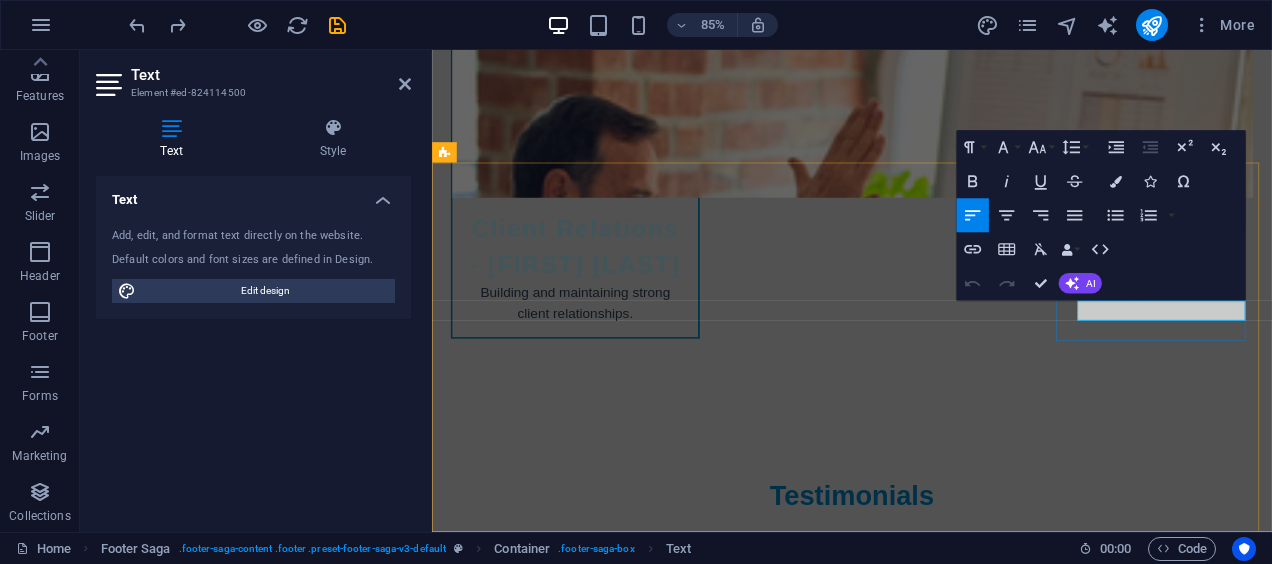 click on "X" at bounding box center (560, 6278) 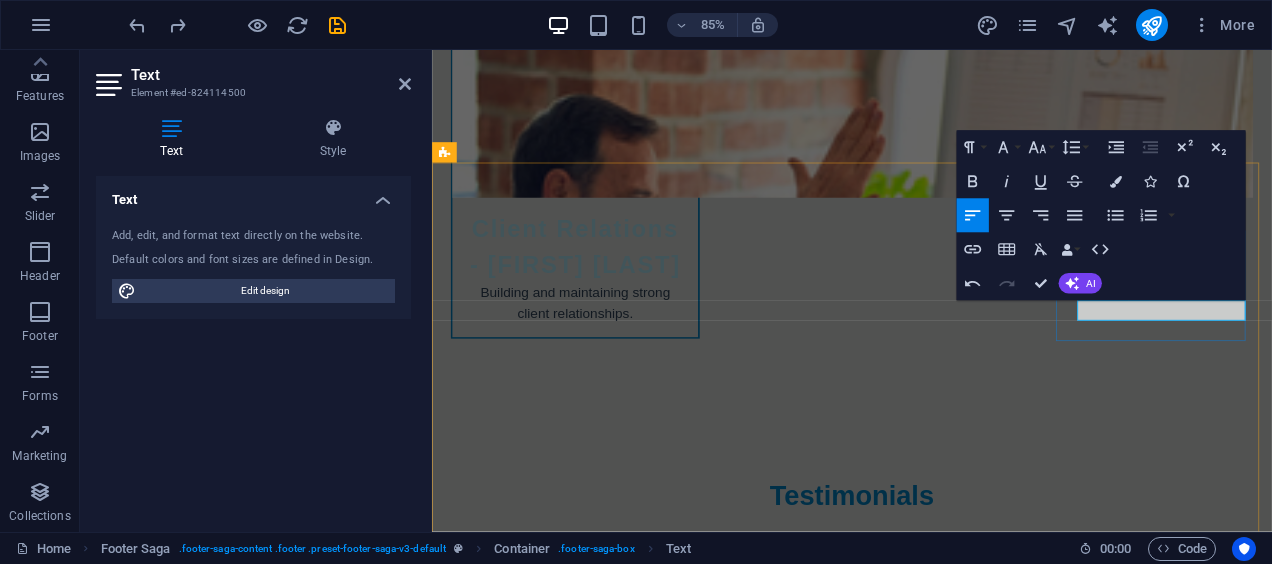 type 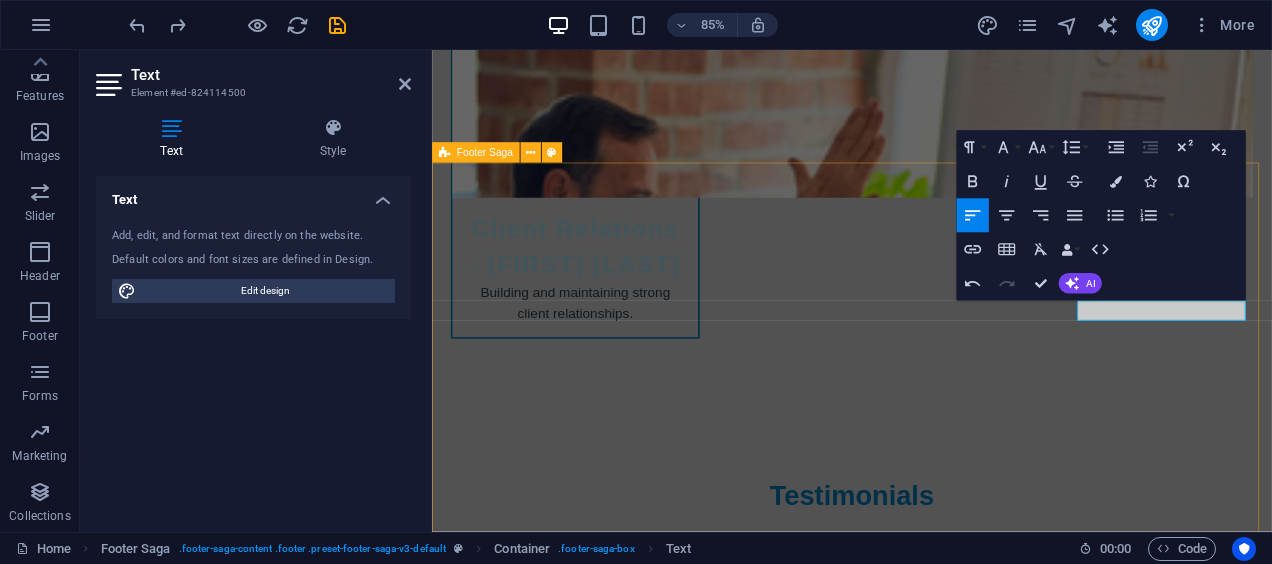 click on "Trade Solutions MX Trade Solutions MX is your partner in exploring global business opportunities. We help you navigate international markets with confidence. For more information about our services, please contact us or visit our website. Contact [NUMBER] [STREET]. [POSTAL_CODE] [CITY] Phone:  [PHONE] Mobile:  [PHONE] Email:  [EMAIL] Navigation Home About Services Pricing Contact Legal Notice Privacy Policy Social media Facebook ​Linkedin Instagram" at bounding box center (926, 5829) 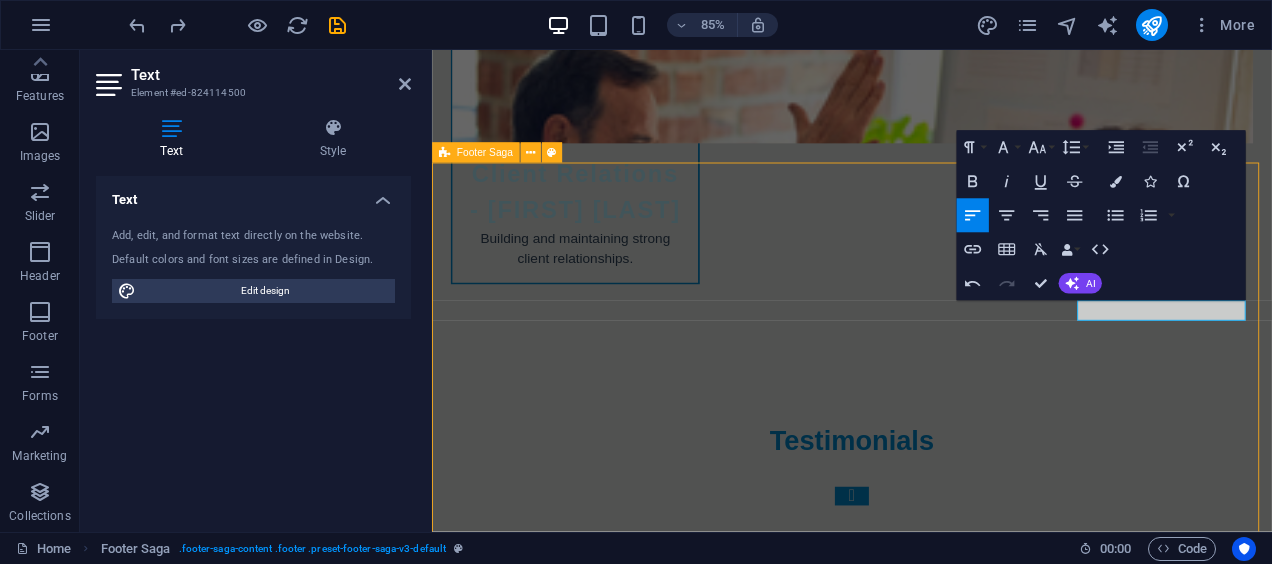 scroll, scrollTop: 10458, scrollLeft: 0, axis: vertical 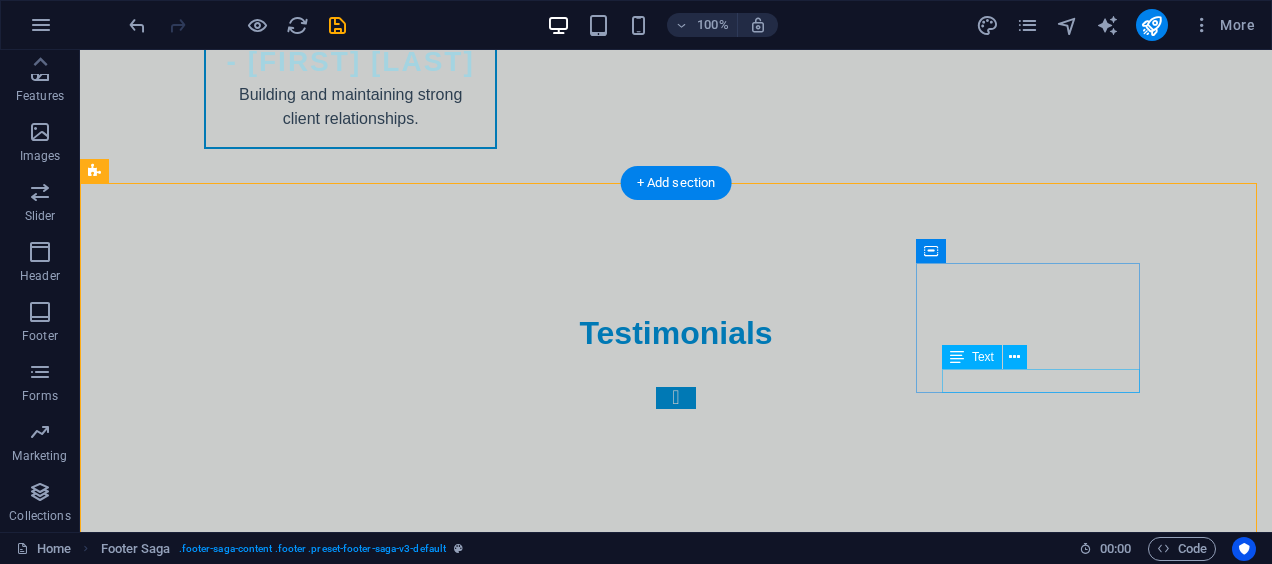 click on "Instagram" at bounding box center [208, 6326] 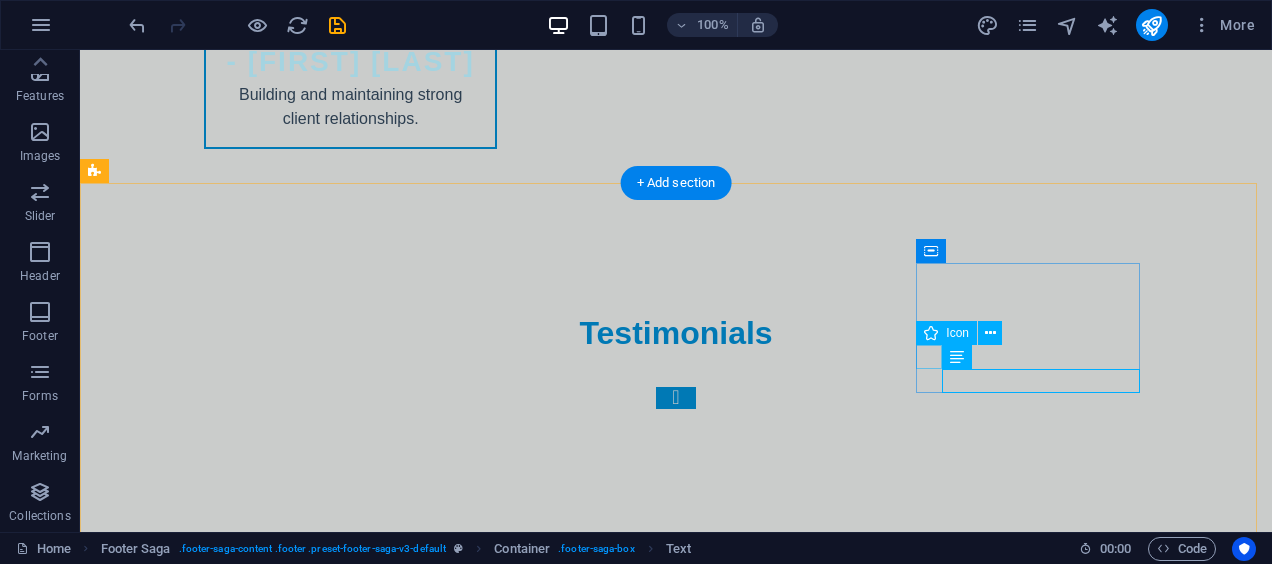 click at bounding box center [208, 6254] 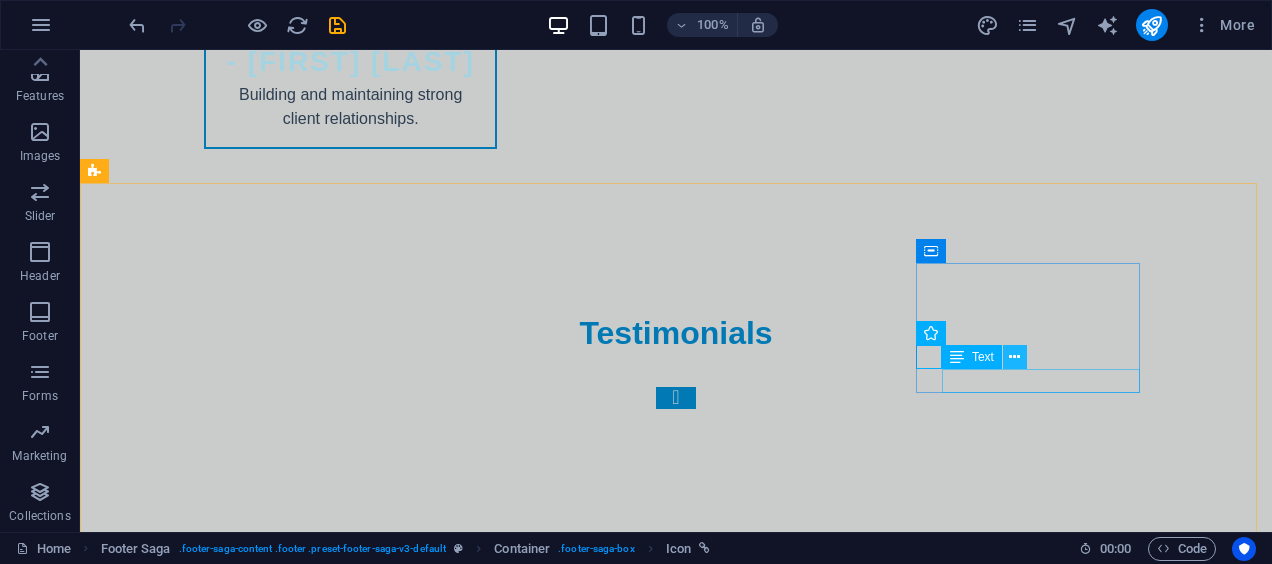 click at bounding box center [1015, 357] 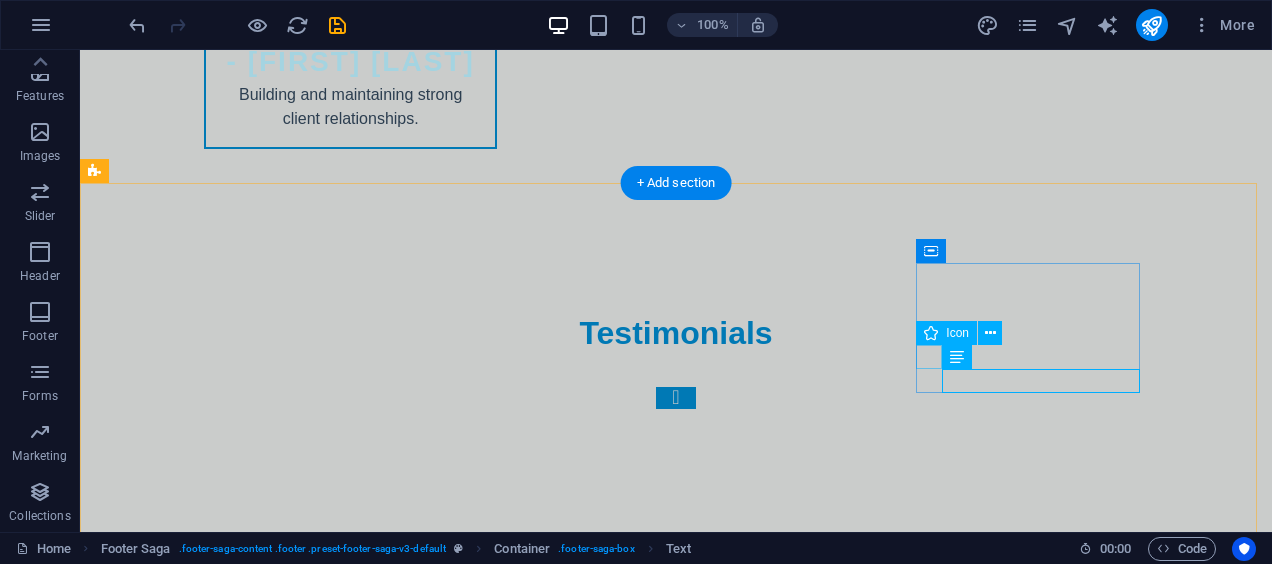 click at bounding box center [208, 6254] 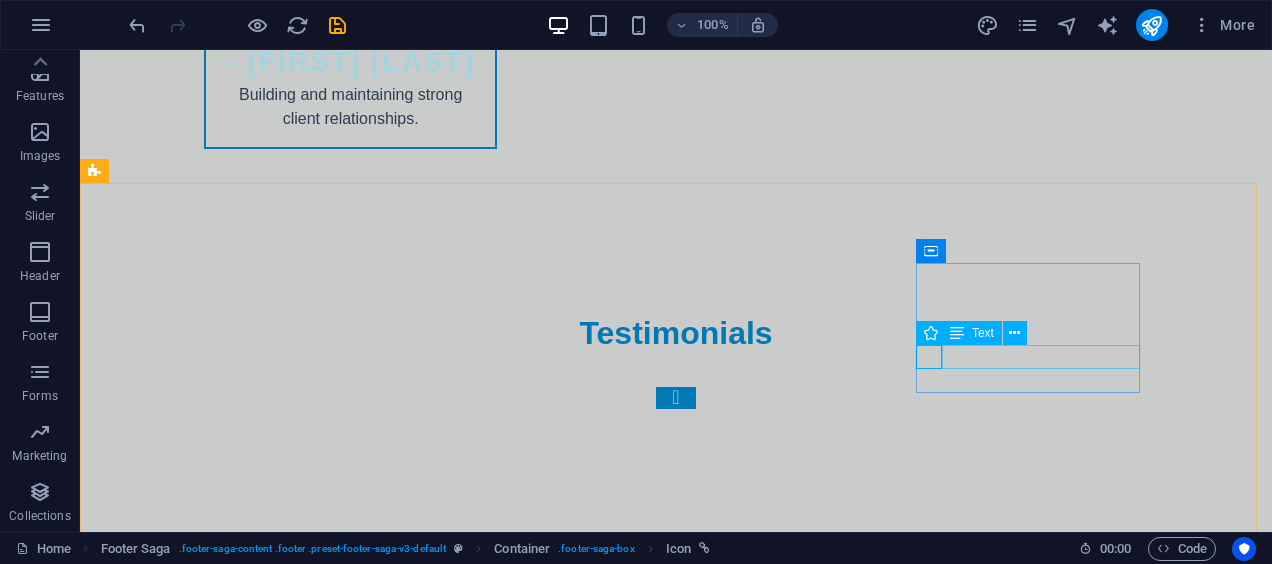 click on "Text" at bounding box center [991, 333] 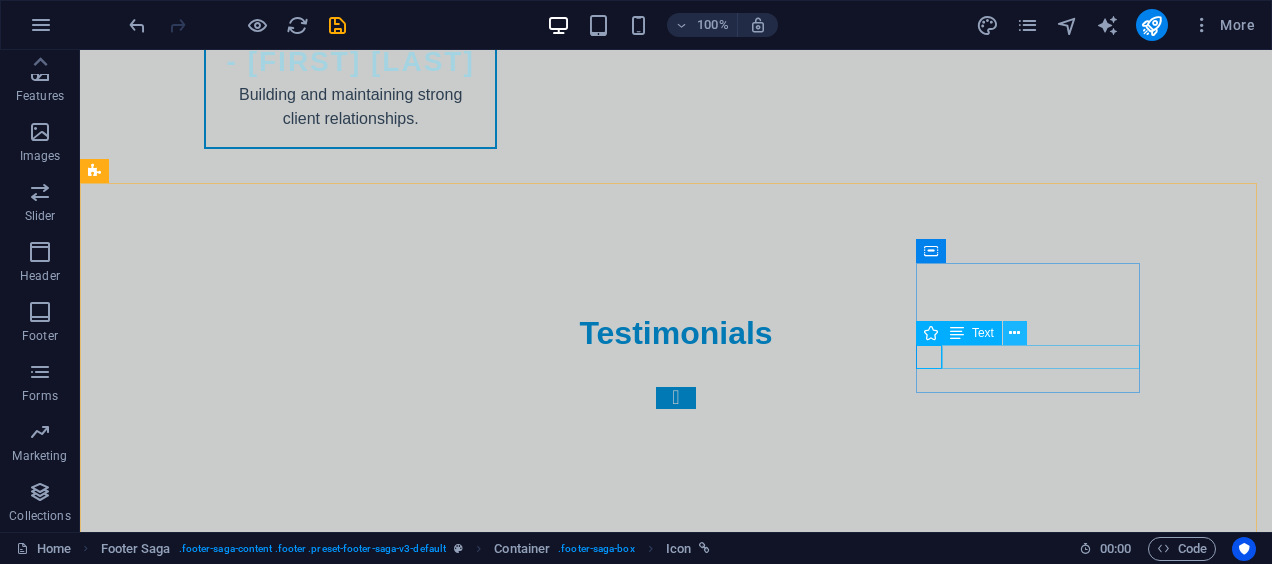 click at bounding box center [1015, 333] 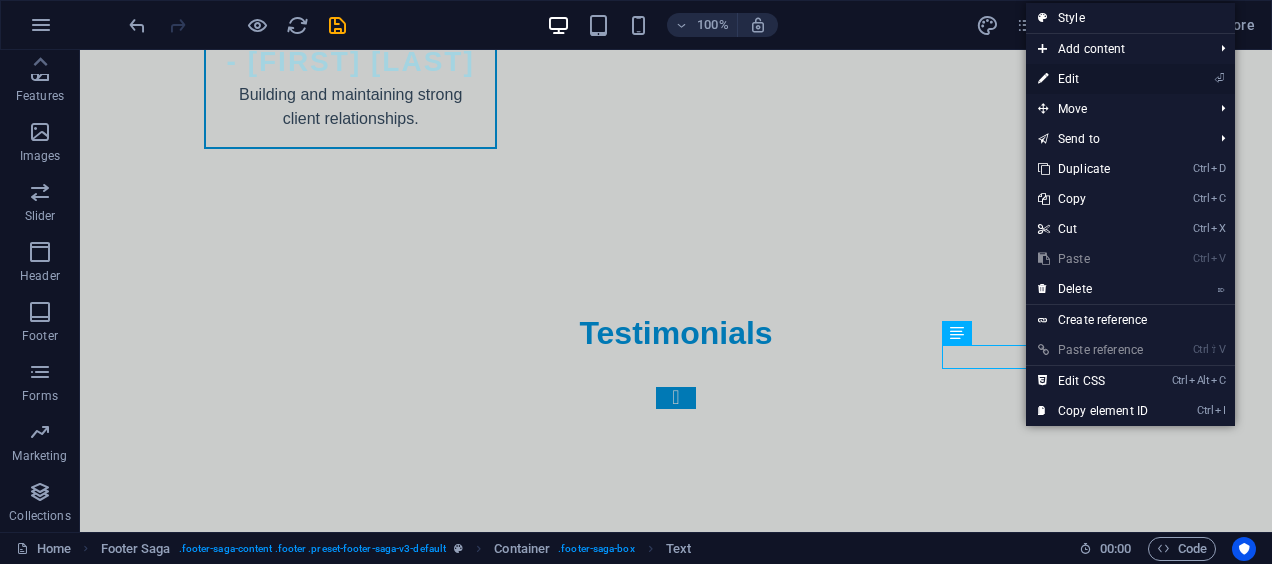 click on "⏎  Edit" at bounding box center [1093, 79] 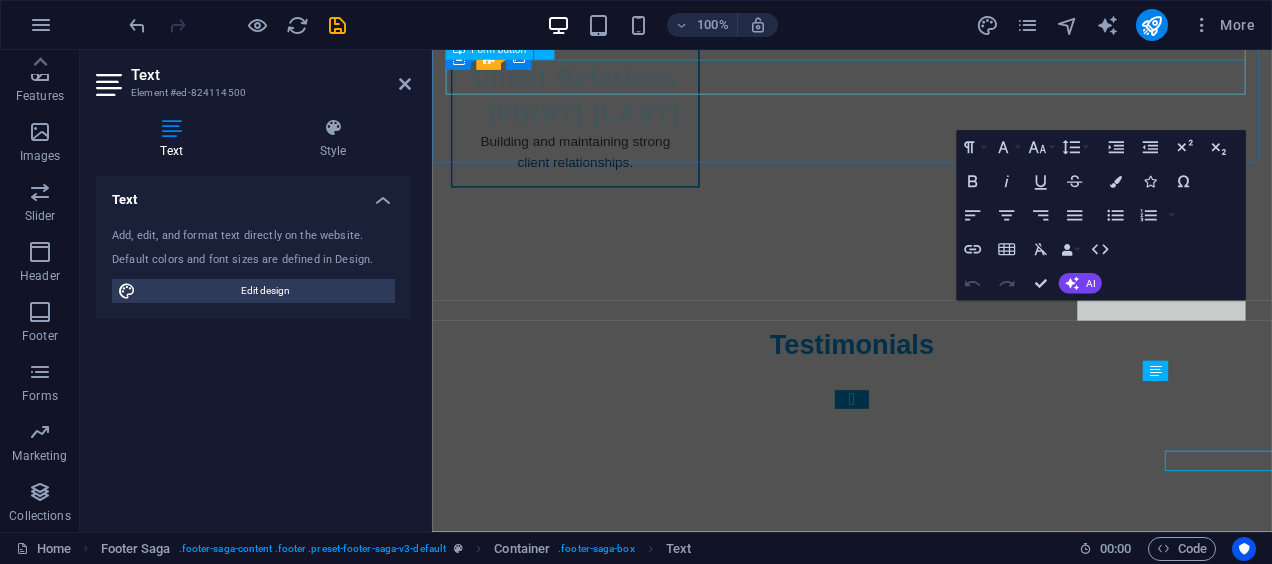 scroll, scrollTop: 10281, scrollLeft: 0, axis: vertical 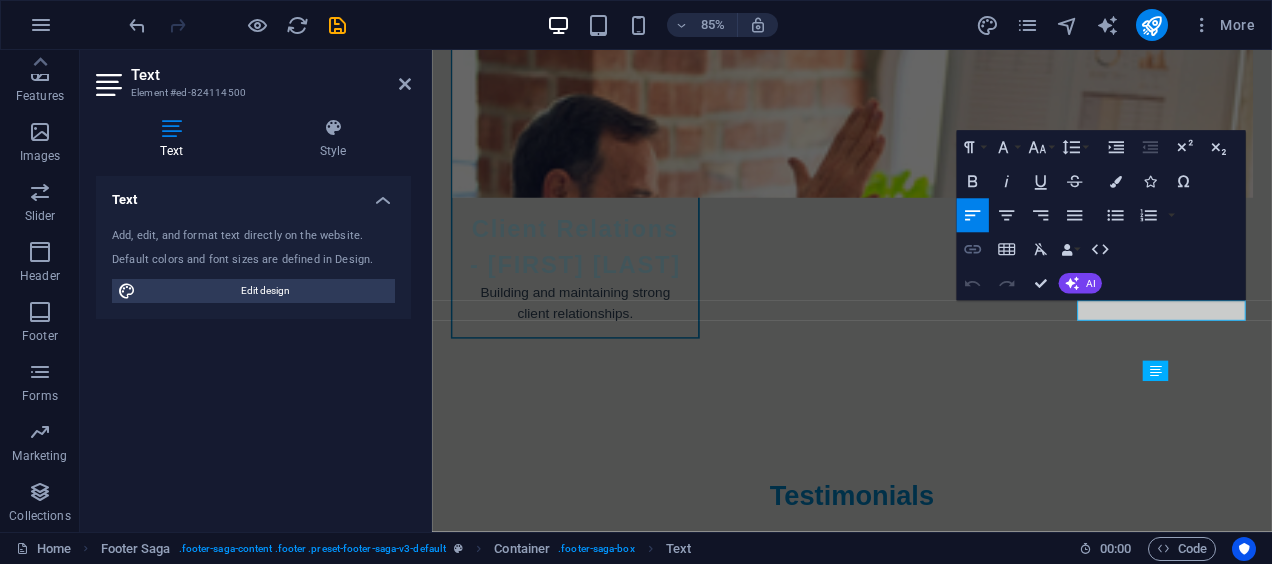 click 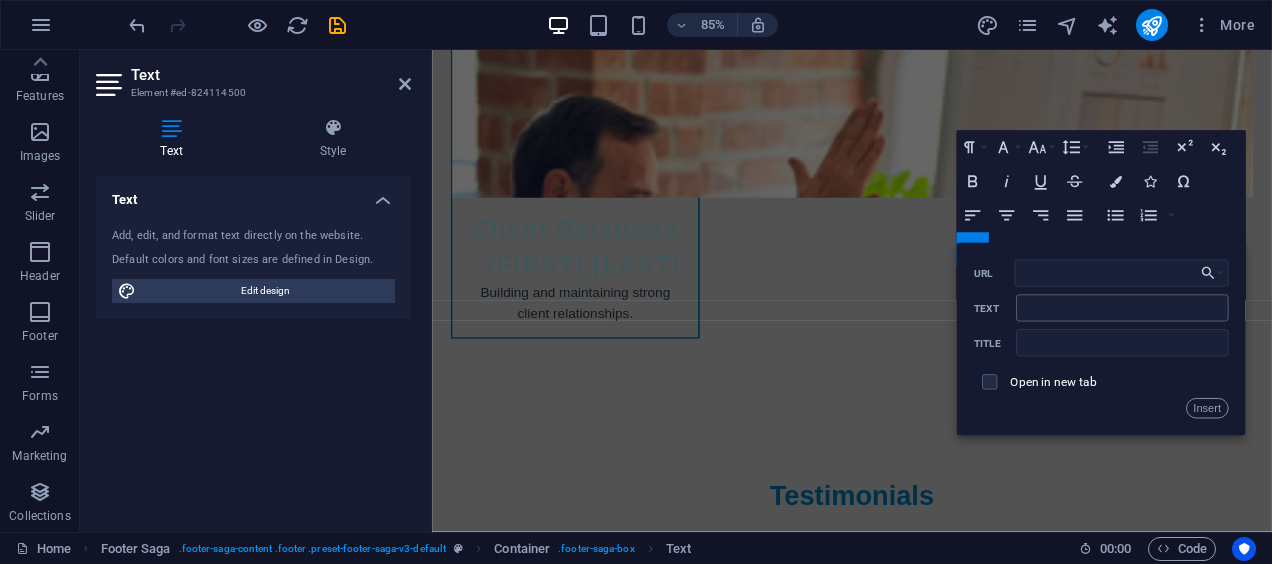 type on "https://www.linkedin.com/company/trade-solutions-mx/about/?viewAsMember=true" 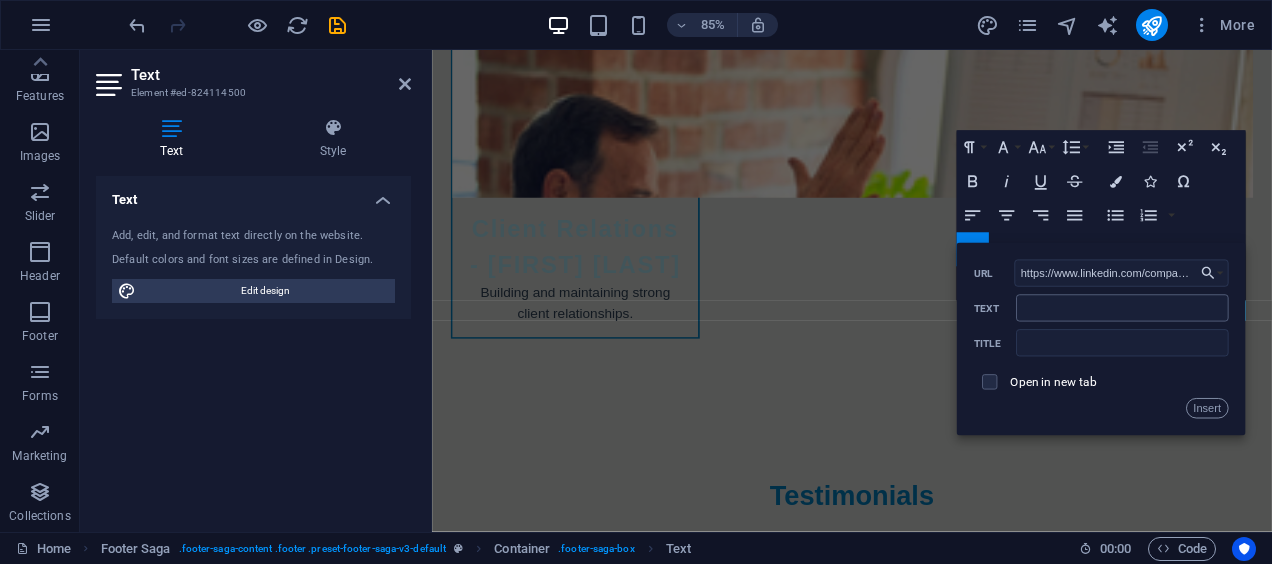 scroll, scrollTop: 0, scrollLeft: 273, axis: horizontal 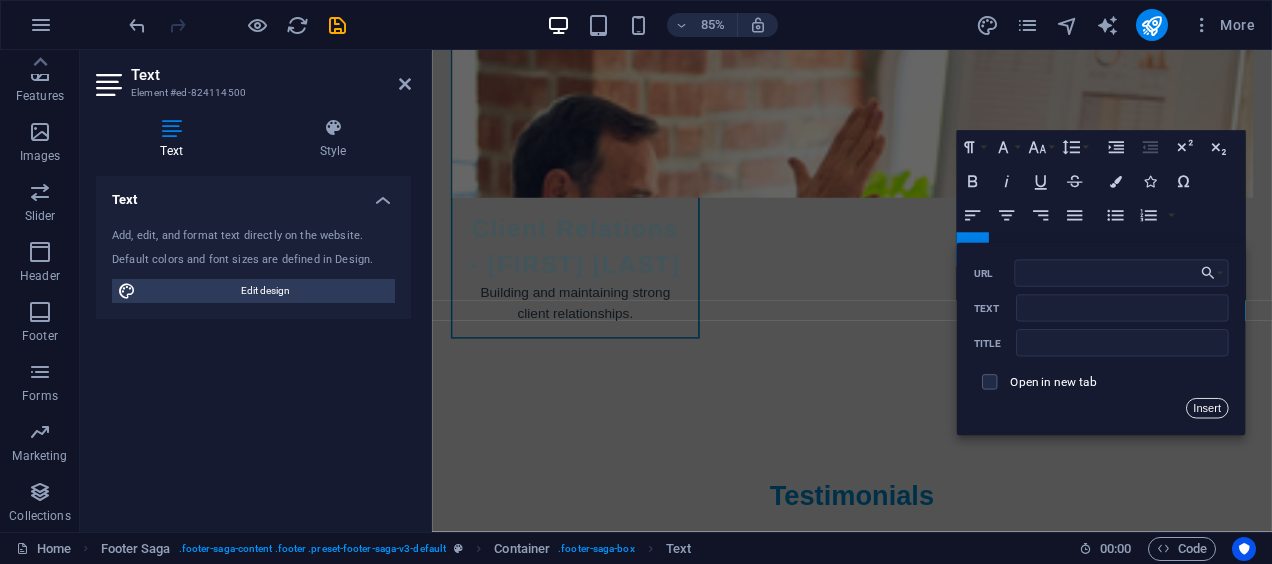 click on "Insert" at bounding box center [1207, 409] 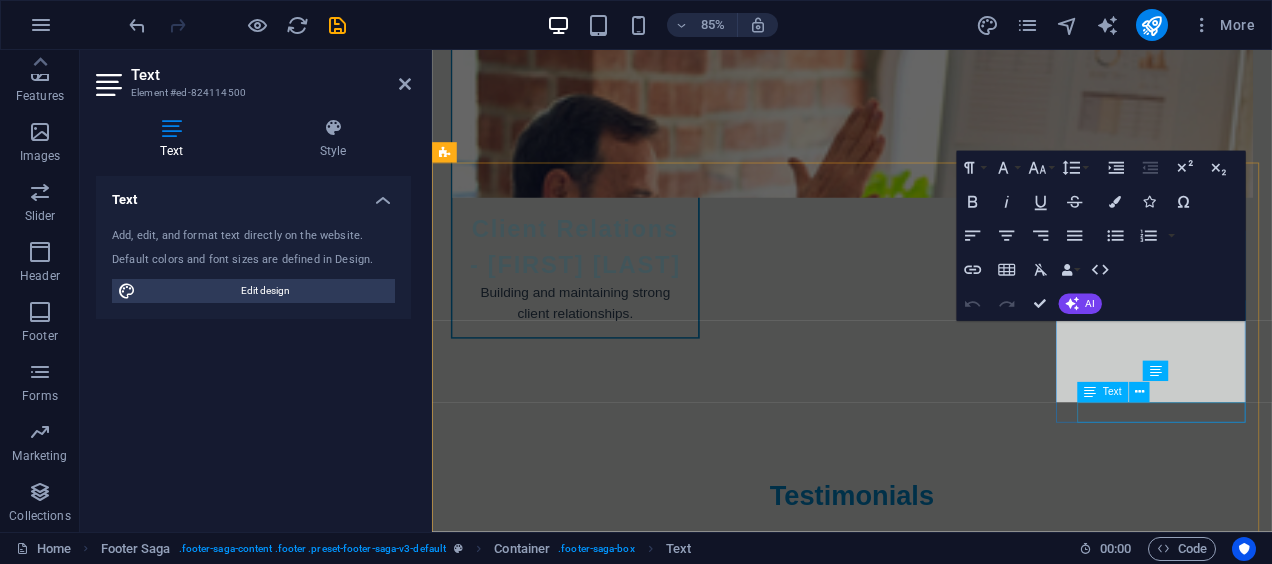 scroll, scrollTop: 0, scrollLeft: 0, axis: both 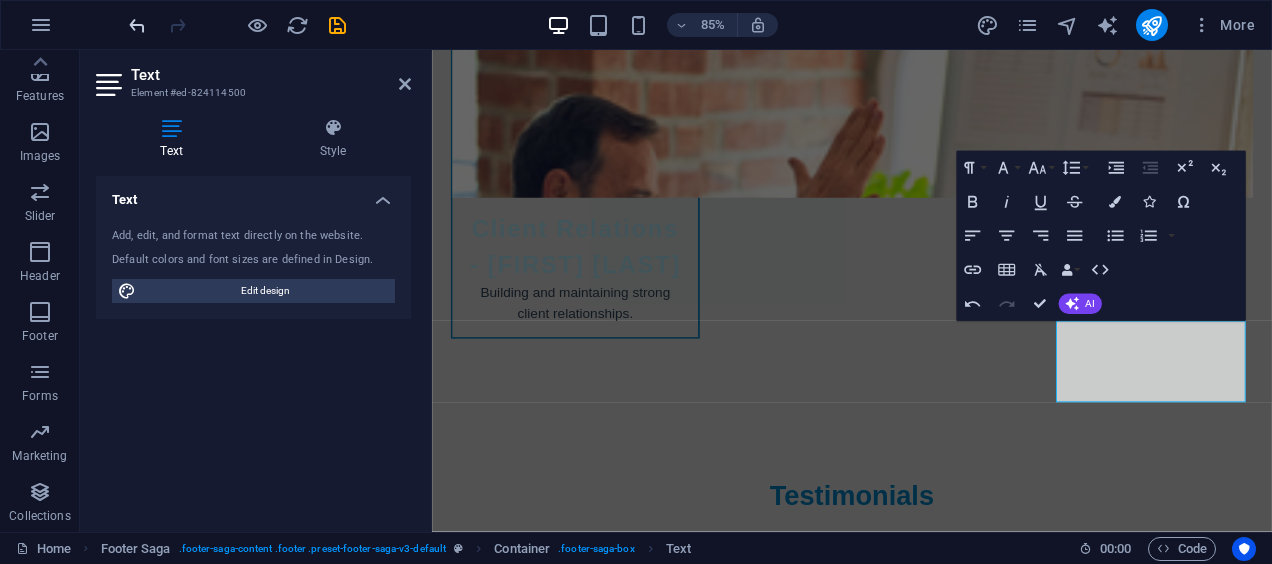 click at bounding box center (237, 25) 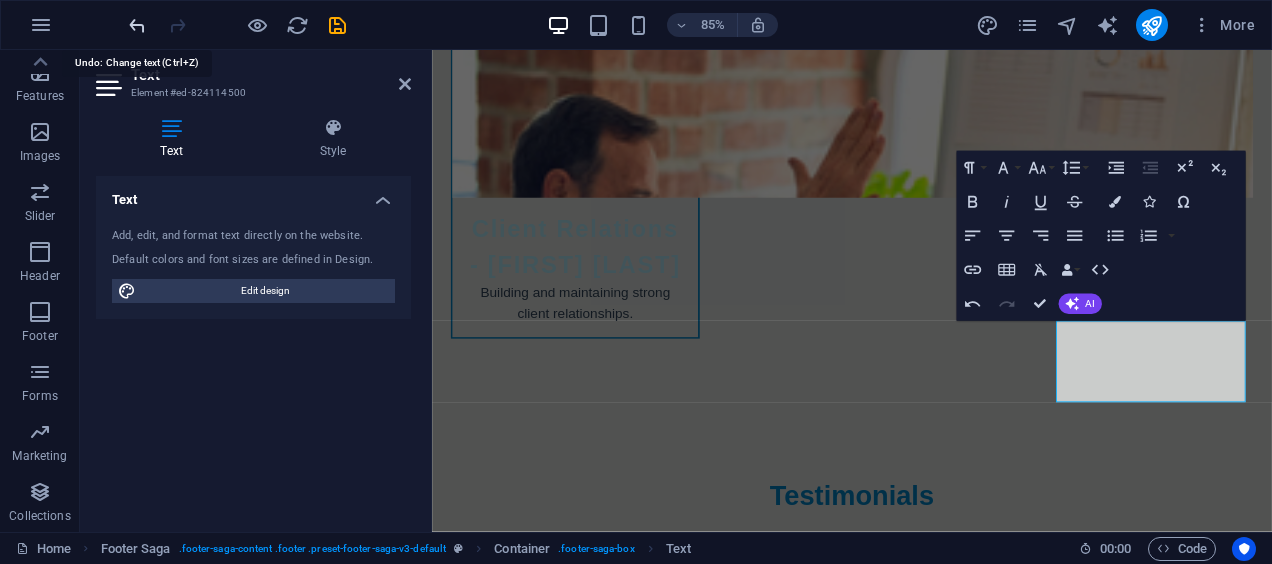 click at bounding box center [137, 25] 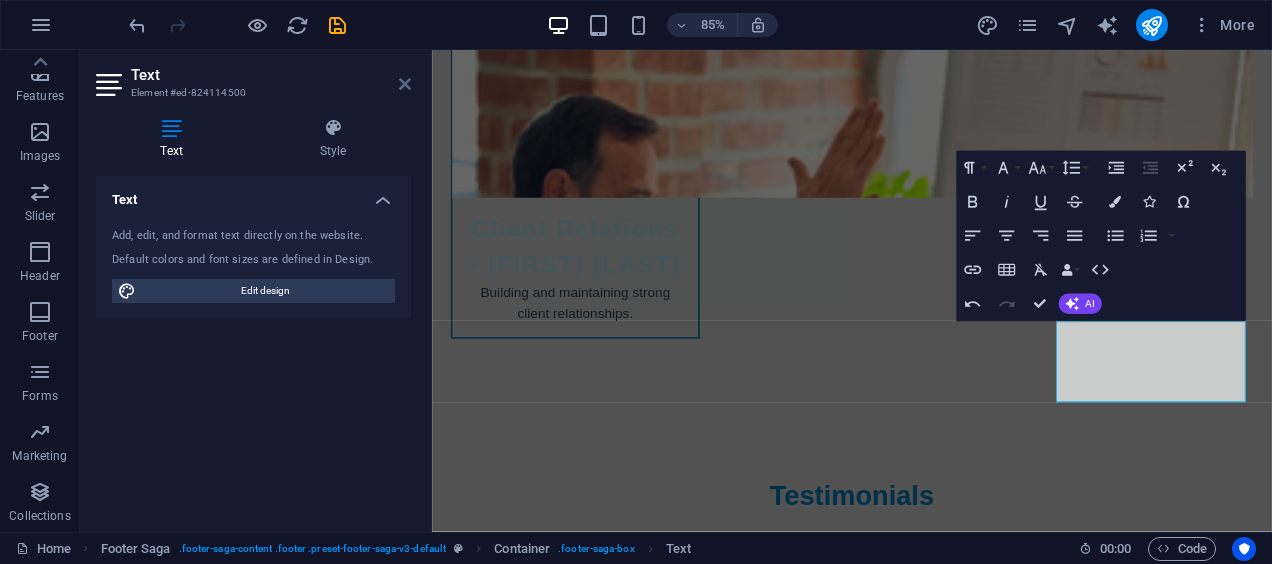 click at bounding box center [405, 84] 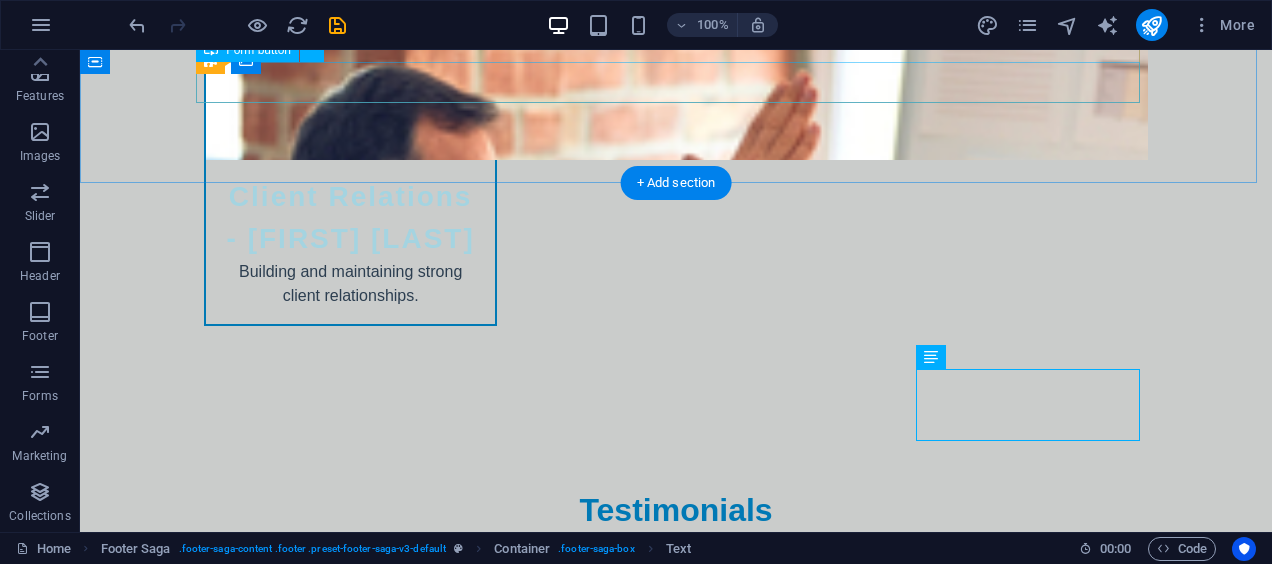scroll, scrollTop: 10458, scrollLeft: 0, axis: vertical 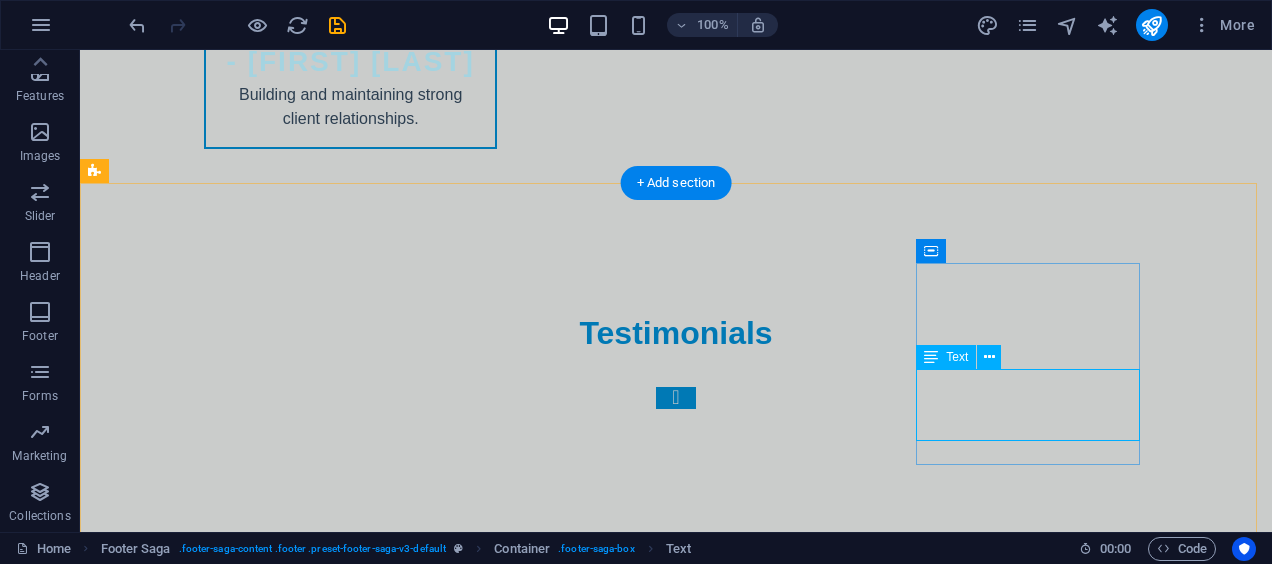 click on "https://www.linkedin.com/company/trade-solutions-mx/about/?viewAsMember=true Linkedin" at bounding box center [208, 6302] 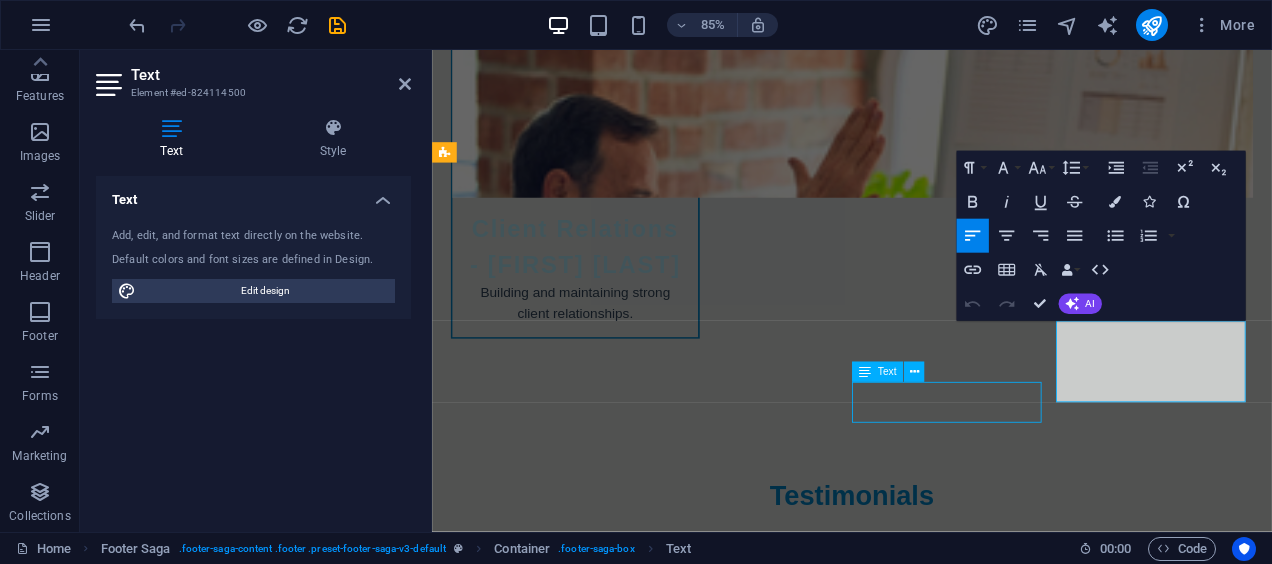 scroll, scrollTop: 10458, scrollLeft: 0, axis: vertical 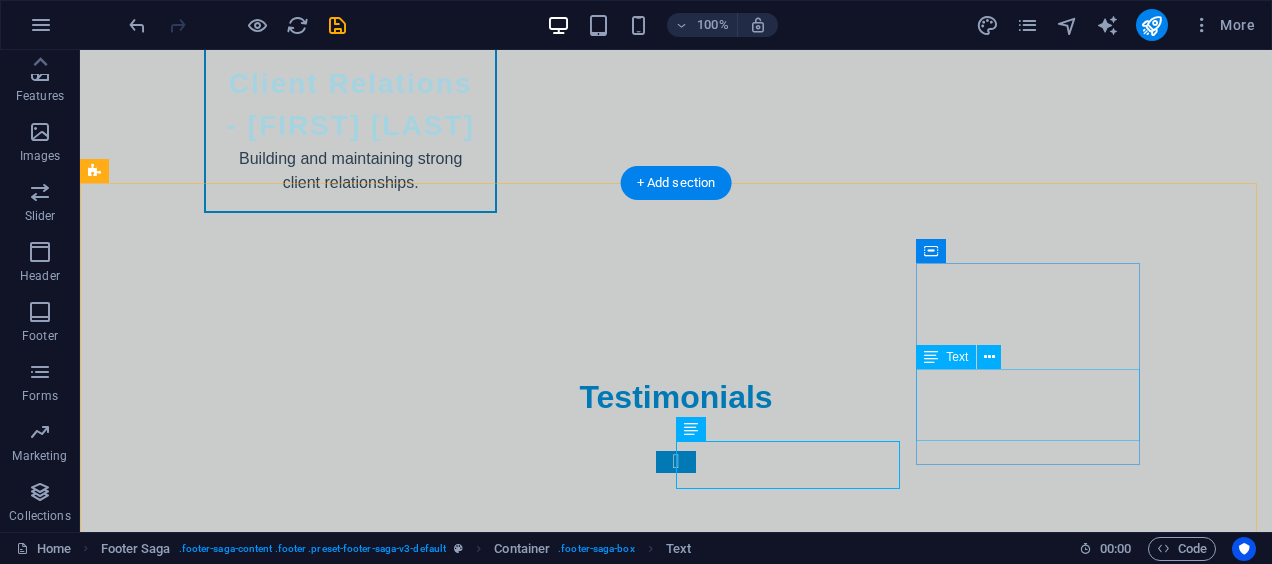 click on "https://www.linkedin.com/company/trade-solutions-mx/about/?viewAsMember=true Linkedin" at bounding box center [208, 6366] 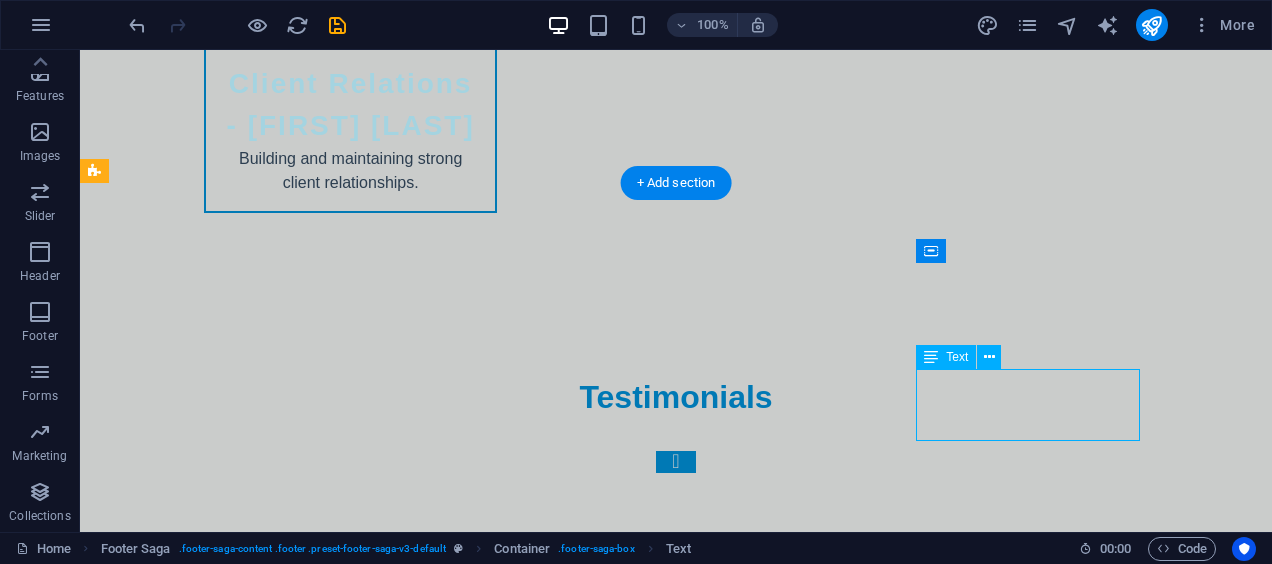 click on "https://www.linkedin.com/company/trade-solutions-mx/about/?viewAsMember=true Linkedin" at bounding box center [208, 6366] 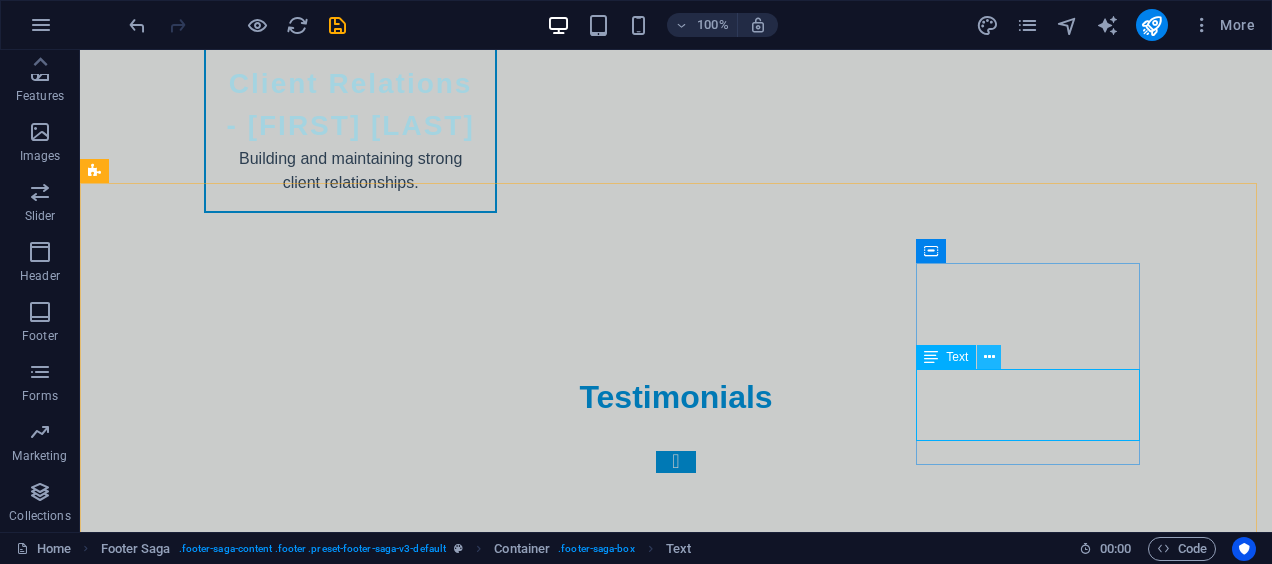 click at bounding box center (989, 357) 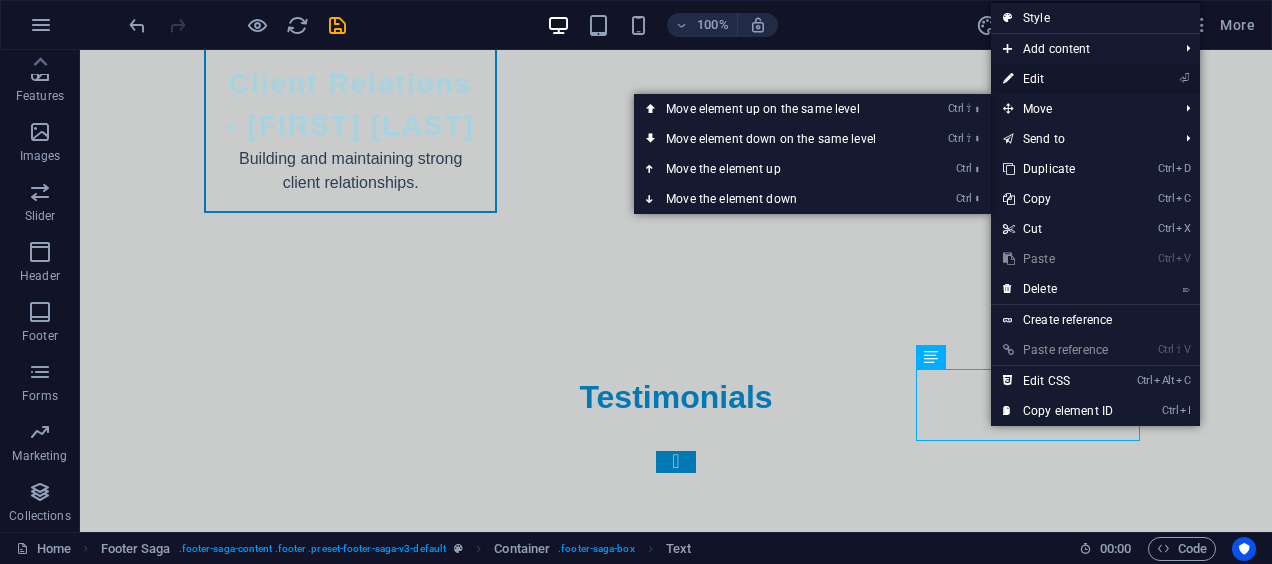 click on "⏎  Edit" at bounding box center (1058, 79) 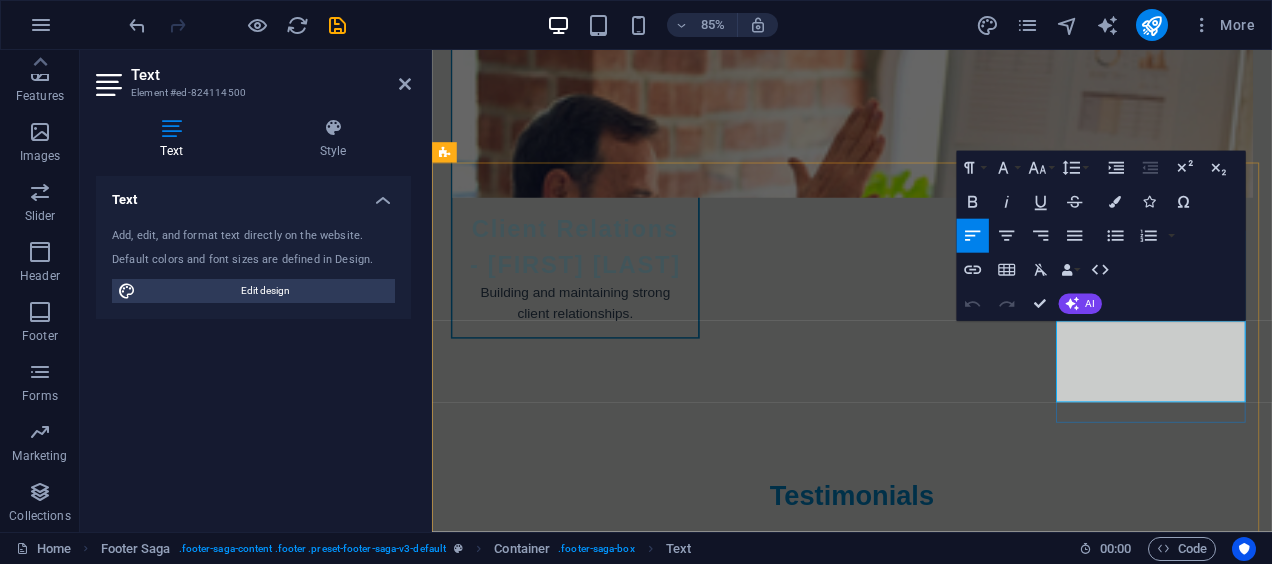 drag, startPoint x: 1367, startPoint y: 449, endPoint x: 1165, endPoint y: 388, distance: 211.00948 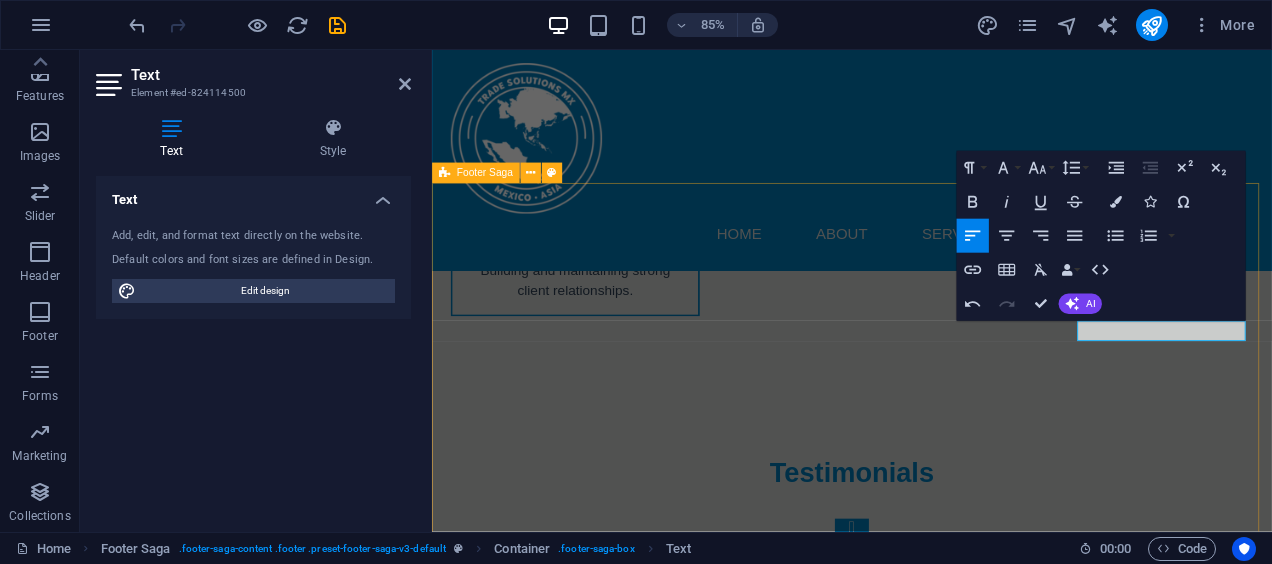 click on "Trade Solutions MX Trade Solutions MX is your partner in exploring global business opportunities. We help you navigate international markets with confidence. For more information about our services, please contact us or visit our website. Contact [NUMBER] [STREET]. [POSTAL_CODE] [CITY] Phone:  [PHONE] Mobile:  [PHONE] Email:  [EMAIL] Navigation Home About Services Pricing Contact Legal Notice Privacy Policy Social media Facebook Instagram" at bounding box center (926, 5803) 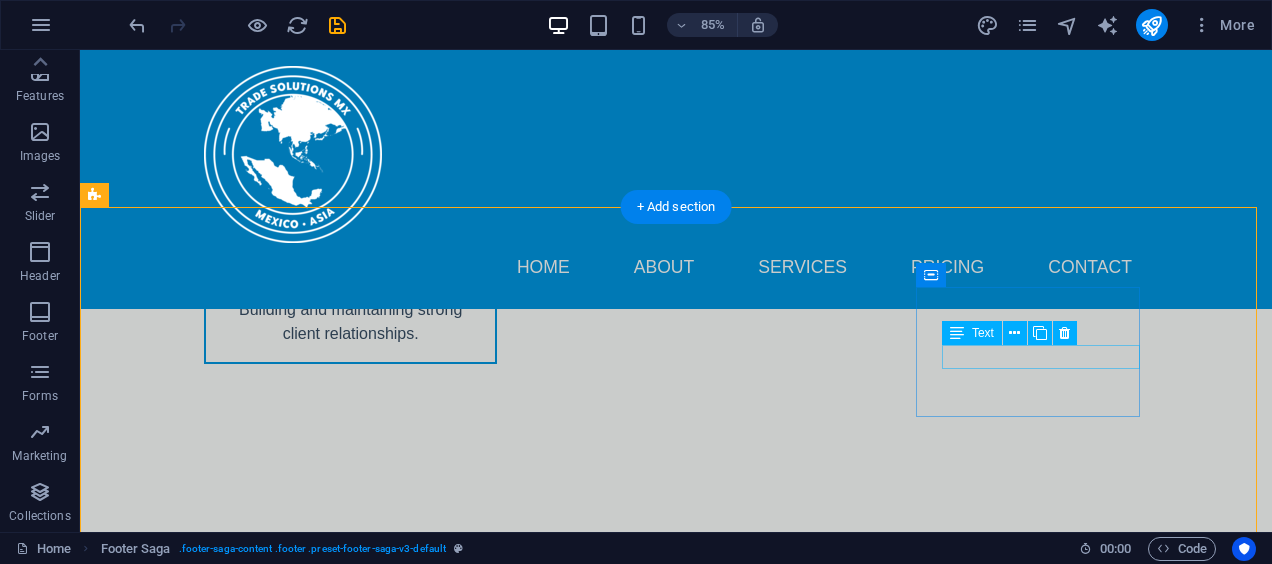 scroll, scrollTop: 10434, scrollLeft: 0, axis: vertical 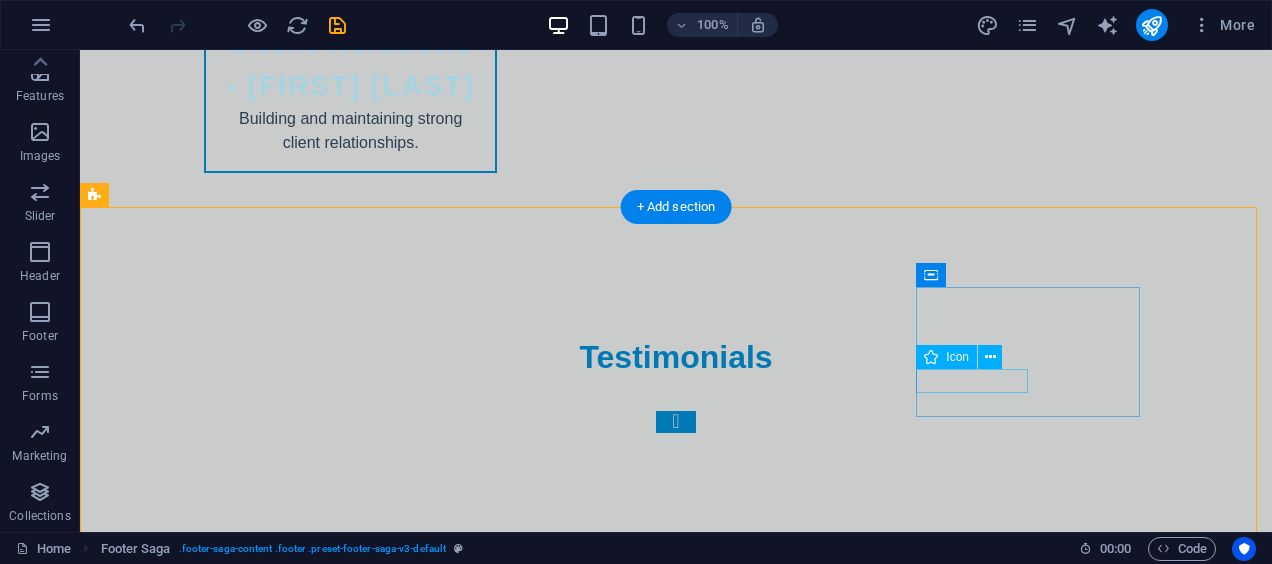 click at bounding box center [208, 6278] 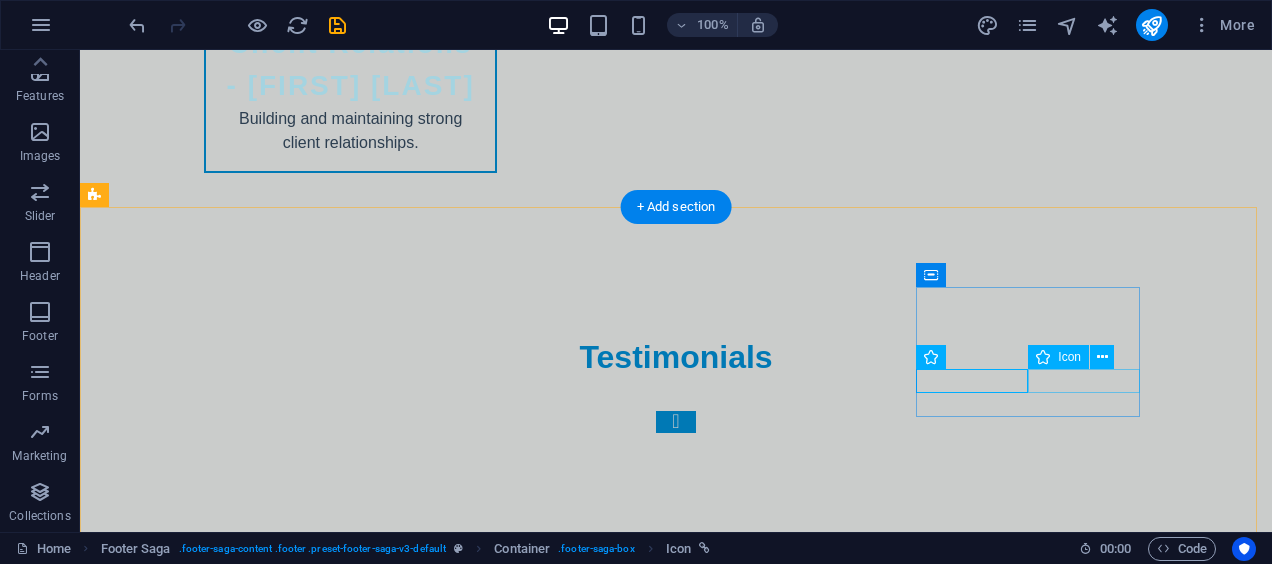 click at bounding box center [208, 6302] 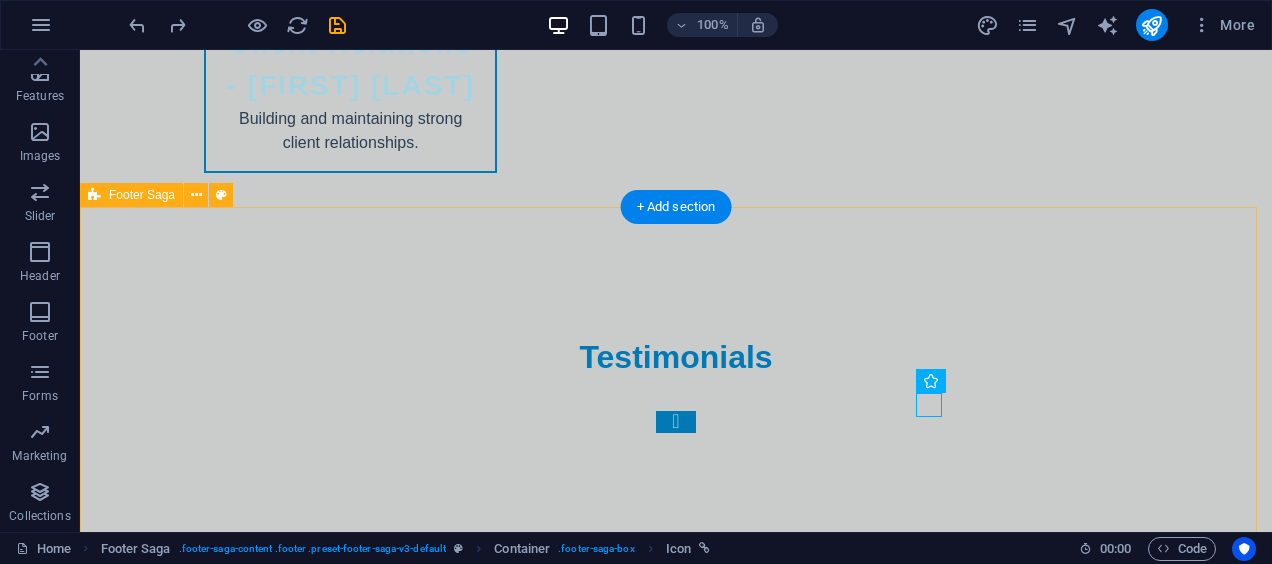 click on "Trade Solutions MX Trade Solutions MX is your partner in exploring global business opportunities. We help you navigate international markets with confidence. For more information about our services, please contact us or visit our website. Contact [NUMBER] [STREET]. [POSTAL_CODE] [CITY] Phone:  [PHONE] Mobile:  [PHONE] Email:  [EMAIL] Navigation Home About Services Pricing Contact Legal Notice Privacy Policy Social media Facebook Linkedin Instagram" at bounding box center [676, 5853] 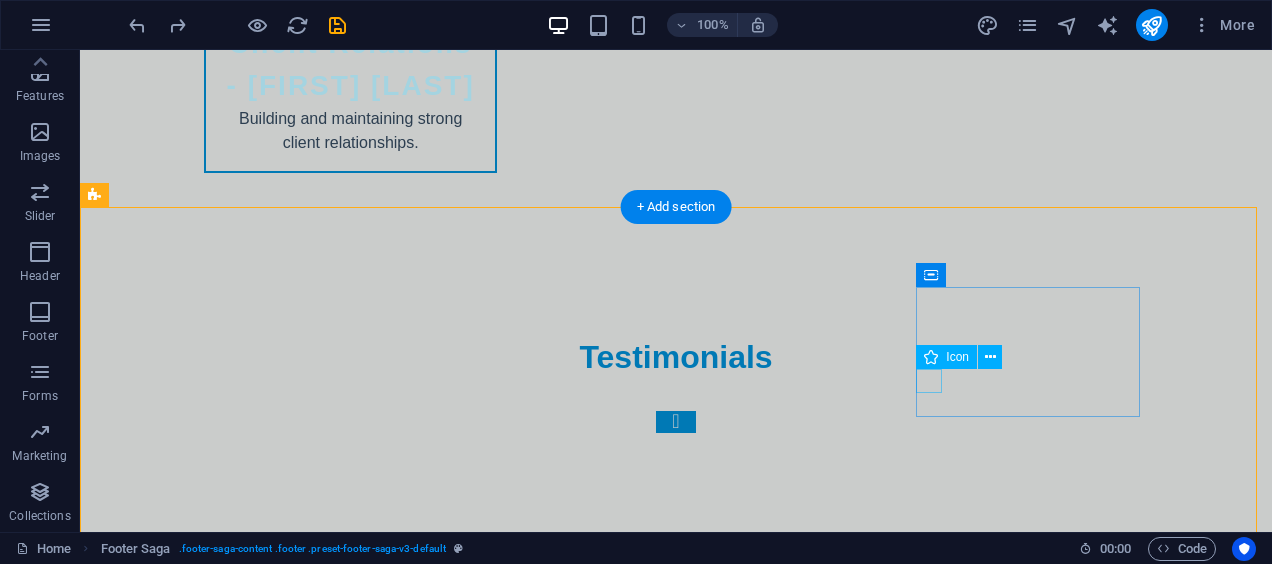 click at bounding box center [208, 6278] 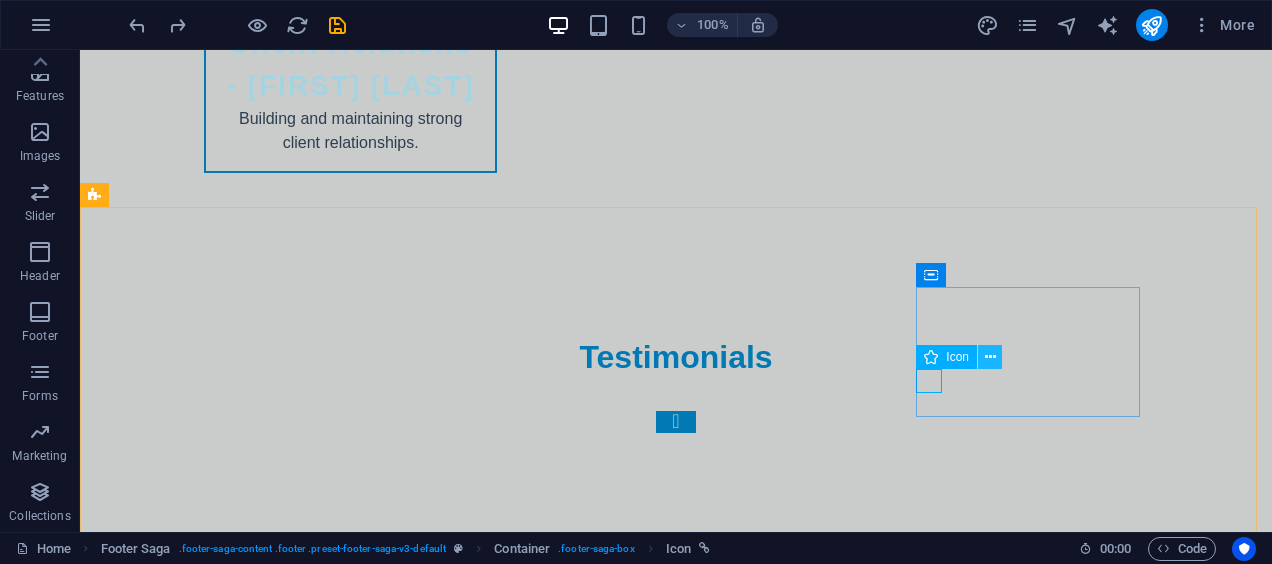 click at bounding box center (990, 357) 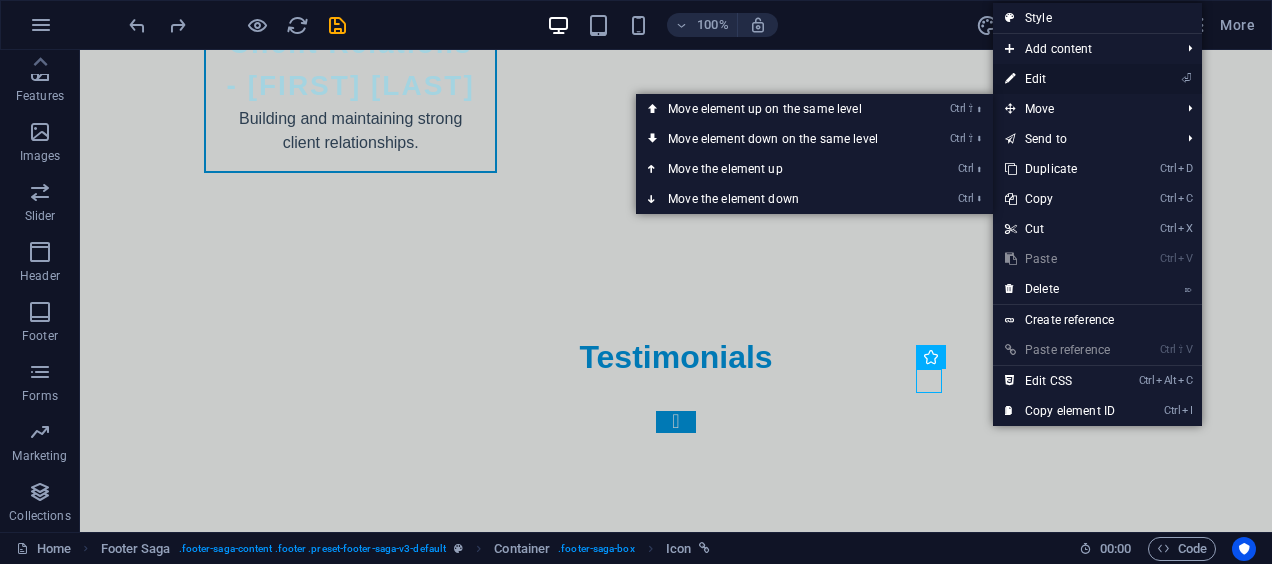 click on "⏎  Edit" at bounding box center [1060, 79] 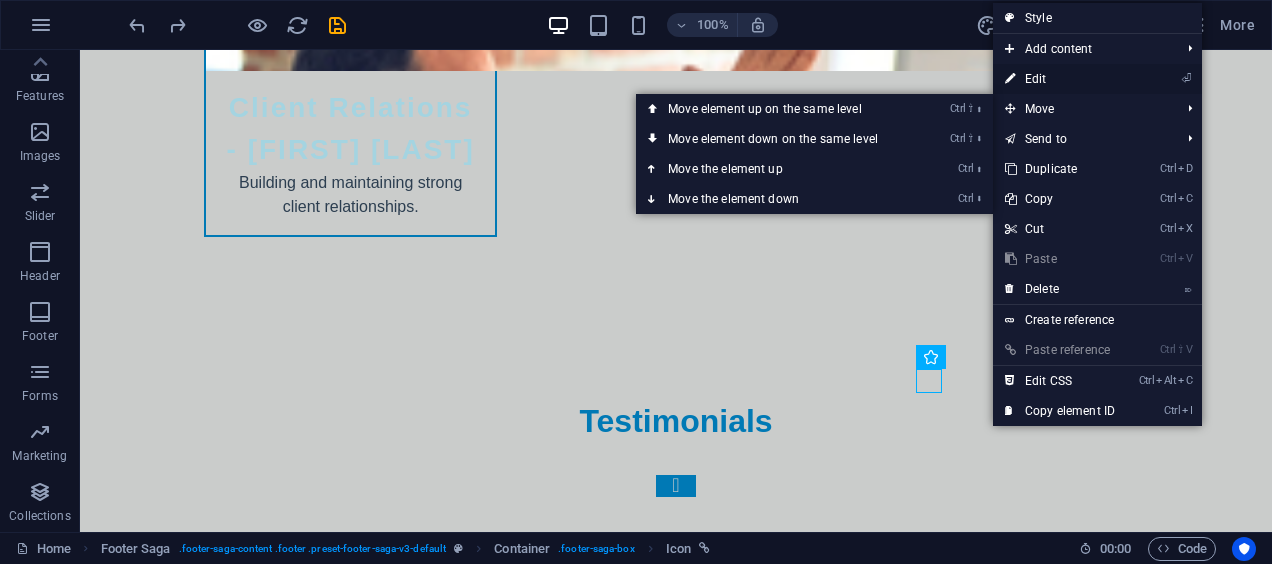 select on "xMidYMid" 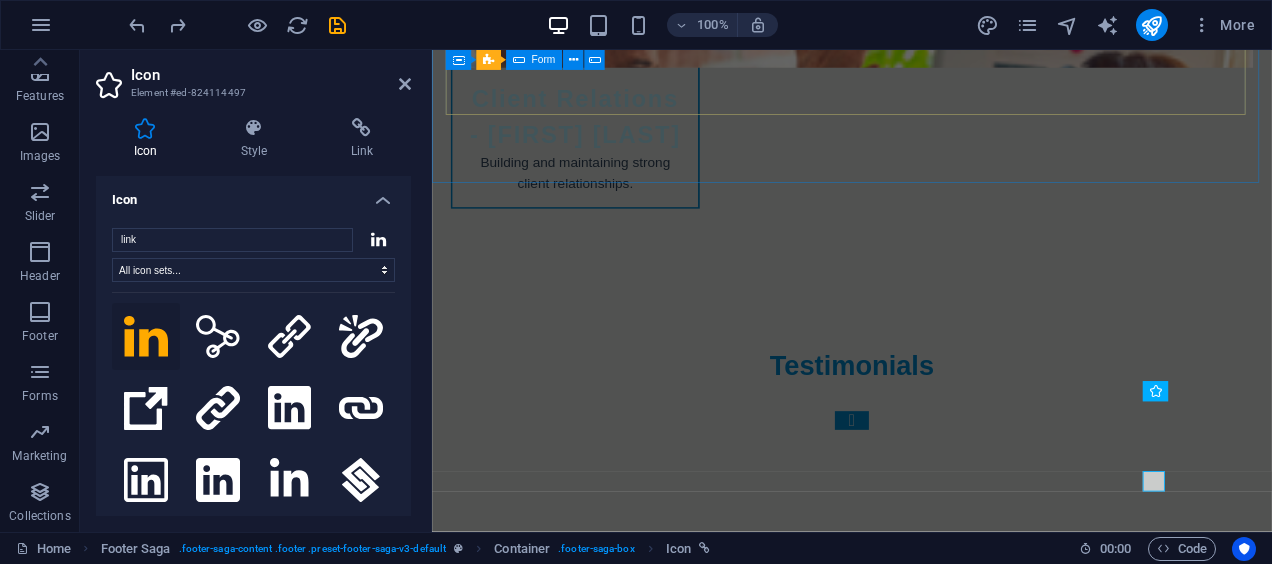 scroll, scrollTop: 10257, scrollLeft: 0, axis: vertical 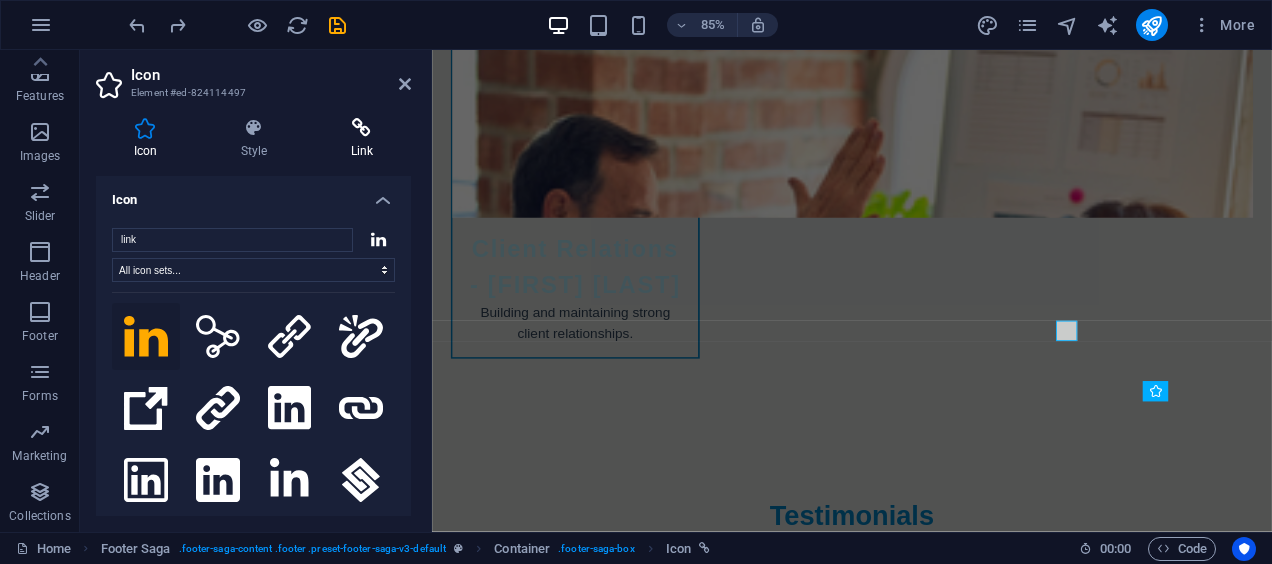 click on "Link" at bounding box center [362, 139] 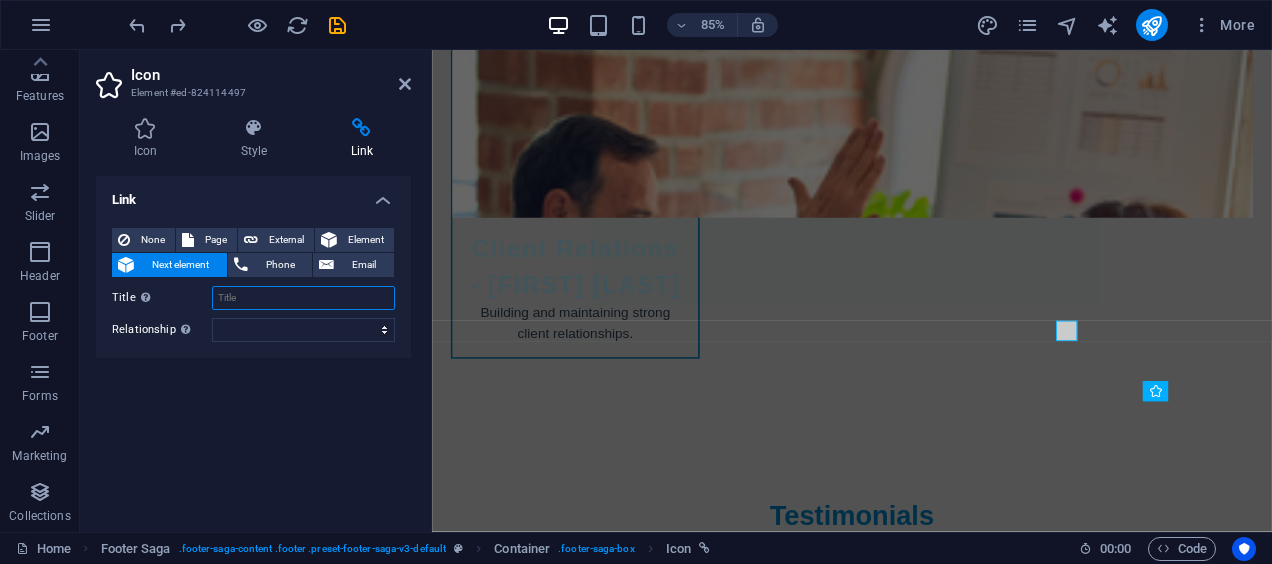click on "Title Additional link description, should not be the same as the link text. The title is most often shown as a tooltip text when the mouse moves over the element. Leave empty if uncertain." at bounding box center [303, 298] 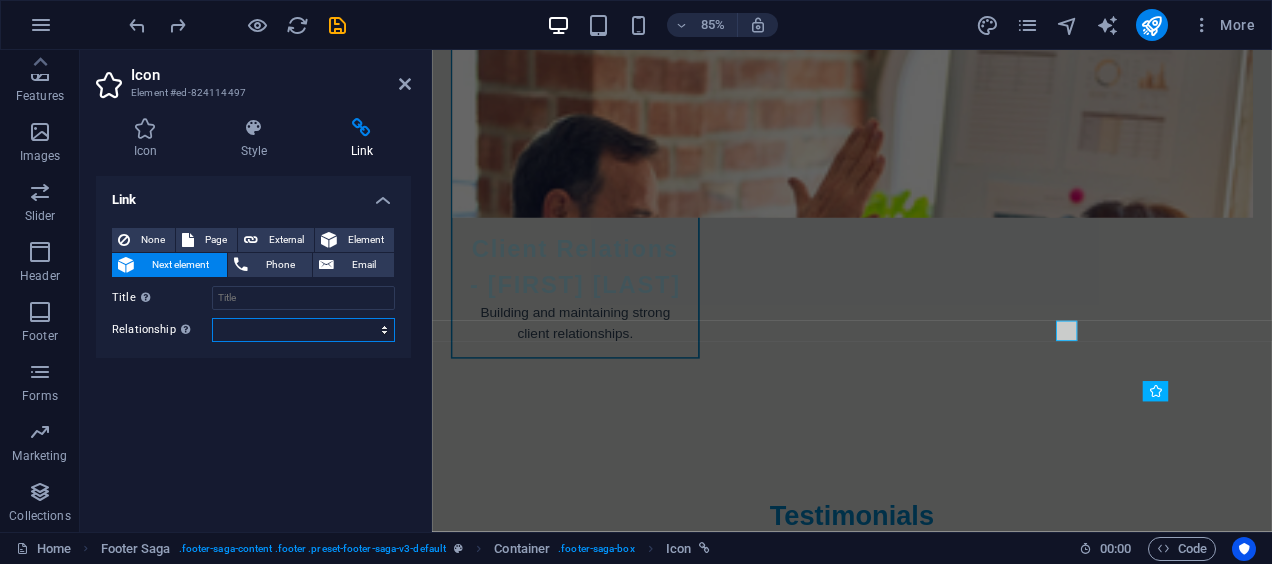 click on "alternate author bookmark external help license next nofollow noreferrer noopener prev search tag" at bounding box center [303, 330] 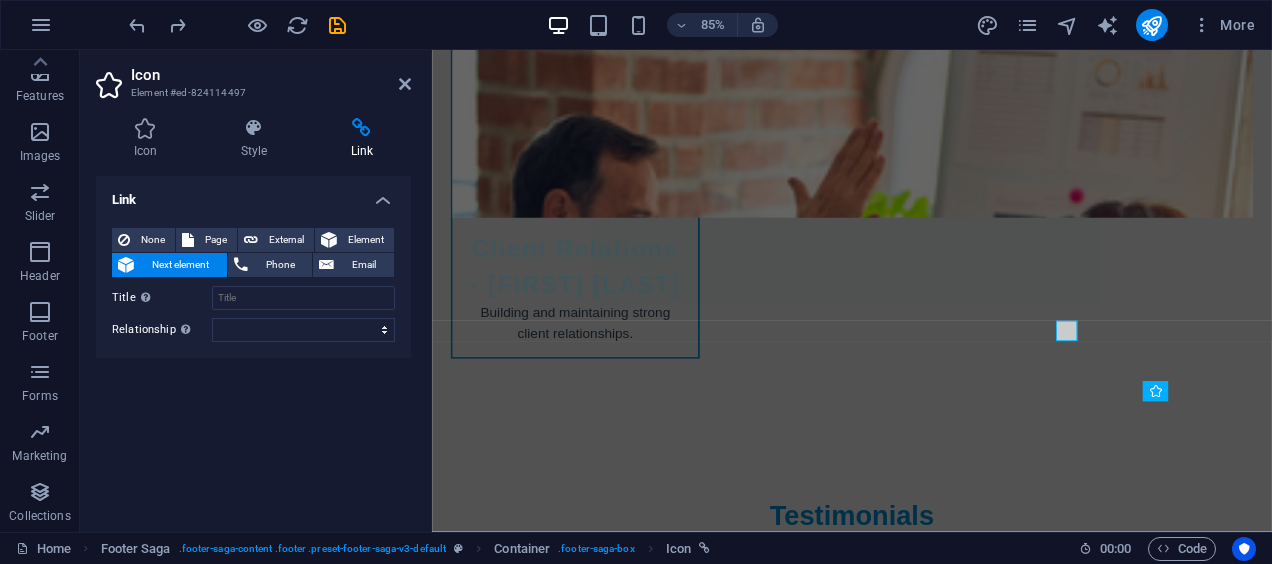 click on "Link None Page External Element Next element Phone Email Page Home Subpage Legal Notice Privacy Element
URL Phone Email Link target New tab Same tab Overlay Title Additional link description, should not be the same as the link text. The title is most often shown as a tooltip text when the mouse moves over the element. Leave empty if uncertain. Relationship Sets the  relationship of this link to the link target . For example, the value "nofollow" instructs search engines not to follow the link. Can be left empty. alternate author bookmark external help license next nofollow noreferrer noopener prev search tag" at bounding box center [253, 346] 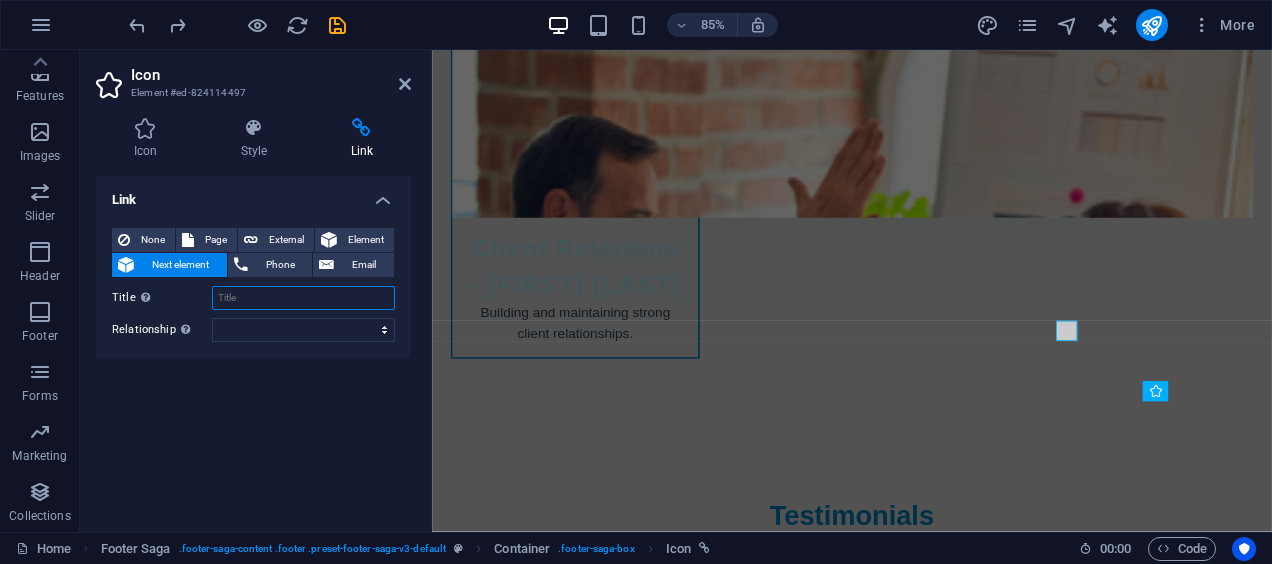 click on "Title Additional link description, should not be the same as the link text. The title is most often shown as a tooltip text when the mouse moves over the element. Leave empty if uncertain." at bounding box center [303, 298] 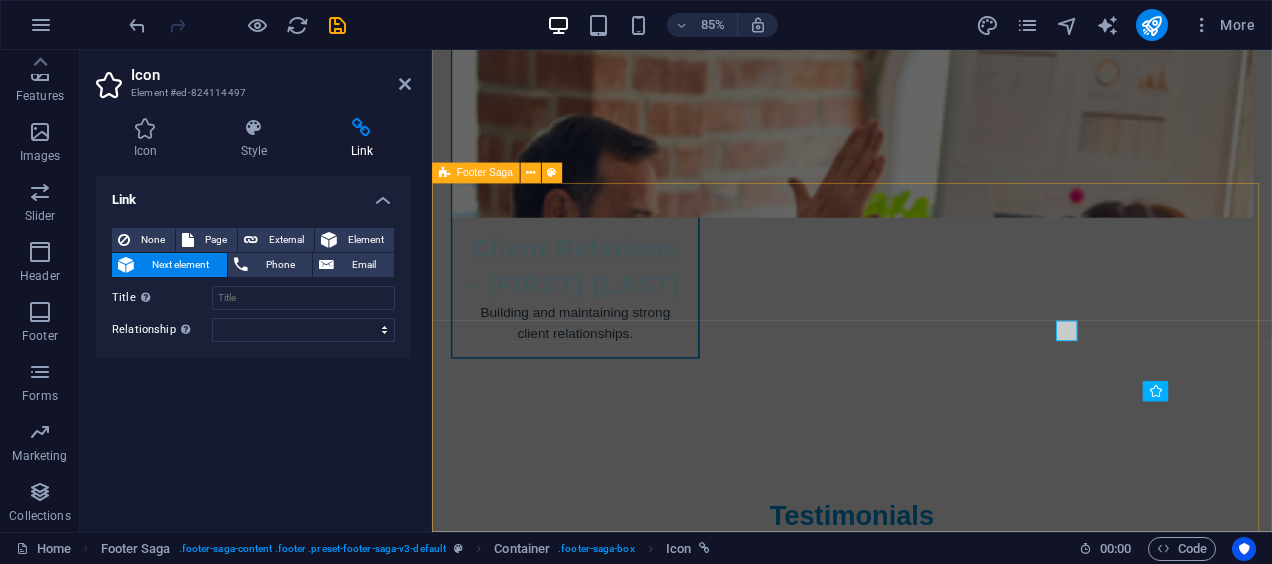 click on "Trade Solutions MX Trade Solutions MX is your partner in exploring global business opportunities. We help you navigate international markets with confidence. For more information about our services, please contact us or visit our website. Contact [NUMBER] [STREET]. [POSTAL_CODE] [CITY] Phone:  [PHONE] Mobile:  [PHONE] Email:  [EMAIL] Navigation Home About Services Pricing Contact Legal Notice Privacy Policy Social media Facebook Linkedin Instagram" at bounding box center (926, 5853) 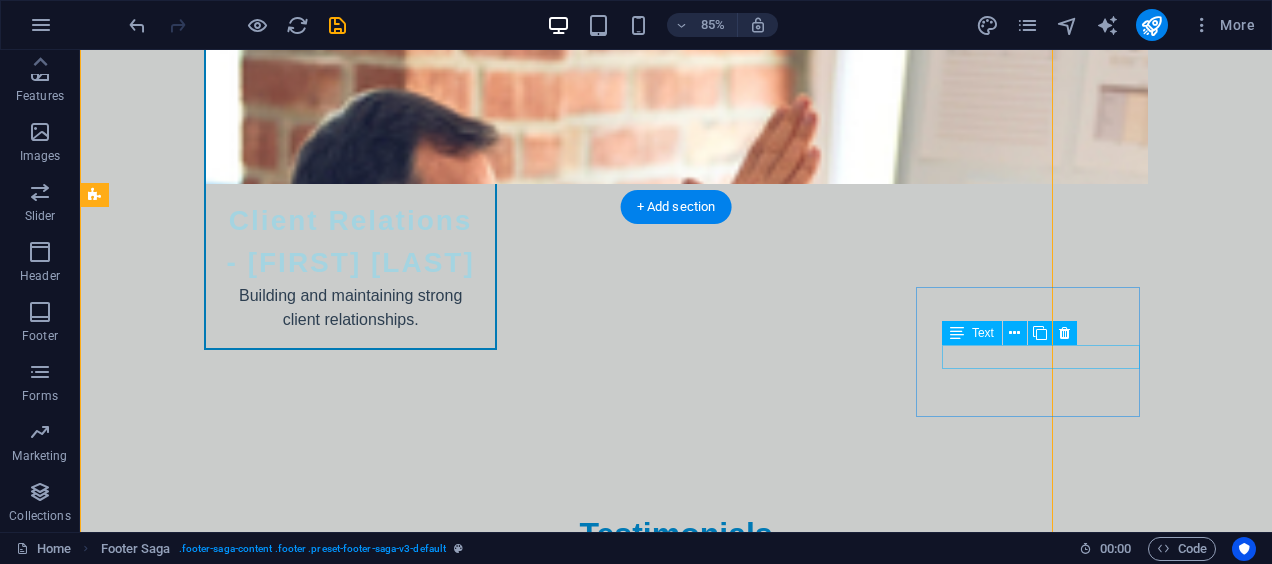 scroll, scrollTop: 10434, scrollLeft: 0, axis: vertical 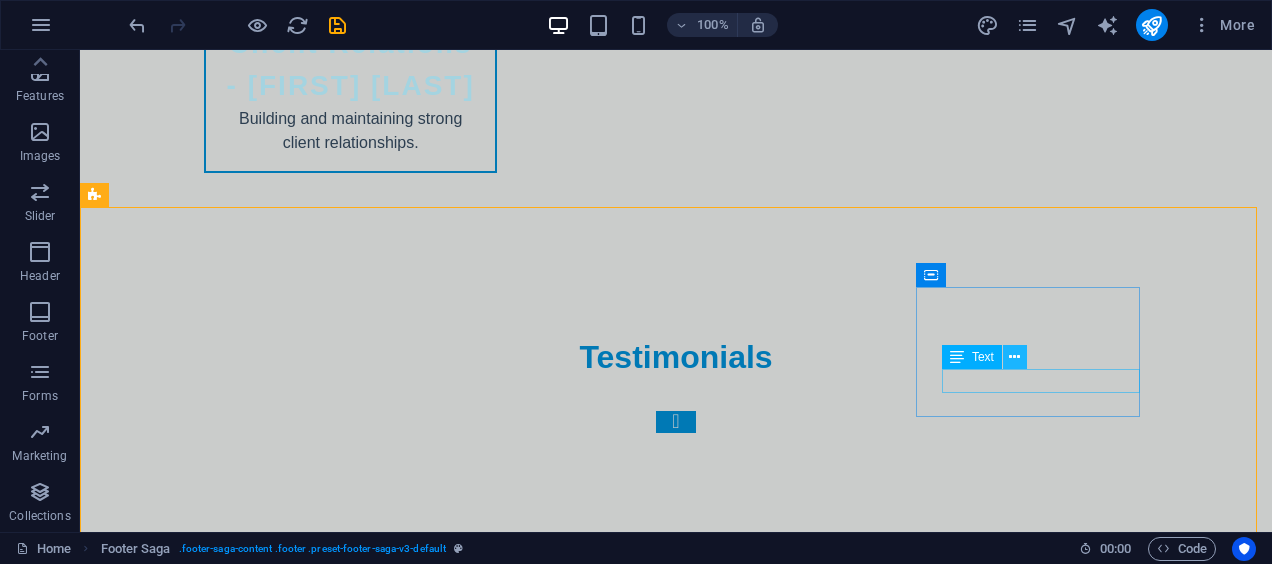 click at bounding box center (1015, 357) 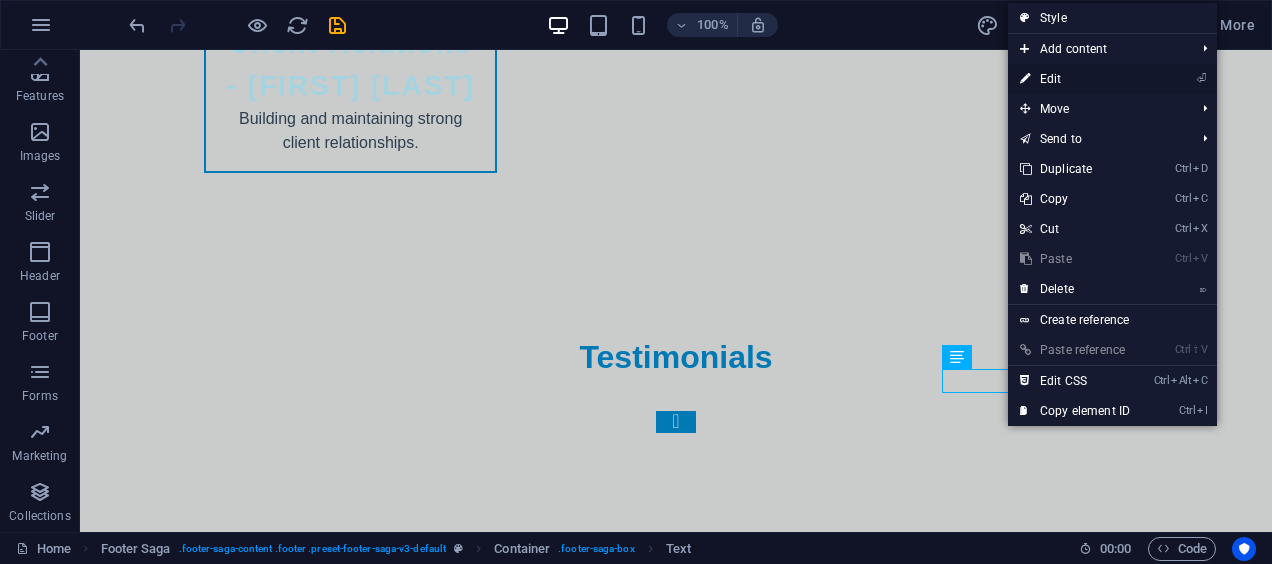 click on "⏎  Edit" at bounding box center (1075, 79) 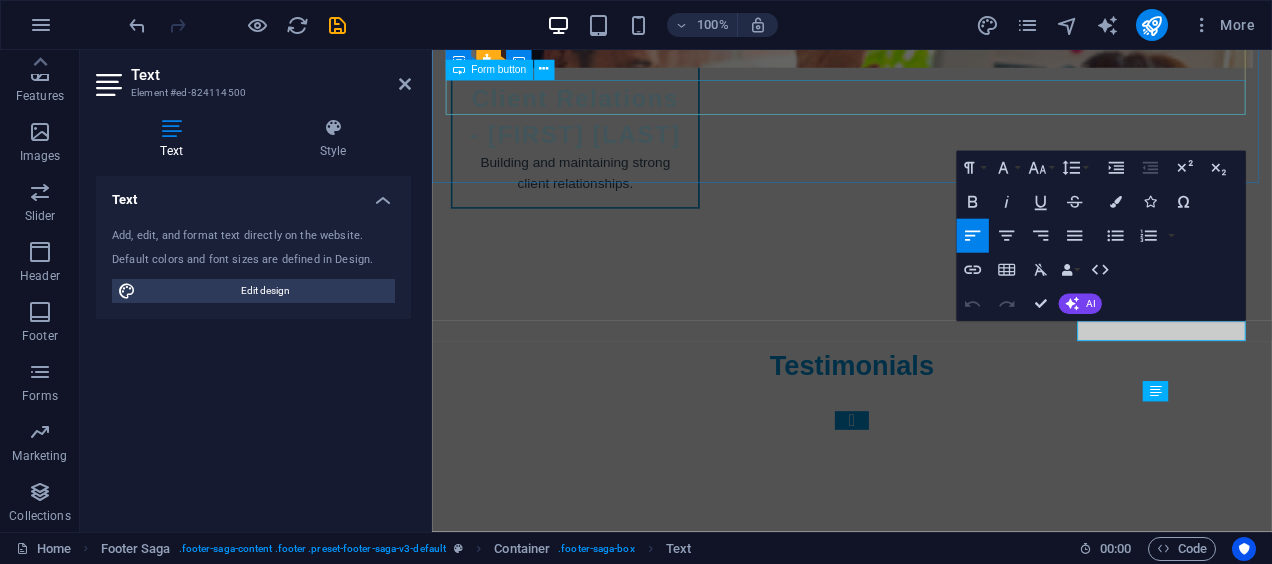 scroll, scrollTop: 10257, scrollLeft: 0, axis: vertical 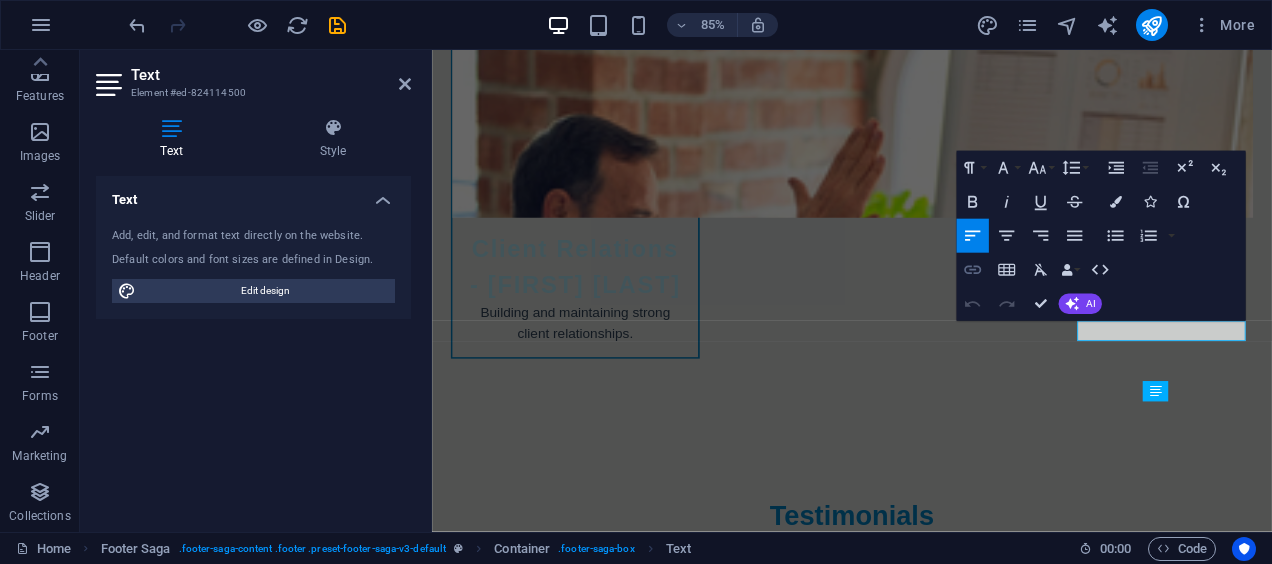 click on "Insert Link" at bounding box center [973, 270] 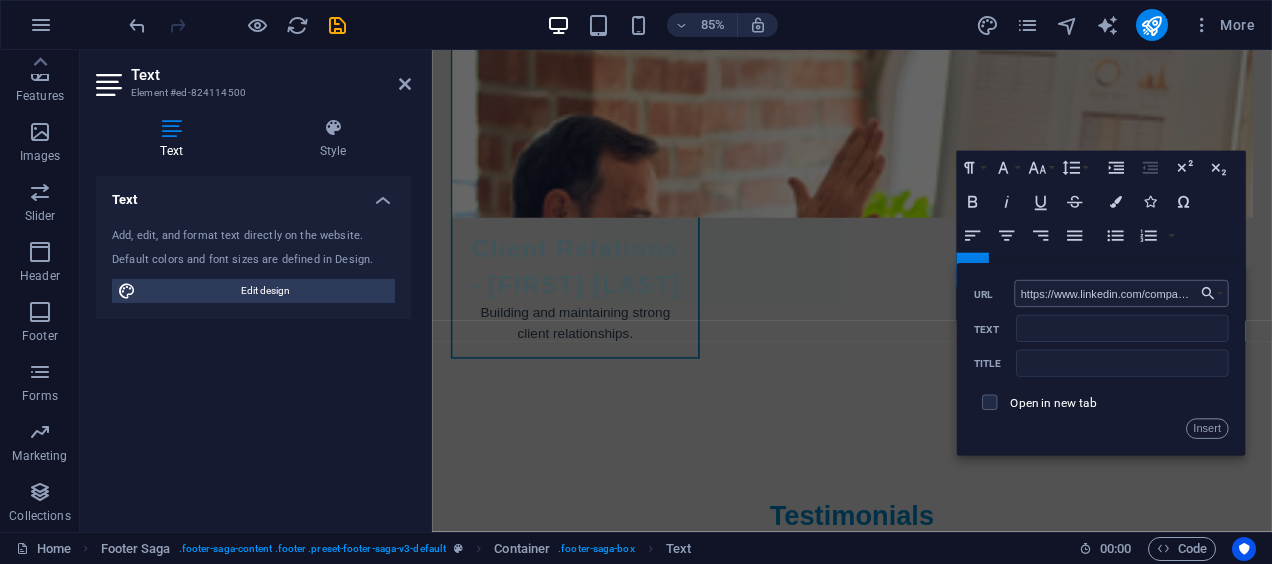 scroll, scrollTop: 0, scrollLeft: 273, axis: horizontal 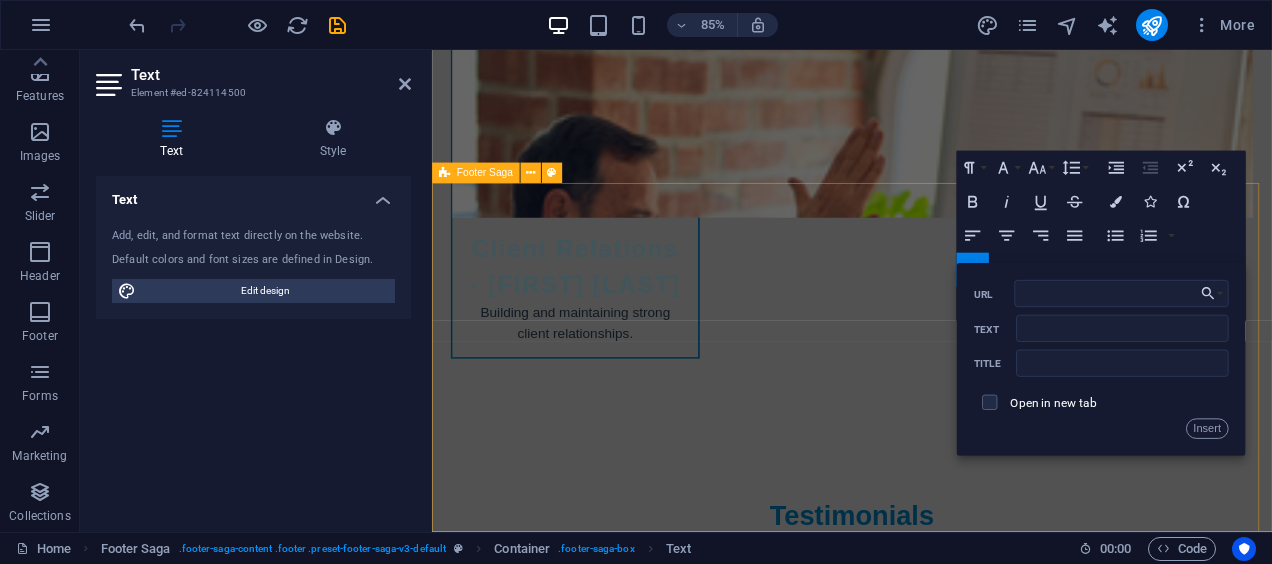 type on "https://www.linkedin.com/company/trade-solutions-mx/about/?viewAsMember=true" 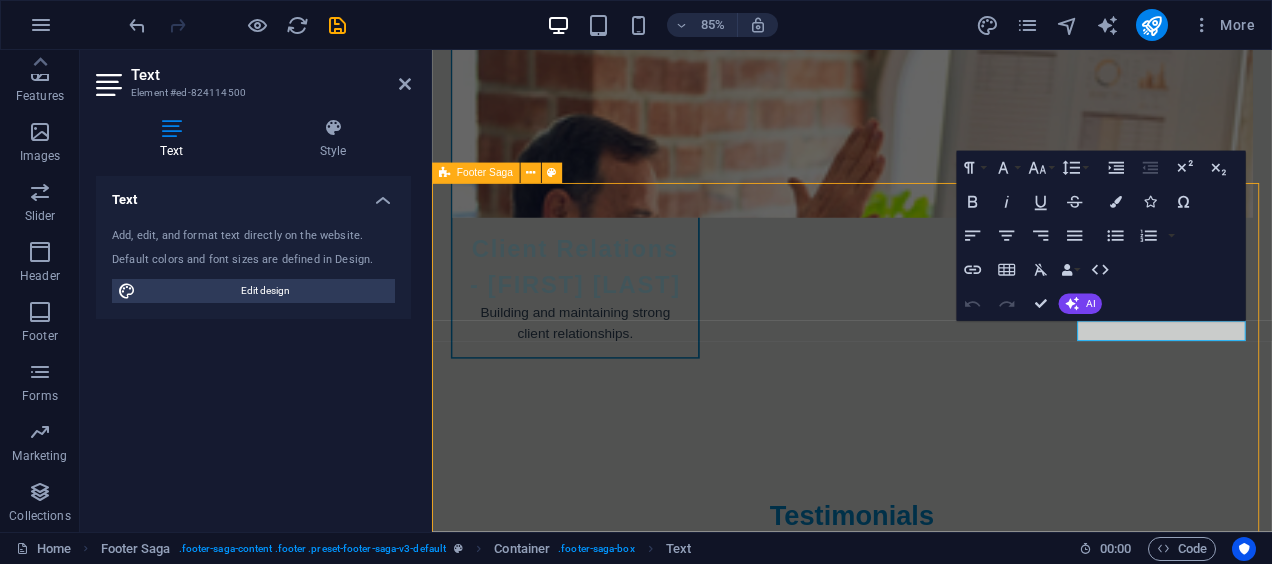 scroll, scrollTop: 0, scrollLeft: 0, axis: both 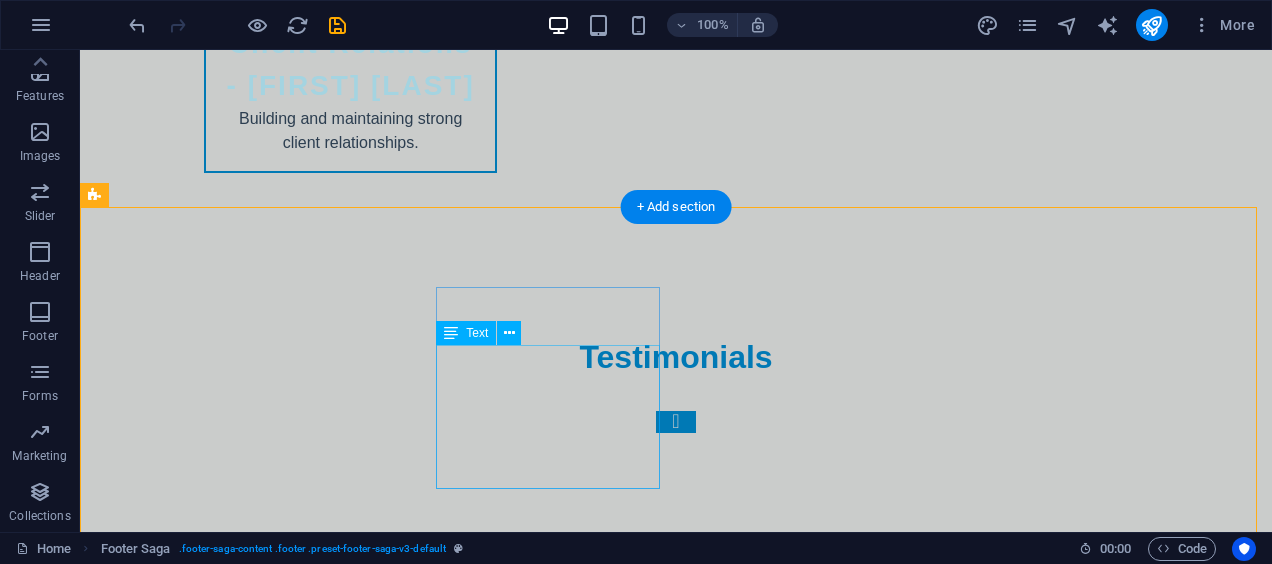 click on "[NUMBER] [STREET]. [POSTAL_CODE]   [CITY] Phone:  [PHONE] Mobile:  [PHONE] Email:  [EMAIL]" at bounding box center (208, 5858) 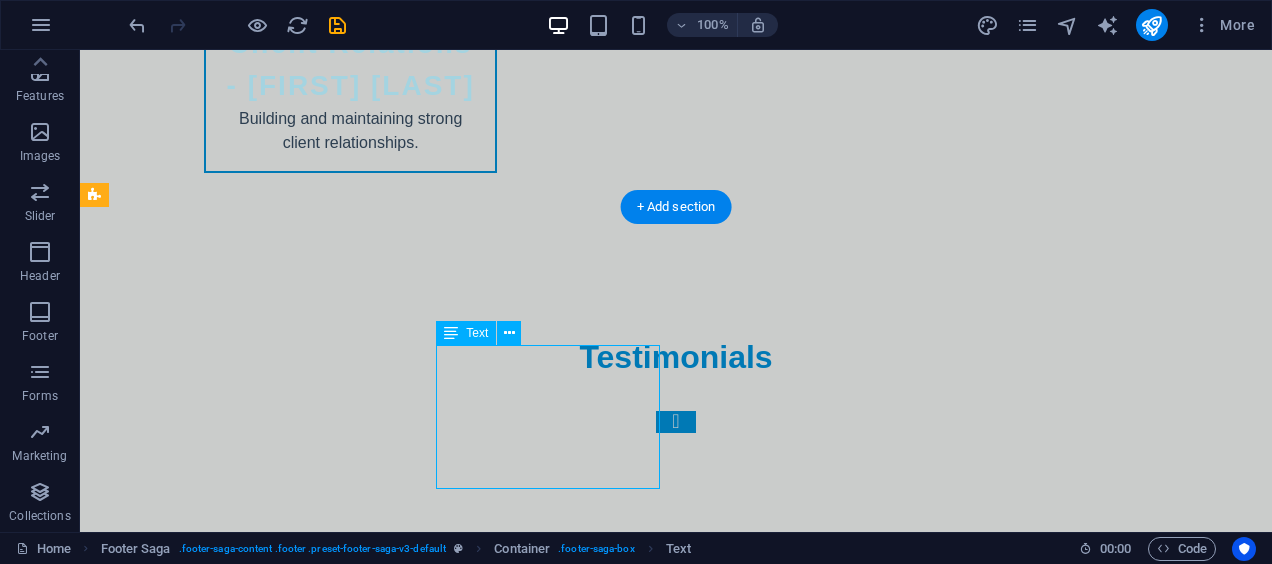 click on "[EMAIL]" at bounding box center [168, 5905] 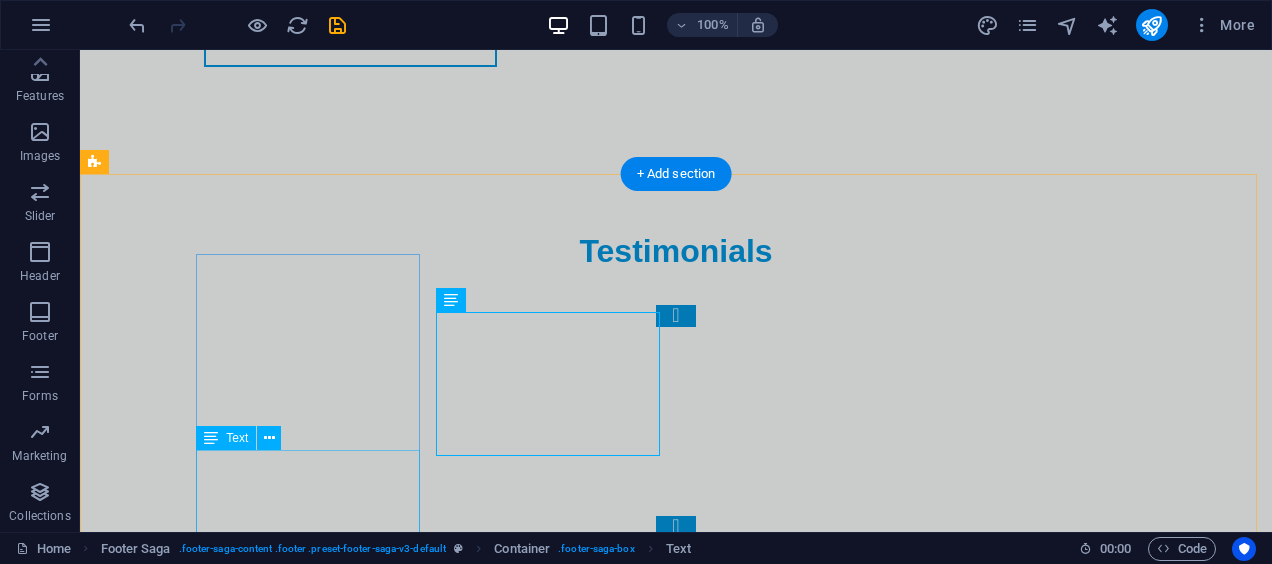 scroll, scrollTop: 10634, scrollLeft: 0, axis: vertical 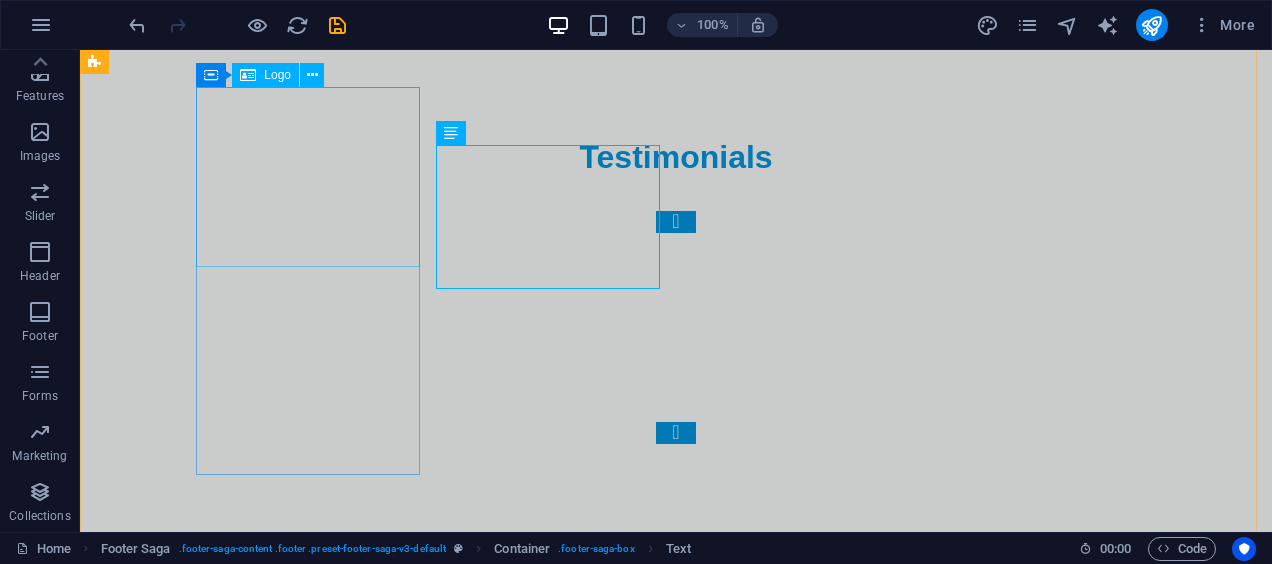 click on "Logo" at bounding box center (277, 75) 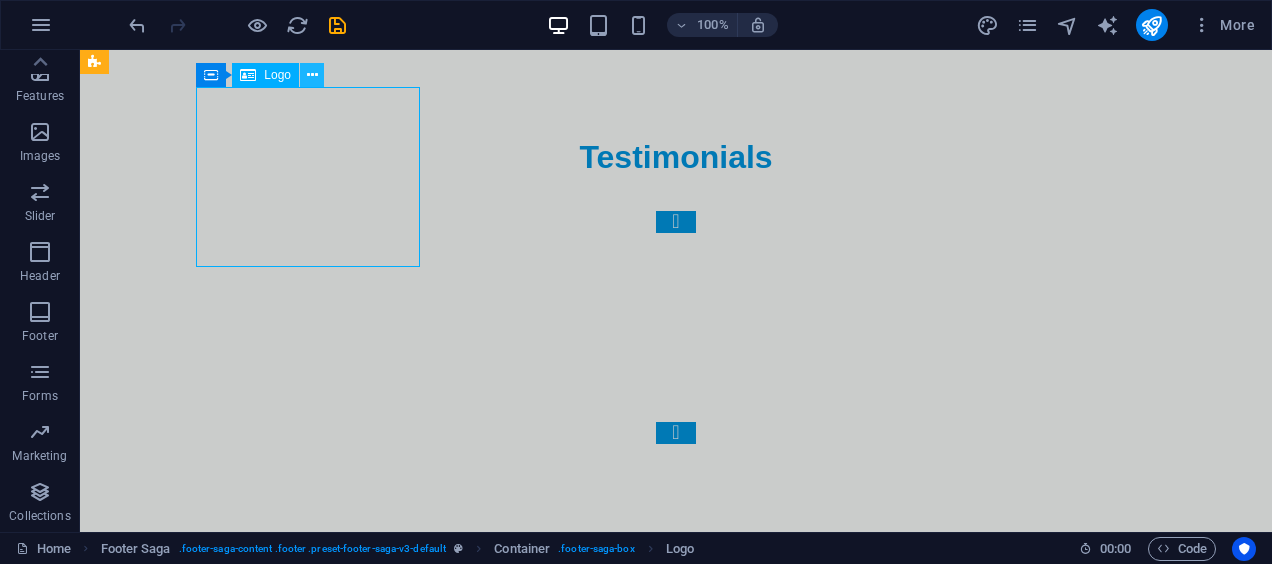 click at bounding box center (312, 75) 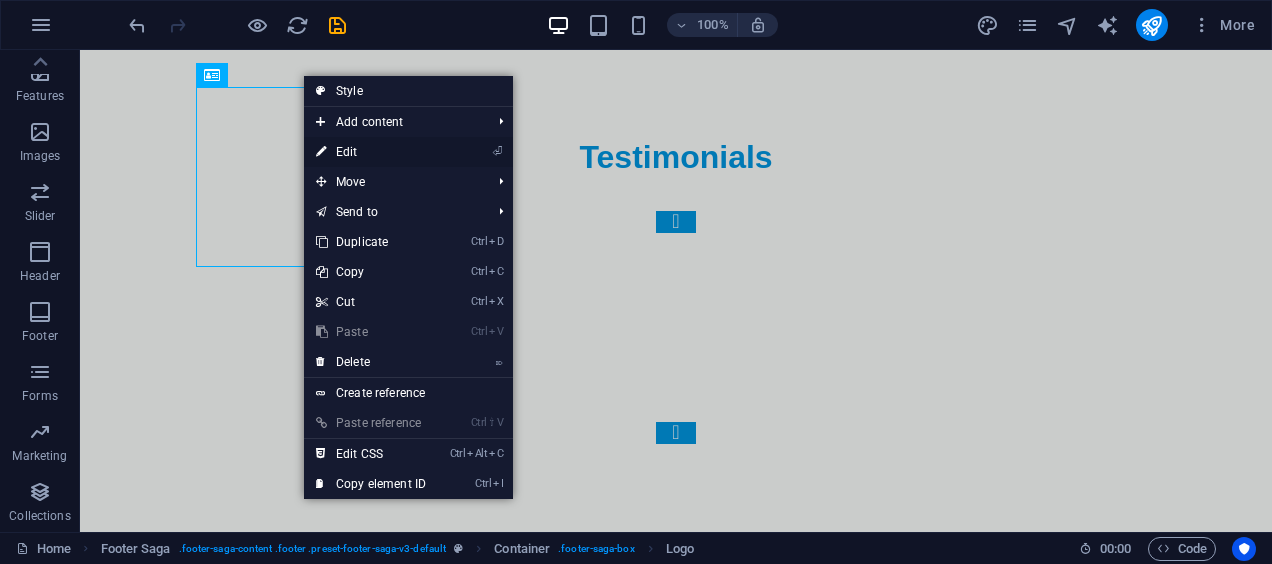 click on "⏎  Edit" at bounding box center [371, 152] 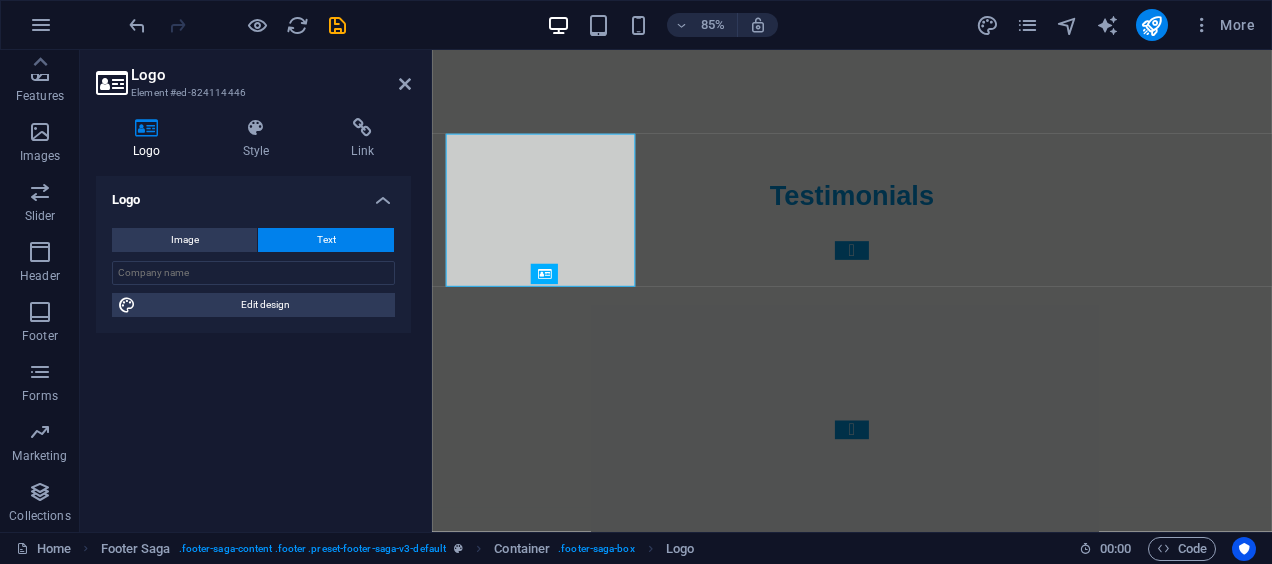 scroll, scrollTop: 10395, scrollLeft: 0, axis: vertical 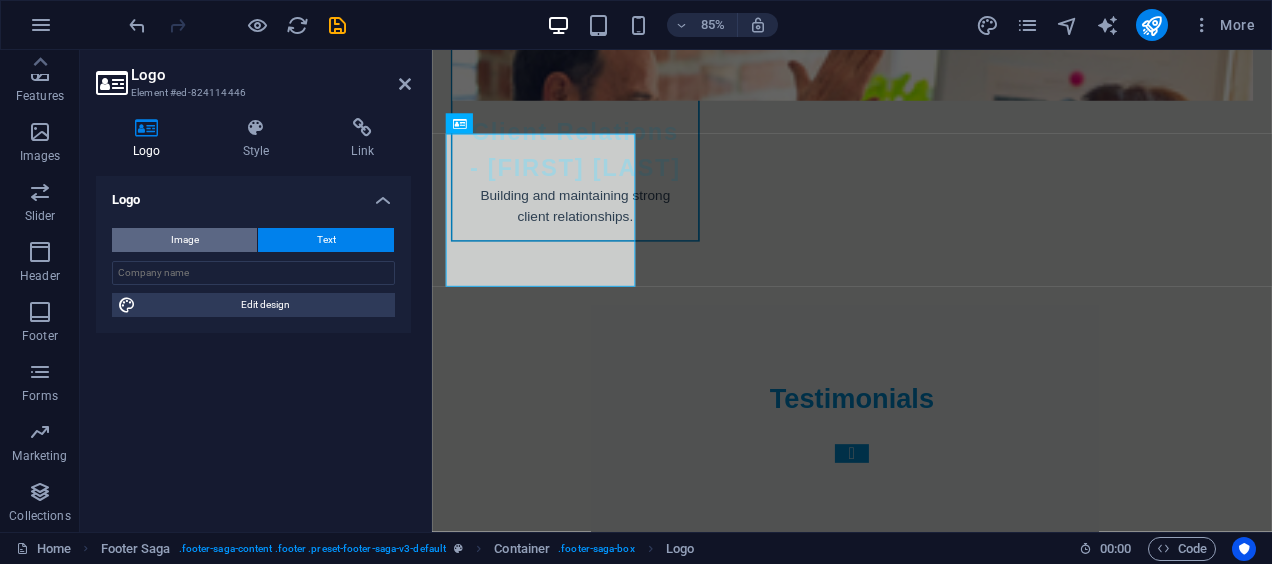 click on "Image" at bounding box center (184, 240) 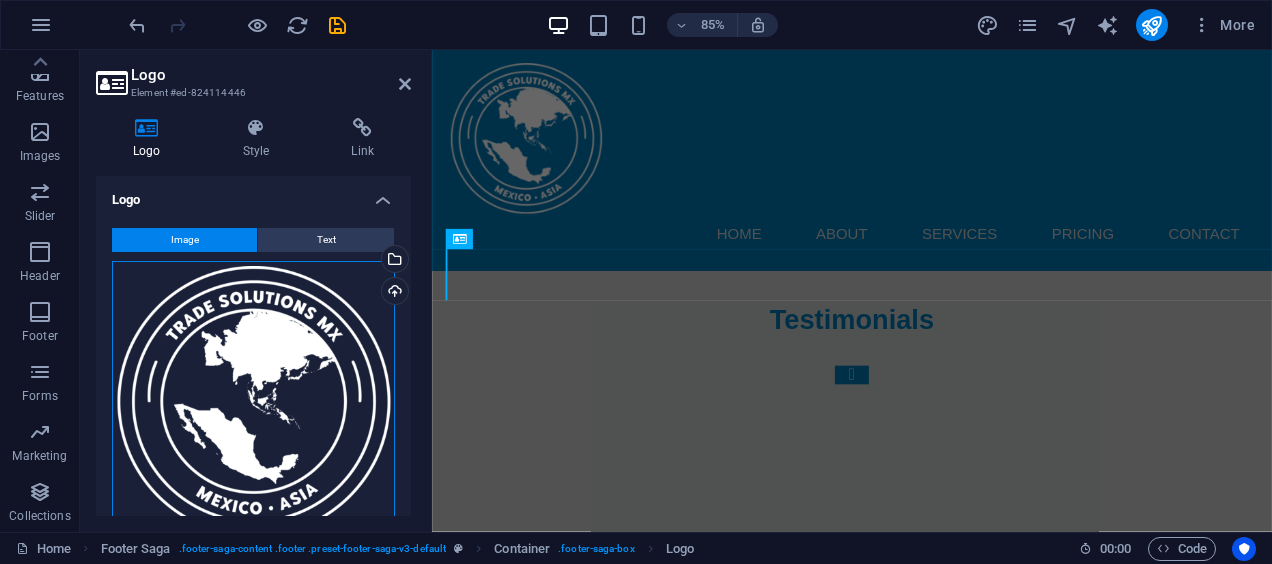 click on "Drag files here, click to choose files or select files from Files or our free stock photos & videos" at bounding box center [253, 402] 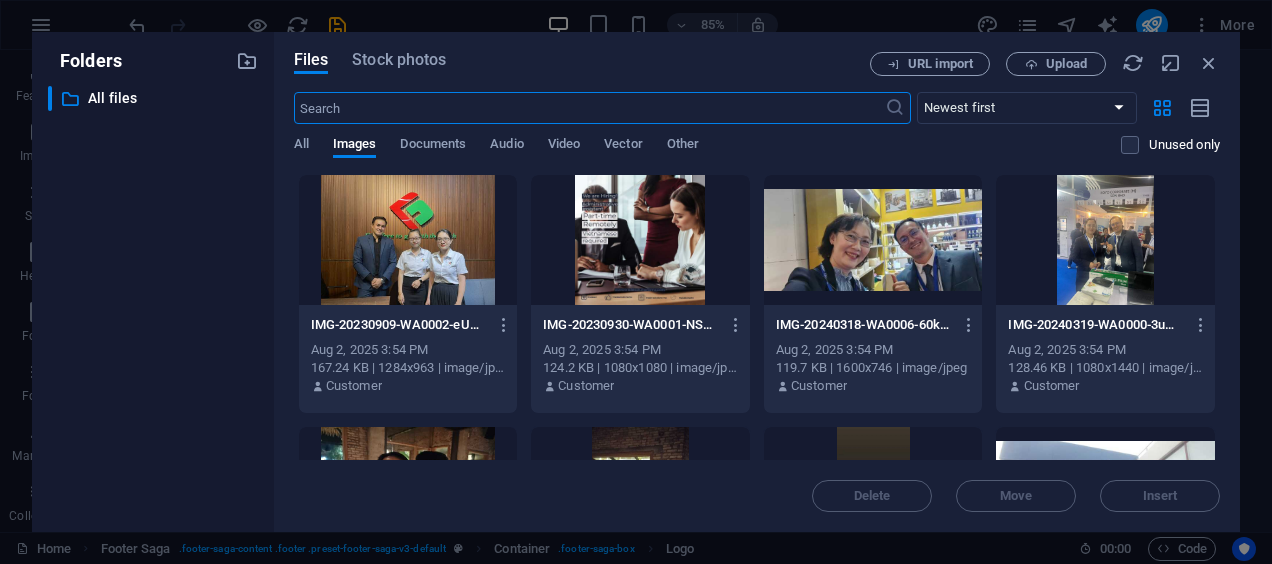 scroll, scrollTop: 10452, scrollLeft: 0, axis: vertical 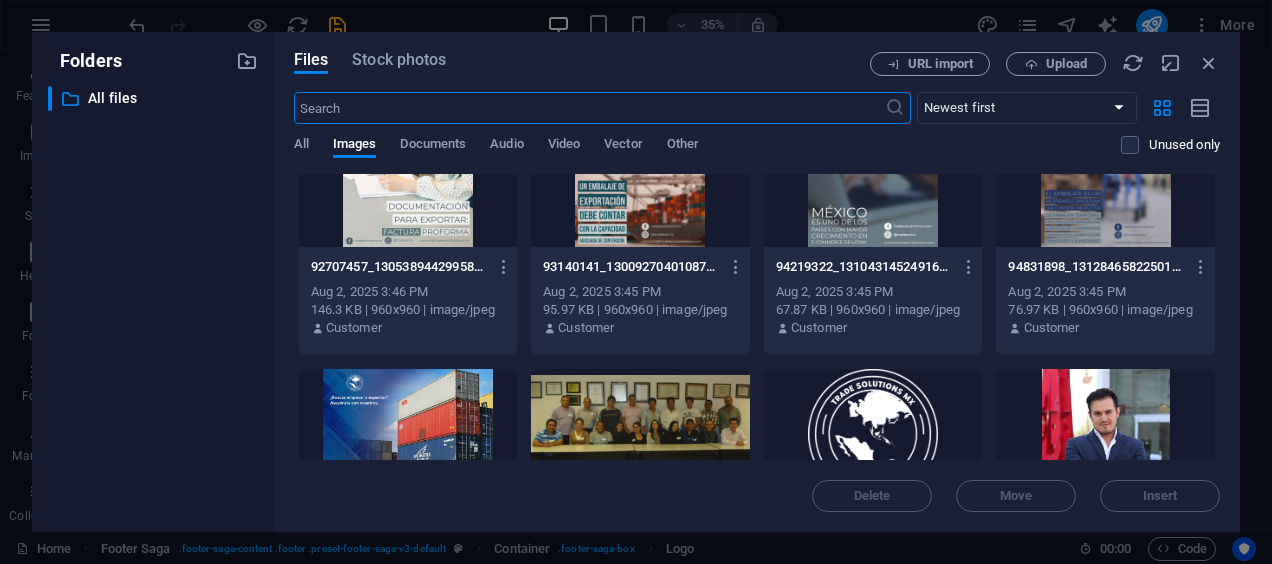 click at bounding box center (873, 434) 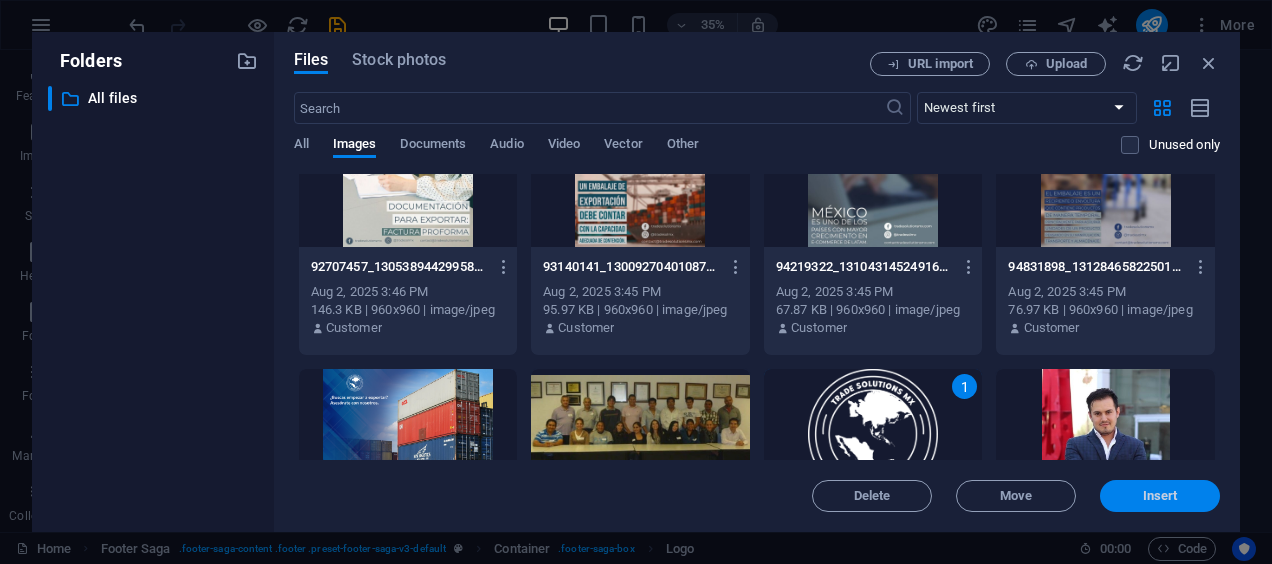 click on "Insert" at bounding box center [1160, 496] 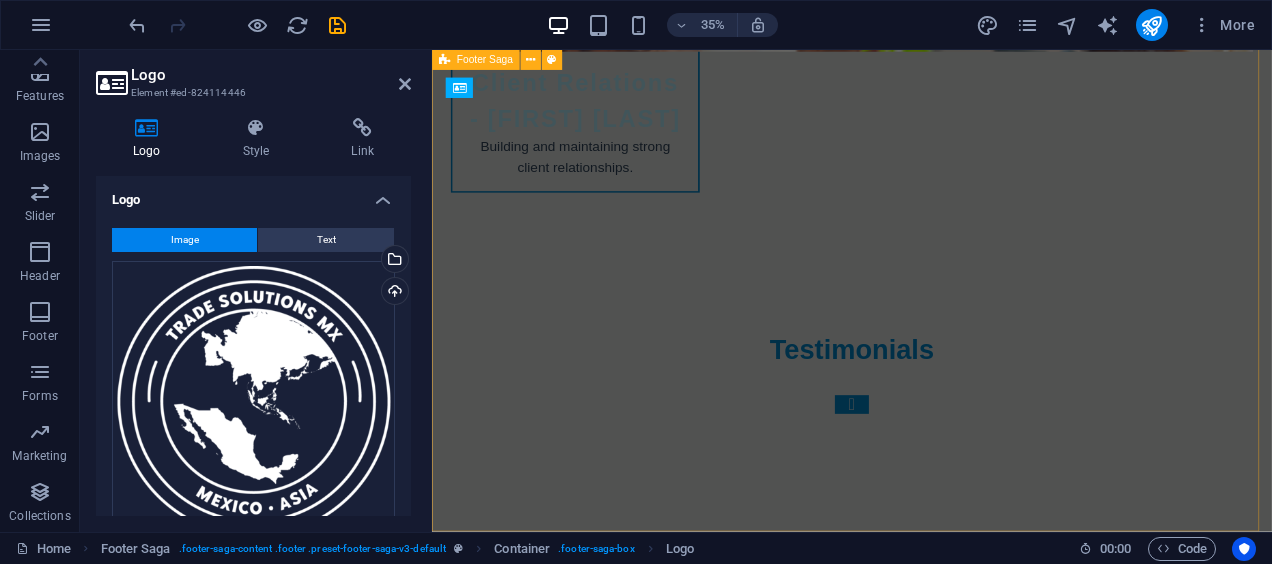 scroll, scrollTop: 10437, scrollLeft: 0, axis: vertical 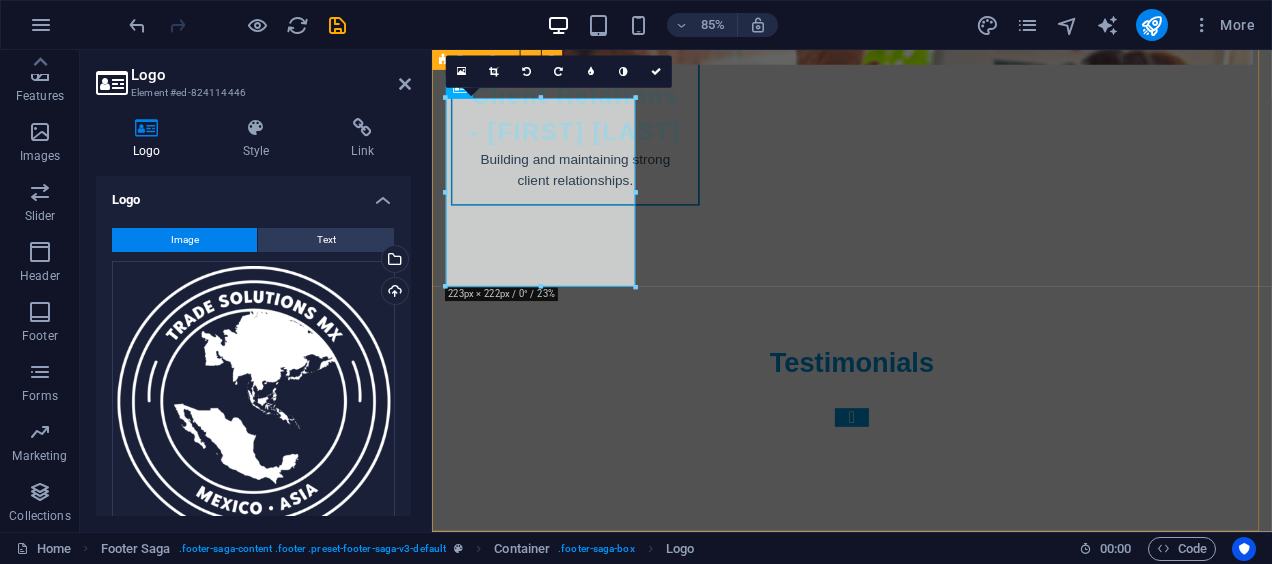click on "Trade Solutions MX is your partner in exploring global business opportunities. We help you navigate international markets with confidence. For more information about our services, please contact us or visit our website. Contact [NUMBER] [STREET]. [POSTAL_CODE] [CITY] Phone:  [PHONE] Mobile:  [PHONE] Email:  [EMAIL] Navigation Home About Services Pricing Contact Legal Notice Privacy Policy Social media Facebook Linkedin Instagram" at bounding box center (926, 6074) 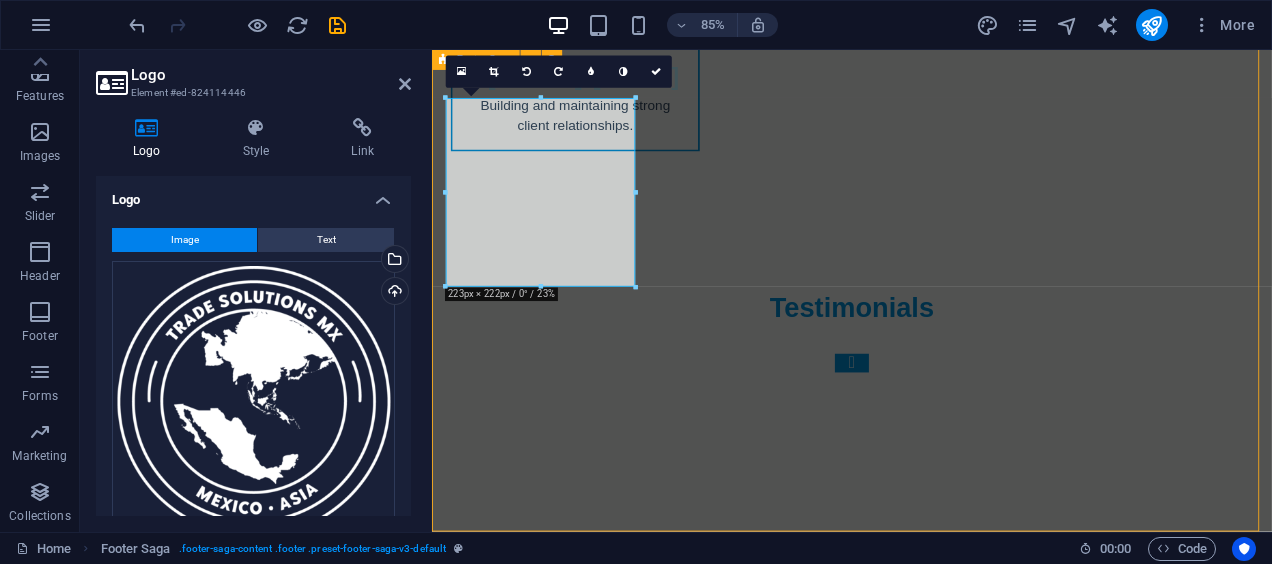 scroll, scrollTop: 10634, scrollLeft: 0, axis: vertical 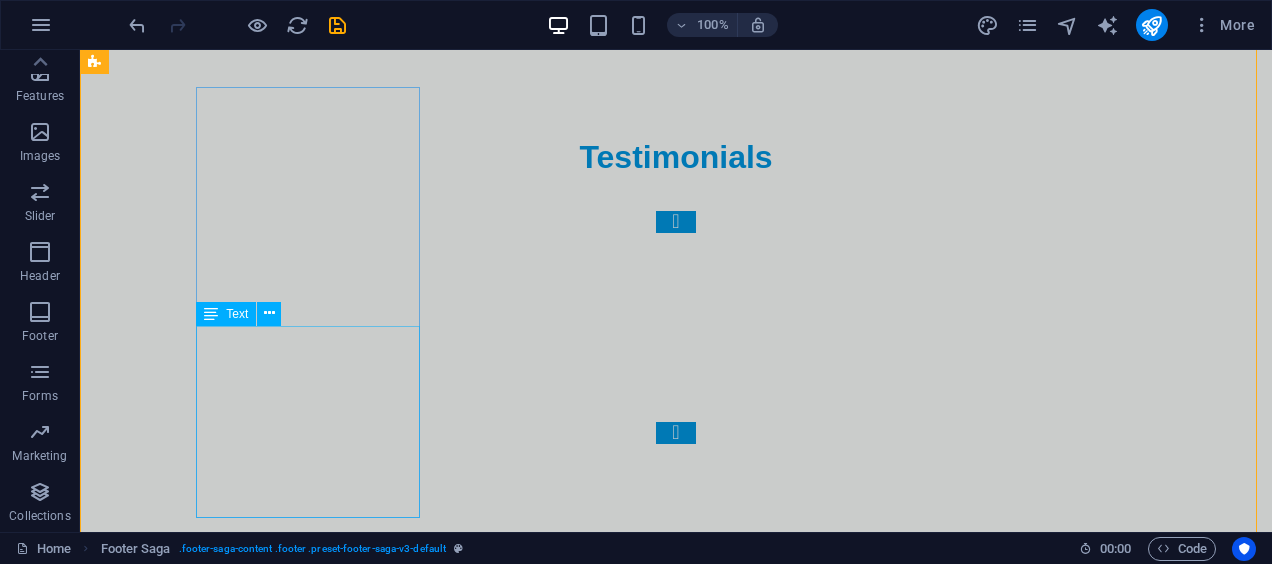 click on "Trade Solutions MX is your partner in exploring global business opportunities. We help you navigate international markets with confidence. For more information about our services, please contact us or visit our website." at bounding box center (208, 6442) 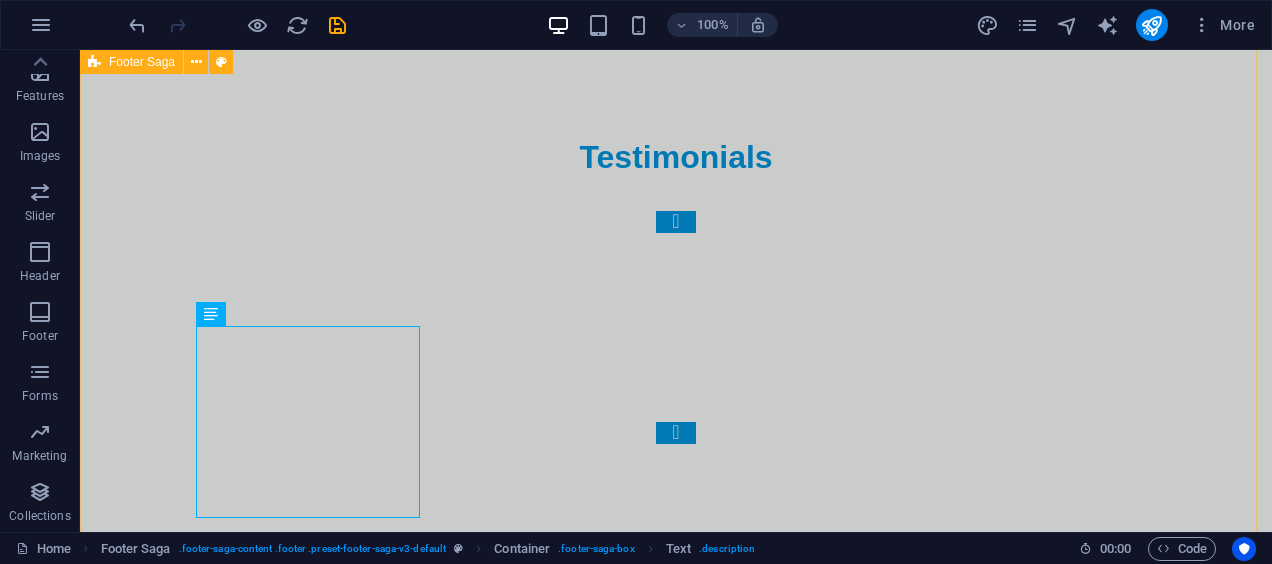click on "Trade Solutions MX is your partner in exploring global business opportunities. We help you navigate international markets with confidence. For more information about our services, please contact us or visit our website. Contact [NUMBER] [STREET]. [POSTAL_CODE] [CITY] Phone:  [PHONE] Mobile:  [PHONE] Email:  [EMAIL] Navigation Home About Services Pricing Contact Legal Notice Privacy Policy Social media Facebook Linkedin Instagram" at bounding box center (676, 6156) 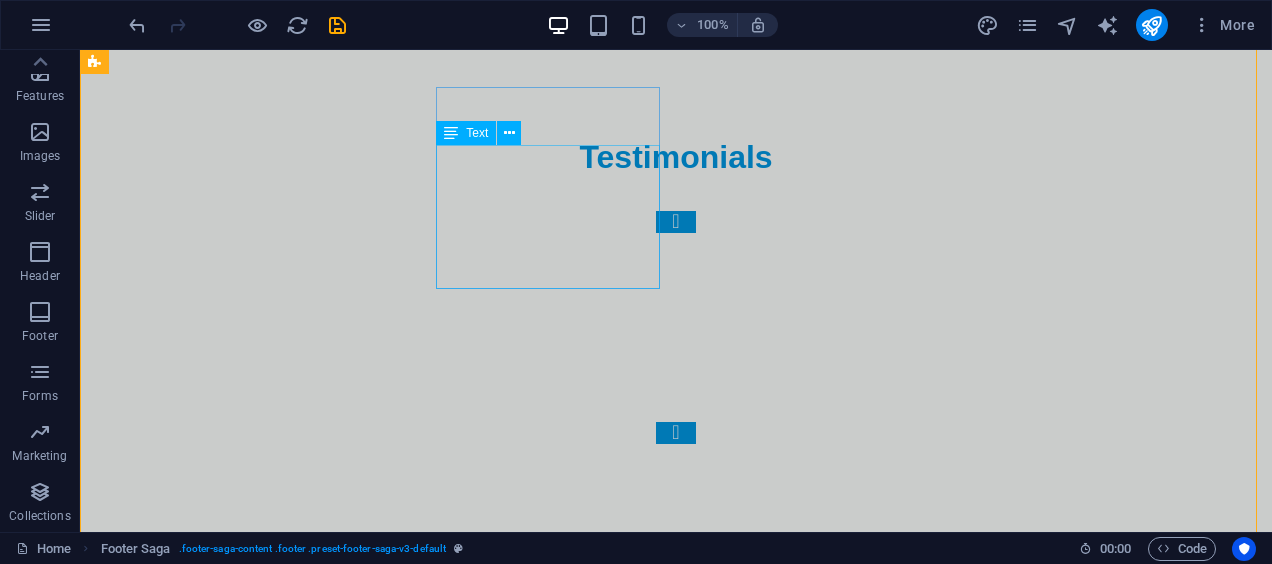 click on "[NUMBER] [STREET]. [POSTAL_CODE]   [CITY] Phone:  [PHONE] Mobile:  [PHONE] Email:  [EMAIL]" at bounding box center [208, 6664] 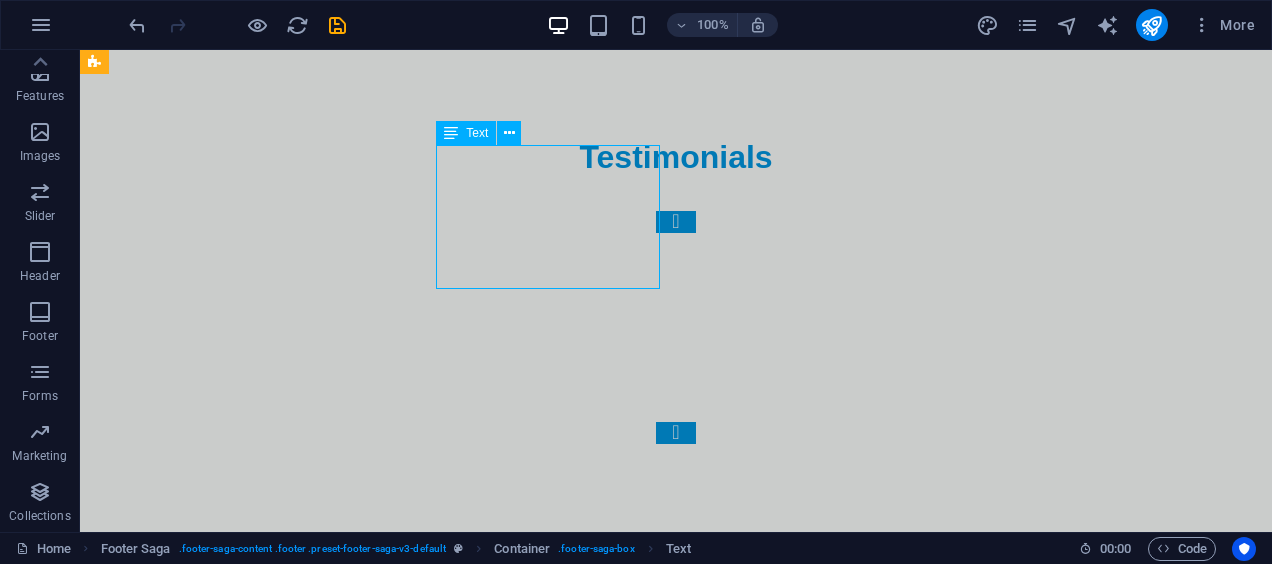 click on "Mexico City" at bounding box center (186, 6639) 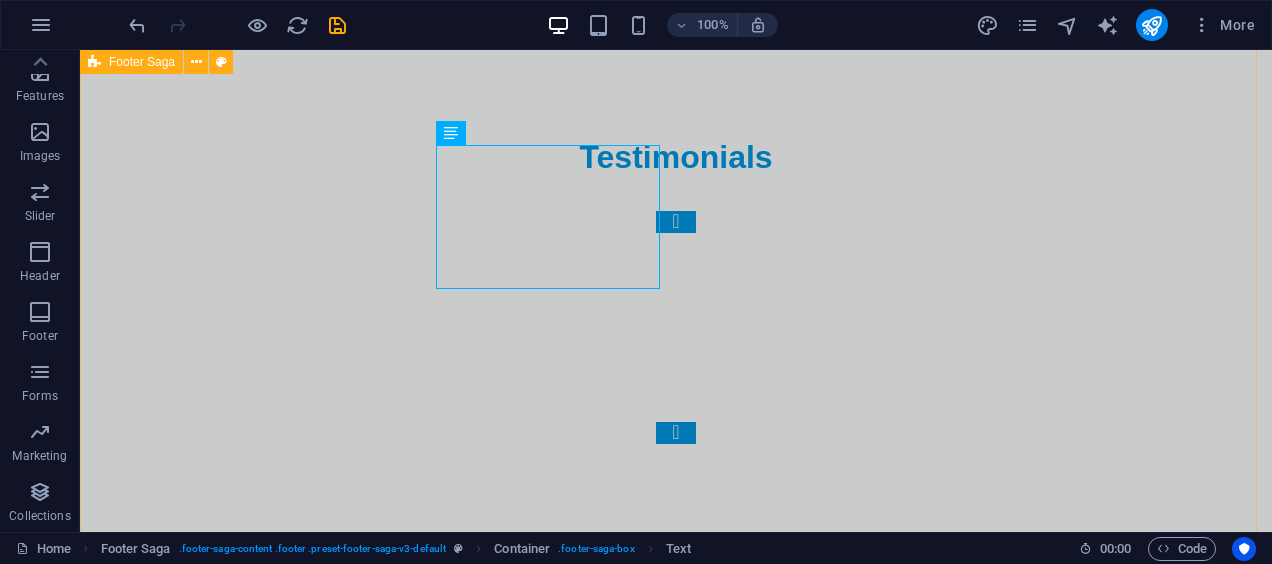 click on "Trade Solutions MX is your partner in exploring global business opportunities. We help you navigate international markets with confidence. For more information about our services, please contact us or visit our website. Contact [NUMBER] [STREET]. [POSTAL_CODE] [CITY] Phone:  [PHONE] Mobile:  [PHONE] Email:  [EMAIL] Navigation Home About Services Pricing Contact Legal Notice Privacy Policy Social media Facebook Linkedin Instagram" at bounding box center (676, 6156) 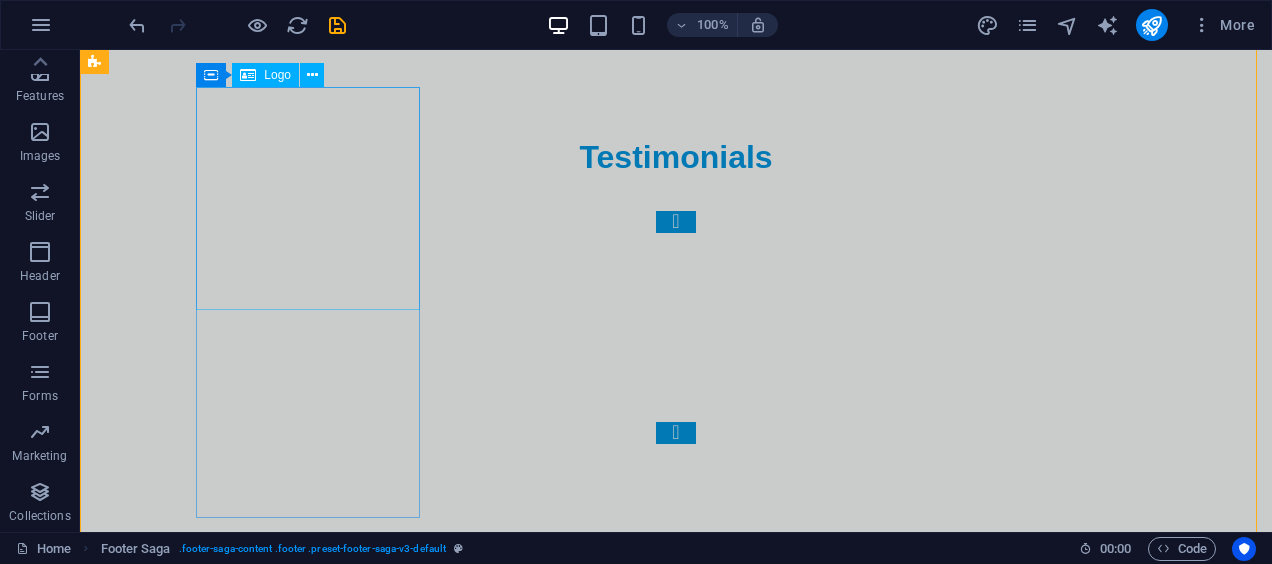 click at bounding box center [208, 5737] 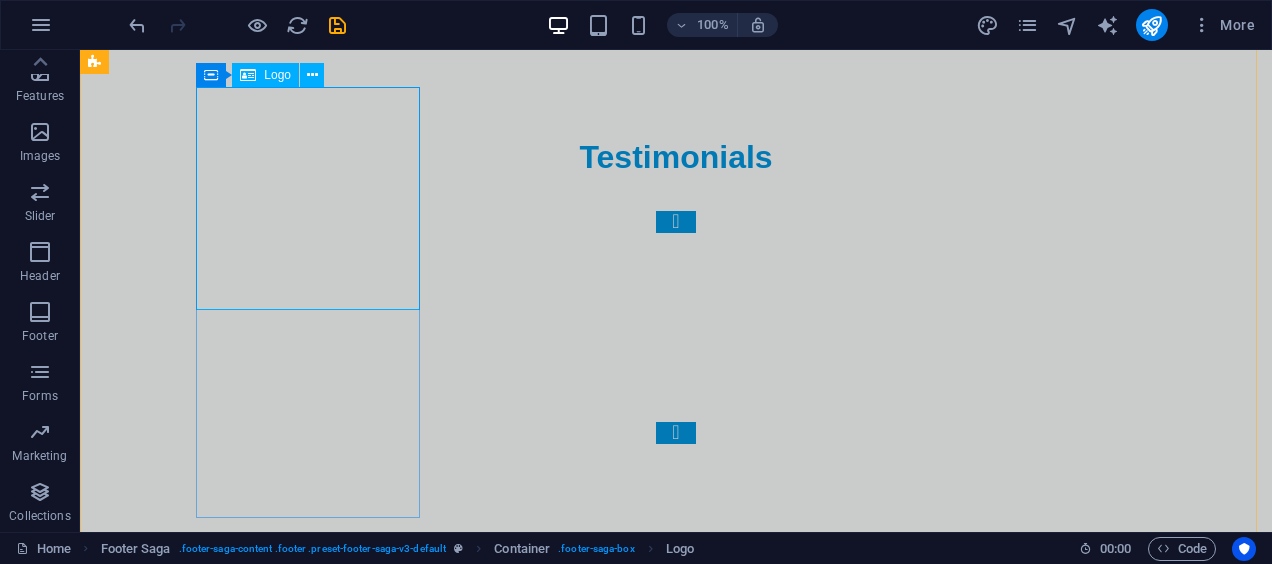 click at bounding box center (208, 5737) 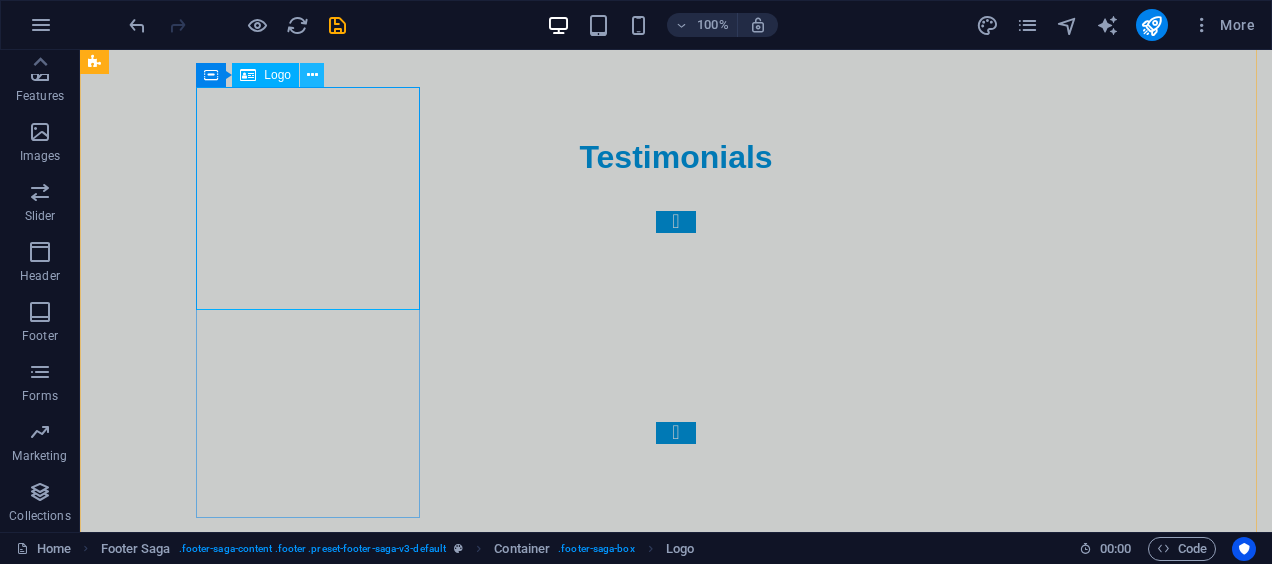 click at bounding box center [312, 75] 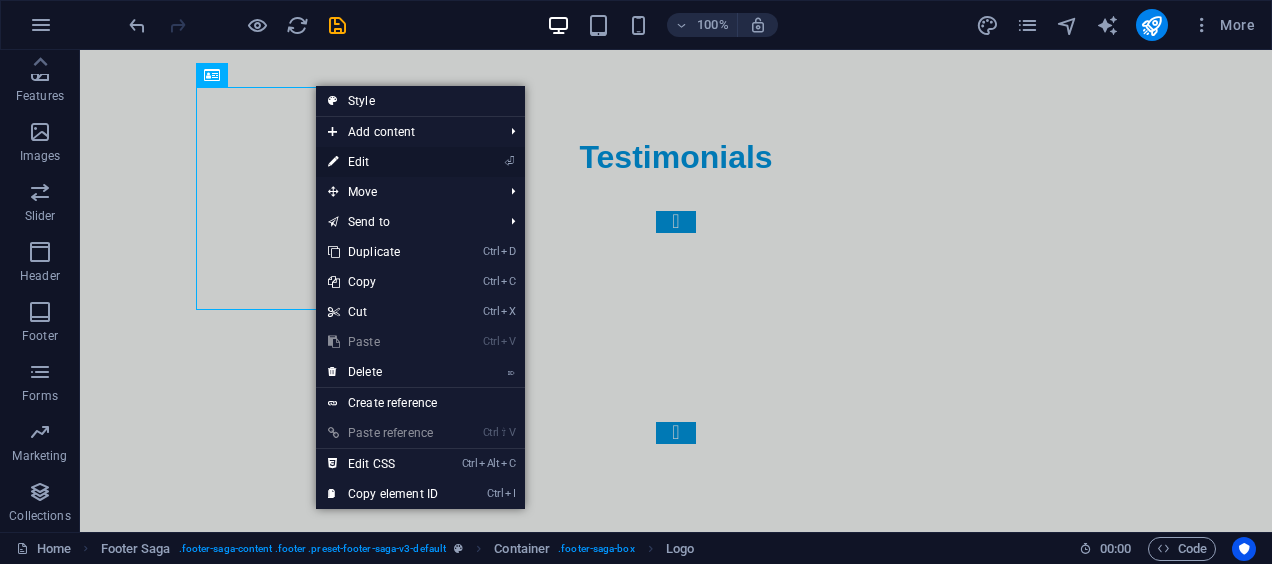 click on "⏎  Edit" at bounding box center [383, 162] 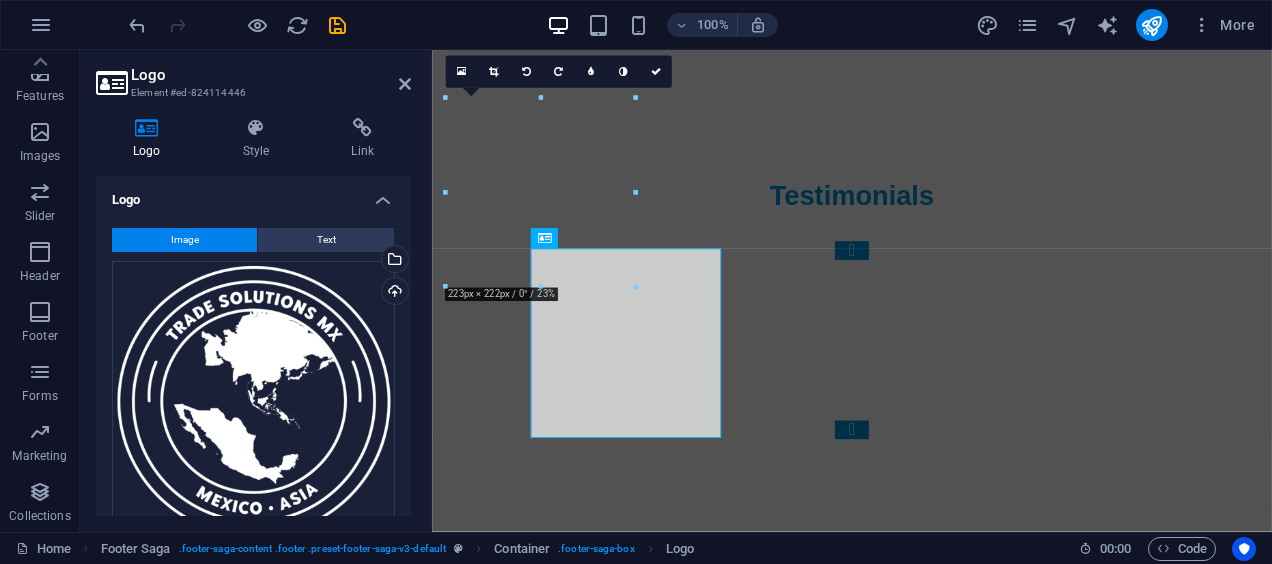 scroll, scrollTop: 10437, scrollLeft: 0, axis: vertical 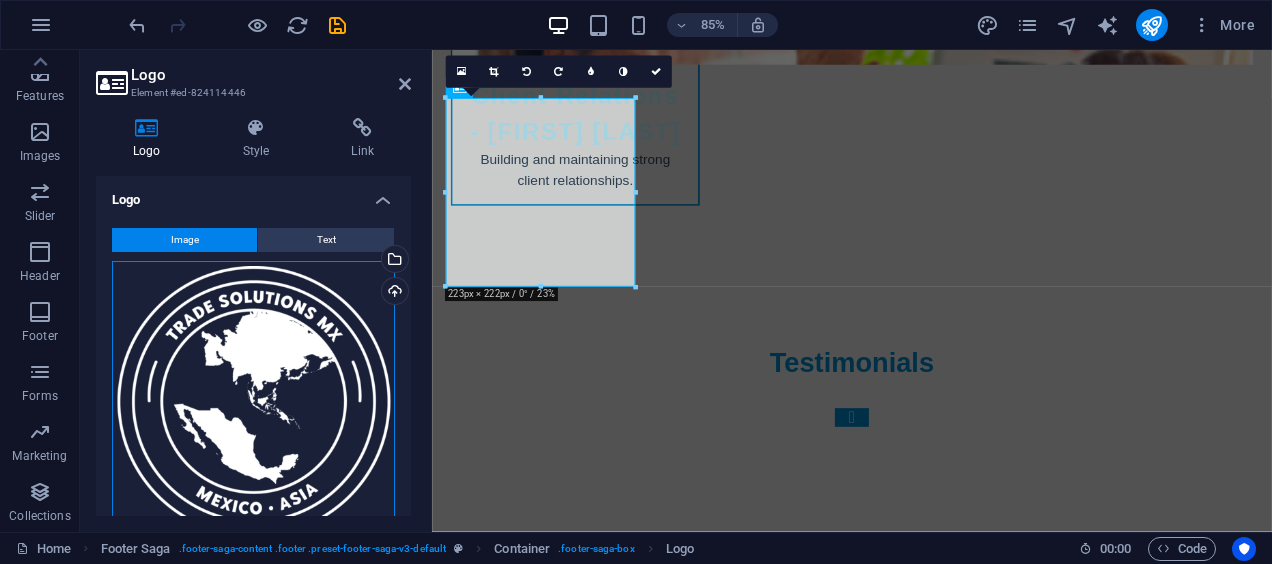 click on "Drag files here, click to choose files or select files from Files or our free stock photos & videos" at bounding box center [253, 402] 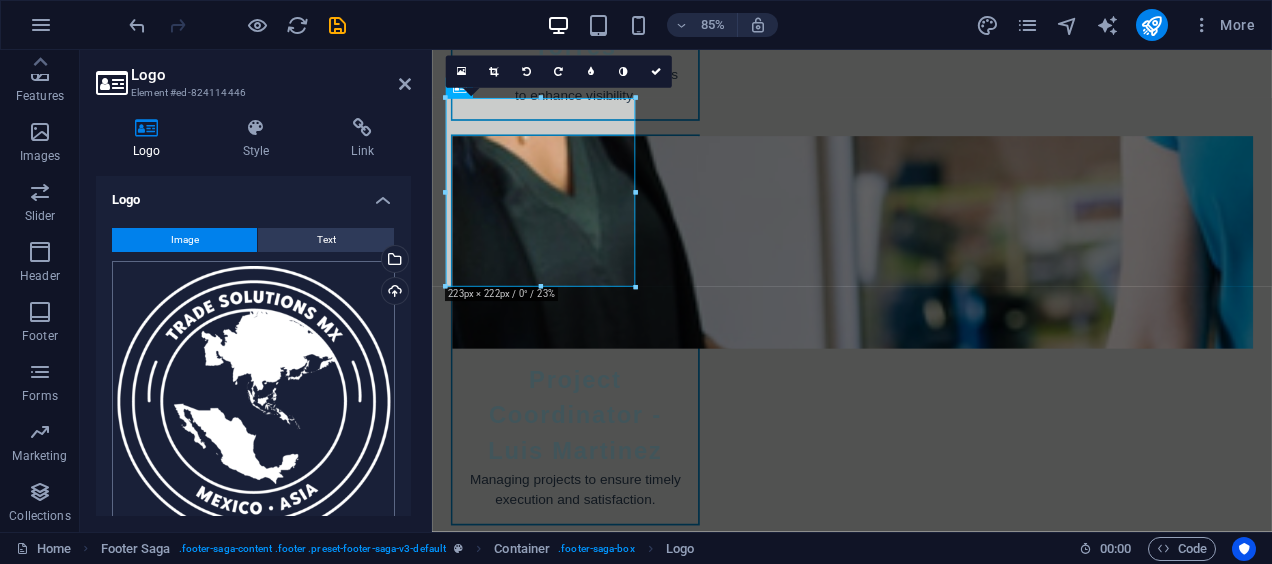 scroll, scrollTop: 10452, scrollLeft: 0, axis: vertical 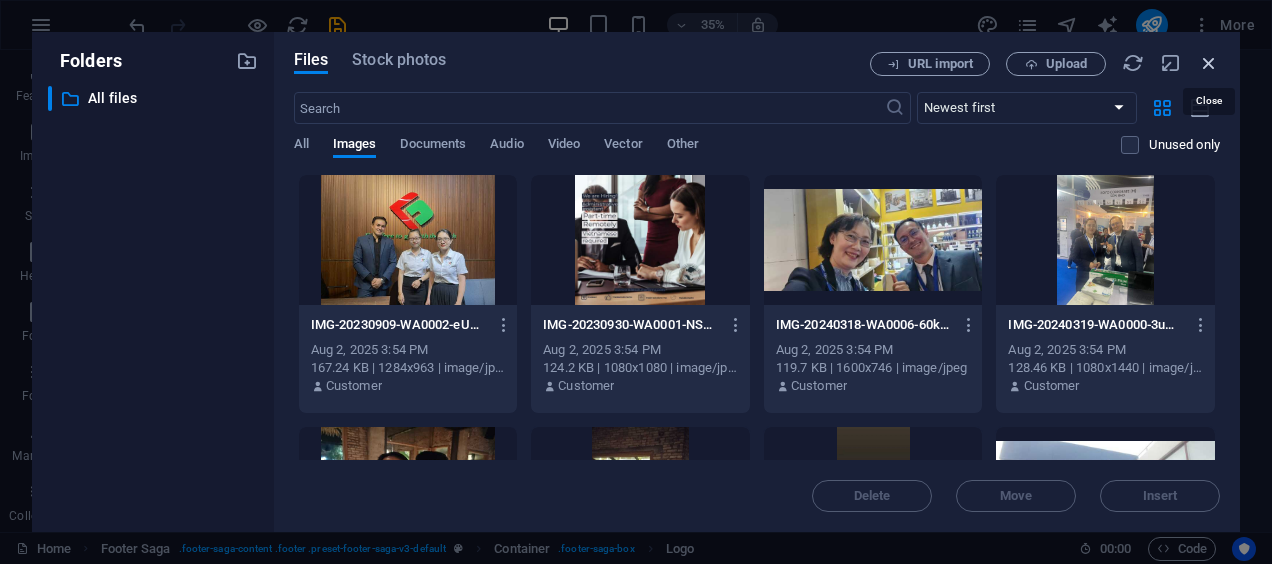 click at bounding box center (1209, 63) 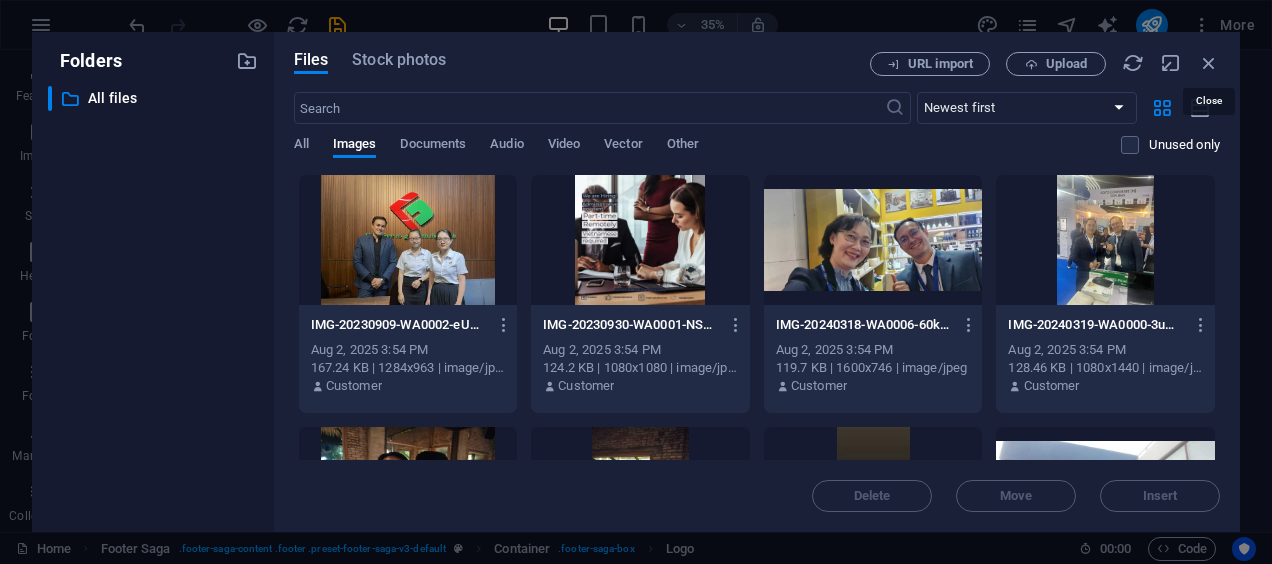scroll, scrollTop: 10437, scrollLeft: 0, axis: vertical 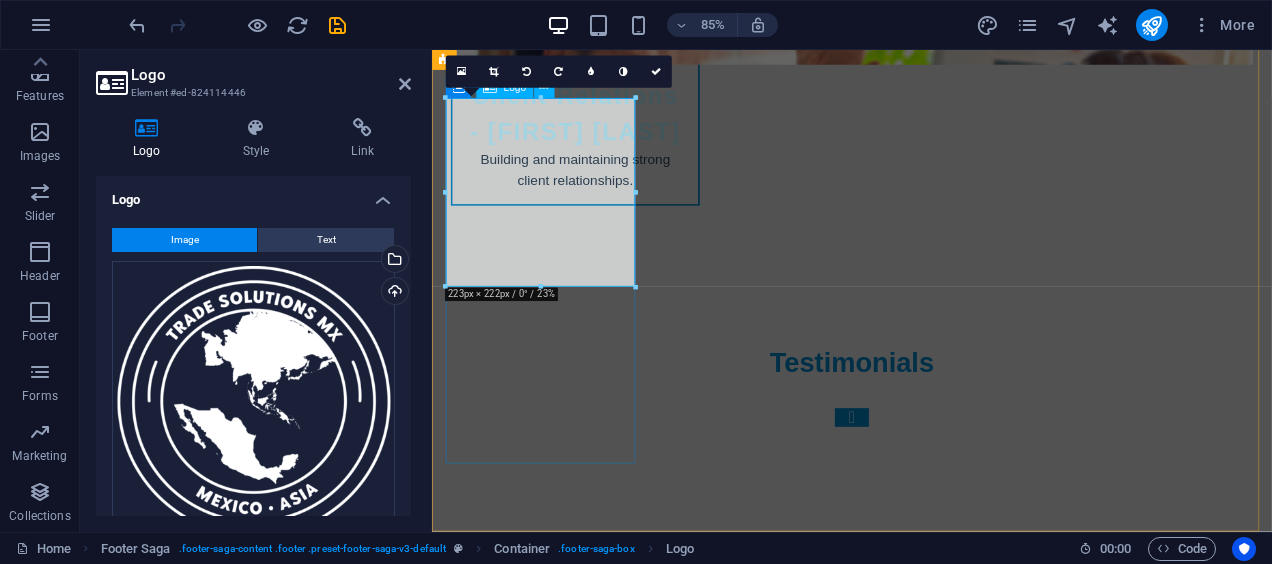 click at bounding box center [560, 5655] 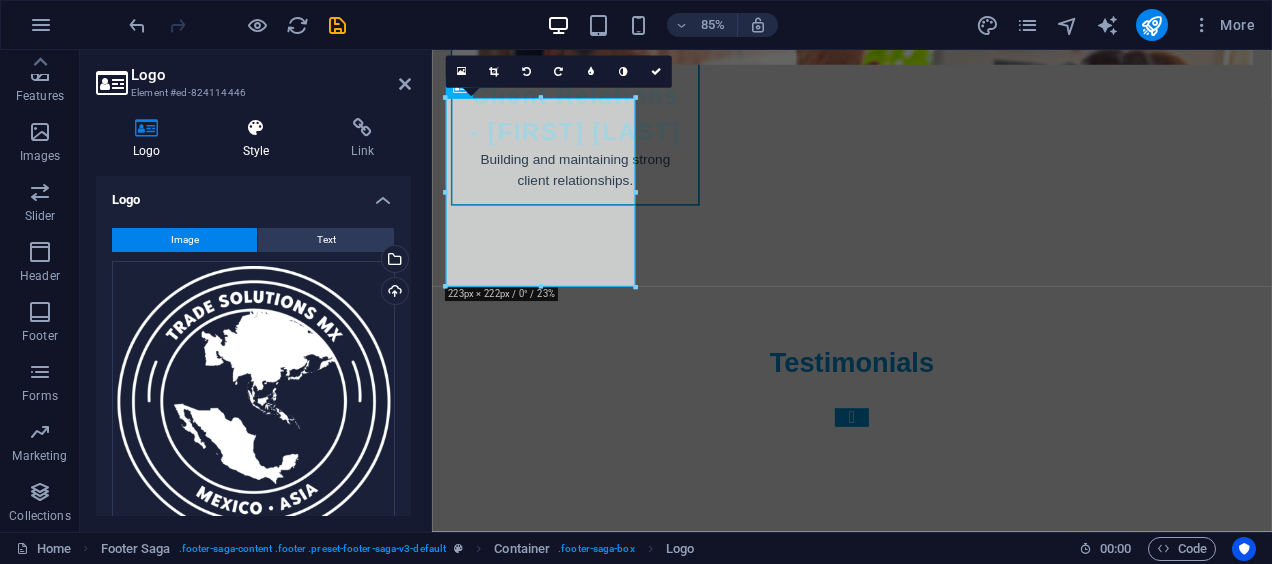 click on "Style" at bounding box center [260, 139] 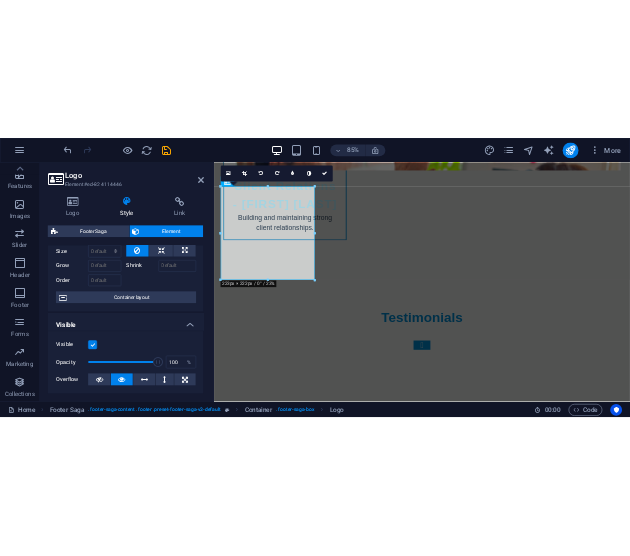 scroll, scrollTop: 100, scrollLeft: 0, axis: vertical 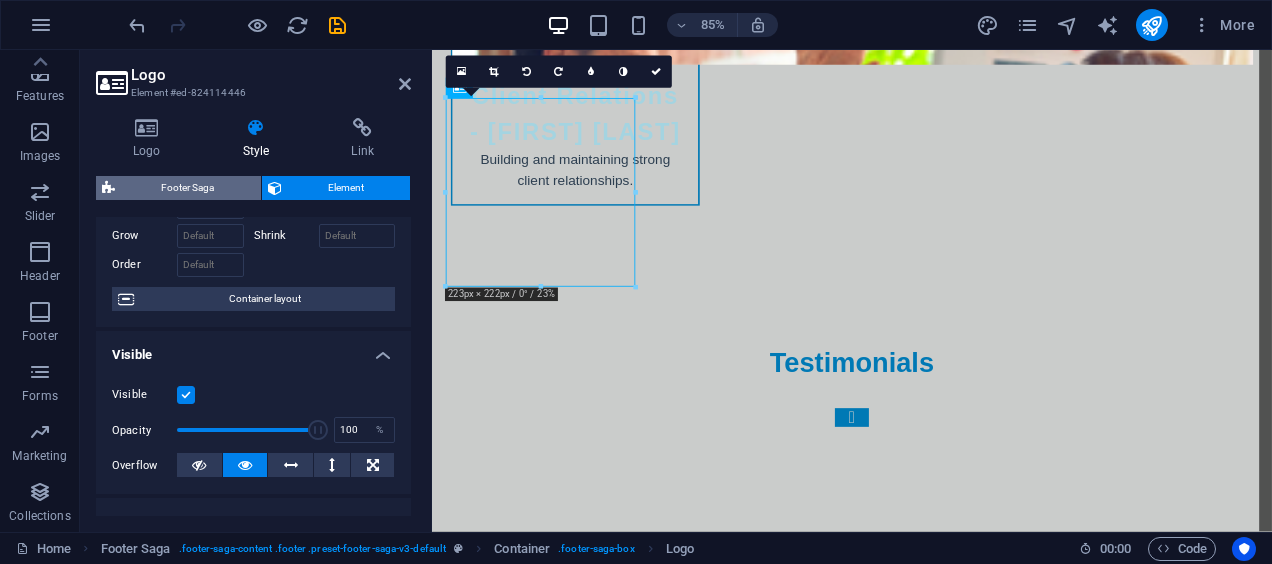 click on "Footer Saga" at bounding box center (188, 188) 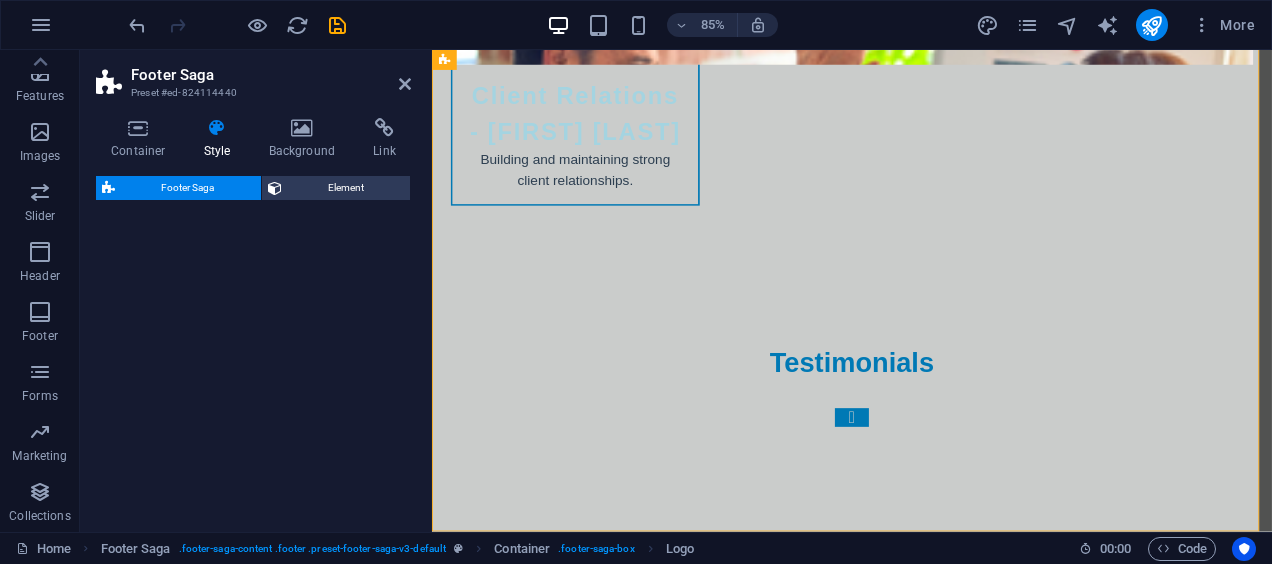 select on "rem" 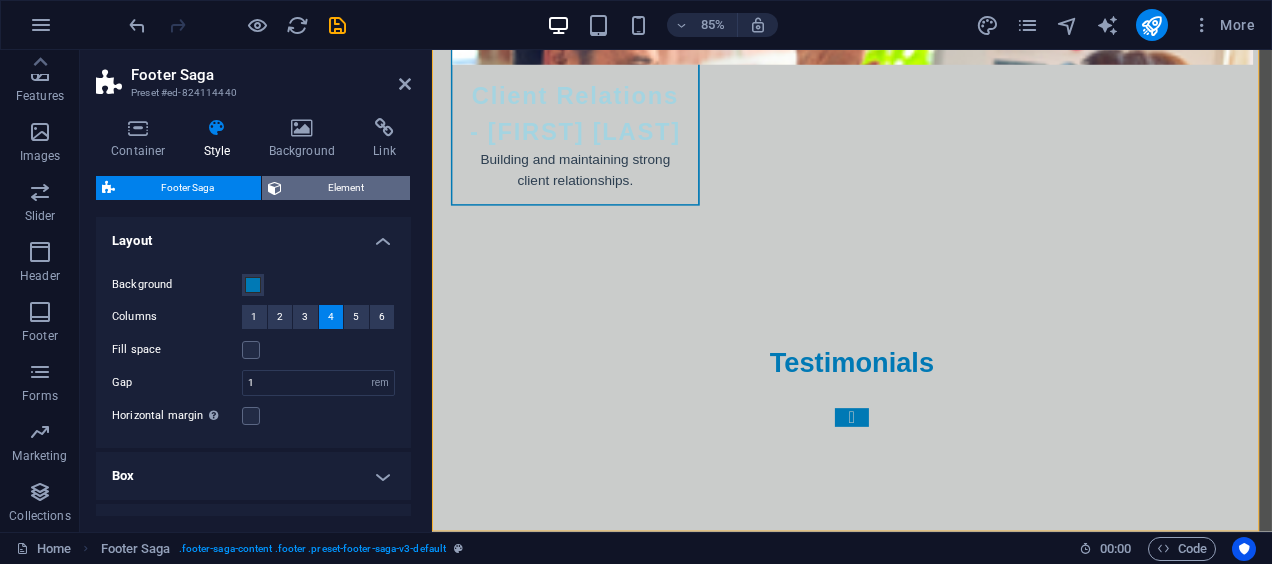 click on "Element" at bounding box center (346, 188) 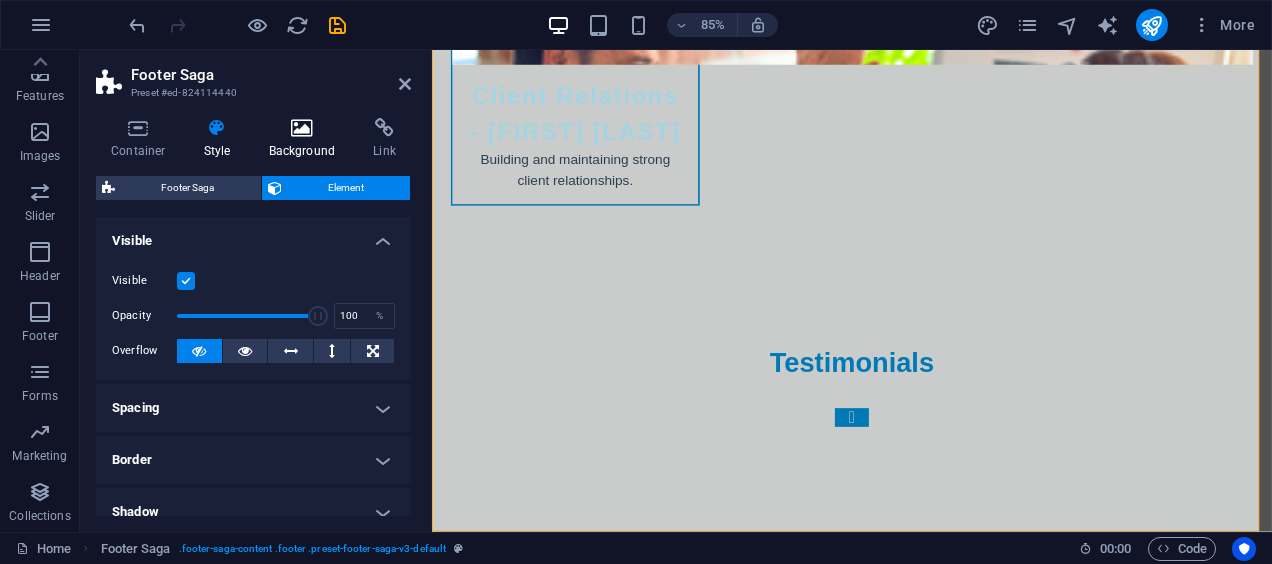click at bounding box center (302, 128) 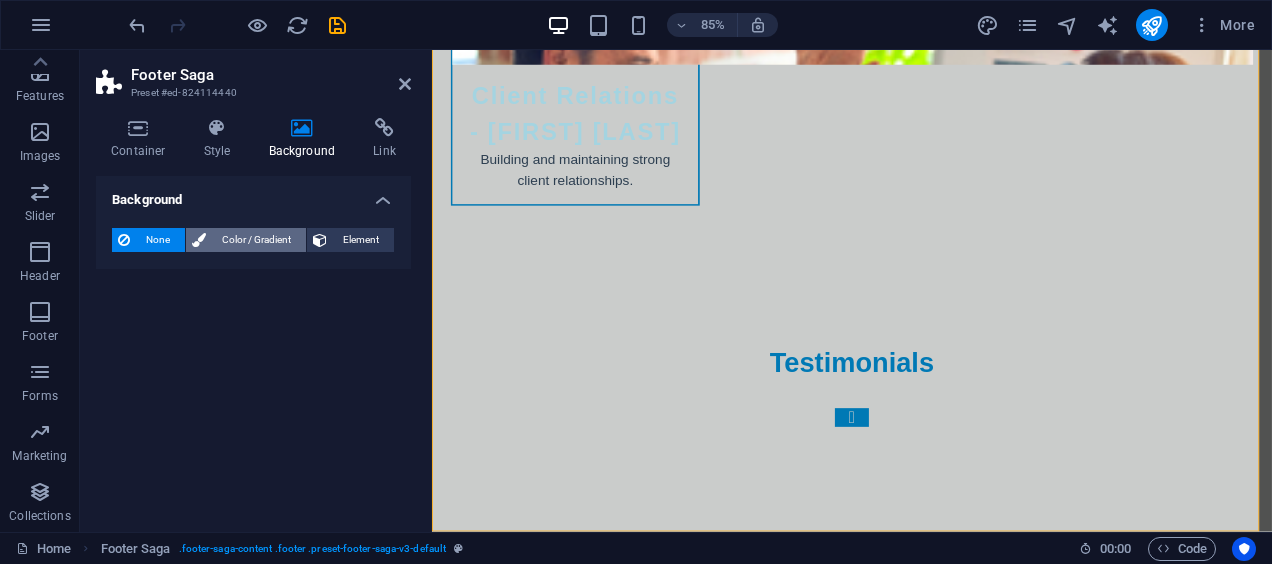 click on "Color / Gradient" at bounding box center (256, 240) 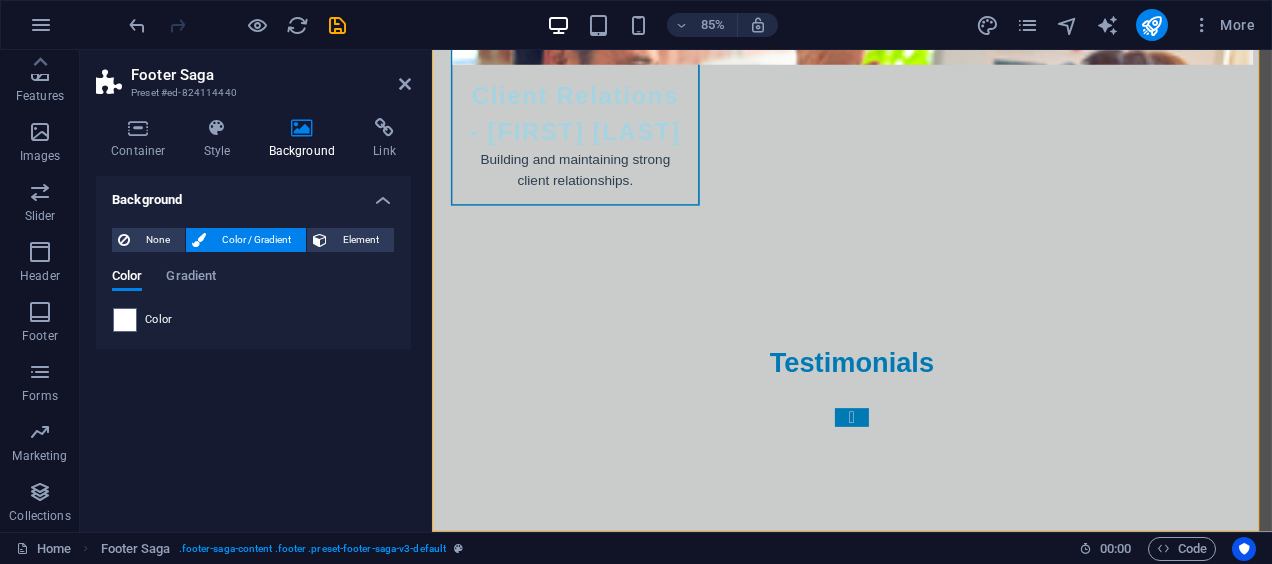 click on "Color" at bounding box center [253, 320] 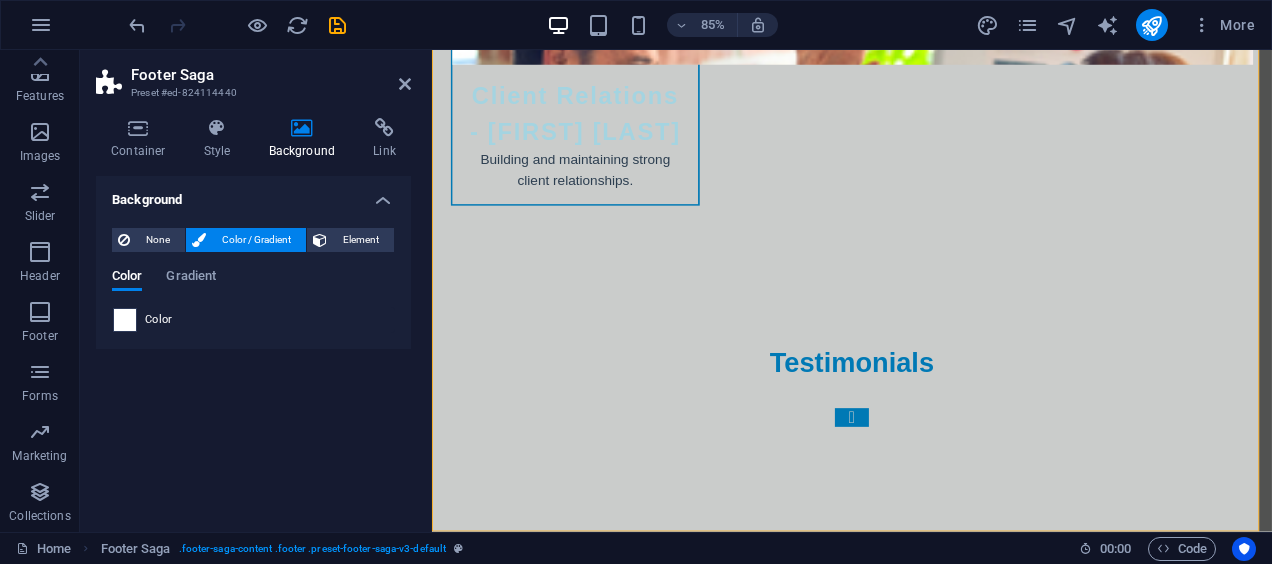 click at bounding box center [125, 320] 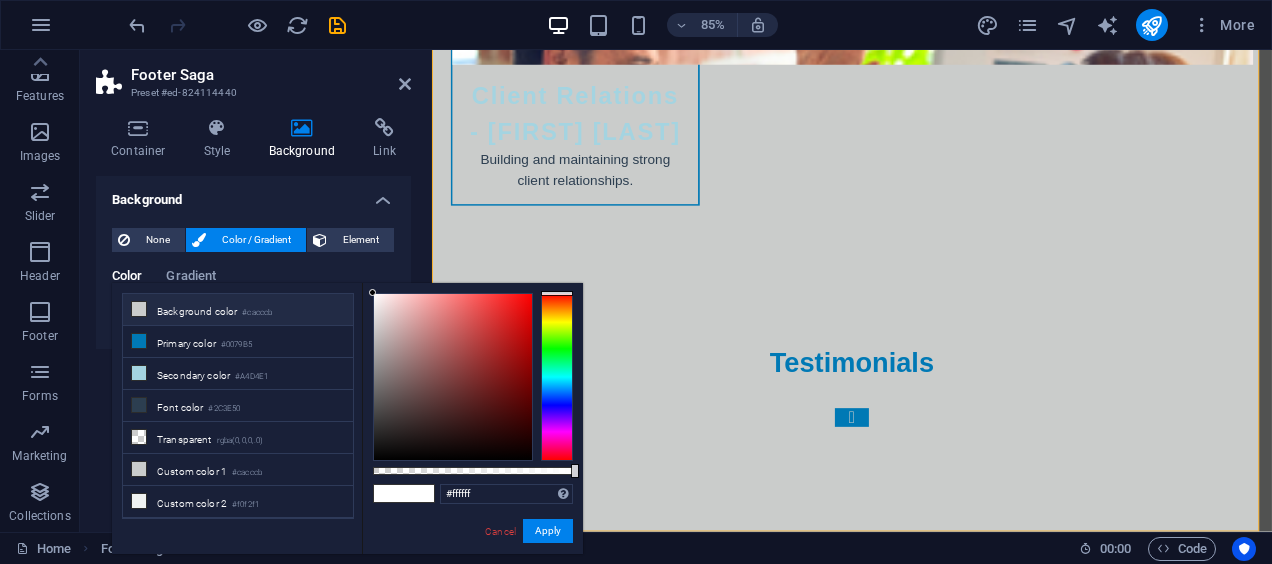click on "Background color
#cacccb" at bounding box center (238, 310) 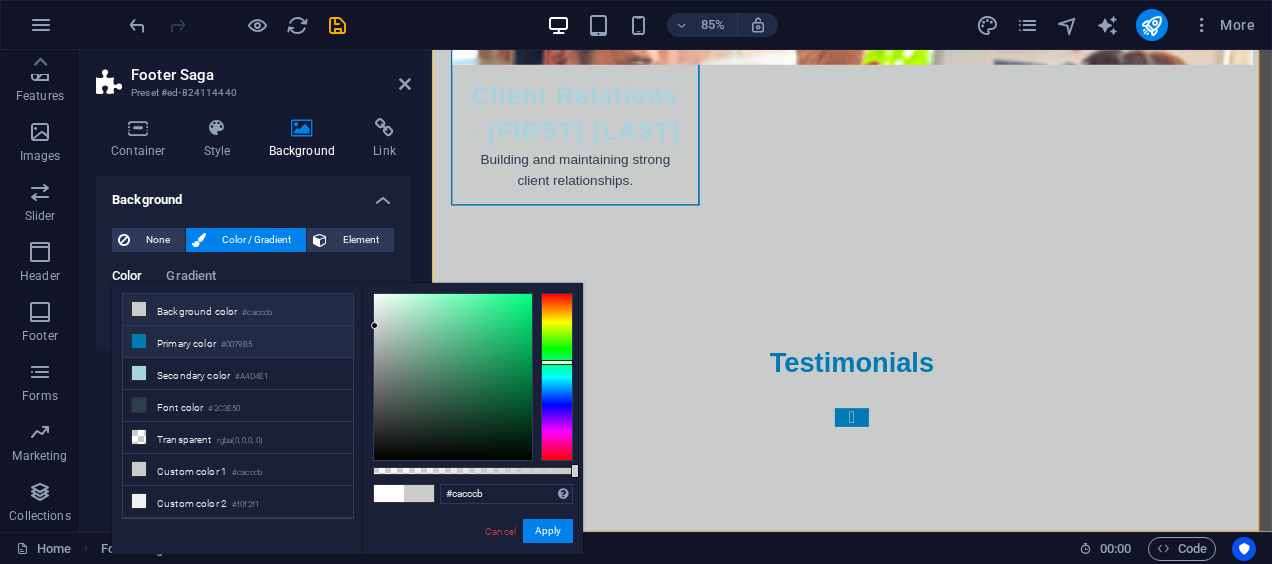 click on "Primary color
#0079B5" at bounding box center (238, 342) 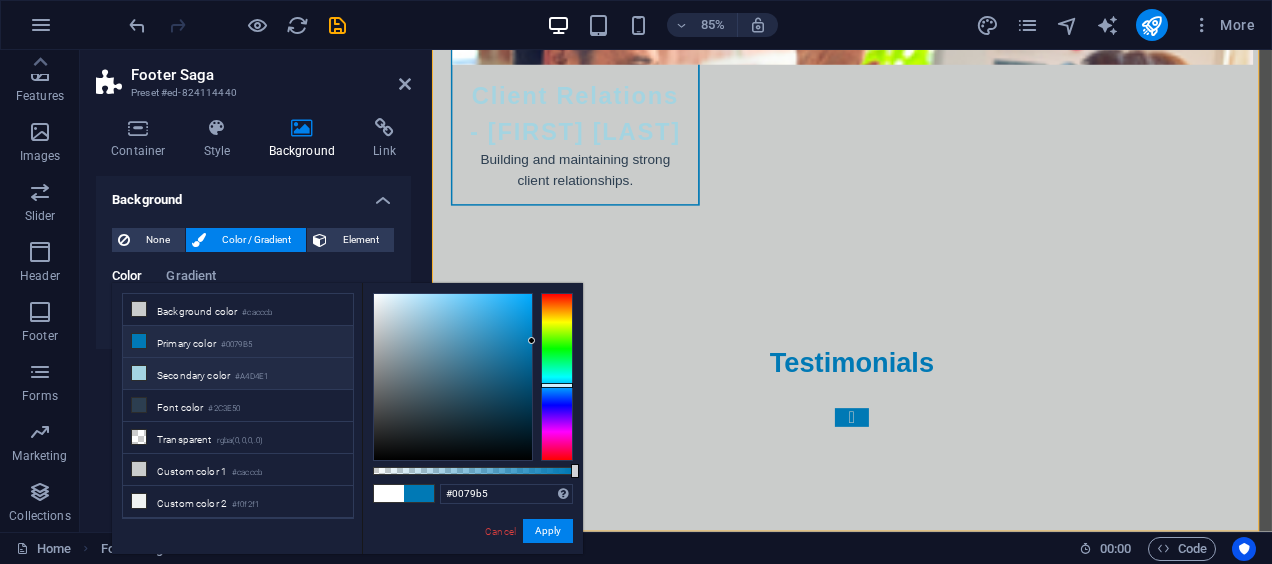 click on "Secondary color
#A4D4E1" at bounding box center [238, 374] 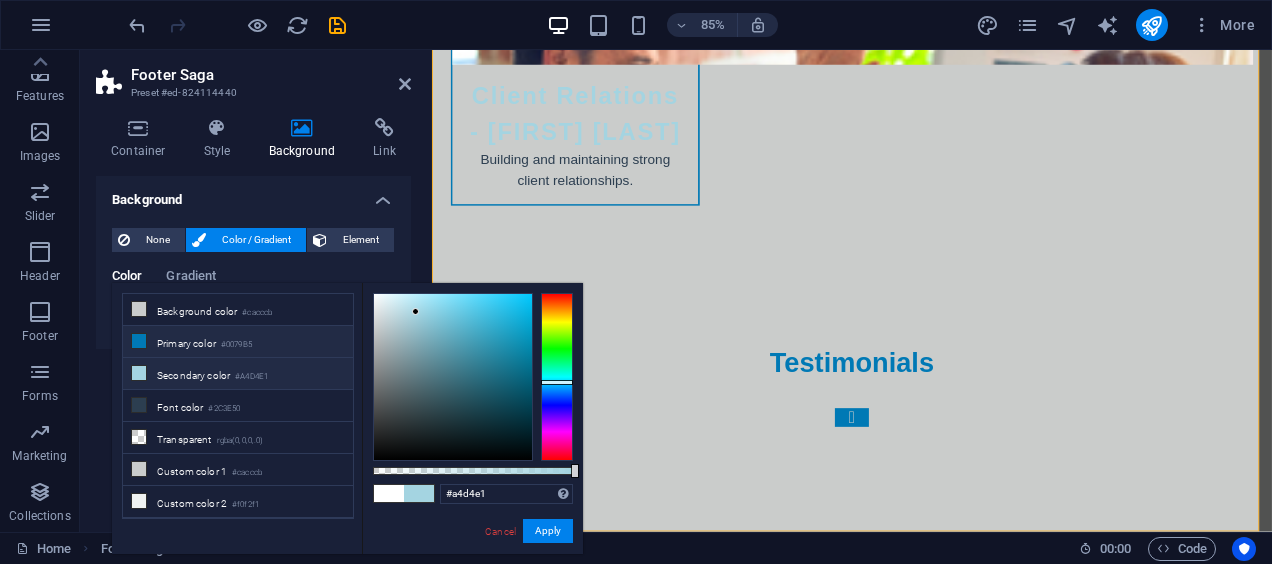 click at bounding box center (139, 341) 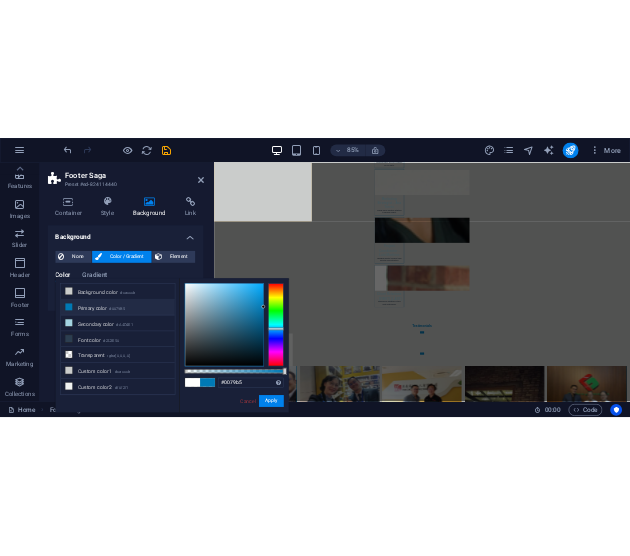 scroll, scrollTop: 10420, scrollLeft: 0, axis: vertical 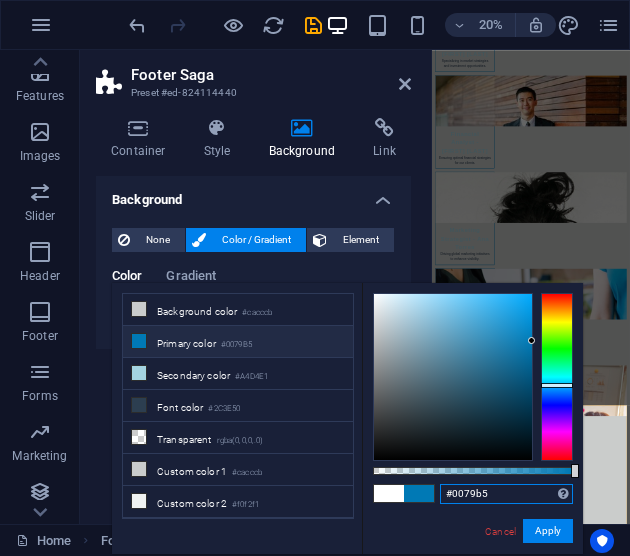 click on "#0079b5" at bounding box center (506, 494) 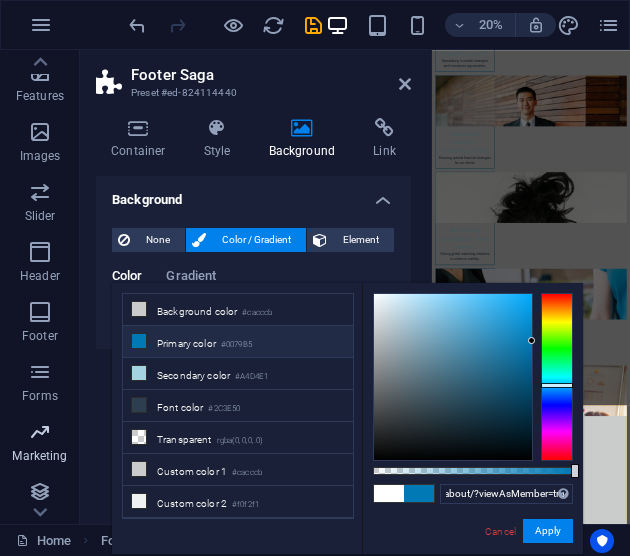 scroll, scrollTop: 0, scrollLeft: 0, axis: both 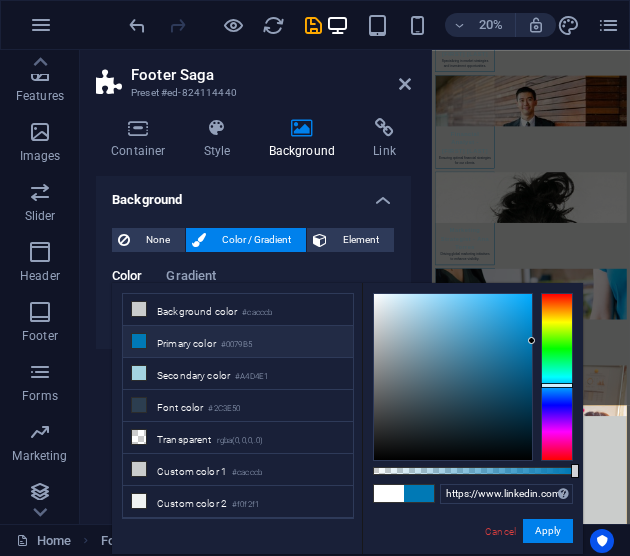 click on "https://www.linkedin.com/company/trade-solutions-mx/about/?viewAsMember=true Supported formats #0852ed rgb(8, 82, 237) rgba(8, 82, 237, 90%) hsv(221,97,93) hsl(221, 93%, 48%) Cancel Apply" at bounding box center (472, 563) 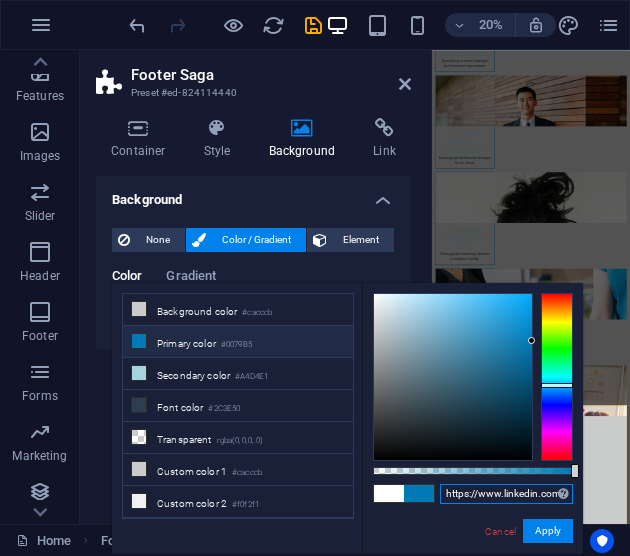 click on "https://www.linkedin.com/company/trade-solutions-mx/about/?viewAsMember=true" at bounding box center [506, 494] 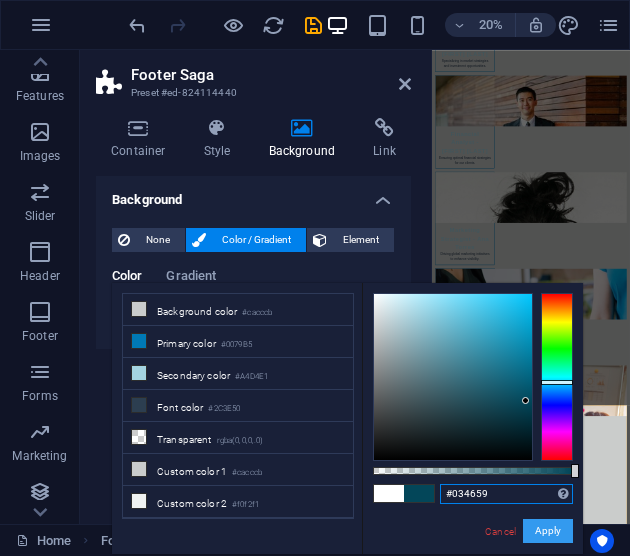 type on "#034659" 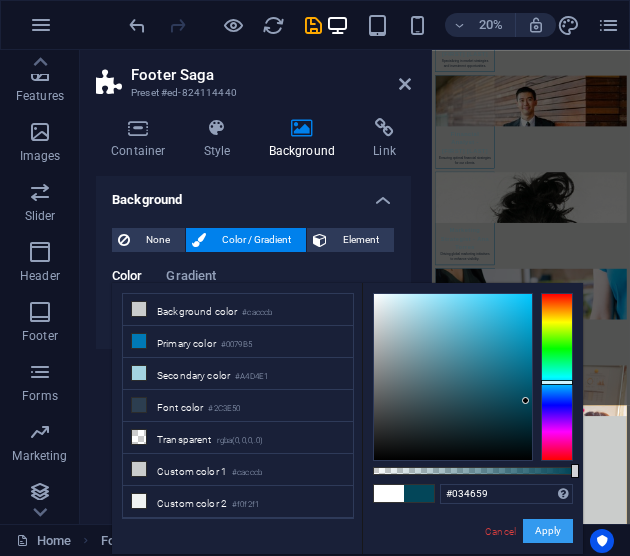 click on "Apply" at bounding box center (548, 531) 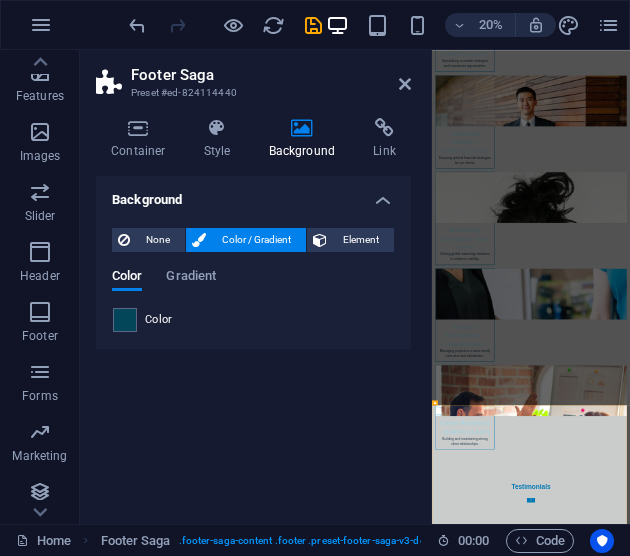 click on "Background None Color / Gradient Element Stretch background to full-width Color overlay Places an overlay over the background to colorize it Parallax 0 % Image Image slider Map Video YouTube Vimeo HTML Color Gradient Color A parent element contains a background. Edit background on parent element" at bounding box center [253, 342] 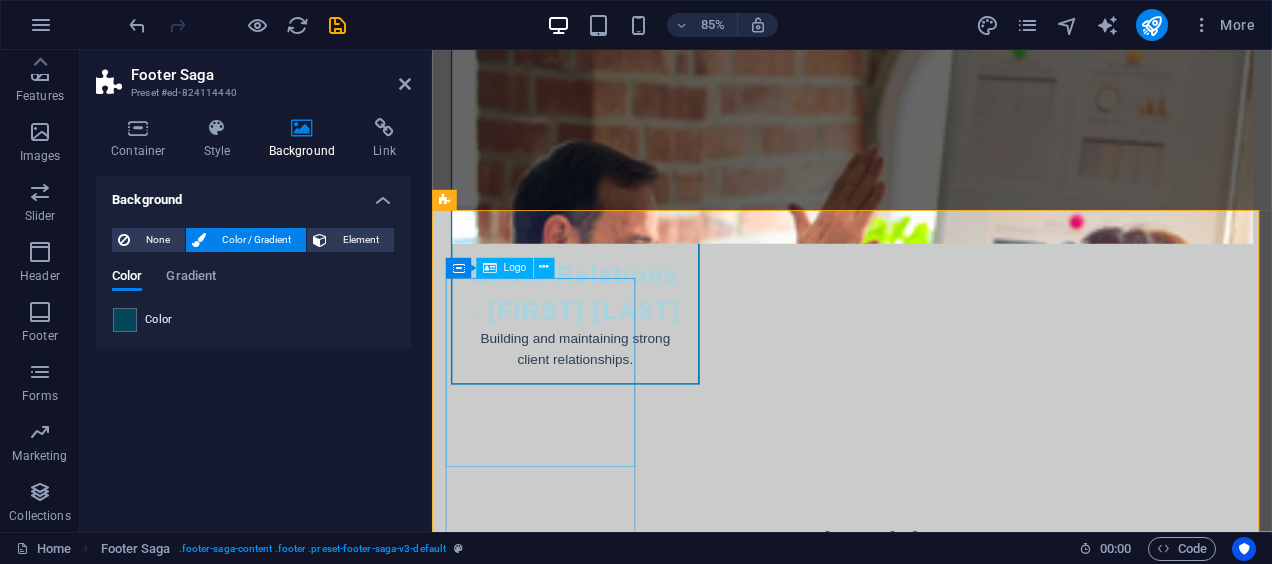 scroll, scrollTop: 10326, scrollLeft: 0, axis: vertical 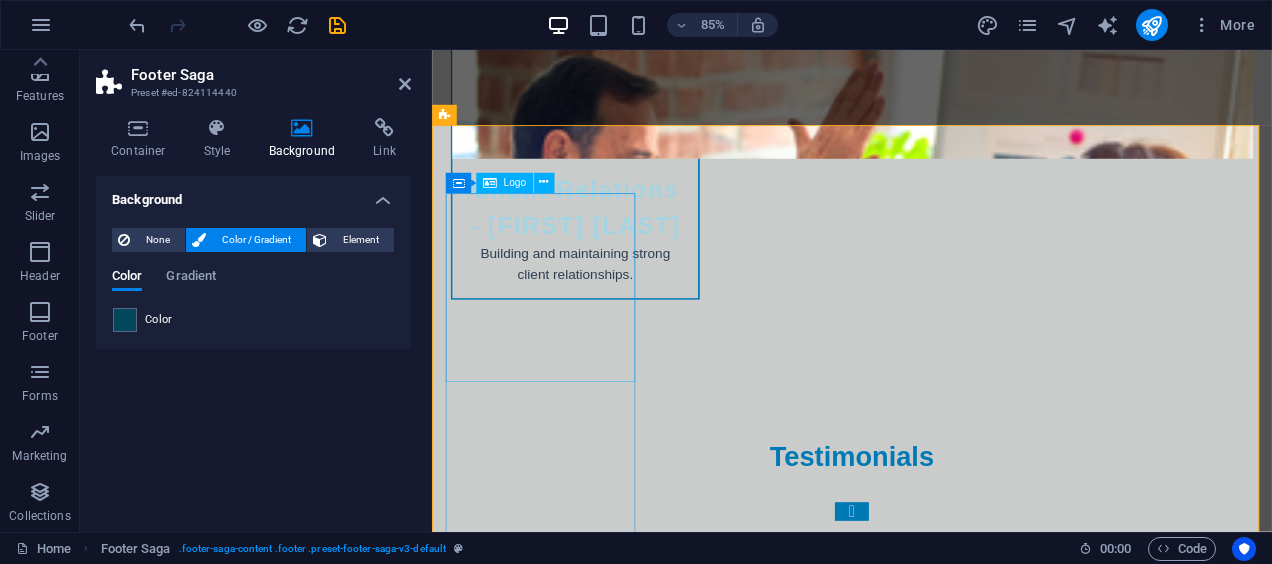 click at bounding box center [560, 5766] 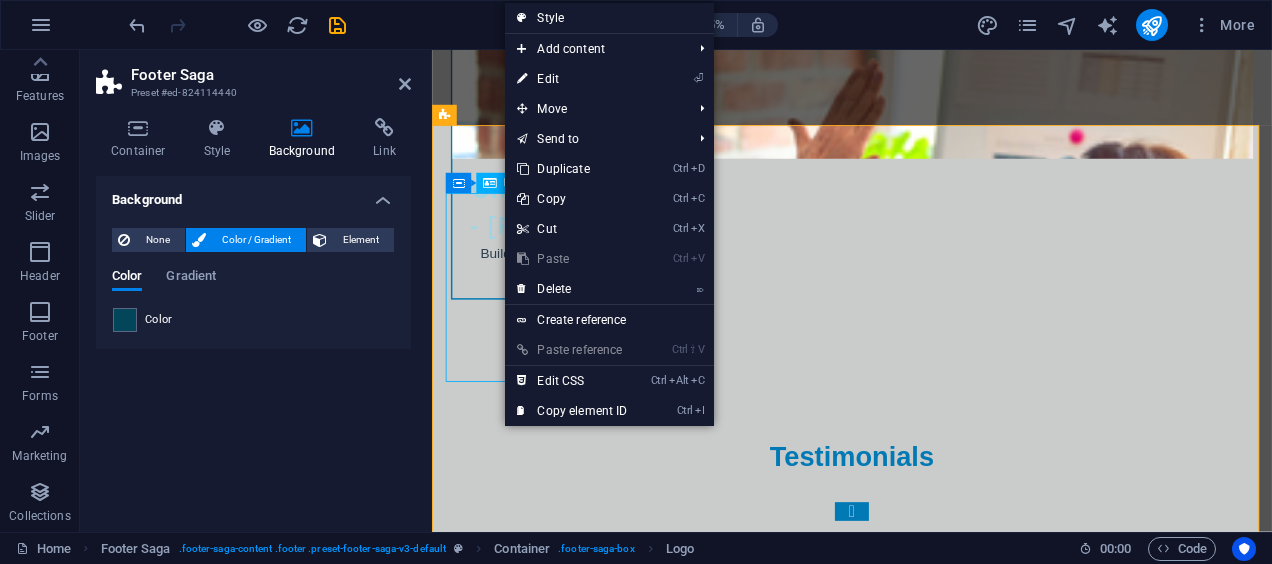 click at bounding box center [560, 5766] 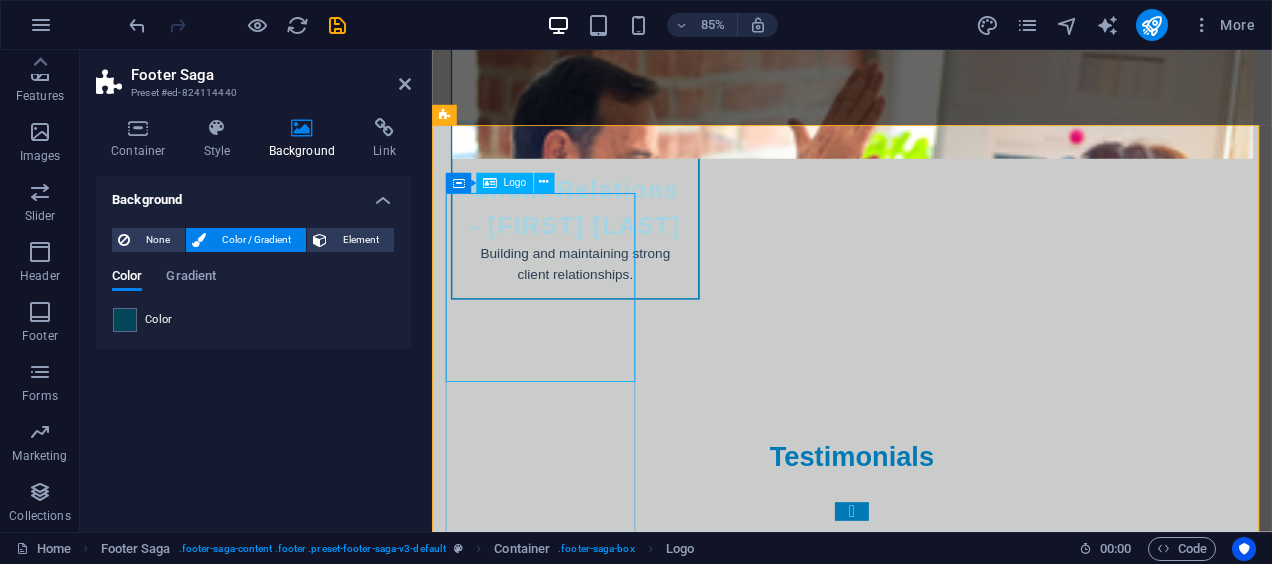 click on "Logo" at bounding box center [514, 183] 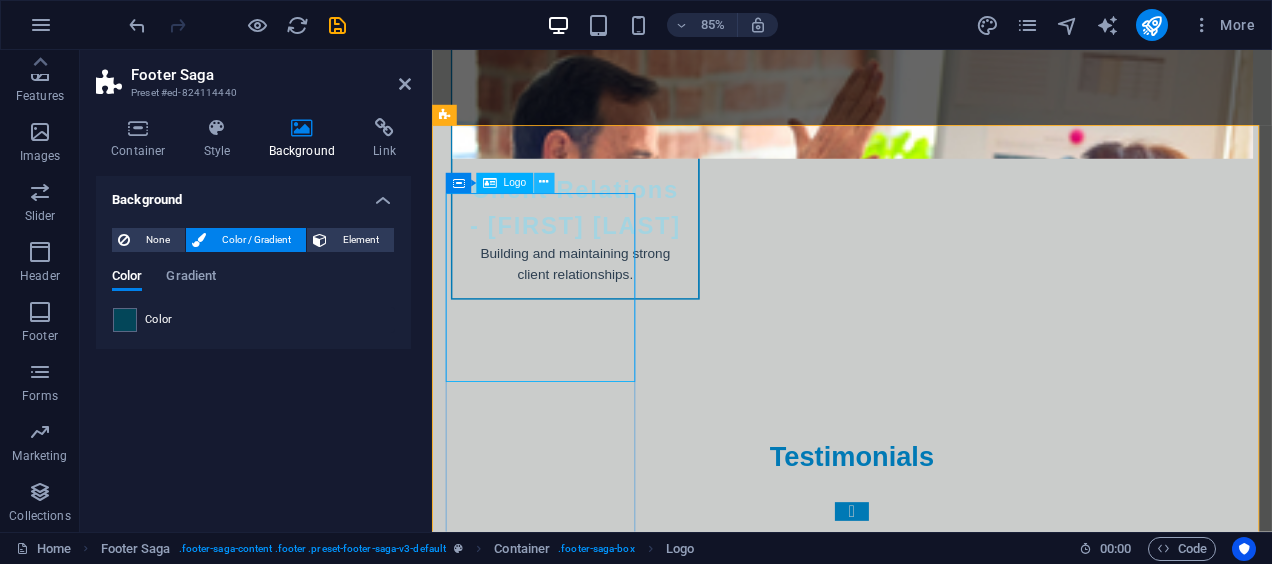 click at bounding box center (543, 183) 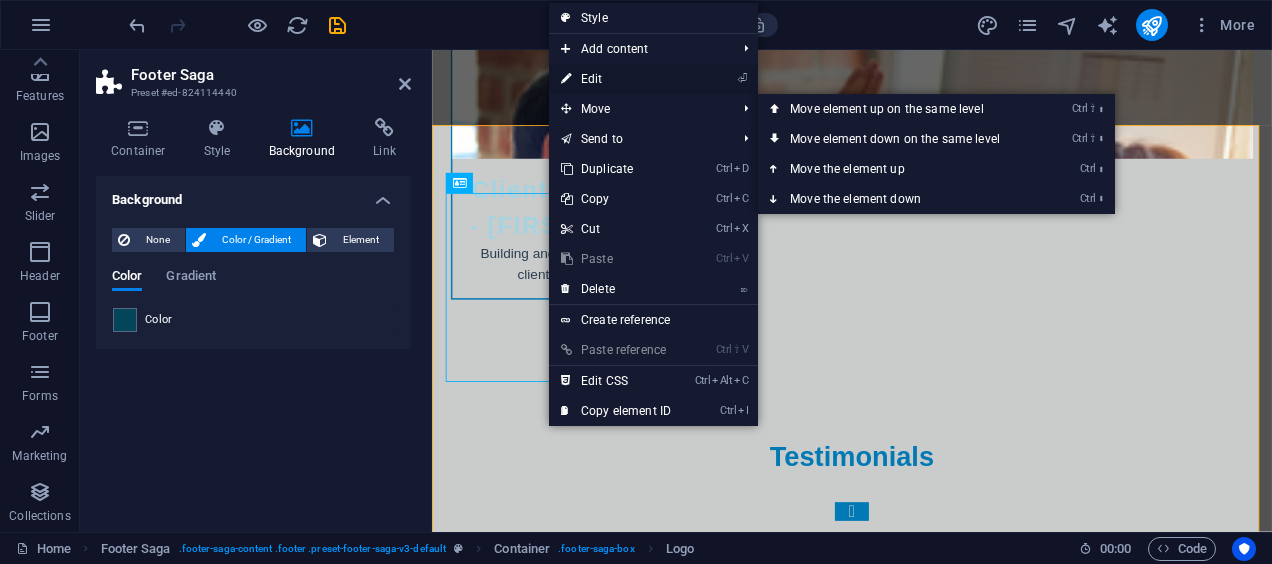 click at bounding box center (566, 79) 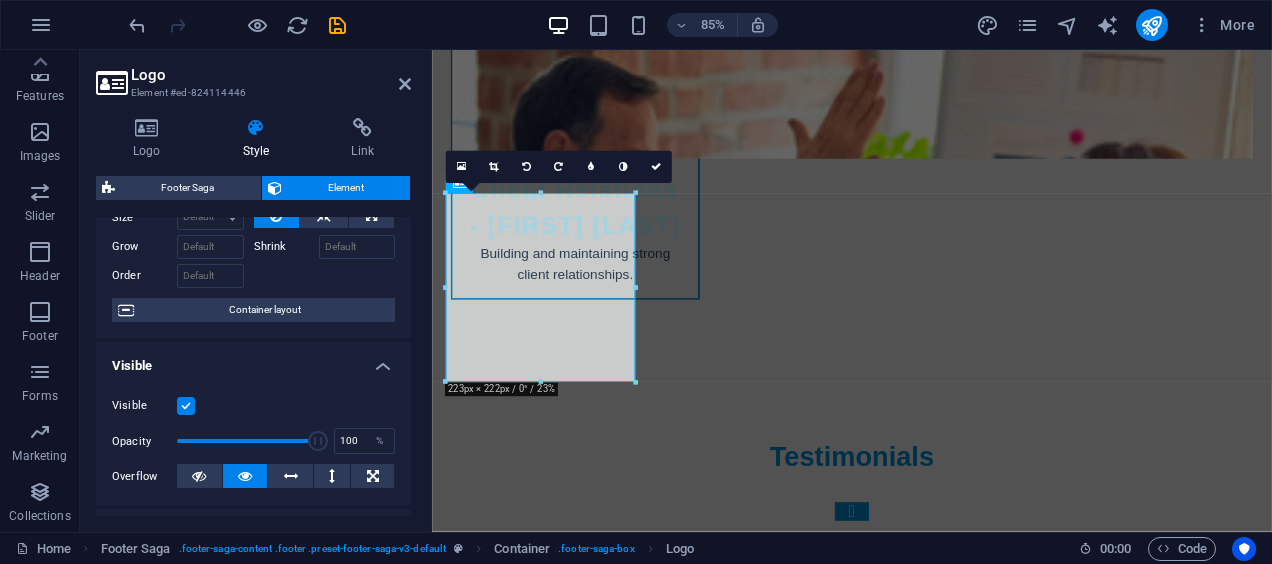 scroll, scrollTop: 0, scrollLeft: 0, axis: both 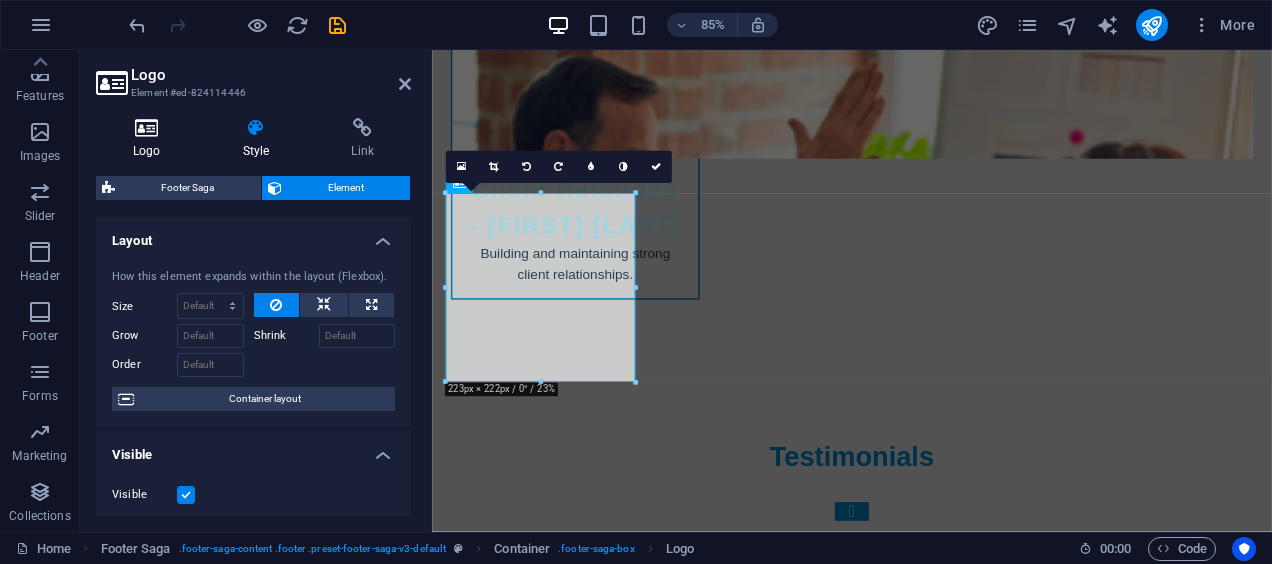 click on "Logo" at bounding box center [151, 139] 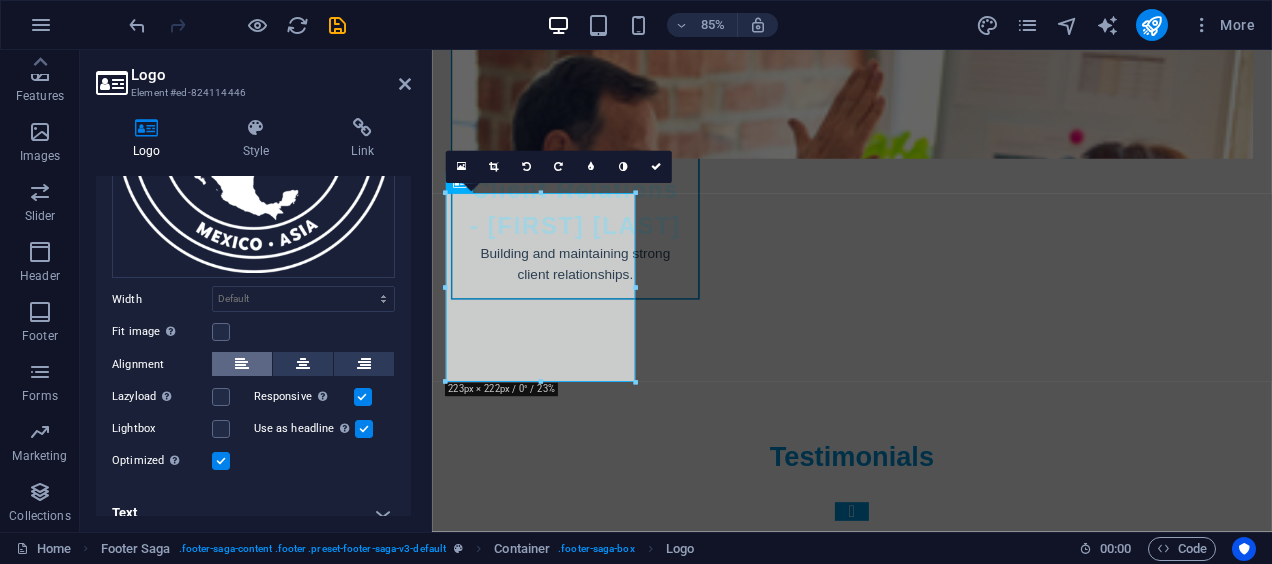 scroll, scrollTop: 280, scrollLeft: 0, axis: vertical 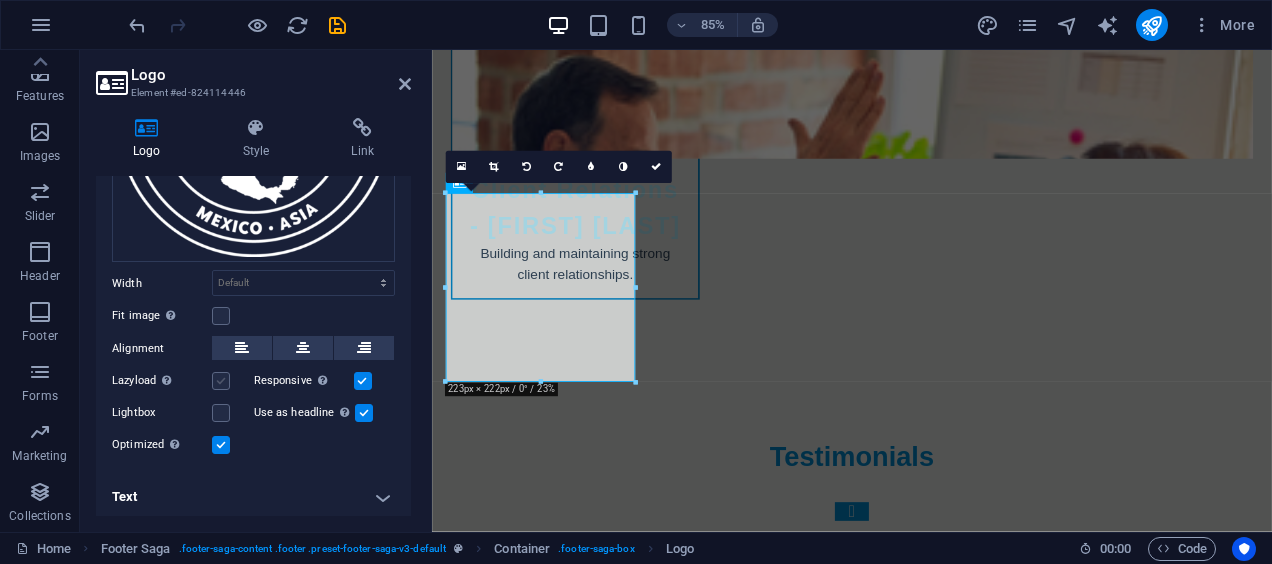 click at bounding box center (221, 381) 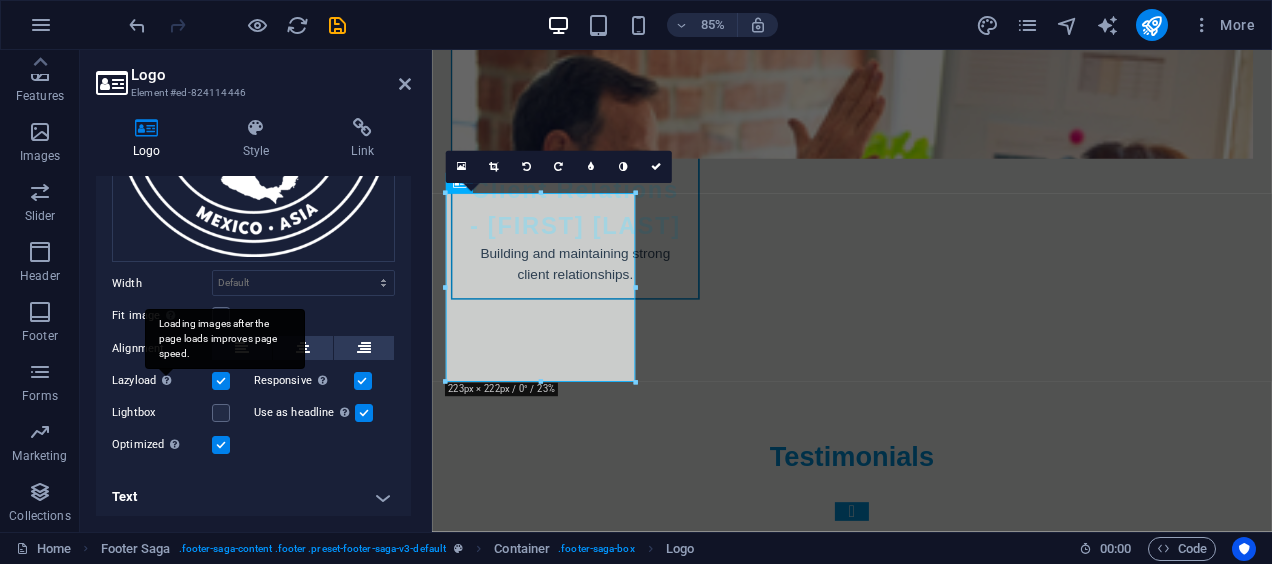 click on "Loading images after the page loads improves page speed." at bounding box center (225, 339) 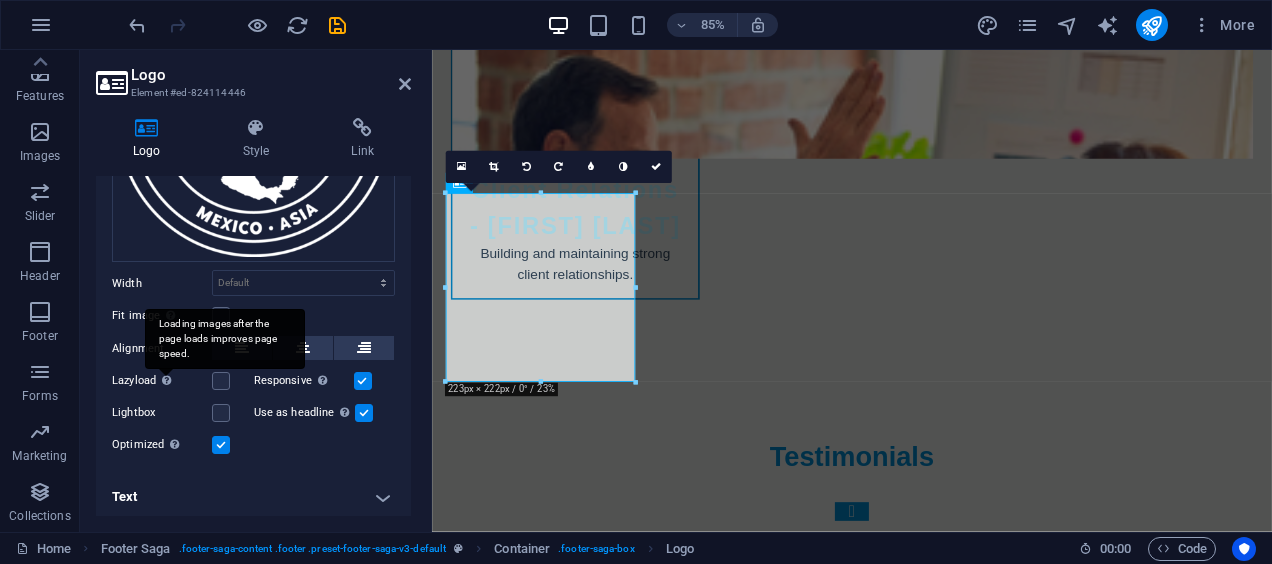 click on "Loading images after the page loads improves page speed." at bounding box center [225, 339] 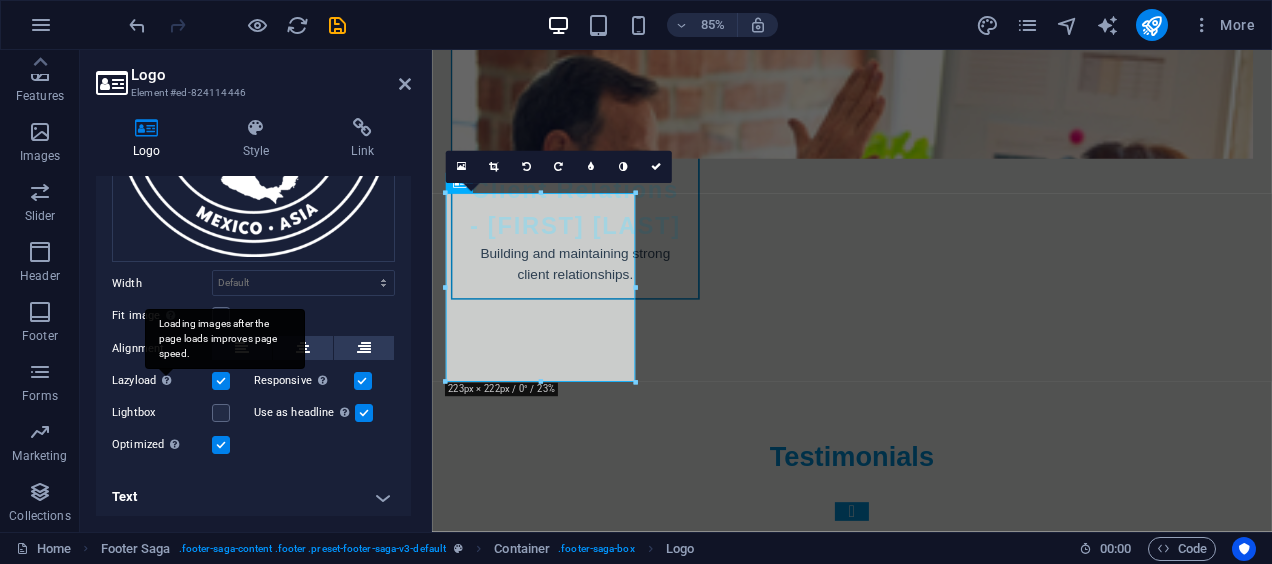 click on "Loading images after the page loads improves page speed." at bounding box center (225, 339) 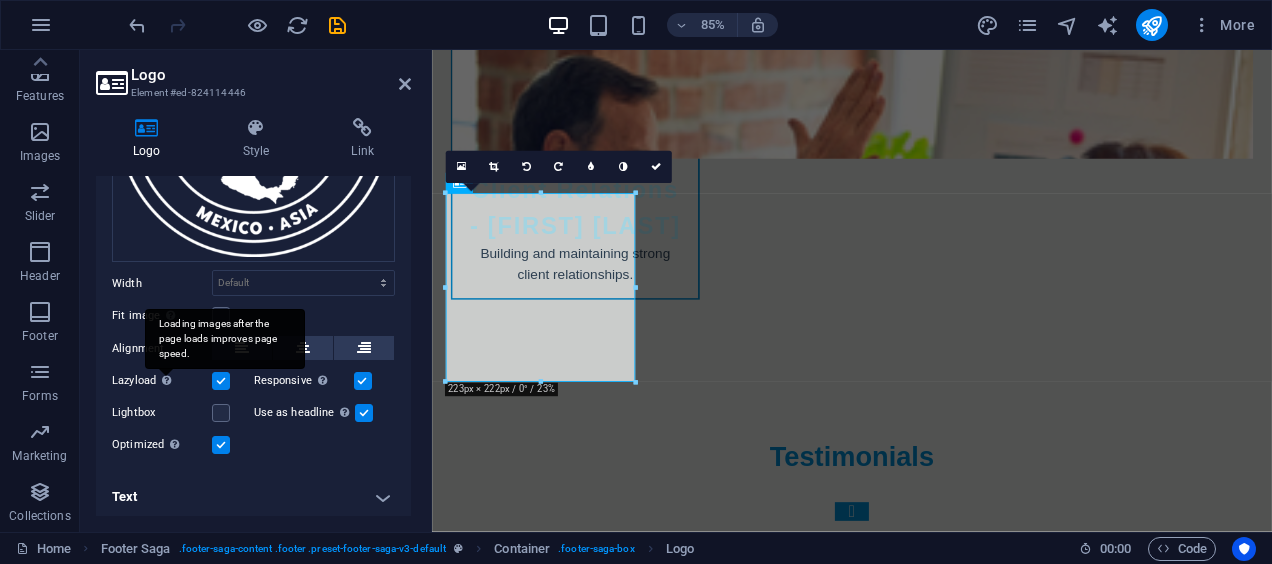 click on "Lazyload Loading images after the page loads improves page speed." at bounding box center [0, 0] 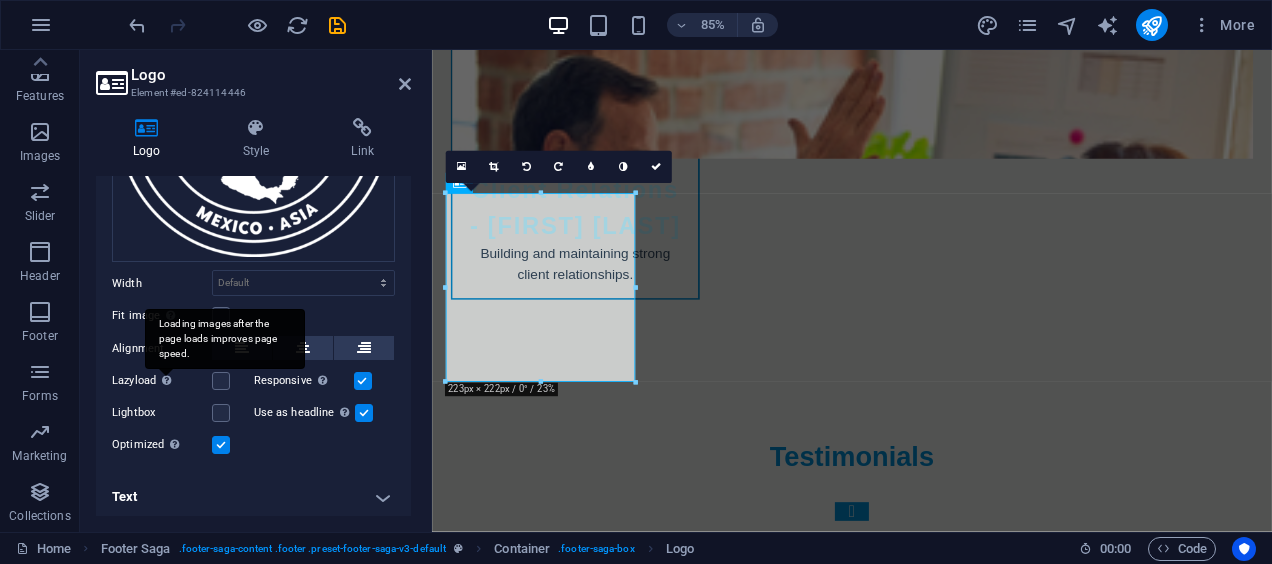 click on "Loading images after the page loads improves page speed." at bounding box center (225, 339) 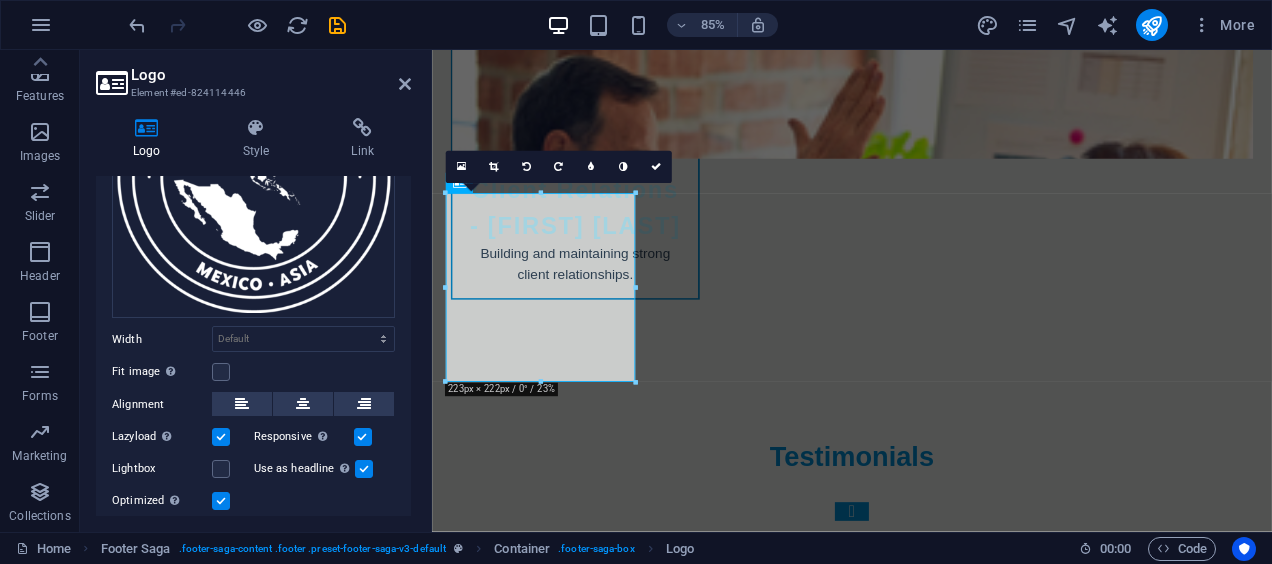 scroll, scrollTop: 180, scrollLeft: 0, axis: vertical 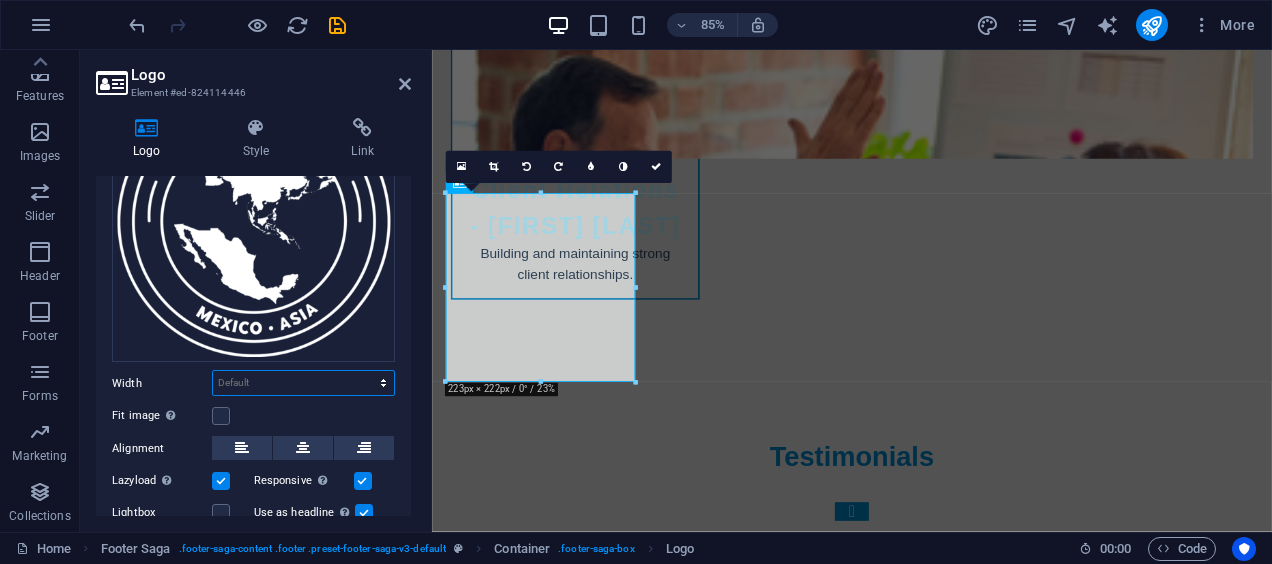 click on "Default auto px rem % em vh vw" at bounding box center [303, 383] 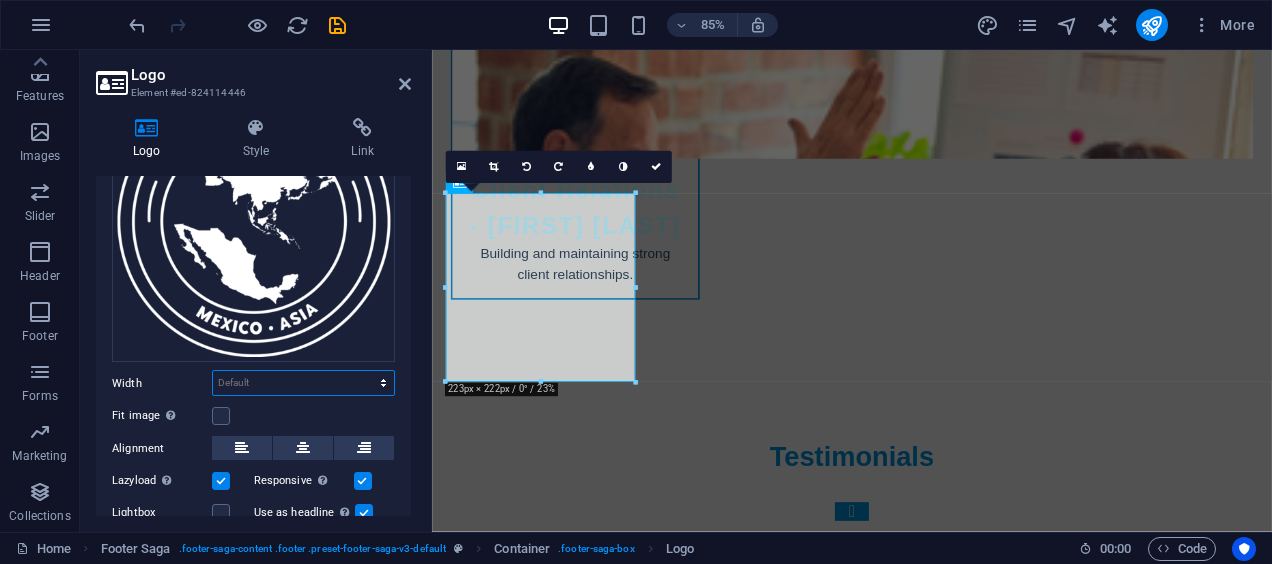 click on "Default auto px rem % em vh vw" at bounding box center [303, 383] 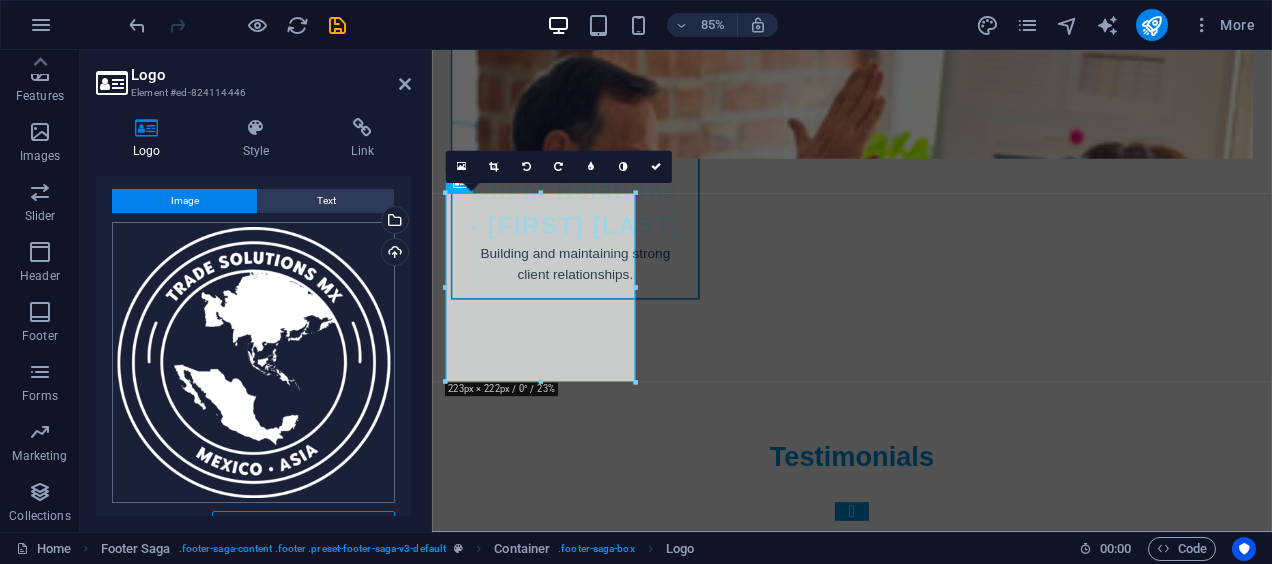 scroll, scrollTop: 0, scrollLeft: 0, axis: both 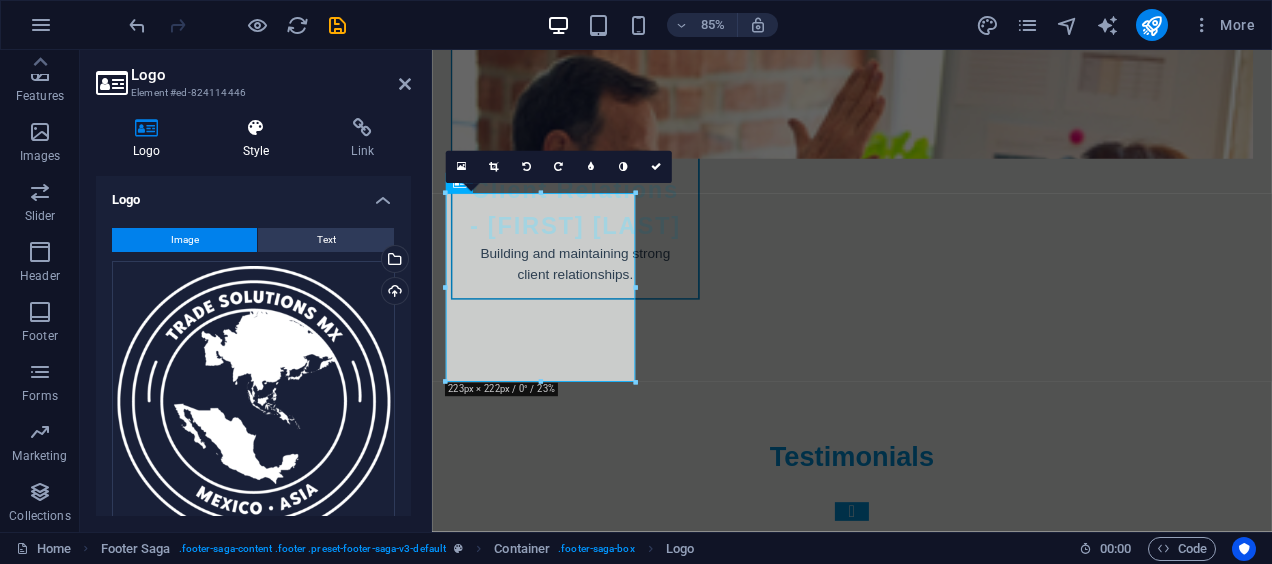 click at bounding box center [256, 128] 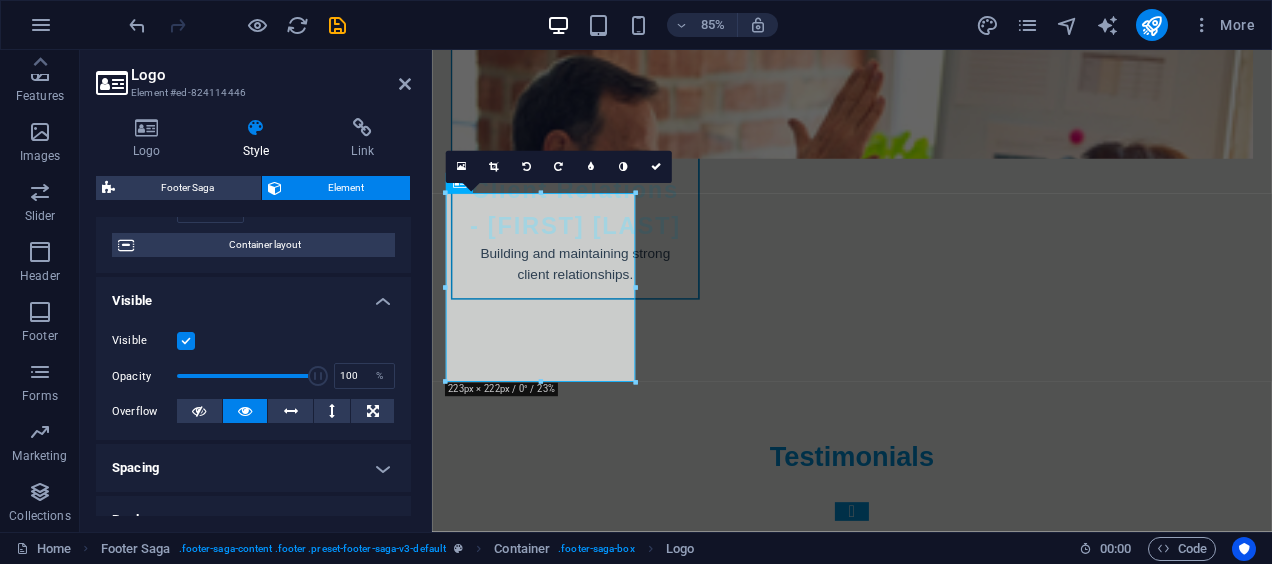 scroll, scrollTop: 0, scrollLeft: 0, axis: both 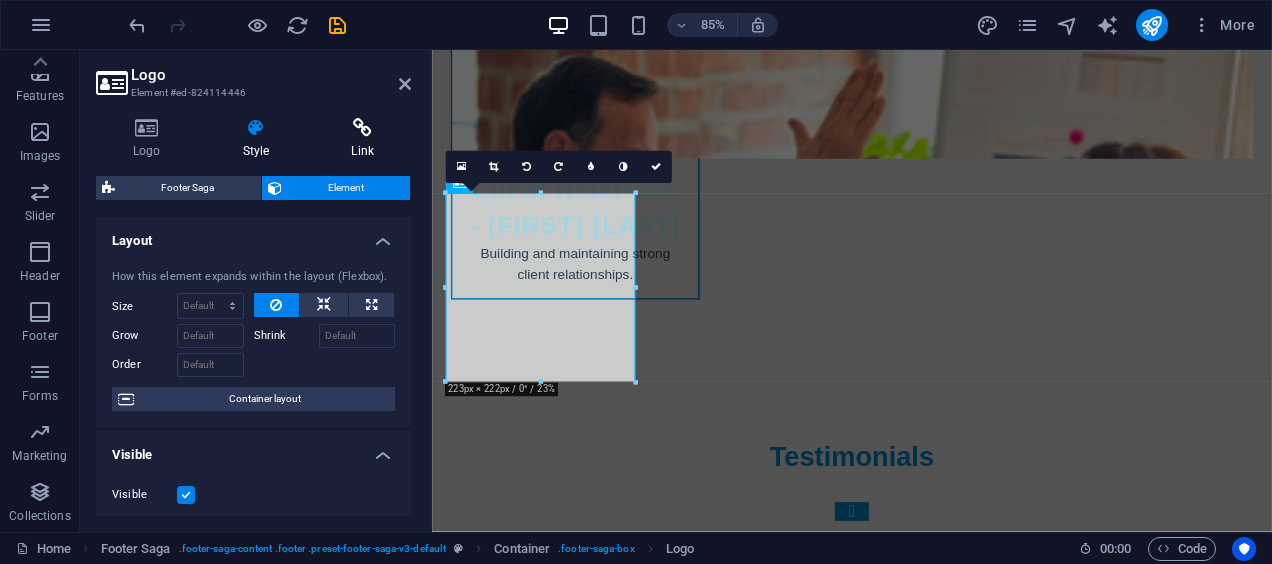 click on "Link" at bounding box center [362, 139] 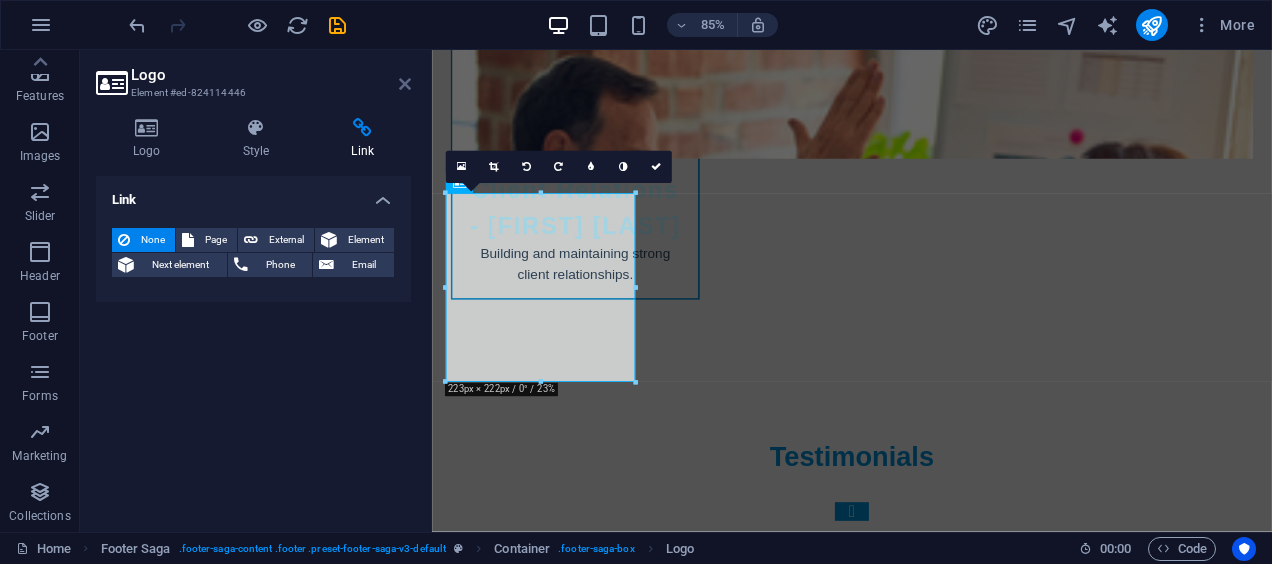 click at bounding box center [405, 84] 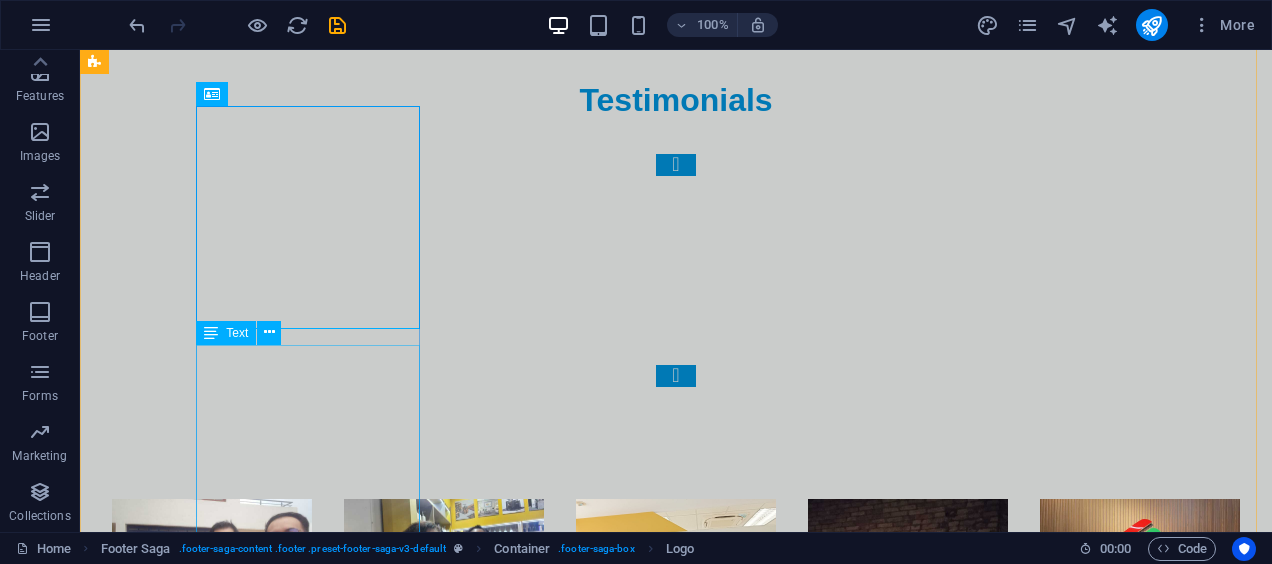 scroll, scrollTop: 10700, scrollLeft: 0, axis: vertical 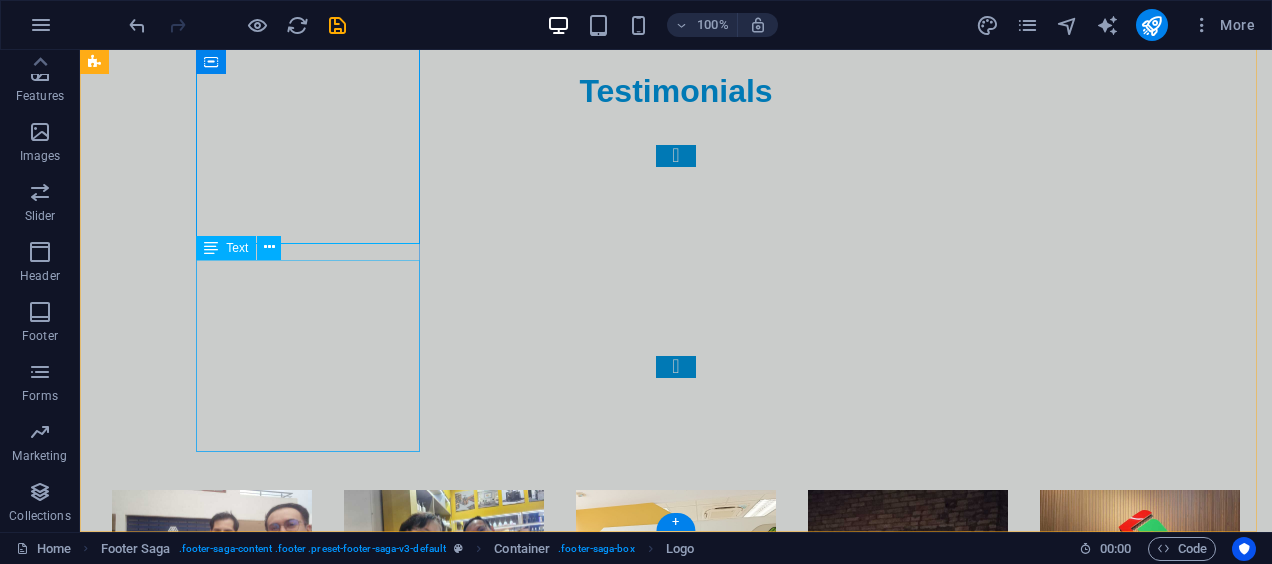 click on "Trade Solutions MX is your partner in exploring global business opportunities. We help you navigate international markets with confidence. For more information about our services, please contact us or visit our website." at bounding box center (208, 6376) 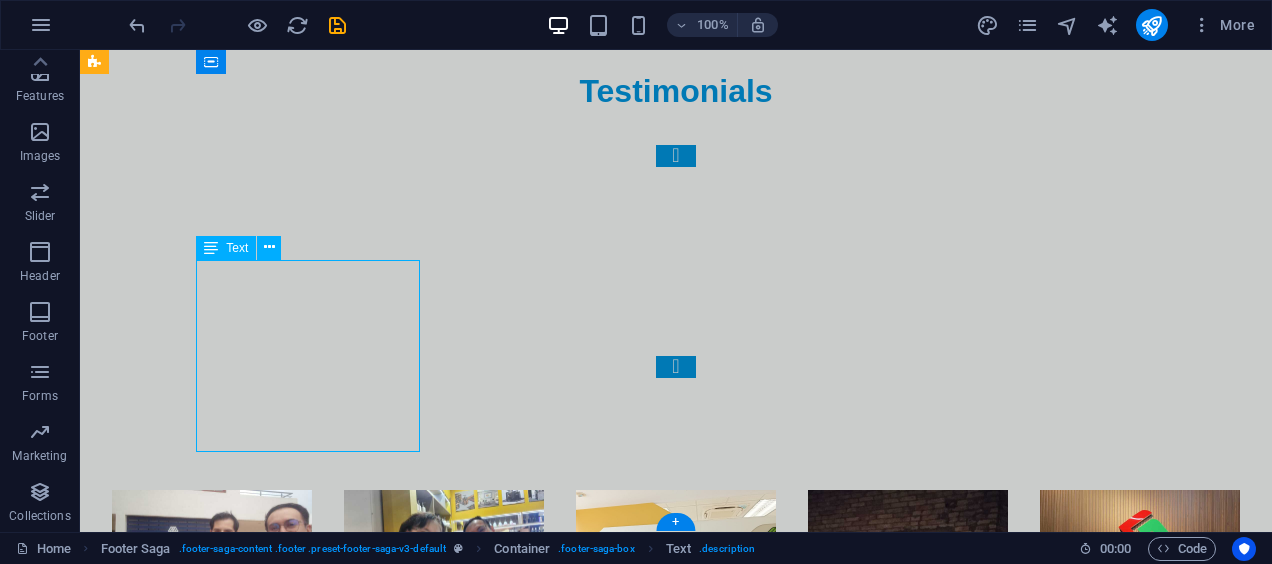 click on "Trade Solutions MX is your partner in exploring global business opportunities. We help you navigate international markets with confidence. For more information about our services, please contact us or visit our website." at bounding box center [208, 6376] 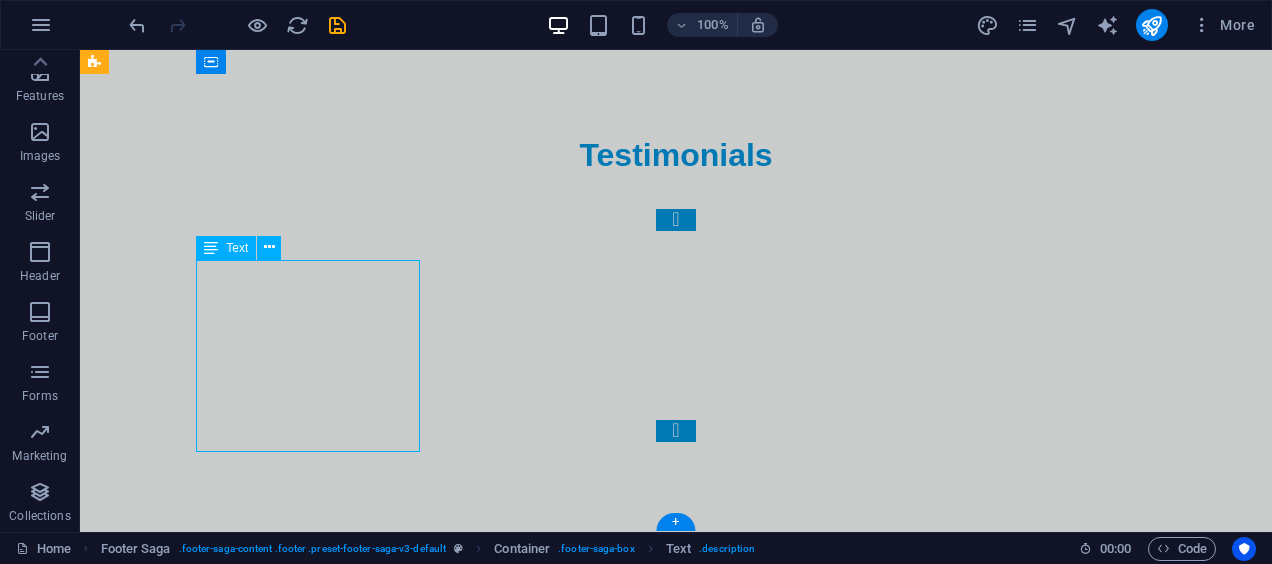 scroll, scrollTop: 10437, scrollLeft: 0, axis: vertical 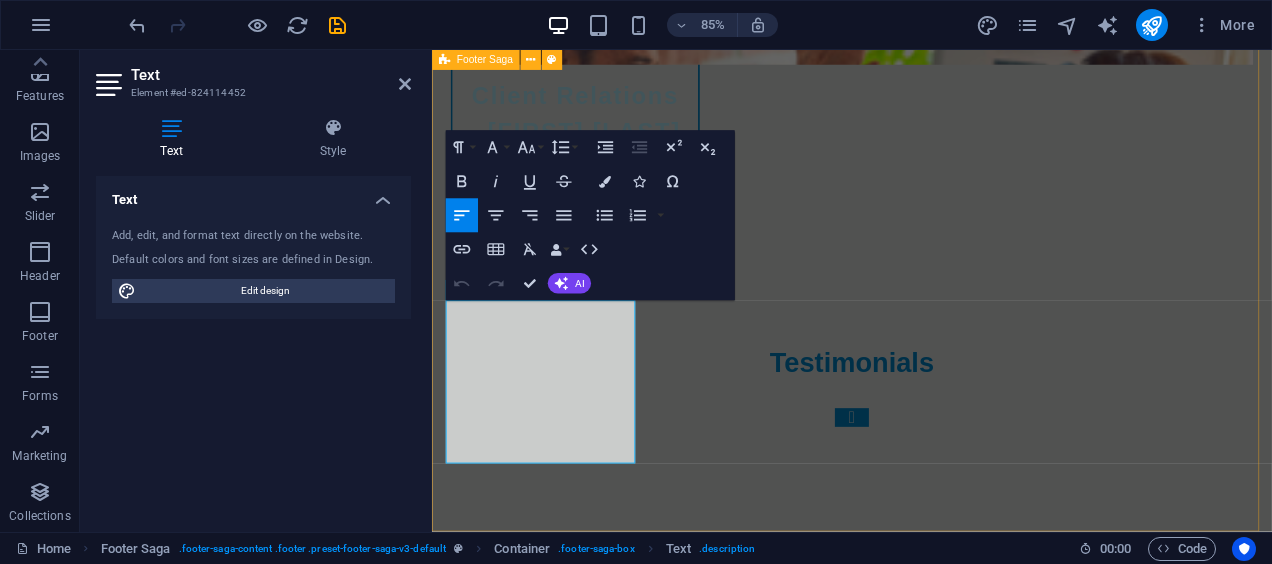 click on "Trade Solutions MX is your partner in exploring global business opportunities. We help you navigate international markets with confidence. For more information about our services, please contact us or visit our website. Contact [NUMBER] [STREET]. [POSTAL_CODE] [CITY] Phone:  [PHONE] Mobile:  [PHONE] Email:  [EMAIL] Navigation Home About Services Pricing Contact Legal Notice Privacy Policy Social media Facebook Linkedin Instagram" at bounding box center [926, 6074] 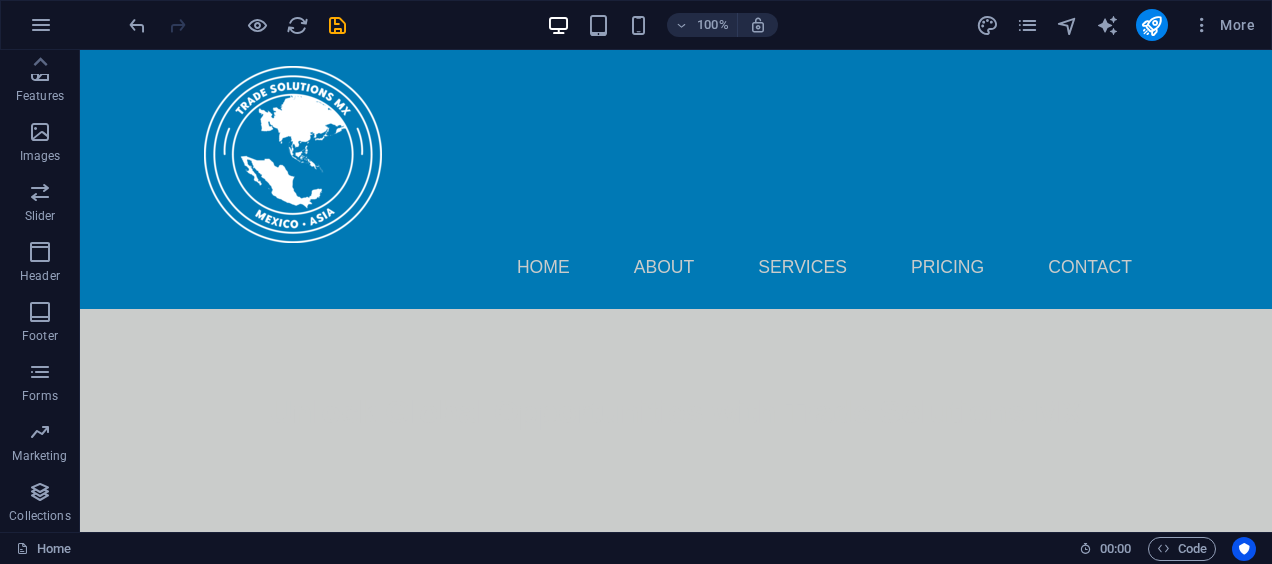 scroll, scrollTop: 0, scrollLeft: 0, axis: both 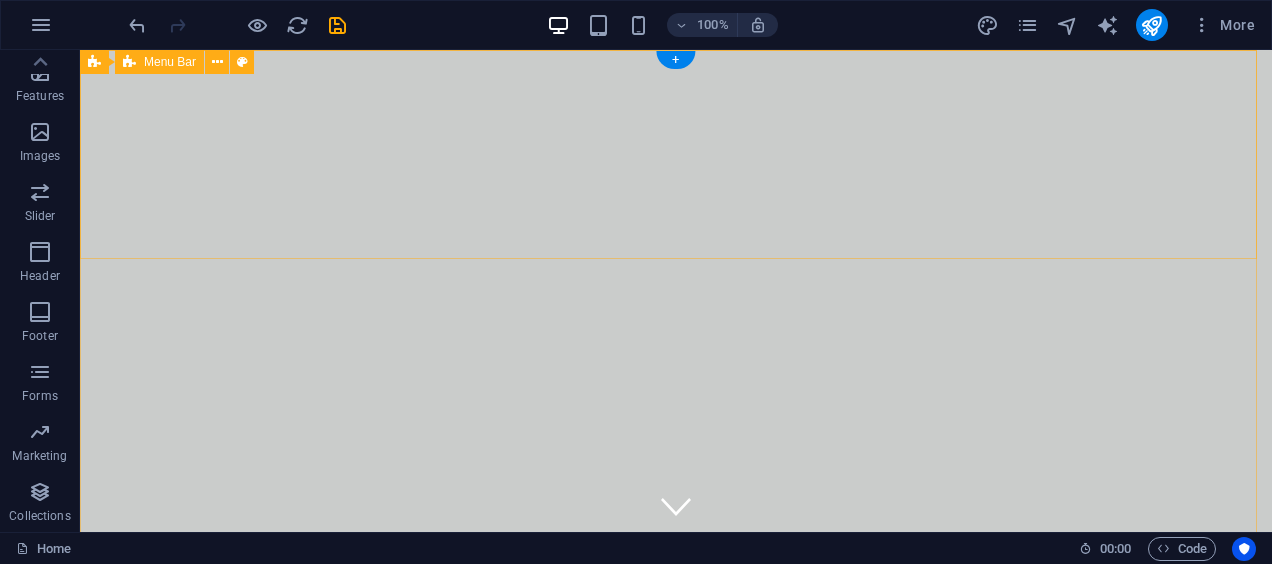 click on "Home About Services Pricing Contact" at bounding box center (676, 682) 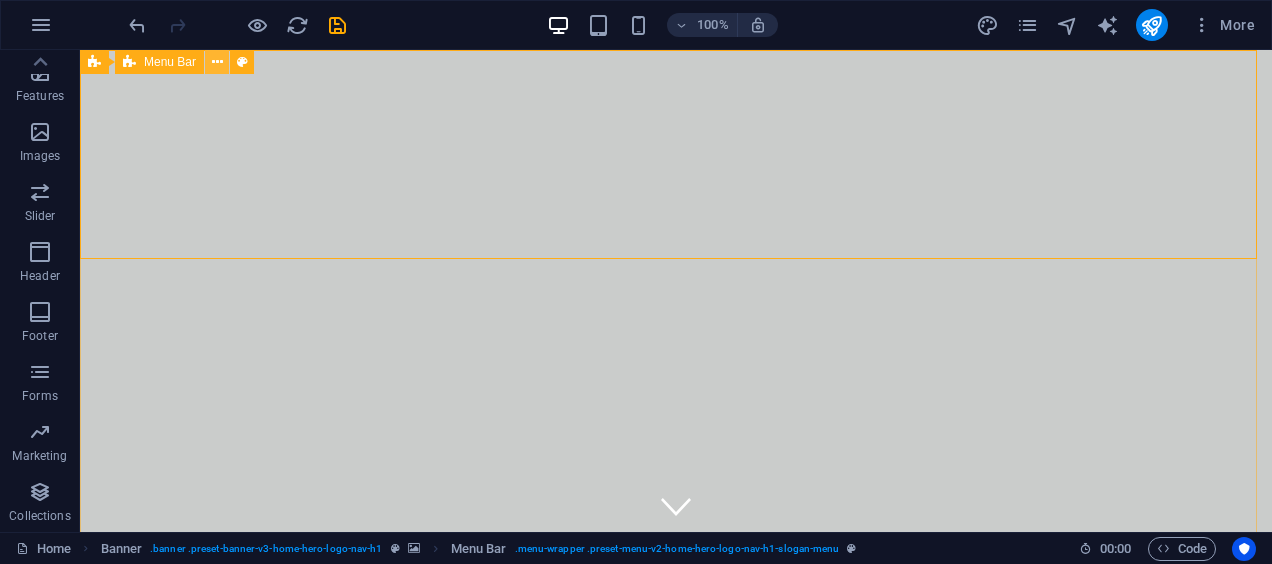 click at bounding box center (217, 62) 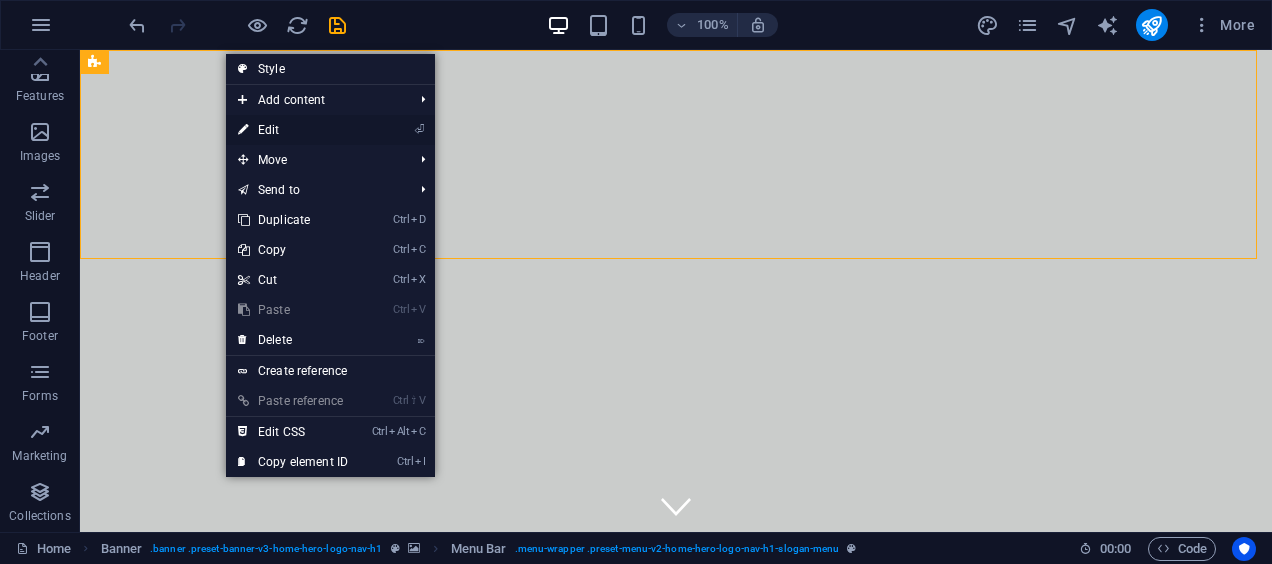 click on "⏎  Edit" at bounding box center [293, 130] 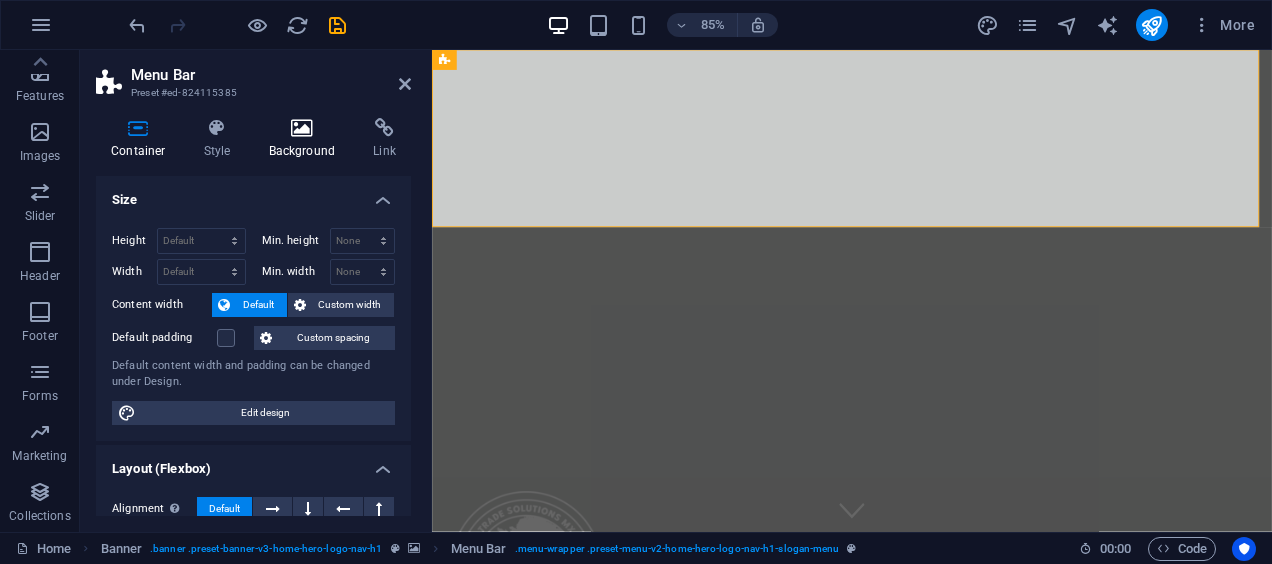click at bounding box center [302, 128] 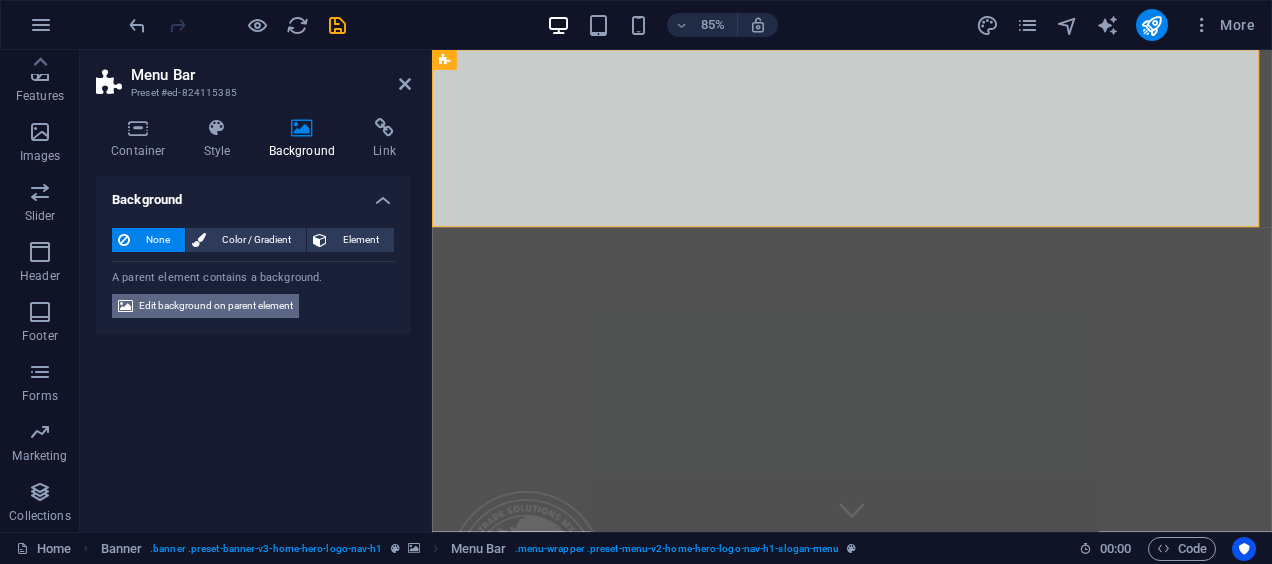 click on "Edit background on parent element" at bounding box center [216, 306] 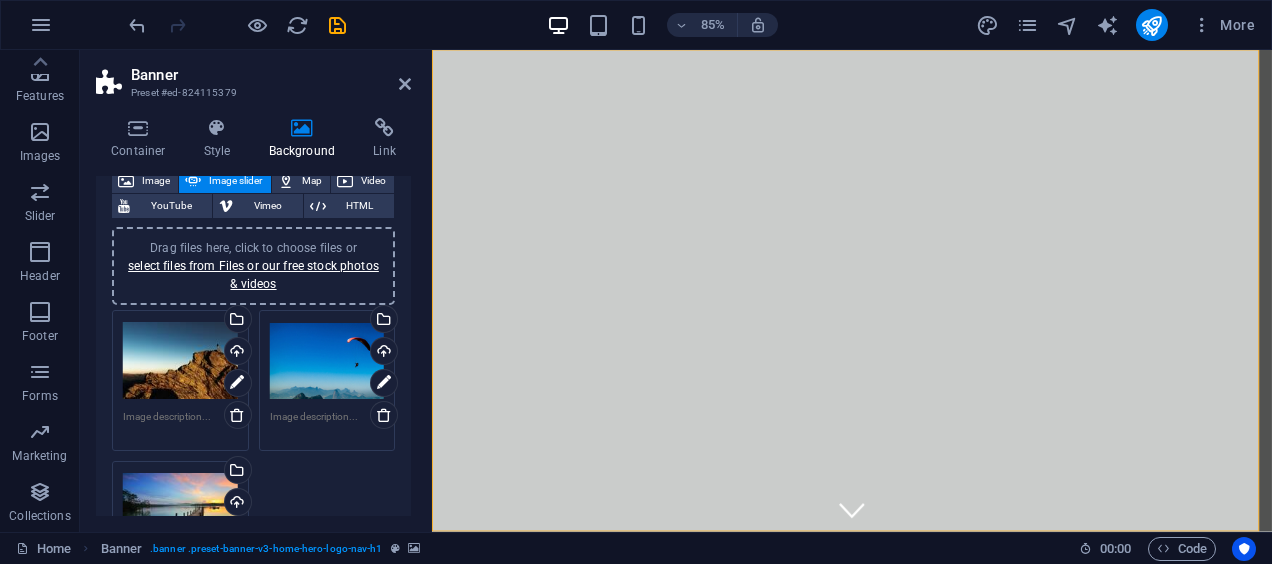 scroll, scrollTop: 100, scrollLeft: 0, axis: vertical 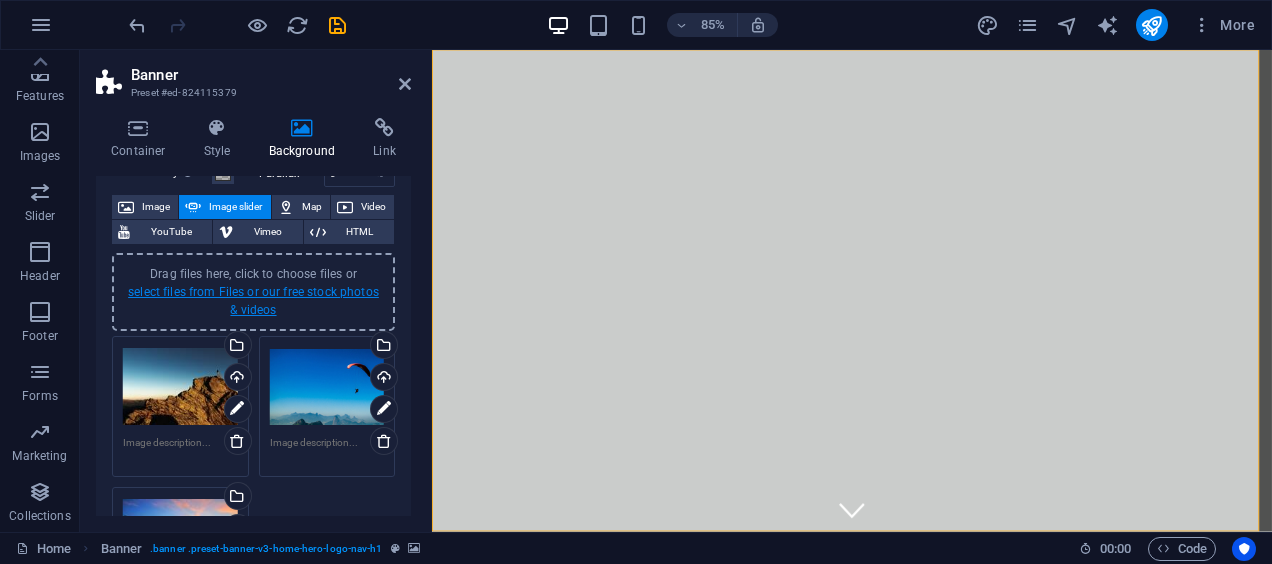 click on "select files from Files or our free stock photos & videos" at bounding box center (253, 301) 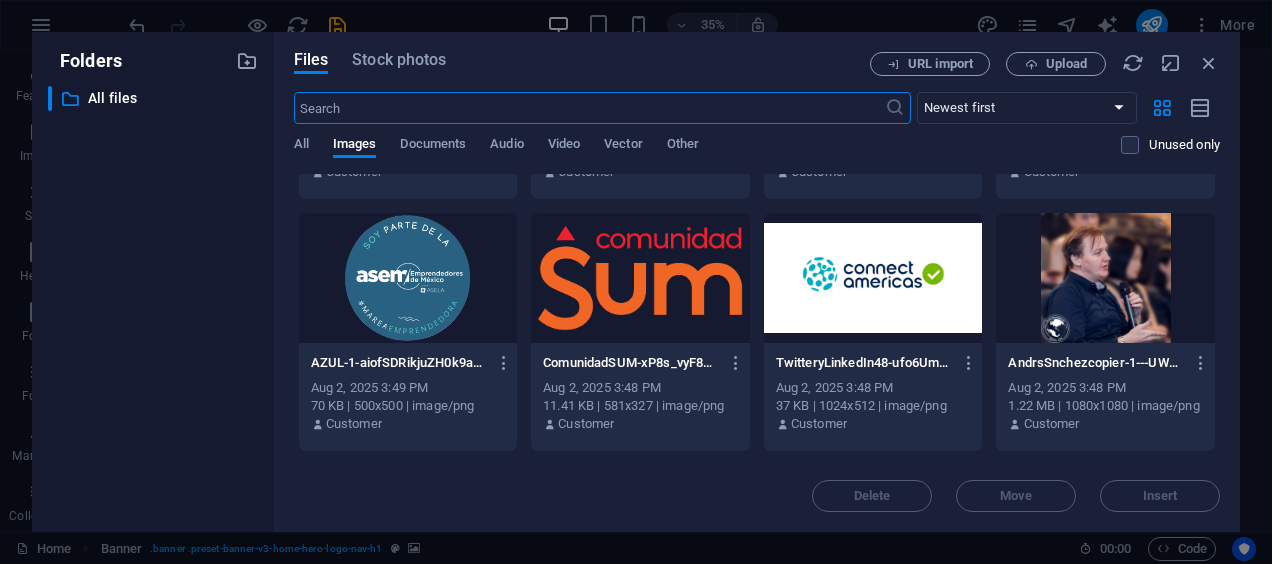 scroll, scrollTop: 670, scrollLeft: 0, axis: vertical 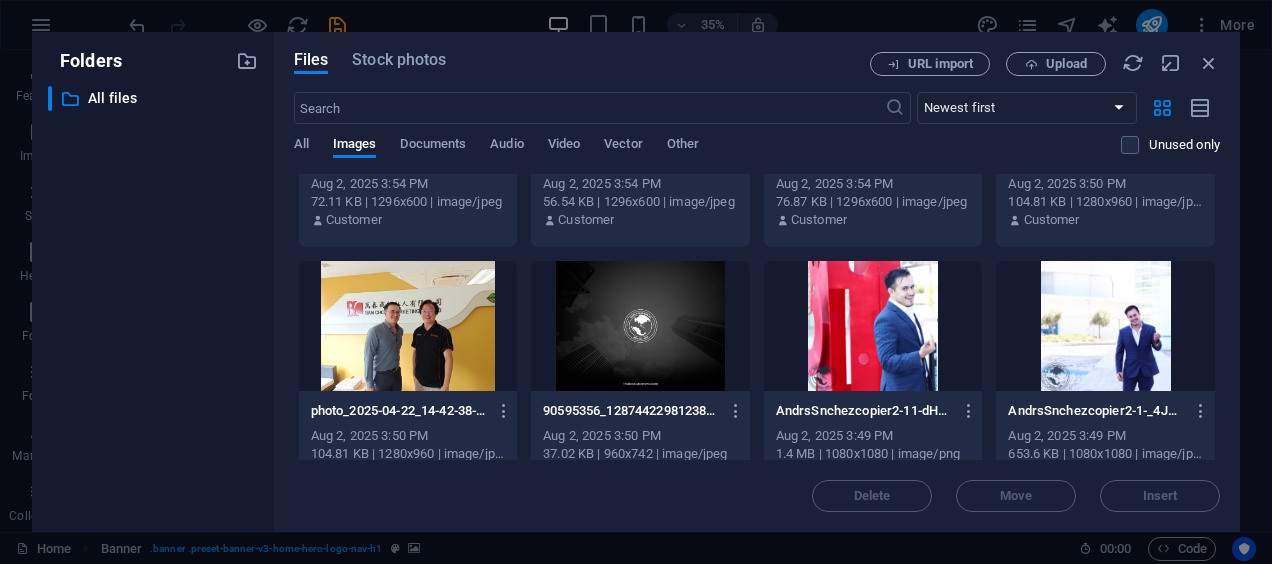 click at bounding box center (640, 326) 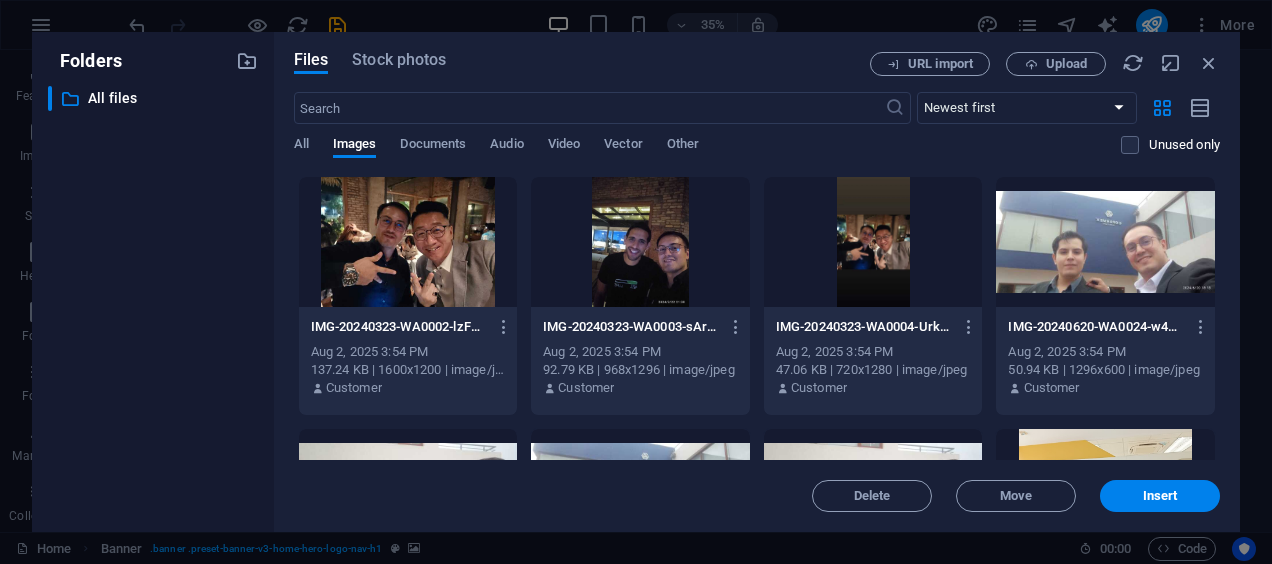 scroll, scrollTop: 300, scrollLeft: 0, axis: vertical 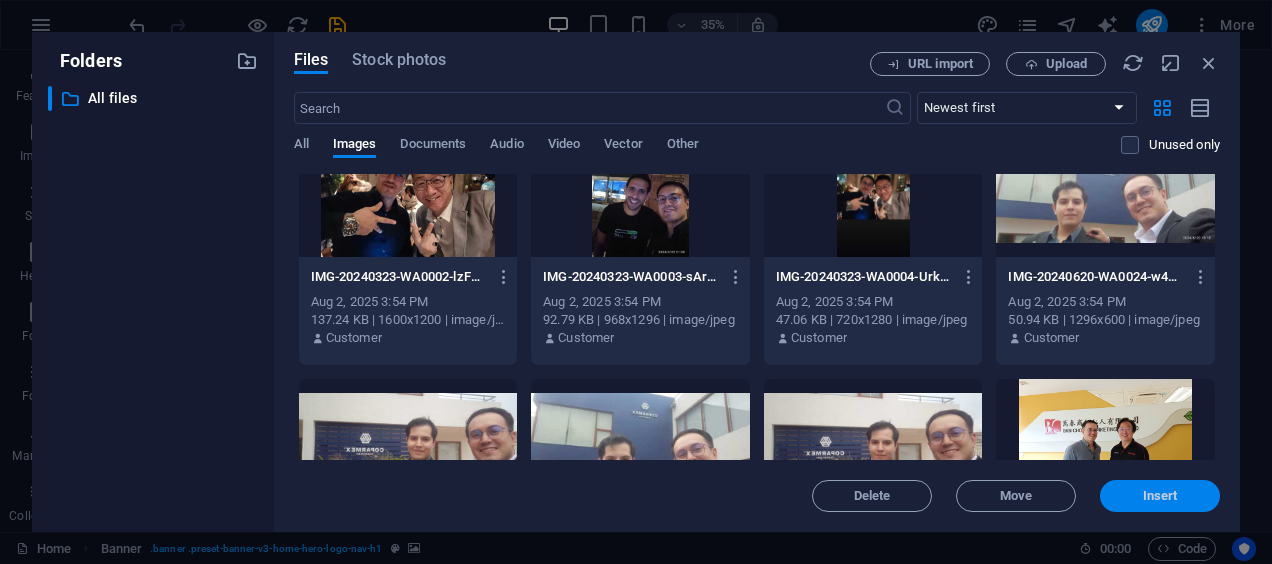 click on "Insert" at bounding box center [1160, 496] 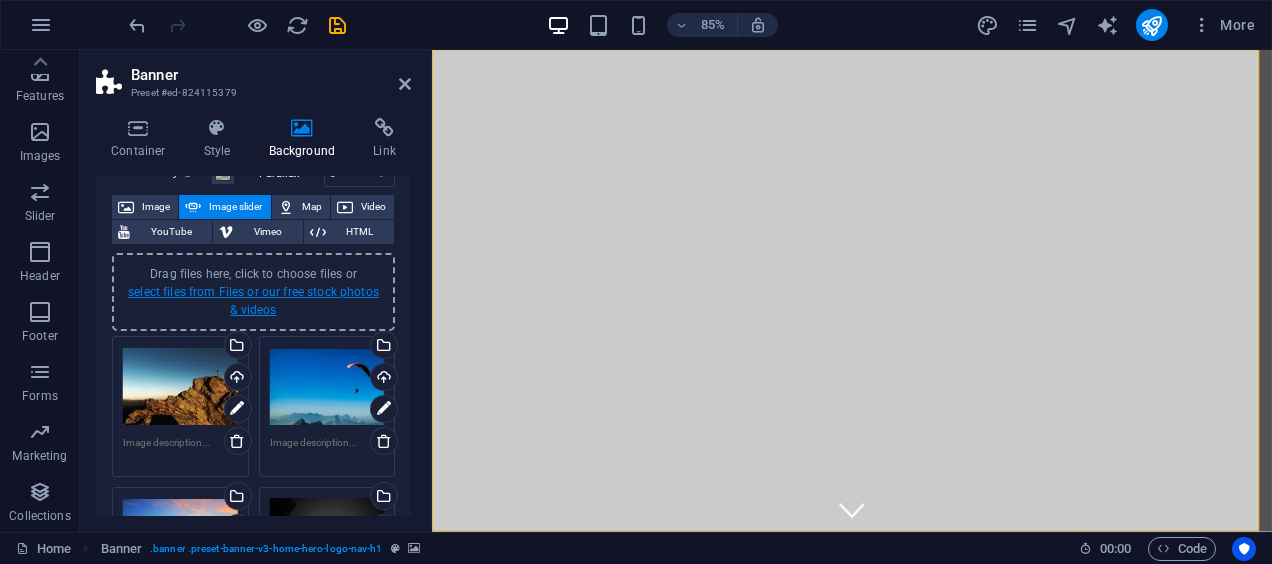 click on "select files from Files or our free stock photos & videos" at bounding box center (253, 301) 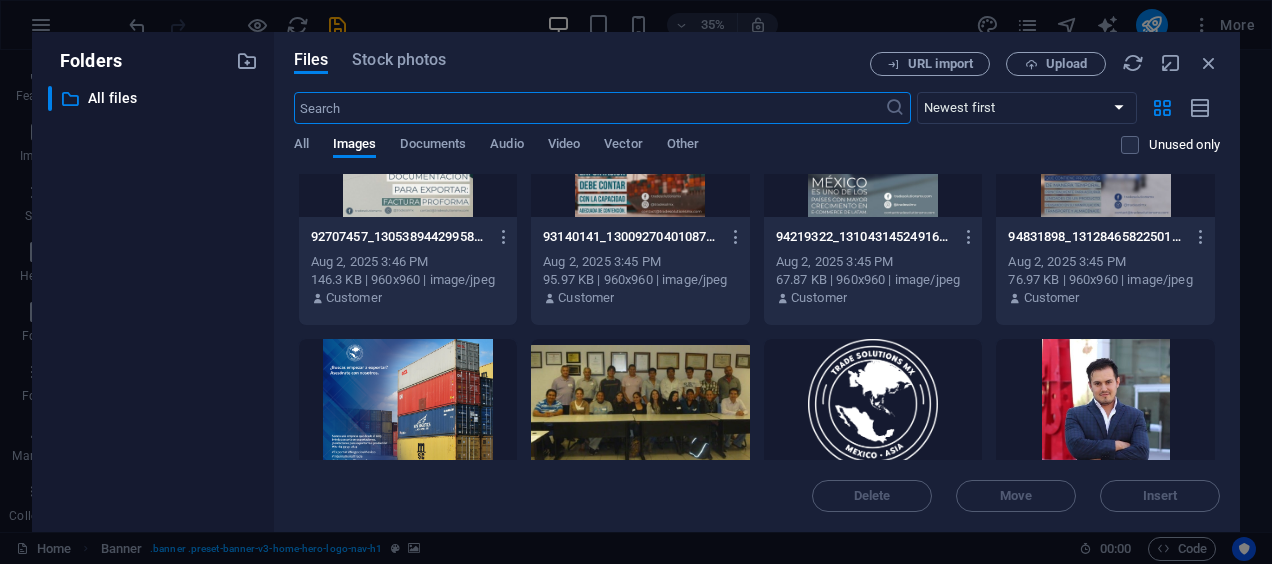 scroll, scrollTop: 1970, scrollLeft: 0, axis: vertical 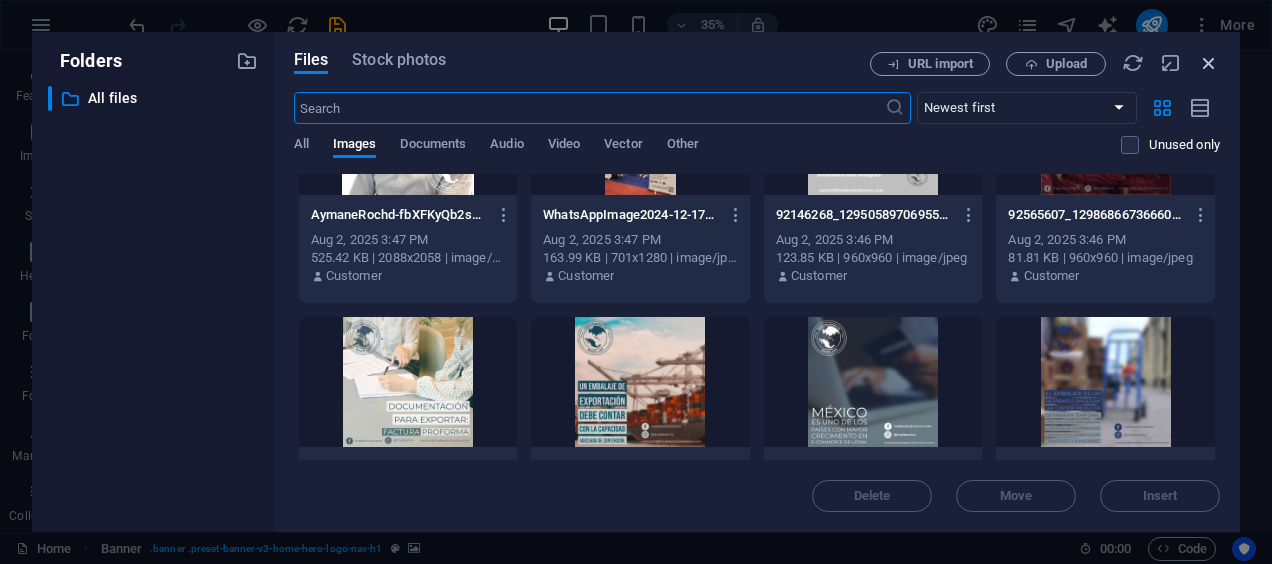 click at bounding box center (1209, 63) 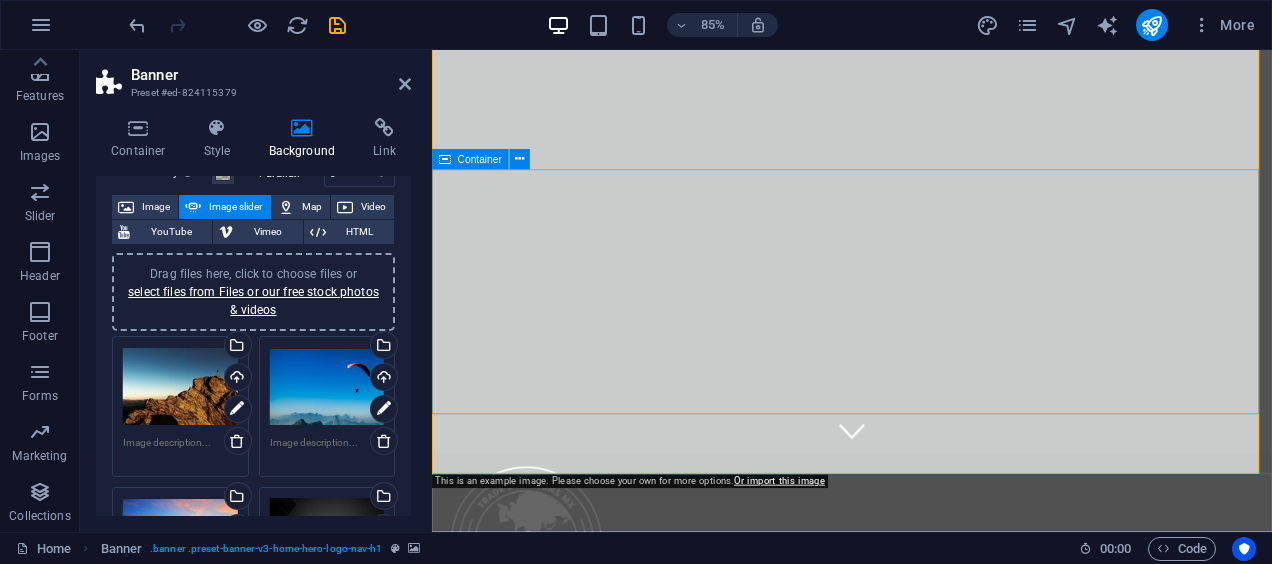 scroll, scrollTop: 0, scrollLeft: 0, axis: both 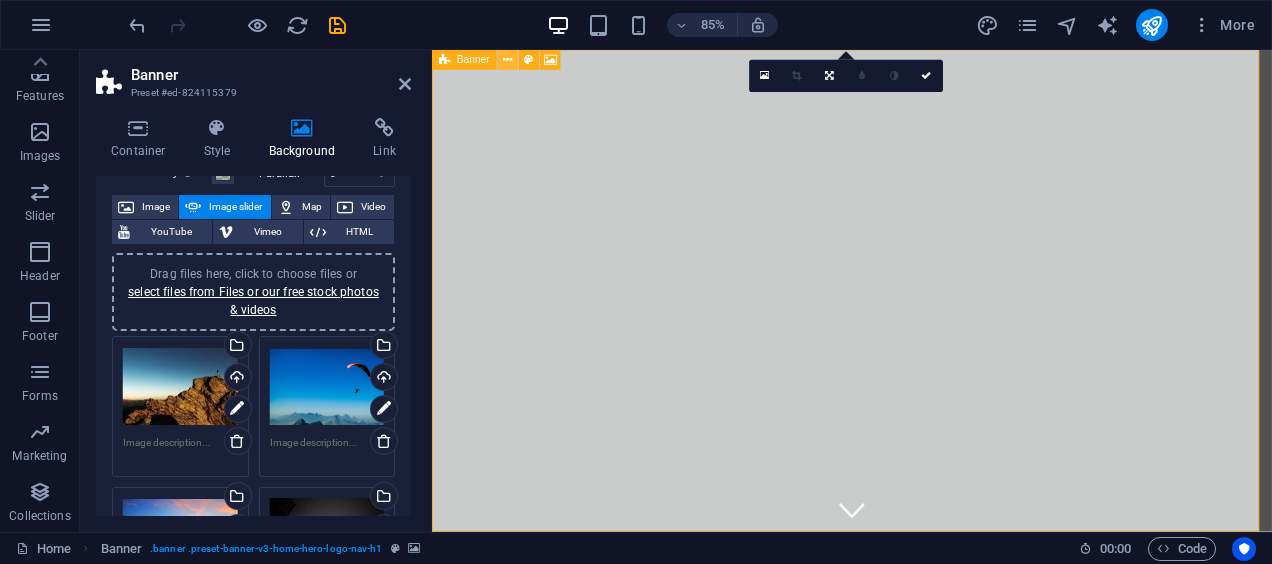 click at bounding box center (507, 60) 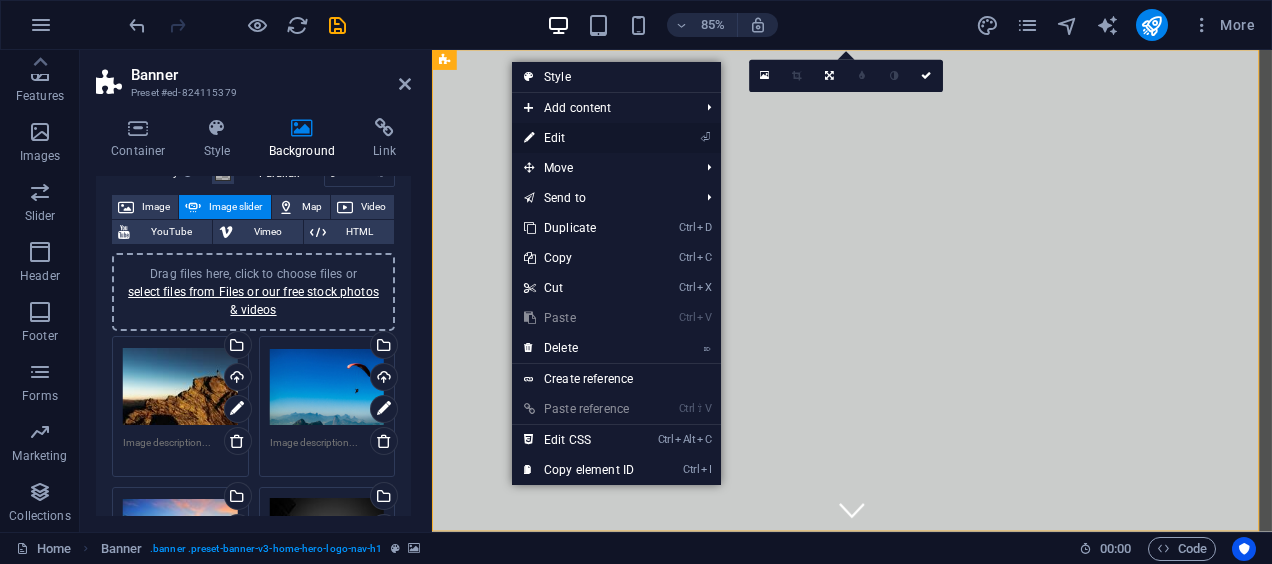 drag, startPoint x: 563, startPoint y: 105, endPoint x: 576, endPoint y: 140, distance: 37.336308 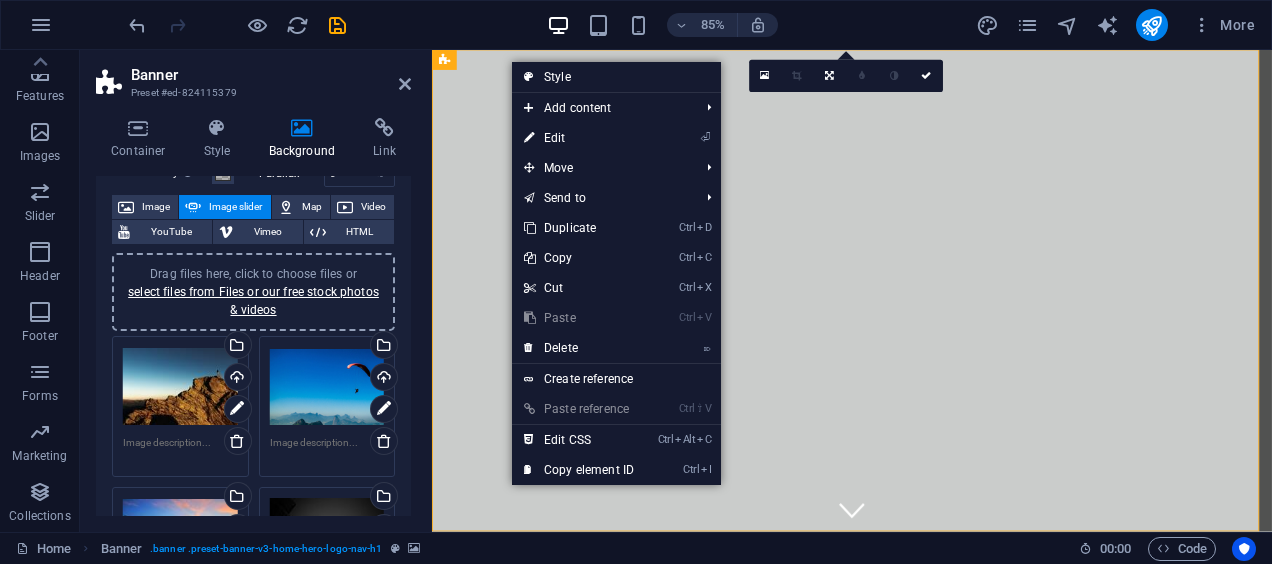 drag, startPoint x: 1008, startPoint y: 190, endPoint x: 917, endPoint y: 139, distance: 104.316826 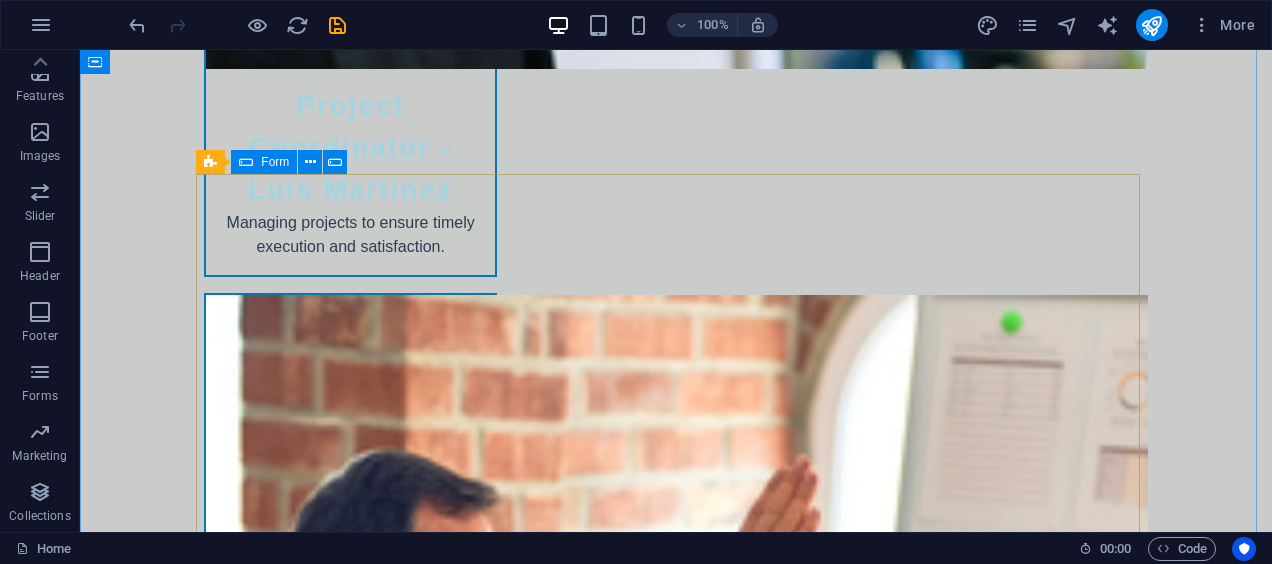 scroll, scrollTop: 9900, scrollLeft: 0, axis: vertical 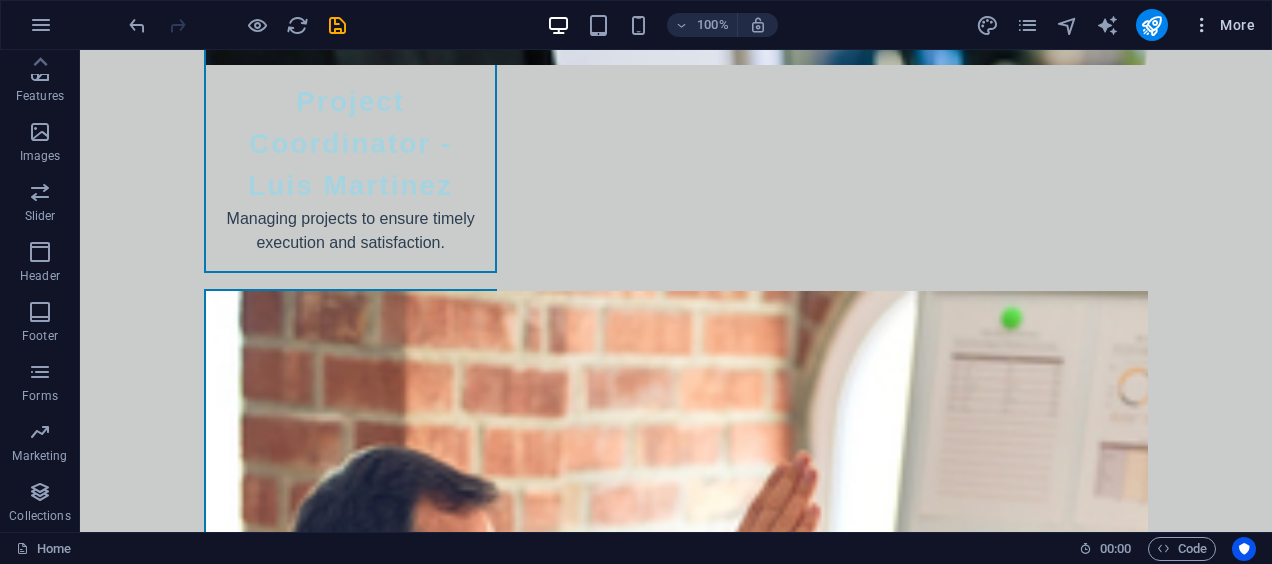 click on "More" at bounding box center (1223, 25) 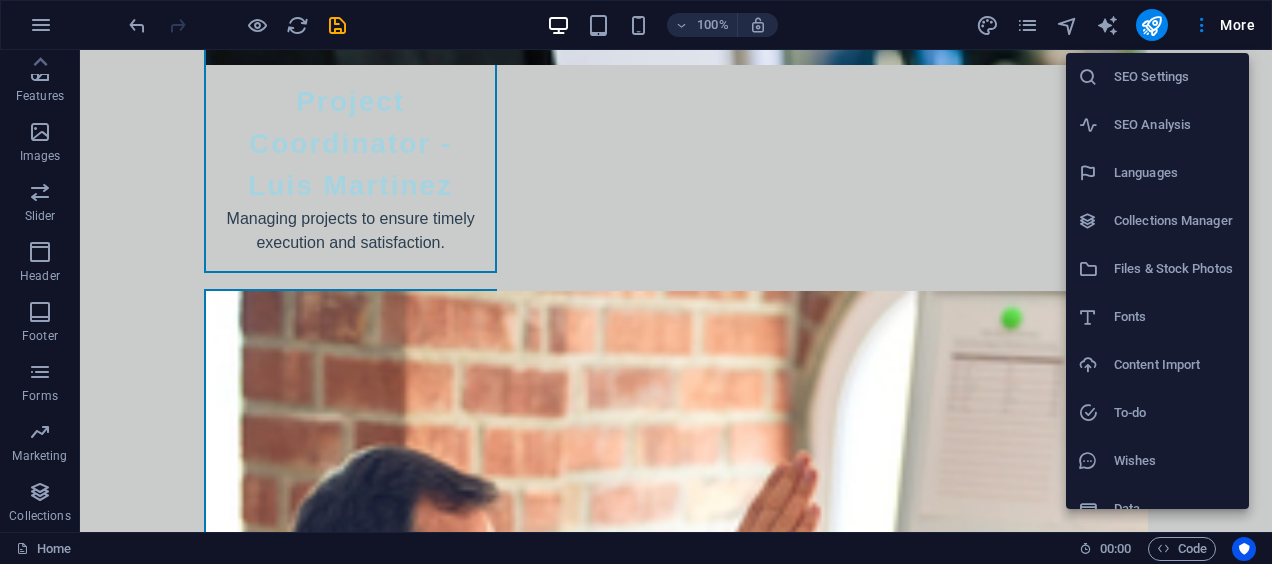 scroll, scrollTop: 72, scrollLeft: 0, axis: vertical 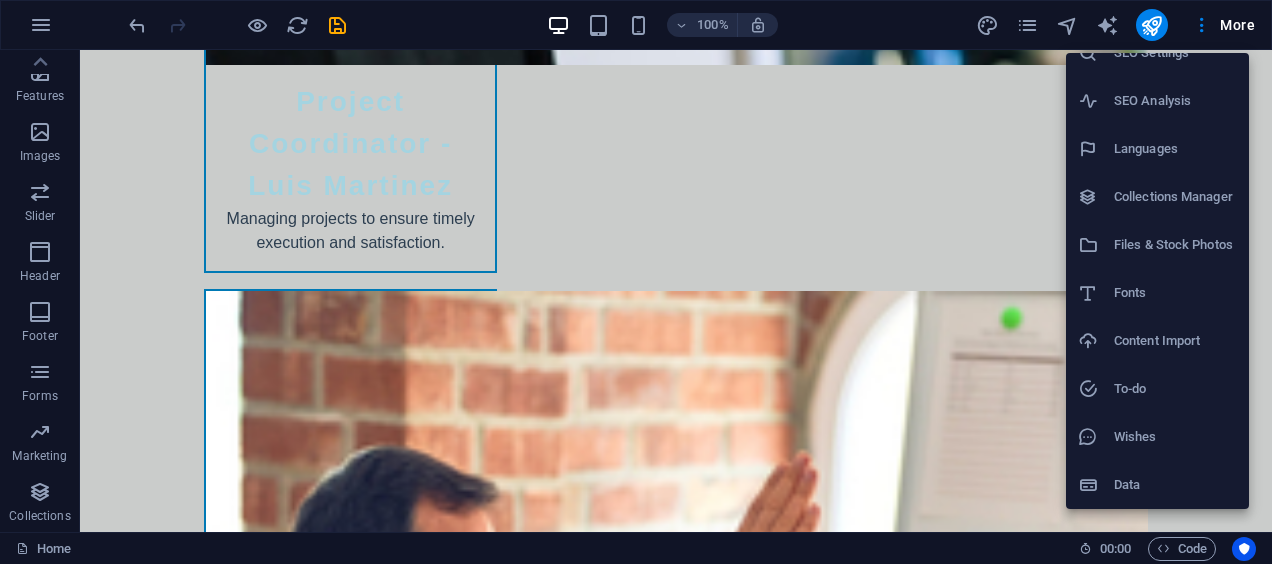 click at bounding box center [636, 282] 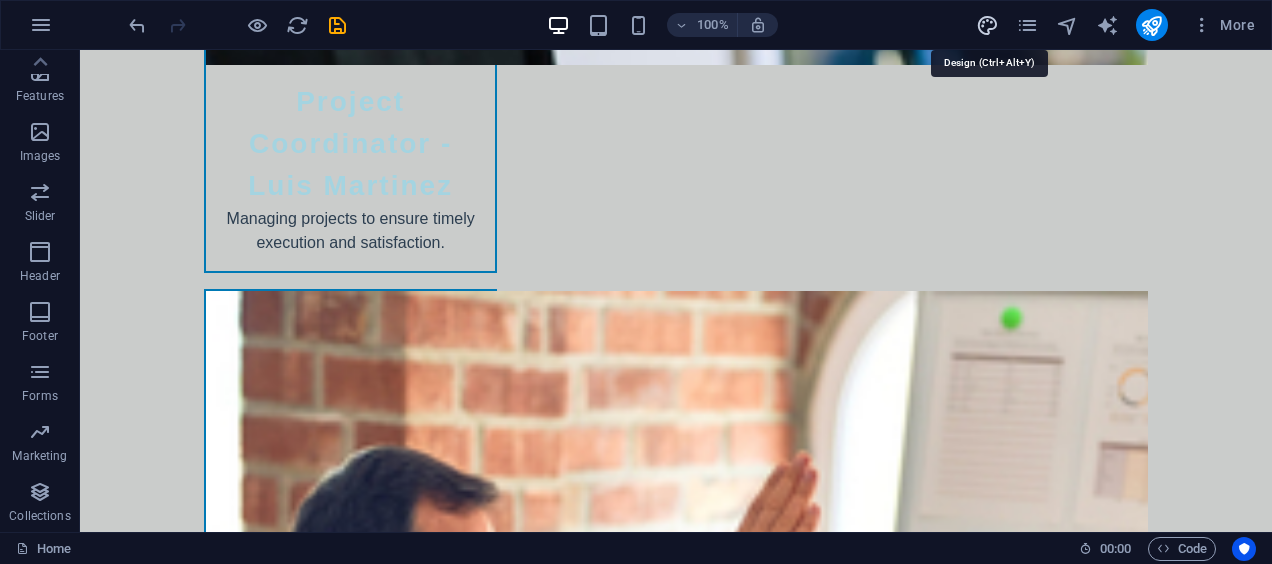 click at bounding box center [987, 25] 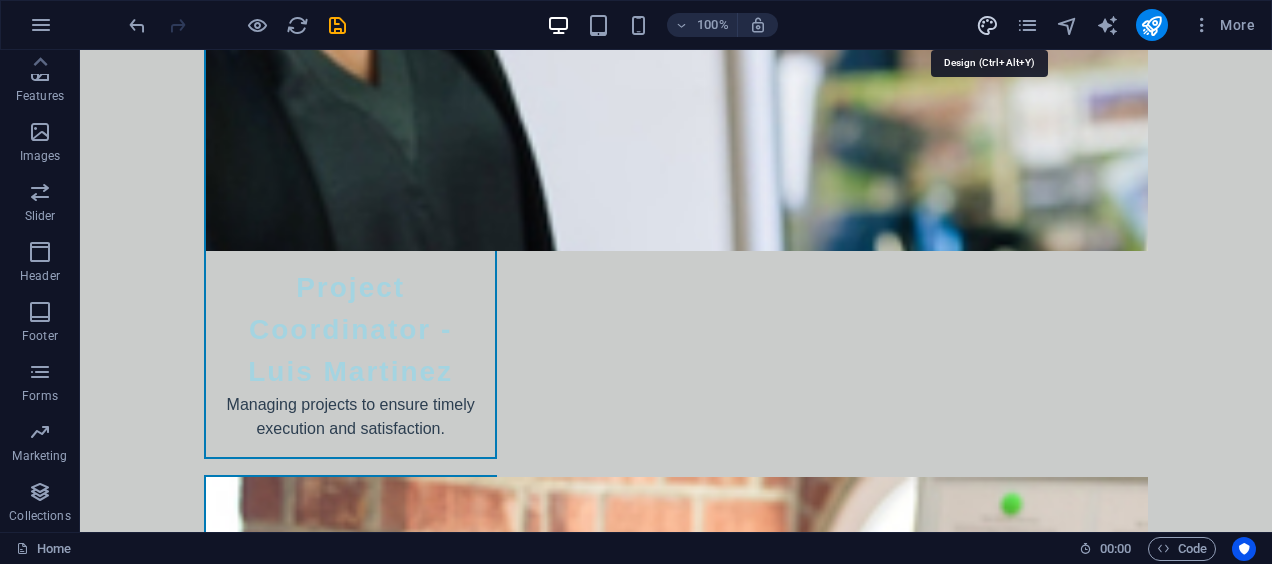 select on "ease-in-out" 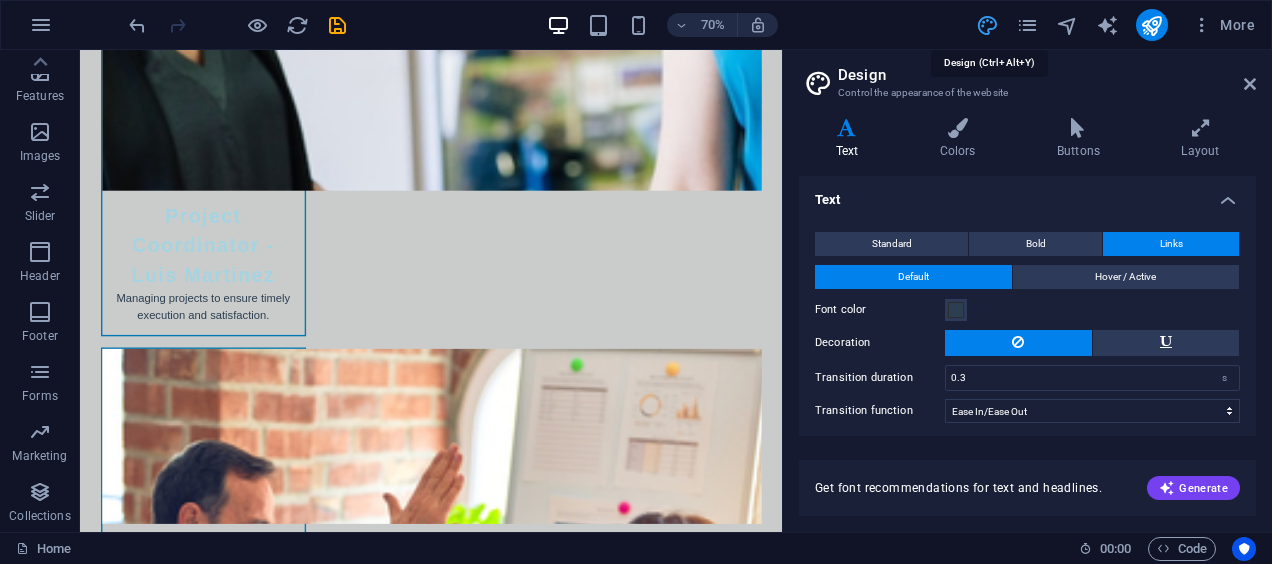 scroll, scrollTop: 9862, scrollLeft: 0, axis: vertical 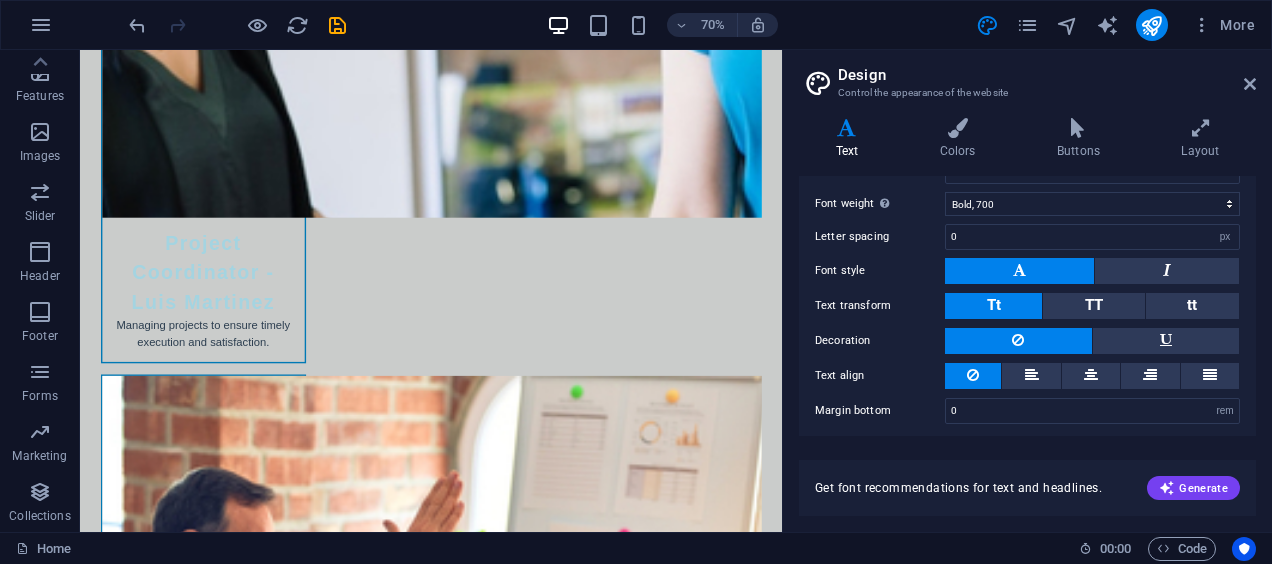 click at bounding box center (237, 25) 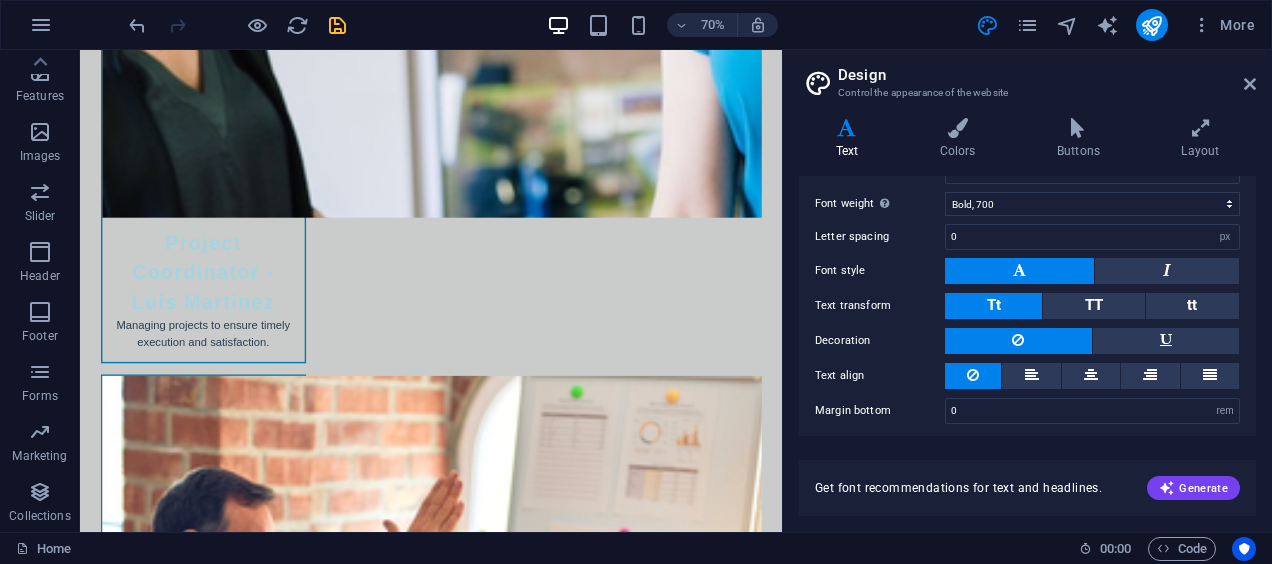 click at bounding box center (337, 25) 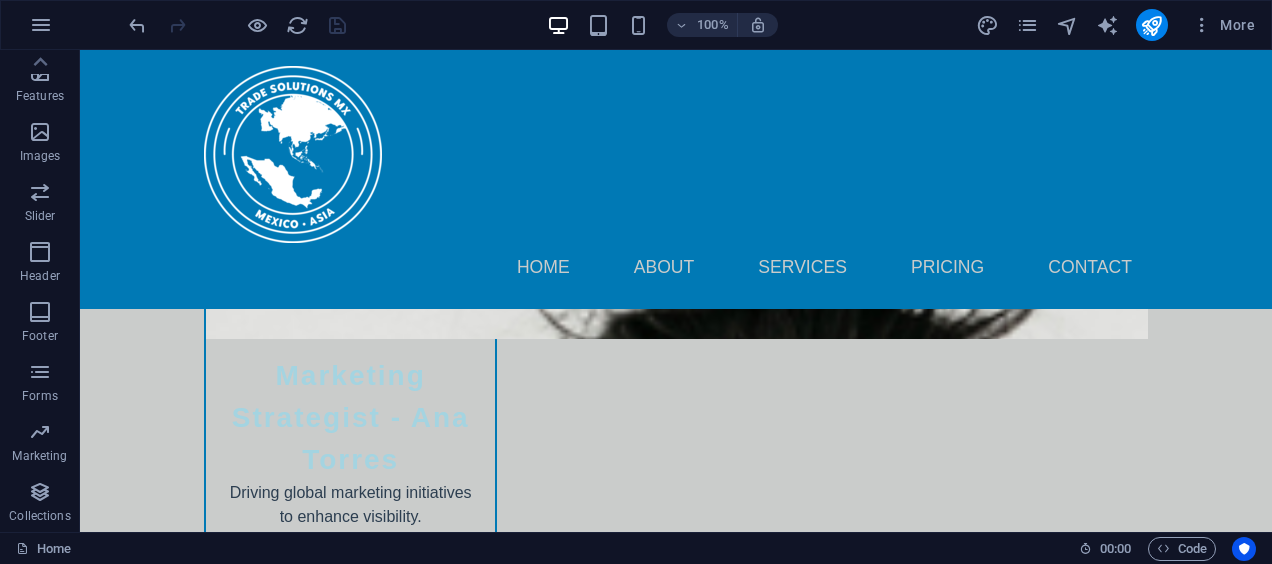 scroll, scrollTop: 8800, scrollLeft: 0, axis: vertical 